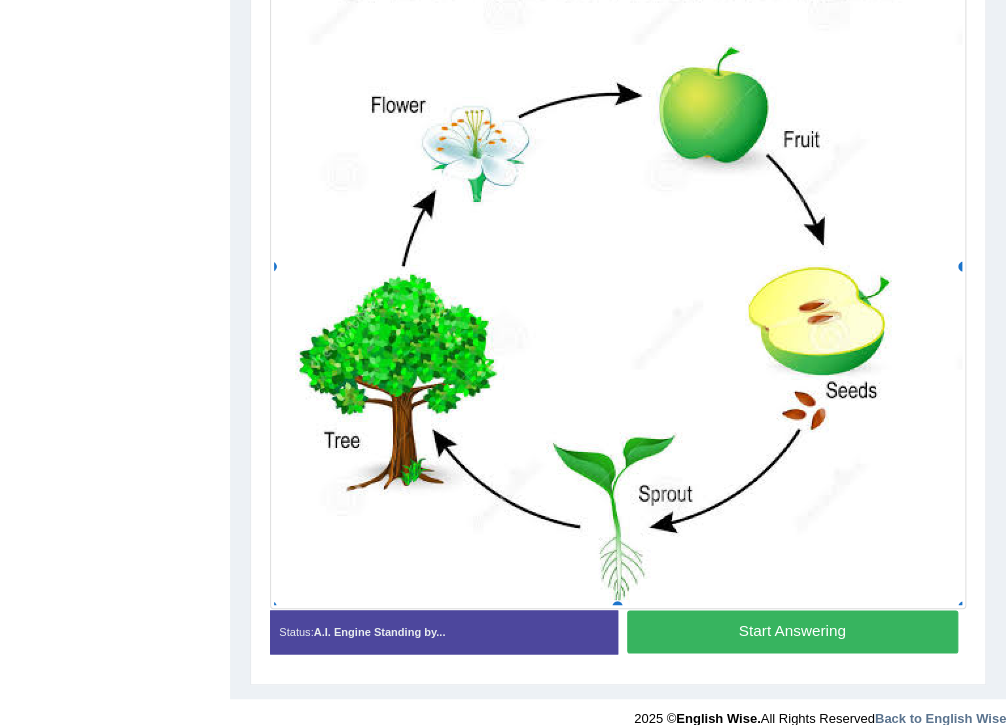 scroll, scrollTop: 568, scrollLeft: 0, axis: vertical 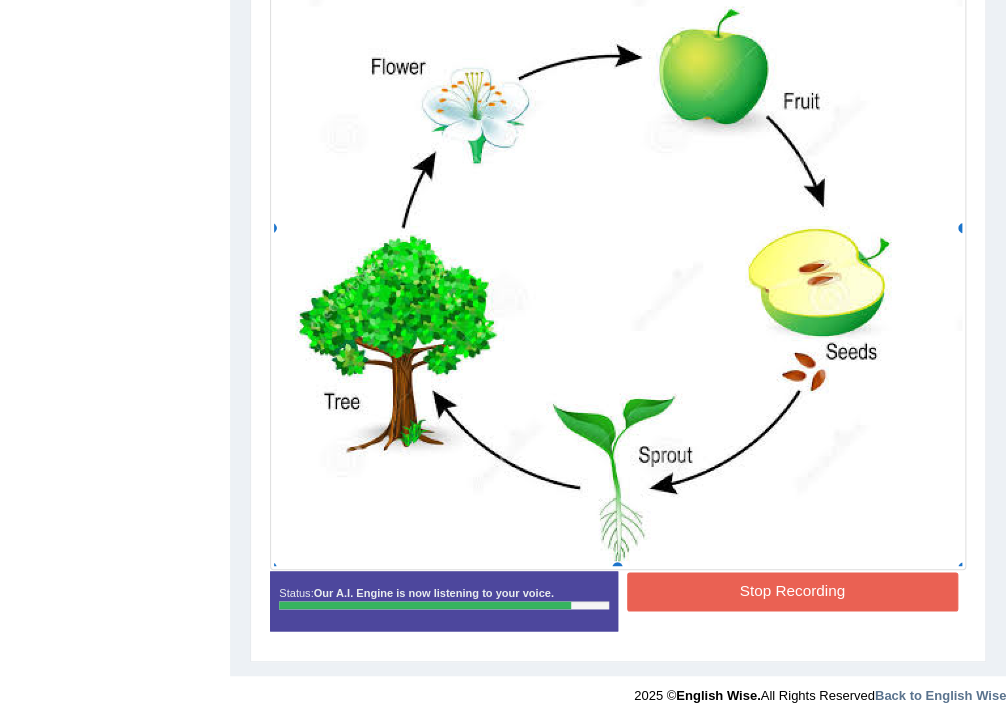 click on "Stop Recording" at bounding box center (792, 591) 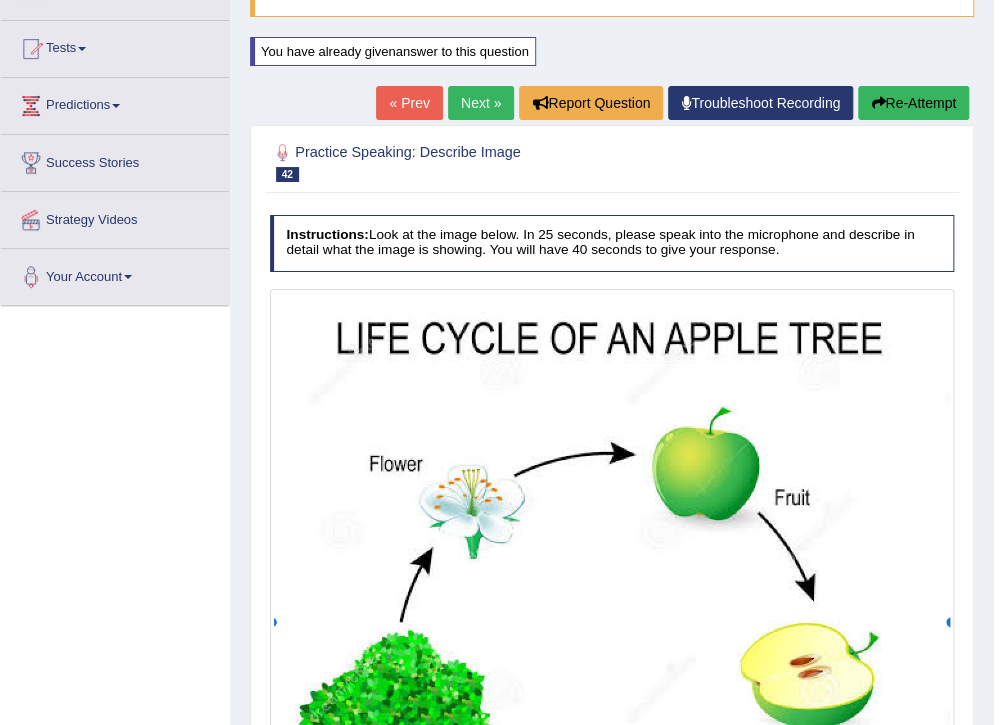 scroll, scrollTop: 192, scrollLeft: 0, axis: vertical 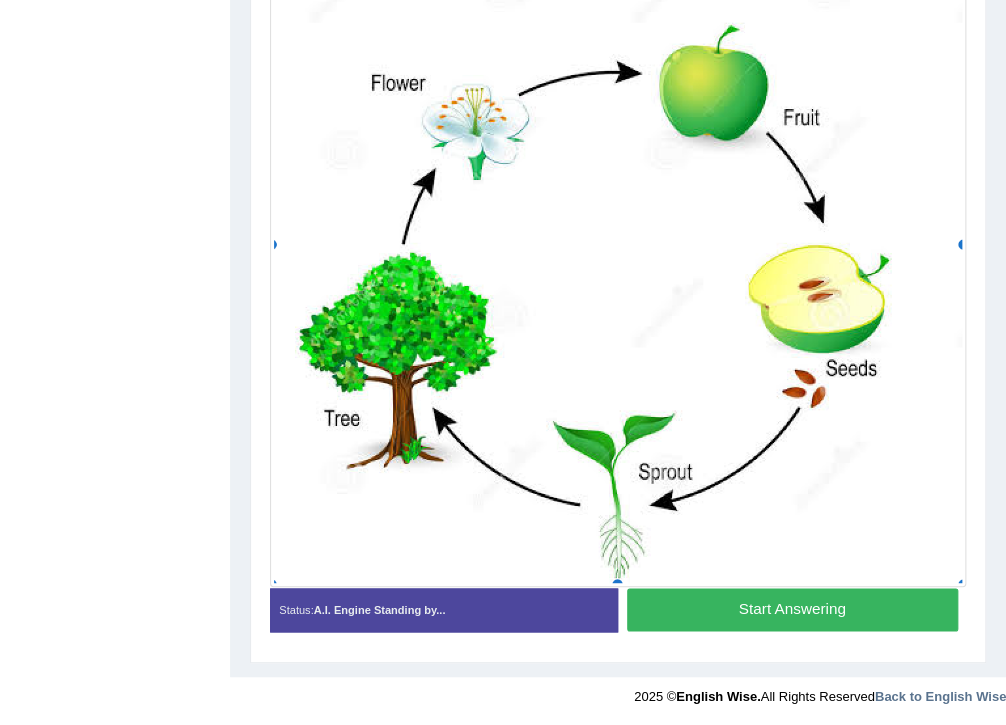 click on "Start Answering" at bounding box center (792, 609) 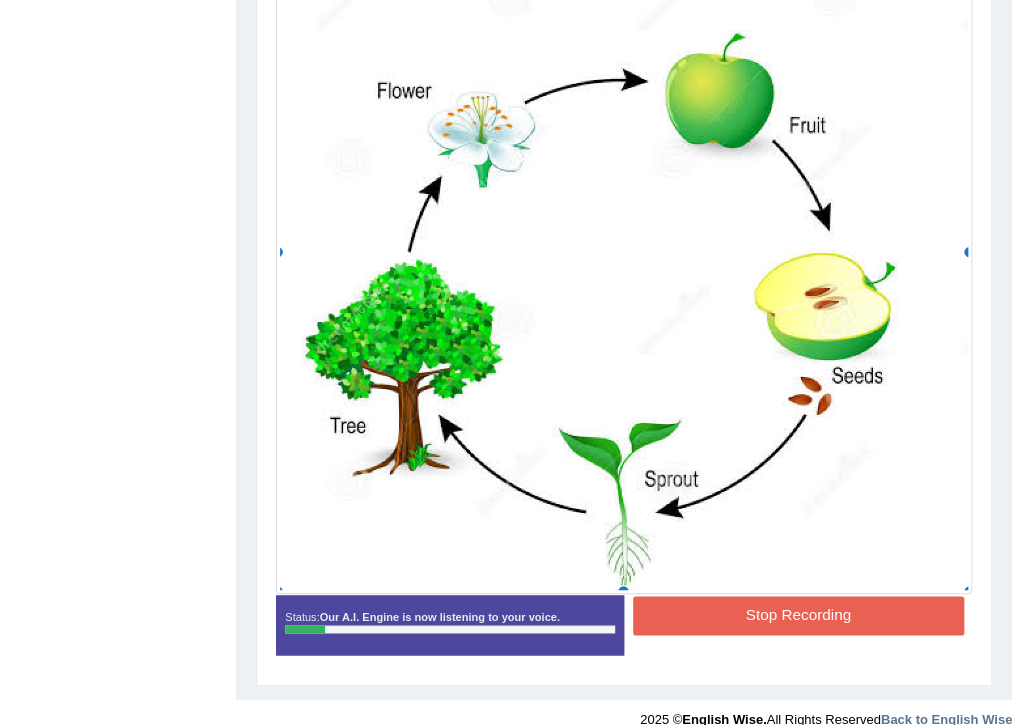 scroll, scrollTop: 576, scrollLeft: 0, axis: vertical 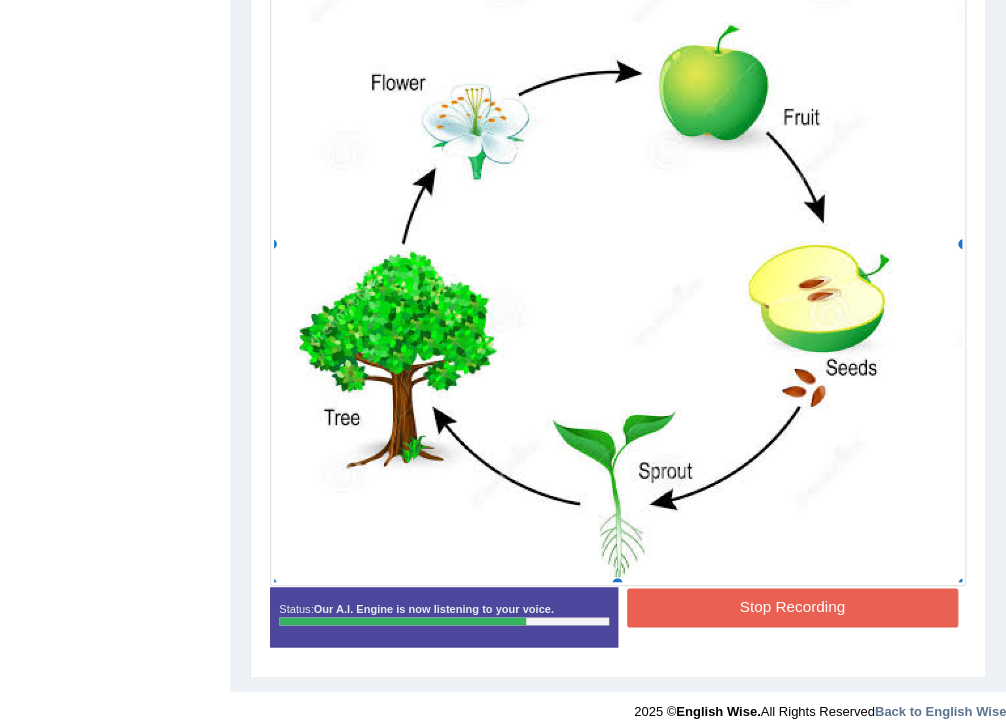 click on "Stop Recording" at bounding box center [792, 607] 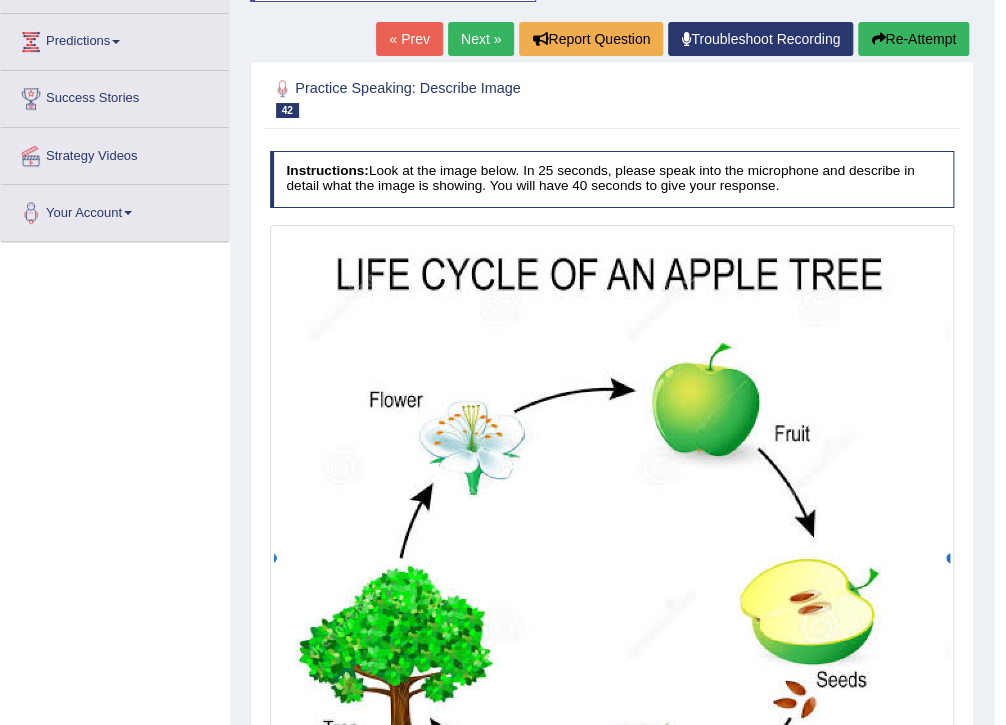 scroll, scrollTop: 176, scrollLeft: 0, axis: vertical 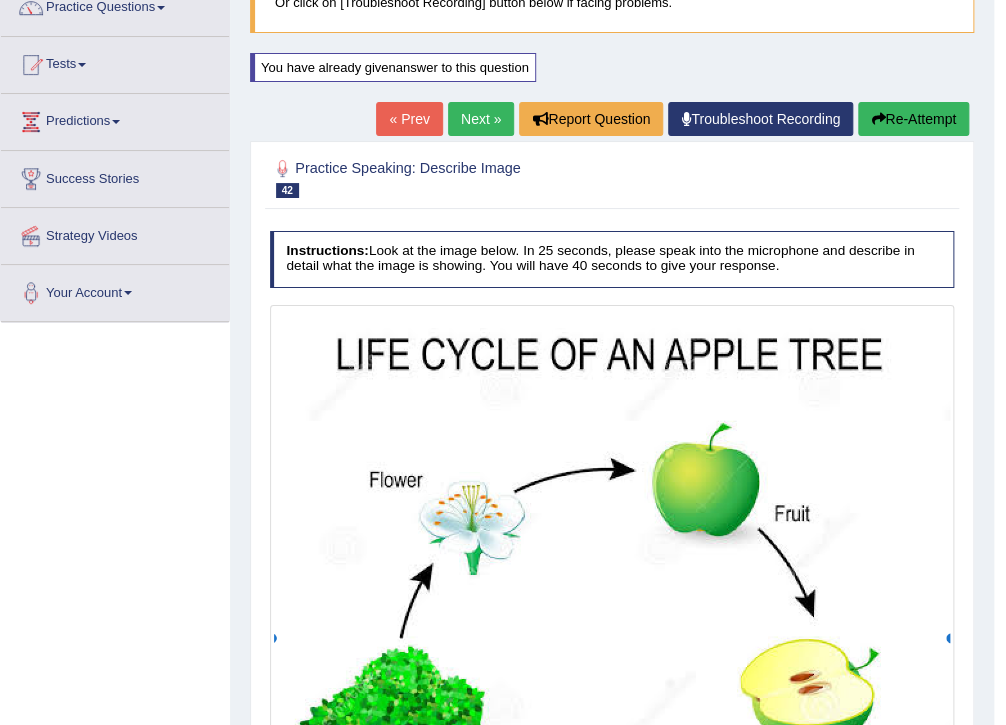 click on "Re-Attempt" at bounding box center (913, 119) 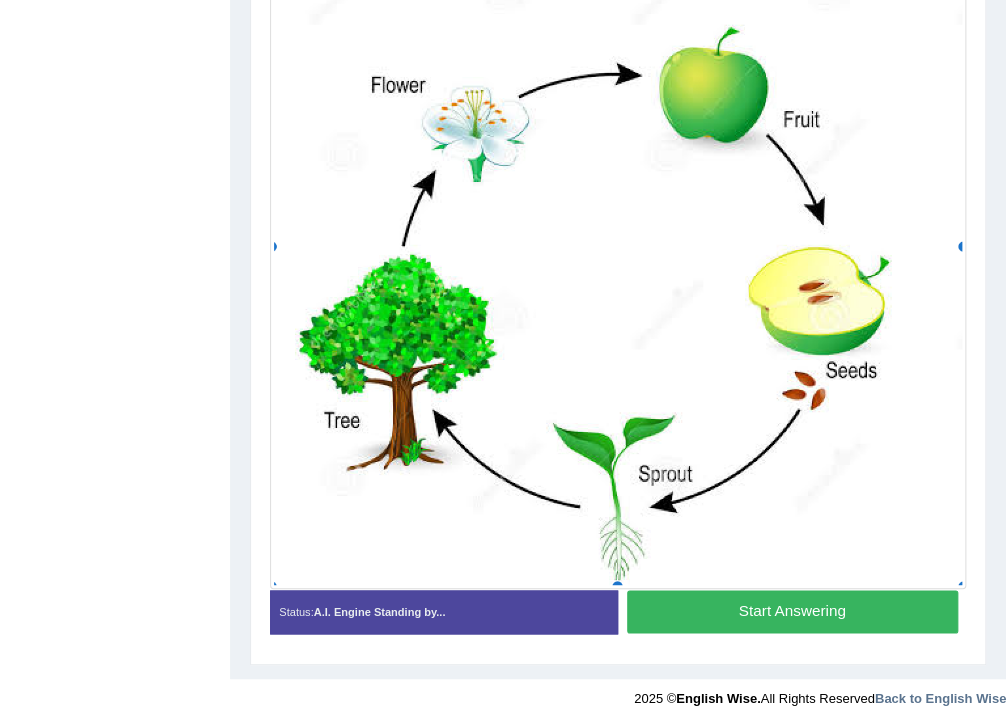 scroll, scrollTop: 0, scrollLeft: 0, axis: both 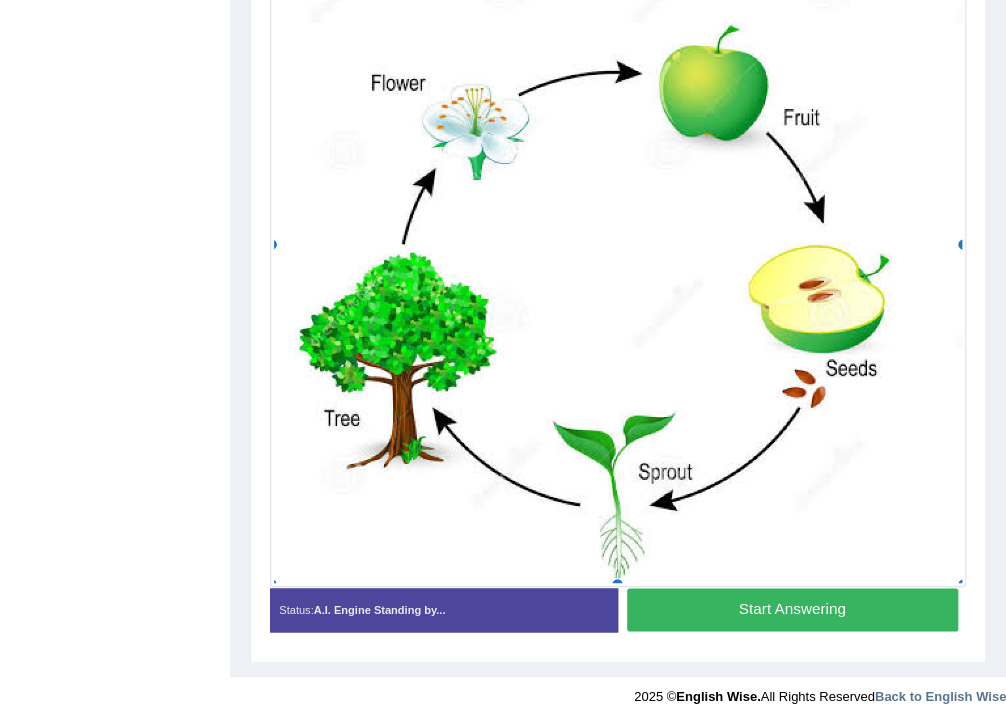 click on "Start Answering" at bounding box center (792, 609) 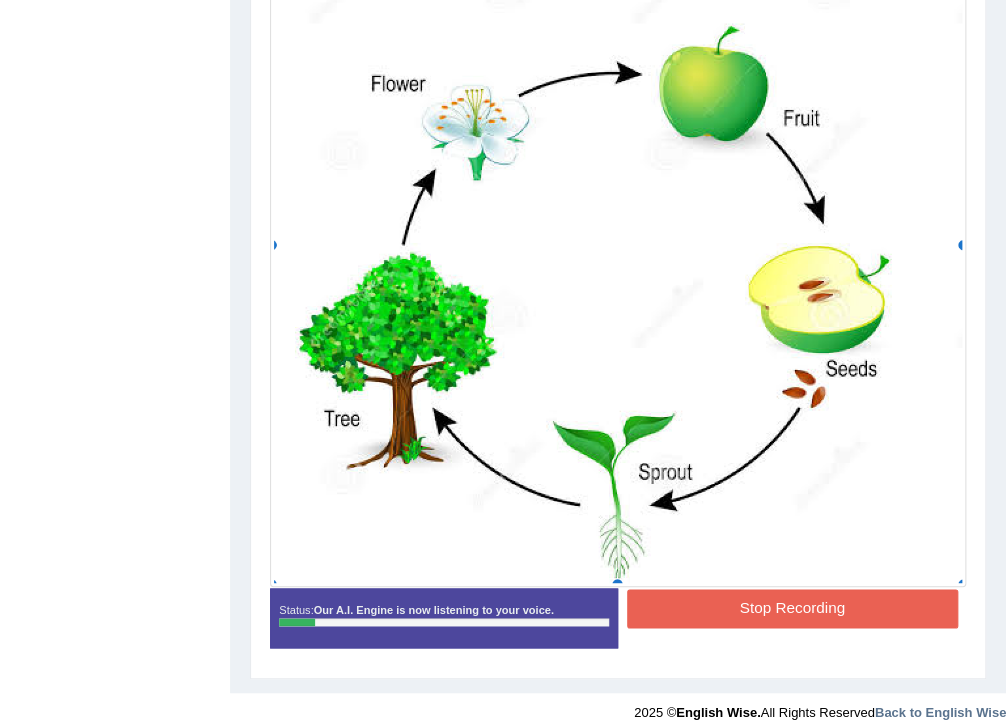 scroll, scrollTop: 576, scrollLeft: 0, axis: vertical 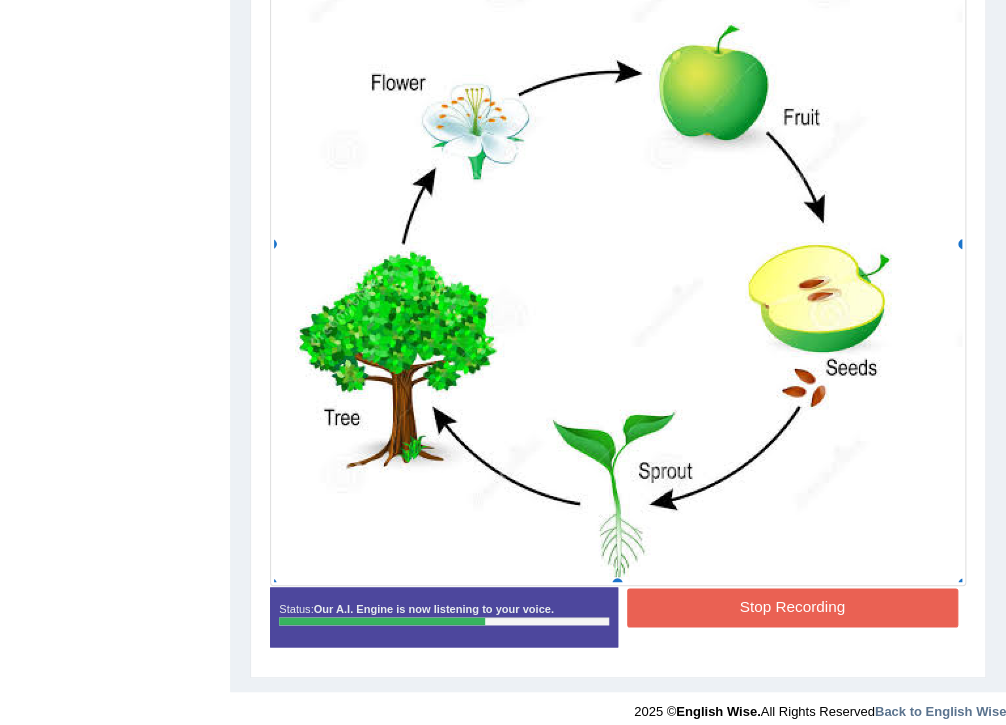 click on "Stop Recording" at bounding box center [792, 607] 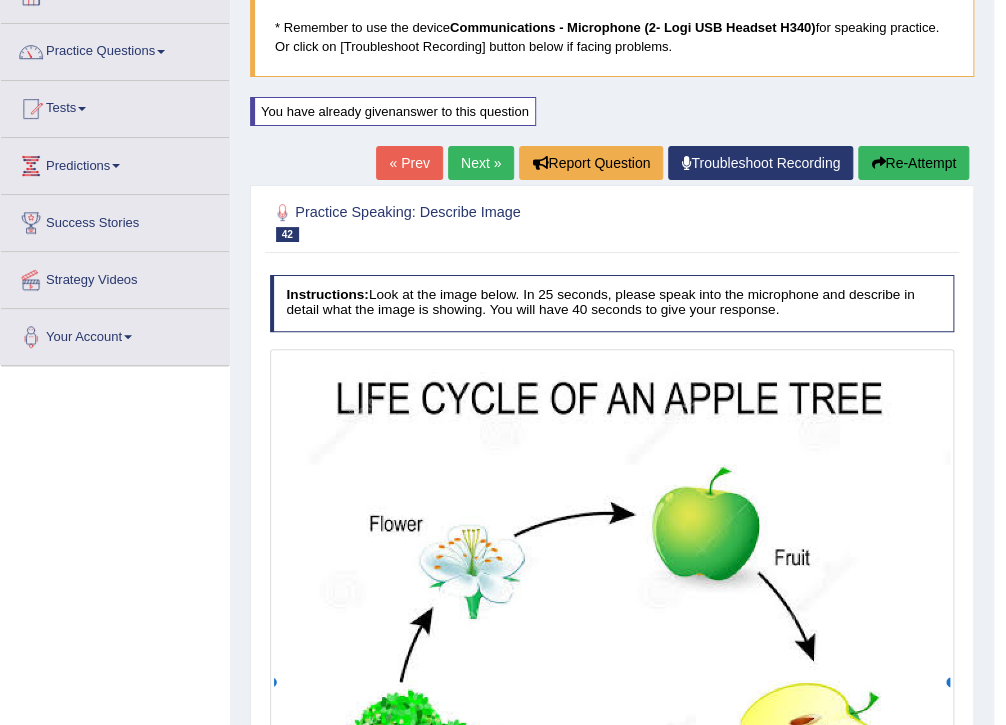 scroll, scrollTop: 124, scrollLeft: 0, axis: vertical 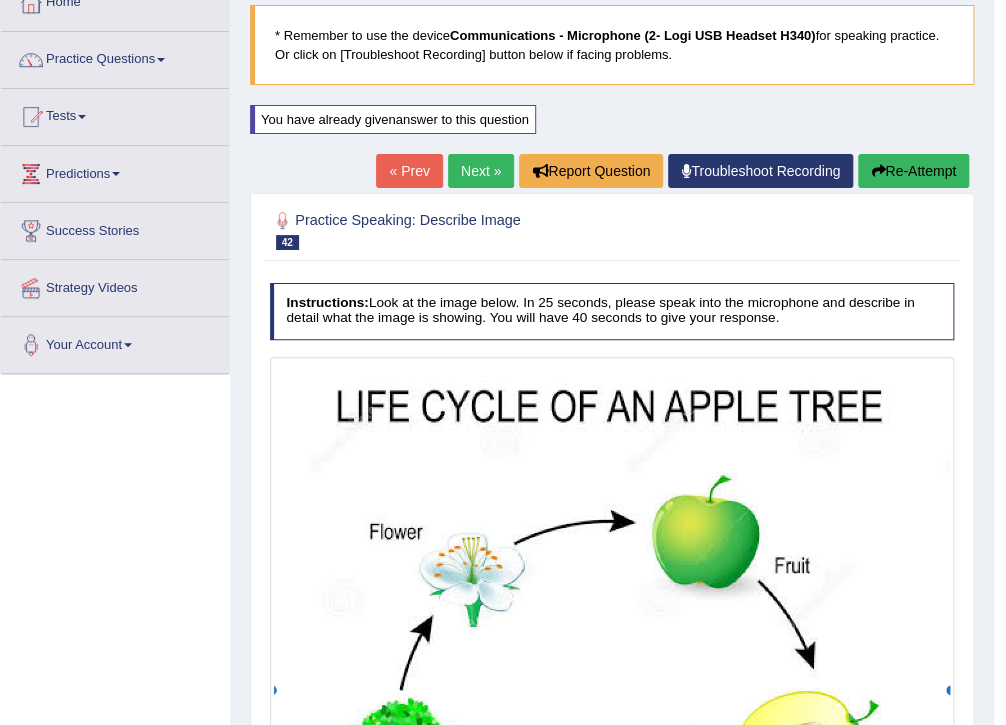 click on "Next »" at bounding box center [481, 171] 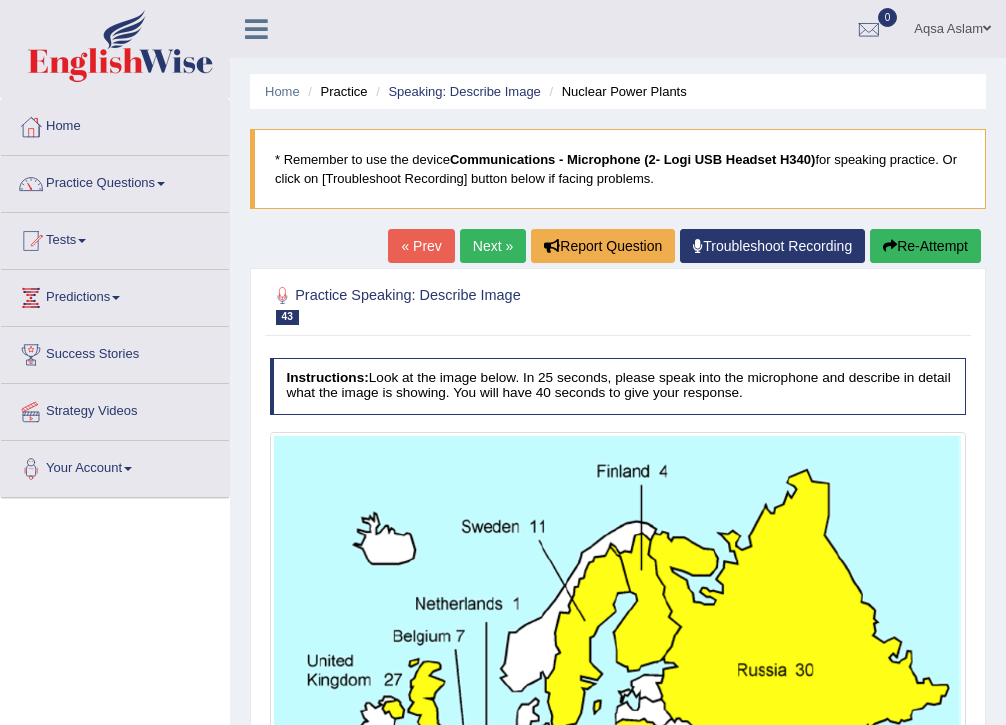 scroll, scrollTop: 320, scrollLeft: 0, axis: vertical 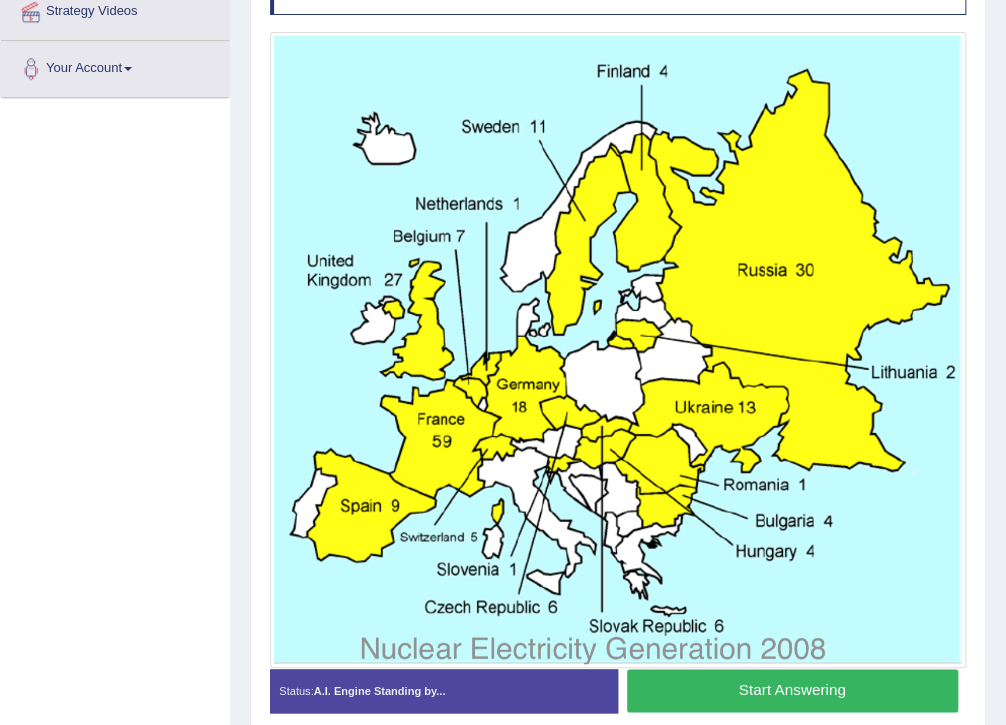 click on "Start Answering" at bounding box center [792, 690] 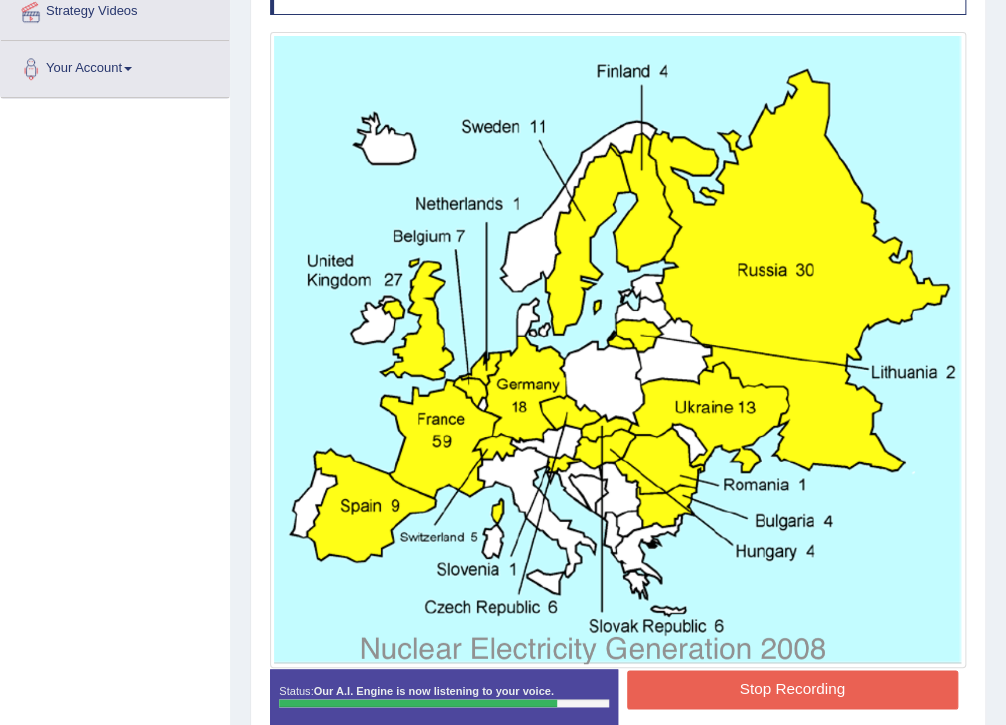 click on "Stop Recording" at bounding box center [792, 689] 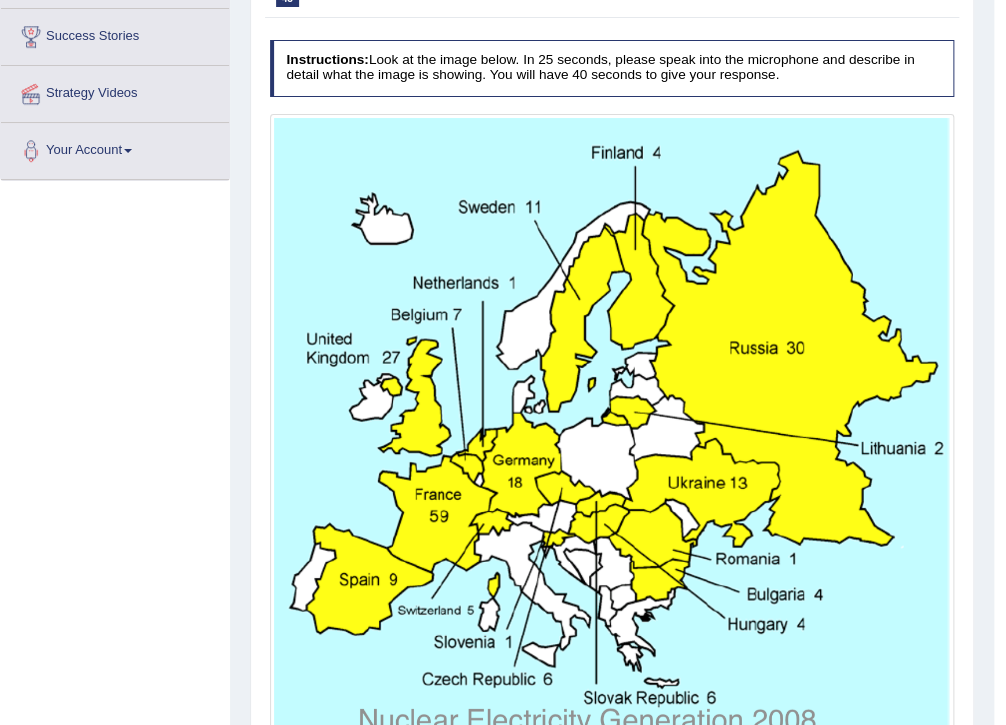 scroll, scrollTop: 80, scrollLeft: 0, axis: vertical 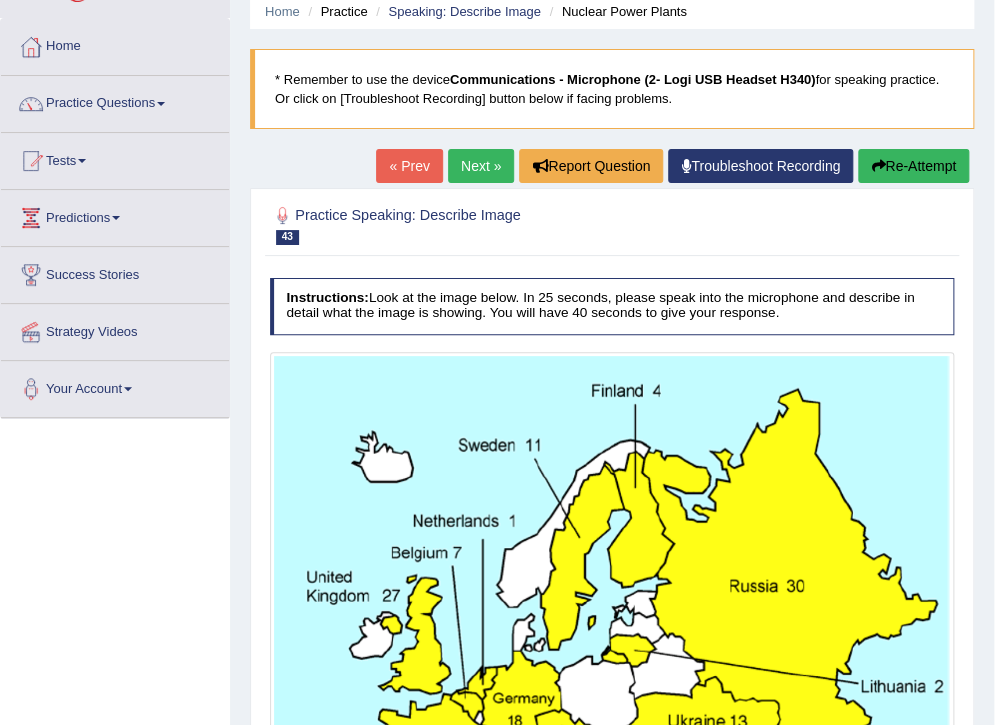 click on "Re-Attempt" at bounding box center [913, 166] 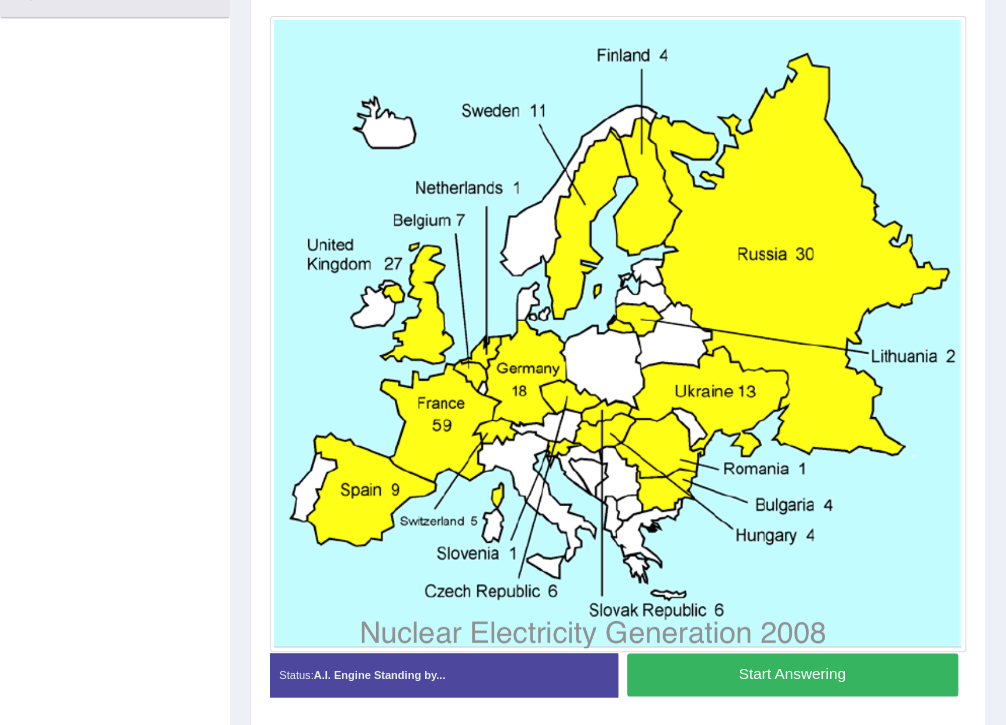 scroll, scrollTop: 480, scrollLeft: 0, axis: vertical 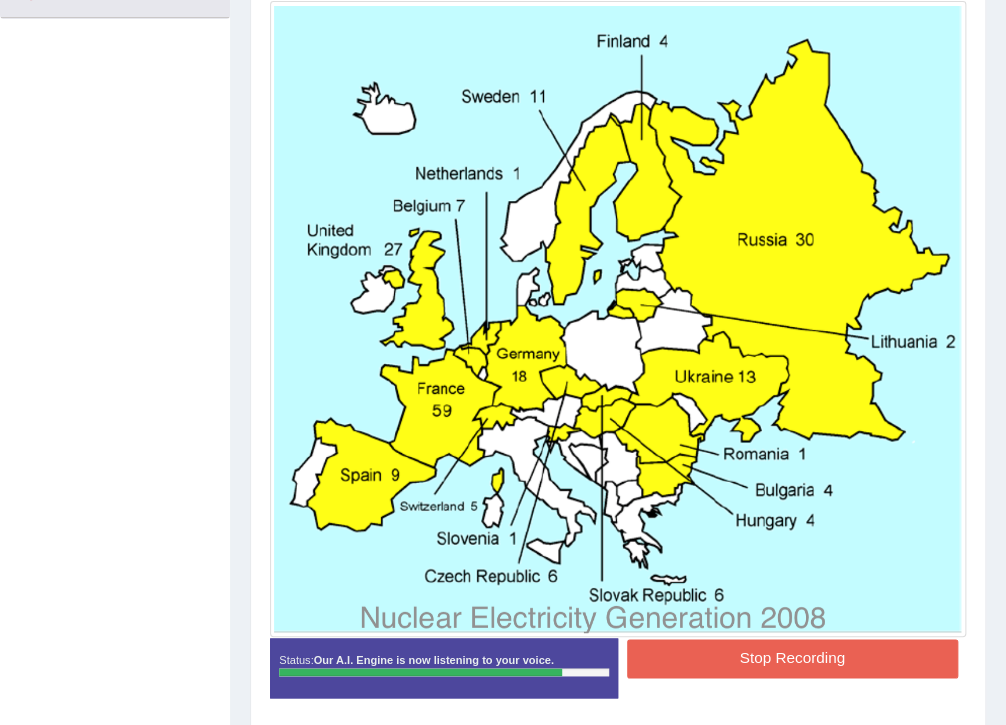 click on "Stop Recording" at bounding box center [792, 661] 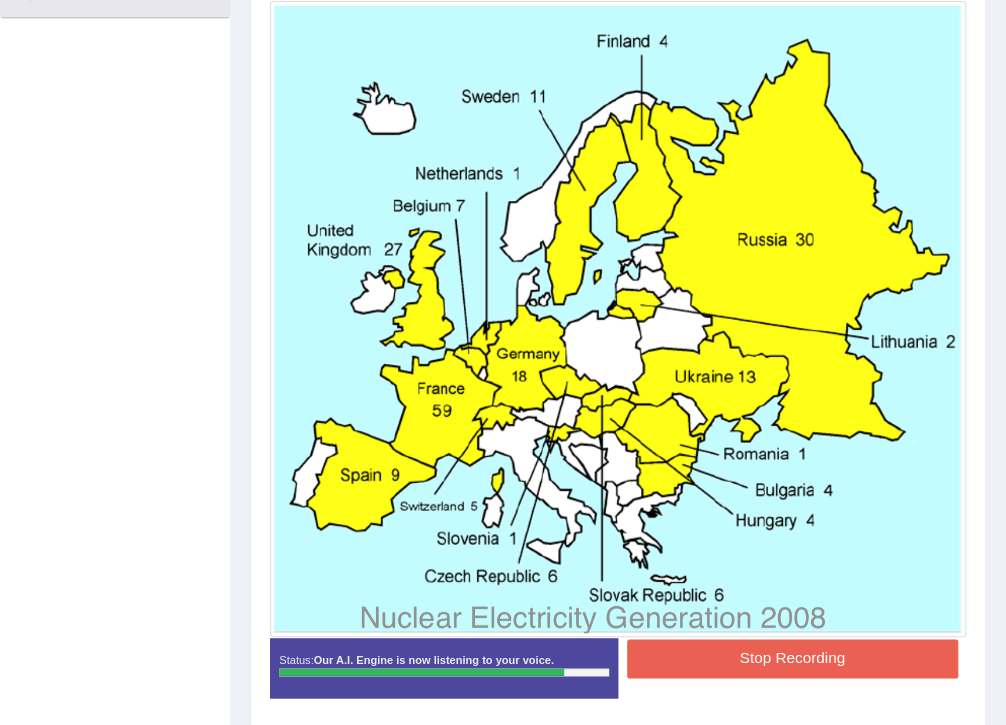 click on "Stop Recording" at bounding box center (792, 658) 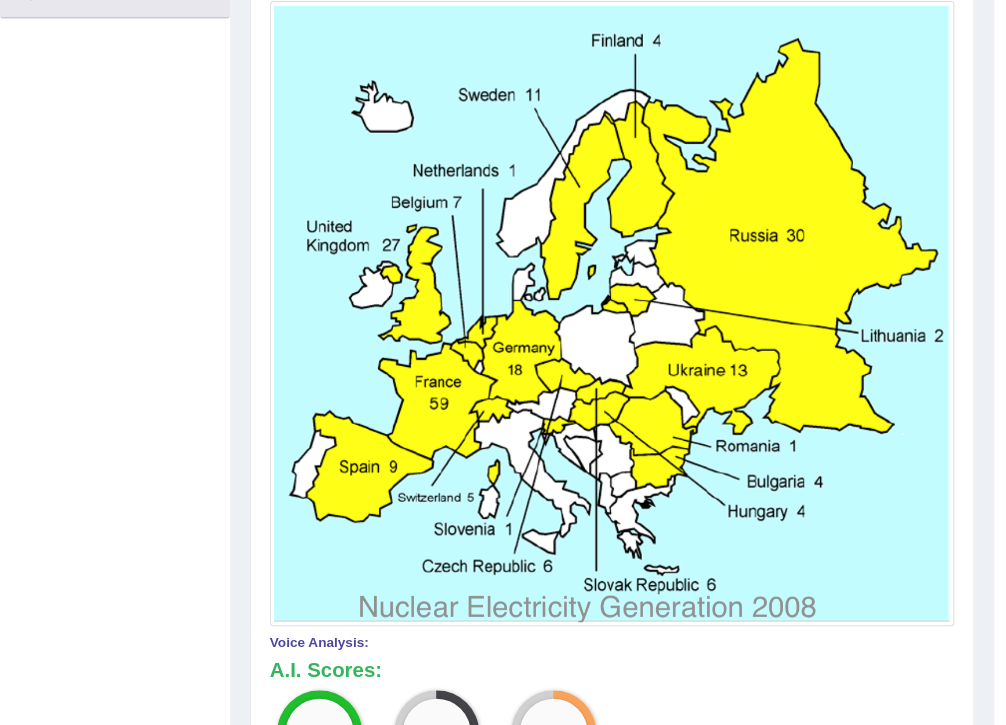 scroll, scrollTop: 80, scrollLeft: 0, axis: vertical 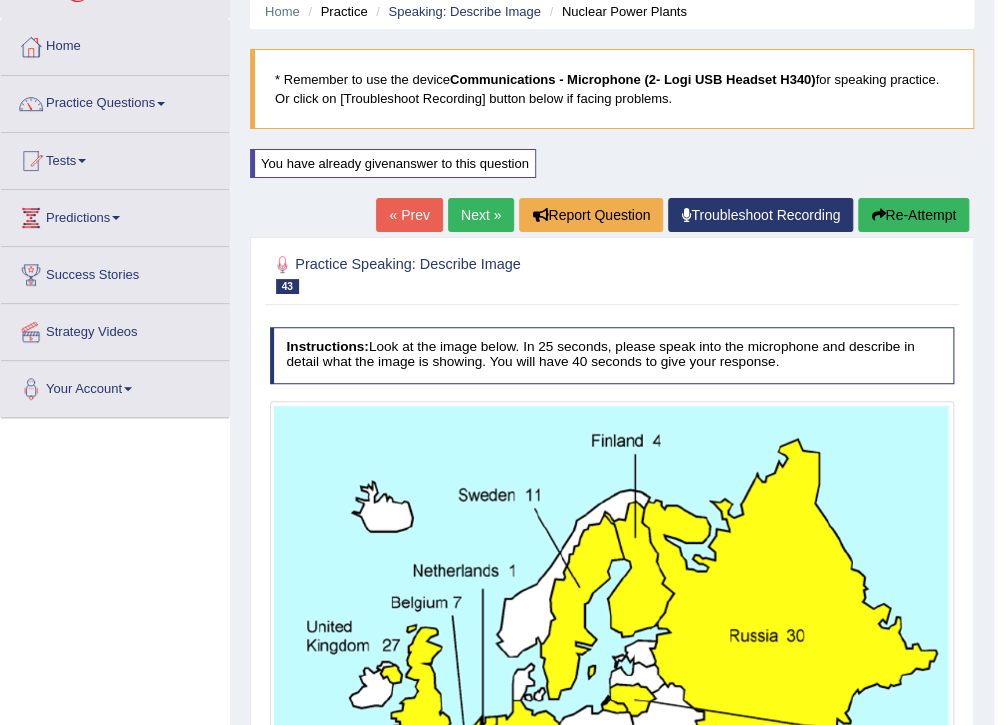 click on "Next »" at bounding box center (481, 215) 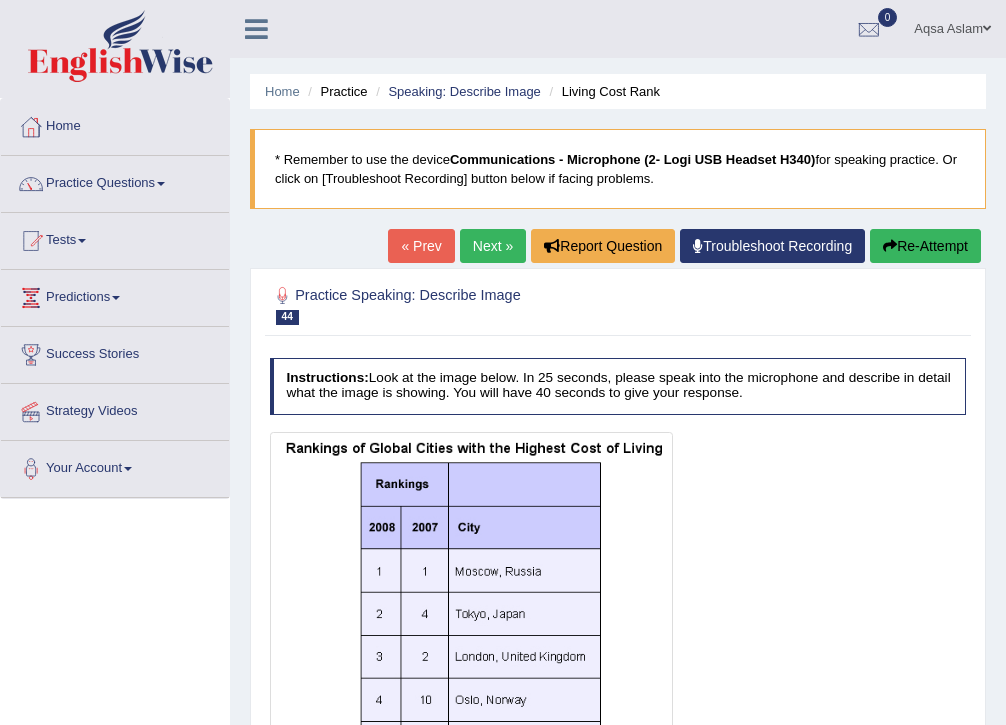 scroll, scrollTop: 0, scrollLeft: 0, axis: both 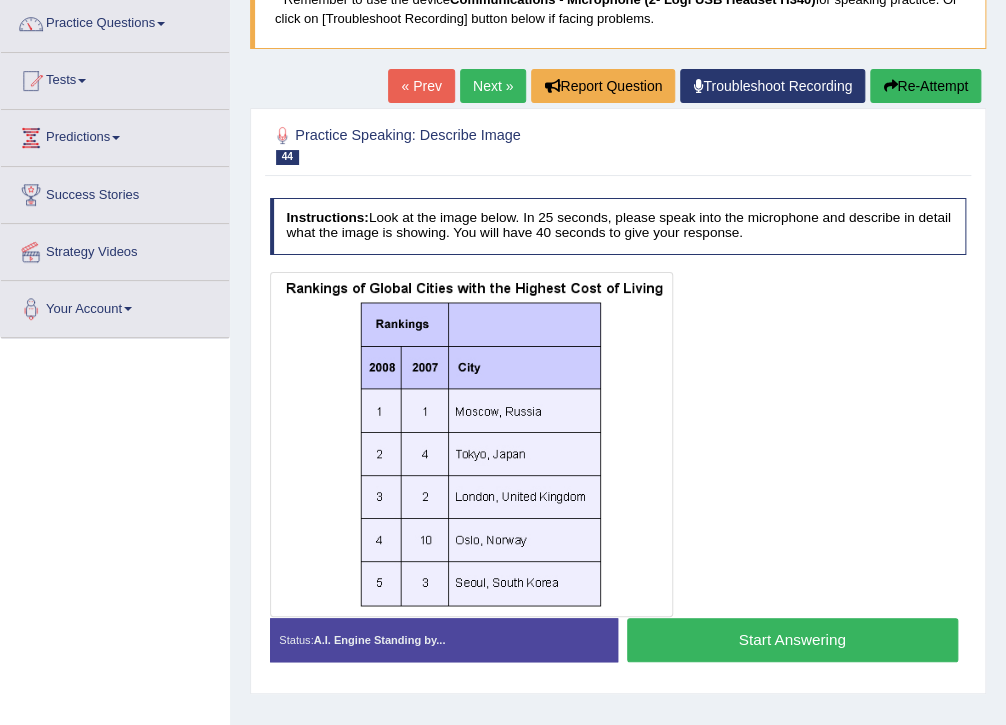 click on "Start Answering" at bounding box center (792, 639) 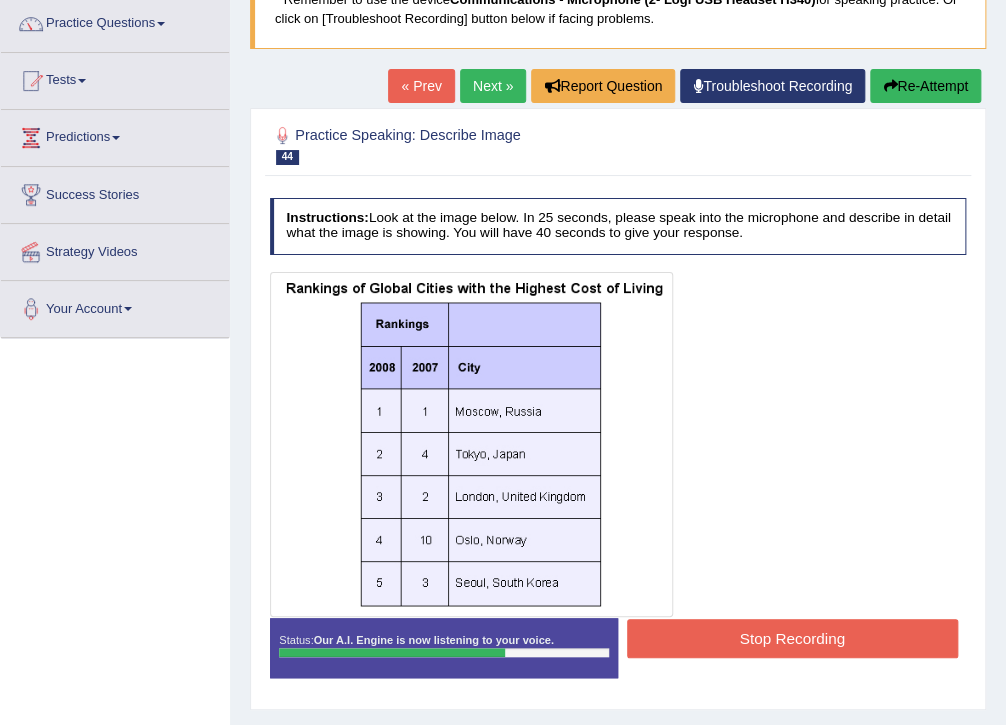 click on "Stop Recording" at bounding box center [792, 638] 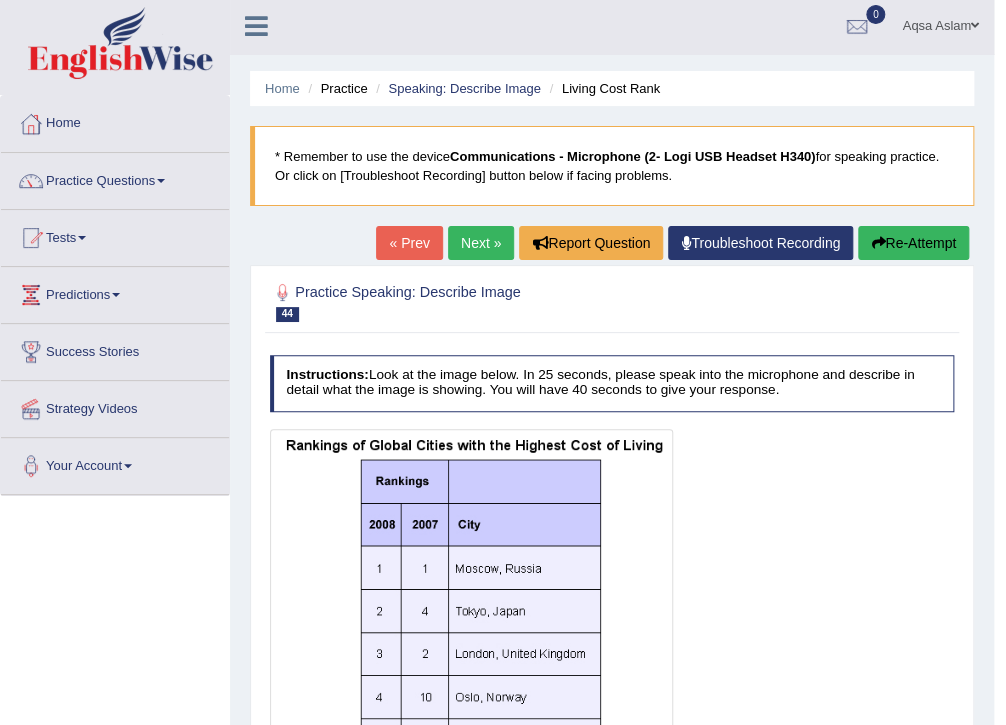 scroll, scrollTop: 0, scrollLeft: 0, axis: both 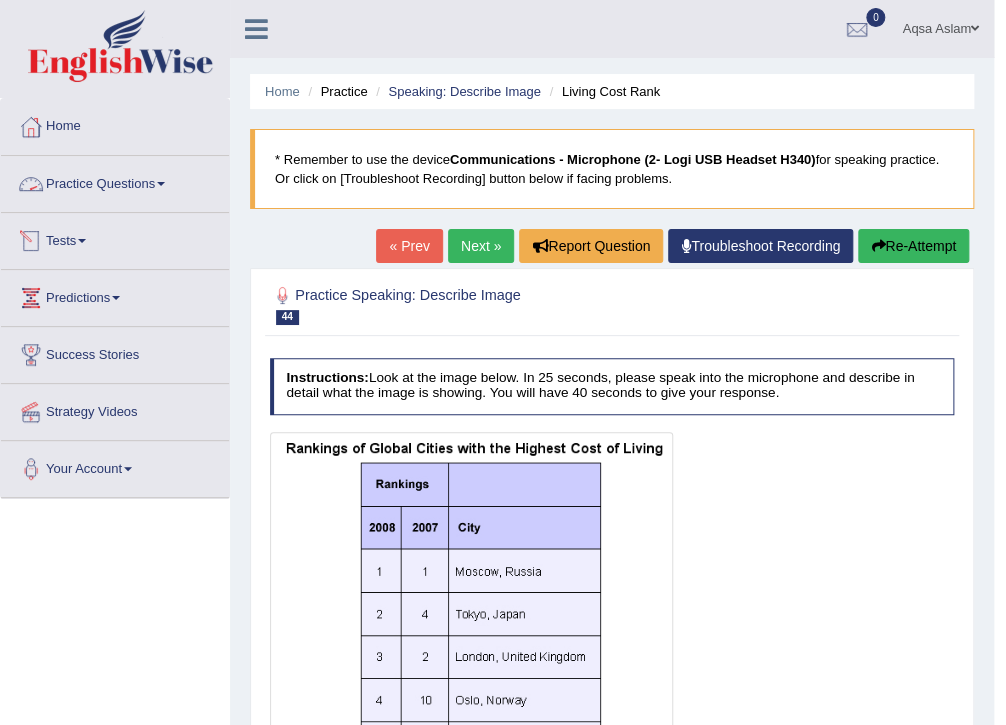 click on "Practice Questions" at bounding box center [115, 181] 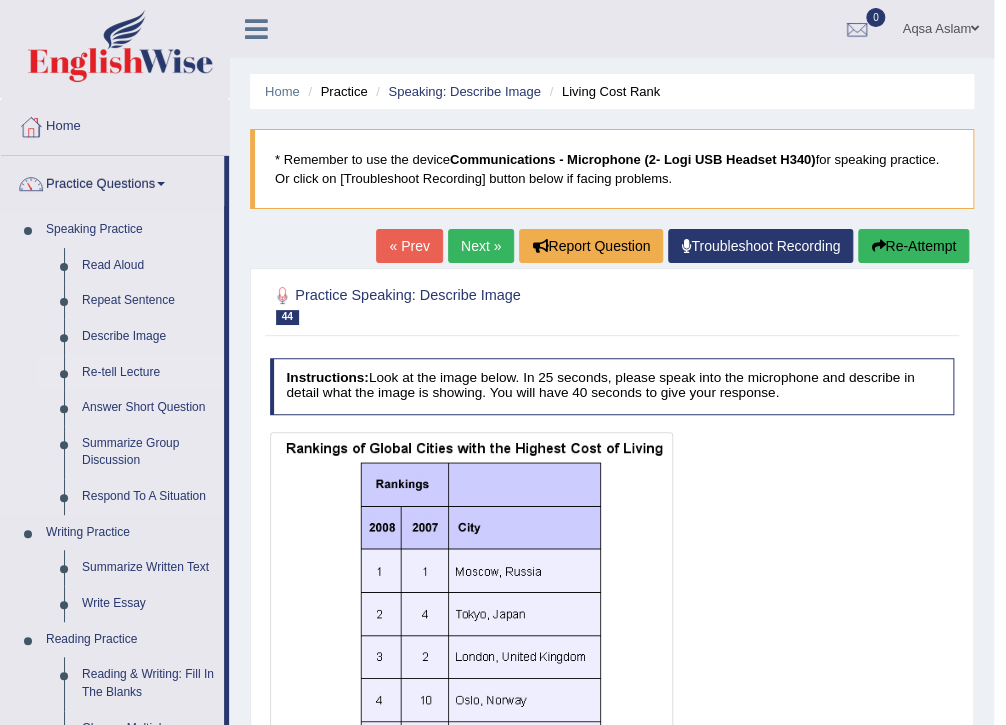 click on "Re-tell Lecture" at bounding box center [148, 373] 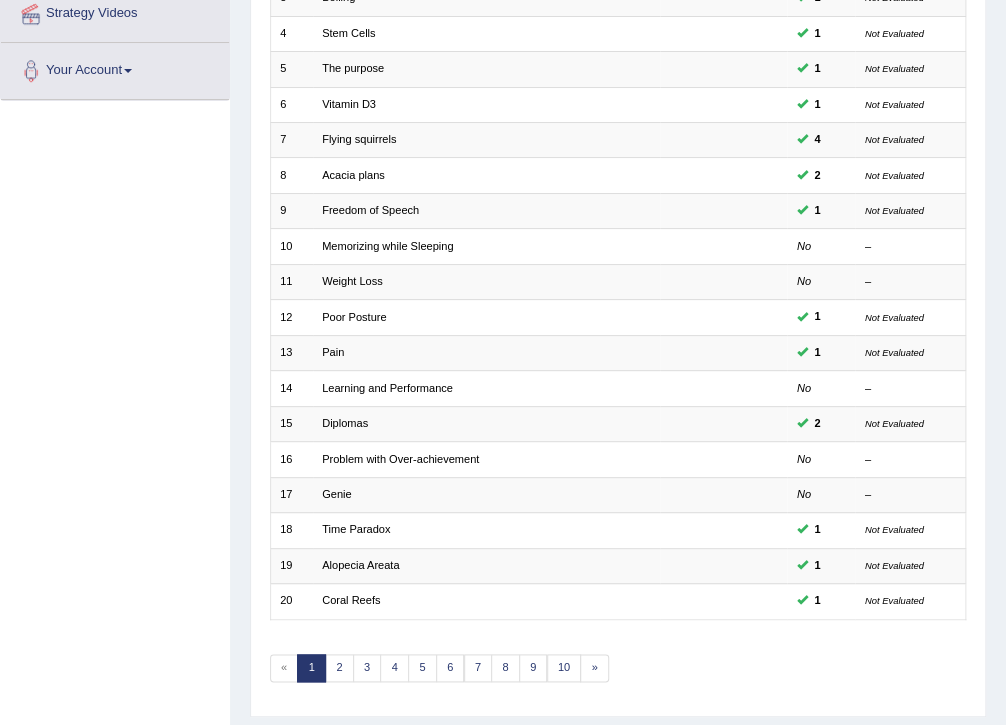 scroll, scrollTop: 400, scrollLeft: 0, axis: vertical 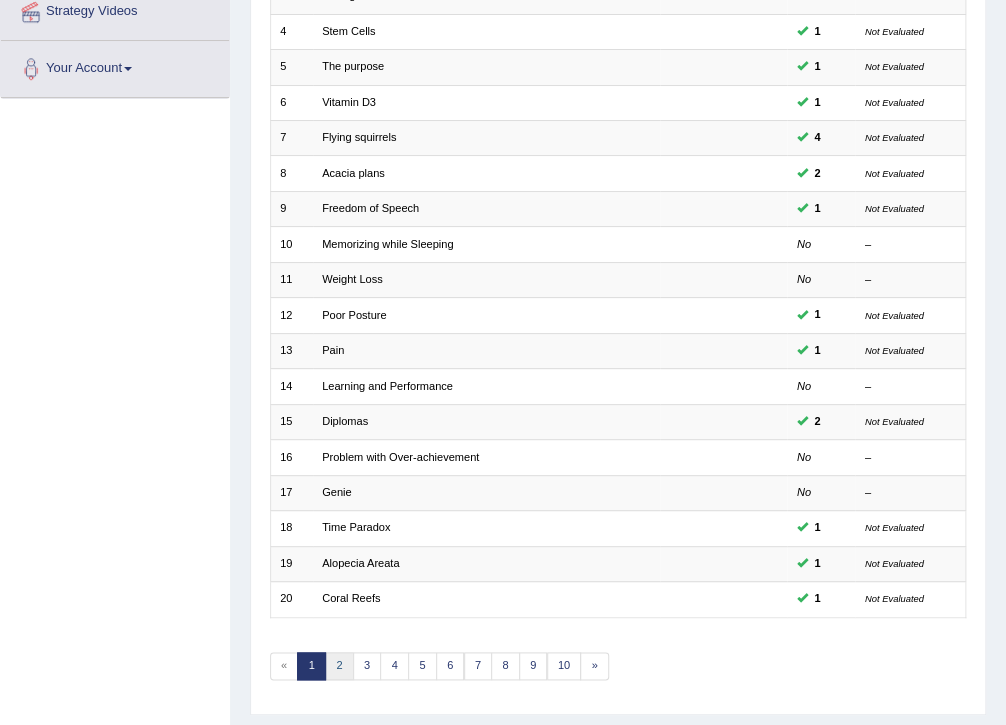 click on "2" at bounding box center (339, 666) 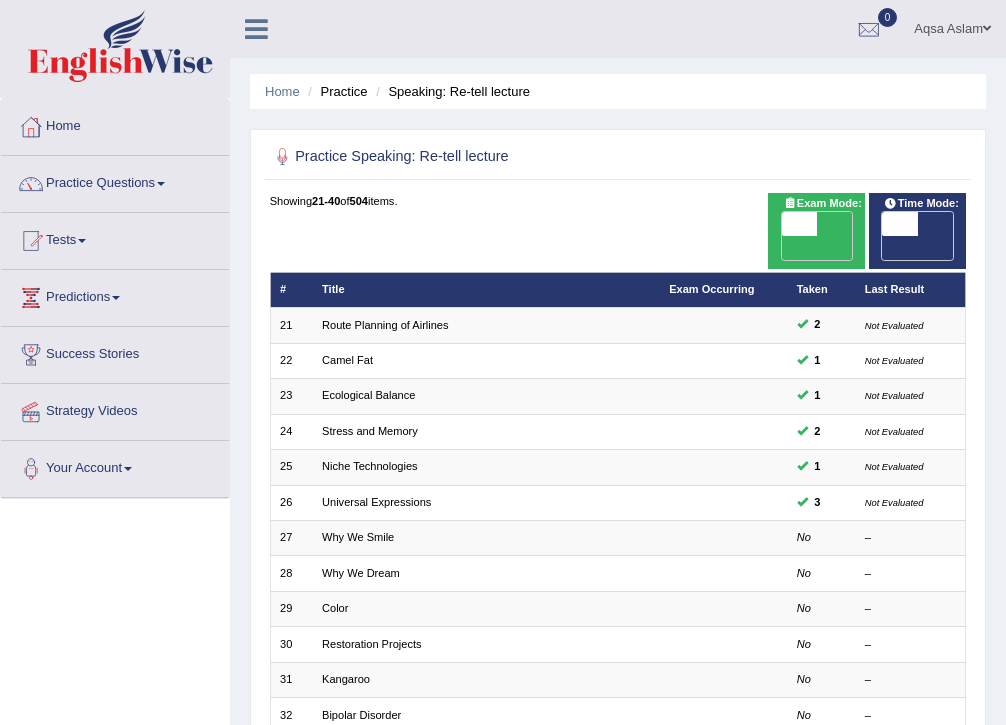 scroll, scrollTop: 0, scrollLeft: 0, axis: both 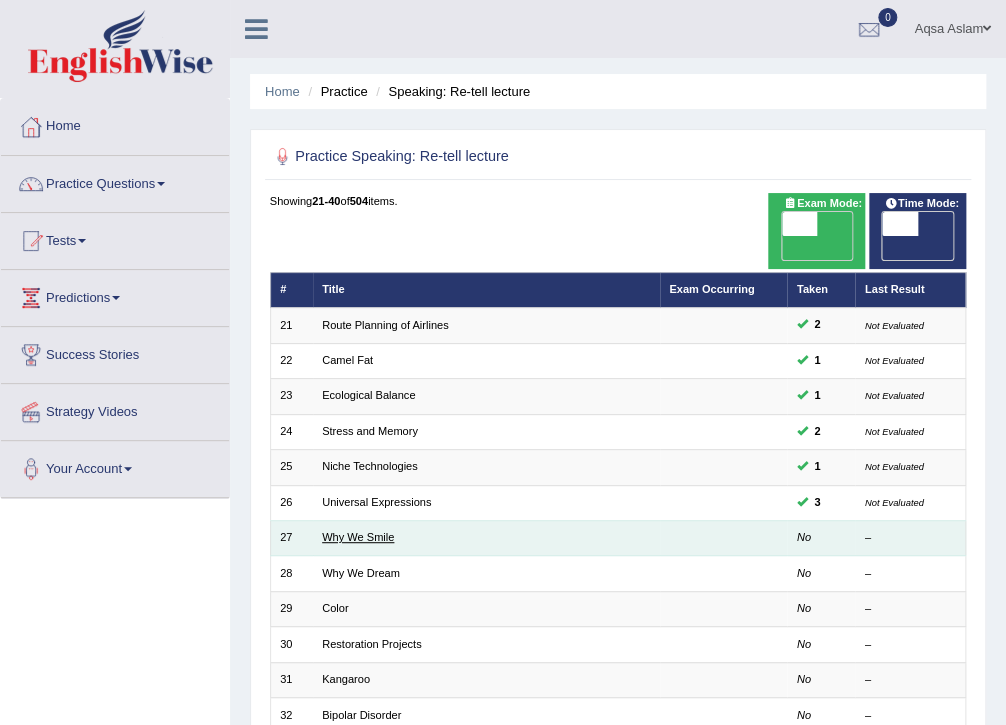 click on "Why We Smile" at bounding box center [358, 537] 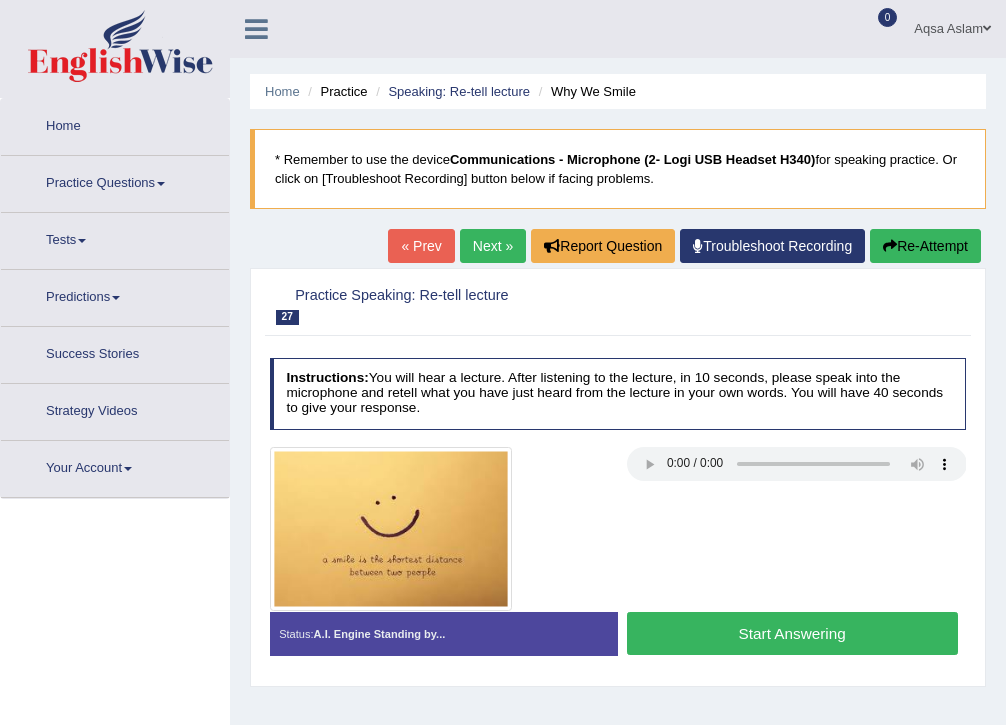 scroll, scrollTop: 160, scrollLeft: 0, axis: vertical 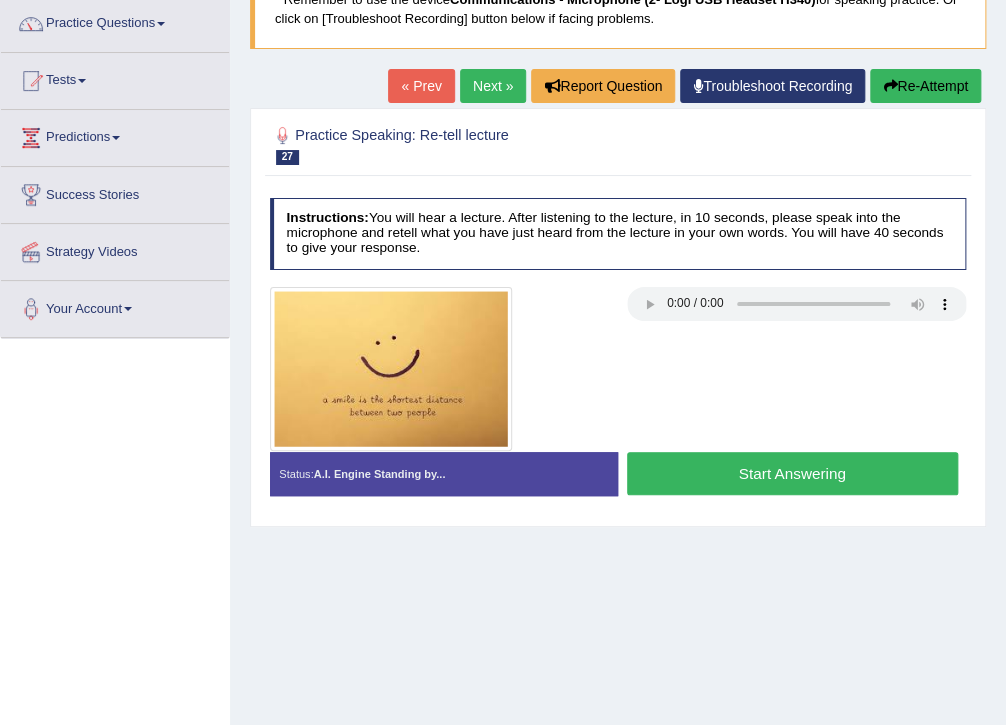 click on "Start Answering" at bounding box center [792, 473] 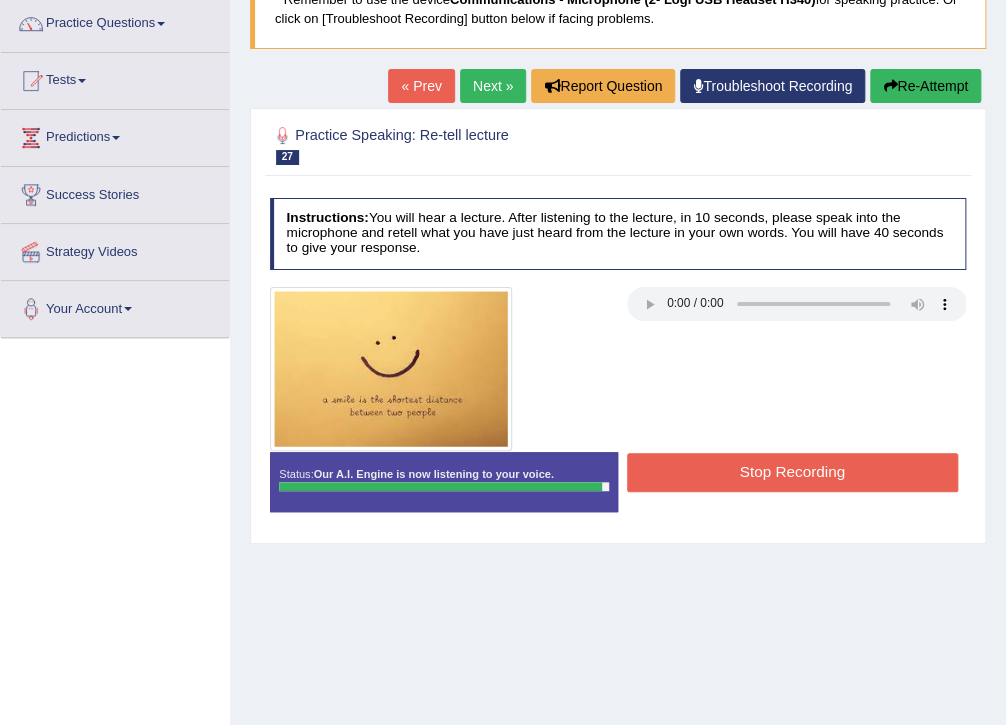 click at bounding box center [618, 369] 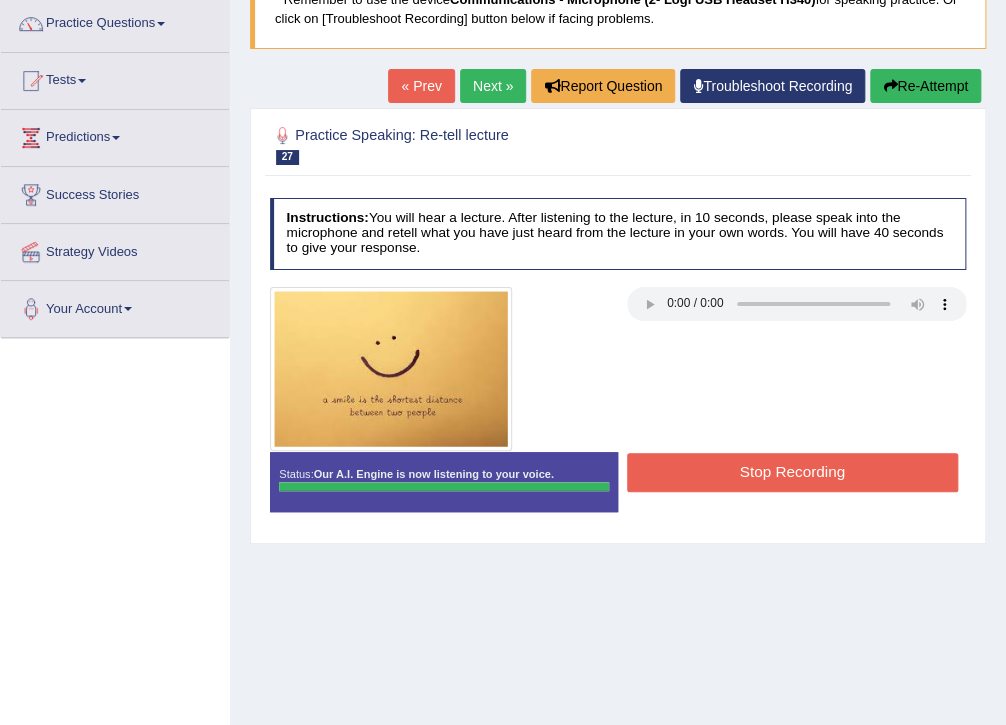 click on "Stop Recording" at bounding box center [792, 472] 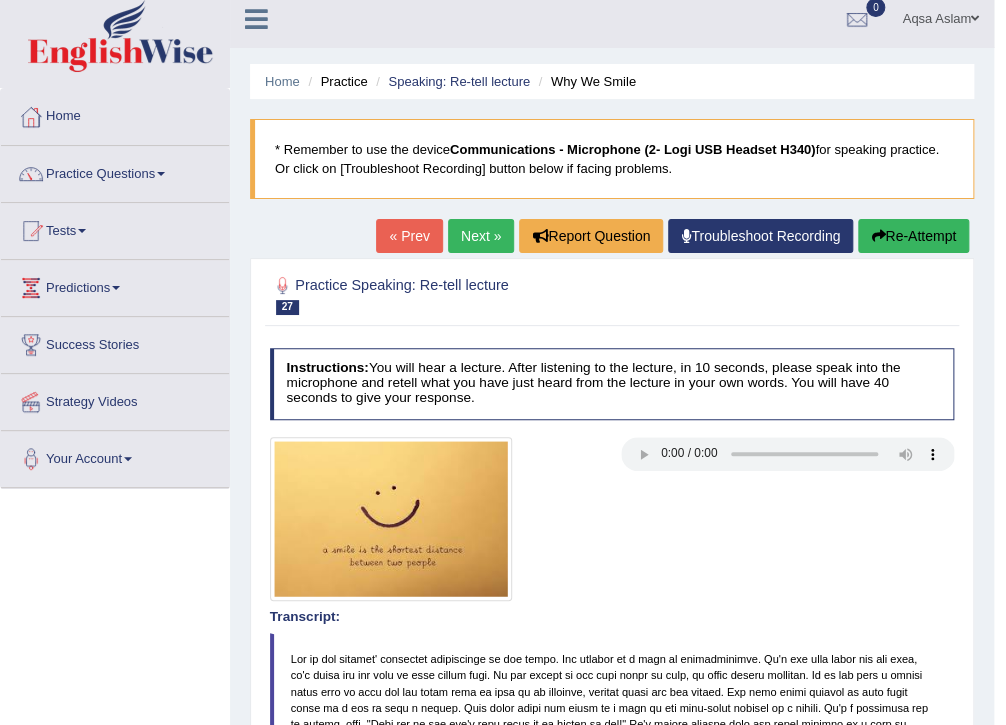 scroll, scrollTop: 0, scrollLeft: 0, axis: both 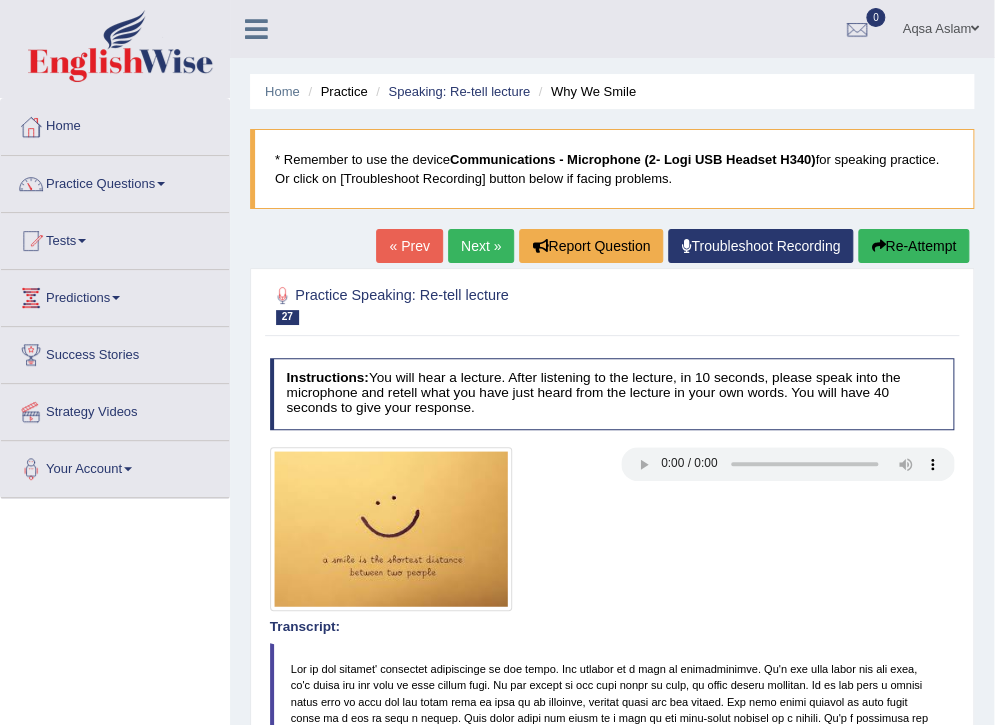 click on "Re-Attempt" at bounding box center [913, 246] 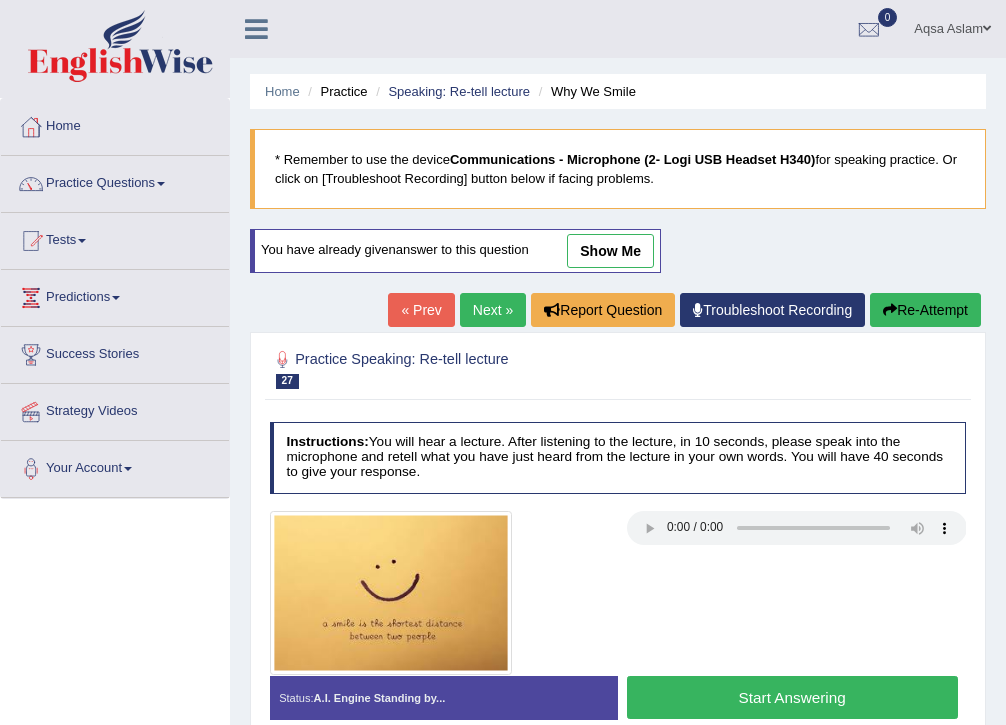 scroll, scrollTop: 0, scrollLeft: 0, axis: both 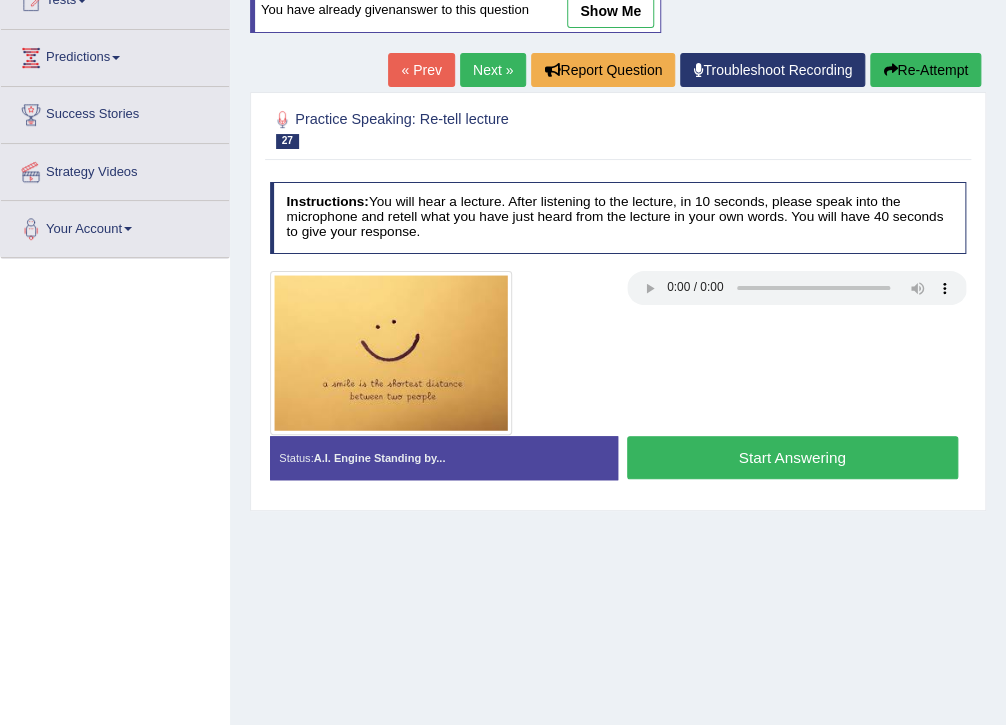 click on "Start Answering" at bounding box center [792, 457] 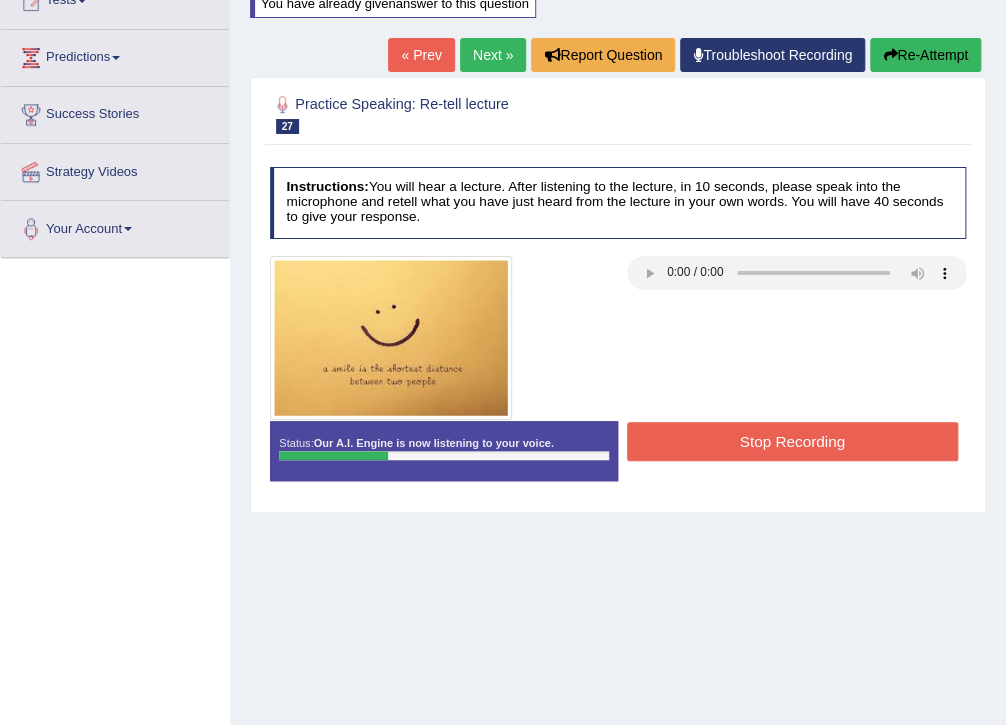 click at bounding box center (890, 55) 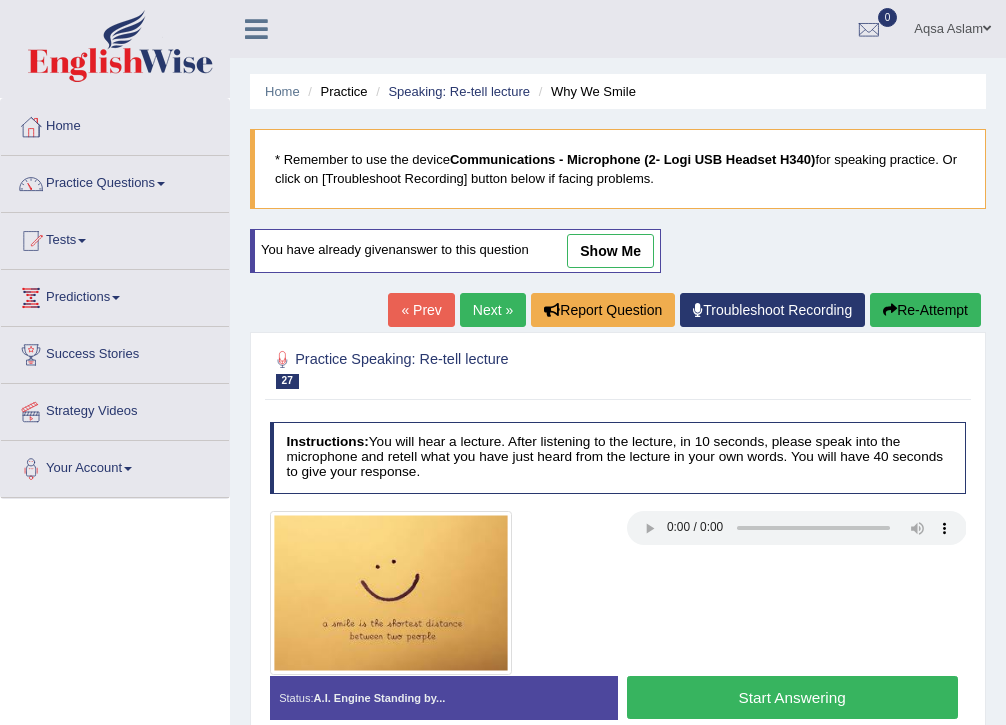 scroll, scrollTop: 240, scrollLeft: 0, axis: vertical 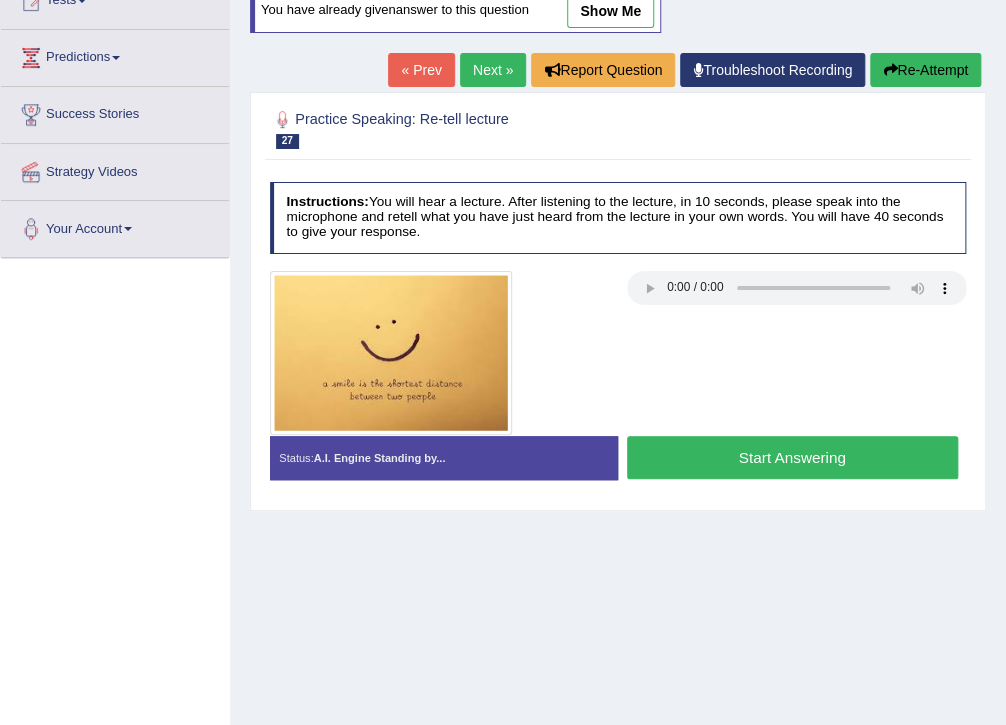 click at bounding box center (618, 353) 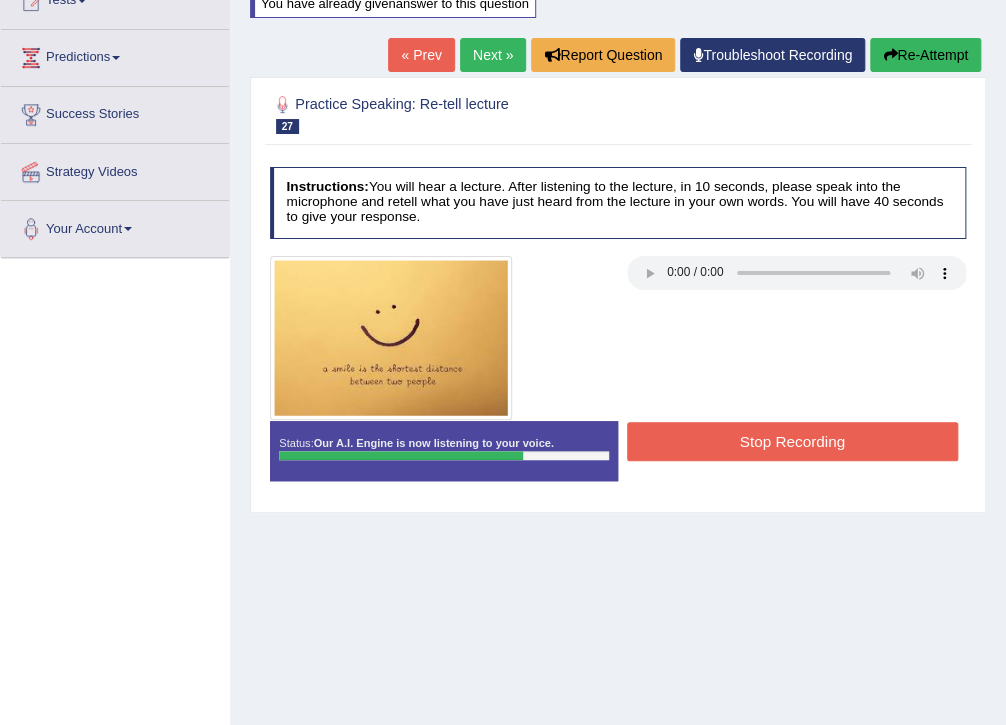 click on "Stop Recording" at bounding box center [792, 441] 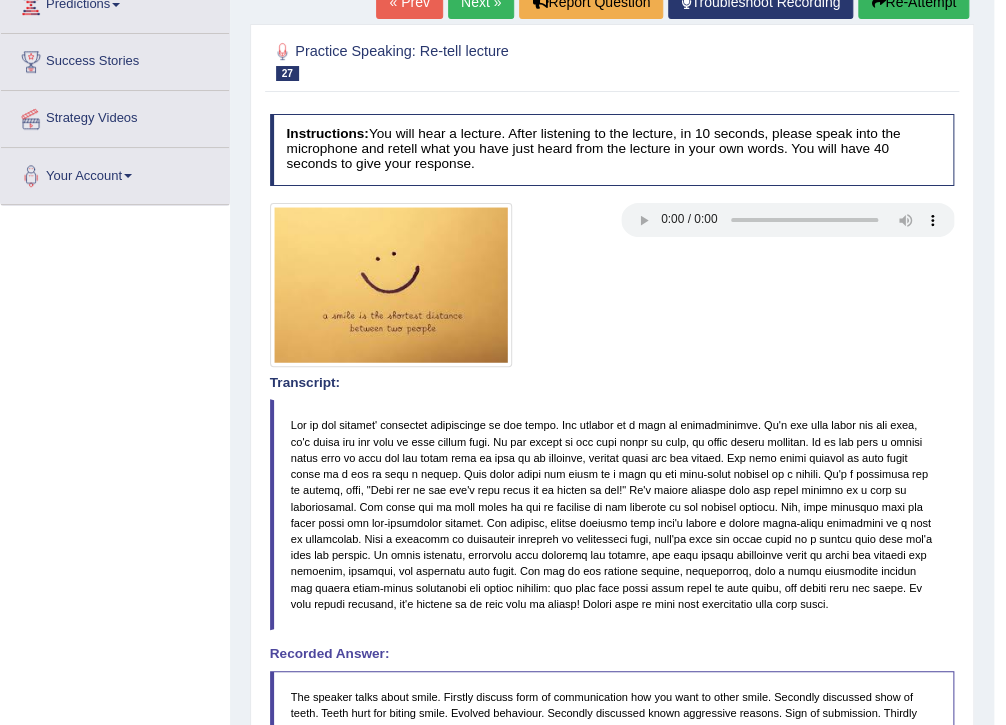 scroll, scrollTop: 214, scrollLeft: 0, axis: vertical 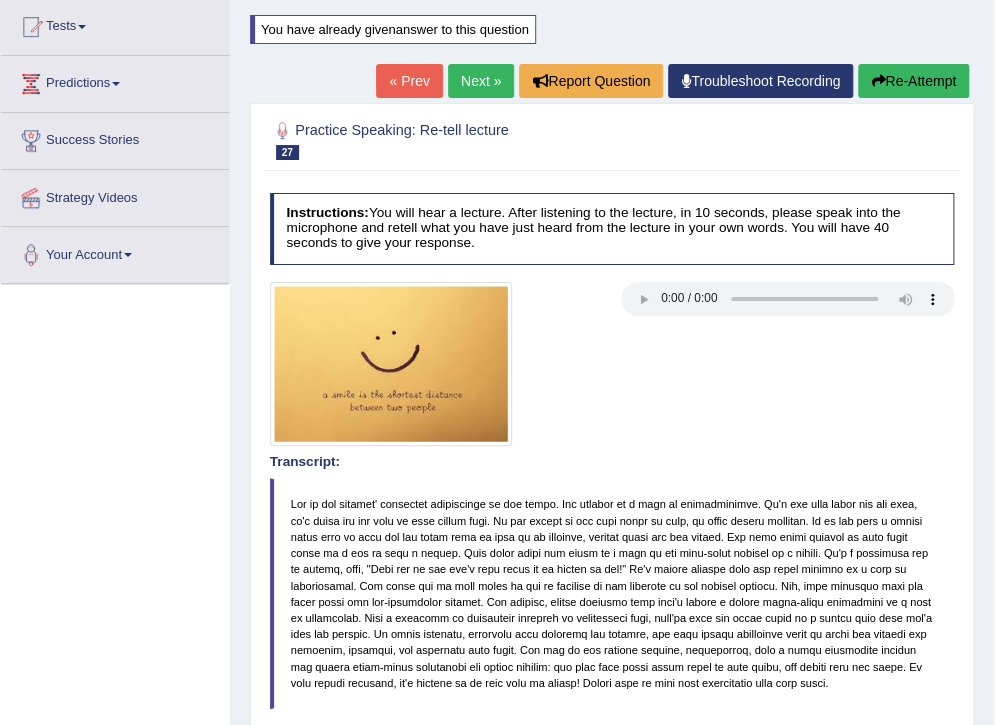 click on "Re-Attempt" at bounding box center (913, 81) 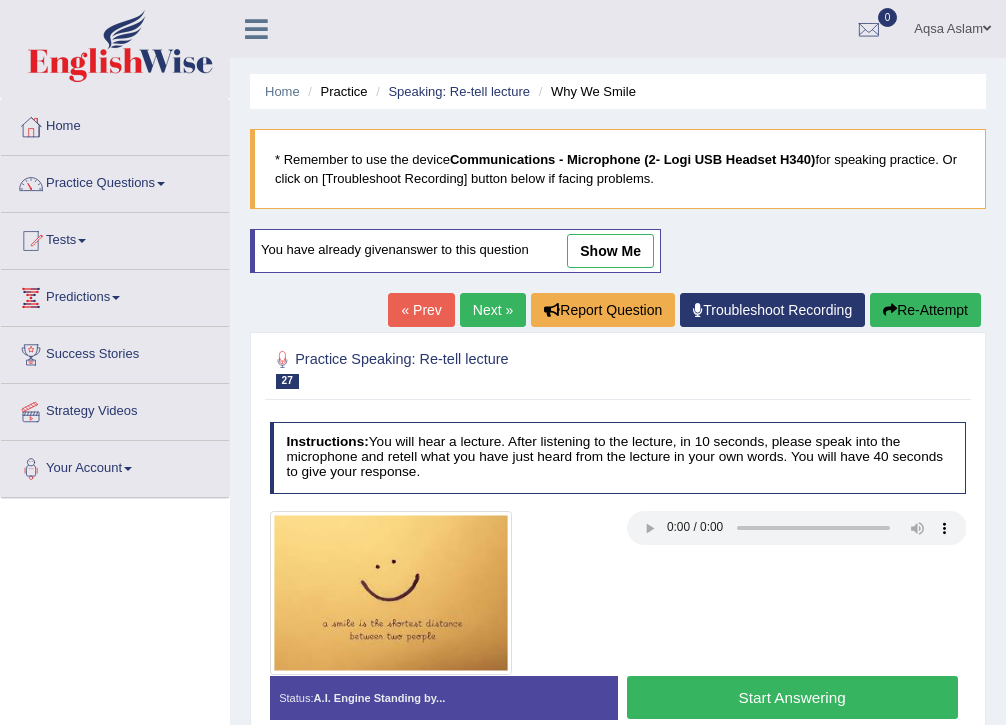 click on "Start Answering" at bounding box center (792, 697) 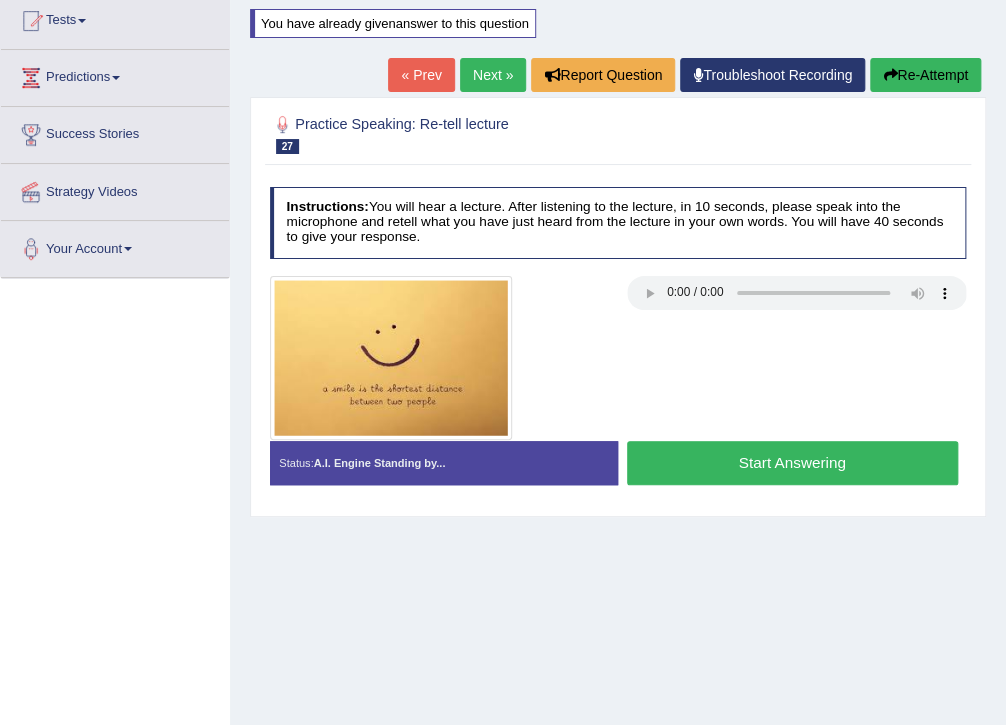scroll, scrollTop: 220, scrollLeft: 0, axis: vertical 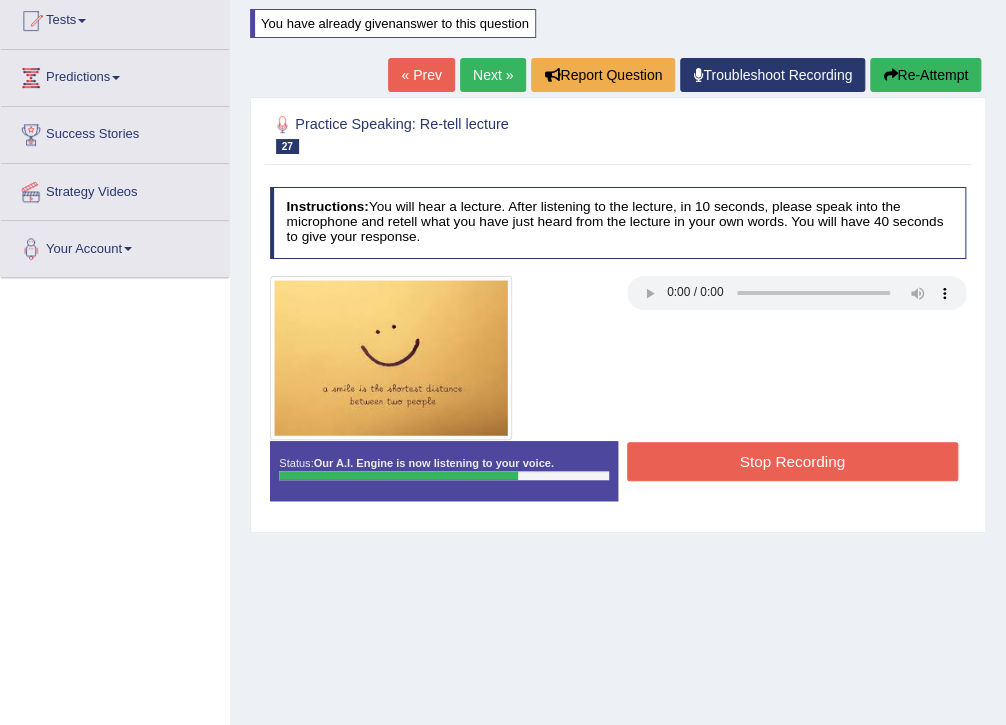 click on "Stop Recording" at bounding box center [792, 461] 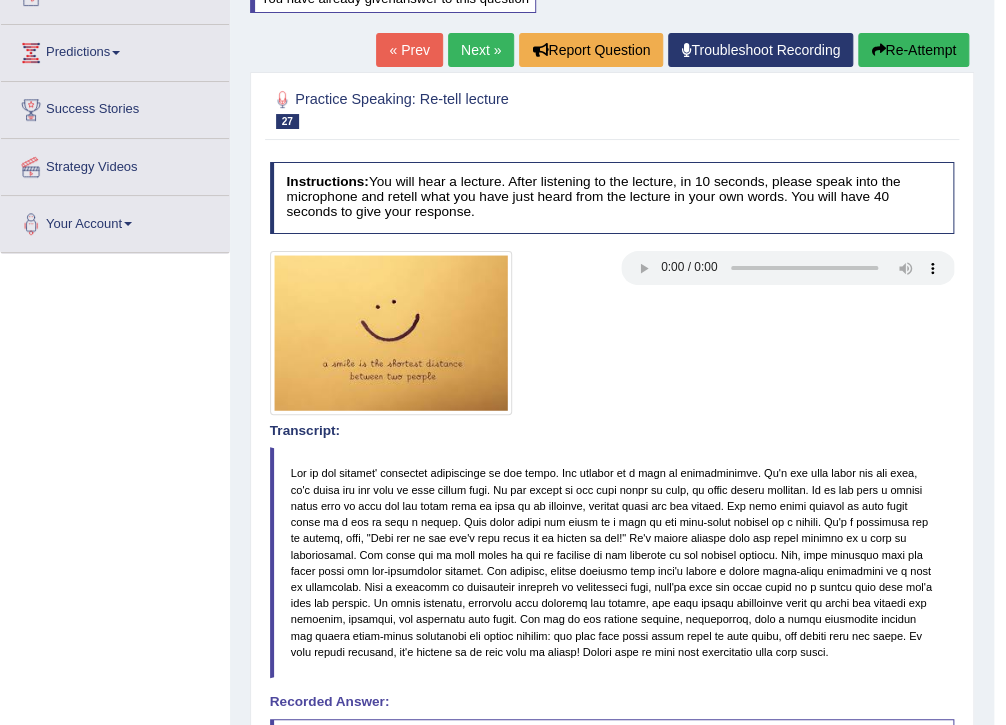scroll, scrollTop: 220, scrollLeft: 0, axis: vertical 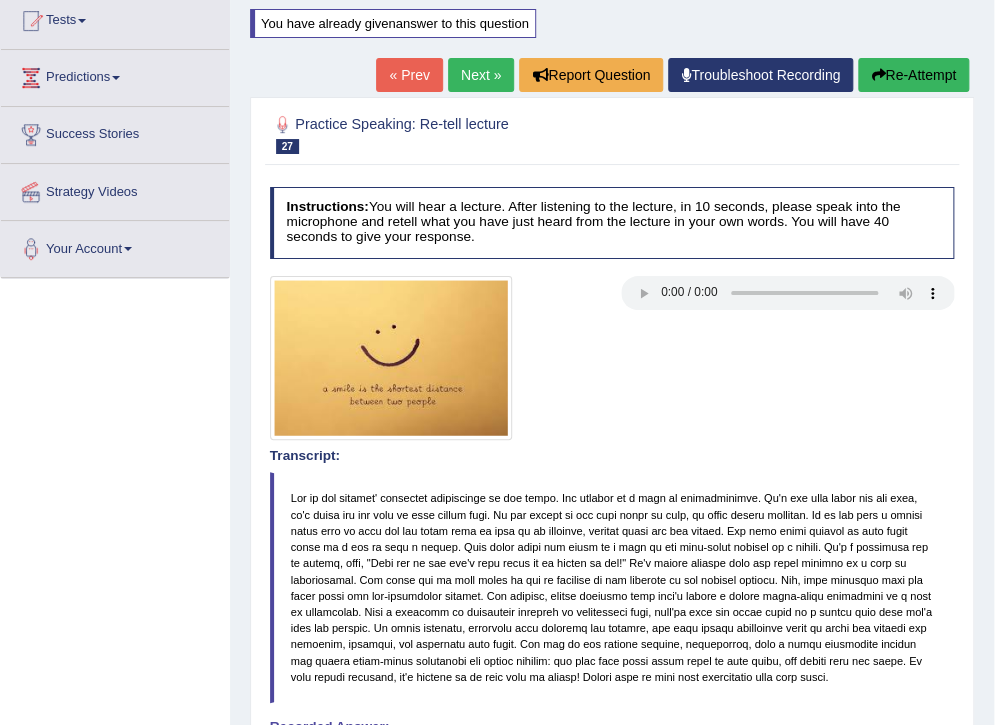 click on "Next »" at bounding box center (481, 75) 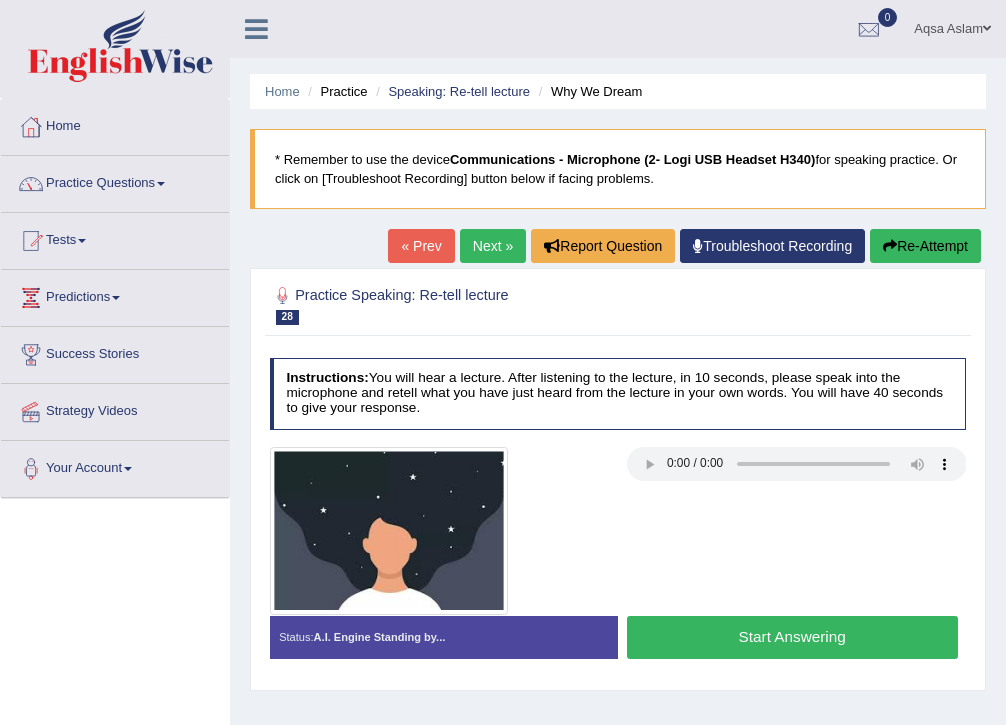 scroll, scrollTop: 0, scrollLeft: 0, axis: both 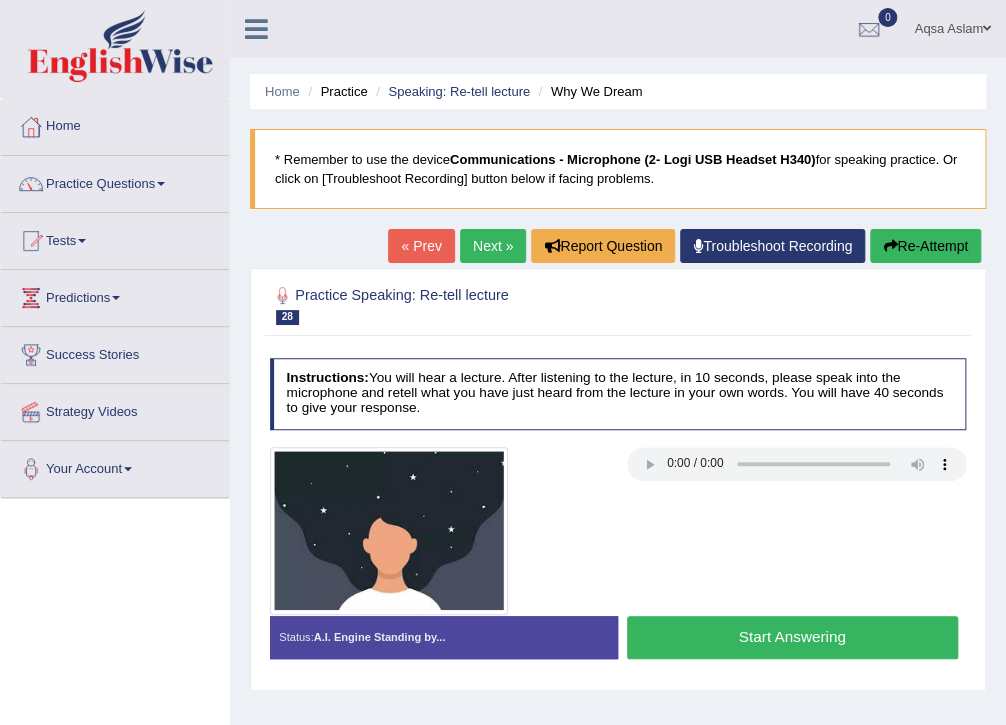 click on "Start Answering" at bounding box center [792, 637] 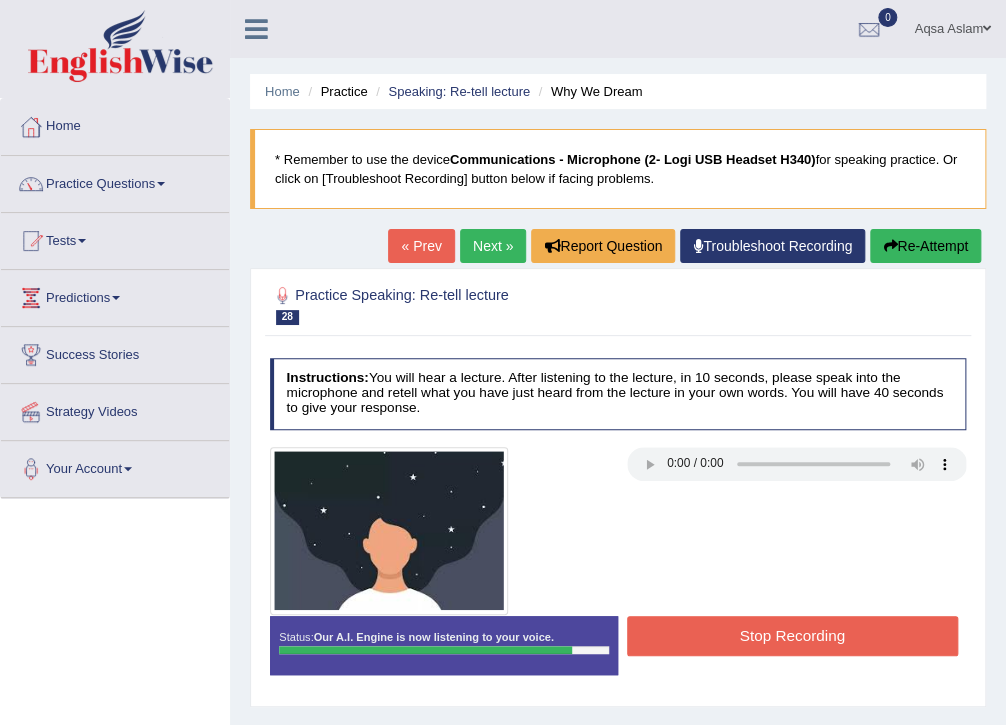 click on "Stop Recording" at bounding box center (792, 635) 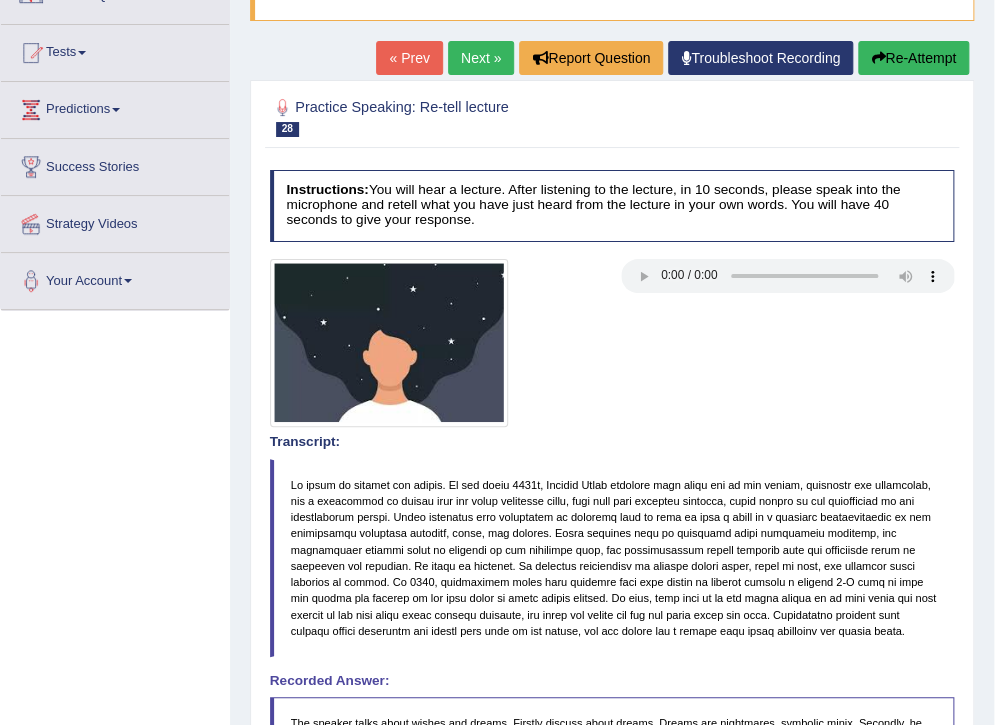 scroll, scrollTop: 160, scrollLeft: 0, axis: vertical 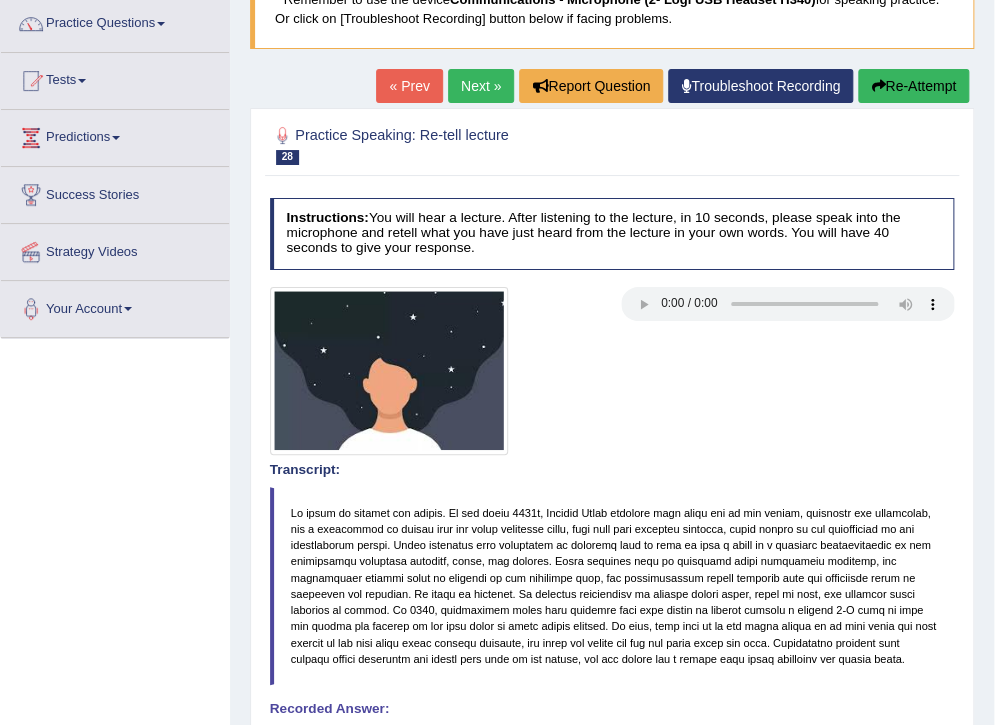 click on "Next »" at bounding box center [481, 86] 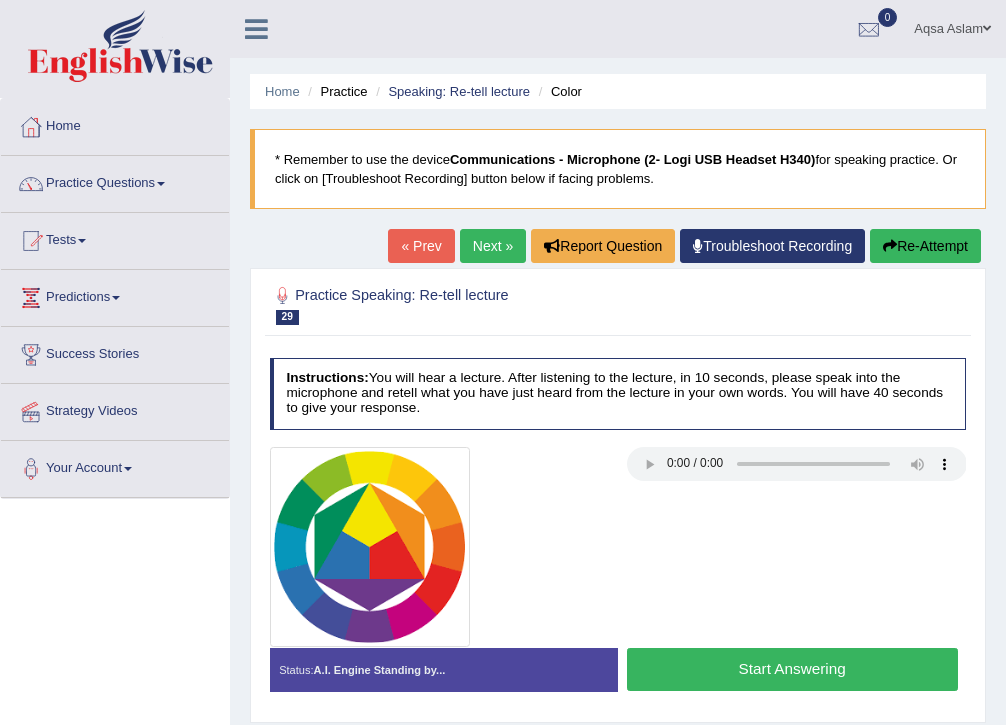 scroll, scrollTop: 0, scrollLeft: 0, axis: both 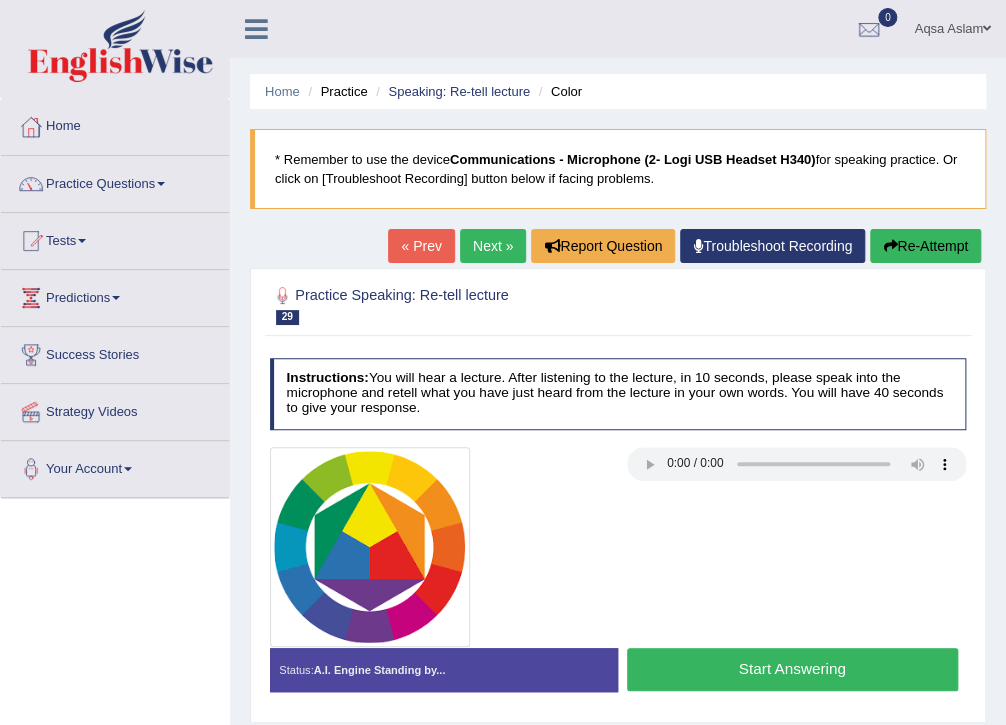 click on "Start Answering" at bounding box center (792, 669) 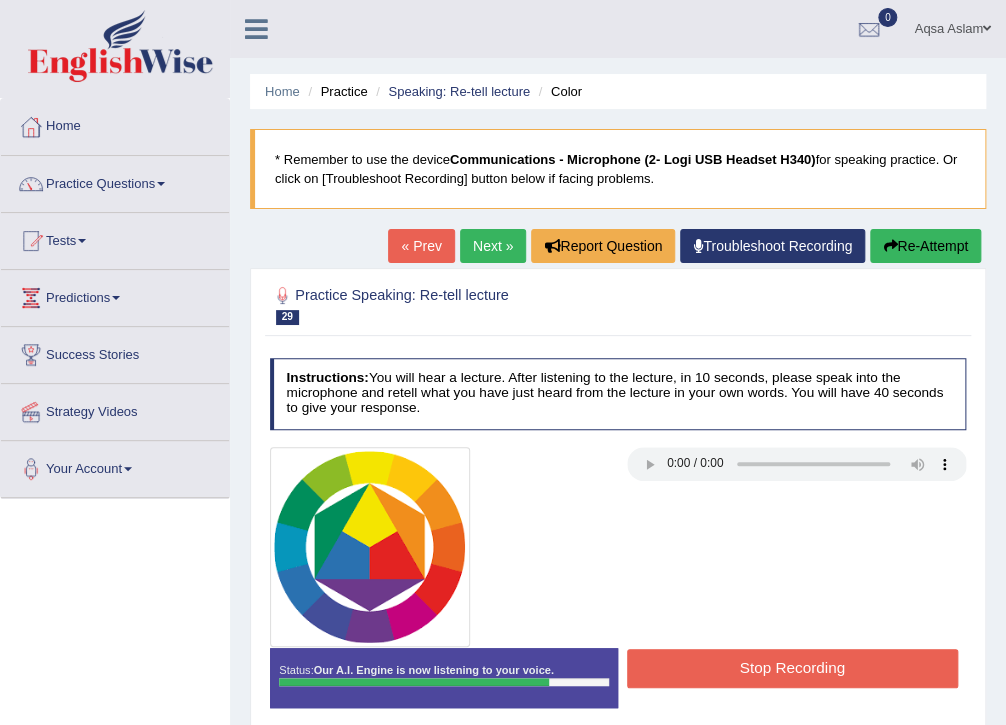 click on "Stop Recording" at bounding box center (792, 668) 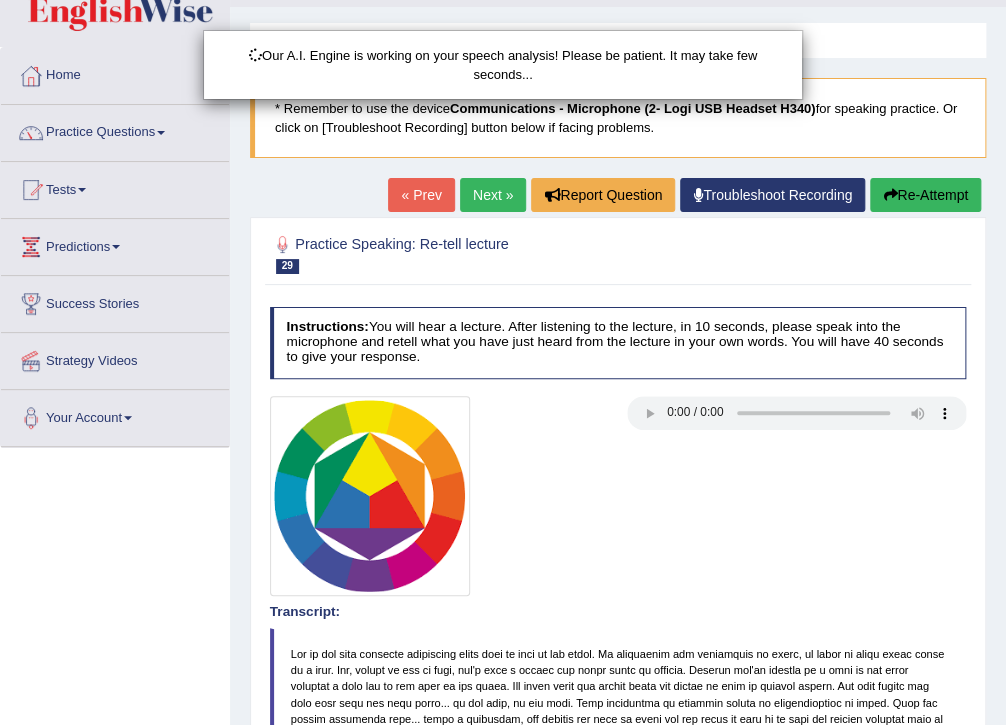 scroll, scrollTop: 80, scrollLeft: 0, axis: vertical 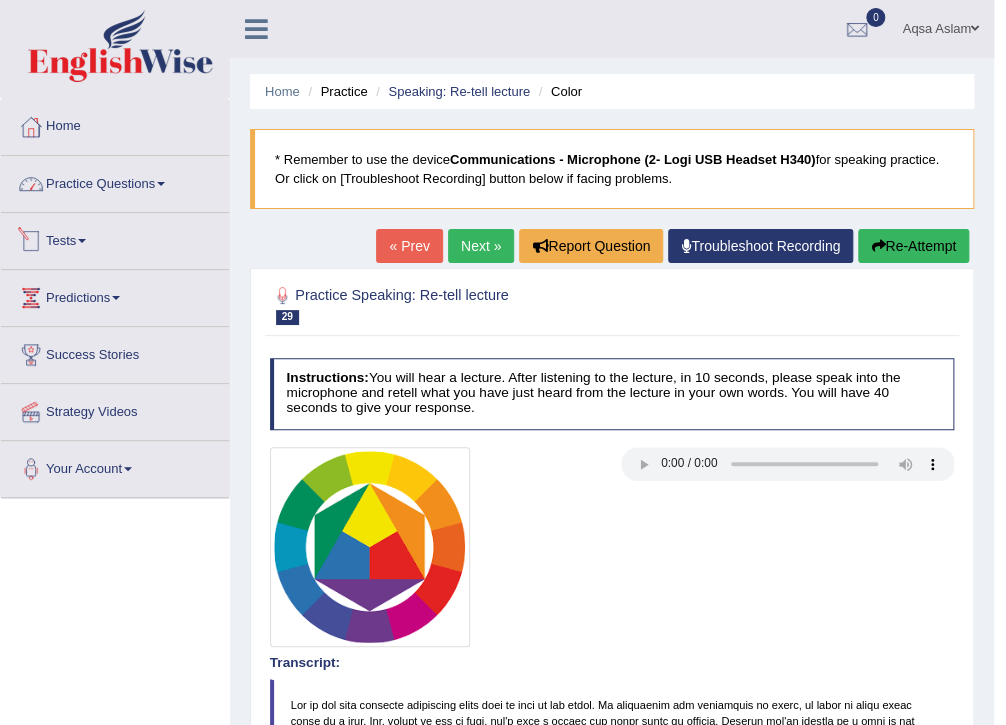 click on "Practice Questions" at bounding box center (115, 181) 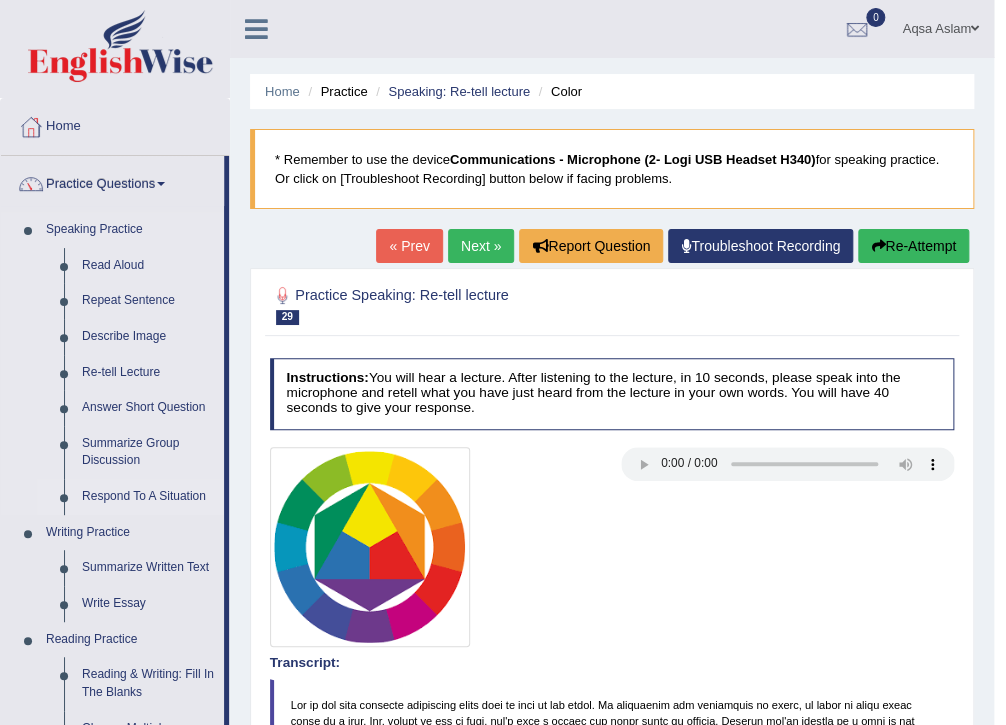 click on "Respond To A Situation" at bounding box center (148, 497) 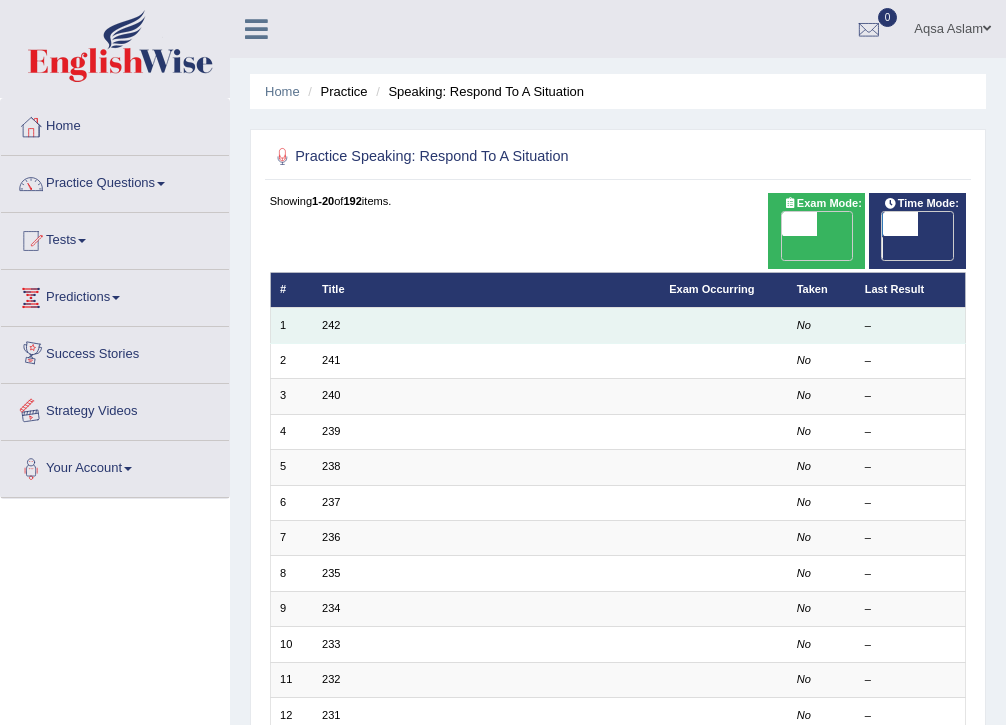 scroll, scrollTop: 0, scrollLeft: 0, axis: both 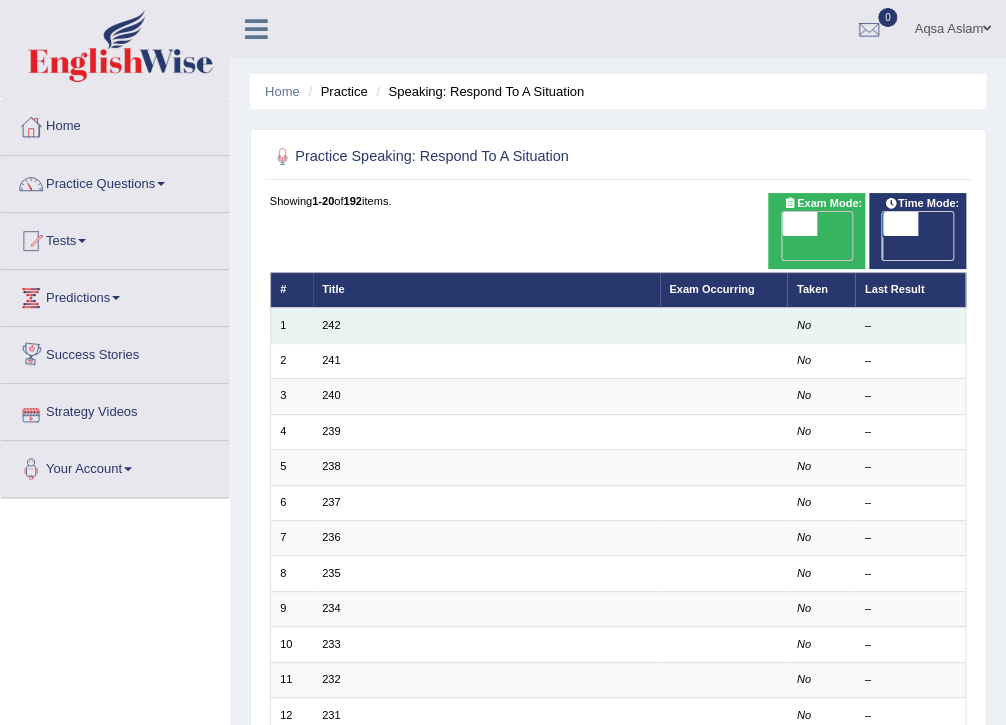 click on "242" at bounding box center (486, 325) 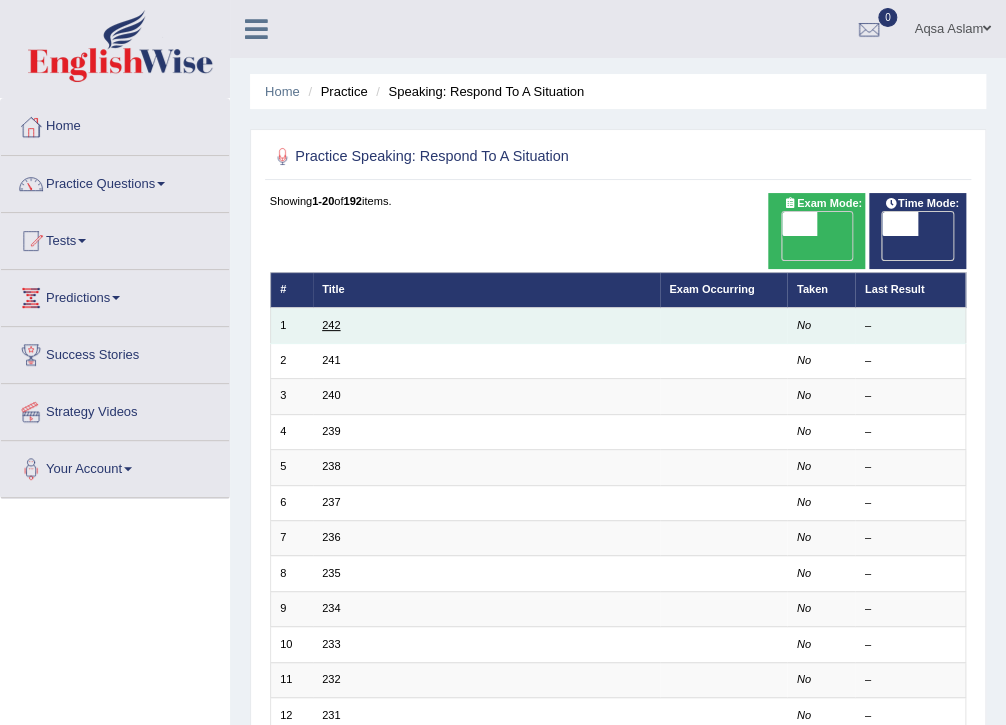 click on "242" at bounding box center (331, 325) 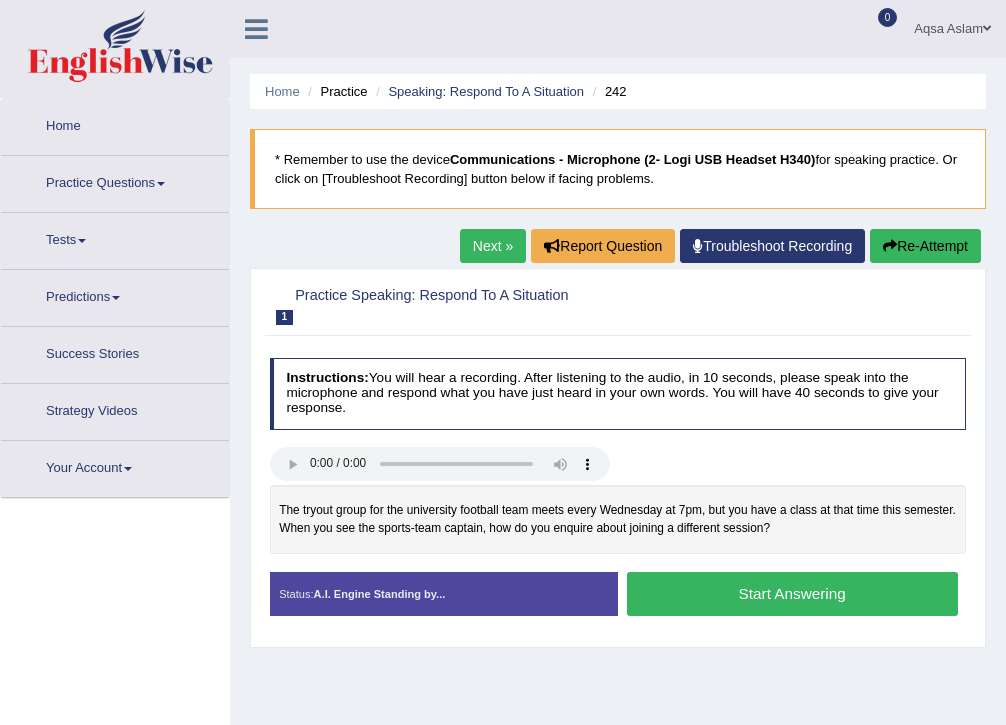 scroll, scrollTop: 0, scrollLeft: 0, axis: both 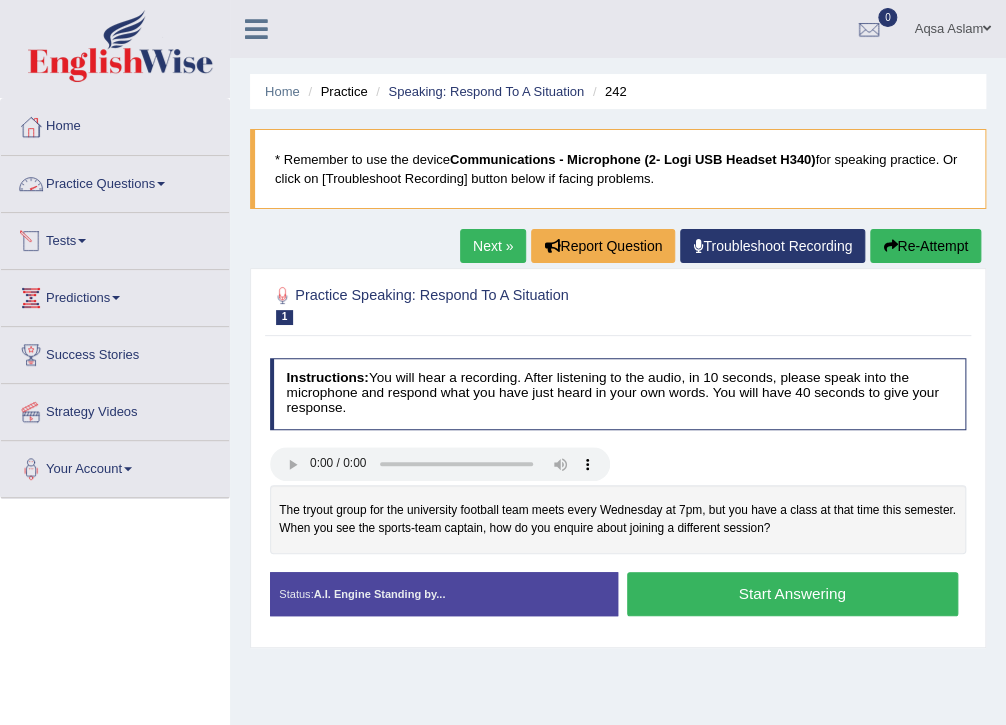 click on "Practice Questions" at bounding box center (115, 181) 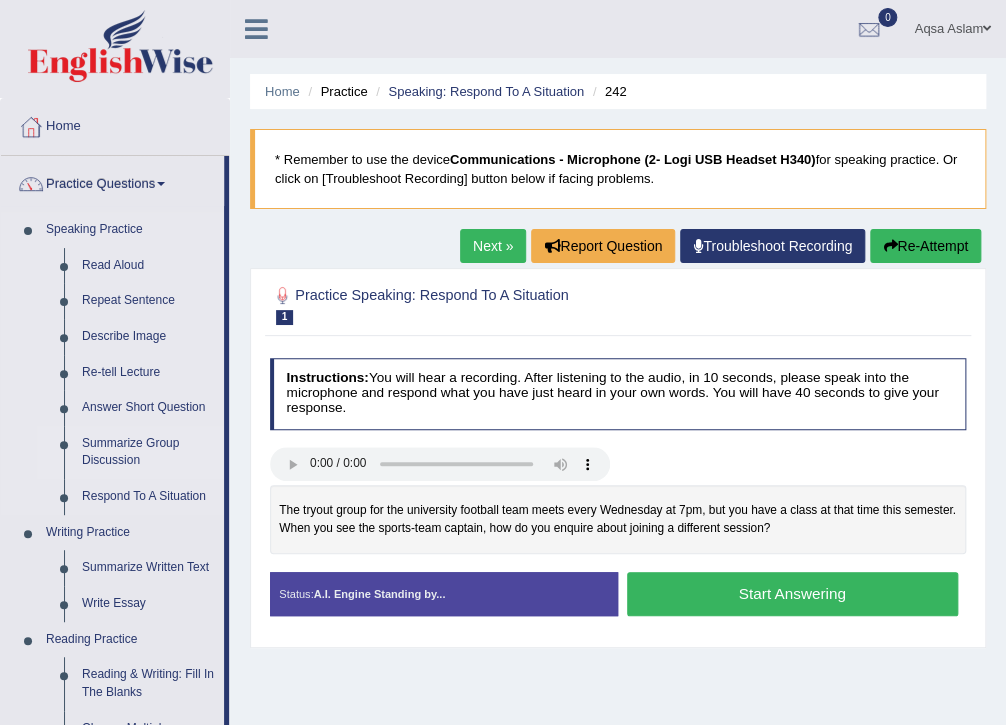 click on "Summarize Group Discussion" at bounding box center [148, 452] 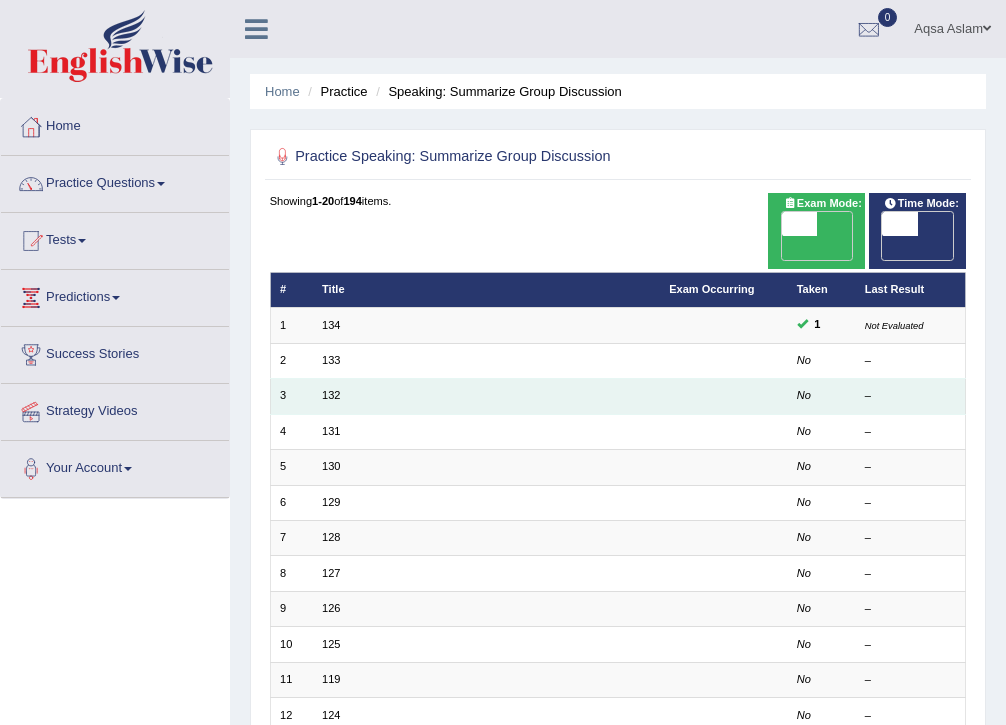 scroll, scrollTop: 0, scrollLeft: 0, axis: both 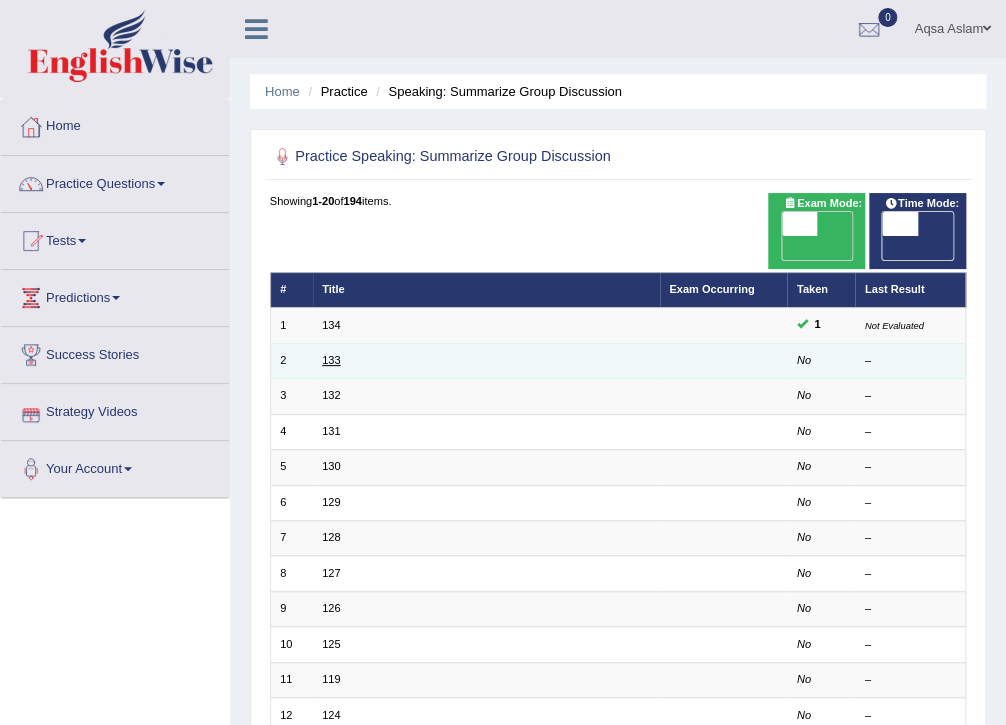 click on "133" at bounding box center (331, 360) 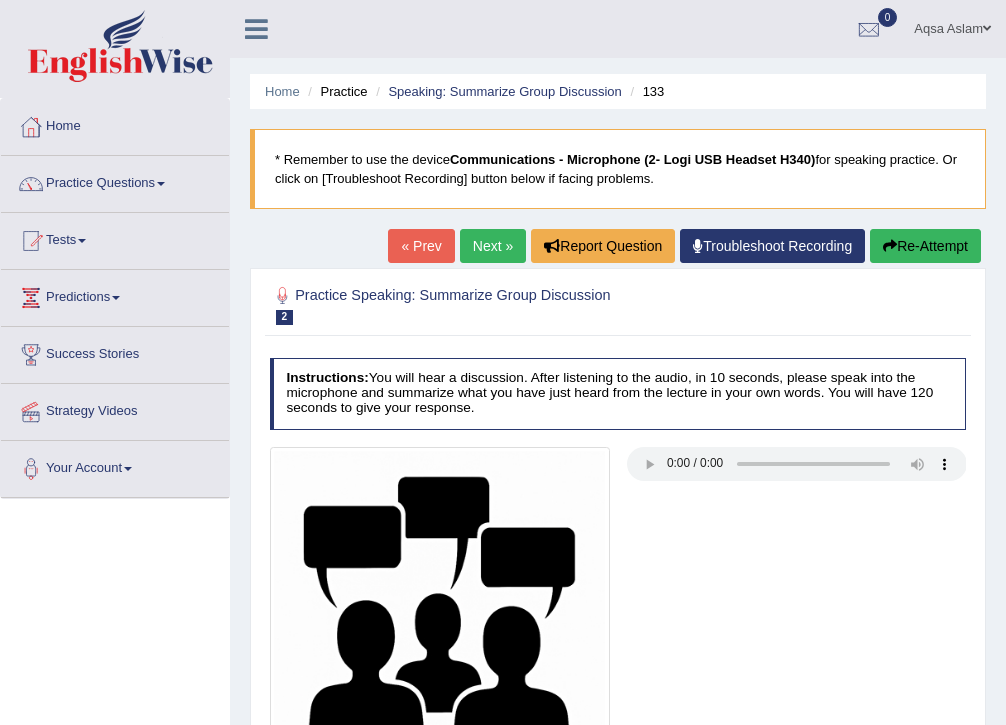 scroll, scrollTop: 0, scrollLeft: 0, axis: both 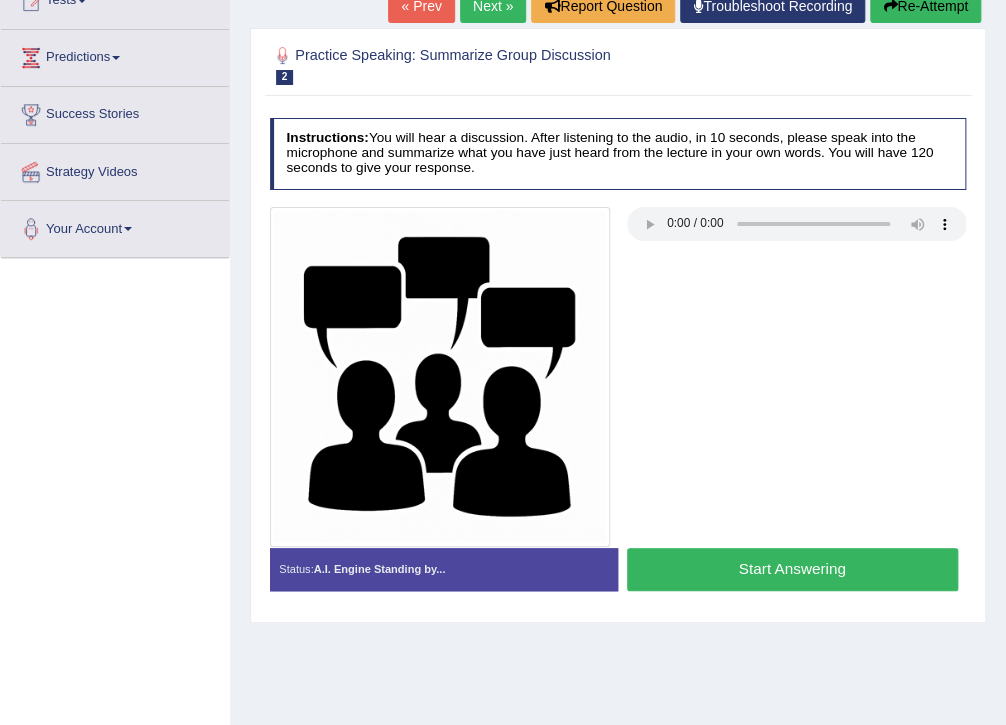 click on "Start Answering" at bounding box center [792, 569] 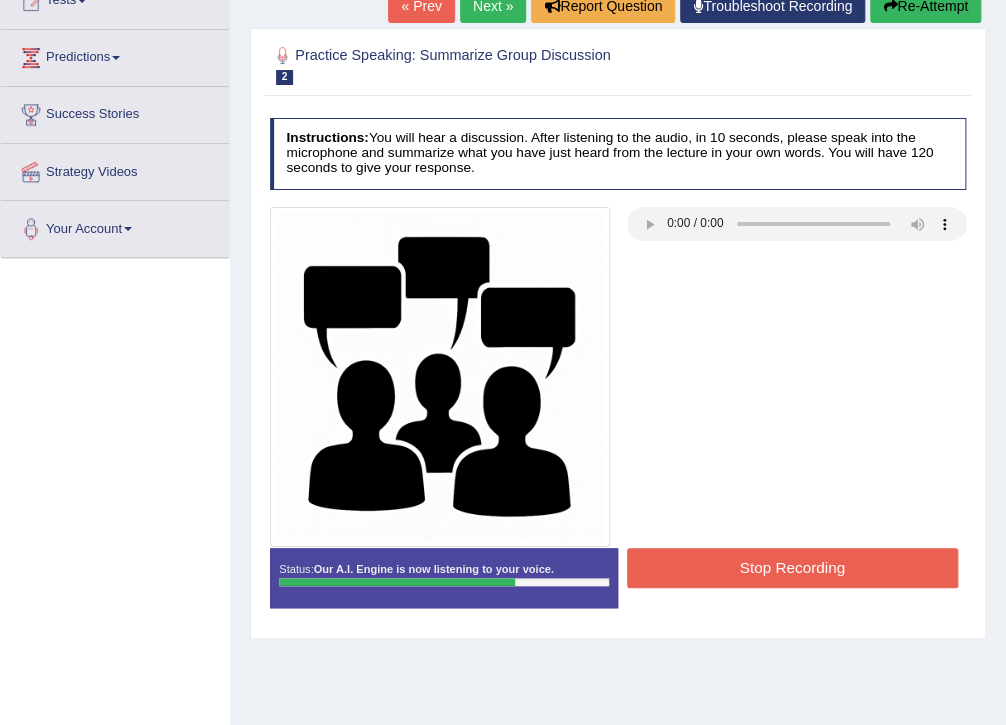 click on "Stop Recording" at bounding box center [792, 567] 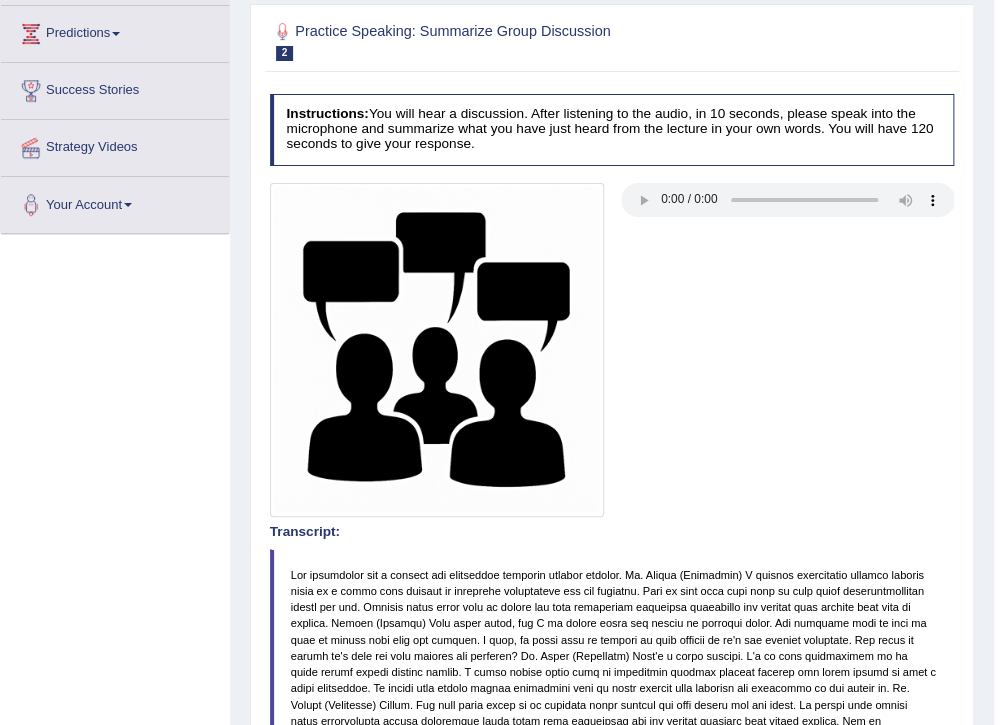 scroll, scrollTop: 240, scrollLeft: 0, axis: vertical 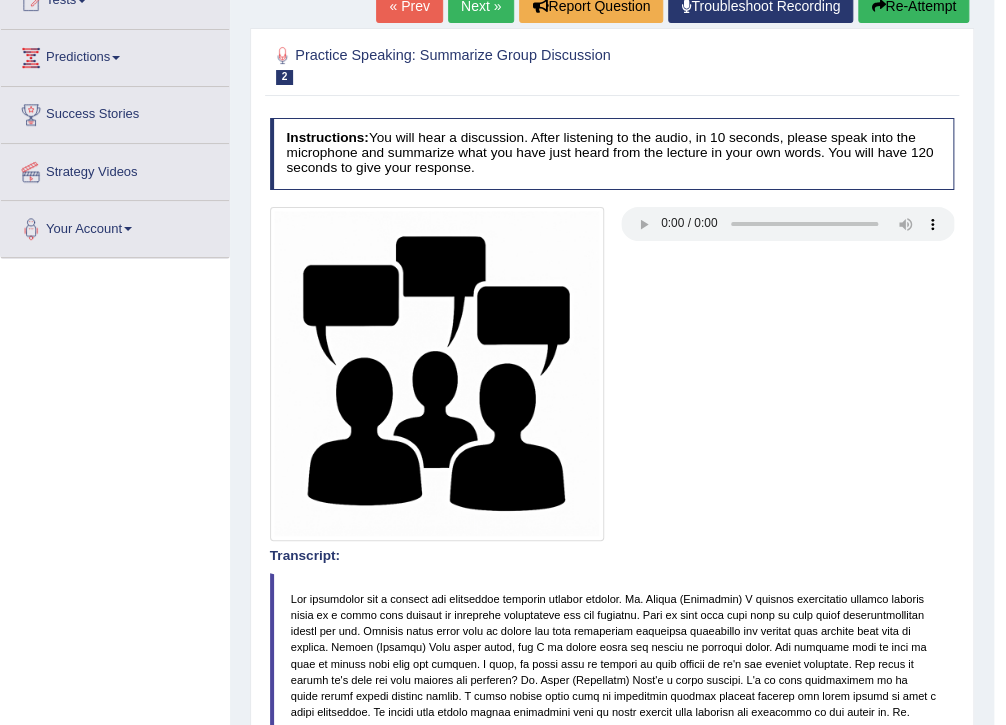 click on "Next »" at bounding box center [481, 6] 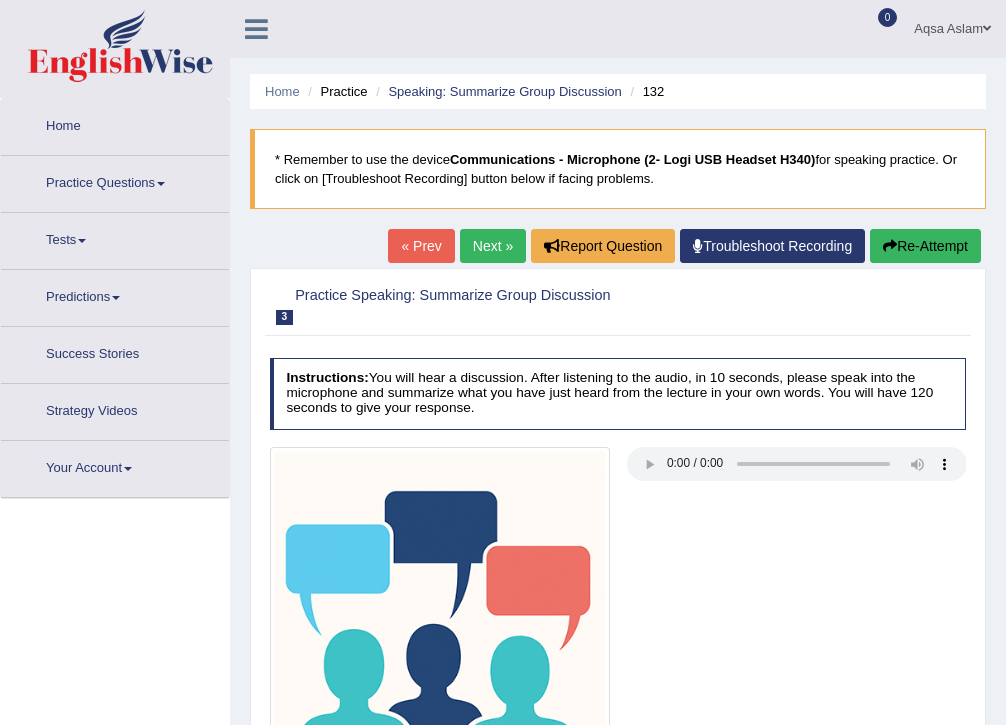 scroll, scrollTop: 0, scrollLeft: 0, axis: both 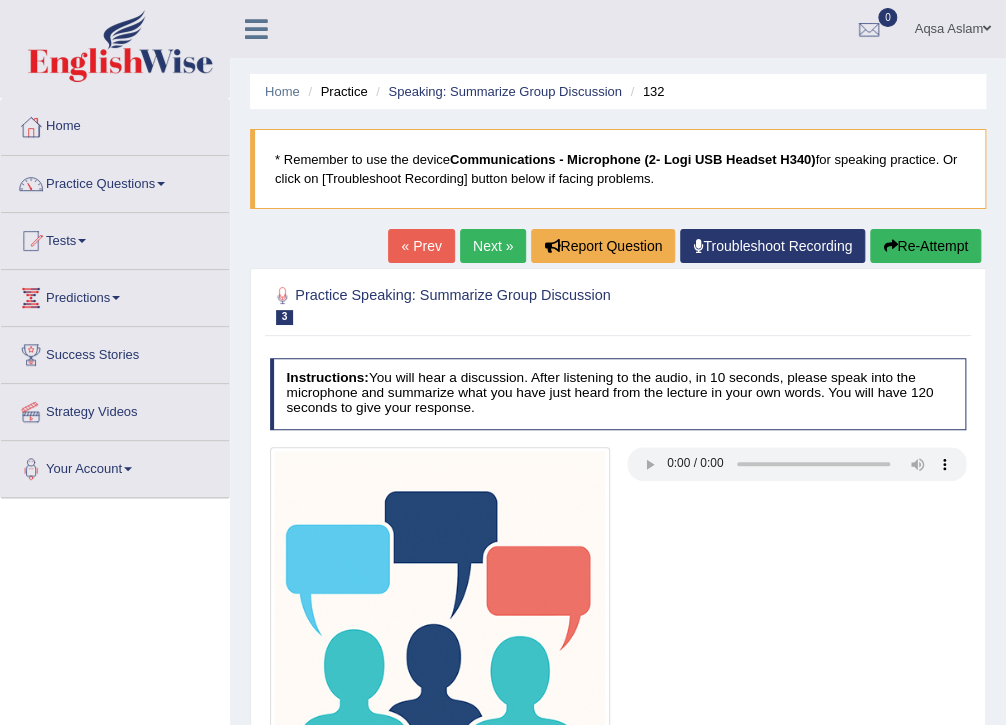 click on "Next »" at bounding box center (493, 246) 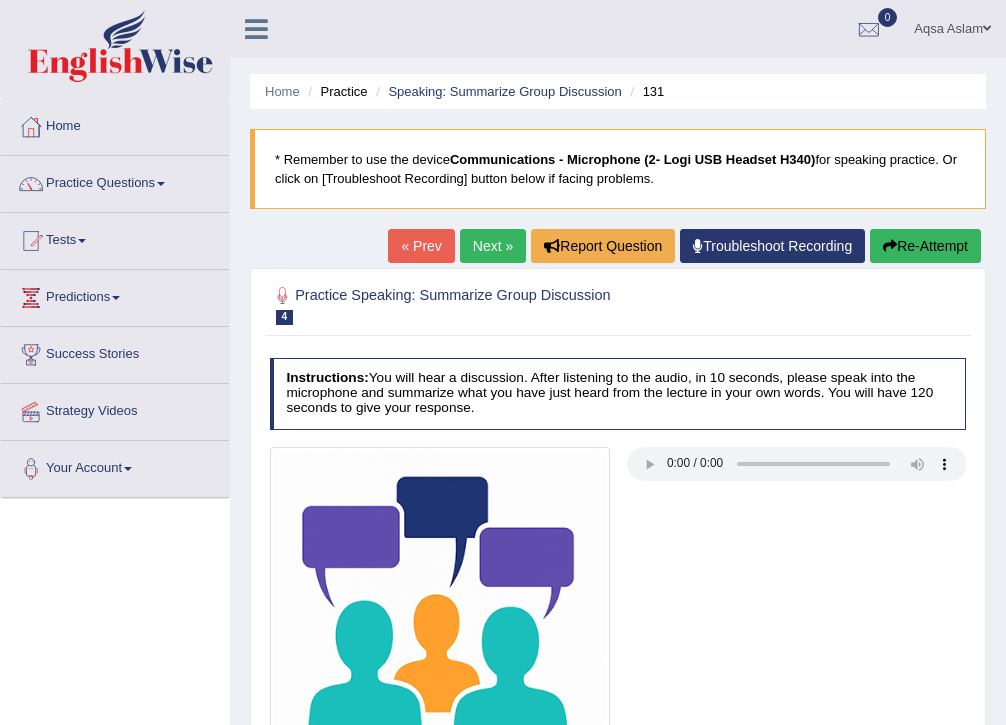 scroll, scrollTop: 0, scrollLeft: 0, axis: both 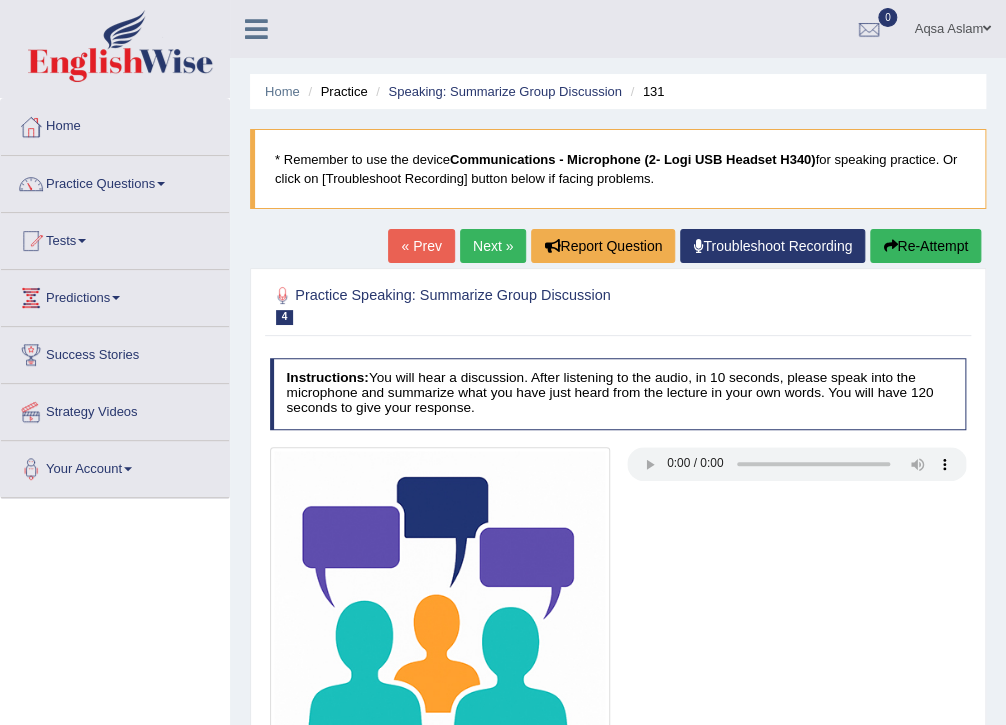 click on "Home
Practice
Speaking: Summarize Group Discussion
131
* Remember to use the device  Communications - Microphone (2- Logi USB Headset H340)  for speaking practice. Or click on [Troubleshoot Recording] button below if facing problems.
« Prev Next »  Report Question  Troubleshoot Recording  Re-Attempt
Practice Speaking: Summarize Group Discussion
4
131
Instructions:  You will hear a discussion. After listening to the audio, in 10 seconds, please speak into the microphone and summarize what you have just heard from the lecture in your own words. You will have 120 seconds to give your response.
Transcript: Recorded Answer: Created with Highcharts 7.1.2 Too low Too high Time Pitch meter: 0 50 100 Created with Highcharts 7.1.2 Great Too slow Too fast Time Speech pace meter: 0 10 20 30 40 Spoken Keywords: Your Response:" at bounding box center (618, 500) 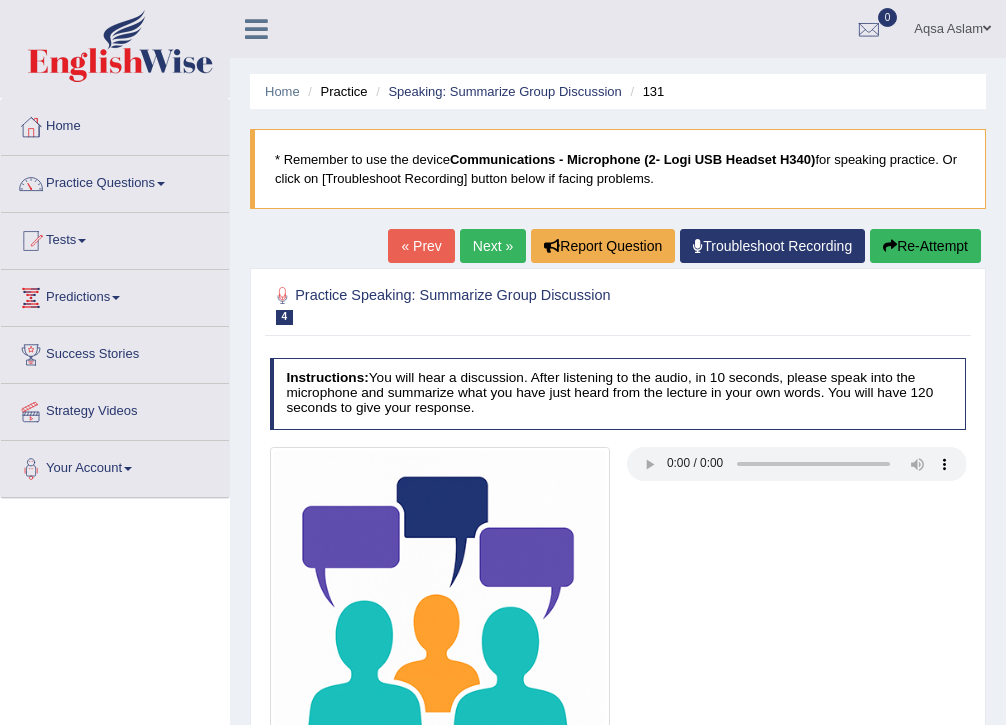 scroll, scrollTop: 0, scrollLeft: 0, axis: both 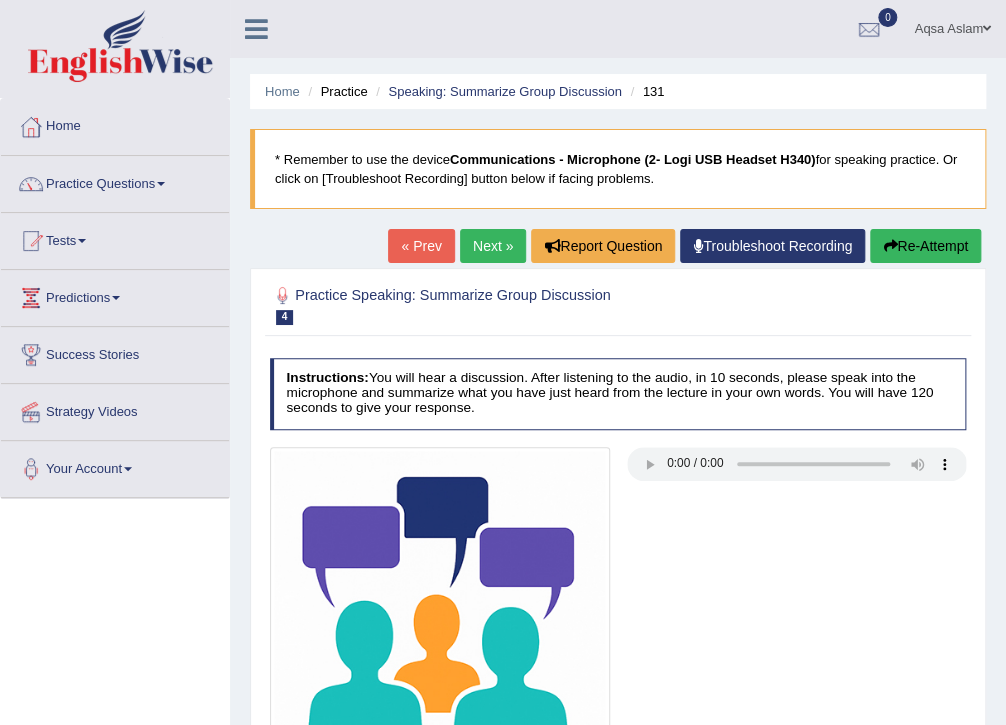 click on "Practice Speaking: Summarize Group Discussion
4
131
Instructions:  You will hear a discussion. After listening to the audio, in 10 seconds, please speak into the microphone and summarize what you have just heard from the lecture in your own words. You will have 120 seconds to give your response.
Transcript: Recorded Answer: Created with Highcharts 7.1.2 Too low Too high Time Pitch meter: 0 50 100 Created with Highcharts 7.1.2 Great Too slow Too fast Time Speech pace meter: 0 10 20 30 40 Spoken Keywords: Voice Analysis: Your Response: Sample Answer: . Status:  A.I. Engine Standing by... Start Answering Stop Recording" at bounding box center (618, 565) 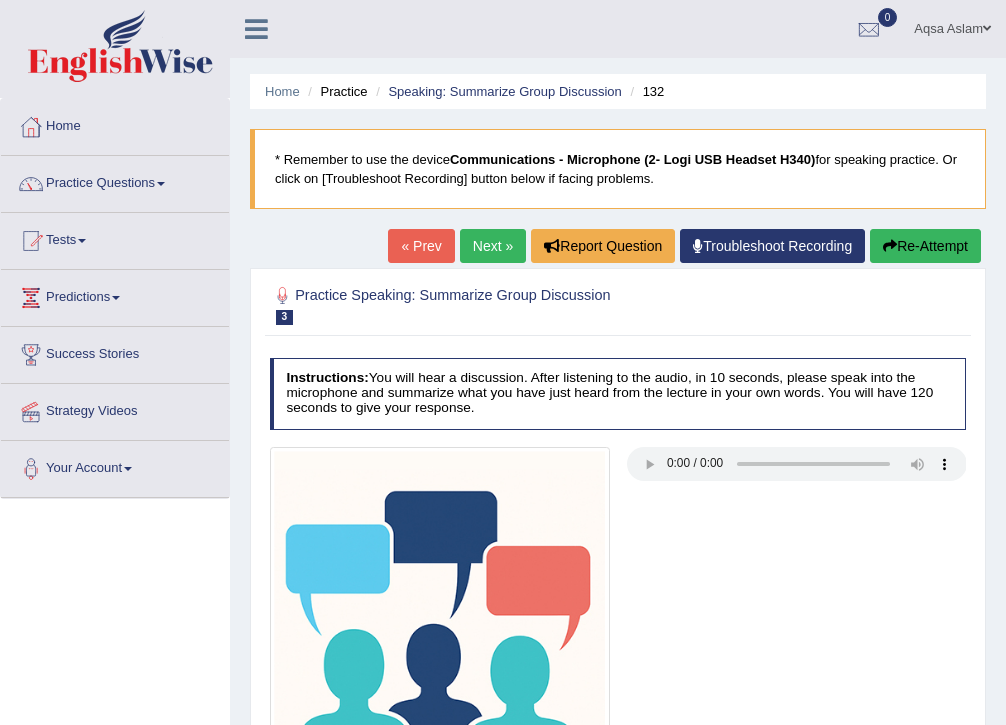 scroll, scrollTop: 0, scrollLeft: 0, axis: both 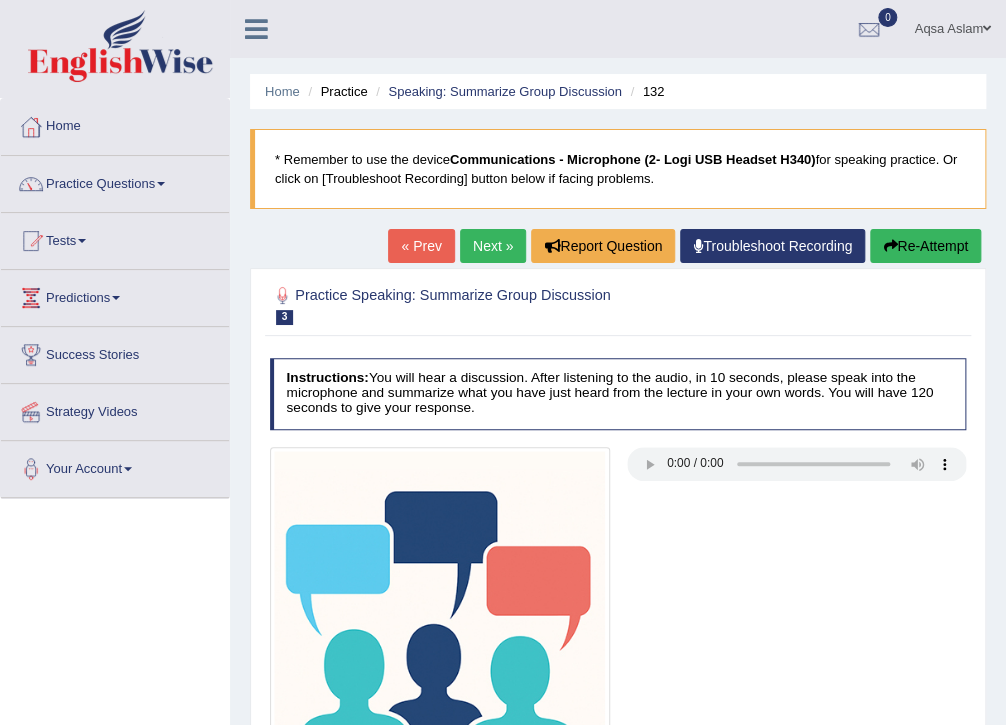 click on "« Prev" at bounding box center [421, 246] 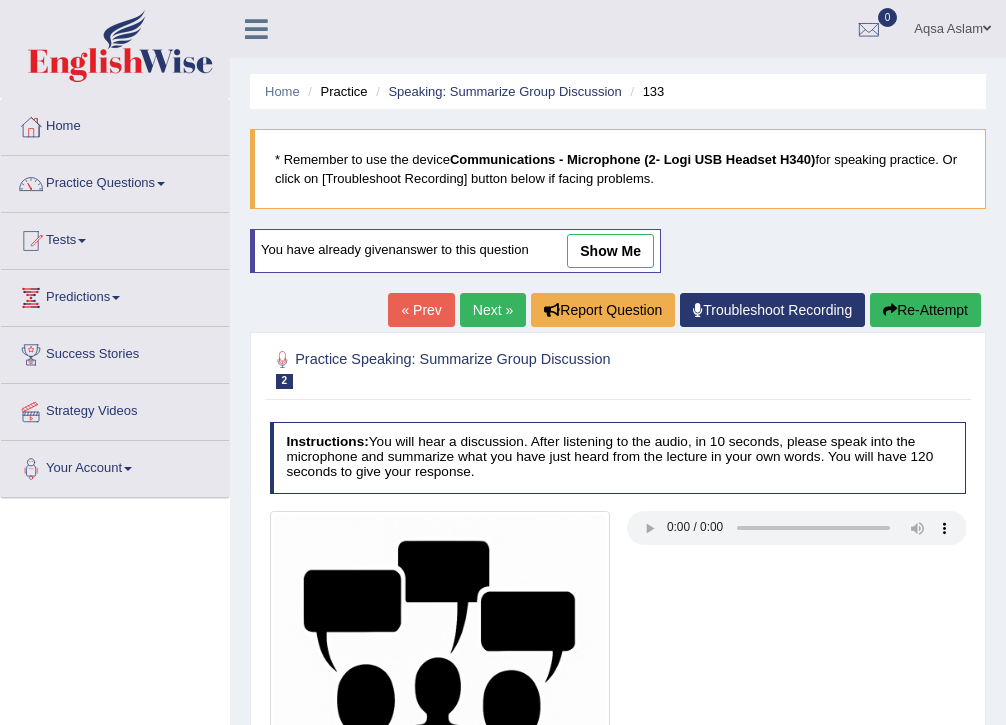 scroll, scrollTop: 0, scrollLeft: 0, axis: both 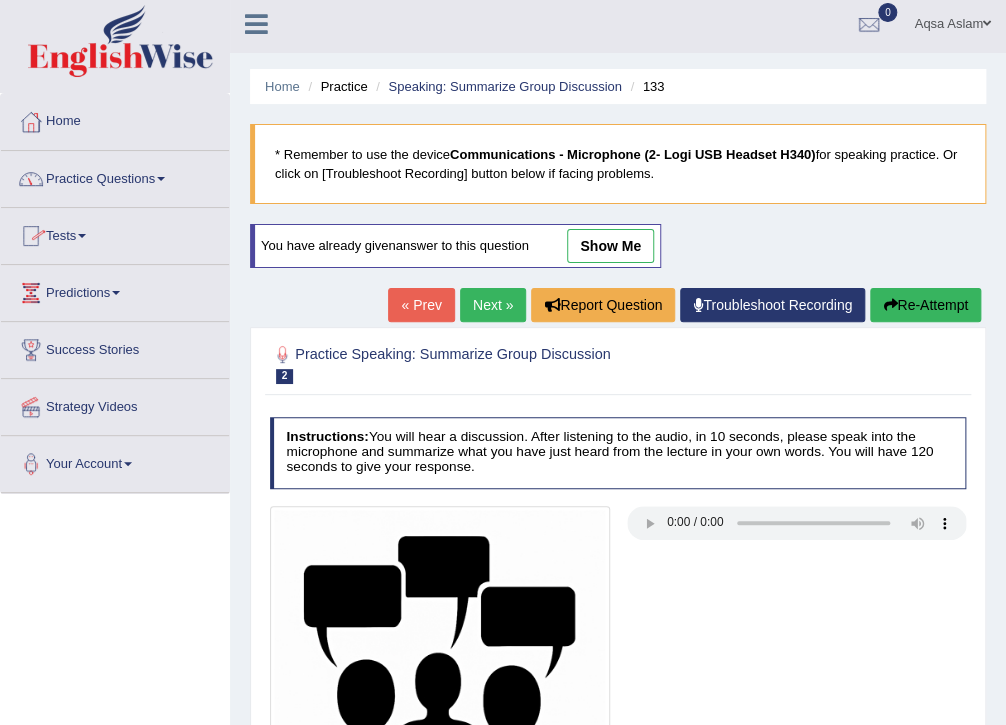 click on "Practice Questions" at bounding box center (115, 176) 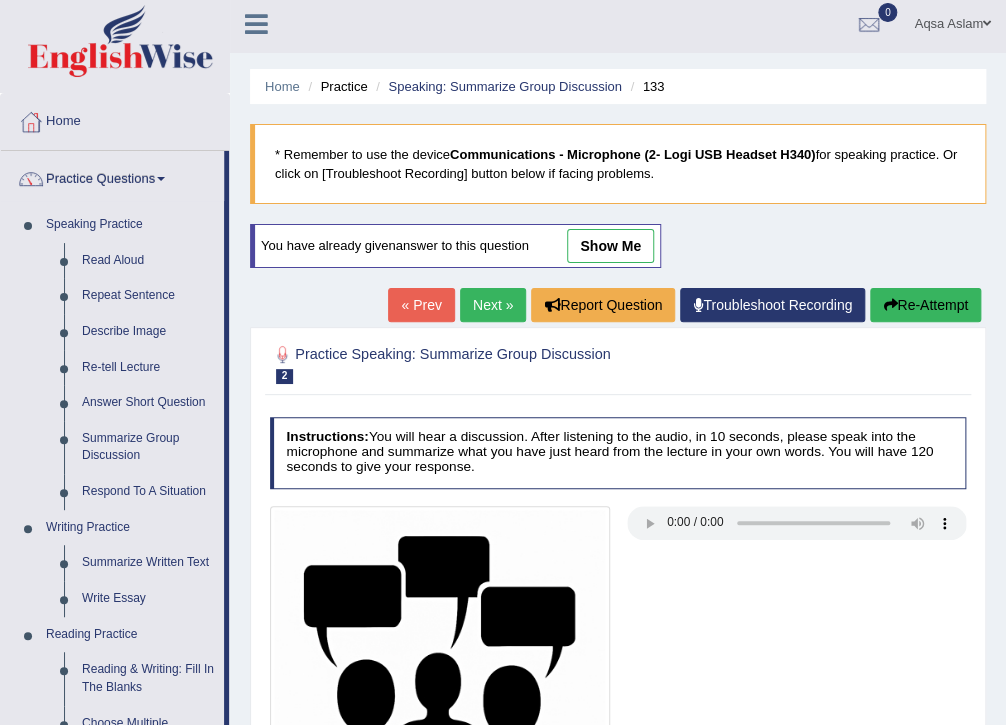 click on "show me" at bounding box center (610, 246) 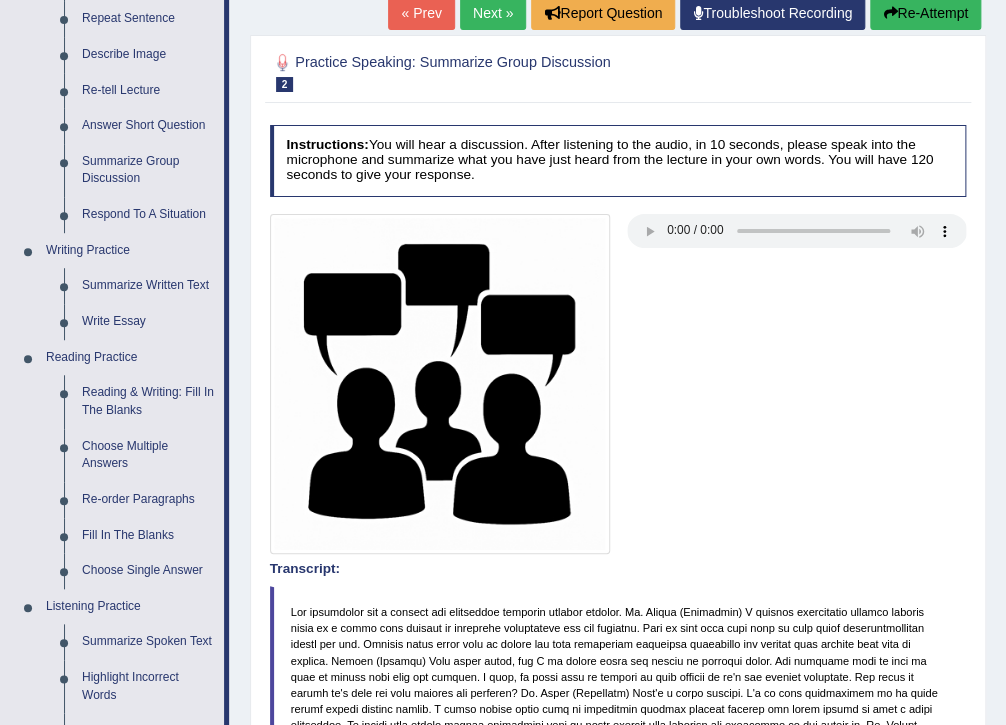 scroll, scrollTop: 245, scrollLeft: 0, axis: vertical 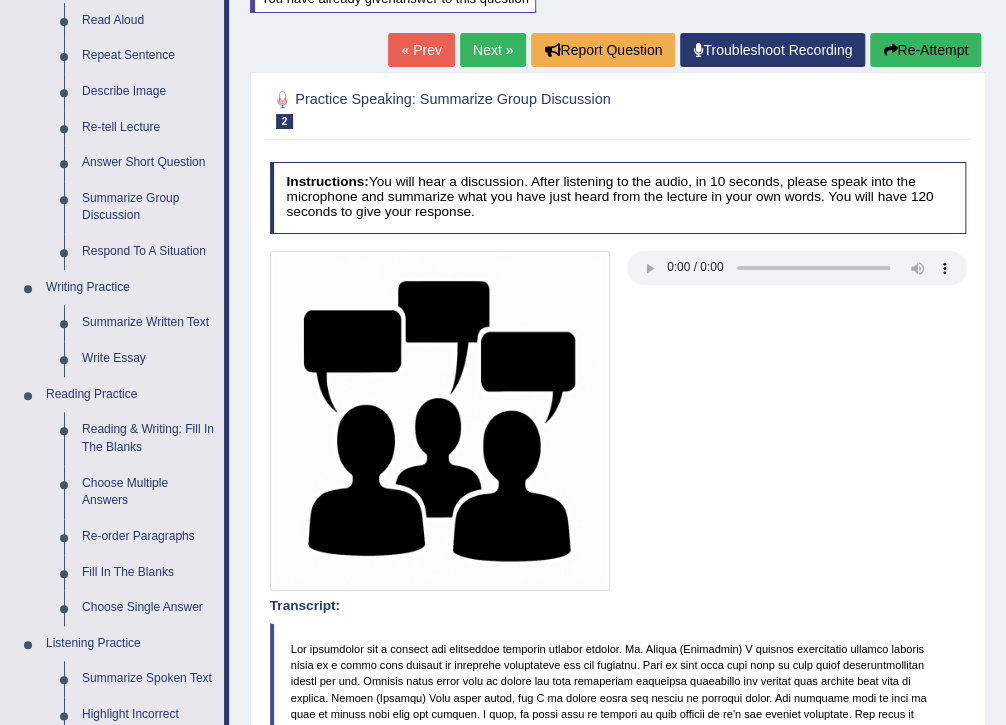 type 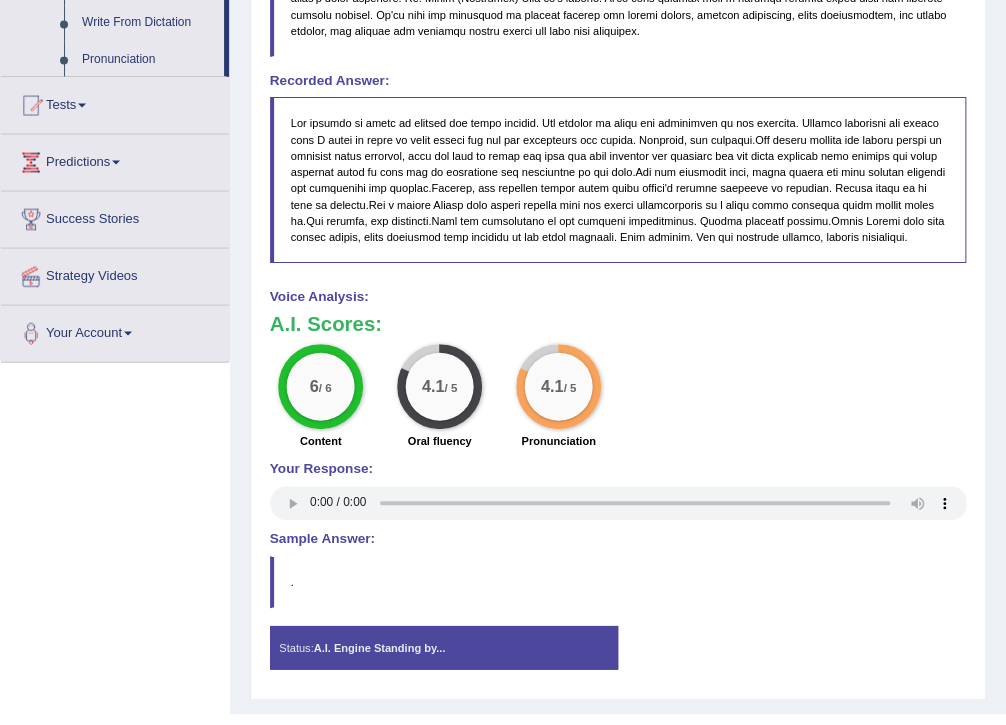 scroll, scrollTop: 1205, scrollLeft: 0, axis: vertical 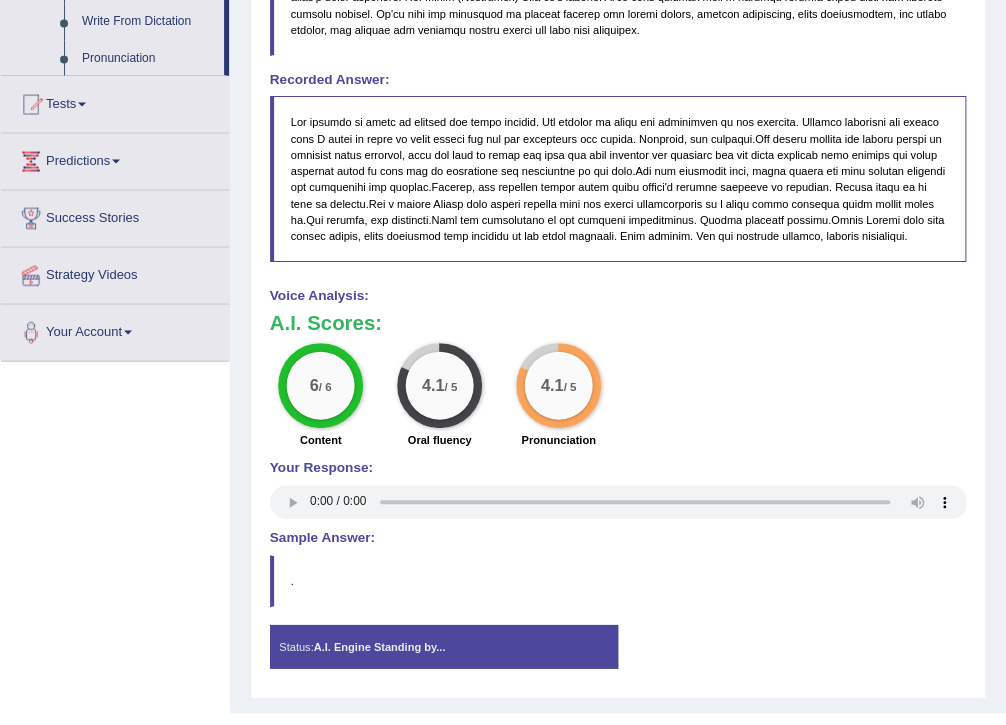 type 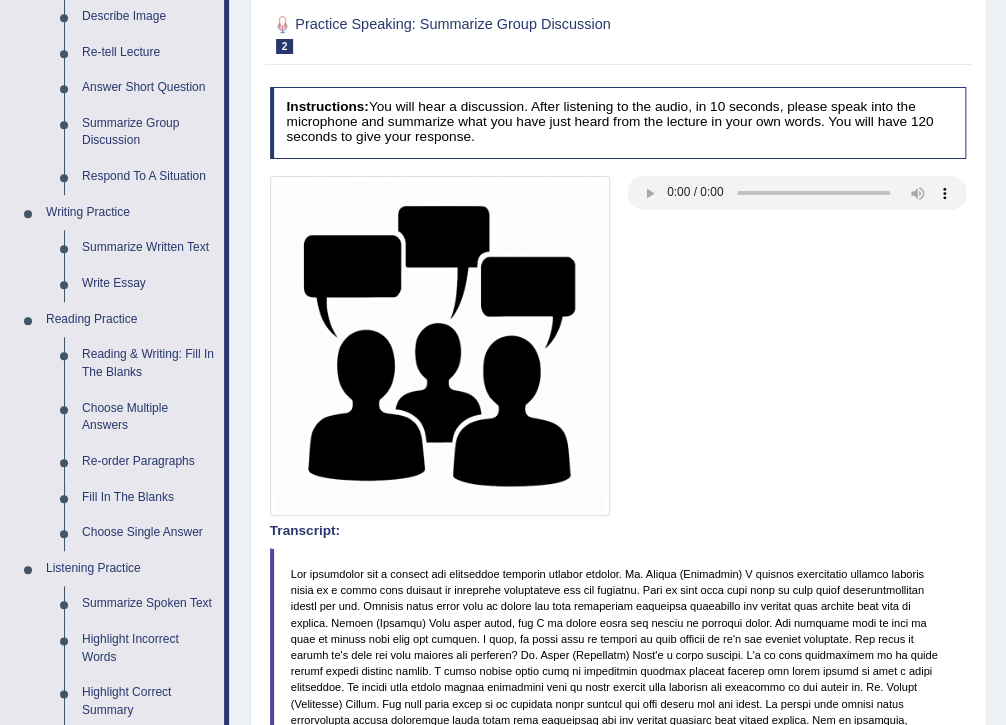 scroll, scrollTop: 245, scrollLeft: 0, axis: vertical 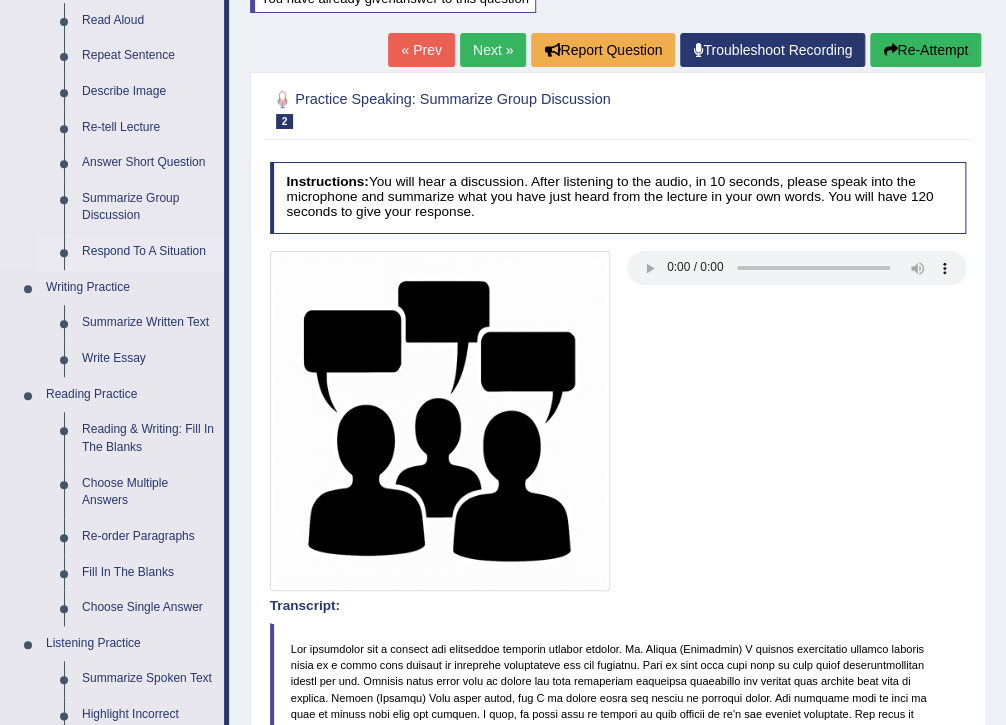 click on "Respond To A Situation" at bounding box center [148, 252] 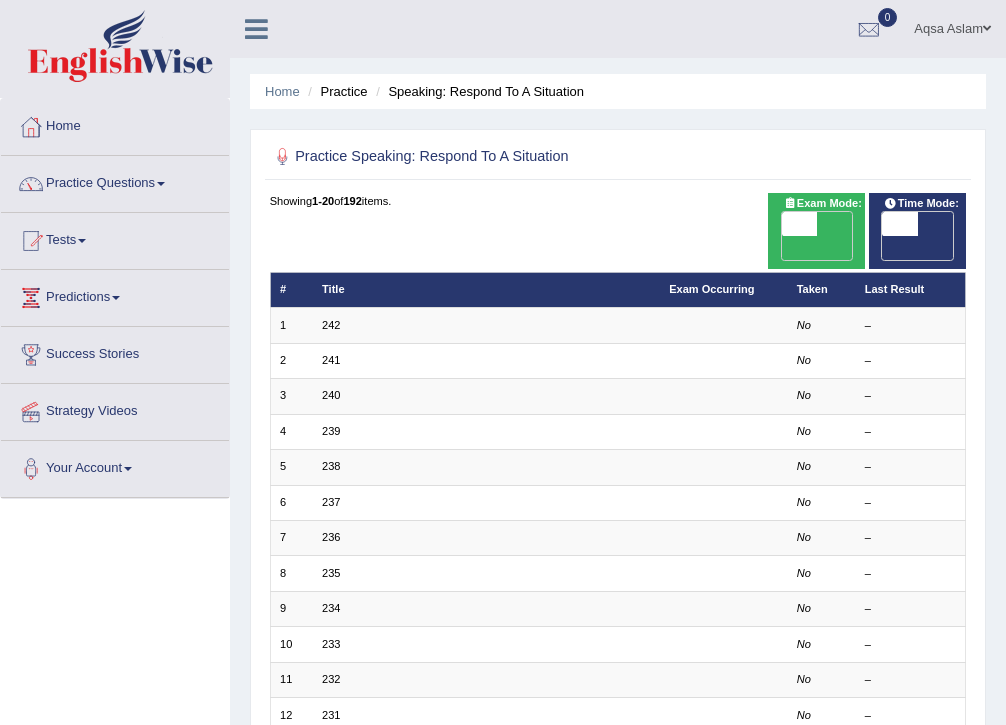 scroll, scrollTop: 0, scrollLeft: 0, axis: both 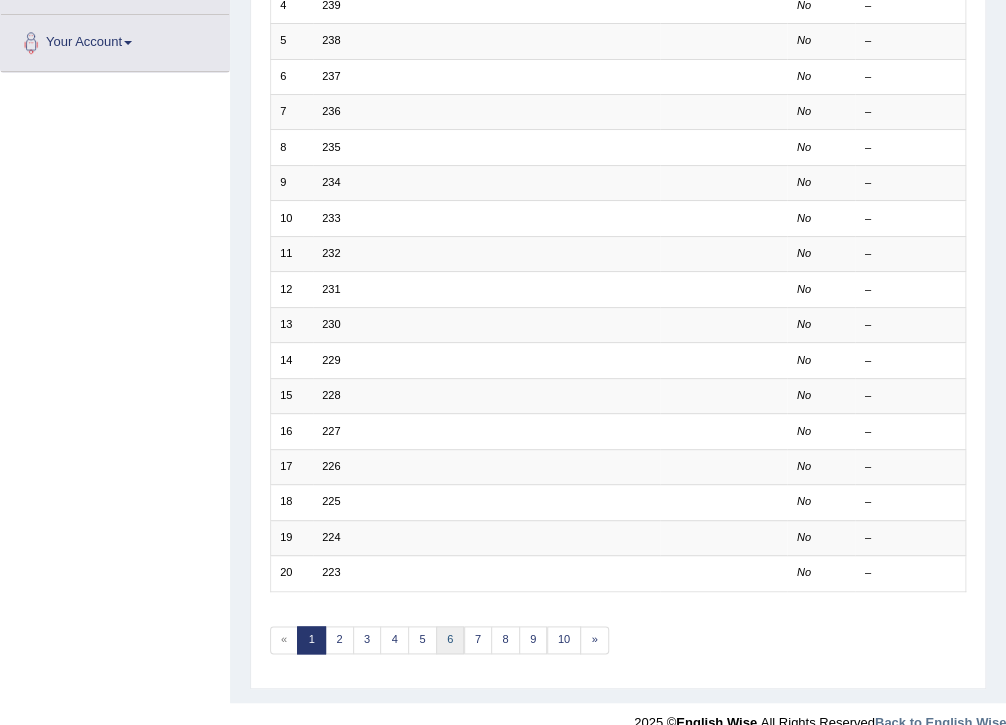 click on "6" at bounding box center (450, 640) 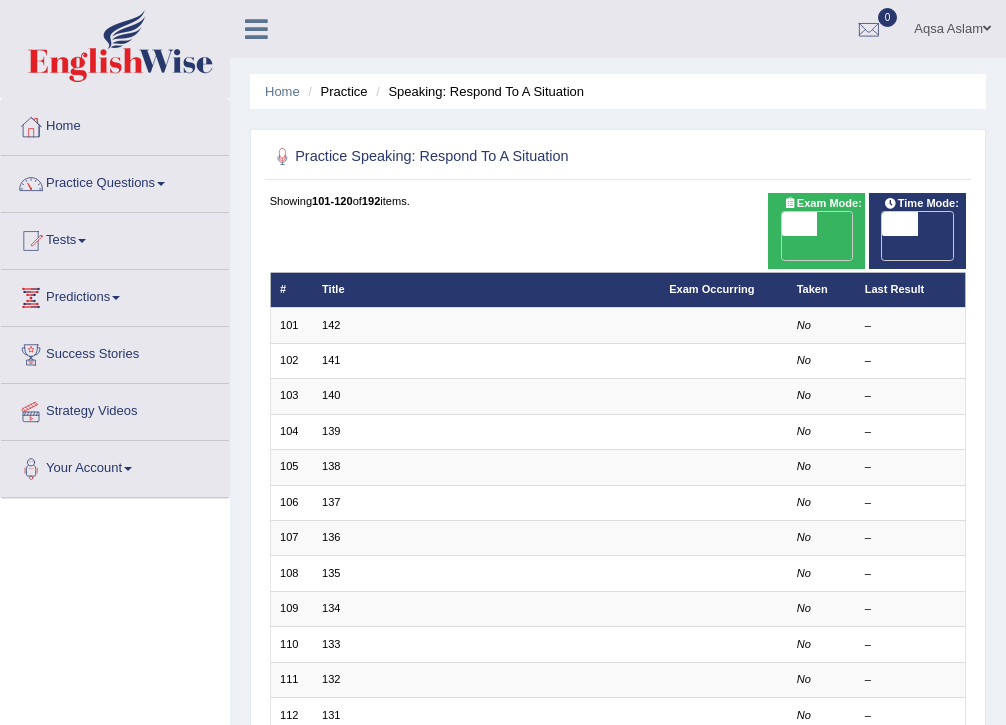 scroll, scrollTop: 426, scrollLeft: 0, axis: vertical 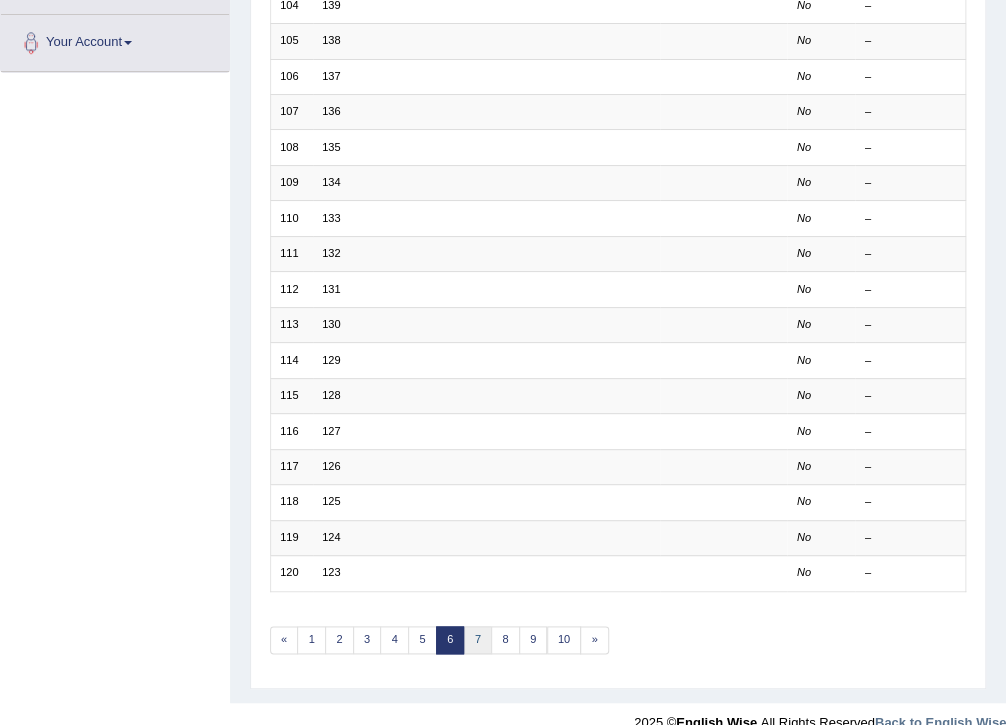 click on "7" at bounding box center (478, 640) 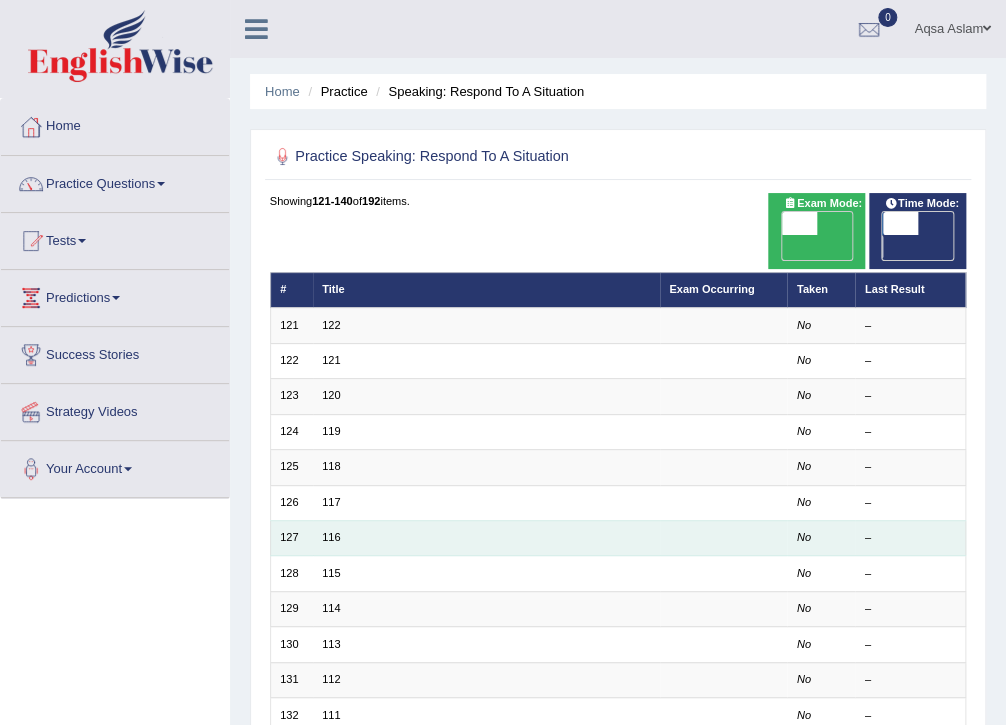 scroll, scrollTop: 400, scrollLeft: 0, axis: vertical 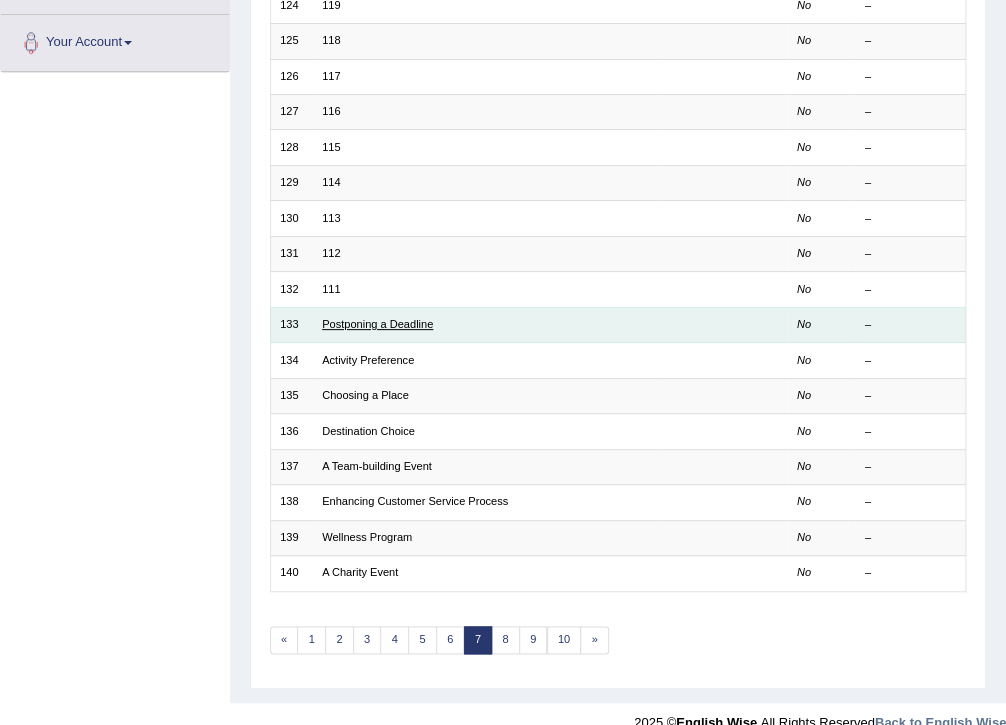 click on "Postponing a Deadline" at bounding box center (377, 324) 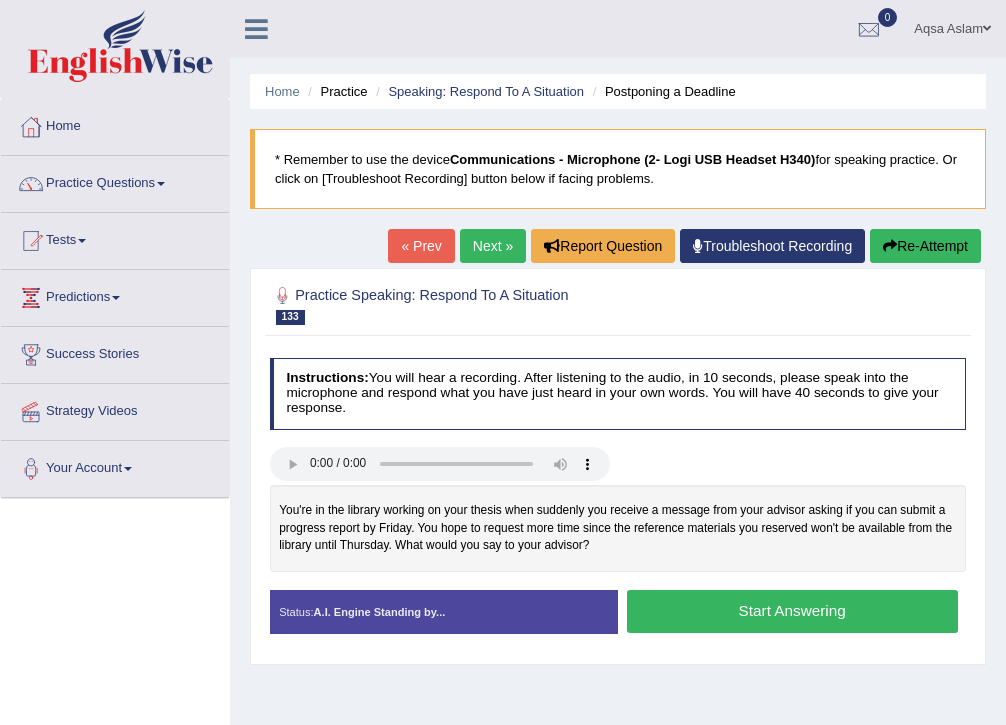 scroll, scrollTop: 0, scrollLeft: 0, axis: both 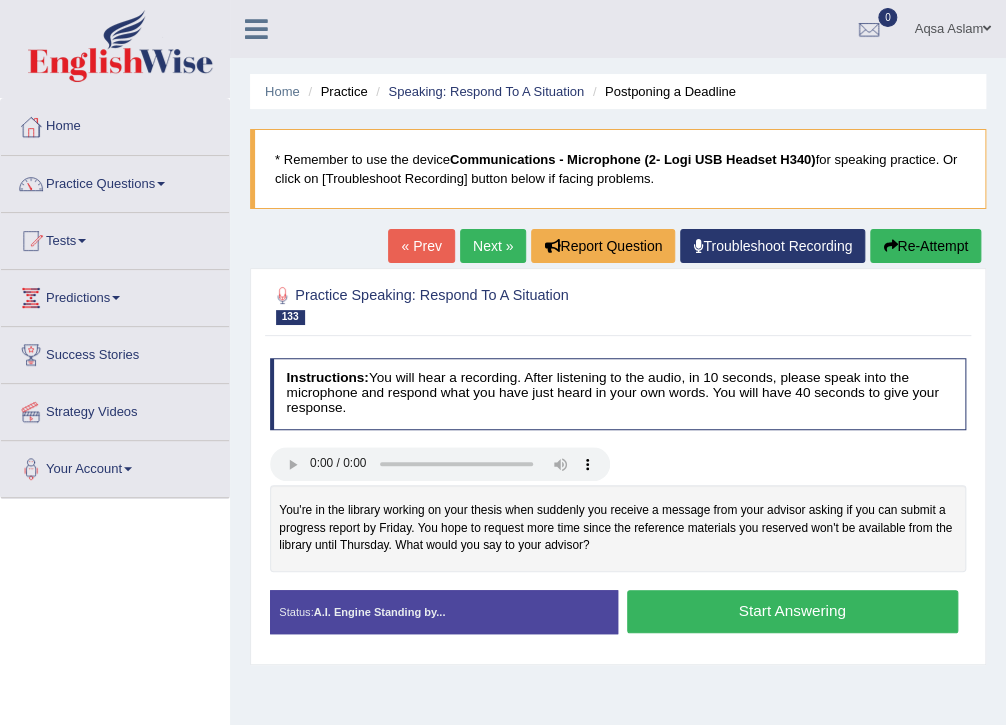 click on "Next »" at bounding box center [493, 246] 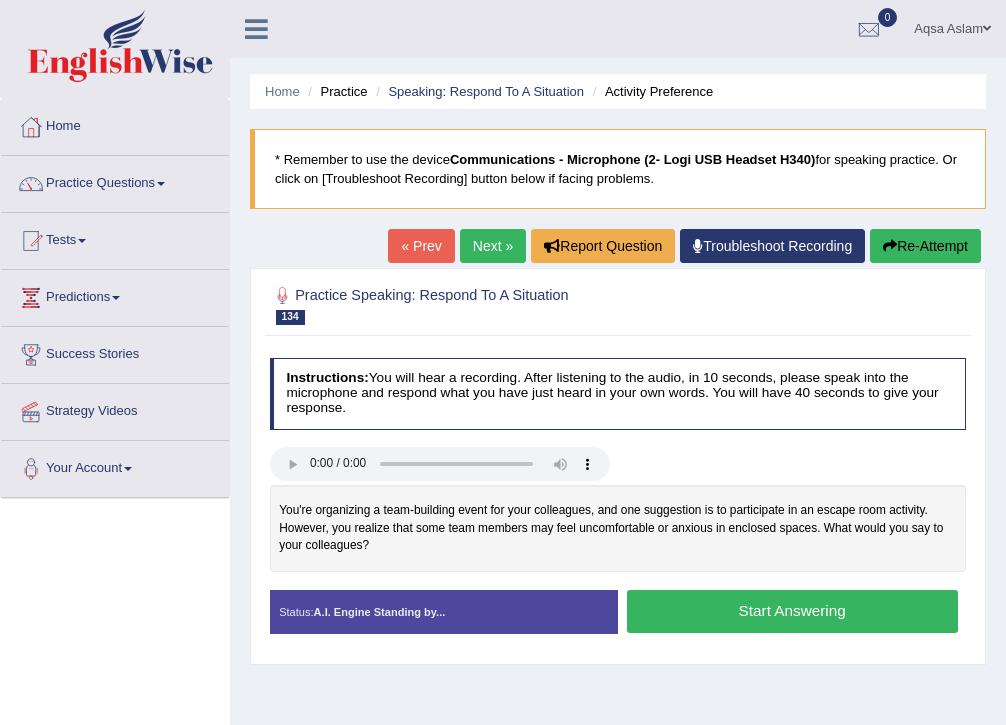 scroll, scrollTop: 0, scrollLeft: 0, axis: both 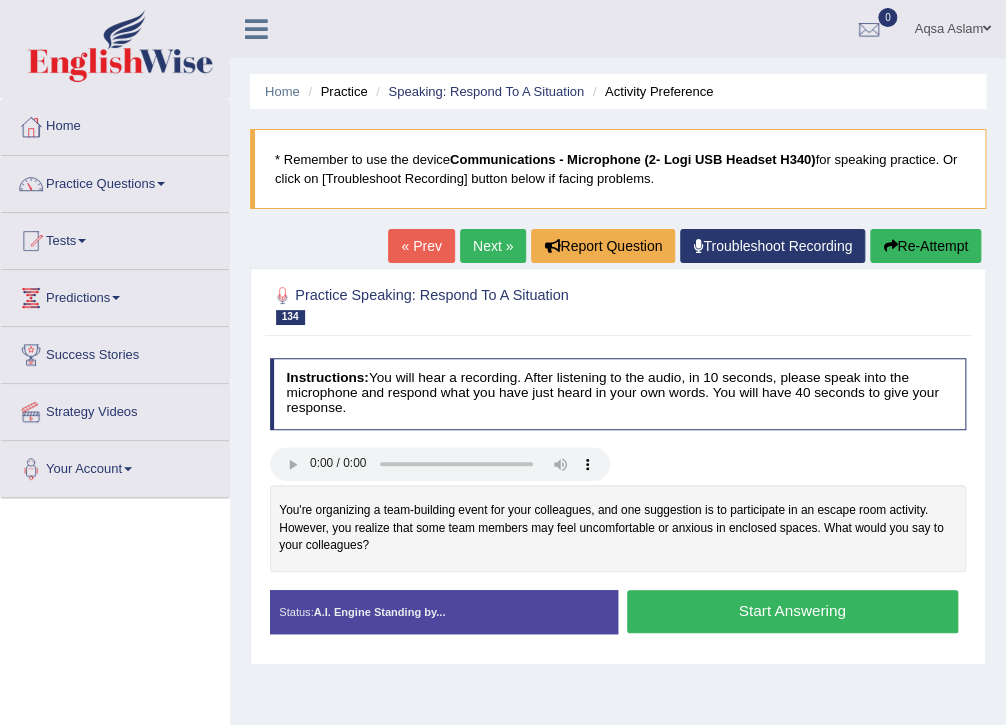 click on "Start Answering" at bounding box center (792, 611) 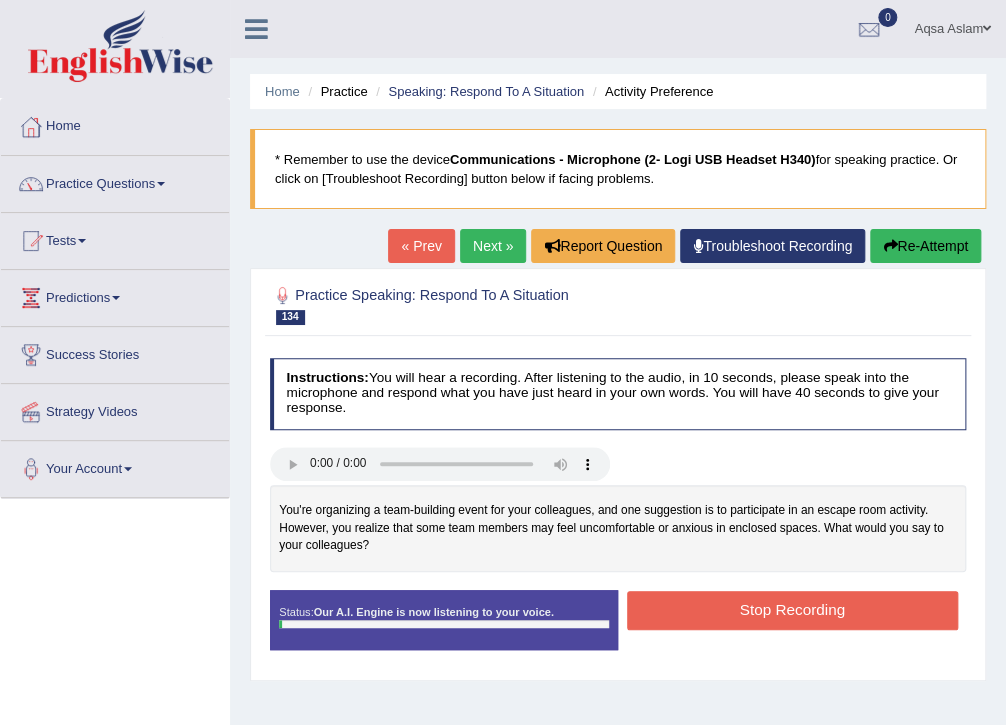 click on "Stop Recording" at bounding box center [792, 610] 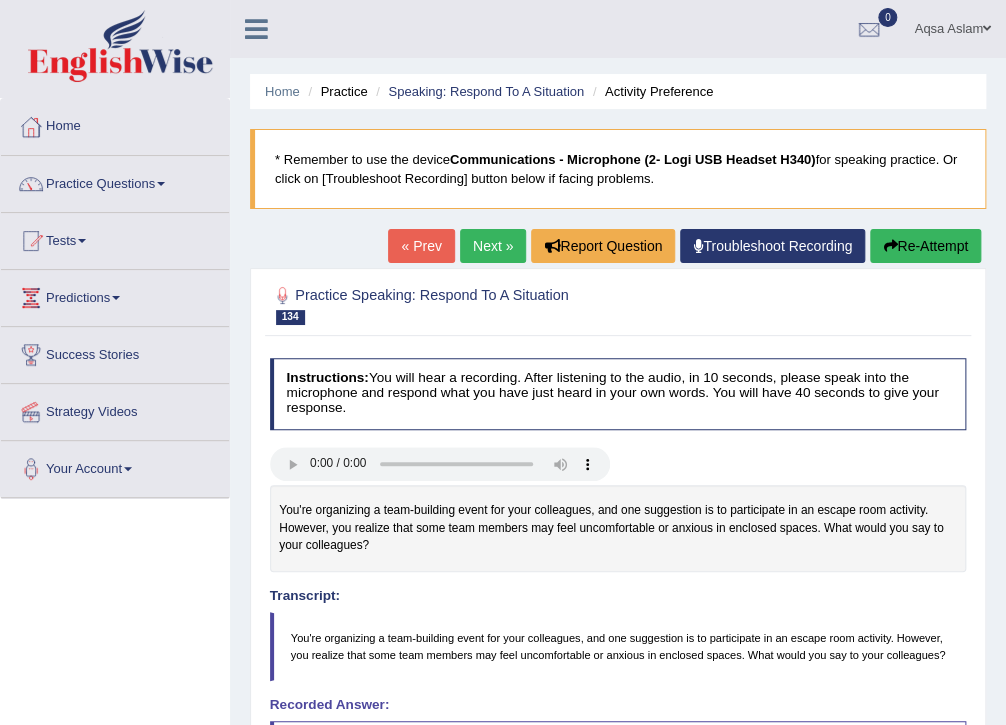 click on "Next »" at bounding box center [493, 246] 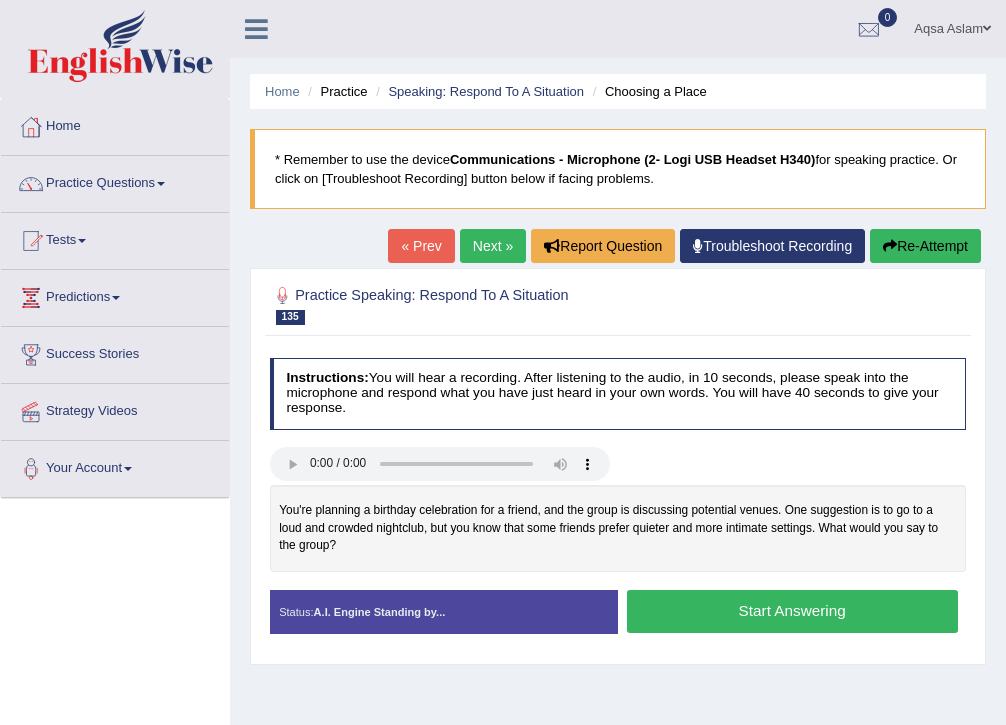 scroll, scrollTop: 0, scrollLeft: 0, axis: both 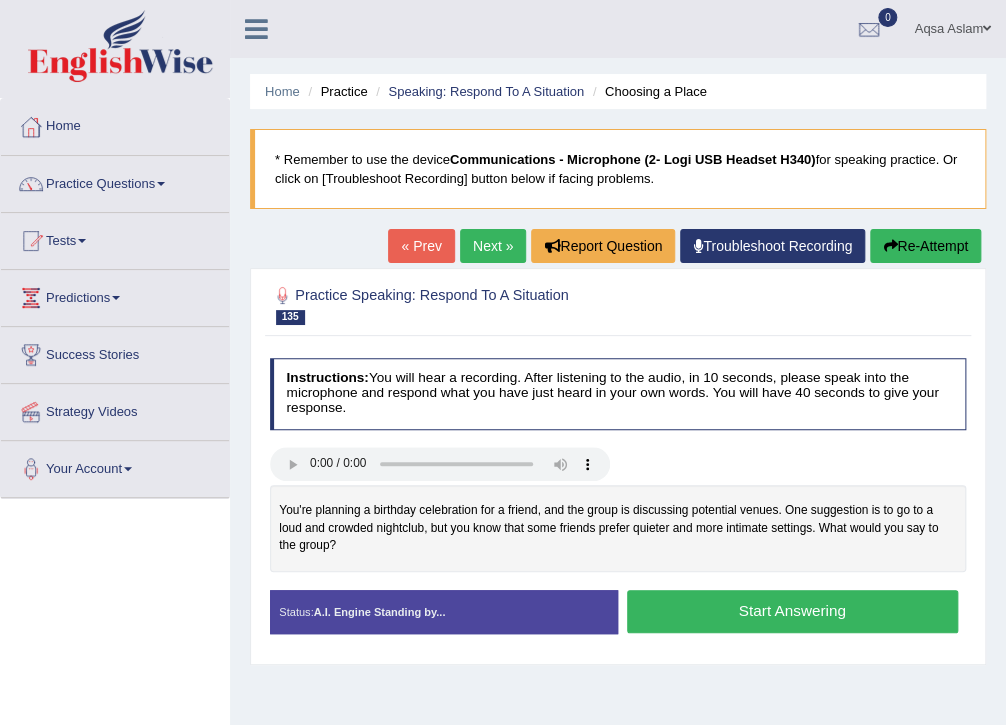 click on "Next »" at bounding box center (493, 246) 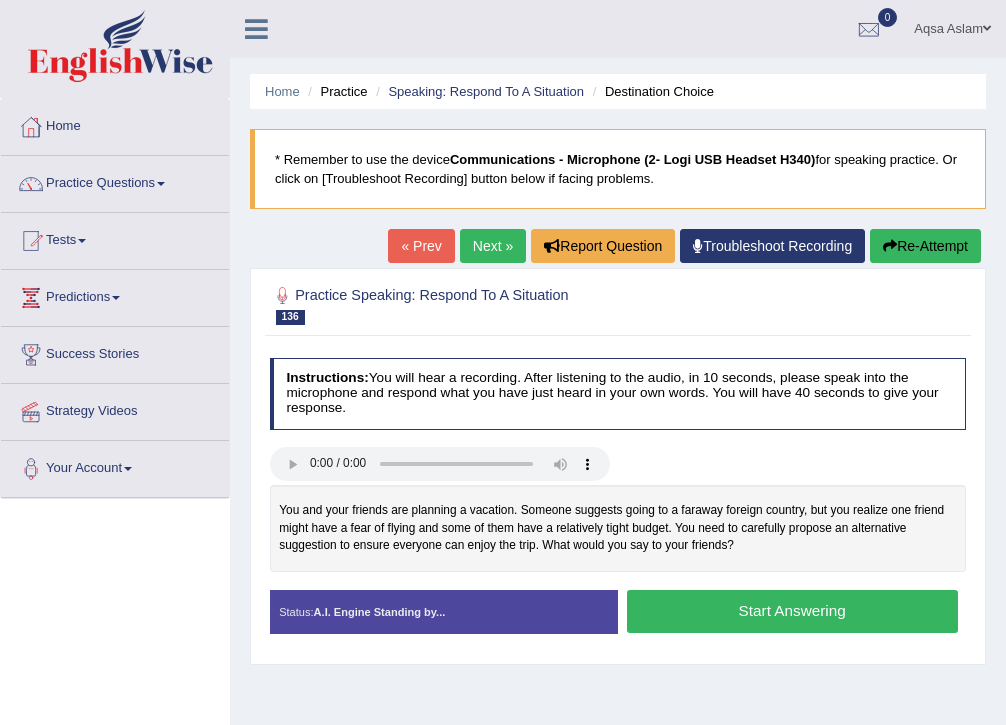 scroll, scrollTop: 80, scrollLeft: 0, axis: vertical 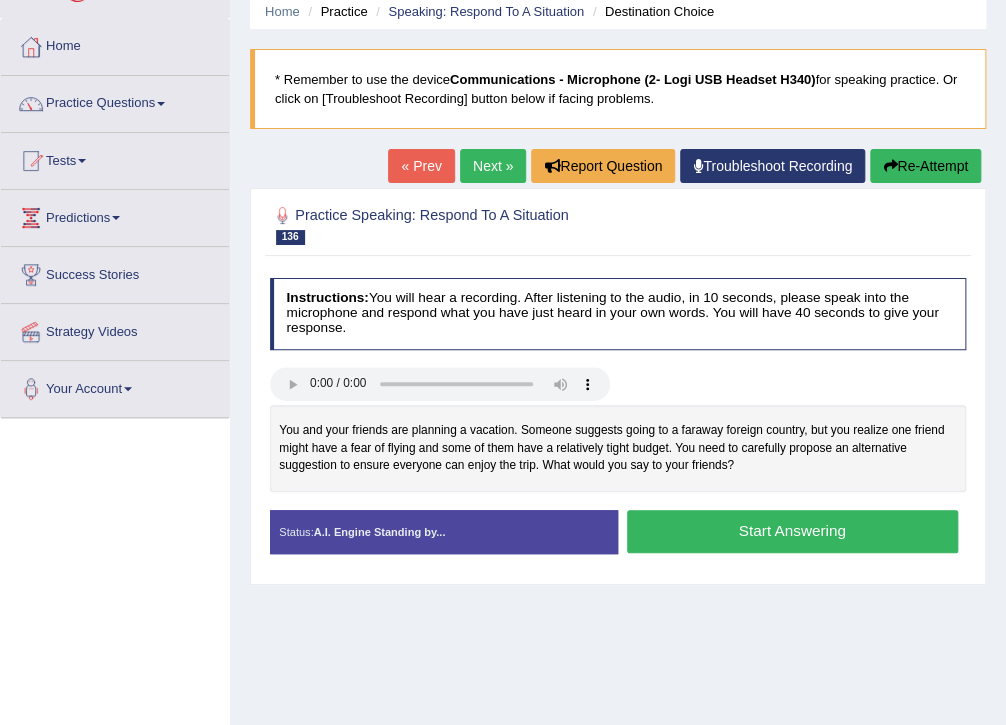 click on "Next »" at bounding box center (493, 166) 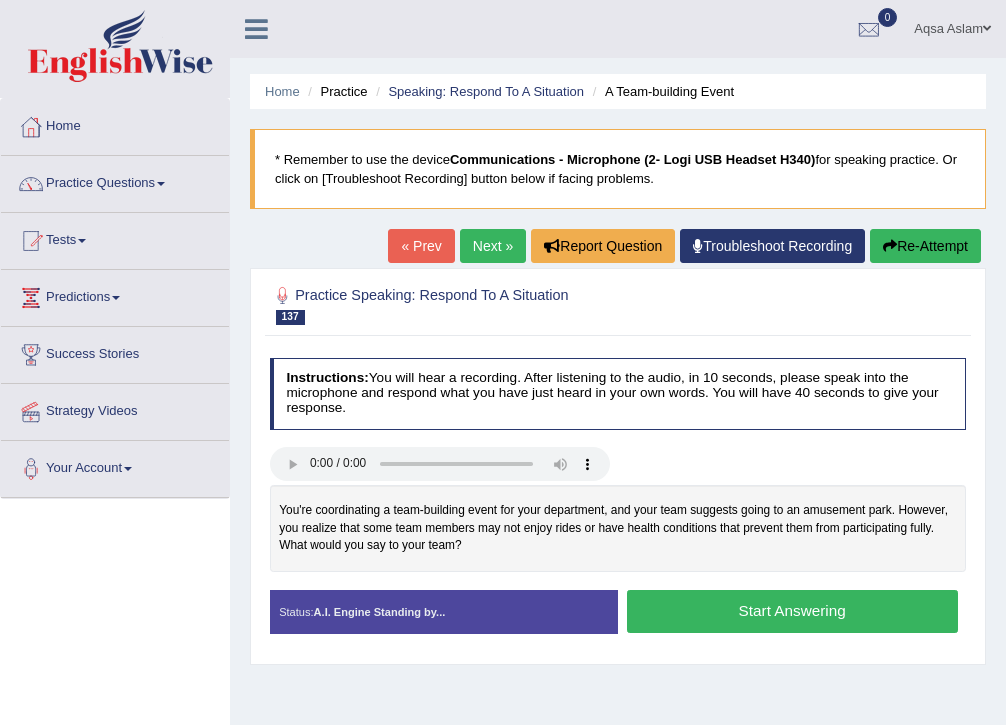 scroll, scrollTop: 0, scrollLeft: 0, axis: both 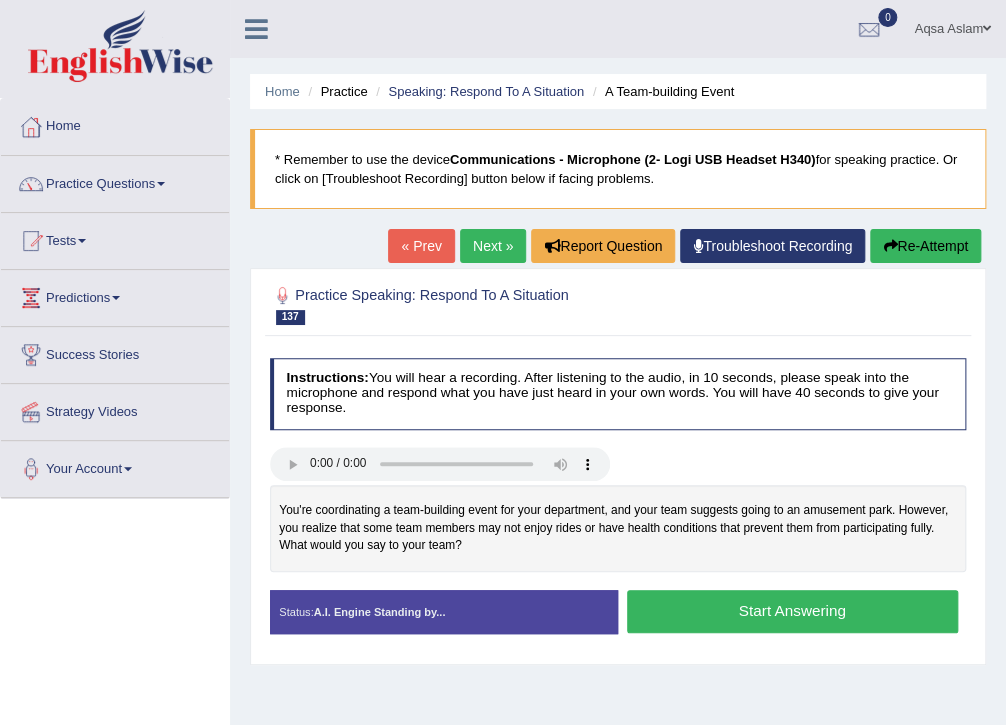 click on "Next »" at bounding box center (493, 246) 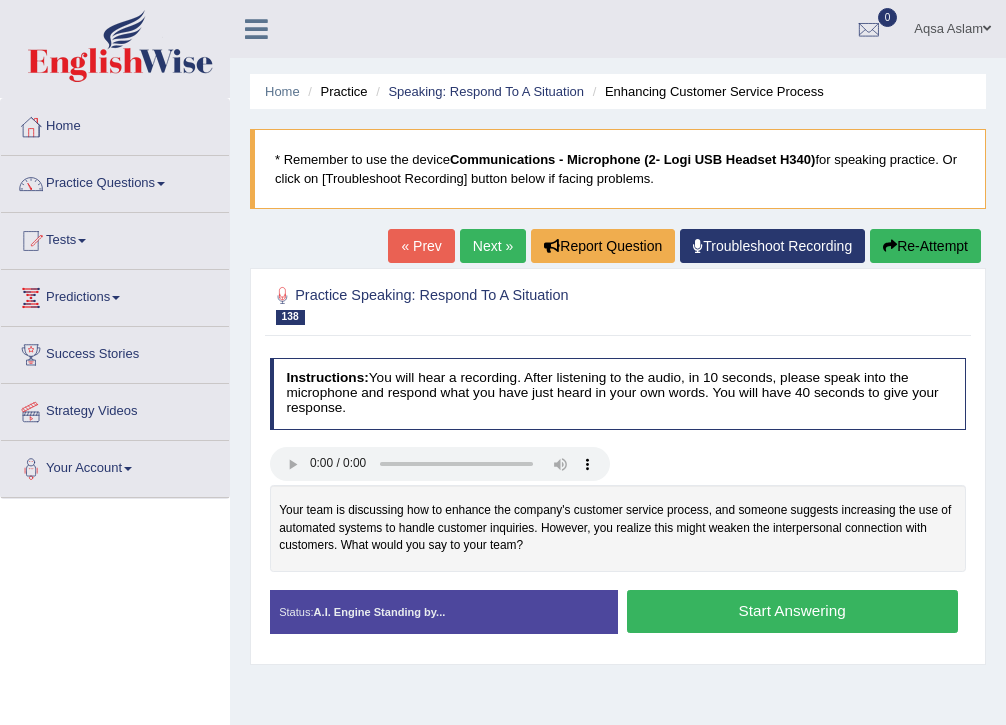 scroll, scrollTop: 0, scrollLeft: 0, axis: both 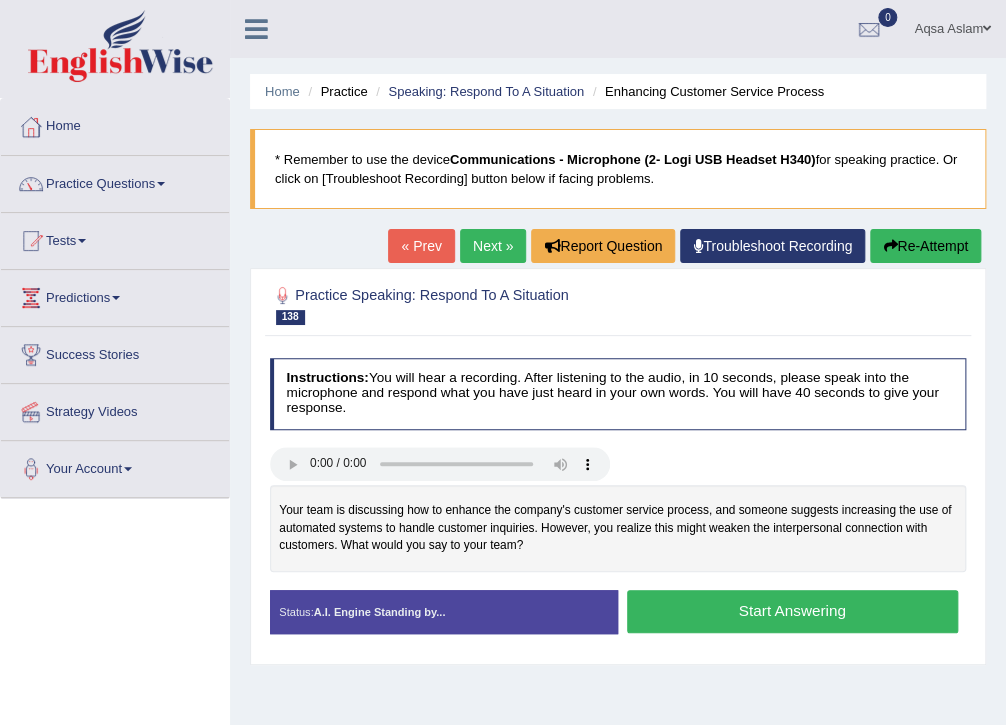 click on "Next »" at bounding box center [493, 246] 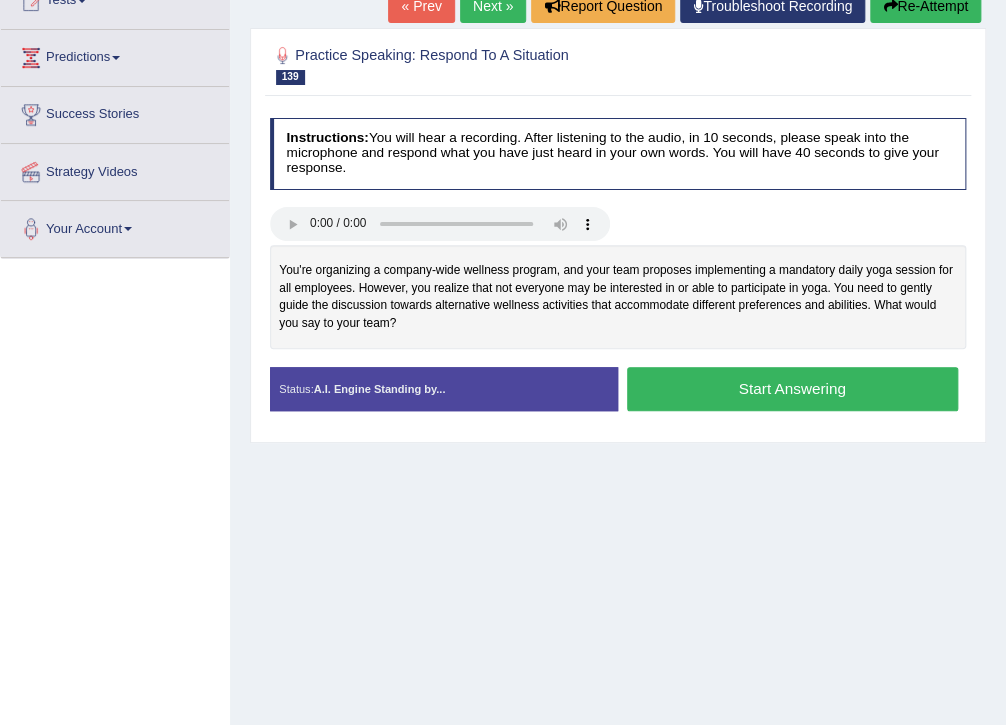 scroll, scrollTop: 240, scrollLeft: 0, axis: vertical 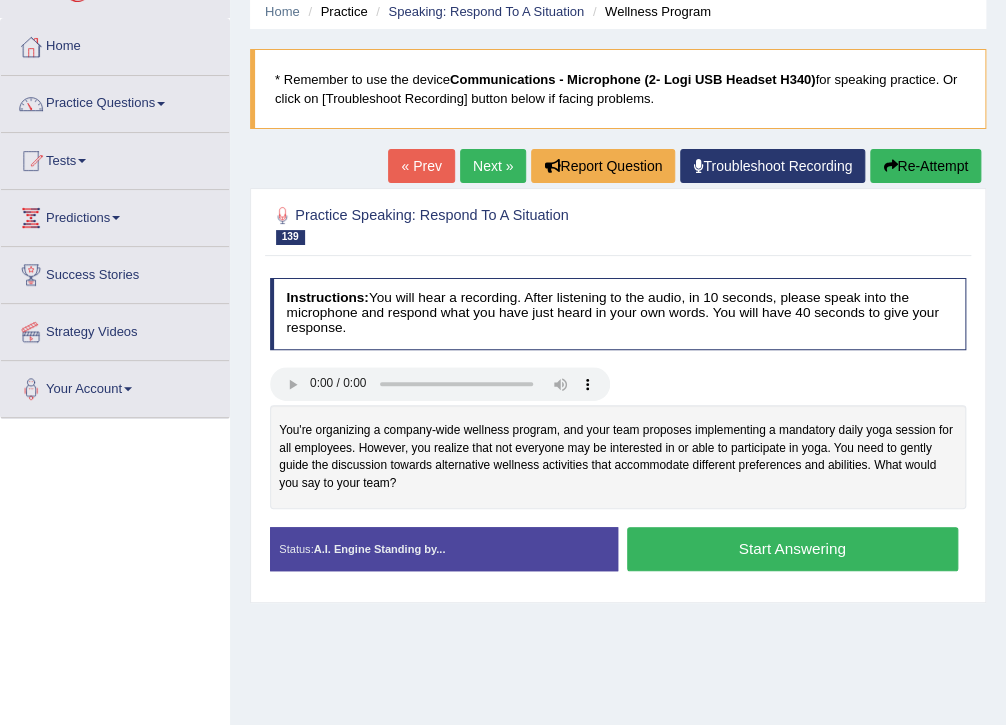 click on "Next »" at bounding box center [493, 166] 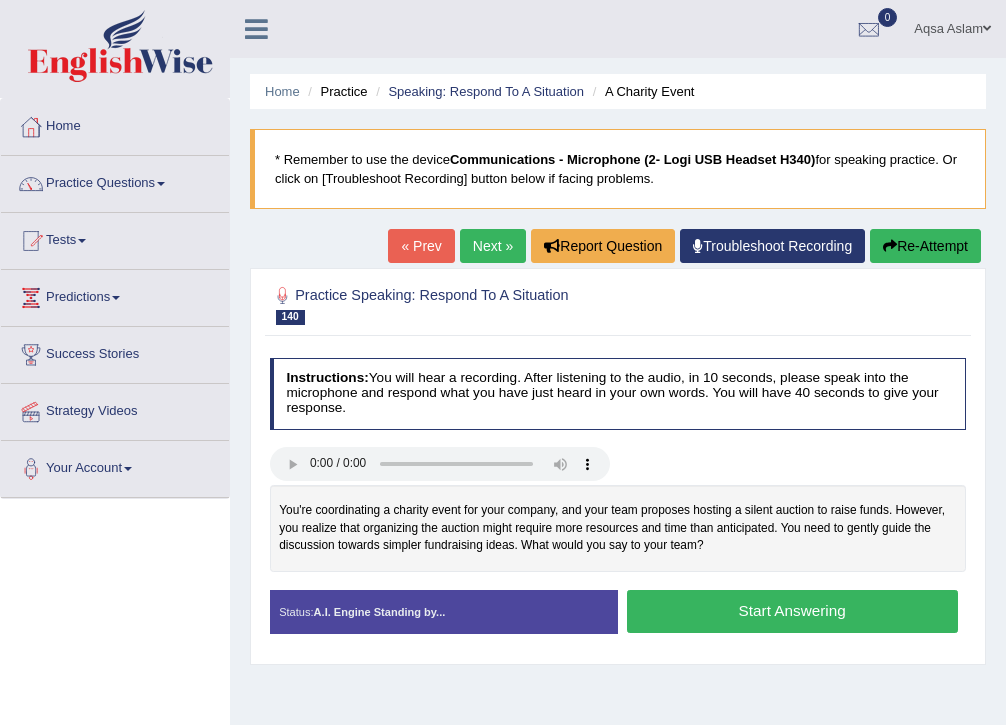 scroll, scrollTop: 160, scrollLeft: 0, axis: vertical 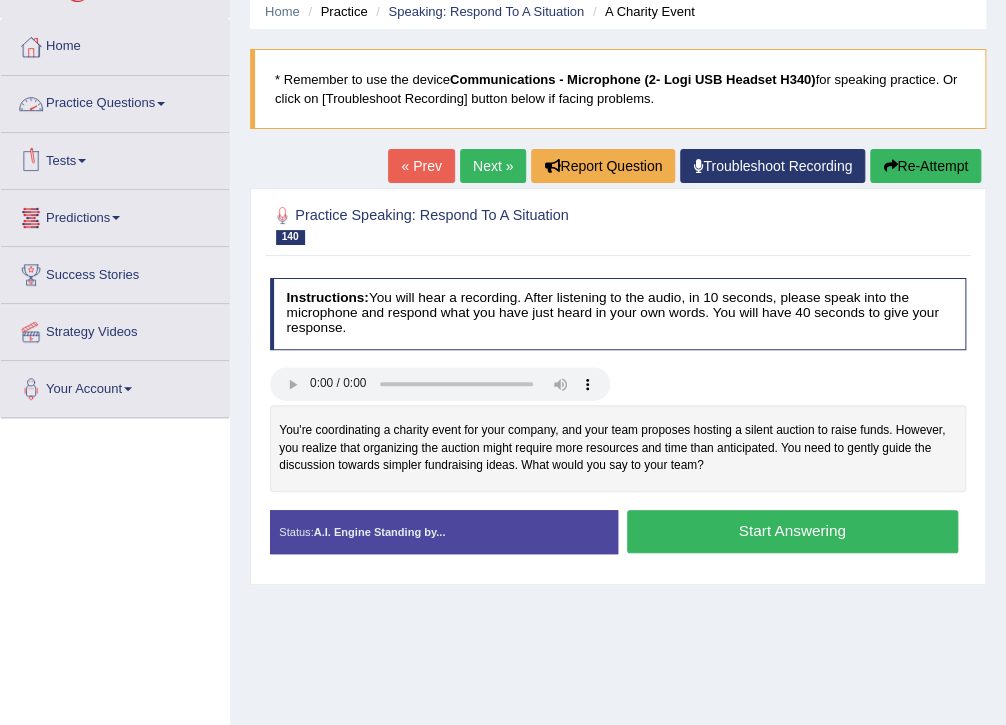 click on "Practice Questions" at bounding box center (115, 101) 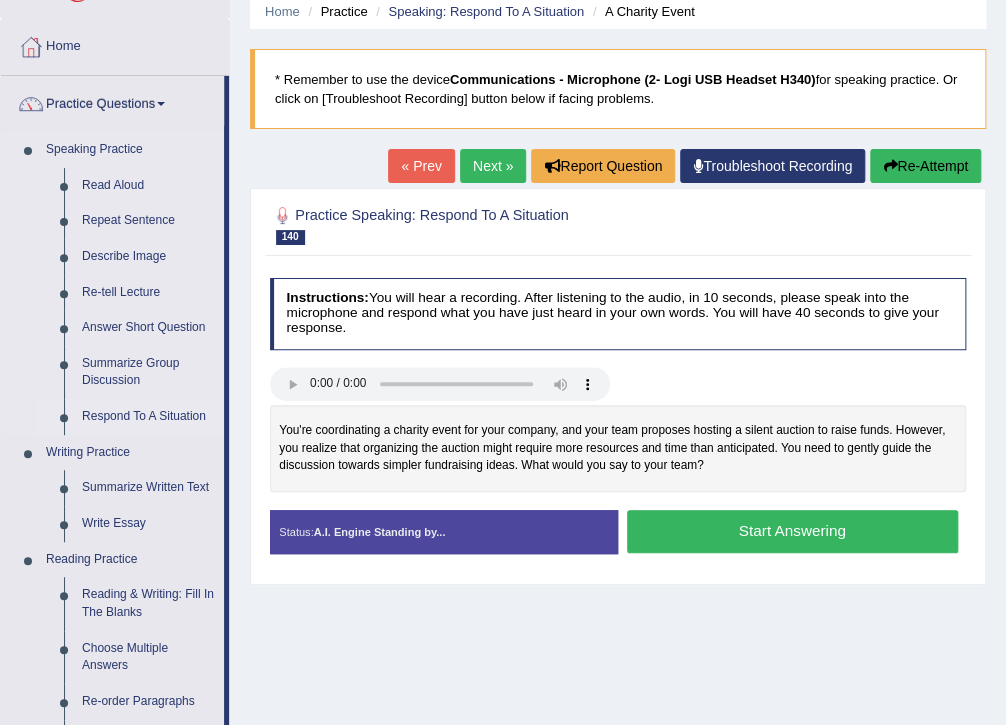click on "Respond To A Situation" at bounding box center (148, 417) 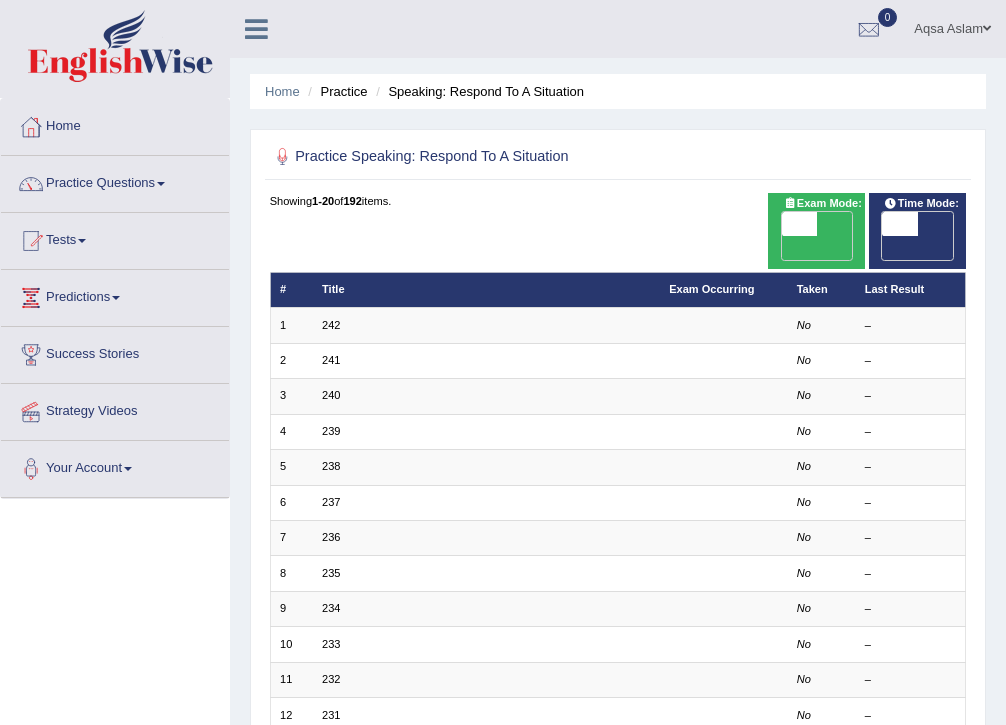 scroll, scrollTop: 0, scrollLeft: 0, axis: both 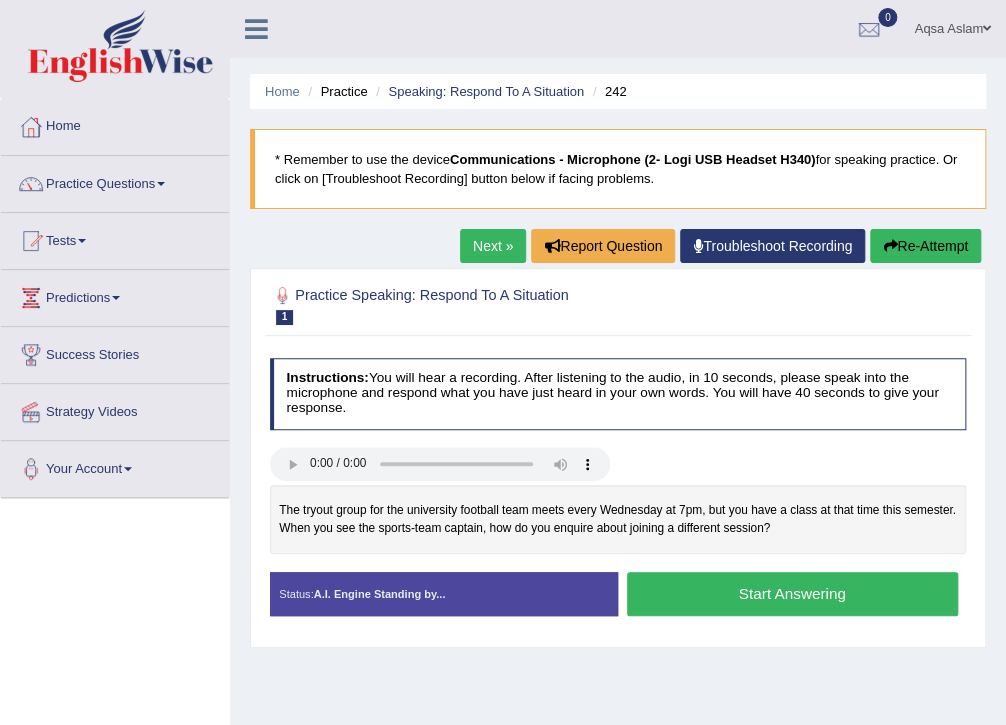 click on "Start Answering" at bounding box center [792, 593] 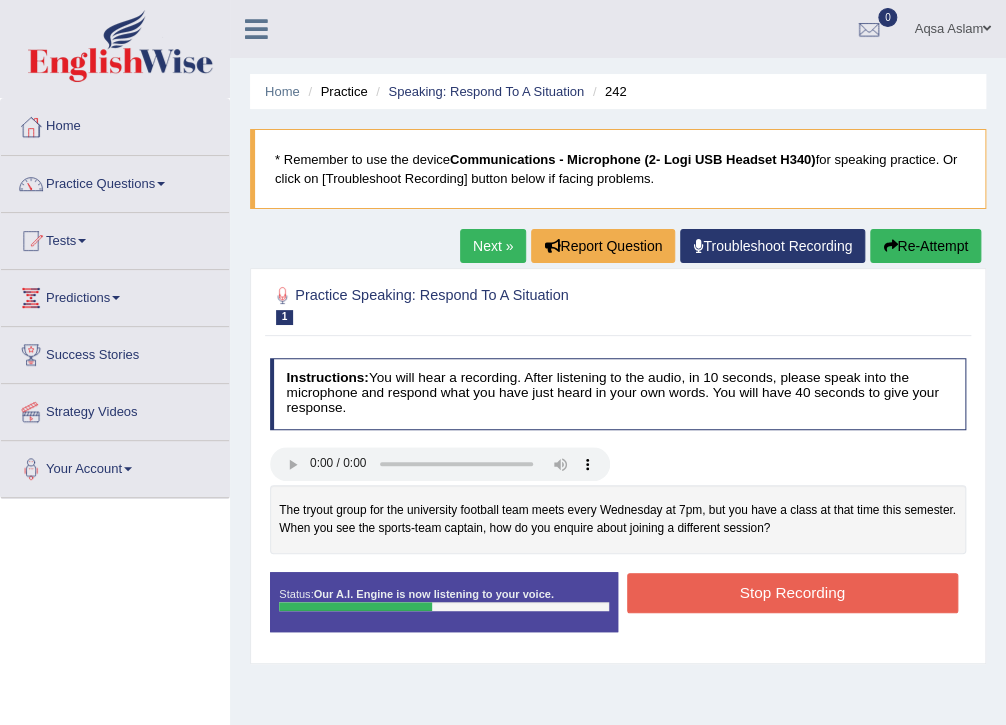 click on "Stop Recording" at bounding box center [792, 592] 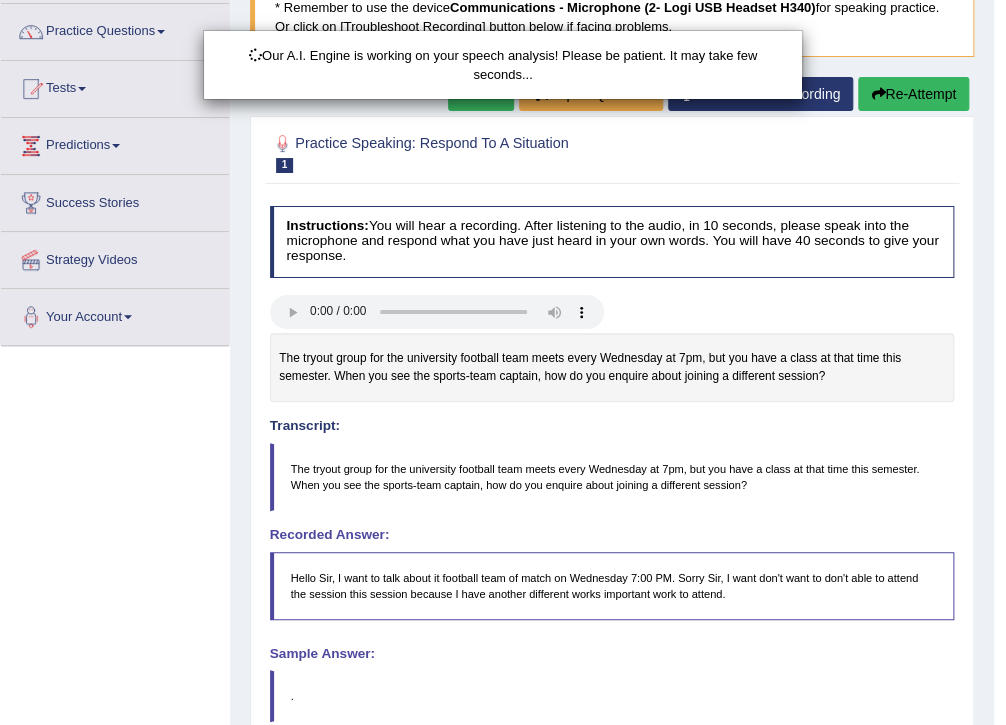 scroll, scrollTop: 160, scrollLeft: 0, axis: vertical 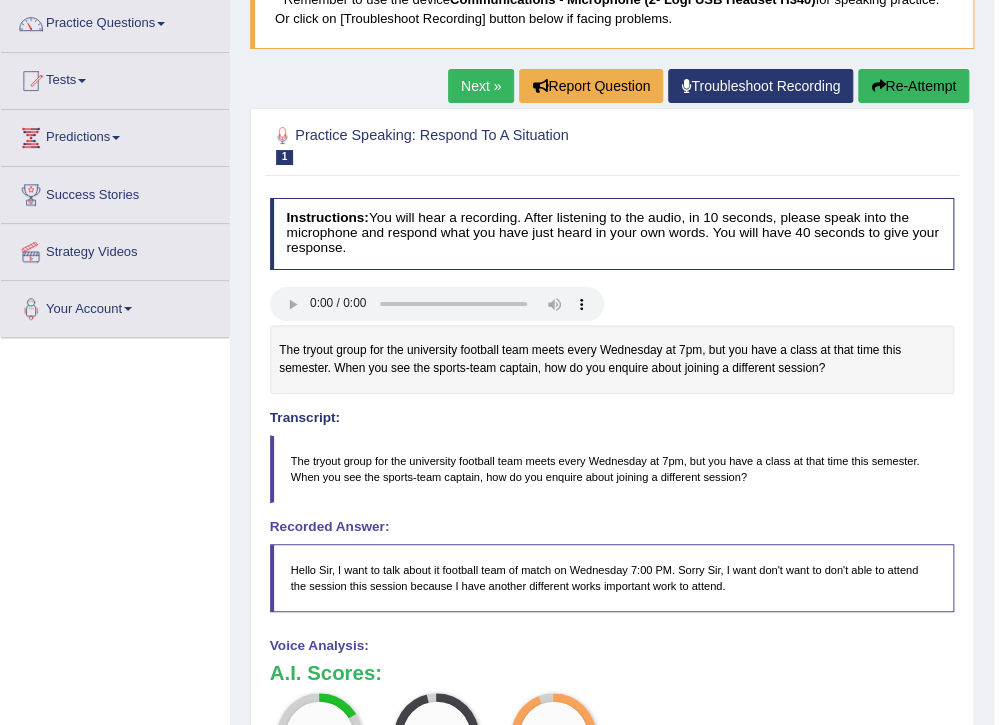 click on "Re-Attempt" at bounding box center [913, 86] 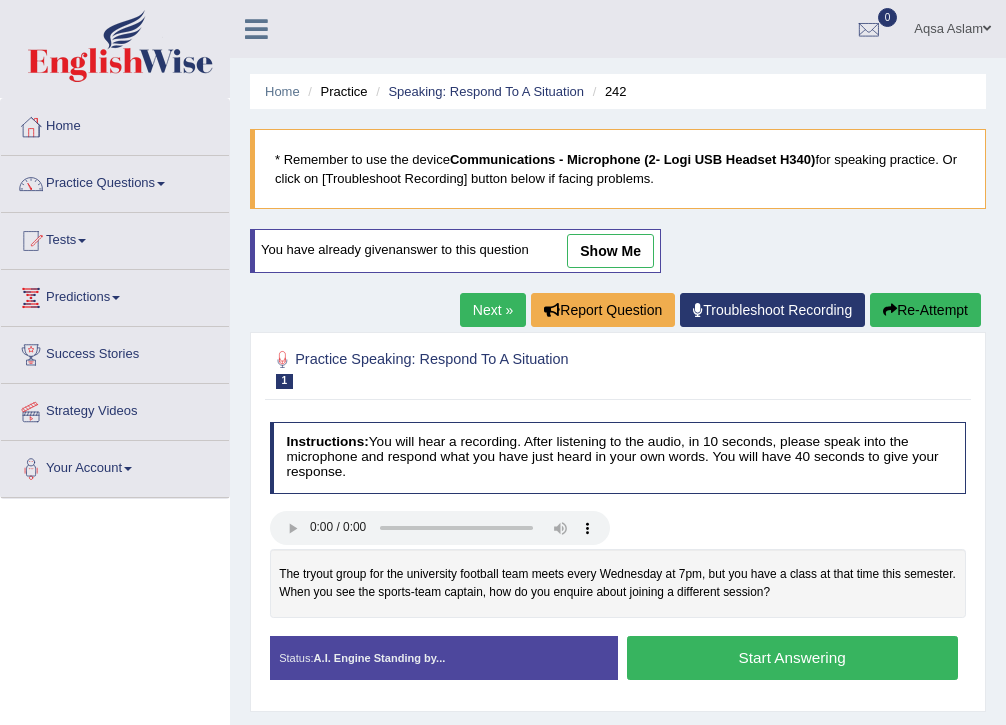 scroll, scrollTop: 246, scrollLeft: 0, axis: vertical 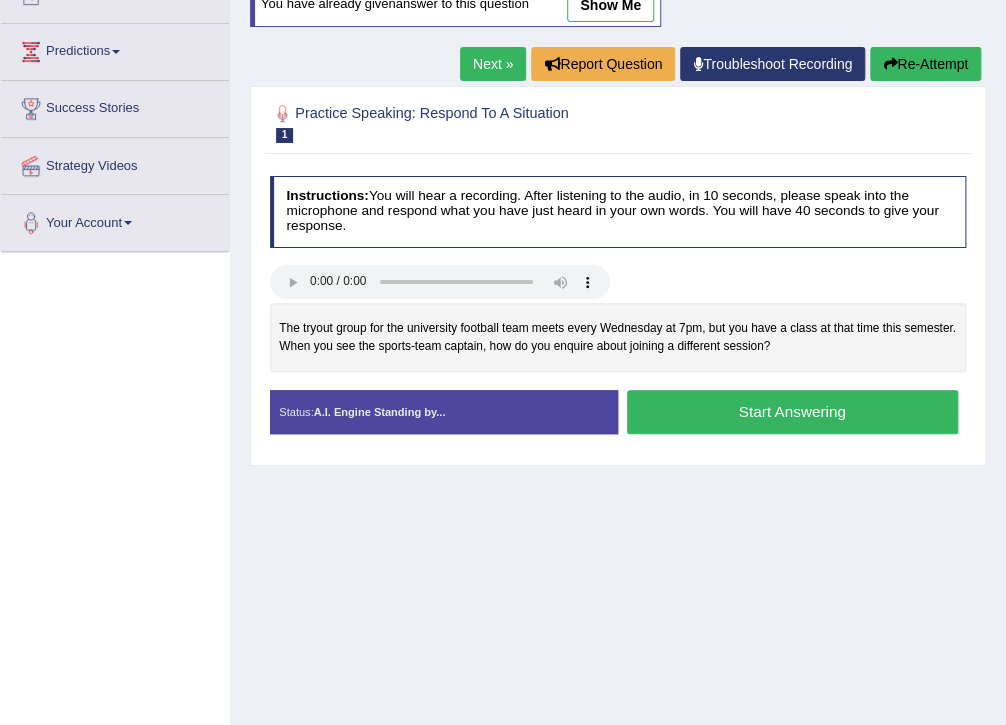 click on "Start Answering" at bounding box center [792, 411] 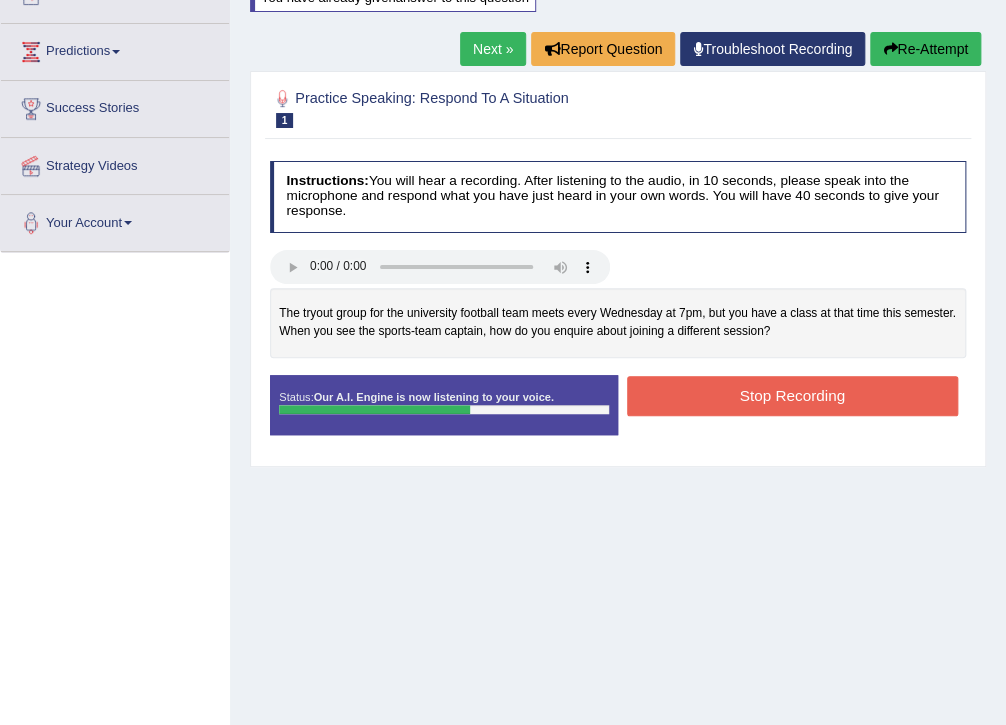 click on "Stop Recording" at bounding box center [792, 395] 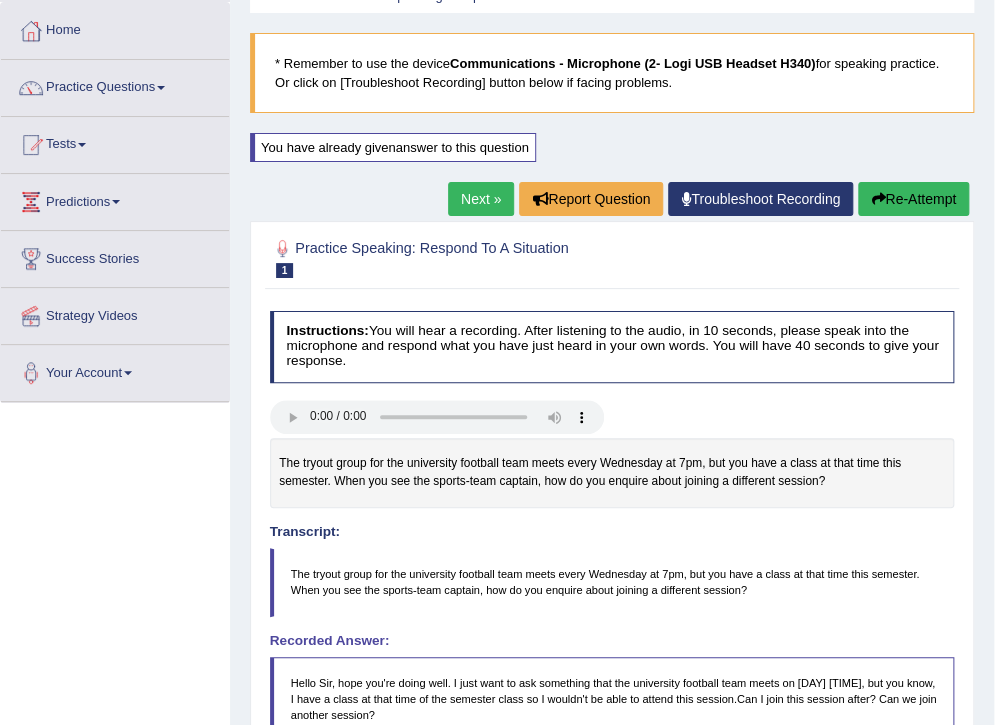 scroll, scrollTop: 86, scrollLeft: 0, axis: vertical 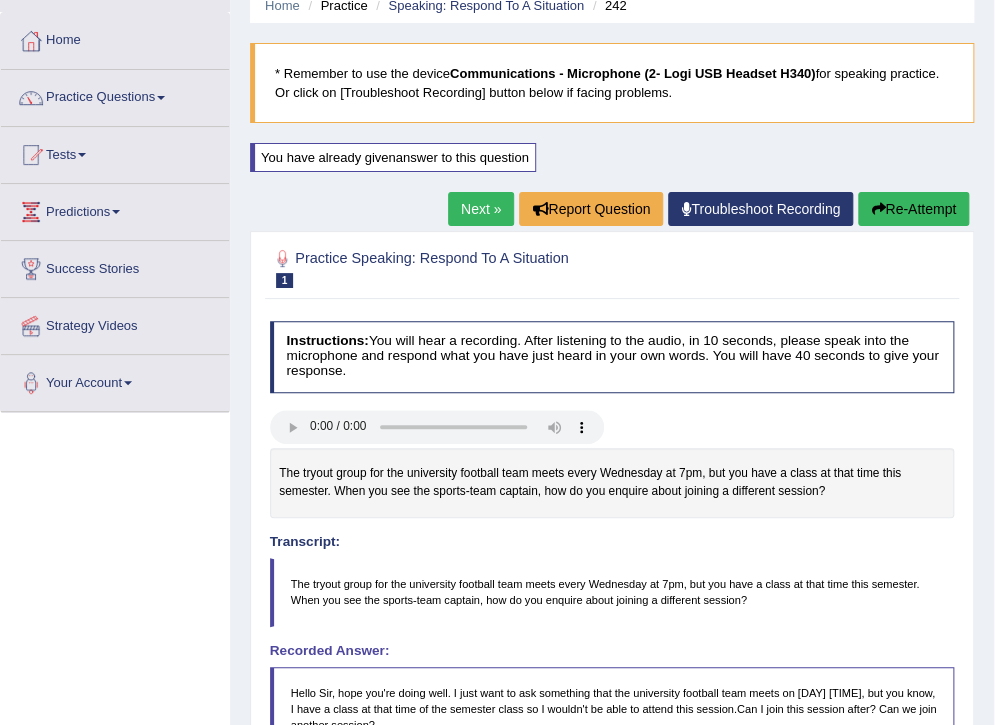 click on "Next »" at bounding box center [481, 209] 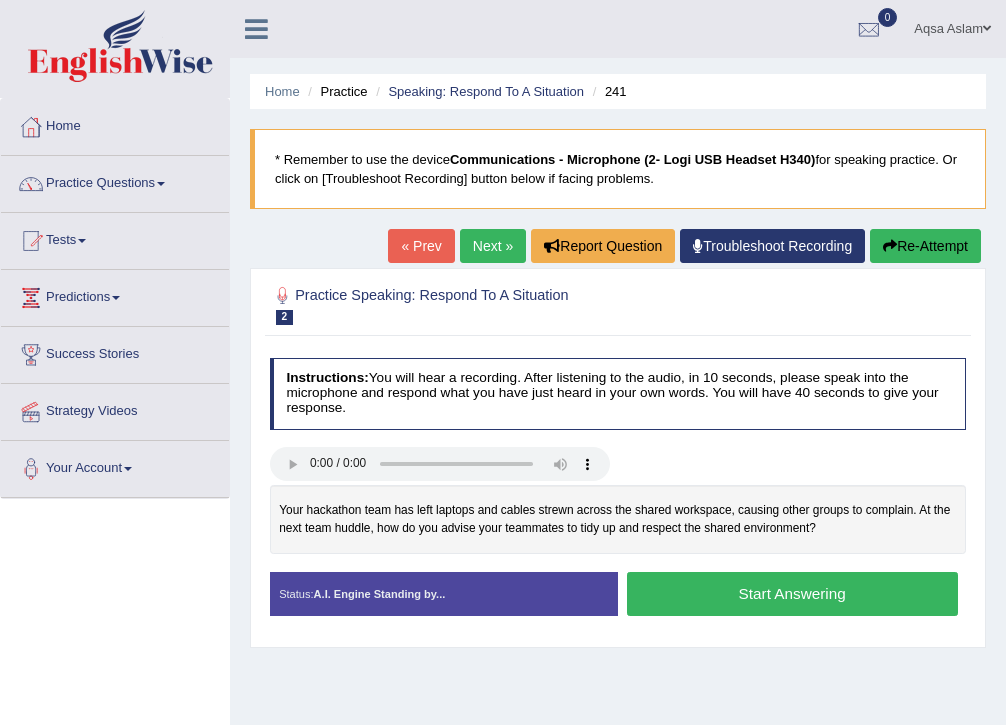 scroll, scrollTop: 0, scrollLeft: 0, axis: both 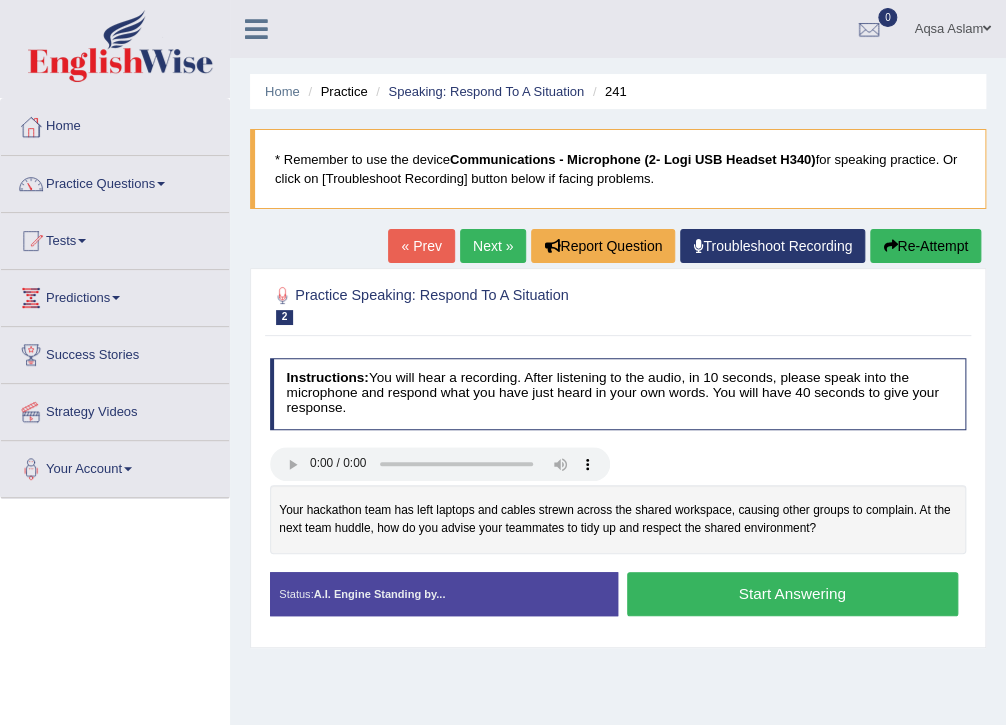 click on "Start Answering" at bounding box center [792, 593] 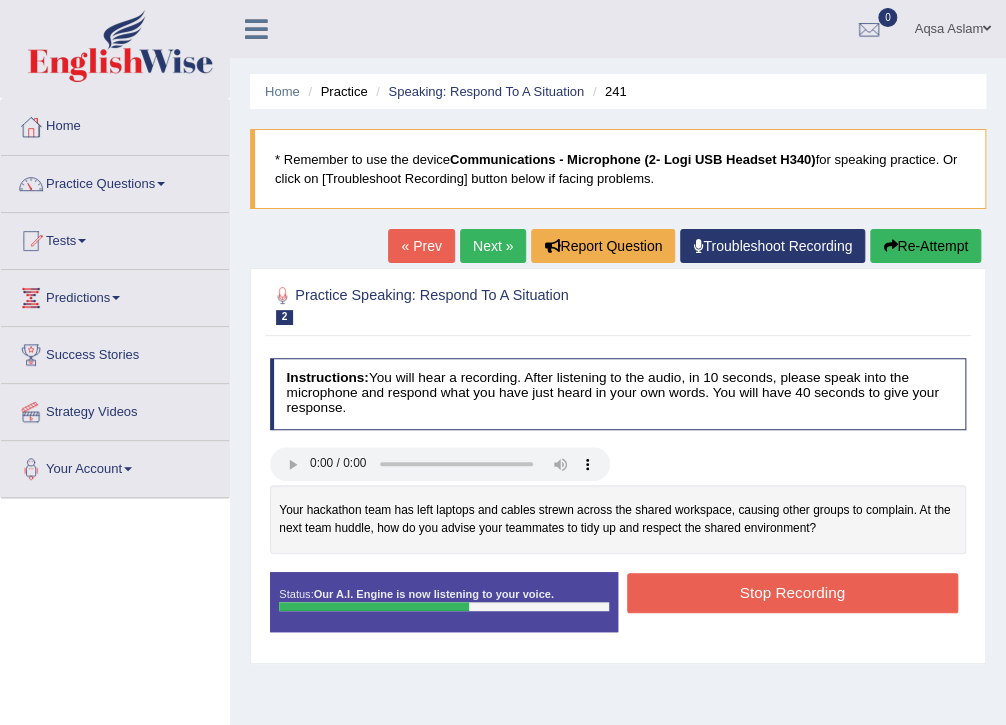 click on "Stop Recording" at bounding box center (792, 592) 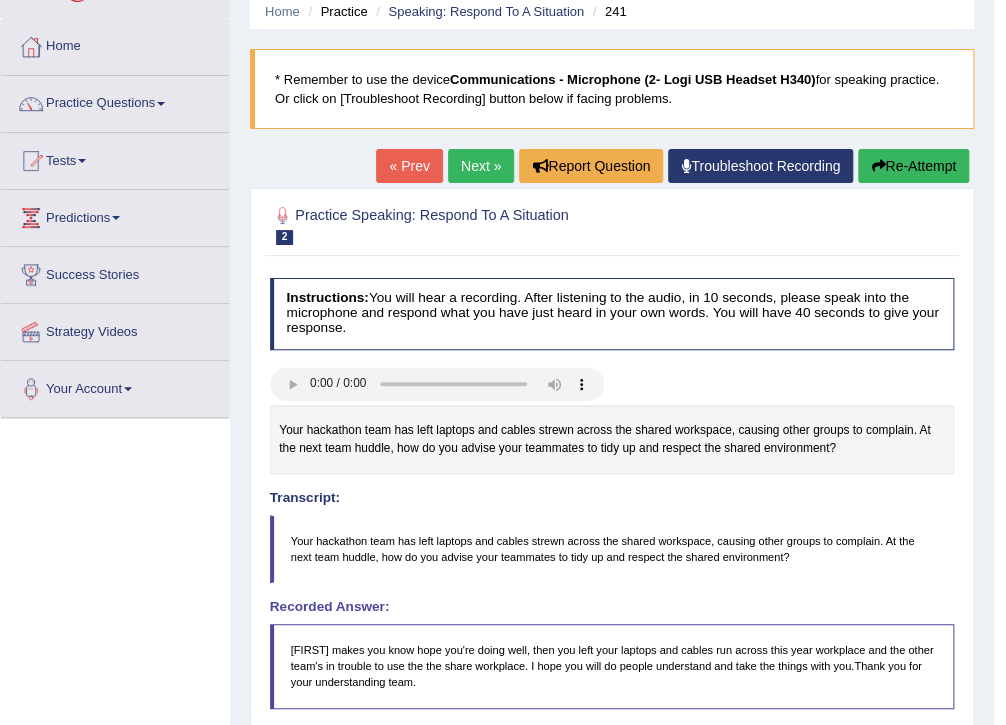 scroll, scrollTop: 80, scrollLeft: 0, axis: vertical 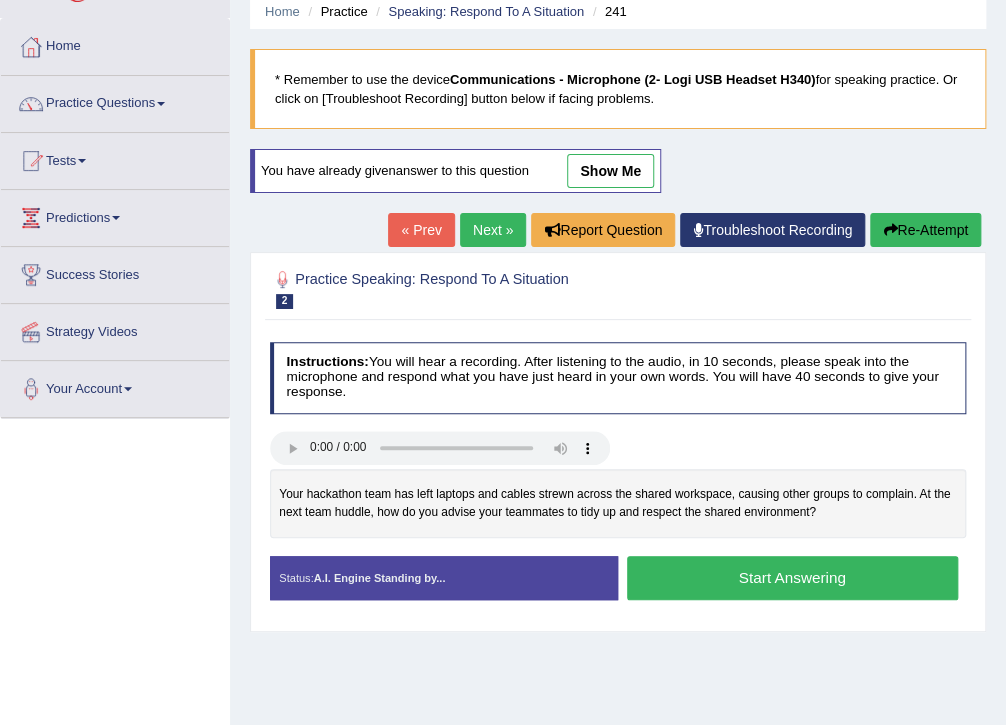 click on "Start Answering" at bounding box center (792, 577) 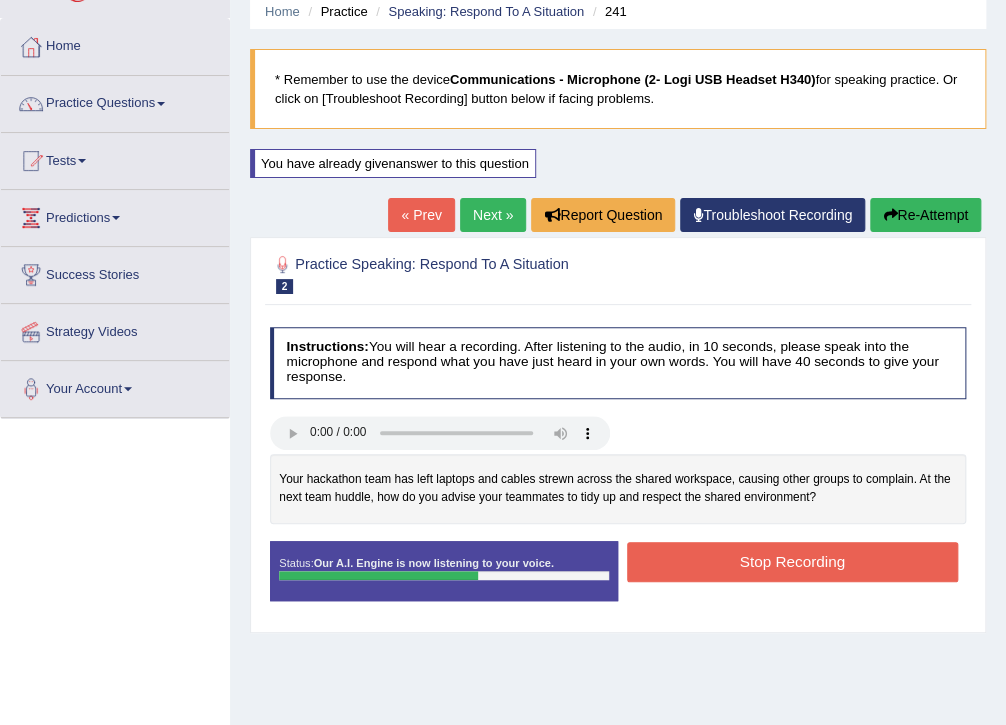 click on "Stop Recording" at bounding box center (792, 561) 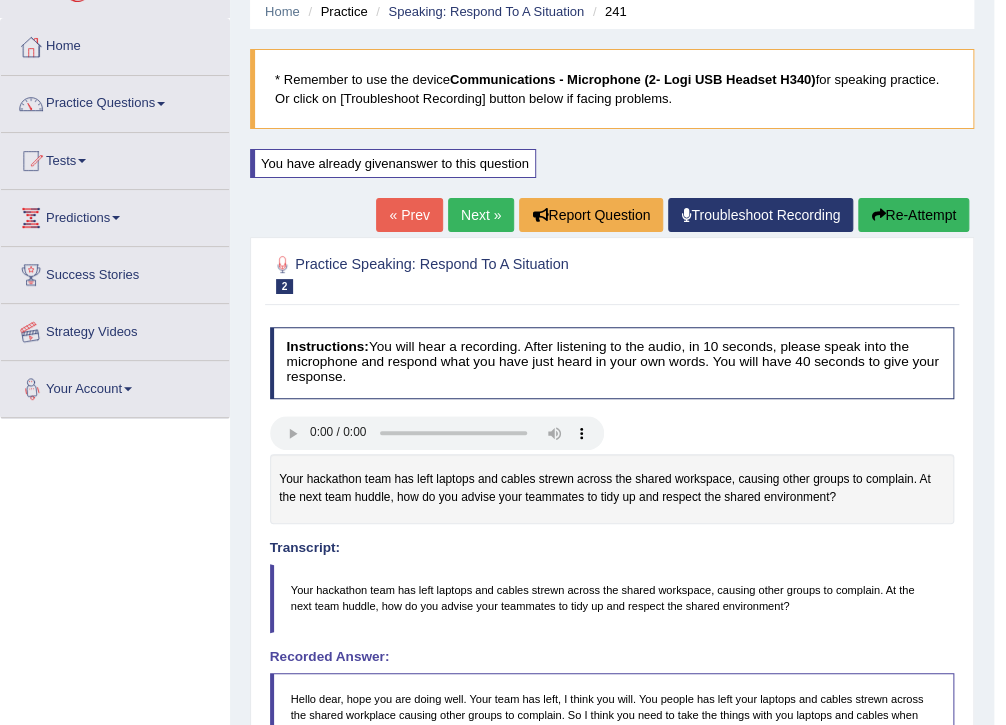 scroll, scrollTop: 0, scrollLeft: 0, axis: both 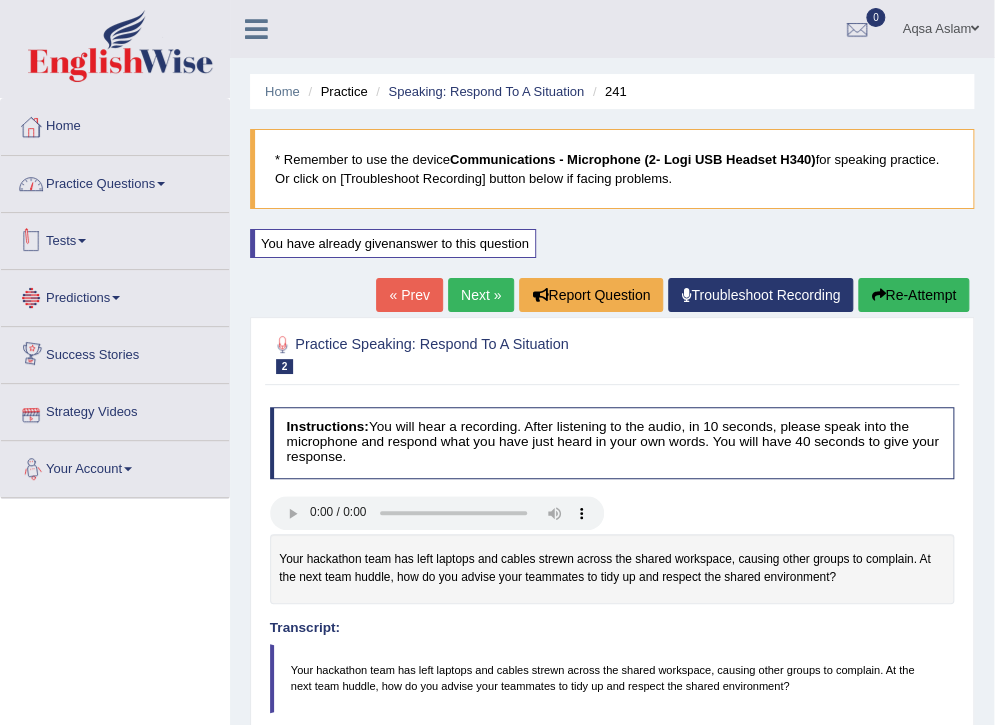 click on "Practice Questions" at bounding box center (115, 181) 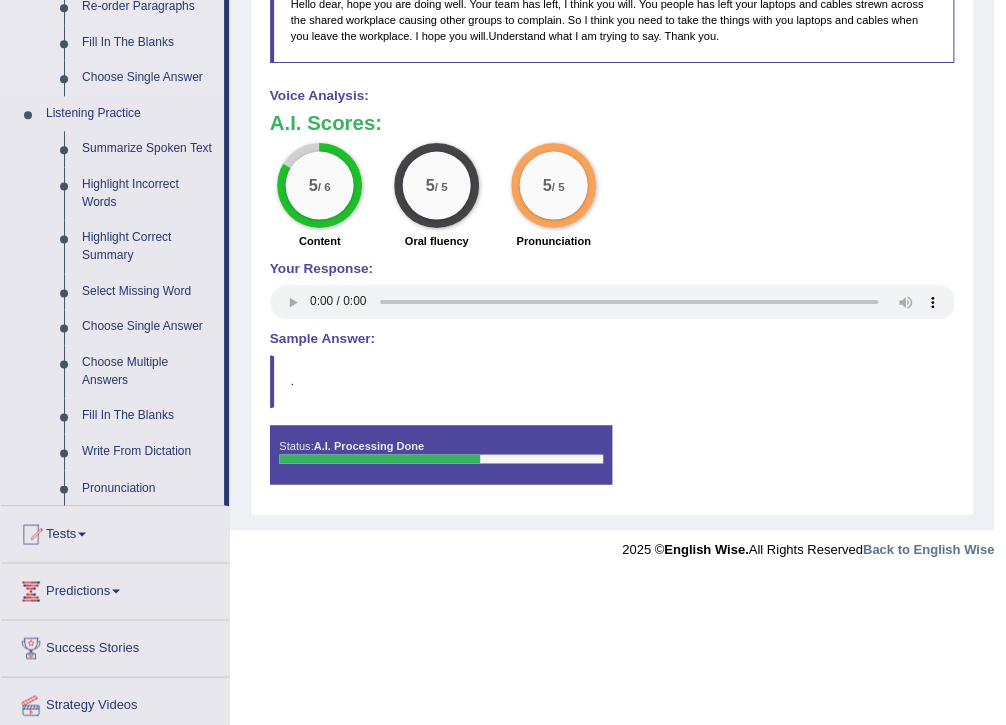 scroll, scrollTop: 800, scrollLeft: 0, axis: vertical 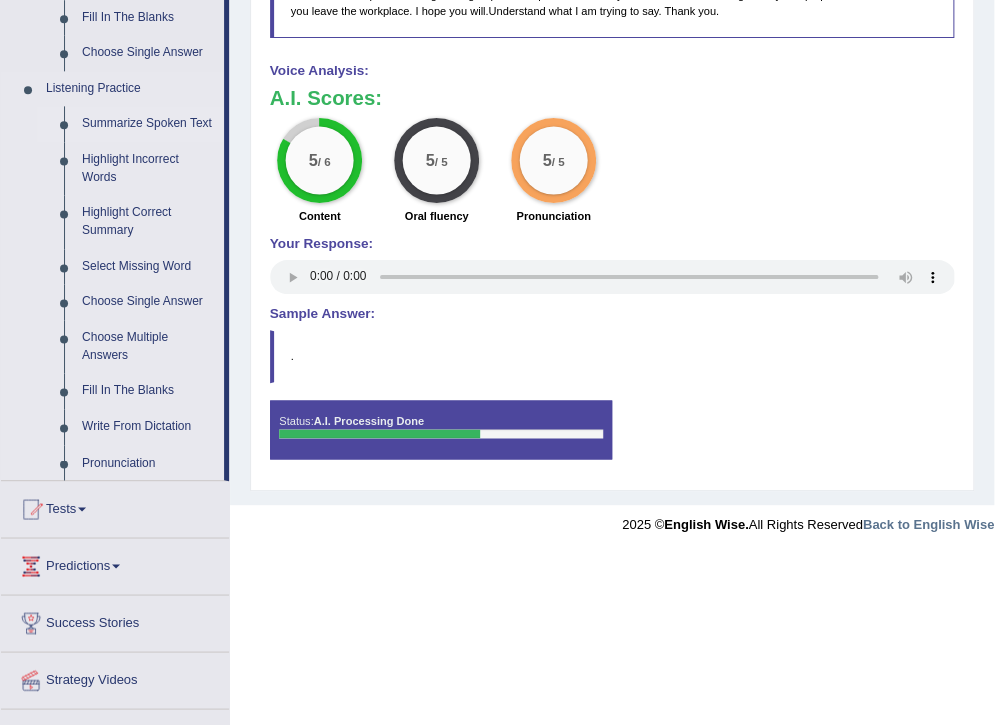 click on "Summarize Spoken Text" at bounding box center [148, 124] 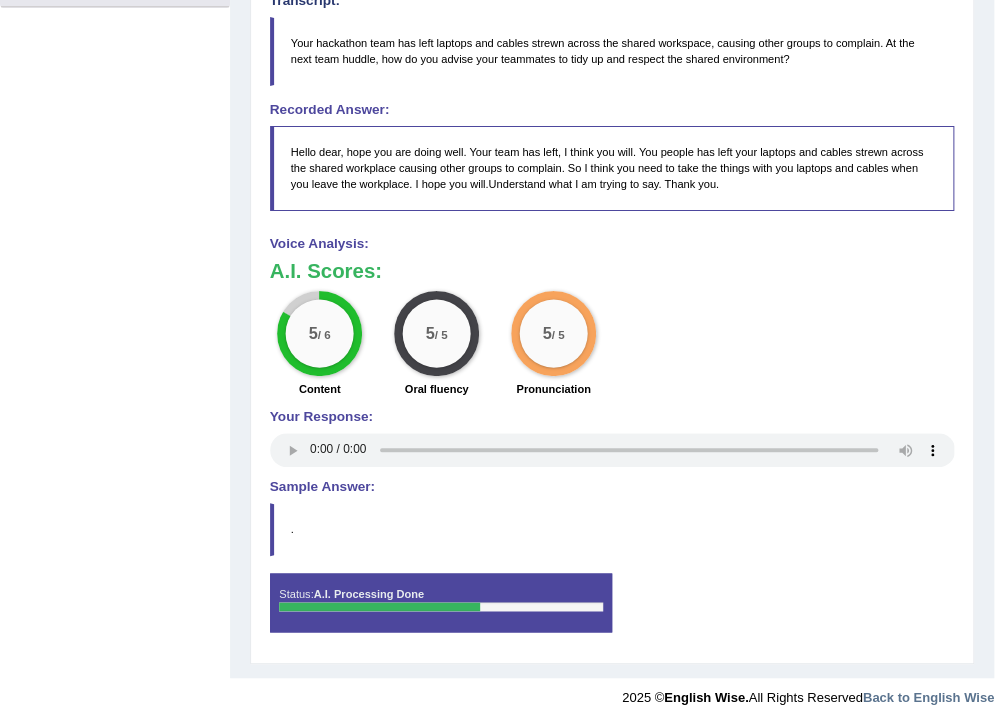 scroll, scrollTop: 326, scrollLeft: 0, axis: vertical 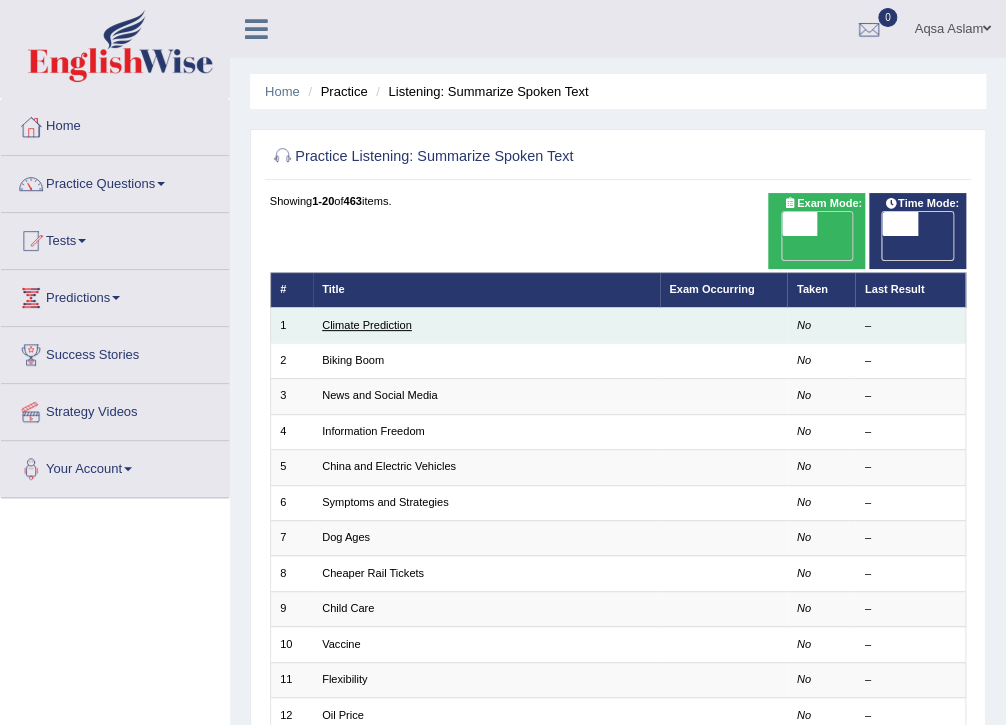 click on "Climate Prediction" at bounding box center [367, 325] 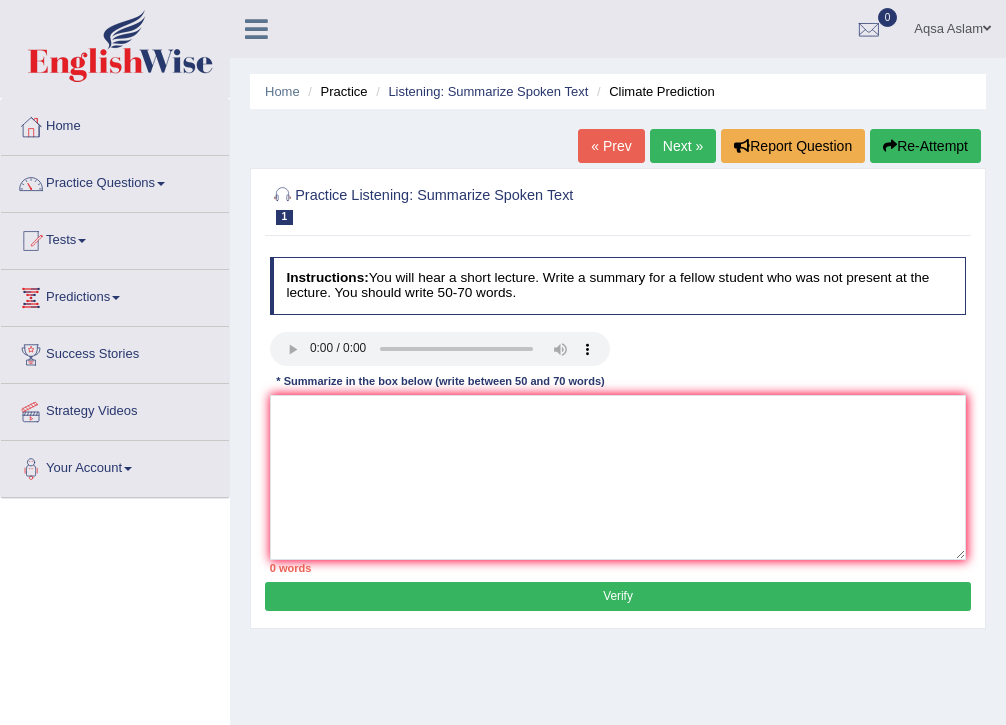 scroll, scrollTop: 0, scrollLeft: 0, axis: both 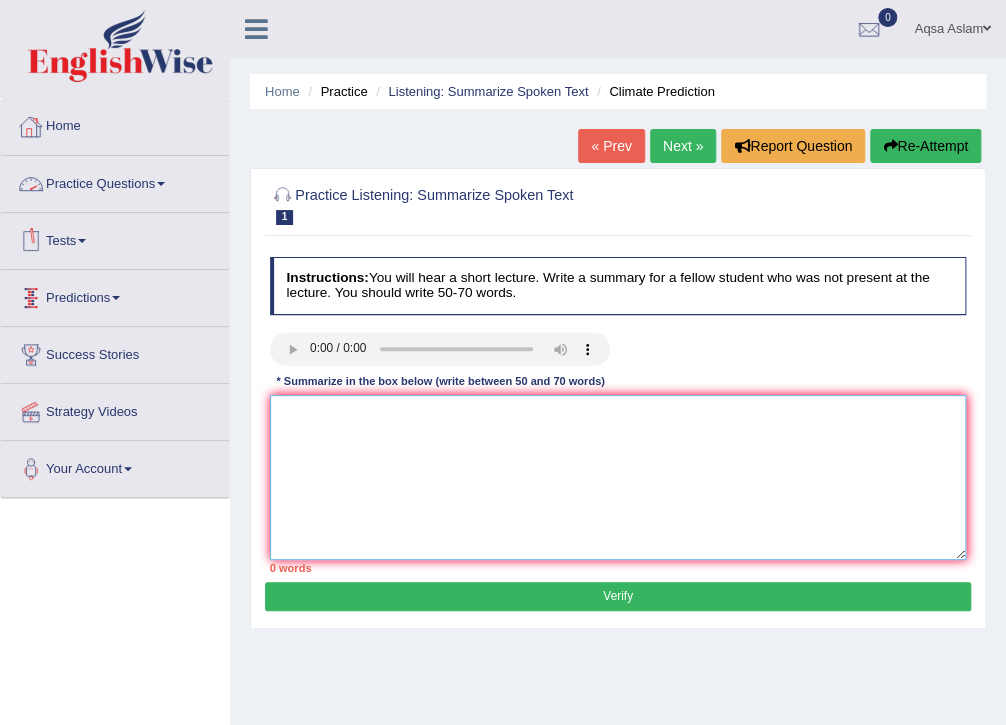 click at bounding box center (618, 477) 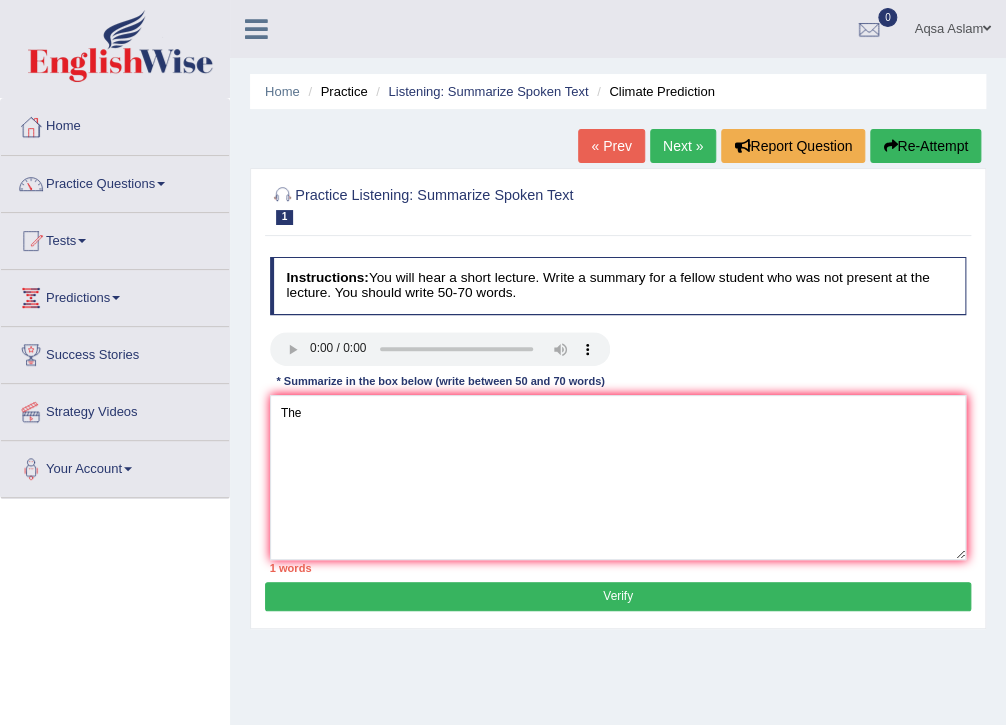 click on "Toggle navigation
Home
Practice Questions   Speaking Practice Read Aloud
Repeat Sentence
Describe Image
Re-tell Lecture
Answer Short Question
Summarize Group Discussion
Respond To A Situation
Writing Practice  Summarize Written Text
Write Essay
Reading Practice  Reading & Writing: Fill In The Blanks
Choose Multiple Answers
Re-order Paragraphs
Fill In The Blanks
Choose Single Answer
Listening Practice  Summarize Spoken Text
Highlight Incorrect Words
Highlight Correct Summary
Select Missing Word
Choose Single Answer
Choose Multiple Answers
Fill In The Blanks
Write From Dictation
Pronunciation
Tests  Take Practice Sectional Test
Take Mock Test" at bounding box center (503, 520) 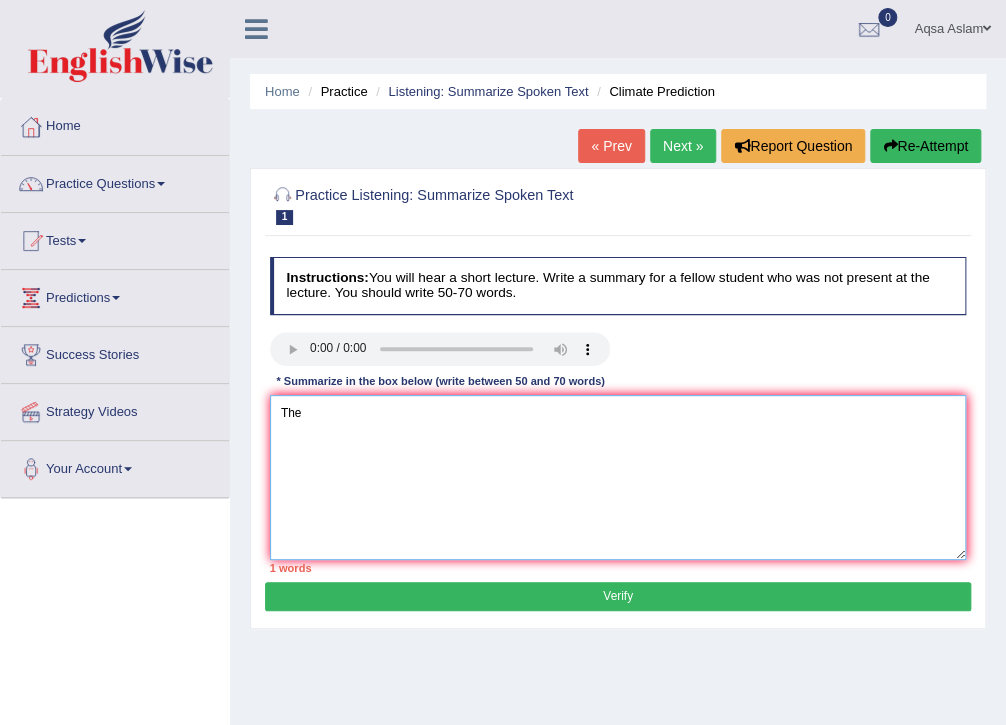click on "The" at bounding box center [618, 477] 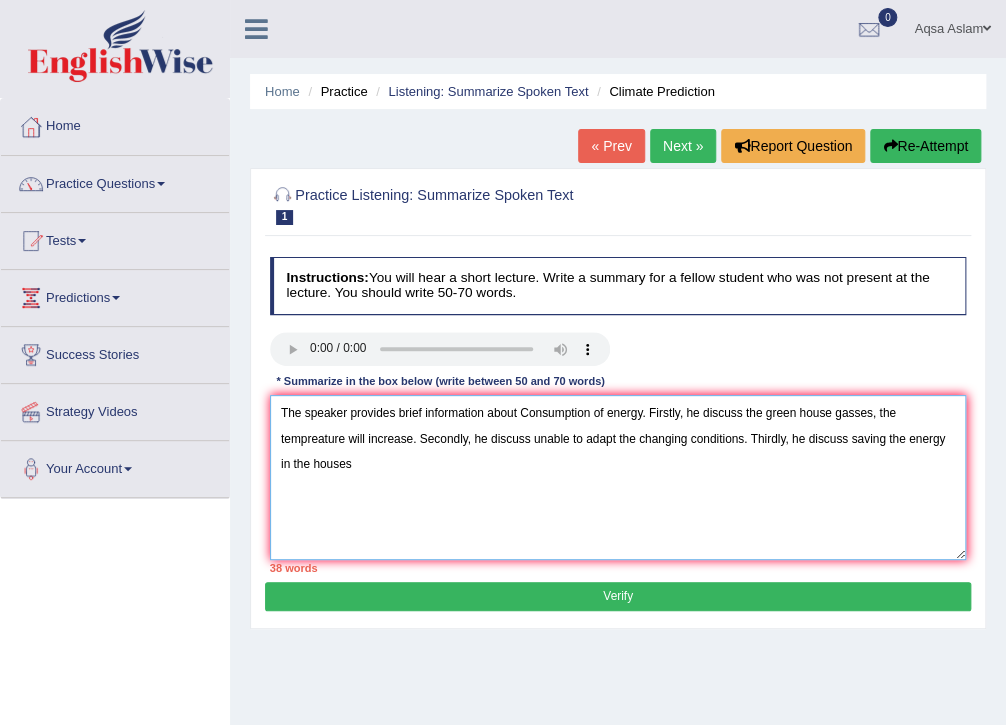click on "The speaker provides brief information about Consumption of energy. Firstly, he discuss the green house gasses, the tempreature will increase. Secondly, he discuss unable to adapt the changing conditions. Thirdly, he discuss saving the energy in the houses" at bounding box center (618, 477) 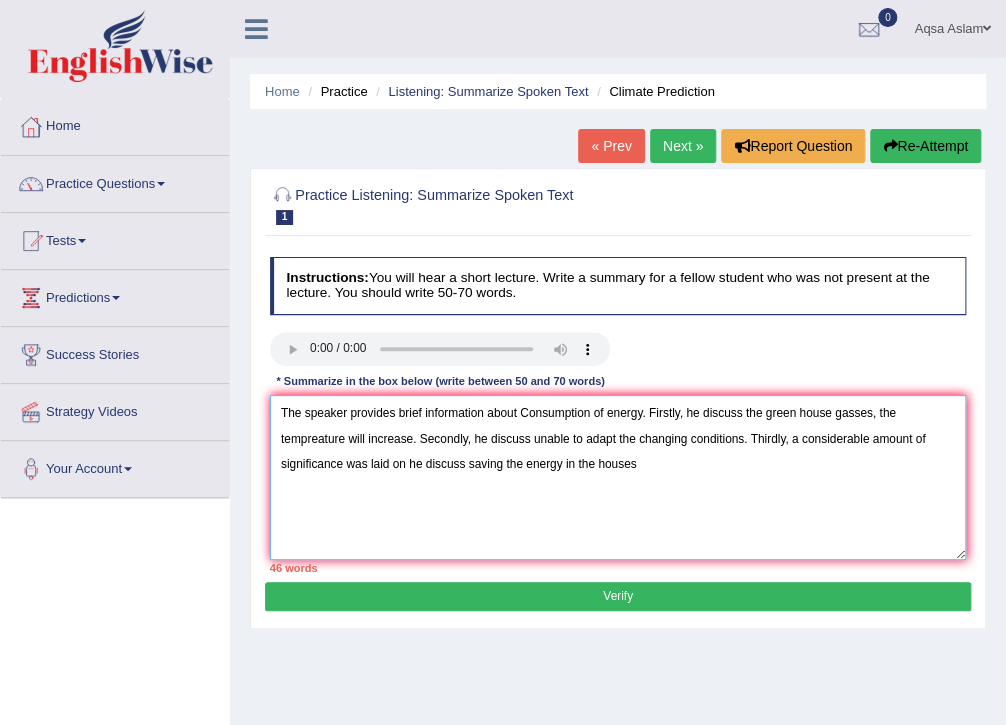 click on "The speaker provides brief information about Consumption of energy. Firstly, he discuss the green house gasses, the tempreature will increase. Secondly, he discuss unable to adapt the changing conditions. Thirdly, a considerable amount of significance was laid on he discuss saving the energy in the houses" at bounding box center (618, 477) 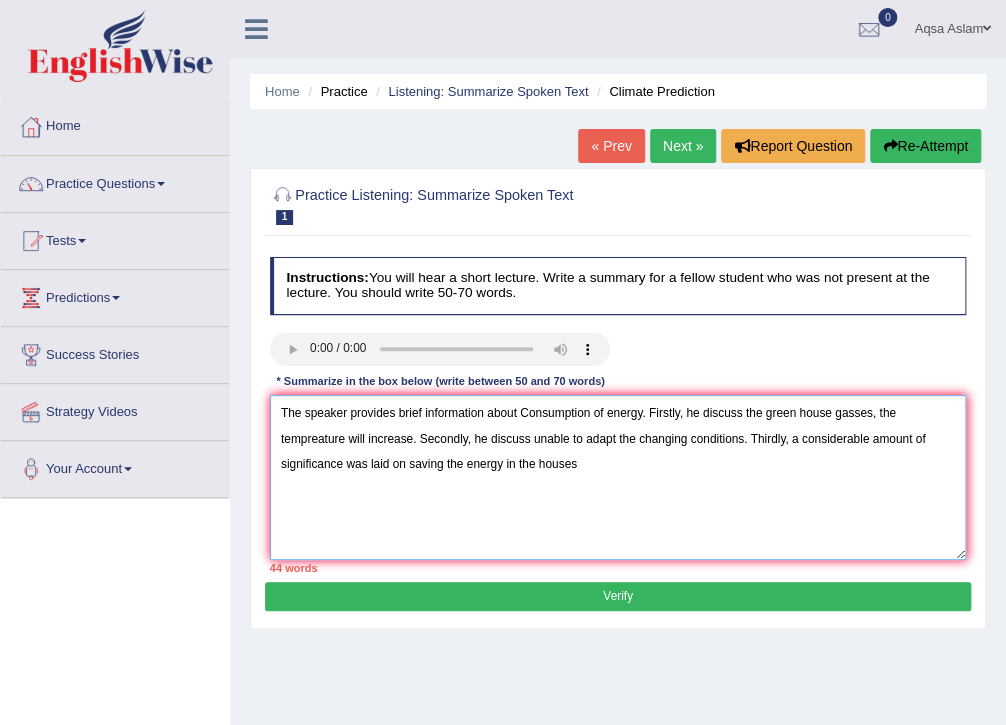 click on "The speaker provides brief information about Consumption of energy. Firstly, he discuss the green house gasses, the tempreature will increase. Secondly, he discuss unable to adapt the changing conditions. Thirdly, a considerable amount of significance was laid on saving the energy in the houses" at bounding box center [618, 477] 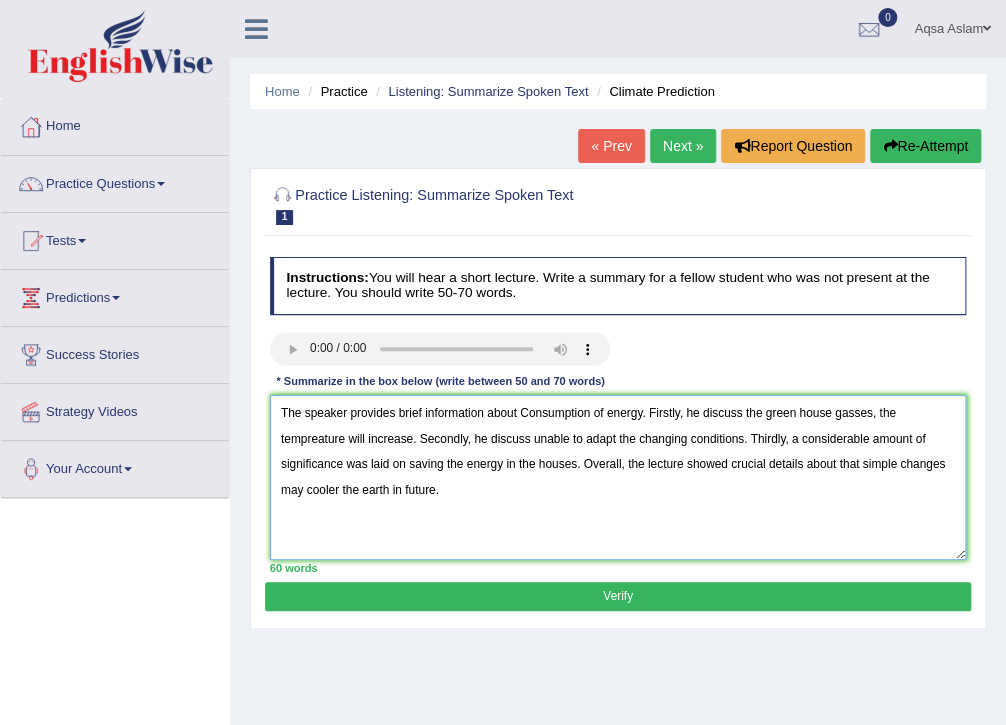 type on "The speaker provides brief information about Consumption of energy. Firstly, he discuss the green house gasses, the tempreature will increase. Secondly, he discuss unable to adapt the changing conditions. Thirdly, a considerable amount of significance was laid on saving the energy in the houses. Overall, the lecture showed crucial details about that simple changes may cooler the earth in future." 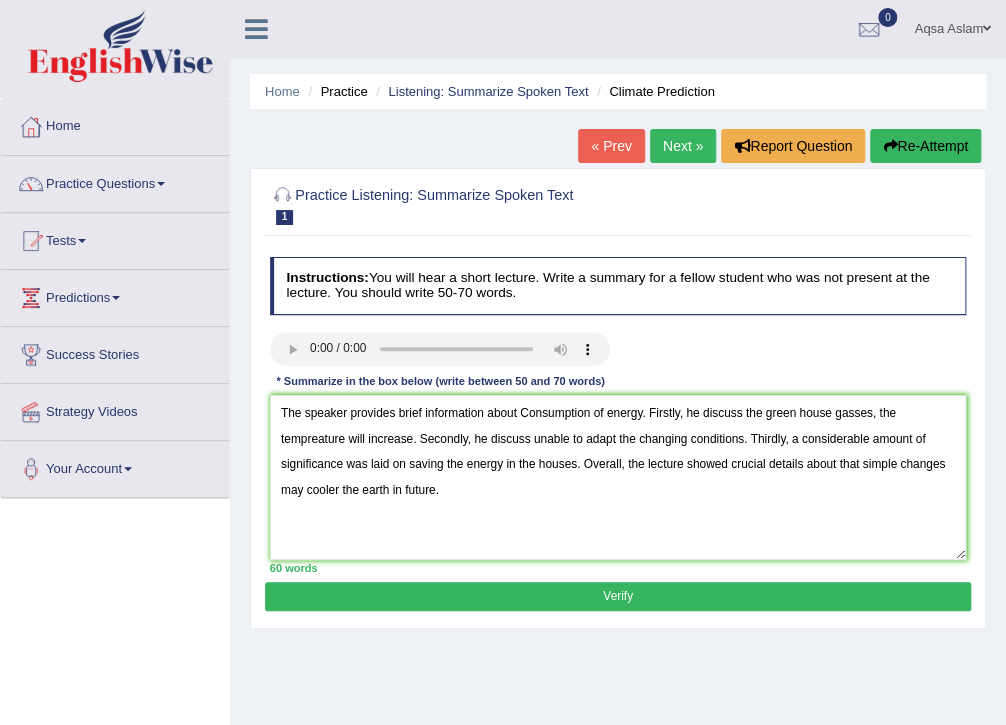 click on "Verify" at bounding box center [617, 596] 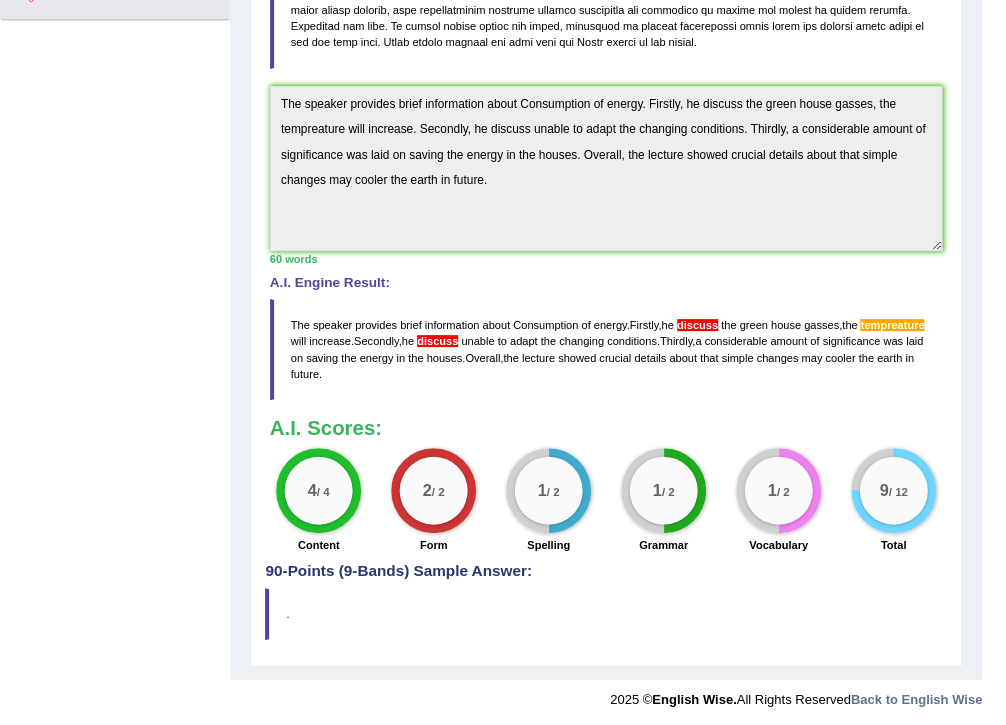 scroll, scrollTop: 480, scrollLeft: 0, axis: vertical 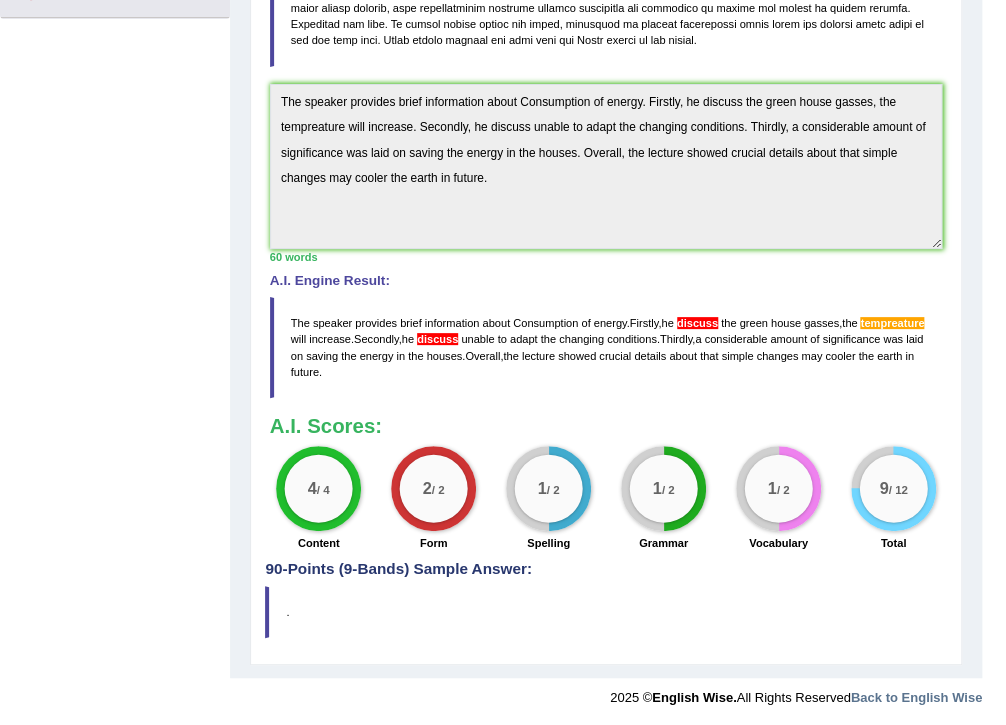click on "tempreature" at bounding box center (892, 323) 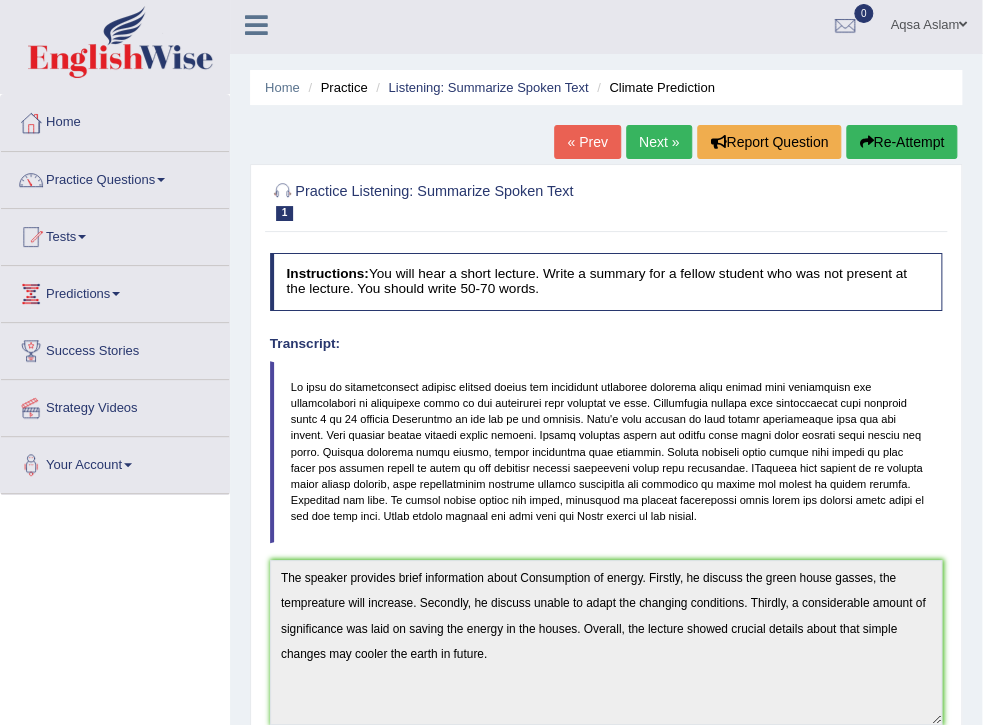 scroll, scrollTop: 0, scrollLeft: 0, axis: both 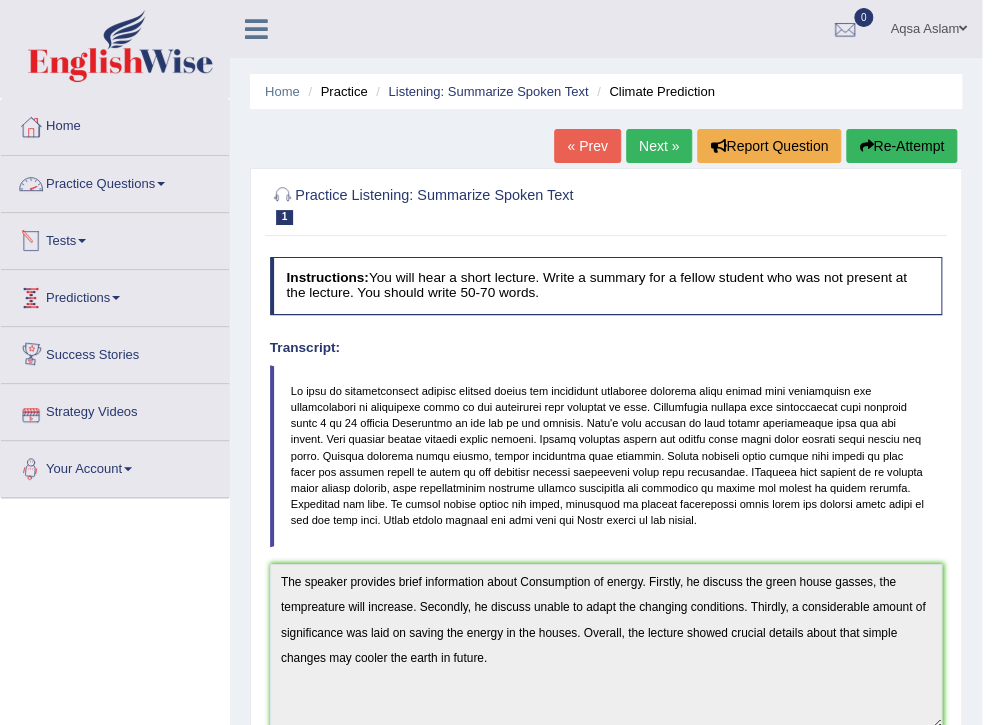 click on "Practice Questions" at bounding box center [115, 181] 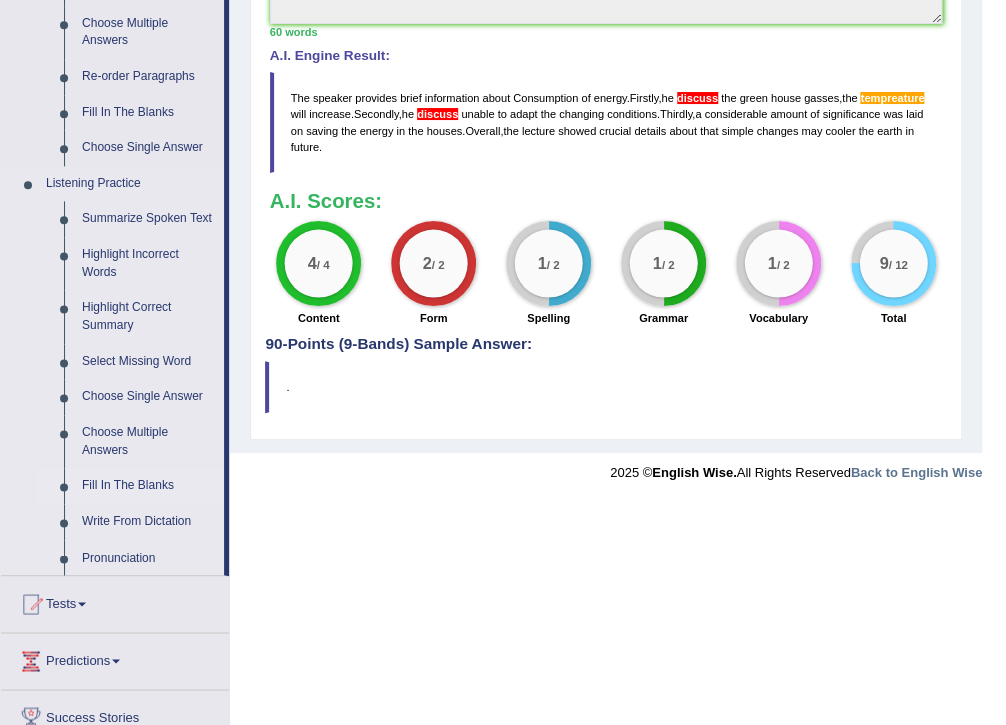 scroll, scrollTop: 720, scrollLeft: 0, axis: vertical 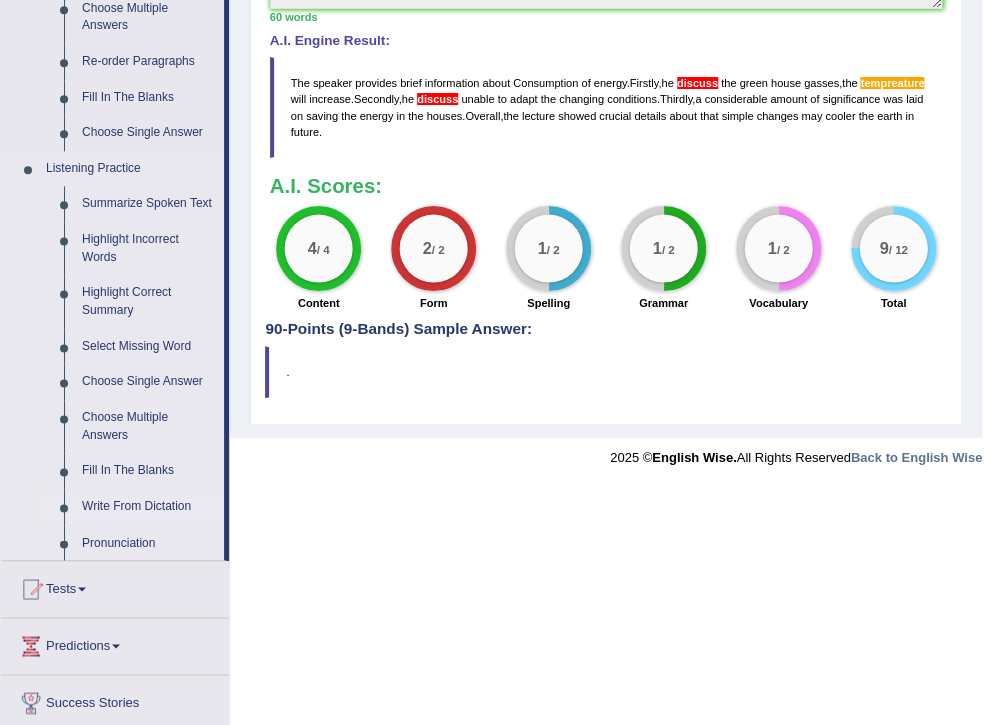click on "Write From Dictation" at bounding box center (148, 507) 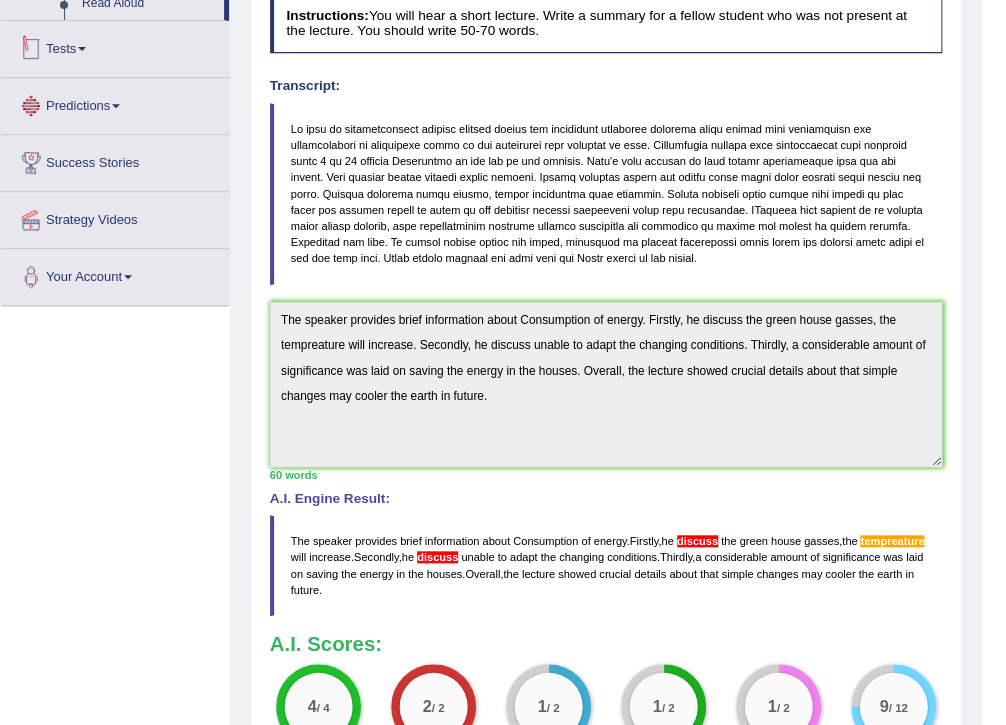 scroll, scrollTop: 396, scrollLeft: 0, axis: vertical 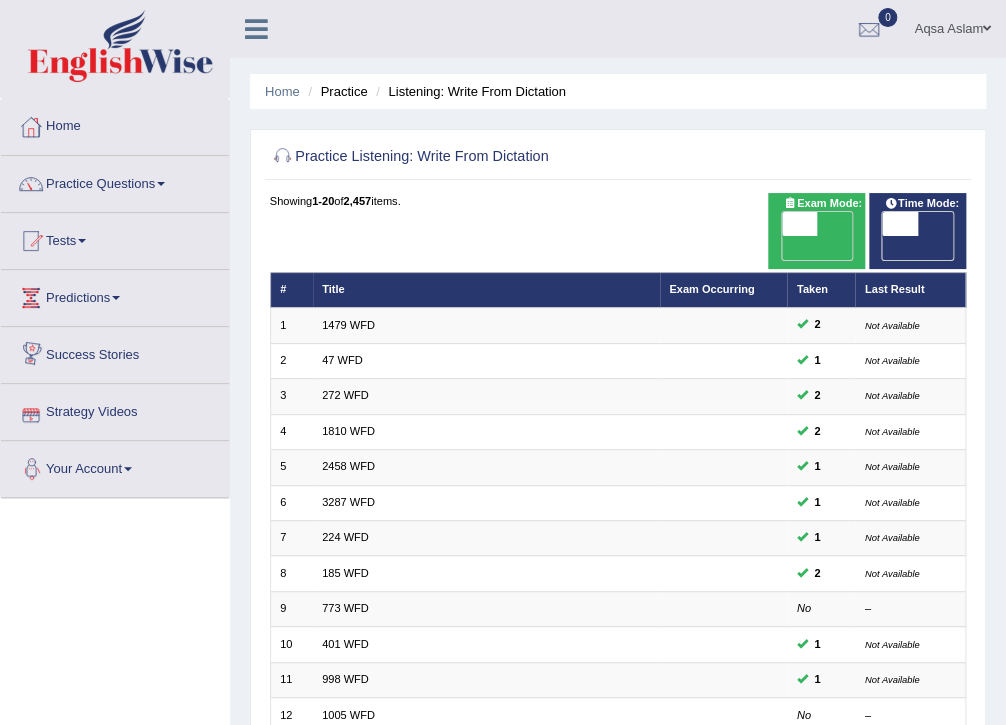 click at bounding box center [799, 224] 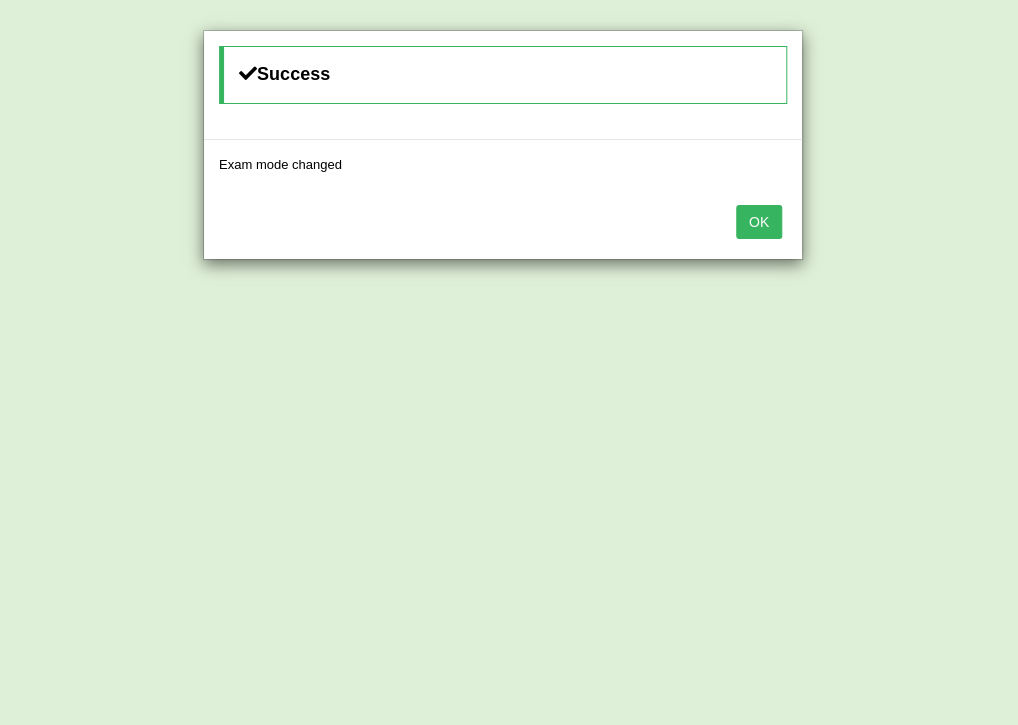 click on "OK" at bounding box center [759, 222] 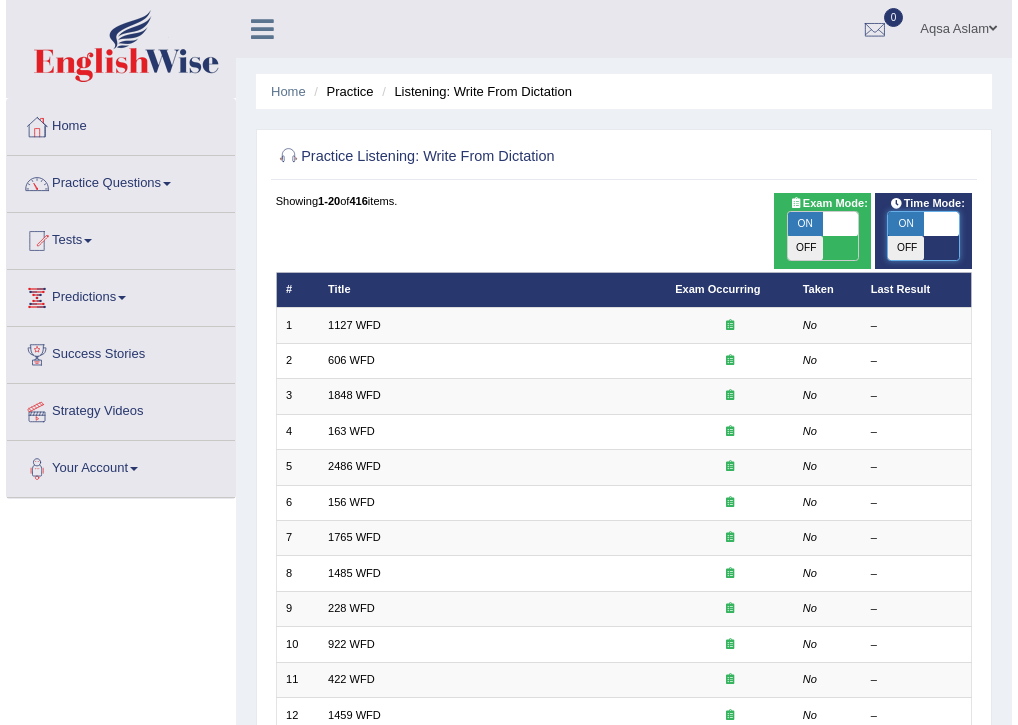 scroll, scrollTop: 0, scrollLeft: 0, axis: both 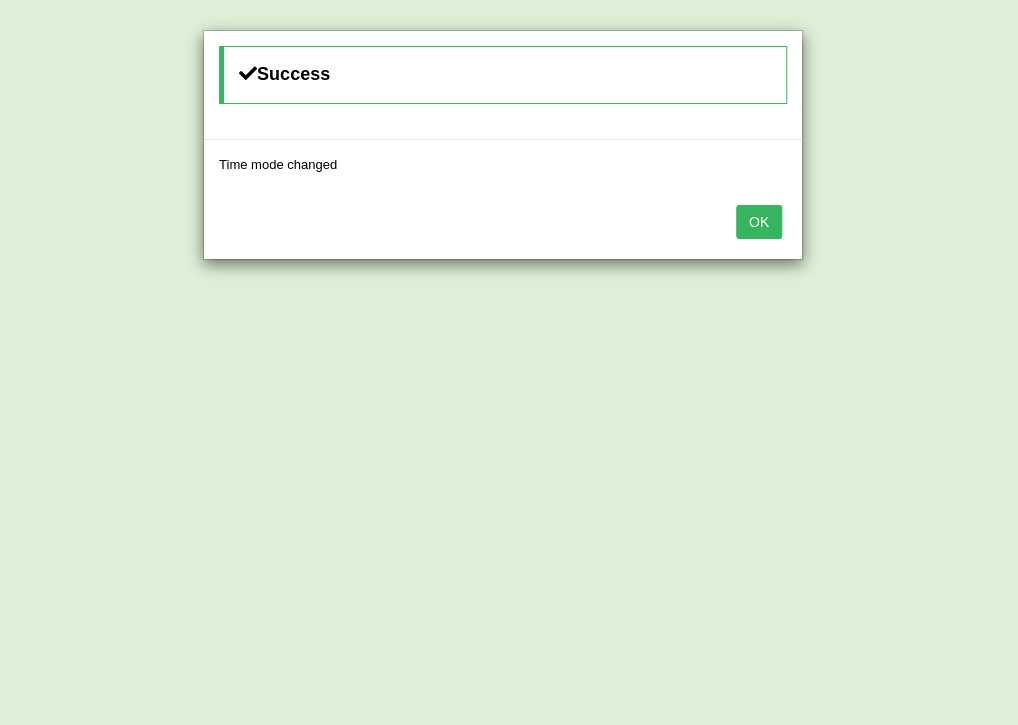click on "OK" at bounding box center (759, 222) 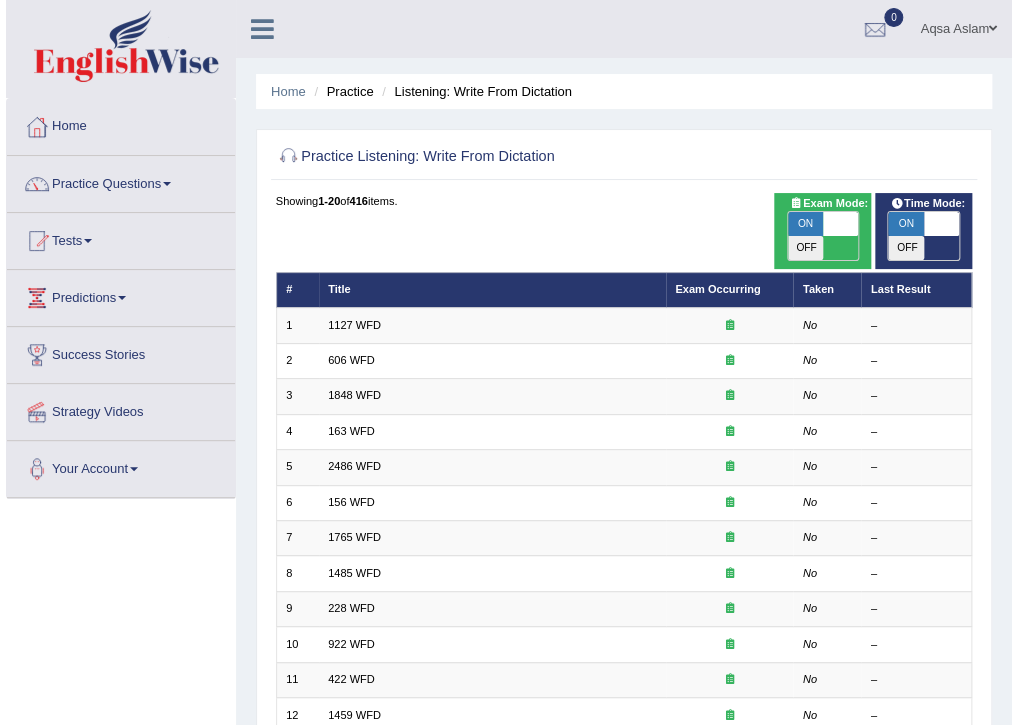 scroll, scrollTop: 0, scrollLeft: 0, axis: both 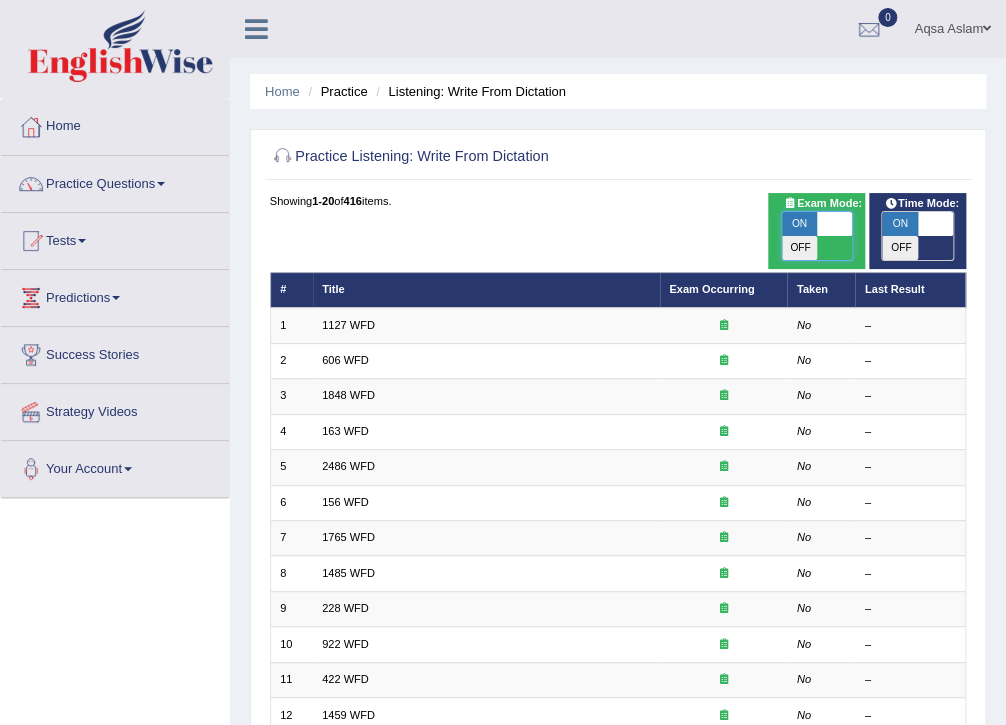 click at bounding box center [834, 224] 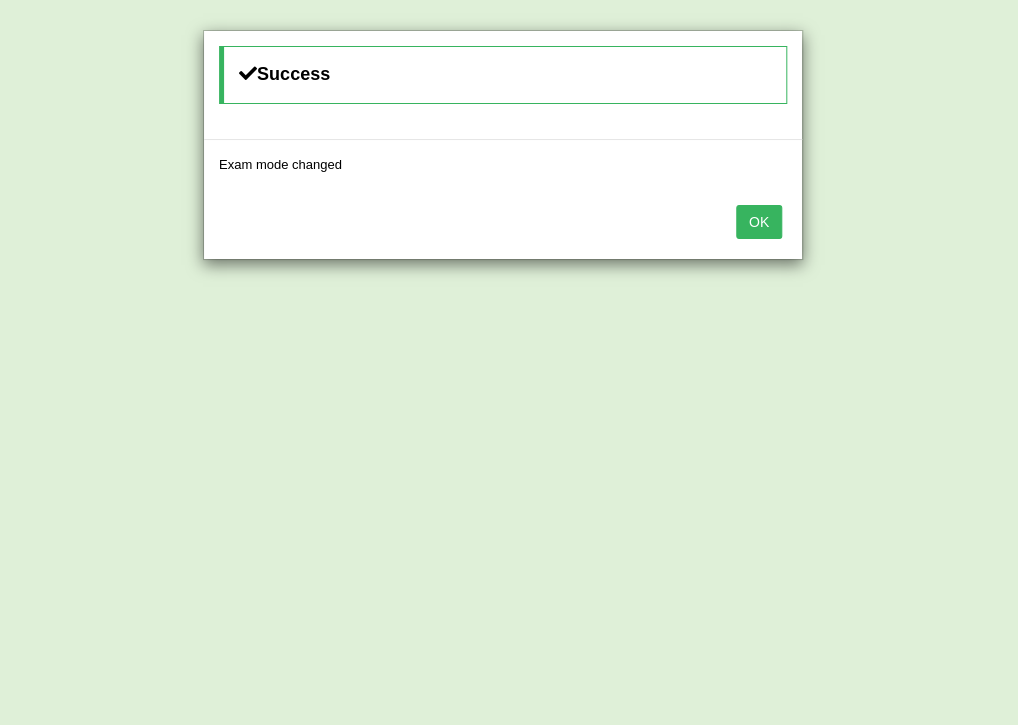 click on "OK" at bounding box center [759, 222] 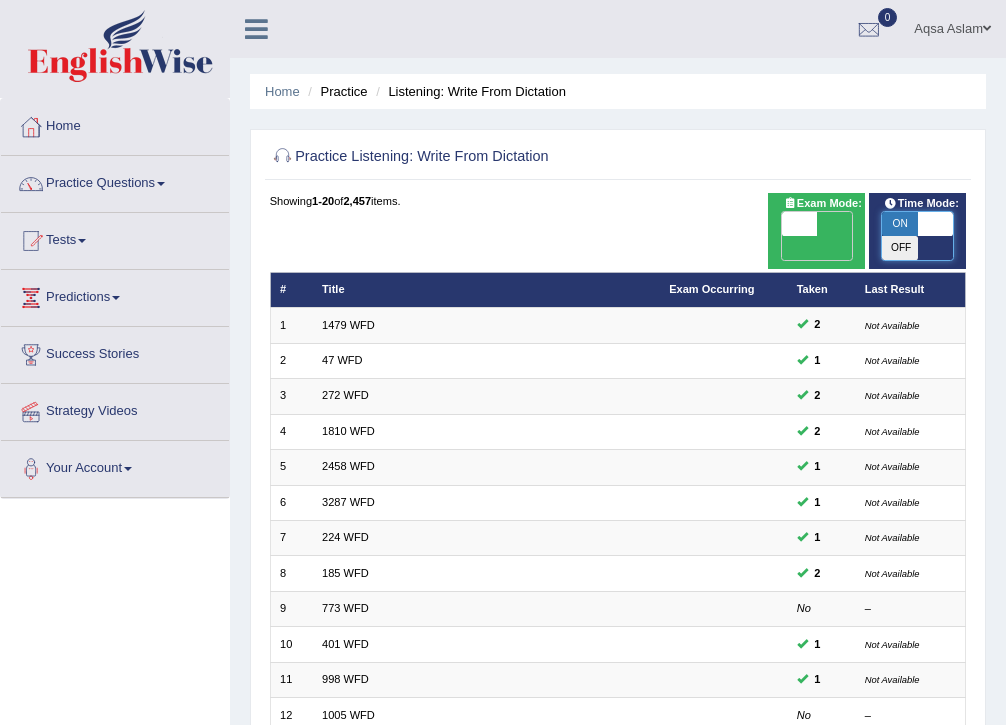 click at bounding box center [935, 224] 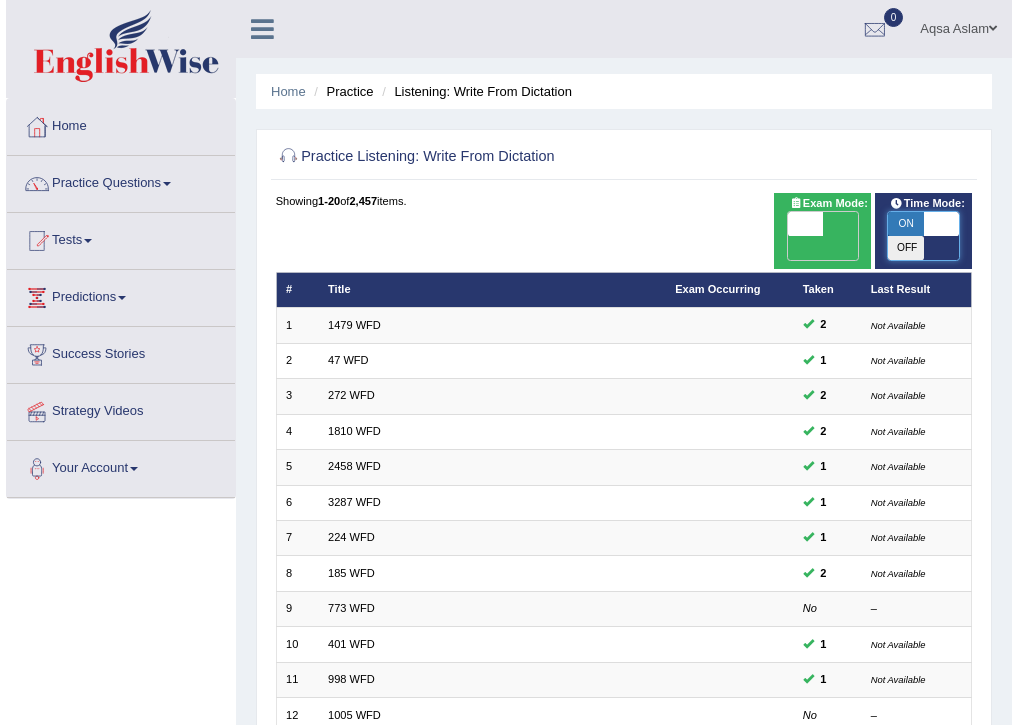 scroll, scrollTop: 0, scrollLeft: 0, axis: both 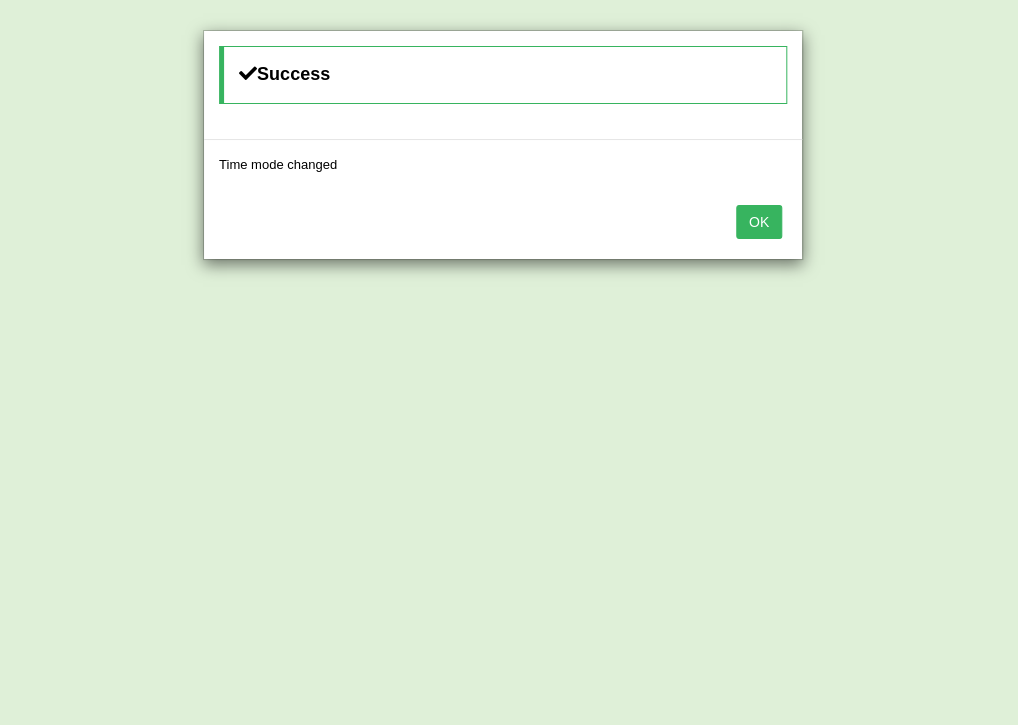 click on "OK" at bounding box center (759, 222) 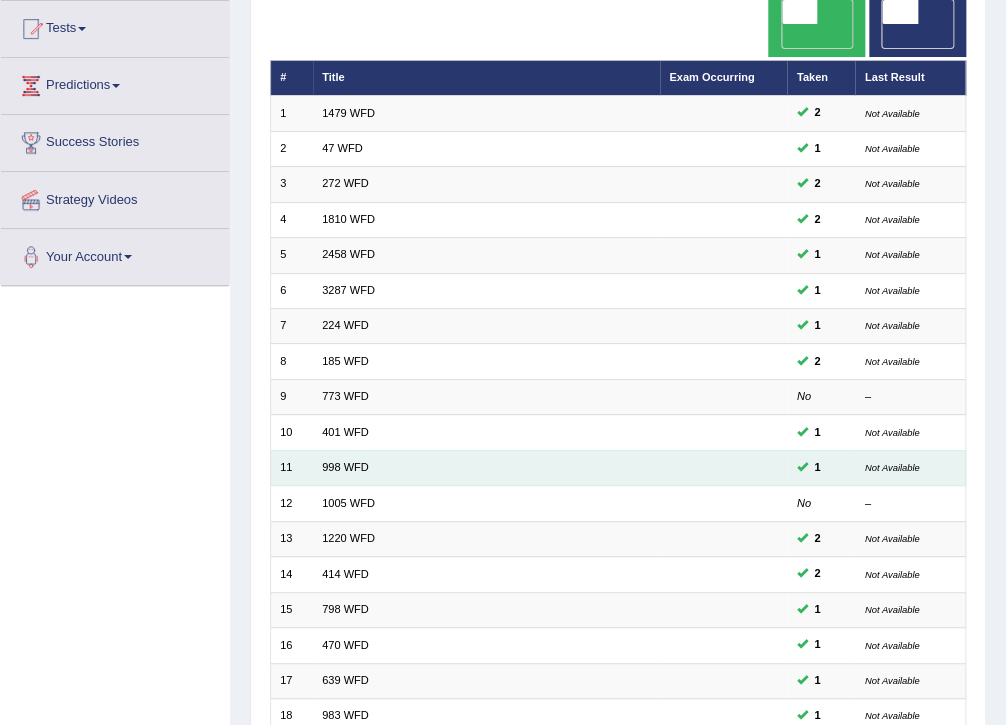 scroll, scrollTop: 426, scrollLeft: 0, axis: vertical 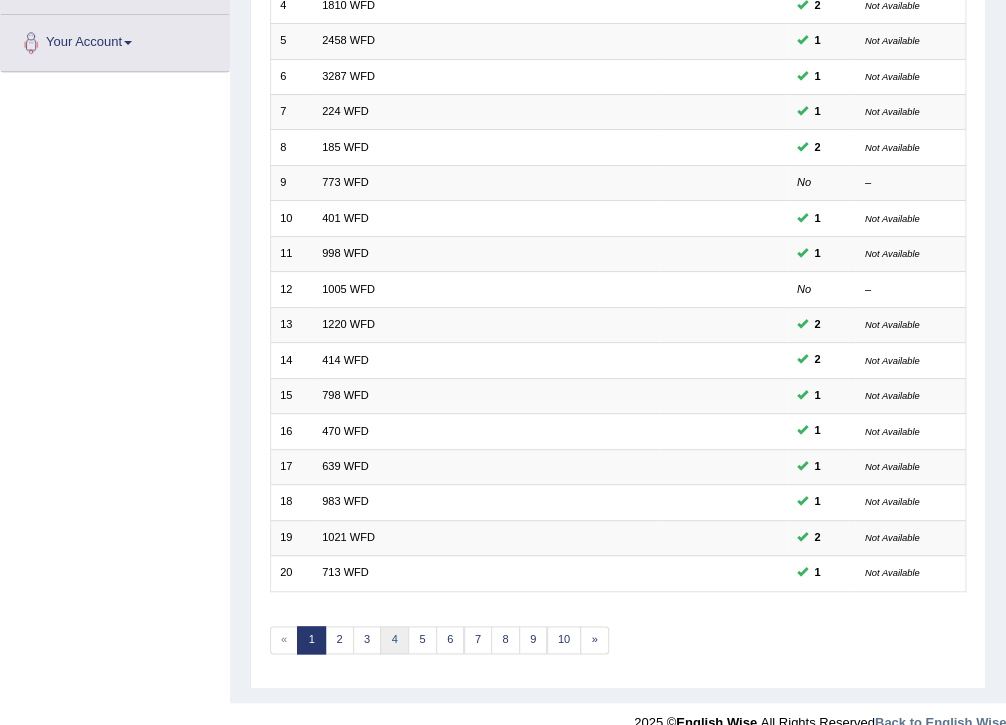 click on "4" at bounding box center [394, 640] 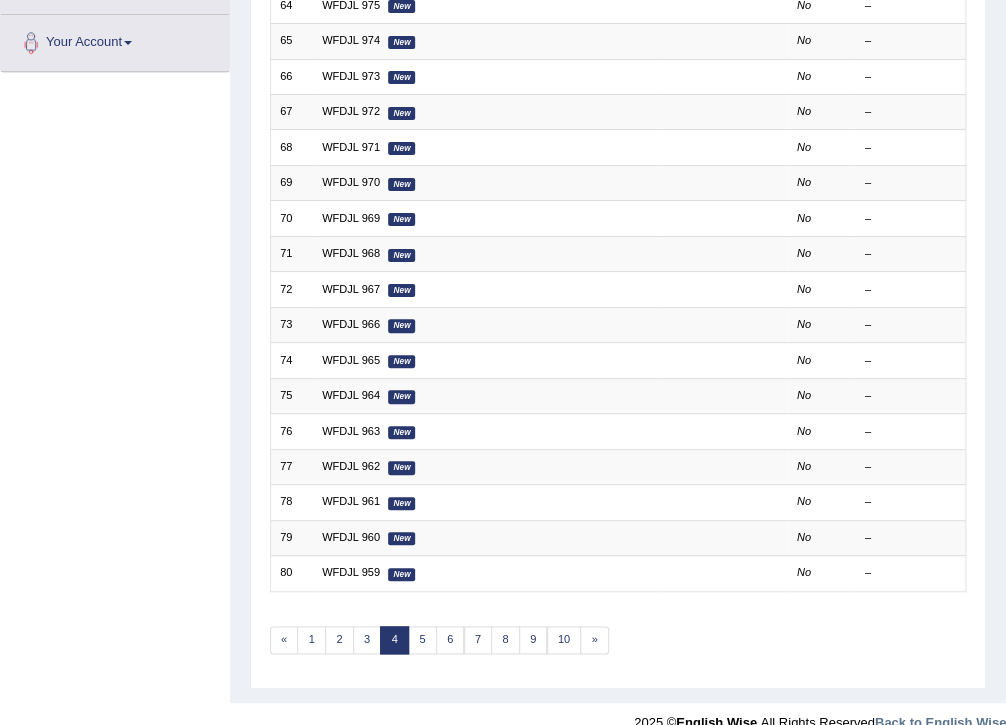 scroll, scrollTop: 426, scrollLeft: 0, axis: vertical 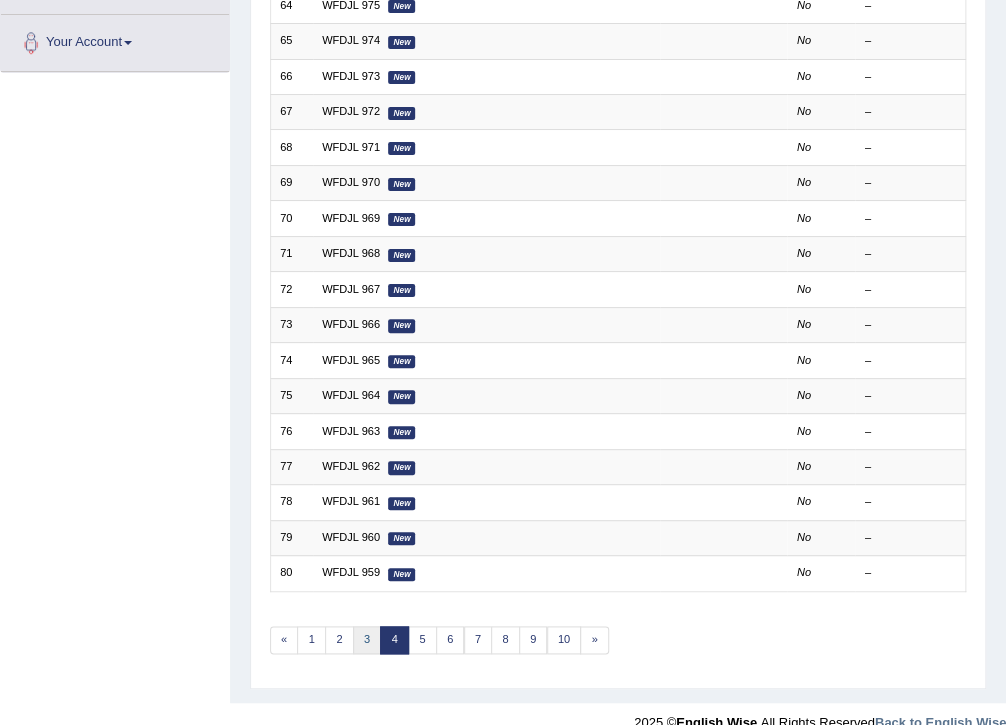 click on "3" at bounding box center [367, 640] 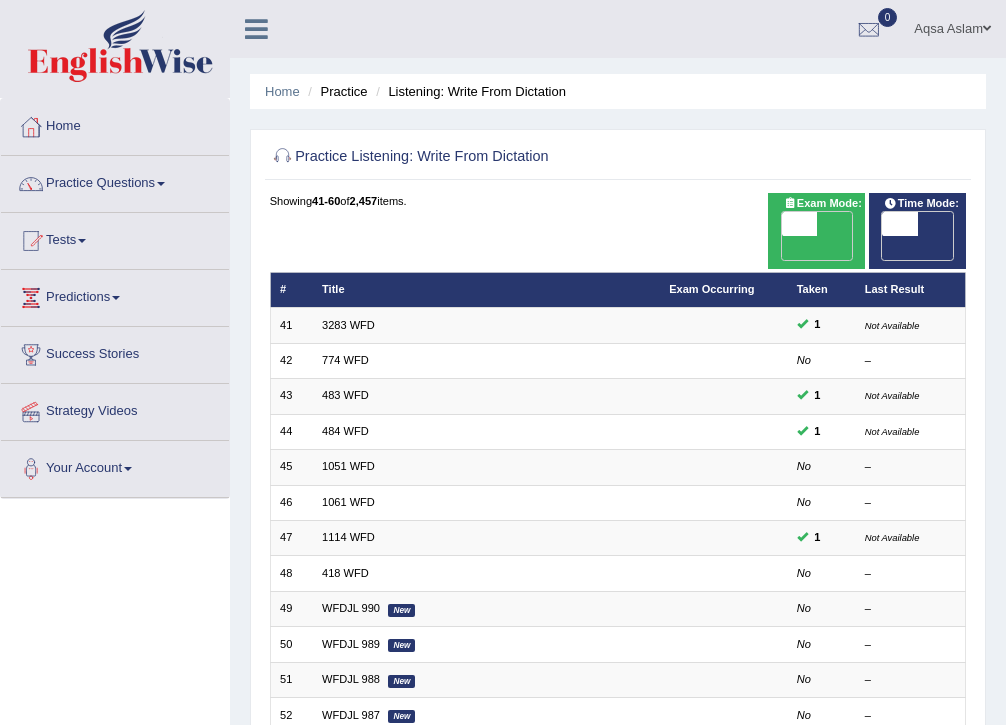 scroll, scrollTop: 80, scrollLeft: 0, axis: vertical 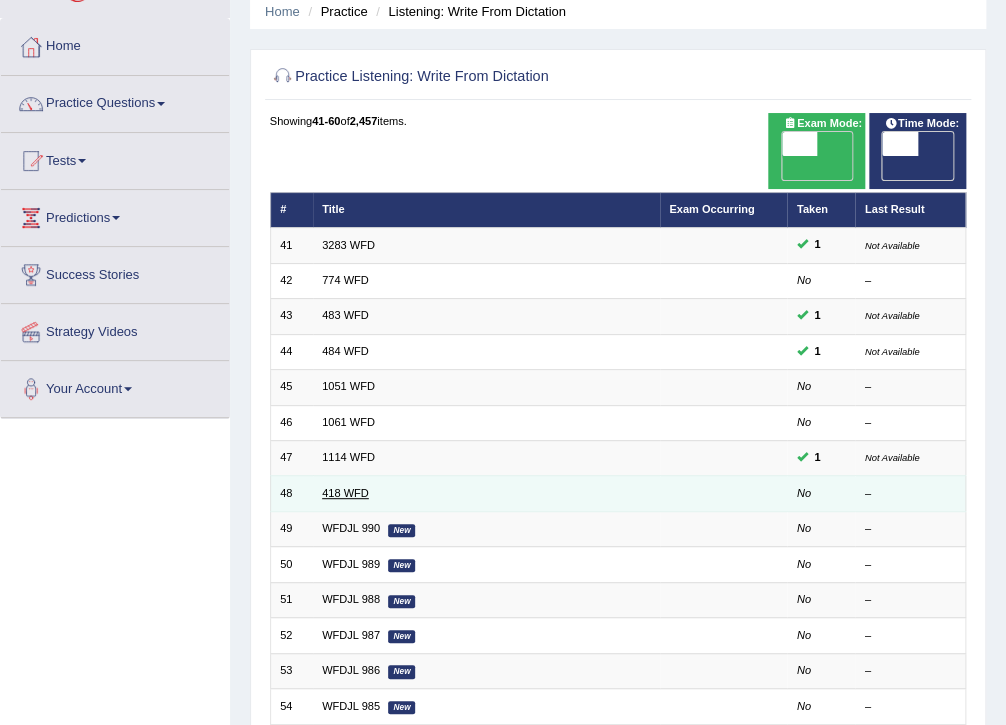 click on "418 WFD" at bounding box center [345, 493] 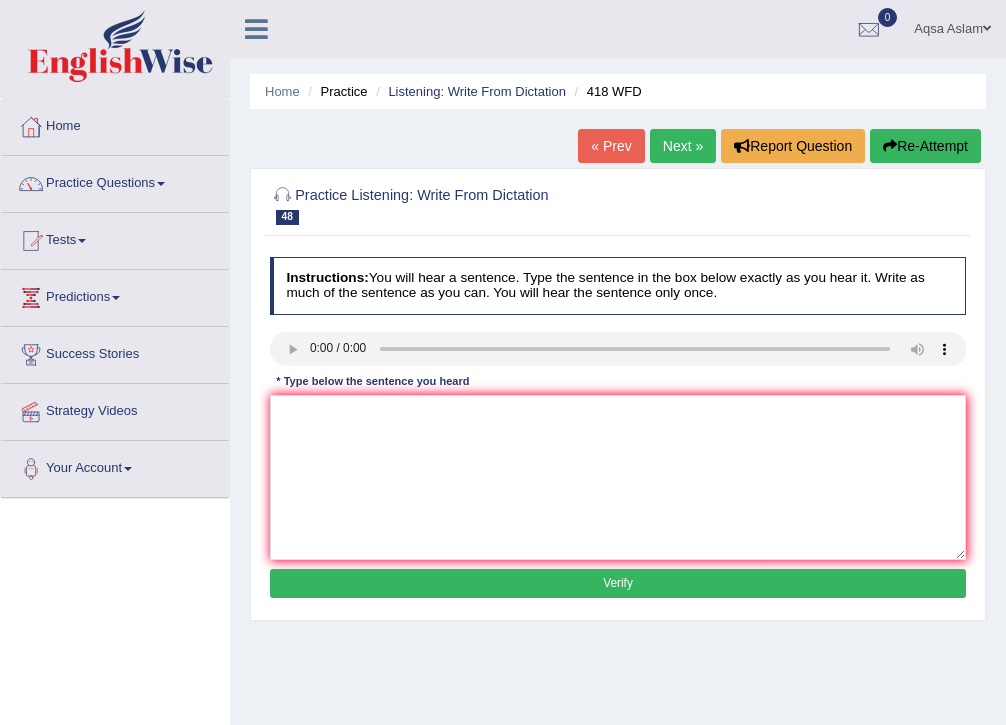 scroll, scrollTop: 0, scrollLeft: 0, axis: both 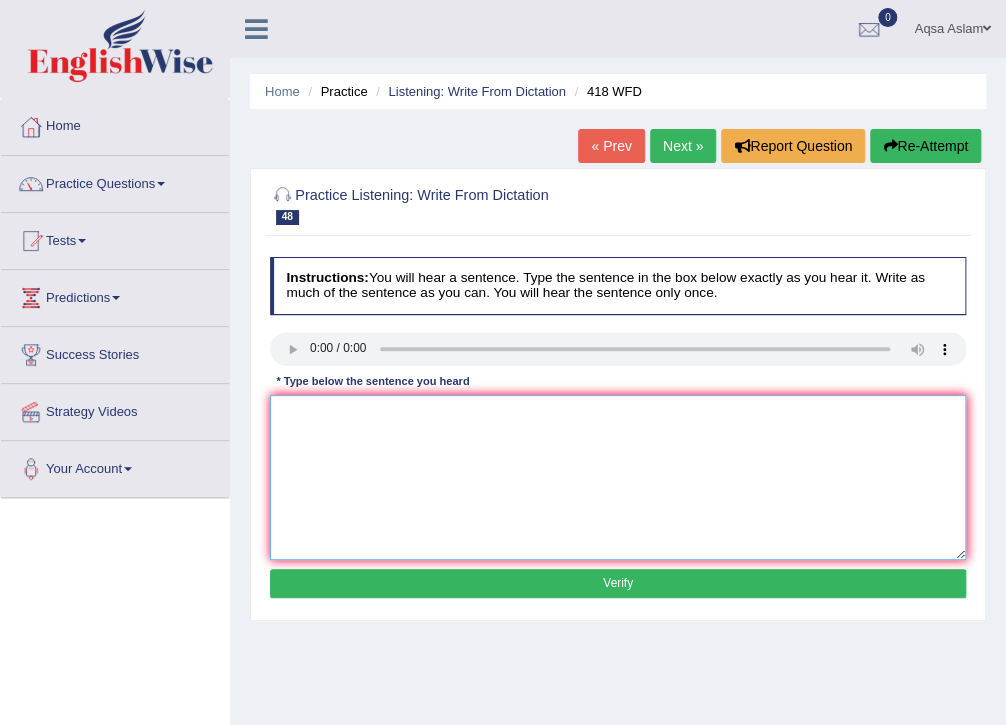 click at bounding box center [618, 477] 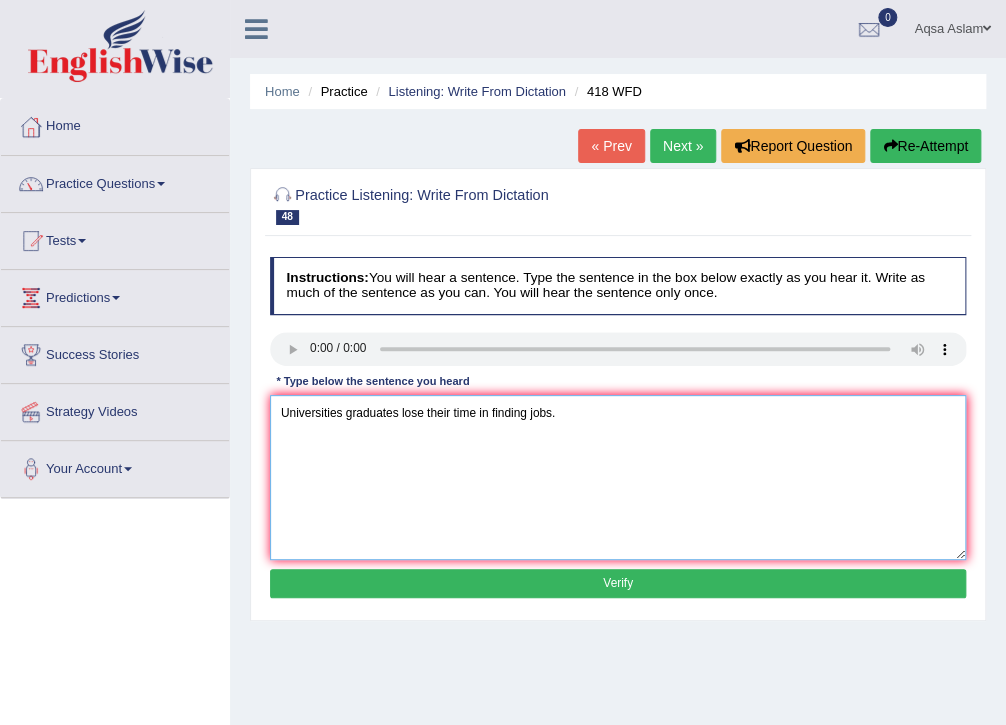 type on "Universities graduates lose their time in finding jobs." 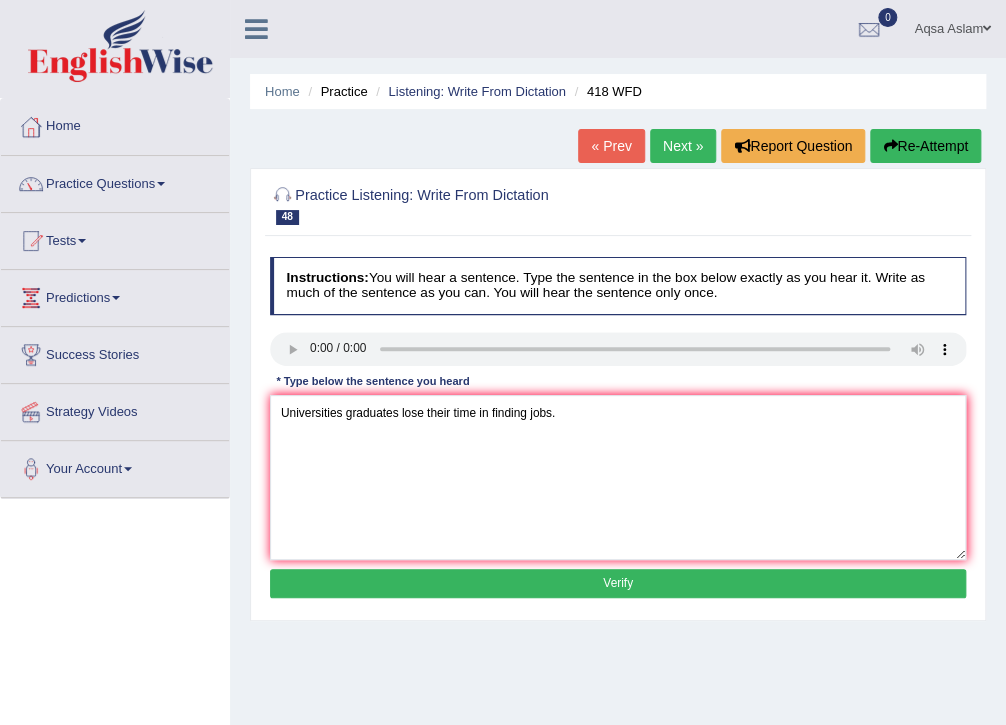 click on "Verify" at bounding box center (618, 583) 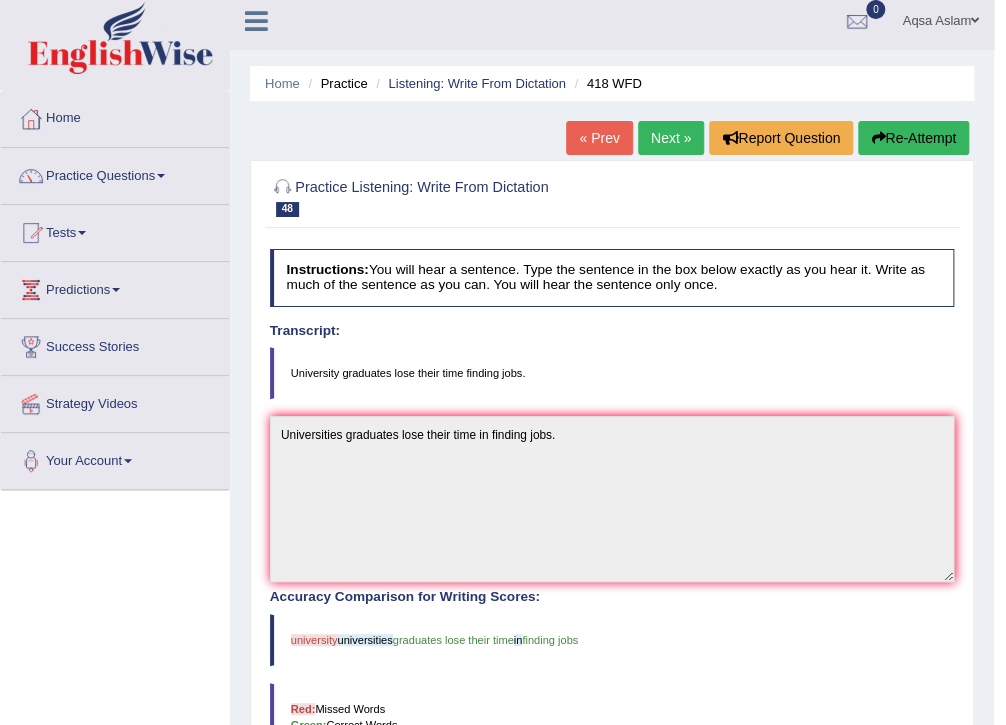 scroll, scrollTop: 0, scrollLeft: 0, axis: both 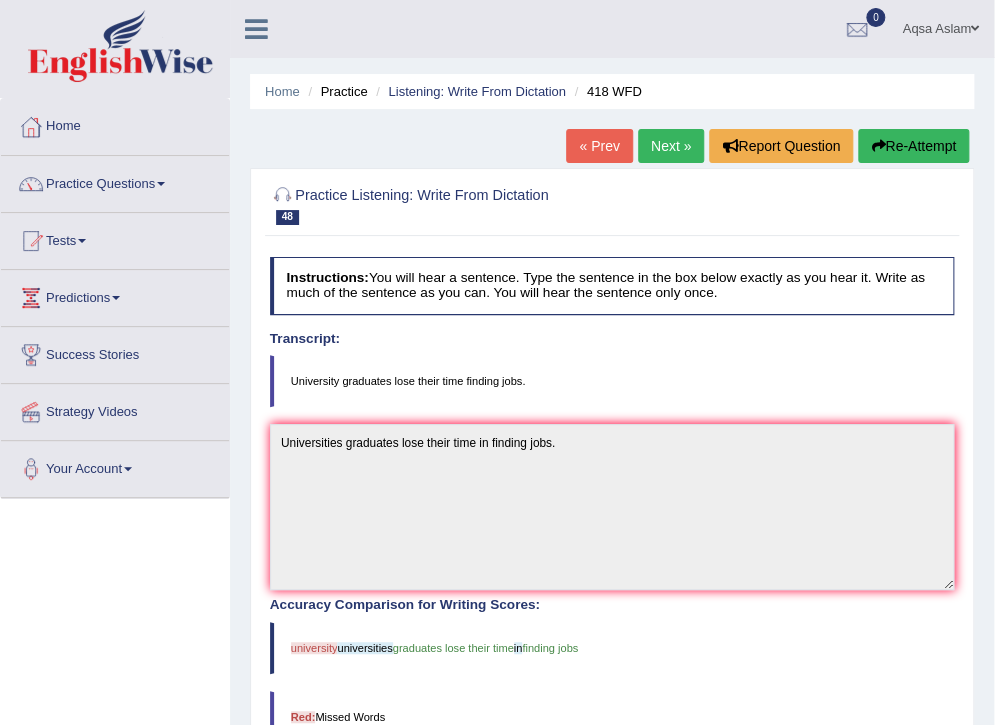 click on "Next »" at bounding box center (671, 146) 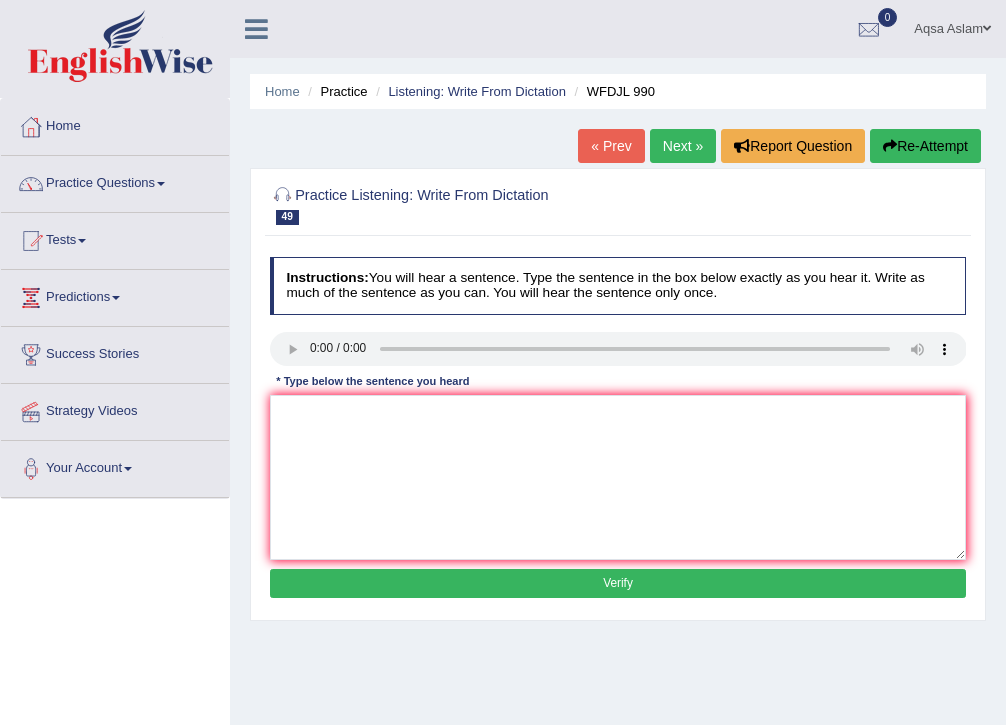 scroll, scrollTop: 0, scrollLeft: 0, axis: both 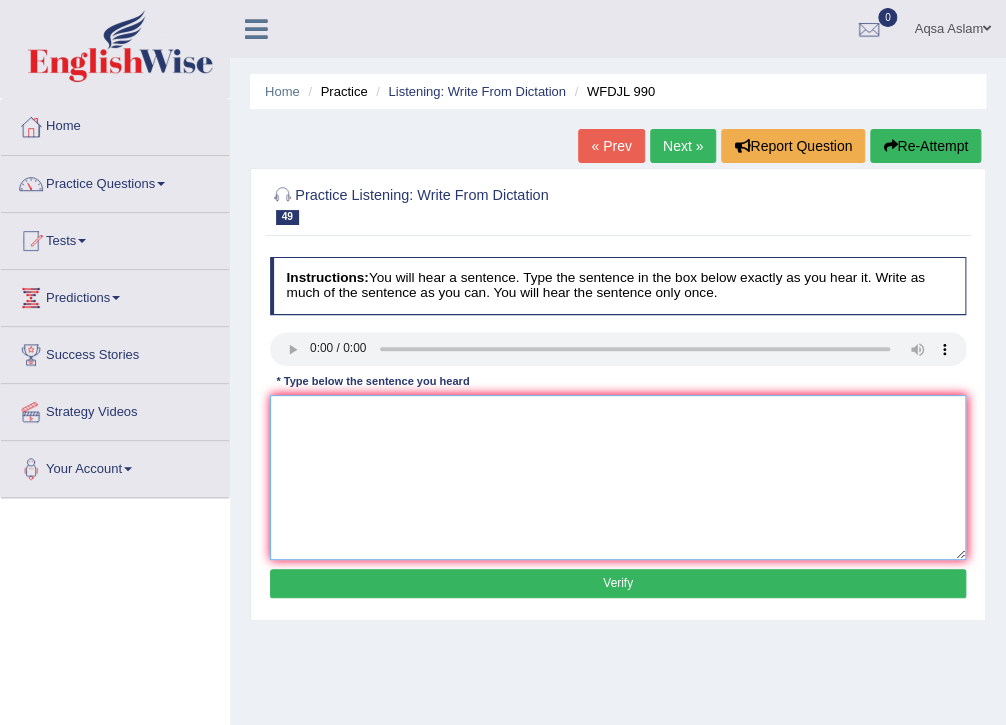 click at bounding box center (618, 477) 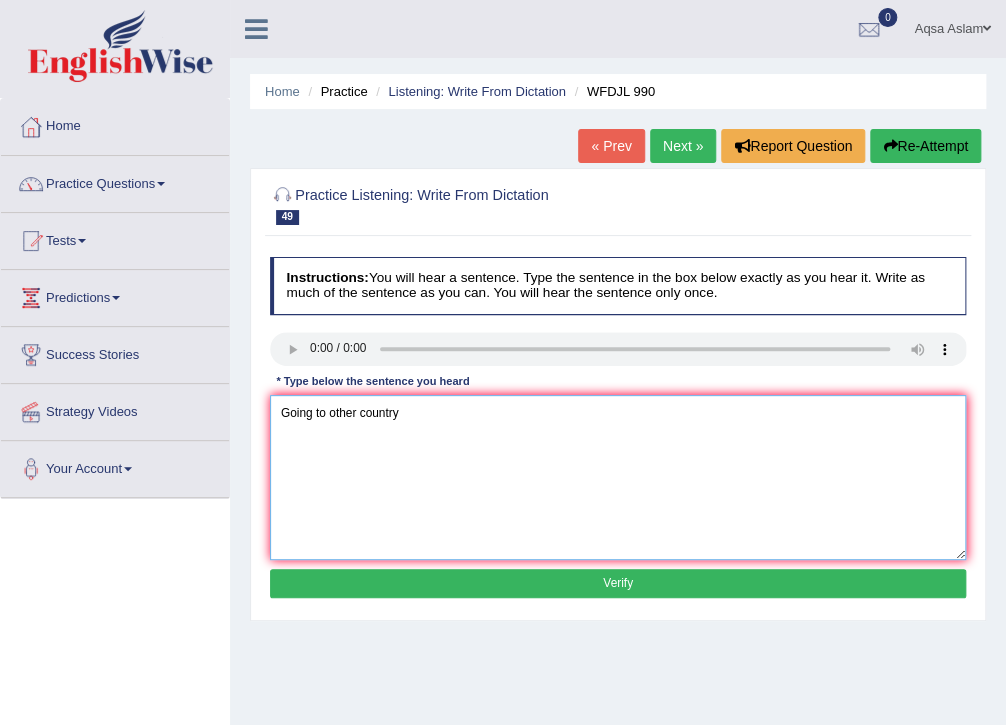 click on "Going to other country" at bounding box center [618, 477] 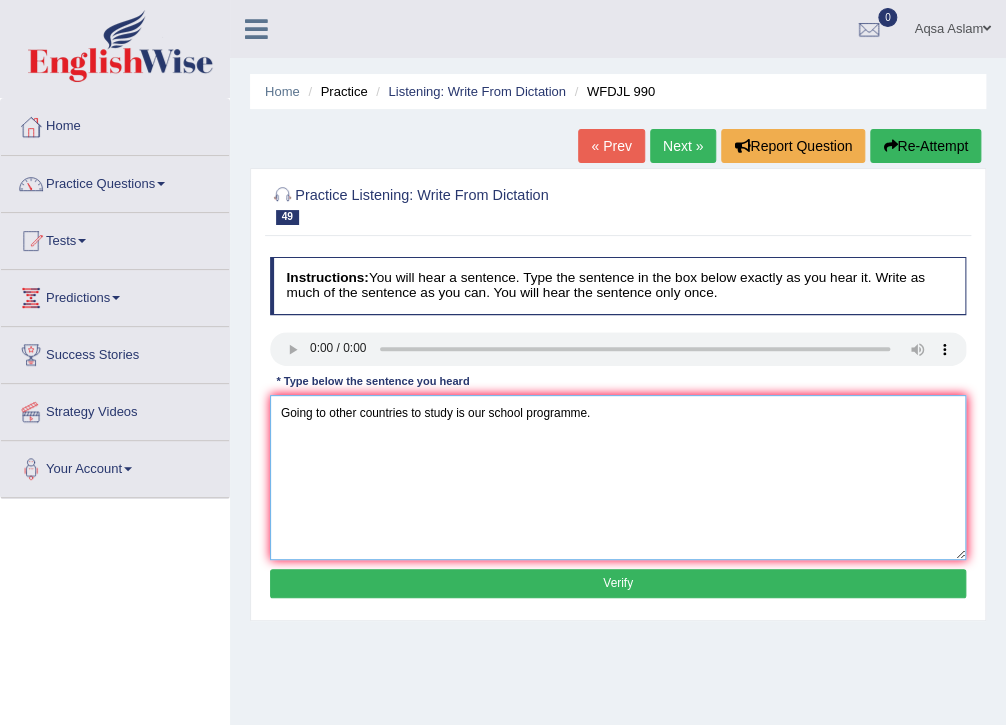 type on "Going to other countries to study is our school programme." 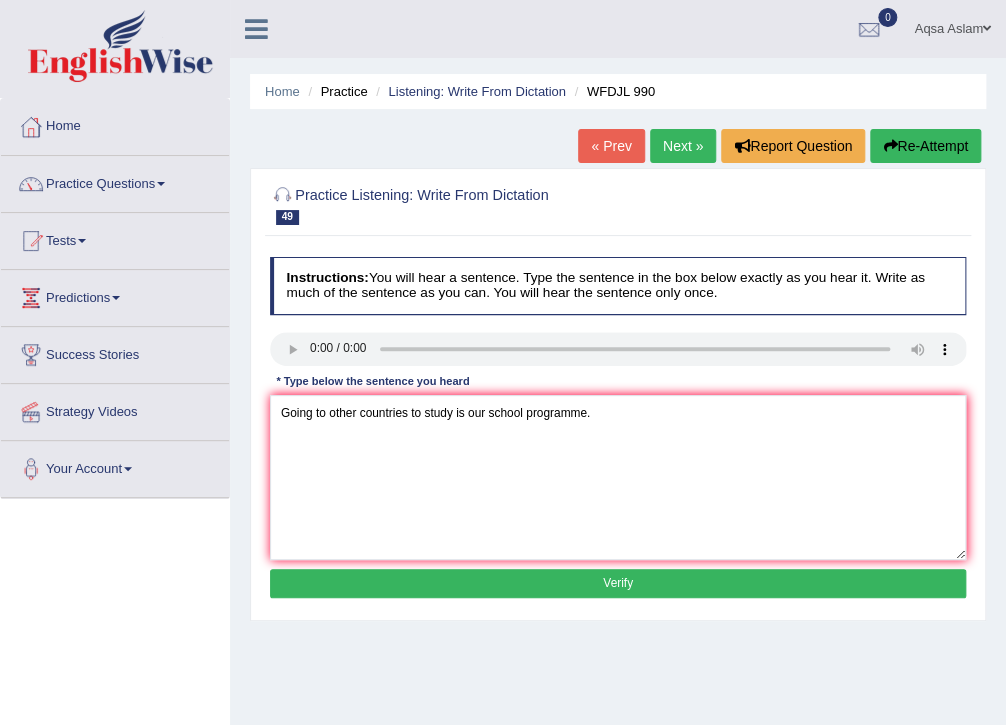 click on "Verify" at bounding box center (618, 583) 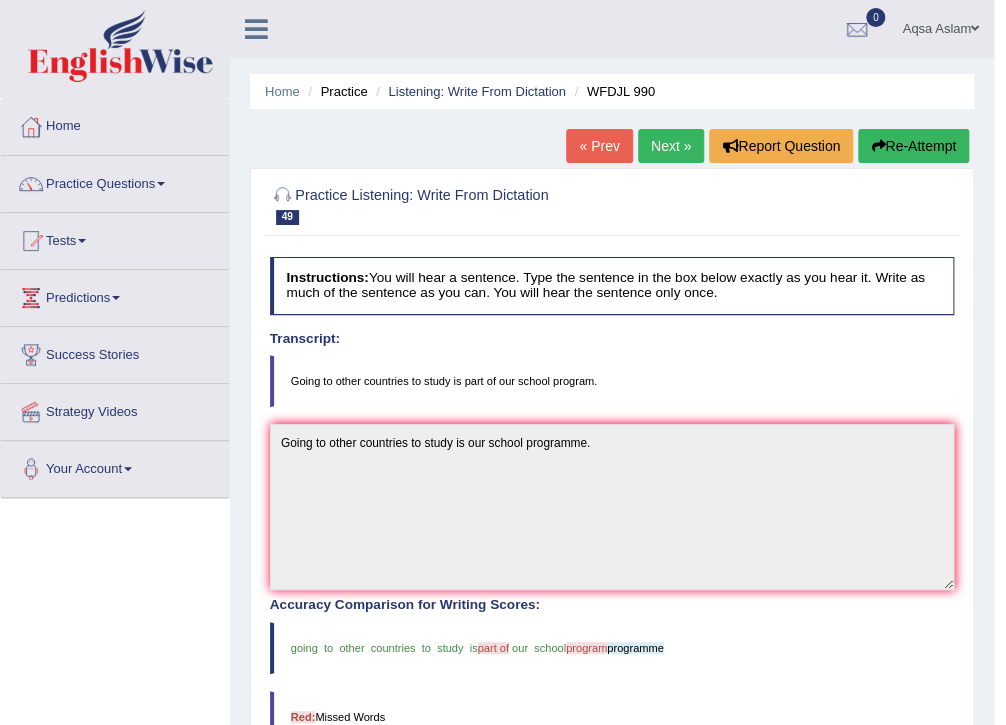 click on "Next »" at bounding box center (671, 146) 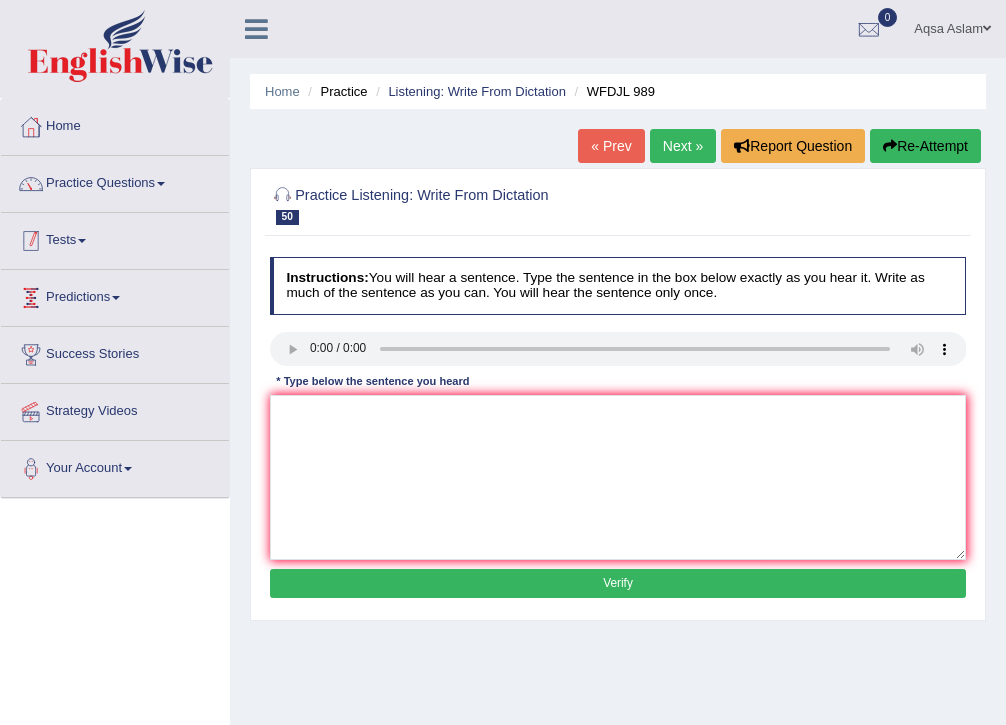 scroll, scrollTop: 0, scrollLeft: 0, axis: both 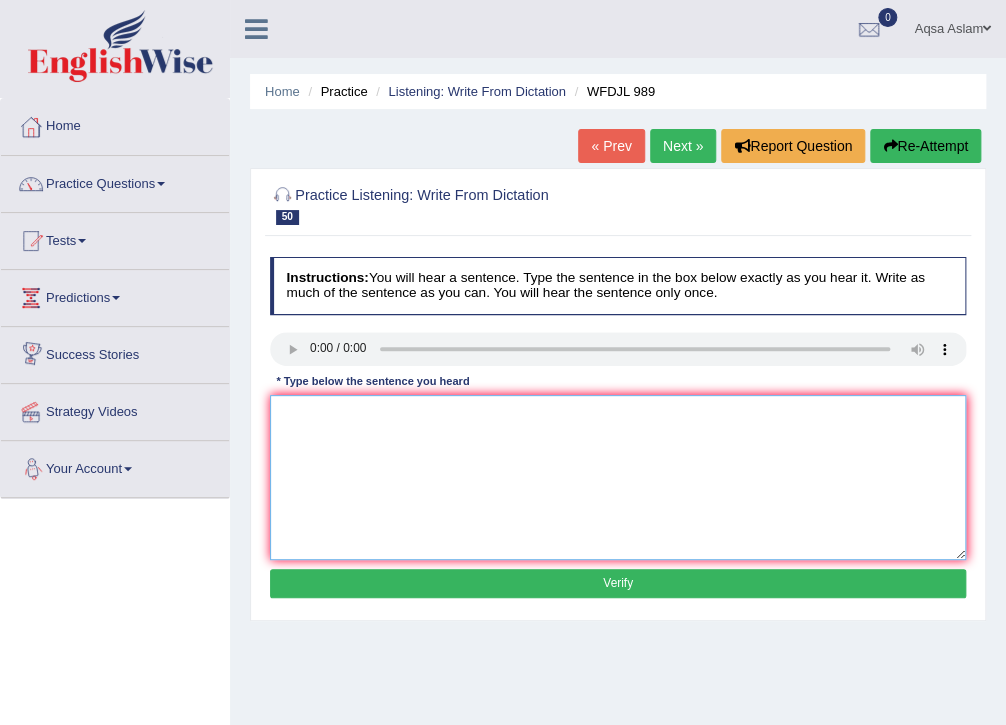 click at bounding box center (618, 477) 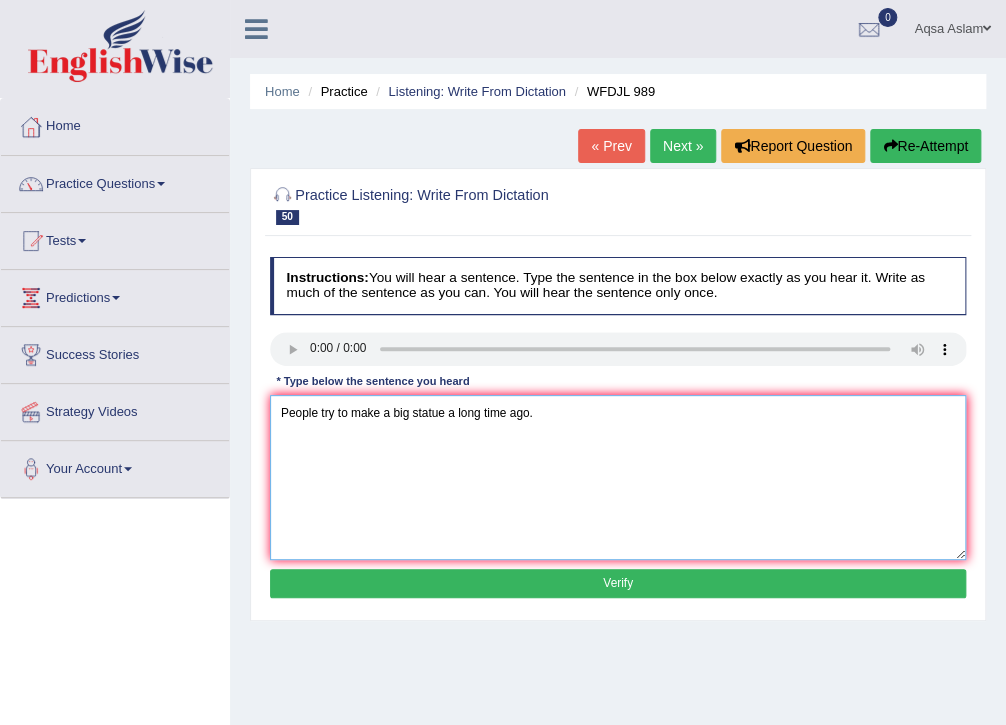 type on "People try to make a big statue a long time ago." 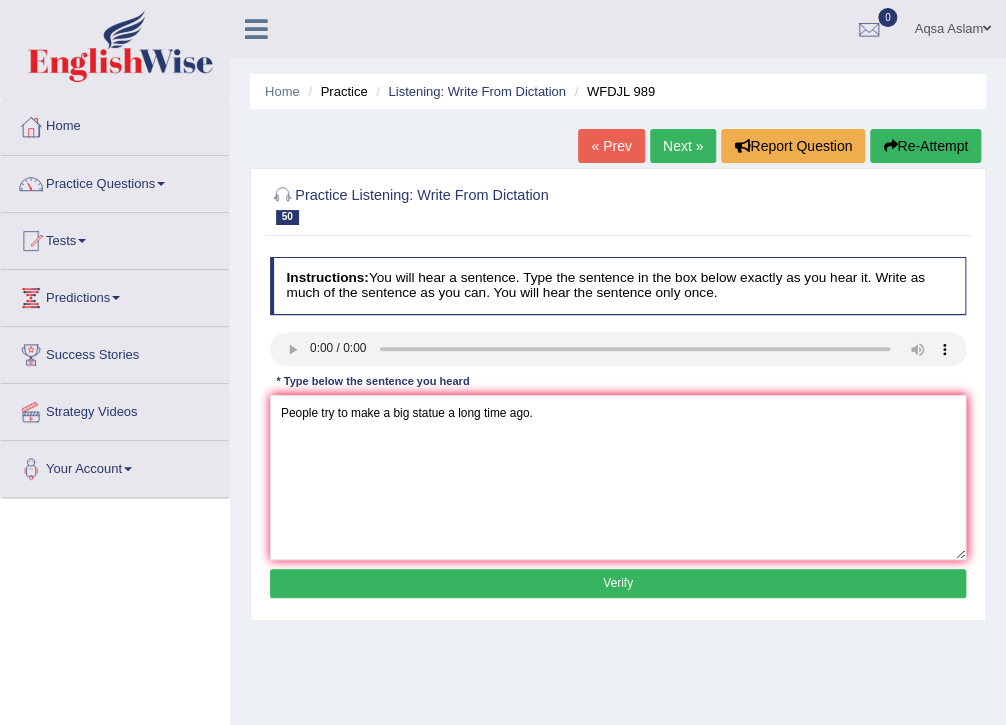 click on "Verify" at bounding box center [618, 583] 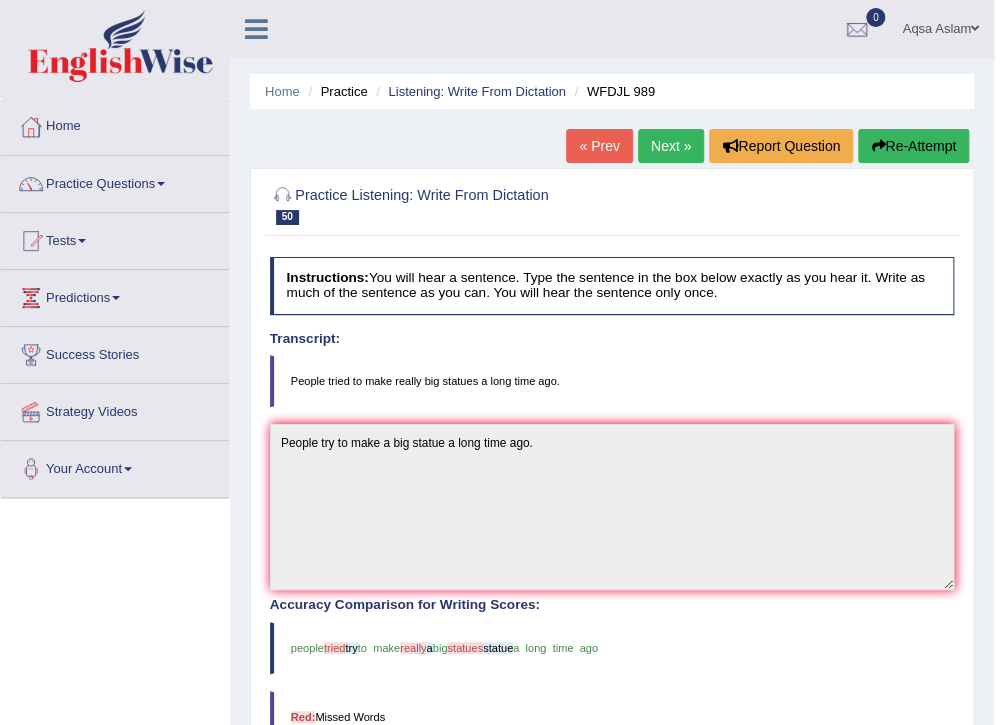 click on "Next »" at bounding box center (671, 146) 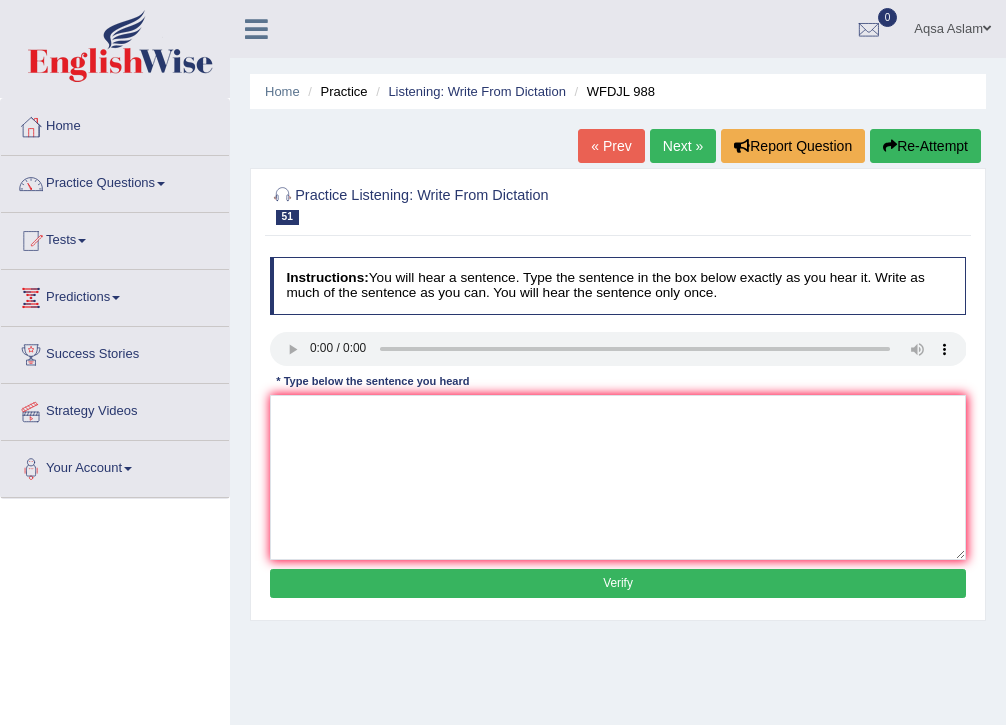 scroll, scrollTop: 0, scrollLeft: 0, axis: both 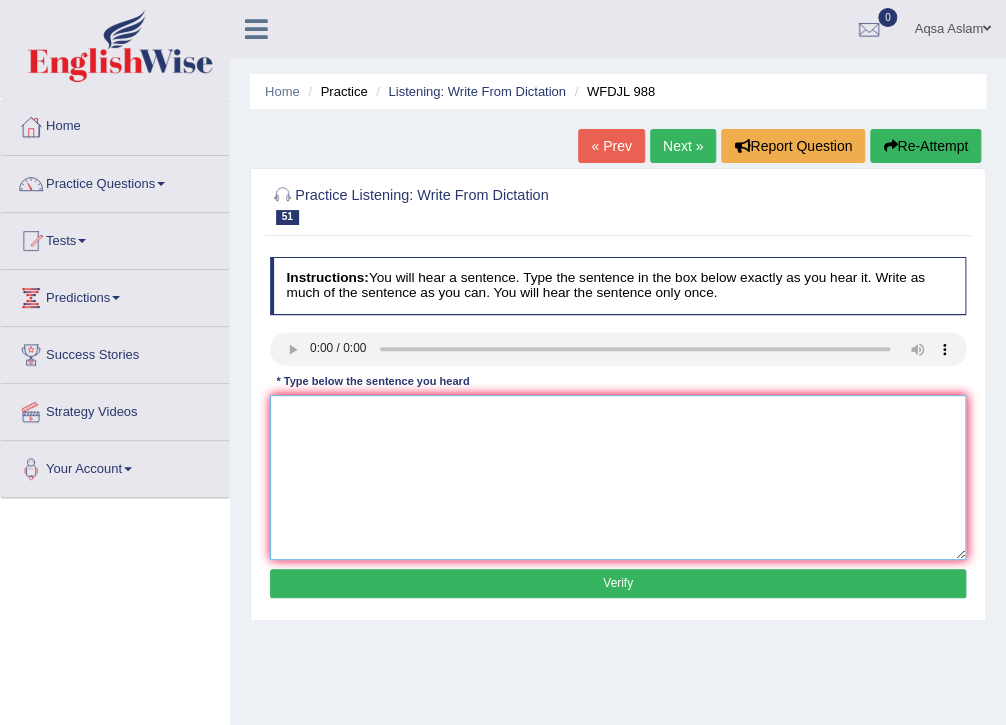 click at bounding box center [618, 477] 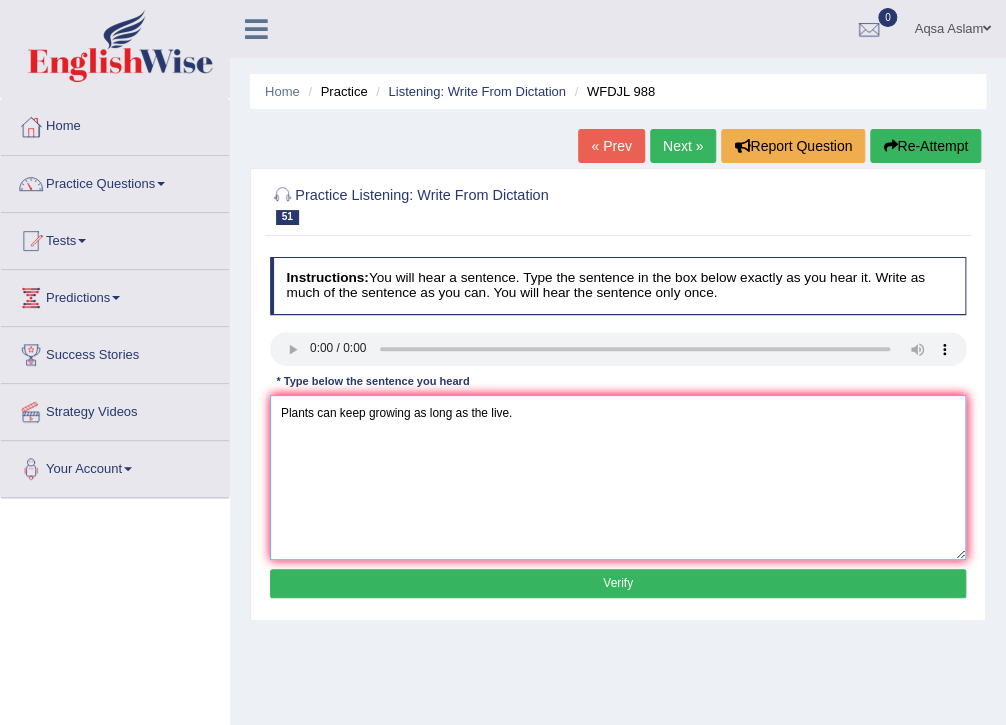 click on "Plants can keep growing as long as the live." at bounding box center [618, 477] 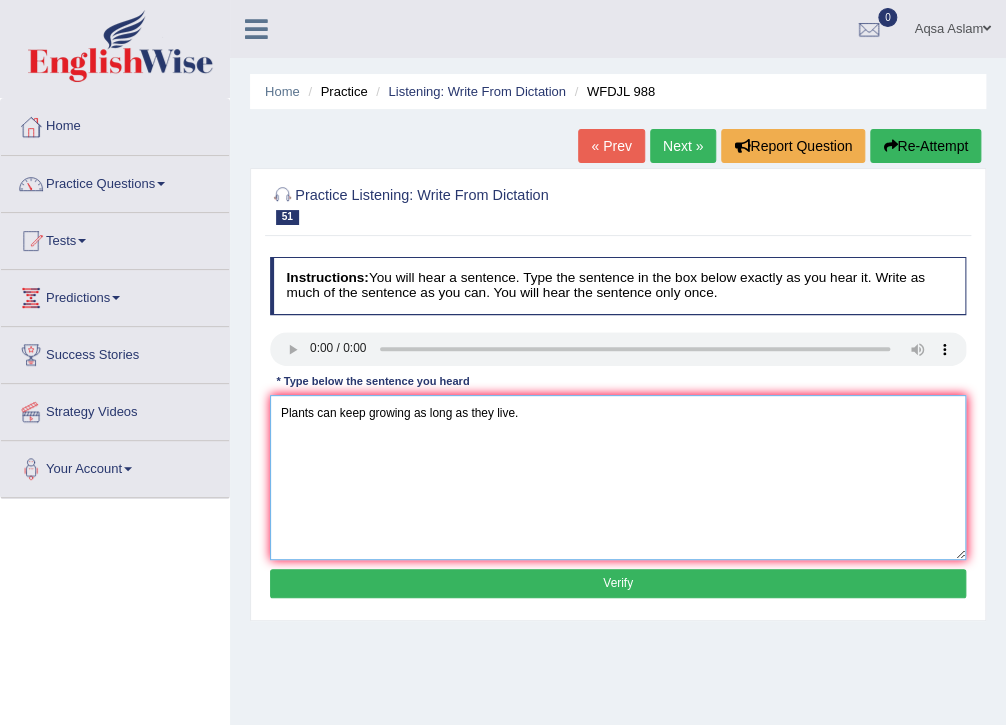 type on "Plants can keep growing as long as they live." 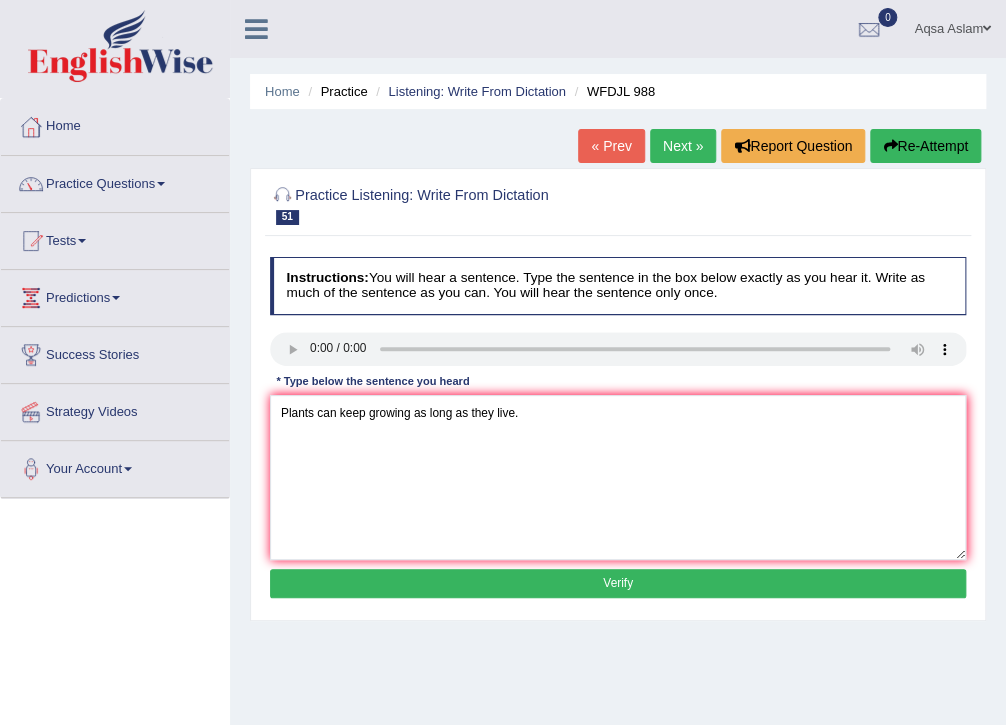 click on "Verify" at bounding box center (618, 583) 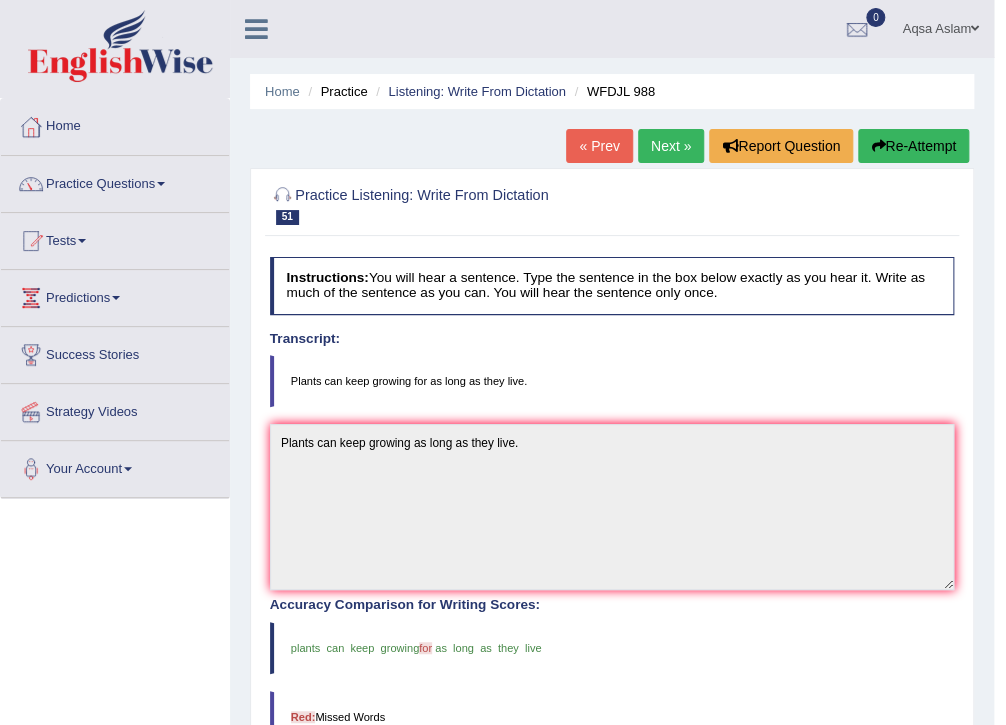 click on "Next »" at bounding box center (671, 146) 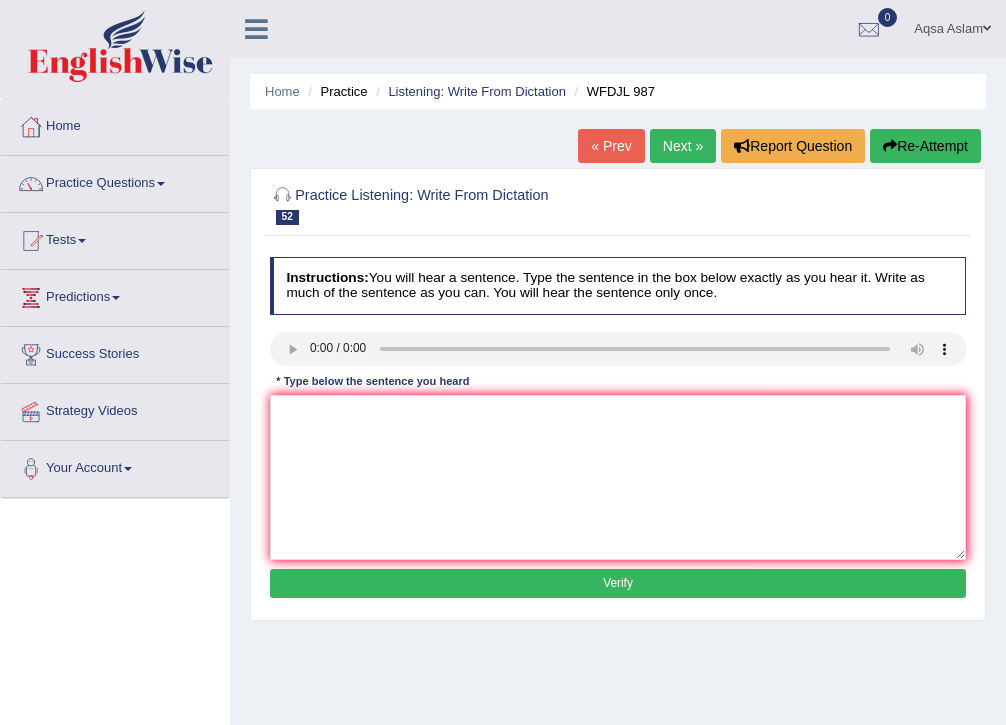 scroll, scrollTop: 0, scrollLeft: 0, axis: both 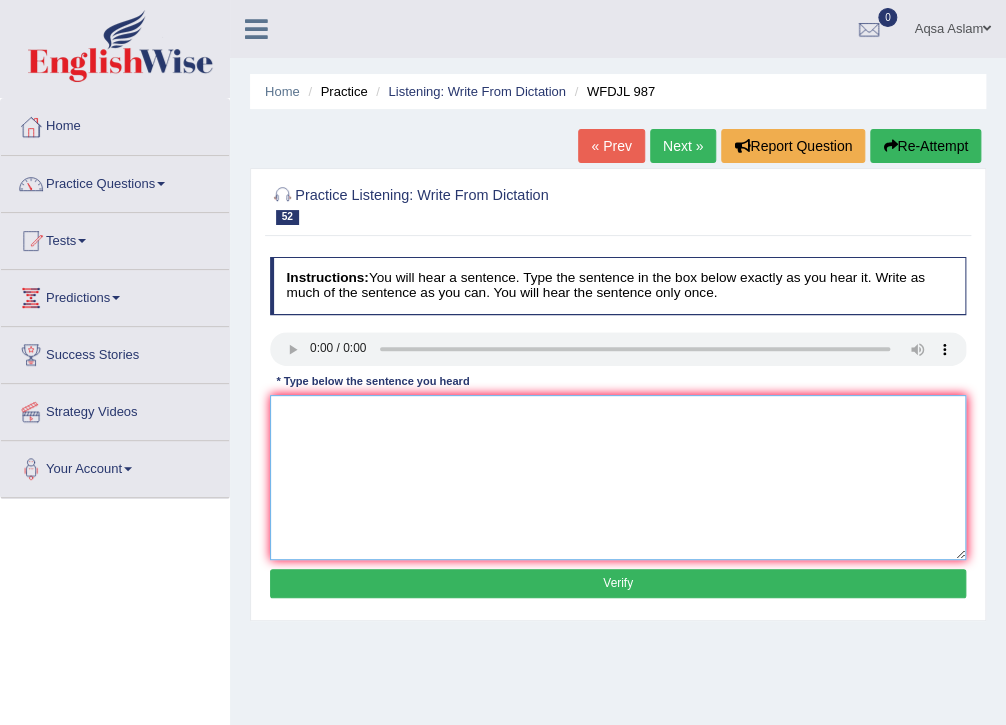 click at bounding box center (618, 477) 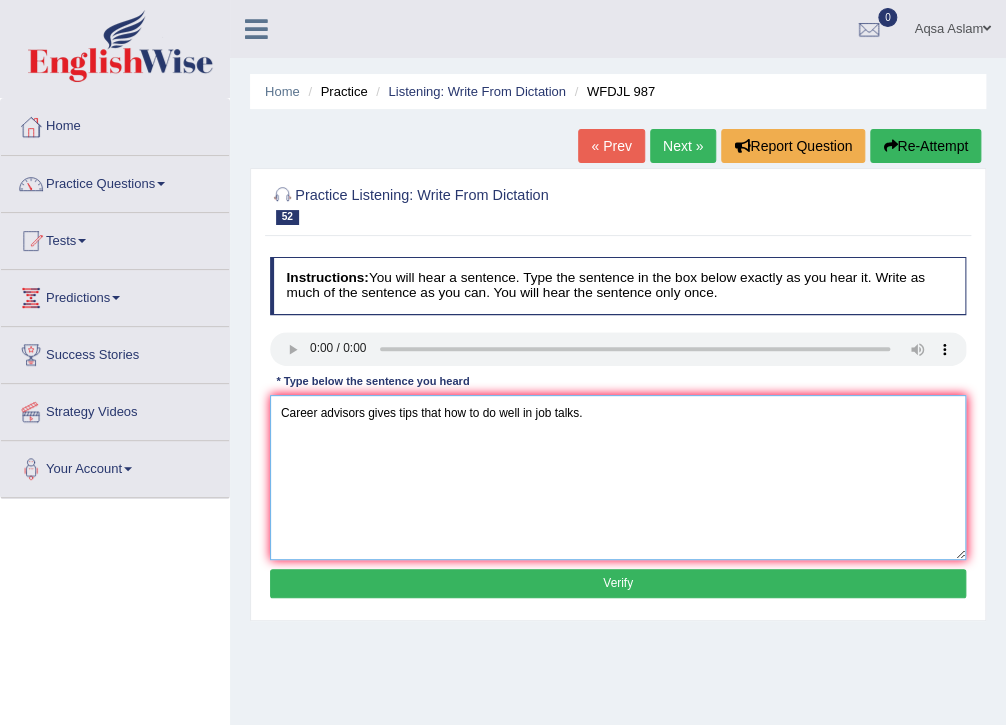type on "Career advisors gives tips that how to do well in job talks." 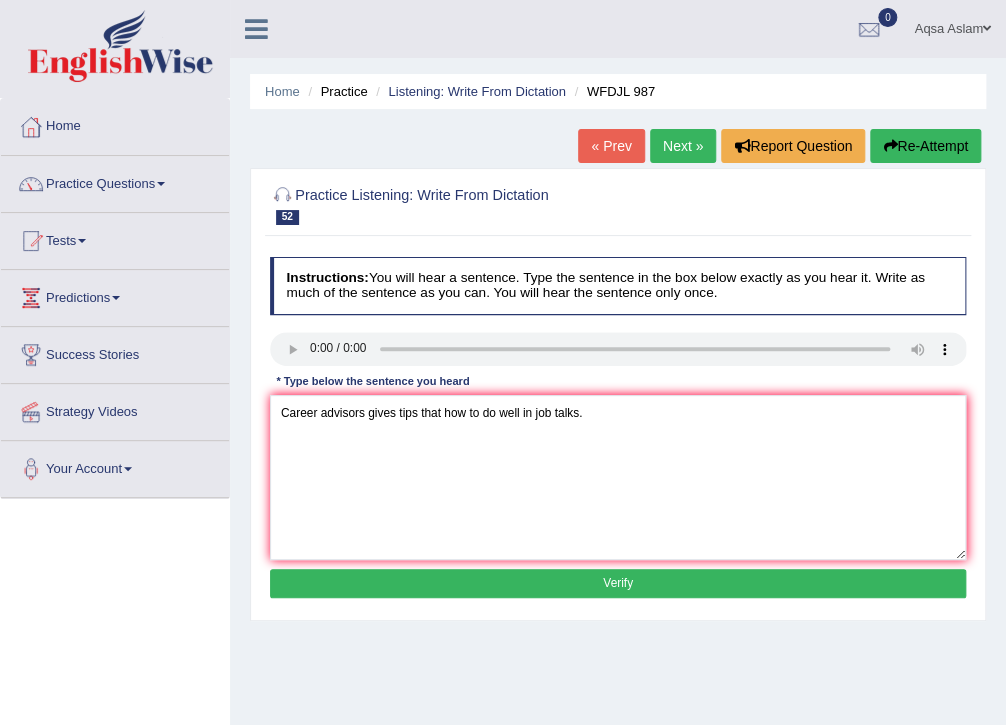 click on "Verify" at bounding box center (618, 583) 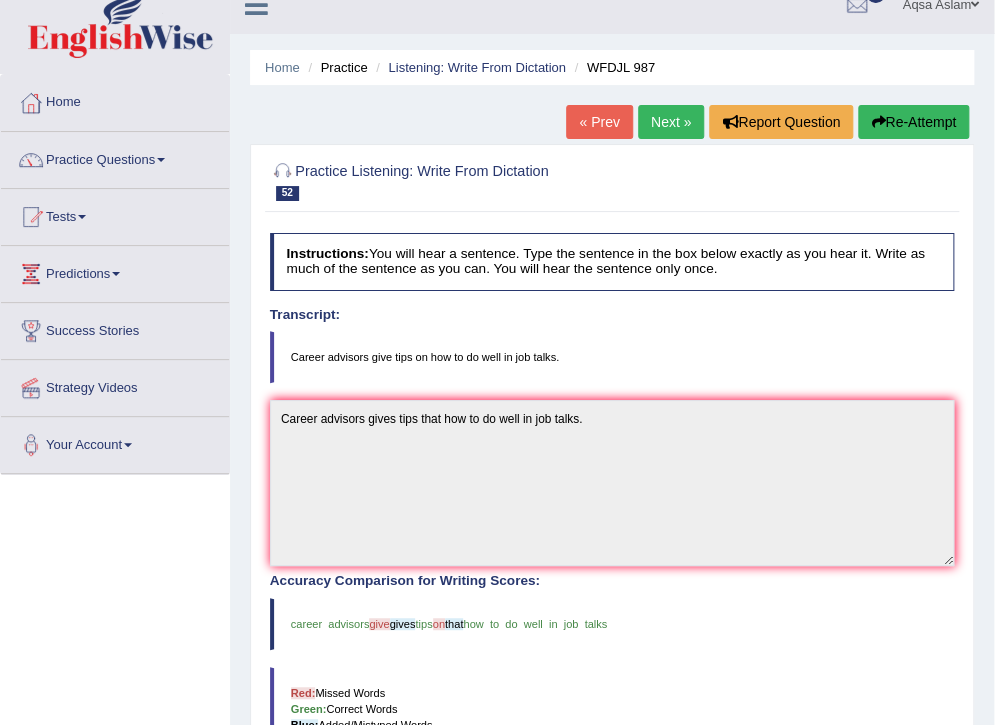 scroll, scrollTop: 0, scrollLeft: 0, axis: both 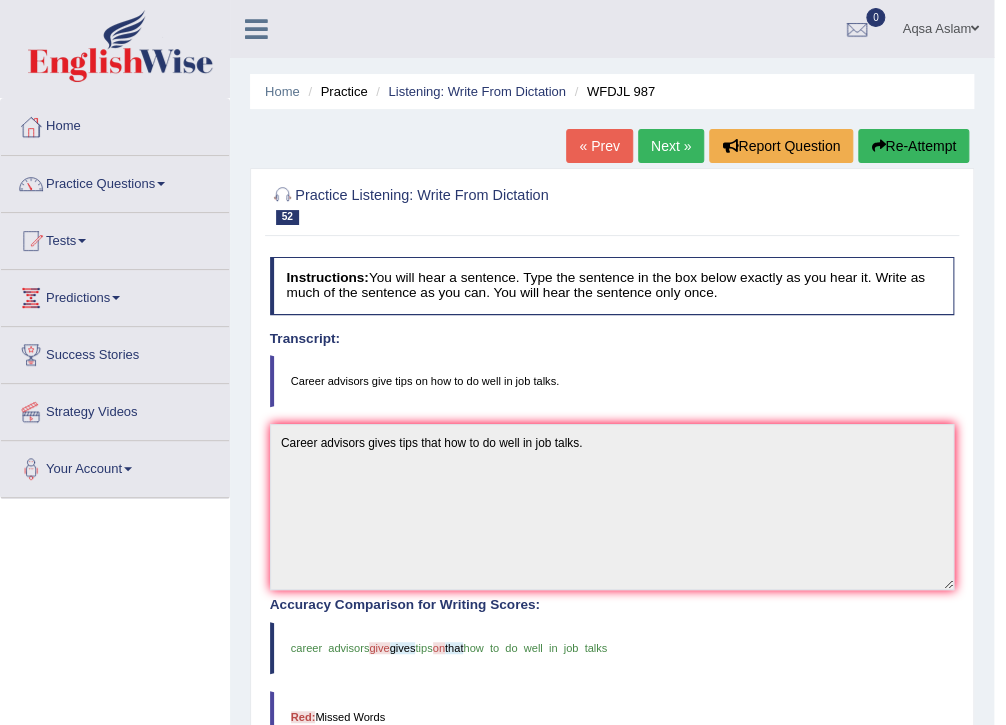 click on "Next »" at bounding box center [671, 146] 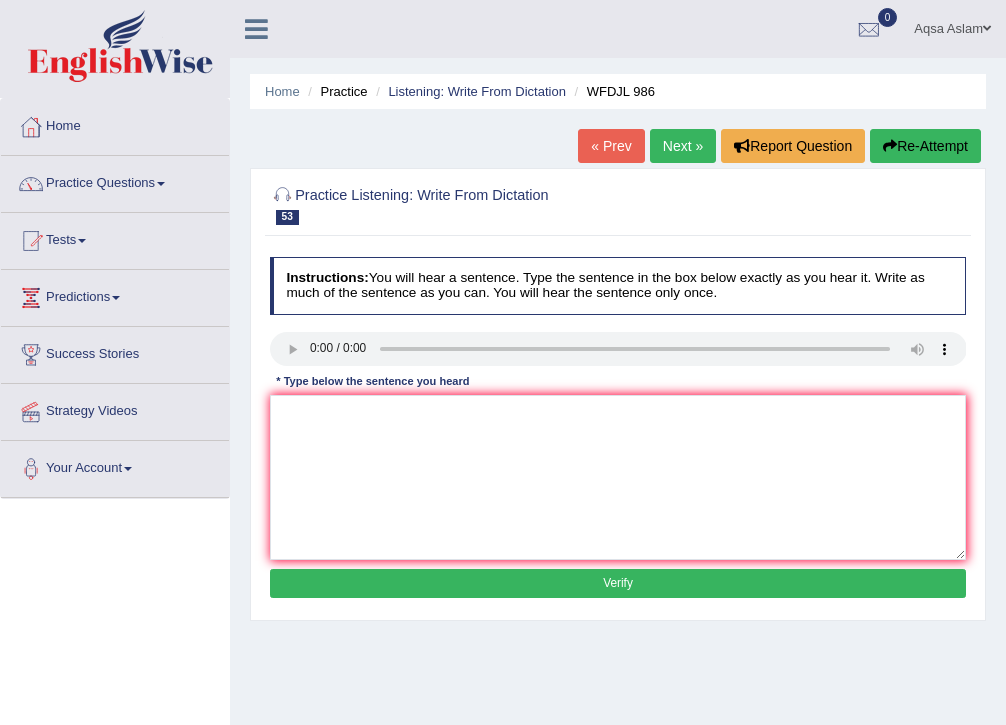 scroll, scrollTop: 0, scrollLeft: 0, axis: both 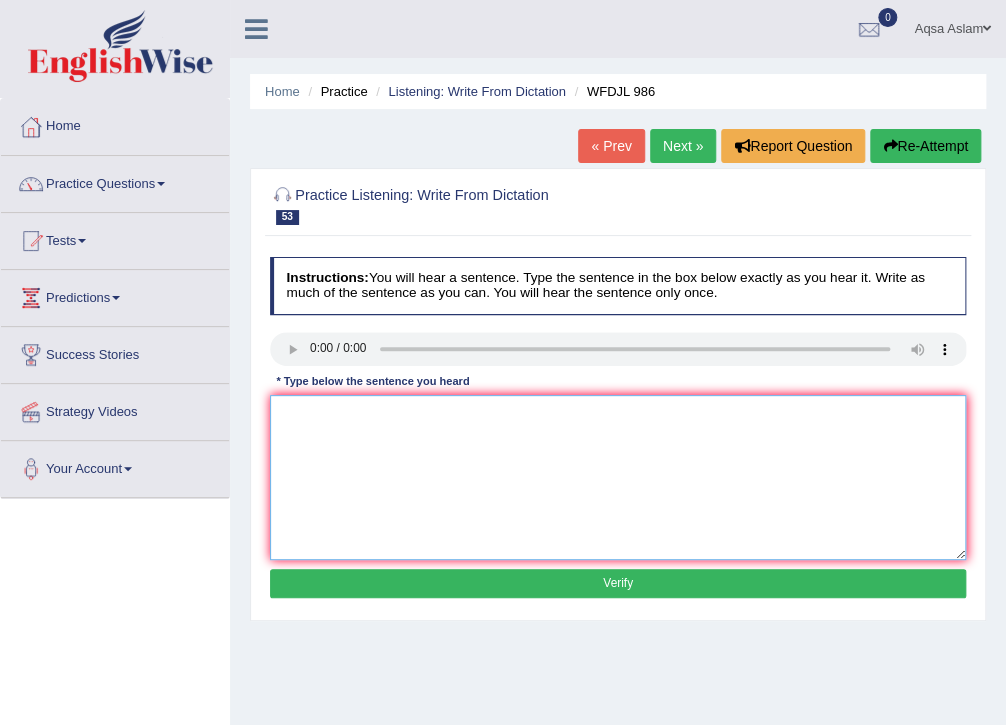 click at bounding box center [618, 477] 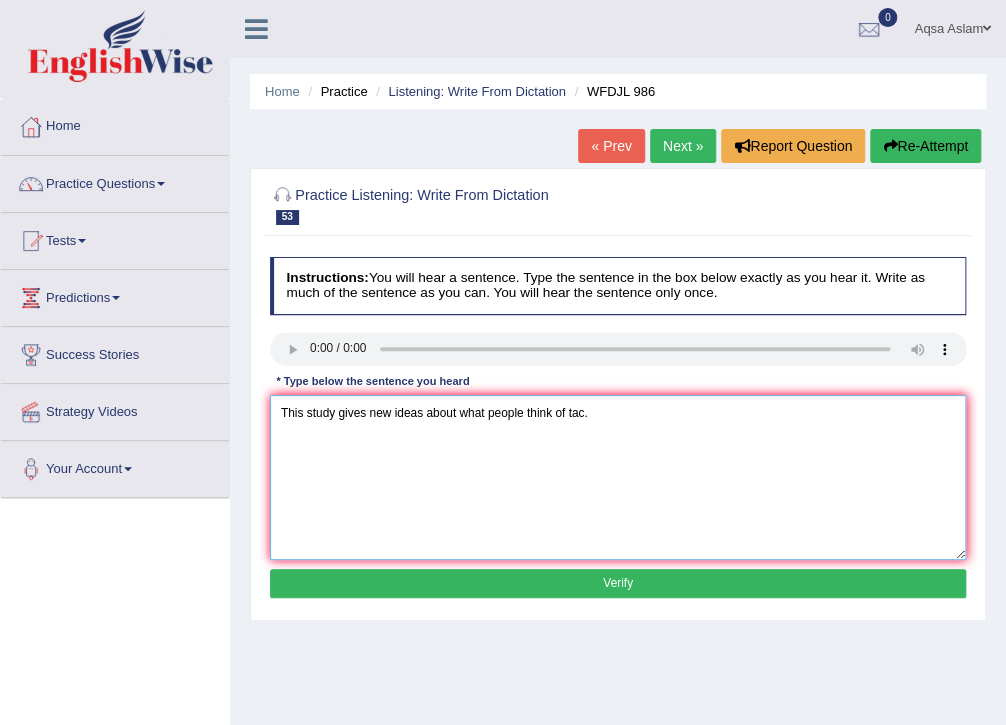 type on "This study gives new ideas about what people think of tac." 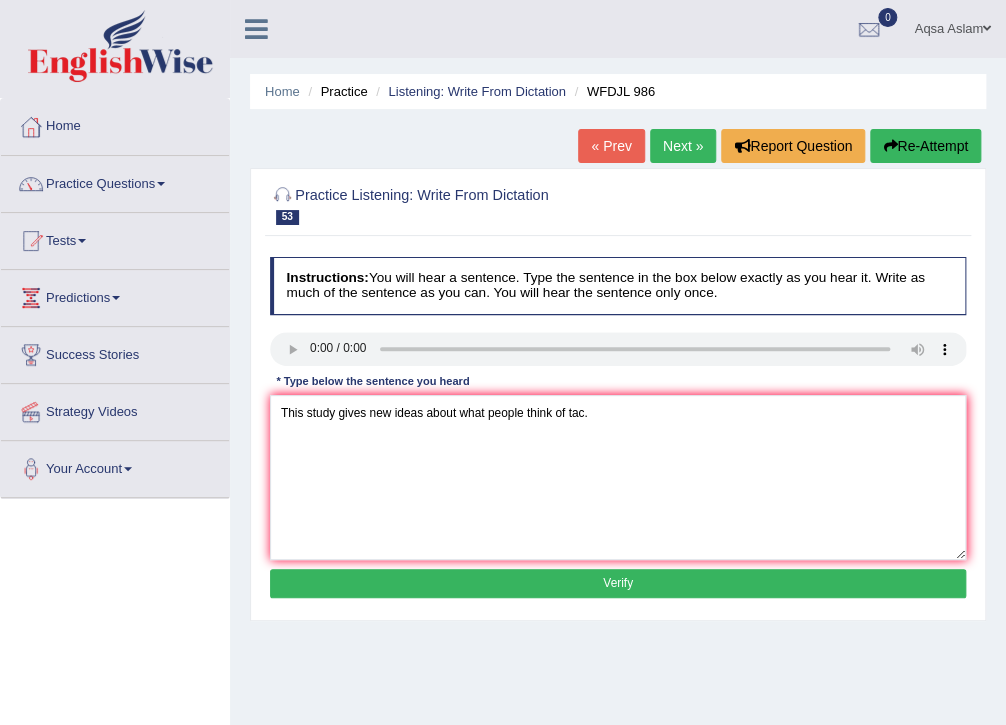 click on "Verify" at bounding box center [618, 583] 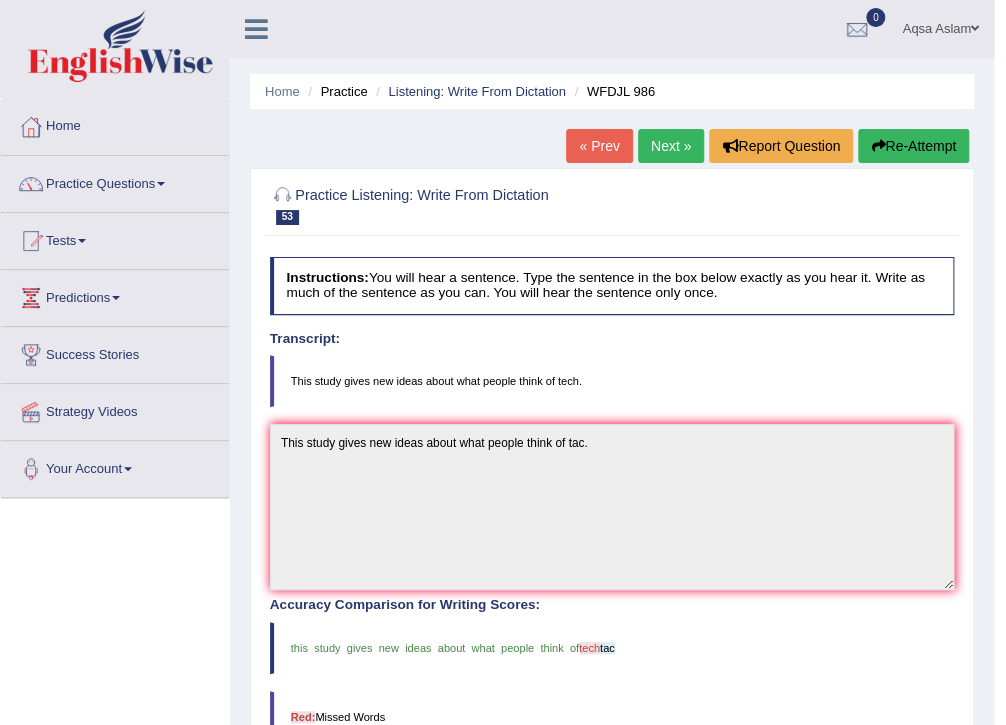 scroll, scrollTop: 80, scrollLeft: 0, axis: vertical 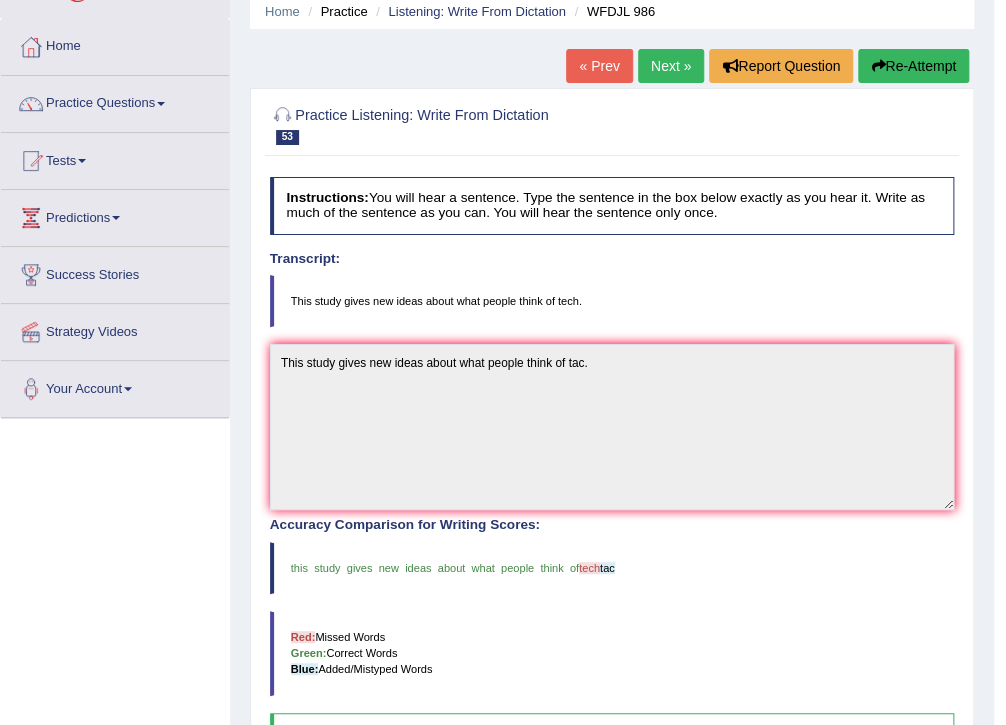click on "Next »" at bounding box center [671, 66] 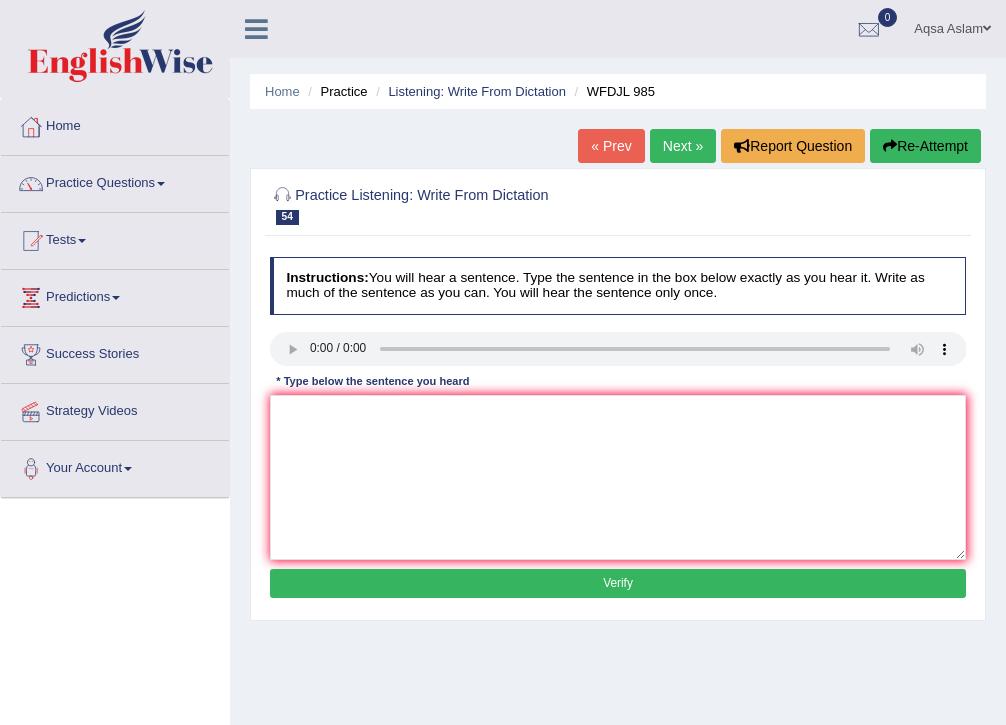 scroll, scrollTop: 0, scrollLeft: 0, axis: both 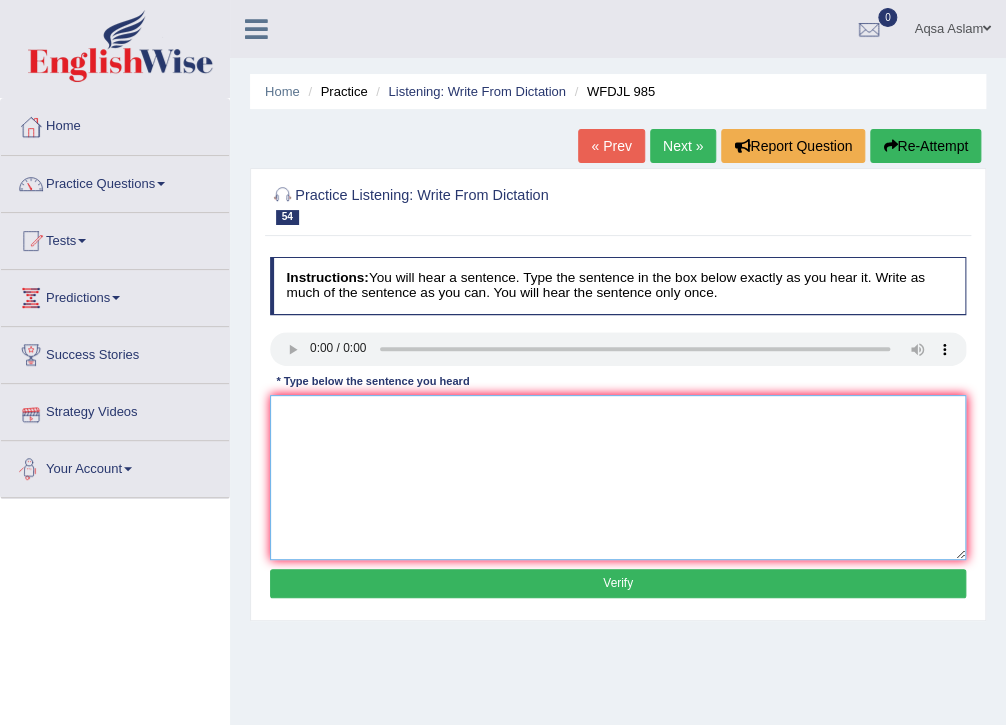 click at bounding box center [618, 477] 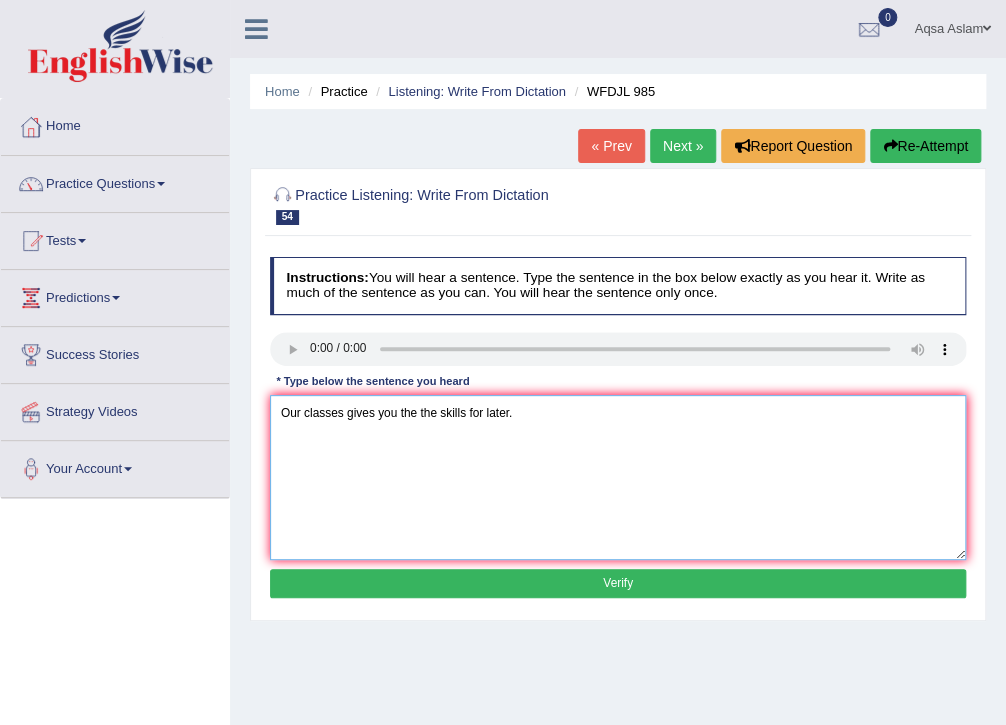 type on "Our classes gives you the the skills for later." 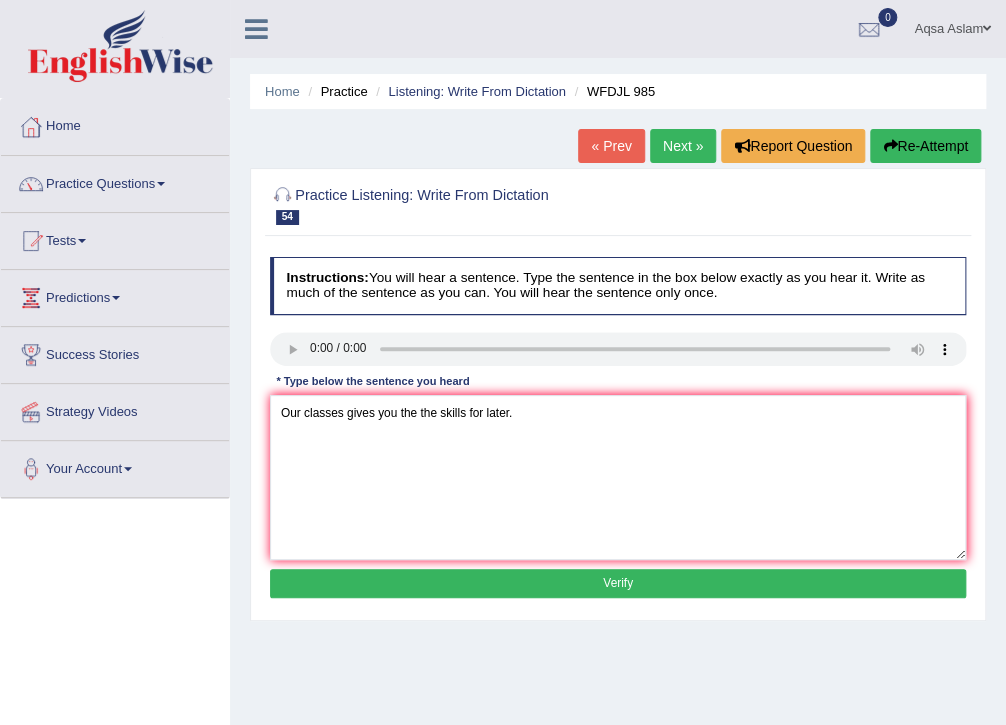 click on "Verify" at bounding box center [618, 583] 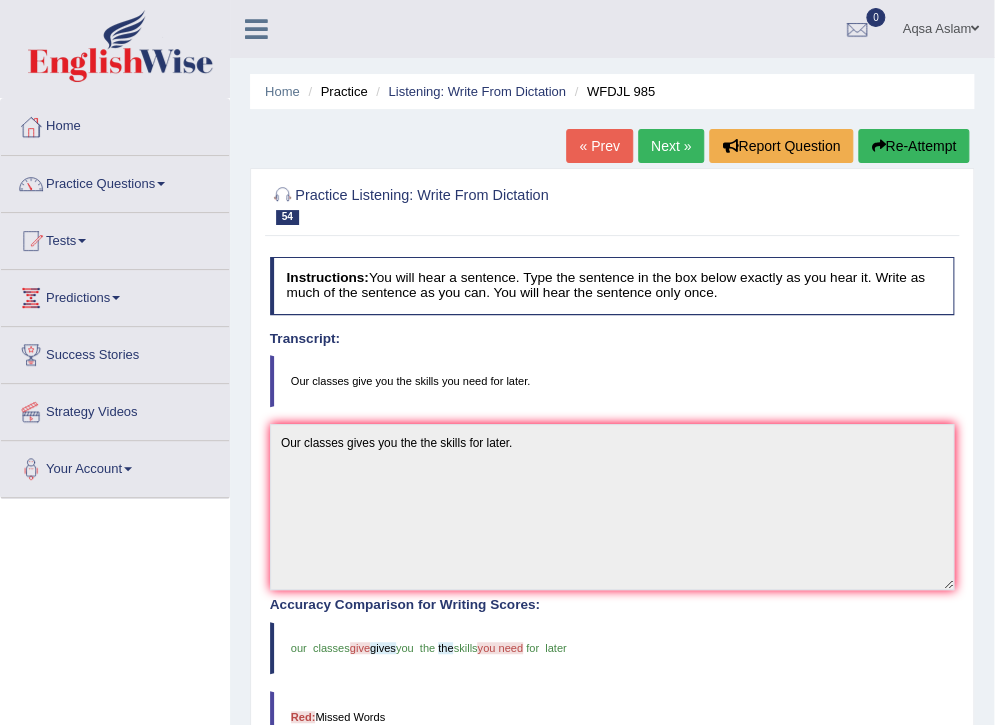 click on "Next »" at bounding box center (671, 146) 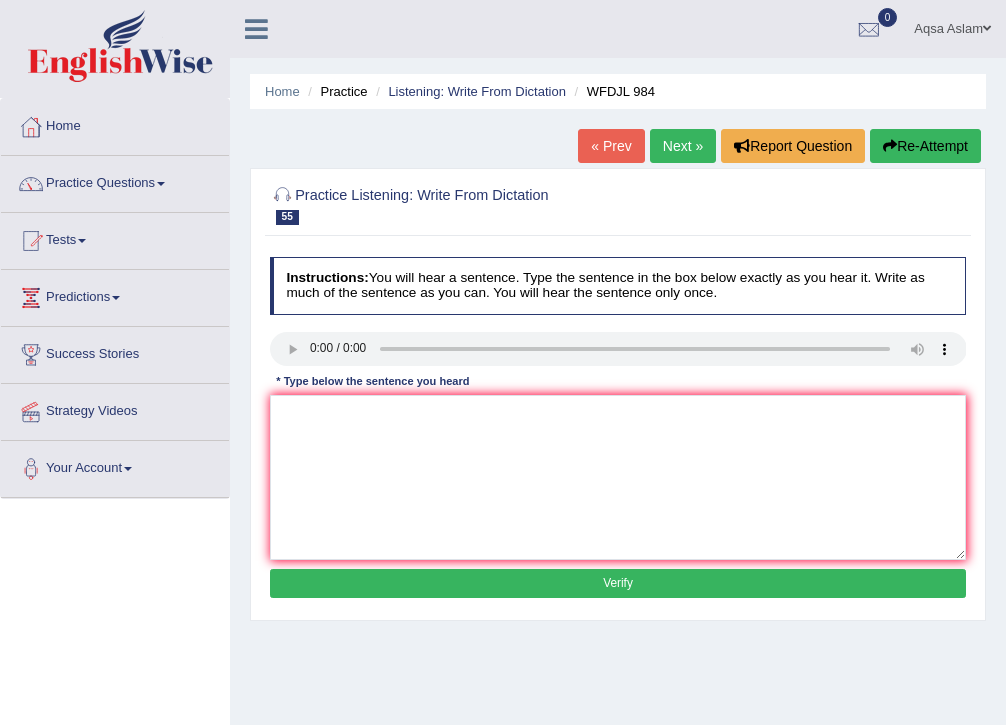 scroll, scrollTop: 0, scrollLeft: 0, axis: both 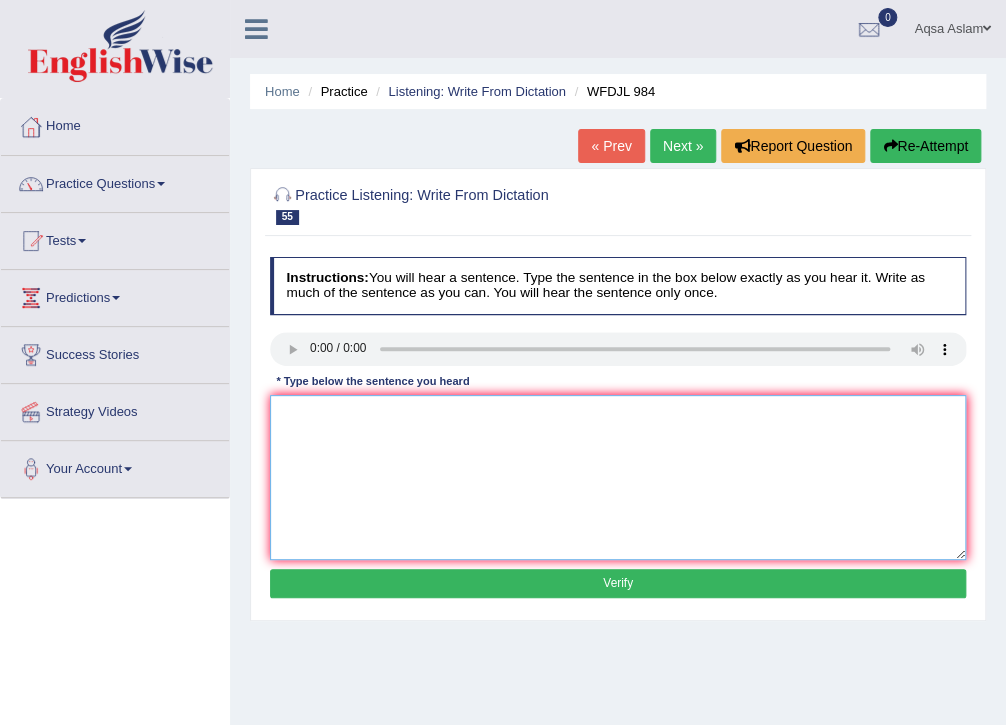 click at bounding box center (618, 477) 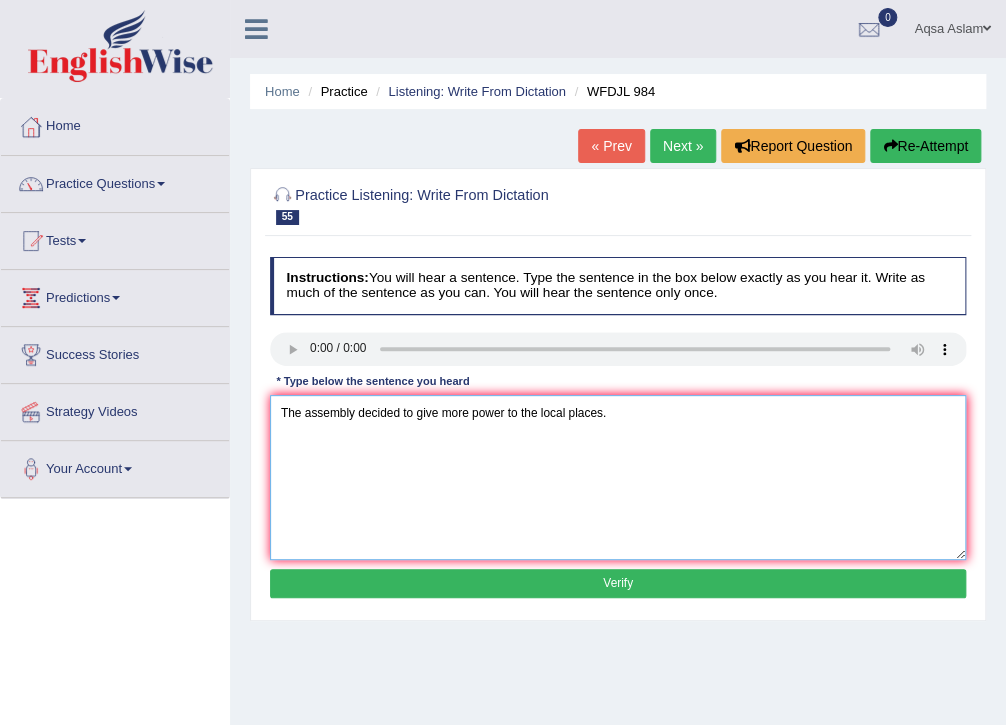 type on "The assembly decided to give more power to the local places." 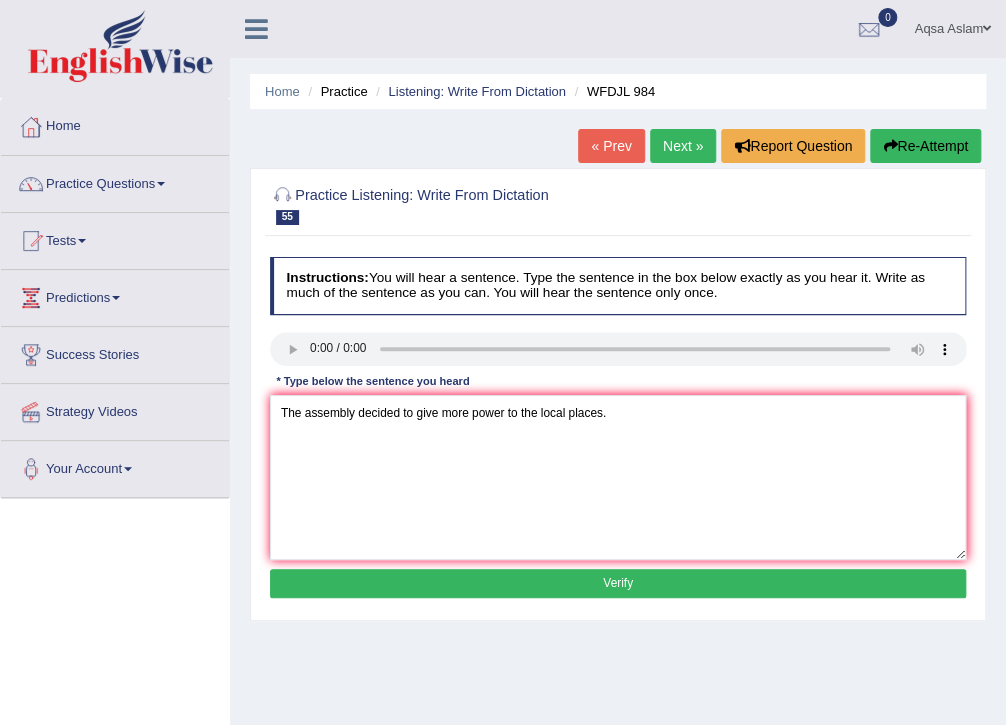 click on "Verify" at bounding box center (618, 583) 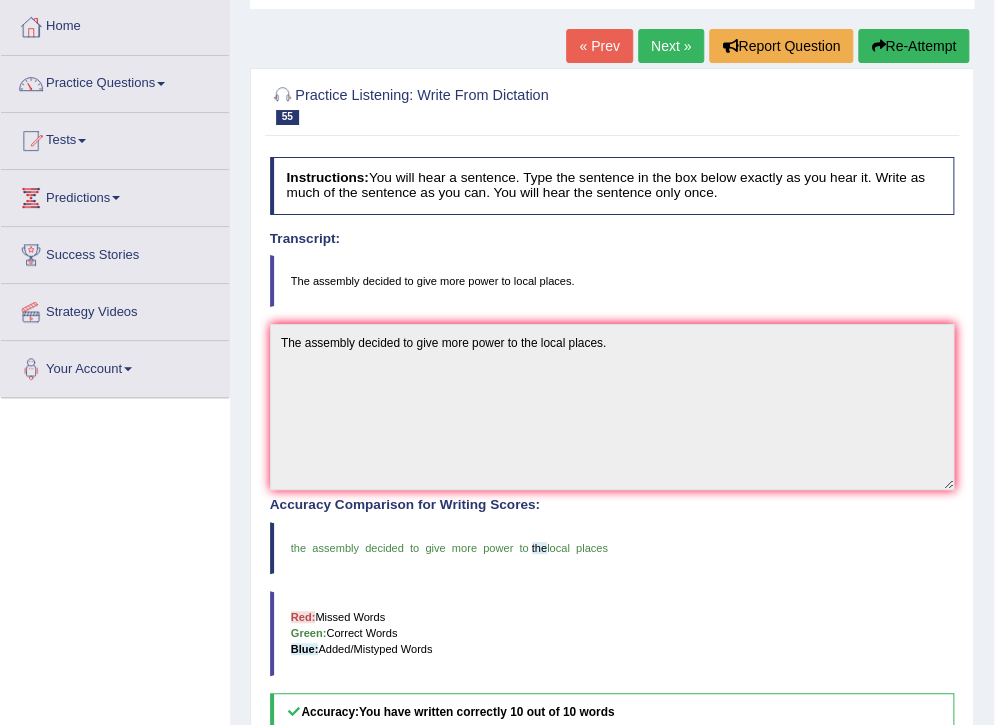 scroll, scrollTop: 0, scrollLeft: 0, axis: both 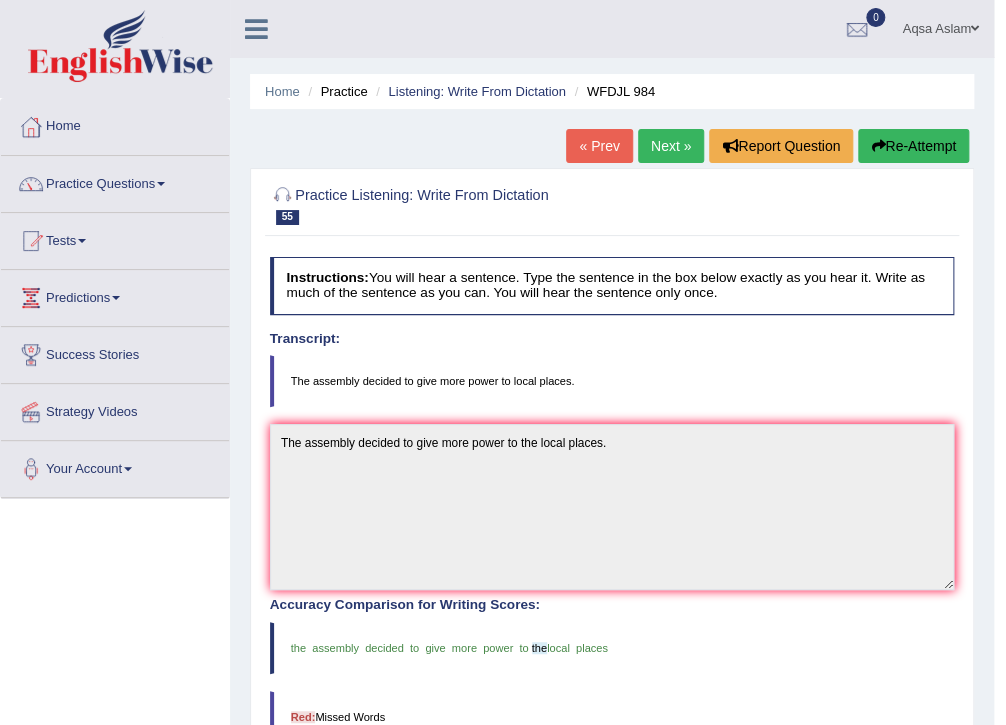 click on "Next »" at bounding box center (671, 146) 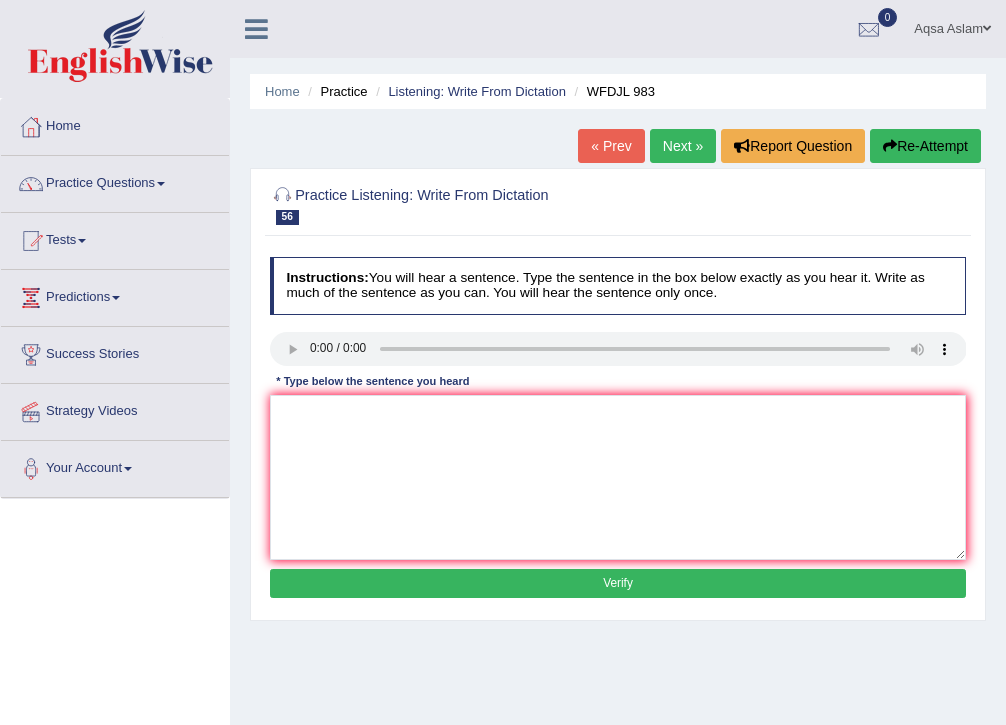 scroll, scrollTop: 0, scrollLeft: 0, axis: both 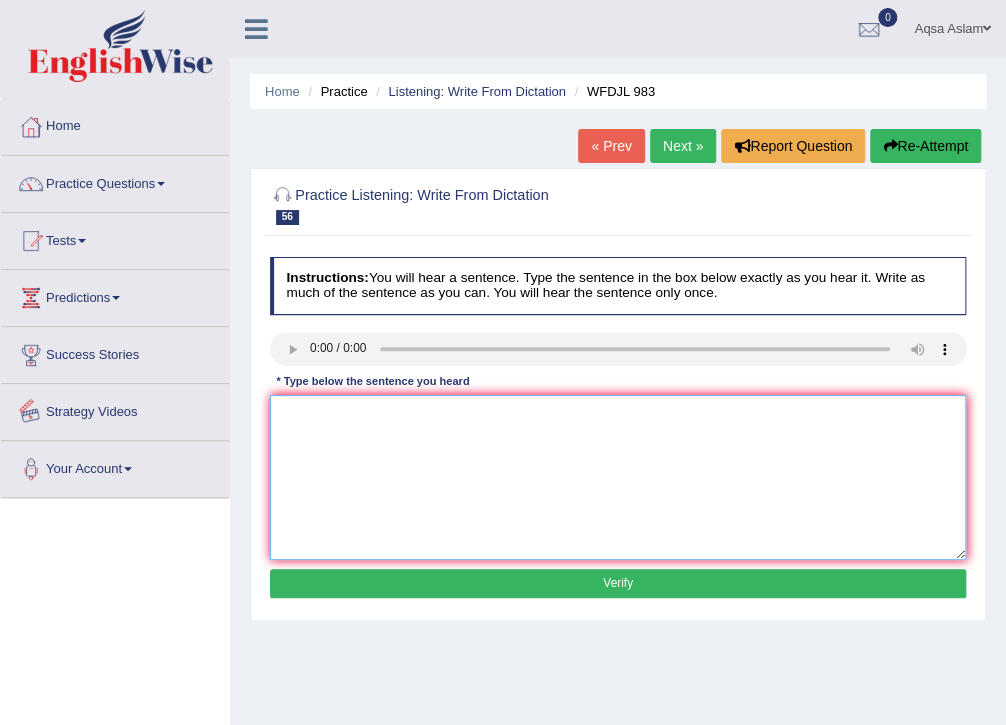 click at bounding box center (618, 477) 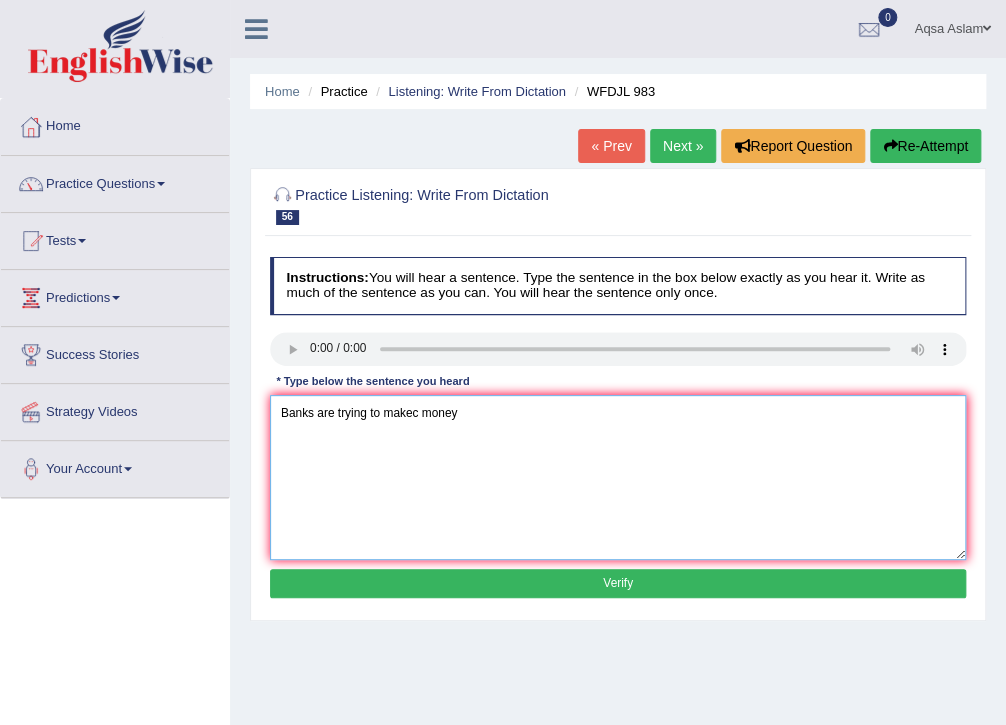 click on "Banks are trying to makec money" at bounding box center [618, 477] 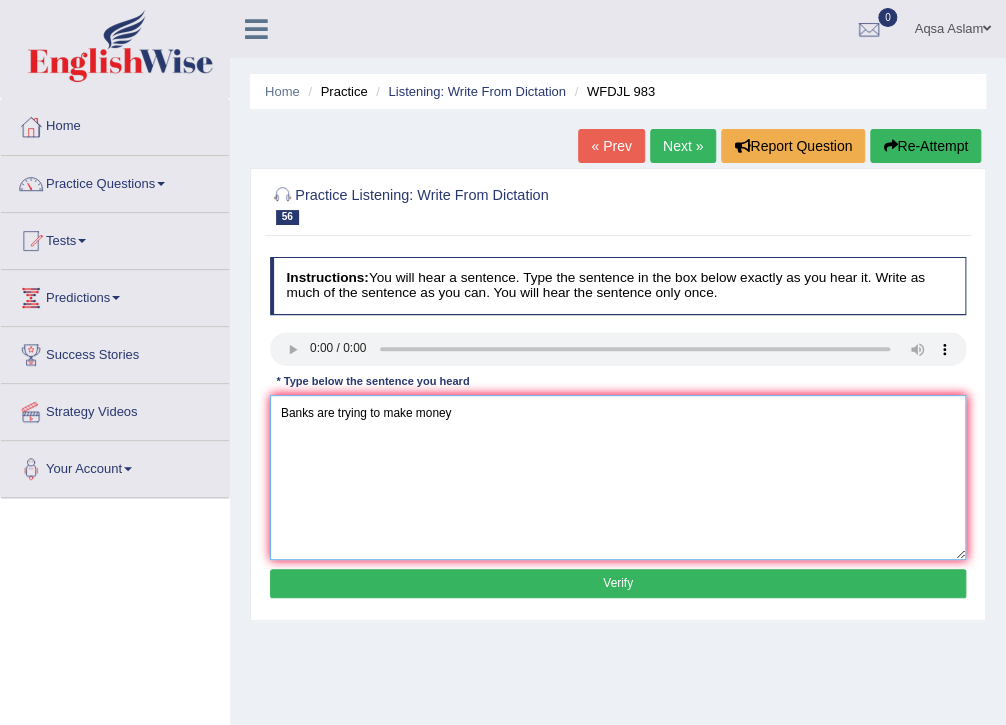 click on "Banks are trying to make money" at bounding box center (618, 477) 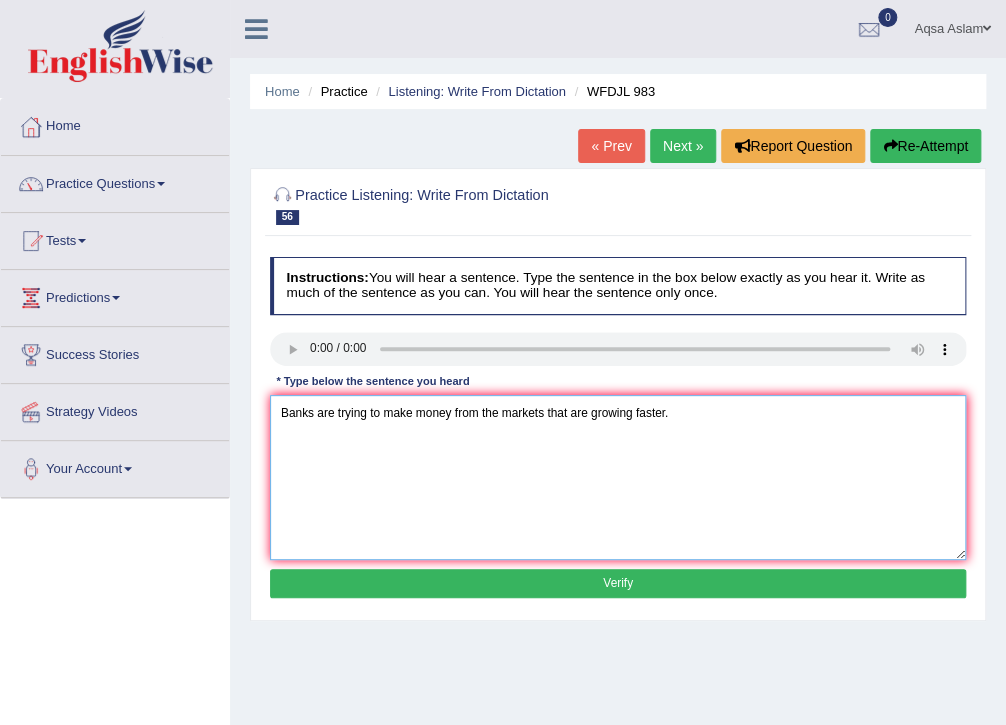 type on "Banks are trying to make money from the markets that are growing faster." 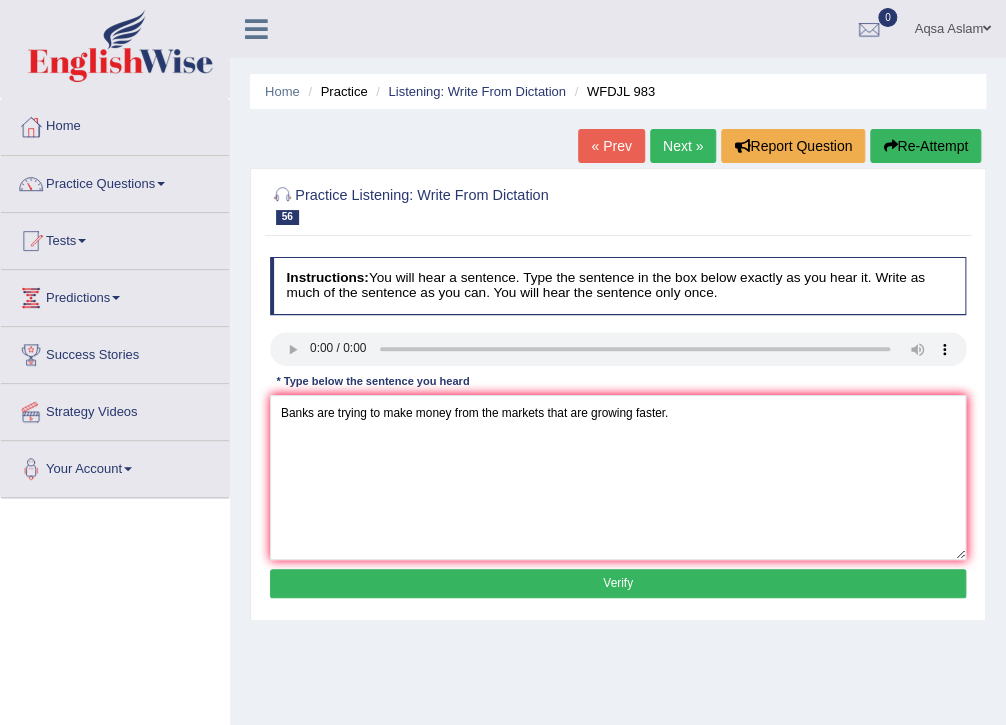 click on "Verify" at bounding box center (618, 583) 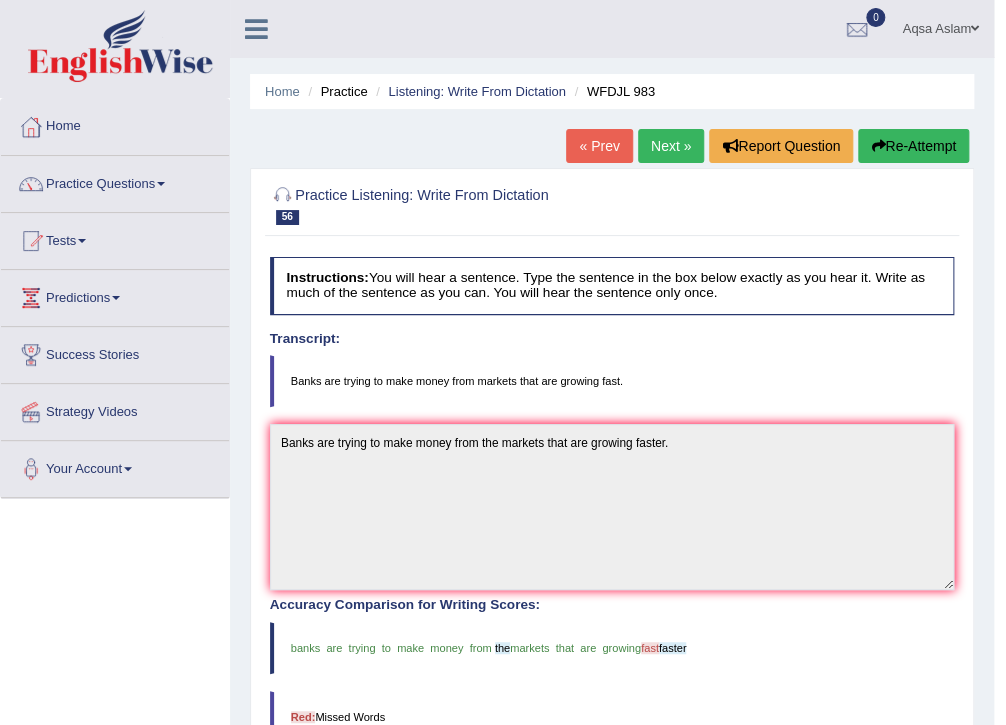 click on "Next »" at bounding box center [671, 146] 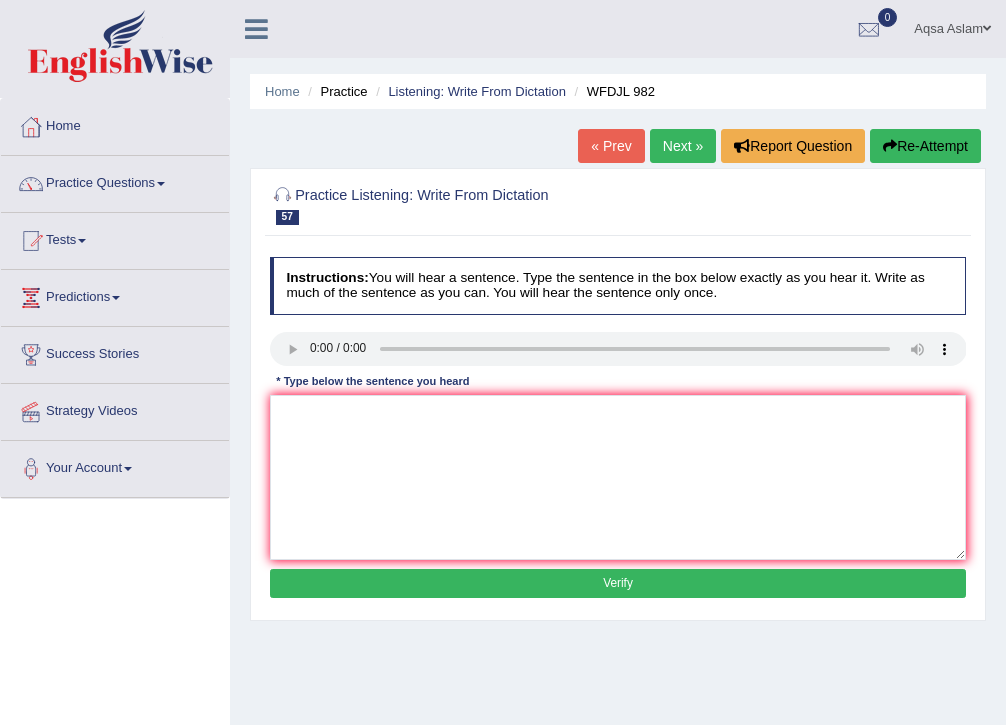 scroll, scrollTop: 0, scrollLeft: 0, axis: both 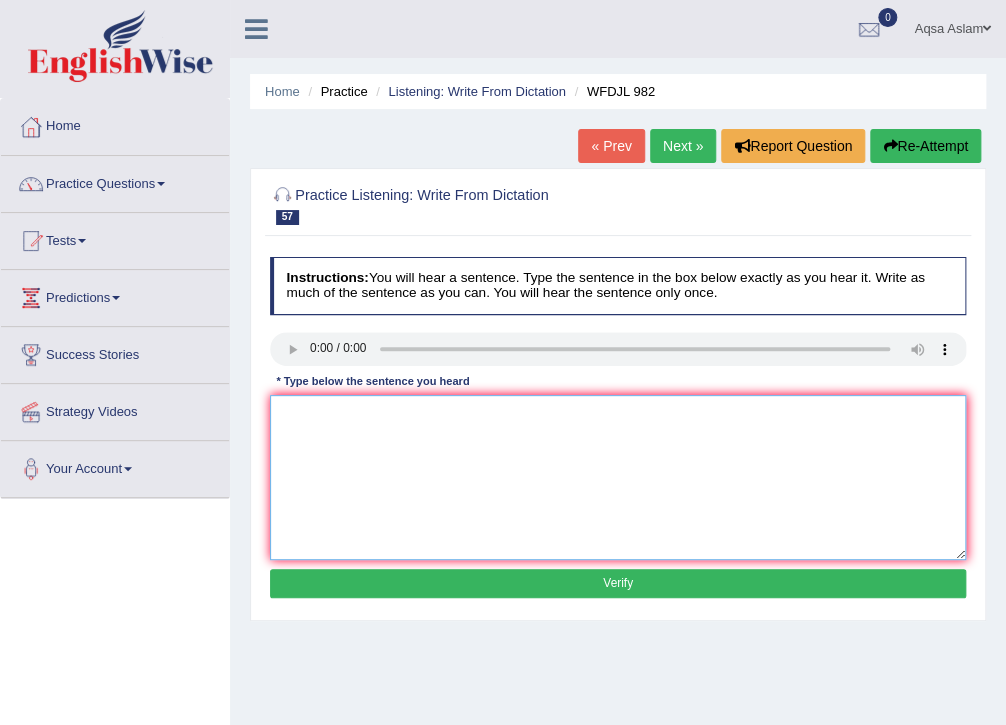click at bounding box center [618, 477] 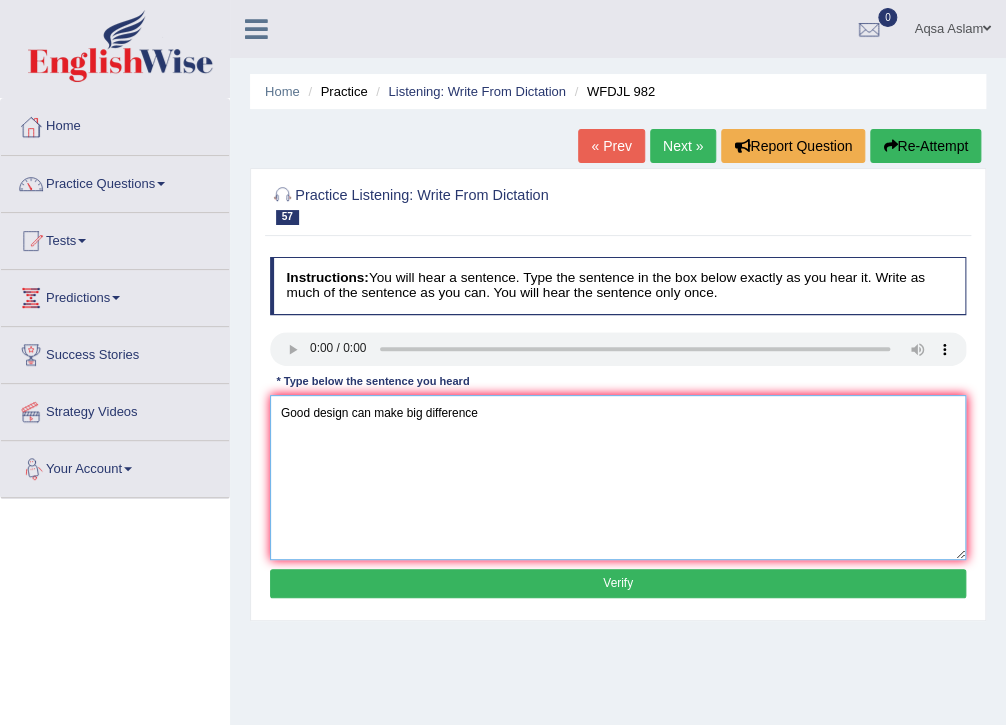 click on "Good design can make big difference" at bounding box center [618, 477] 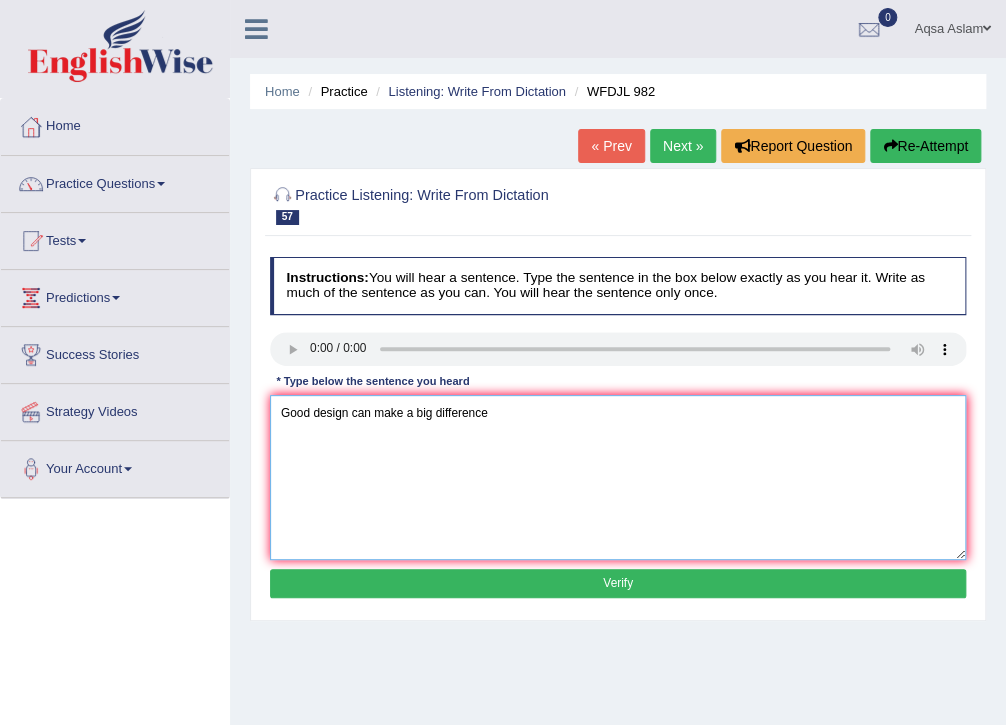 click on "Good design can make a big difference" at bounding box center (618, 477) 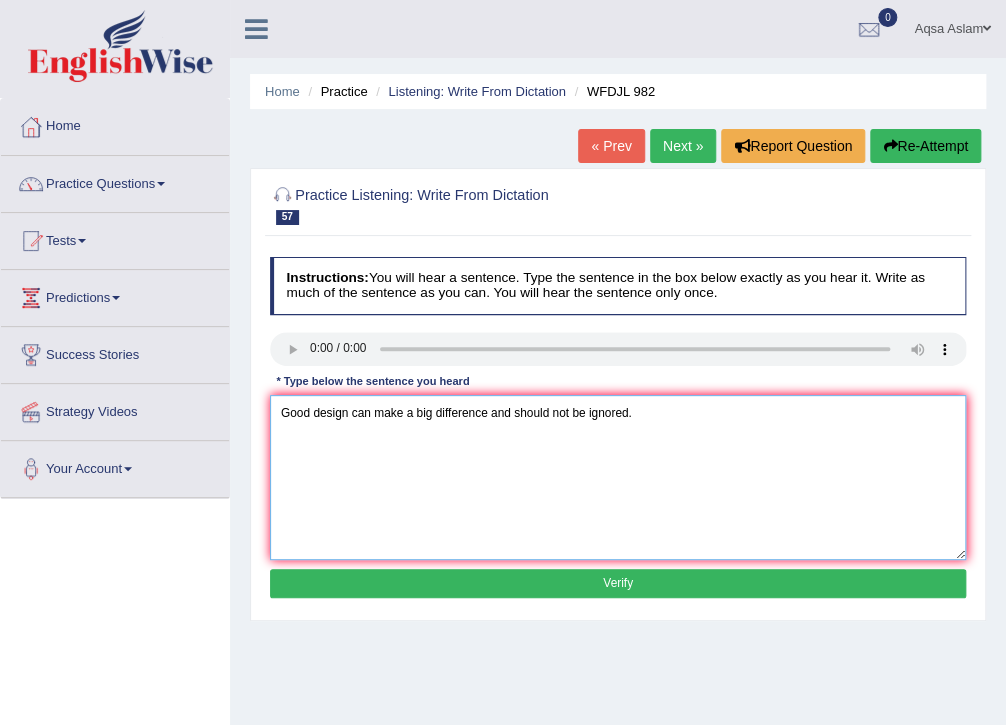 type on "Good design can make a big difference and should not be ignored." 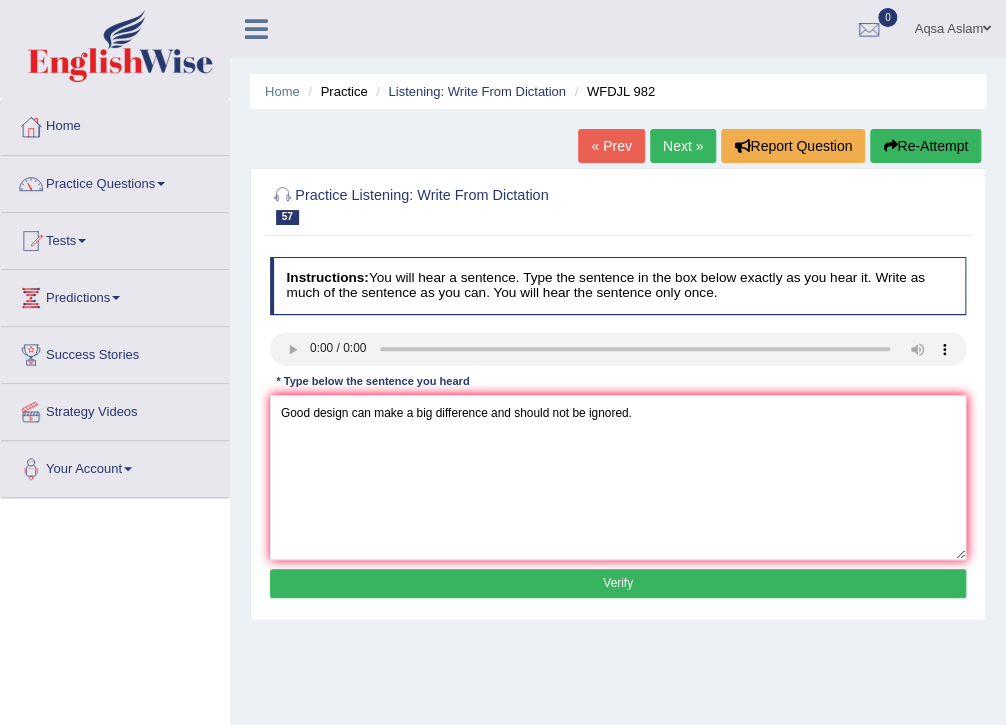 click on "Verify" at bounding box center [618, 583] 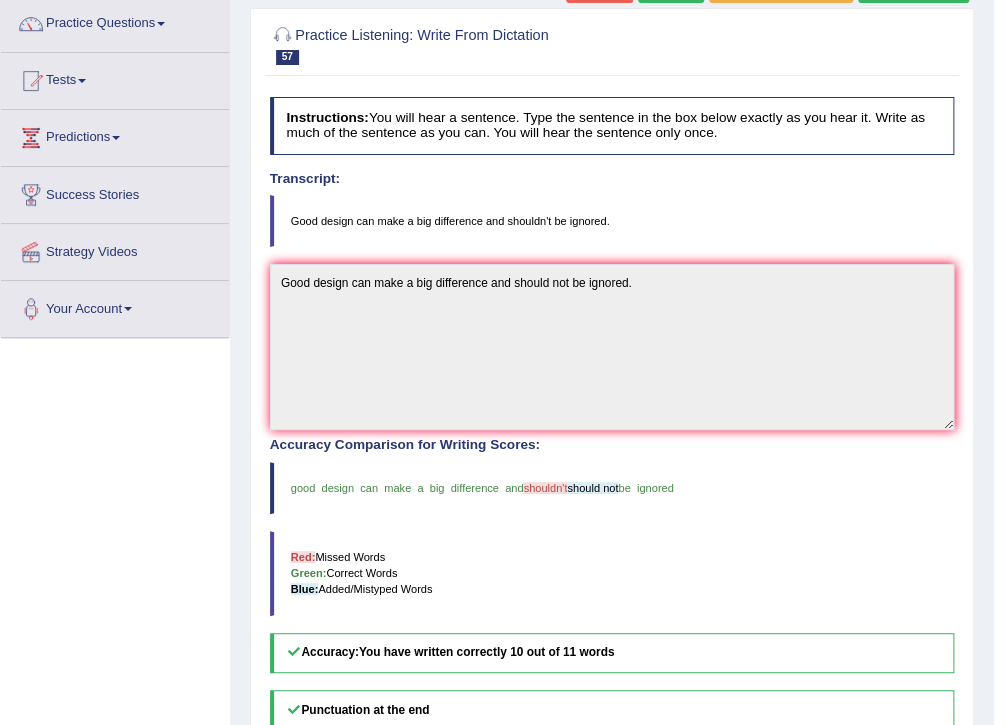 scroll, scrollTop: 80, scrollLeft: 0, axis: vertical 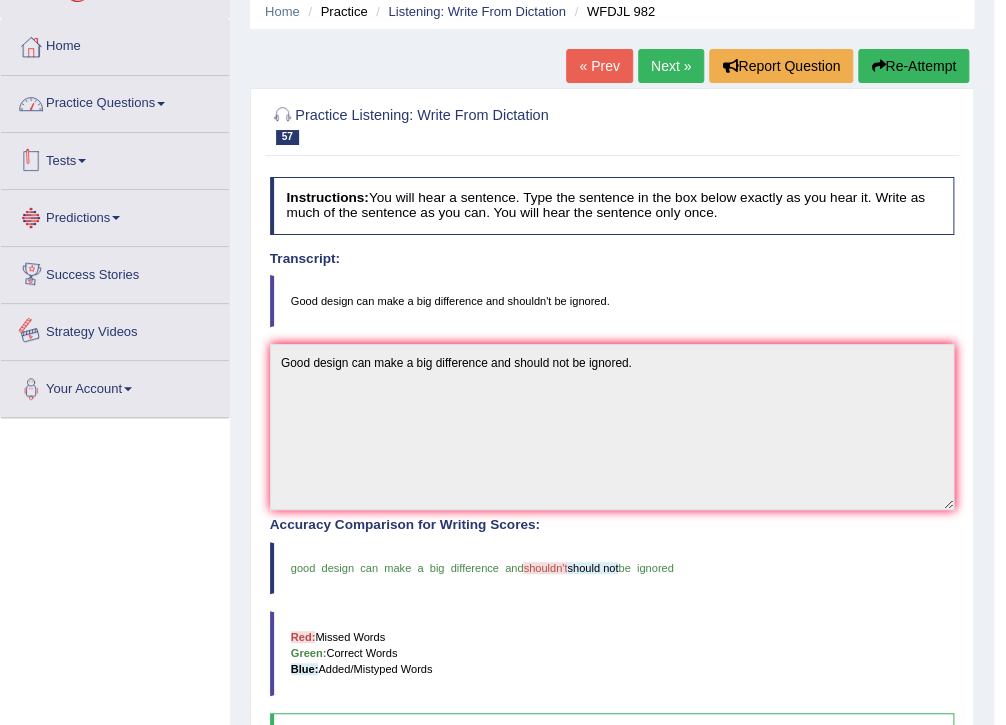 click on "Practice Questions" at bounding box center (115, 101) 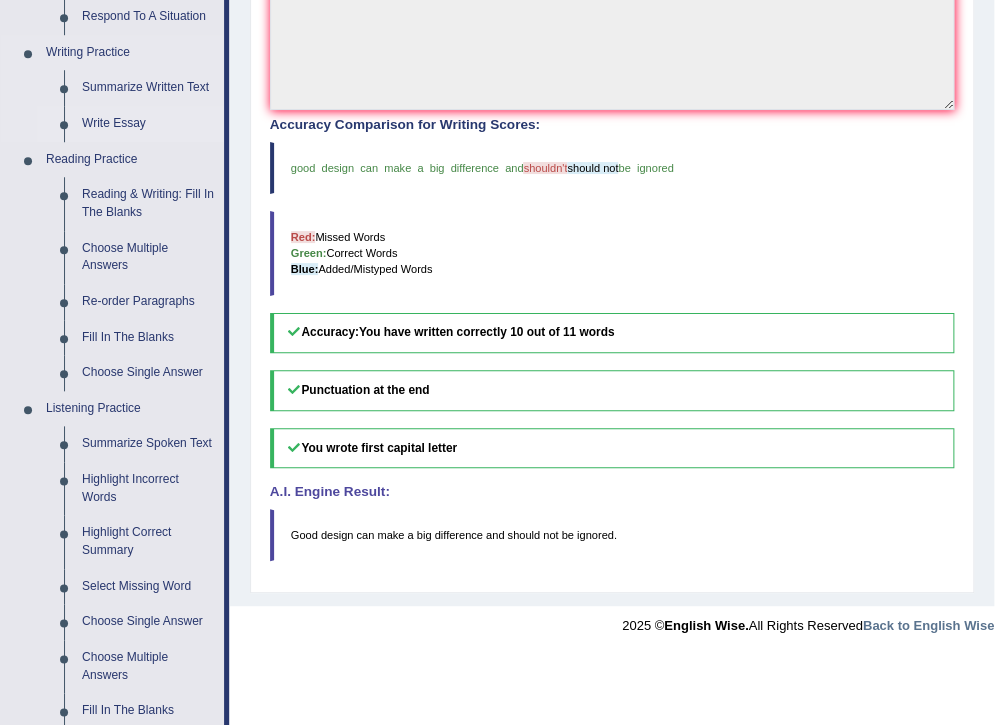 scroll, scrollTop: 800, scrollLeft: 0, axis: vertical 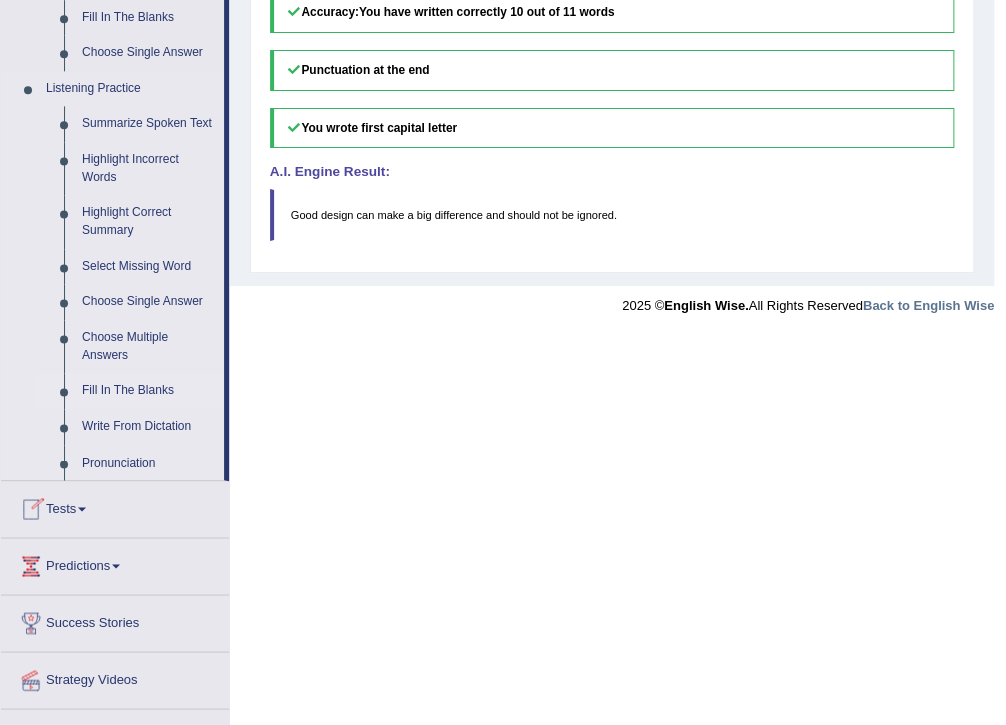 click on "Fill In The Blanks" at bounding box center [148, 391] 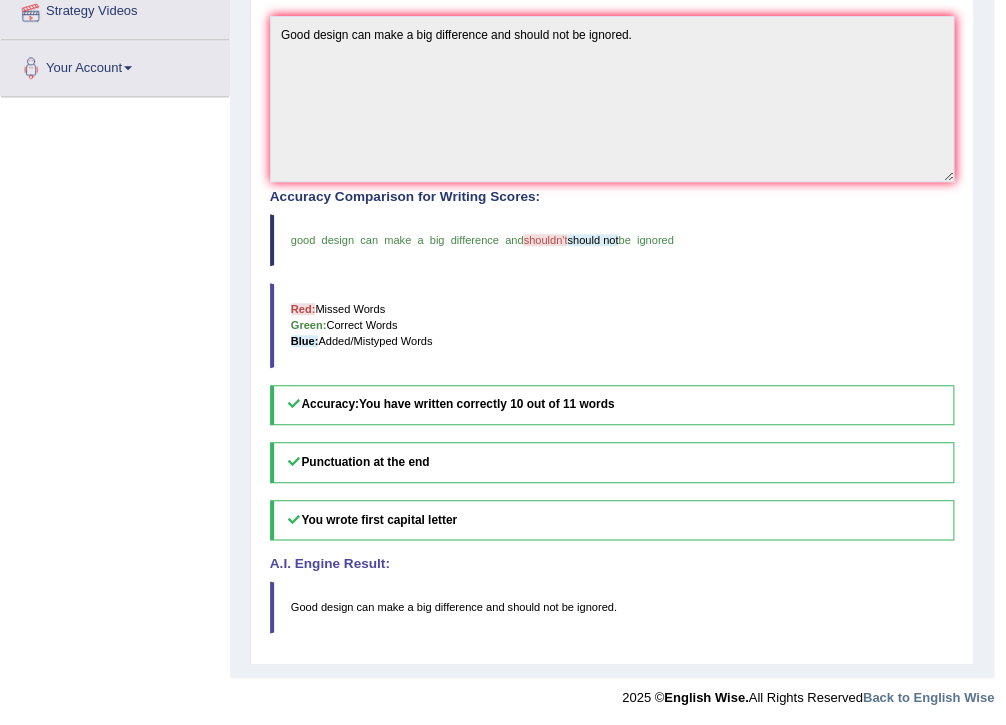 scroll, scrollTop: 224, scrollLeft: 0, axis: vertical 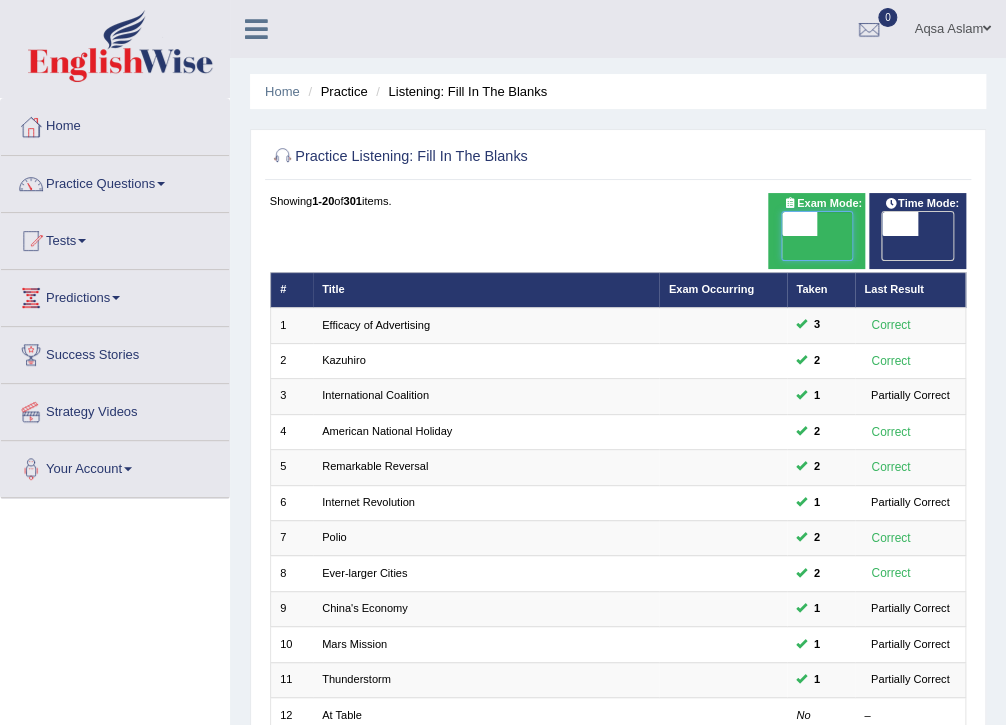 click at bounding box center (799, 224) 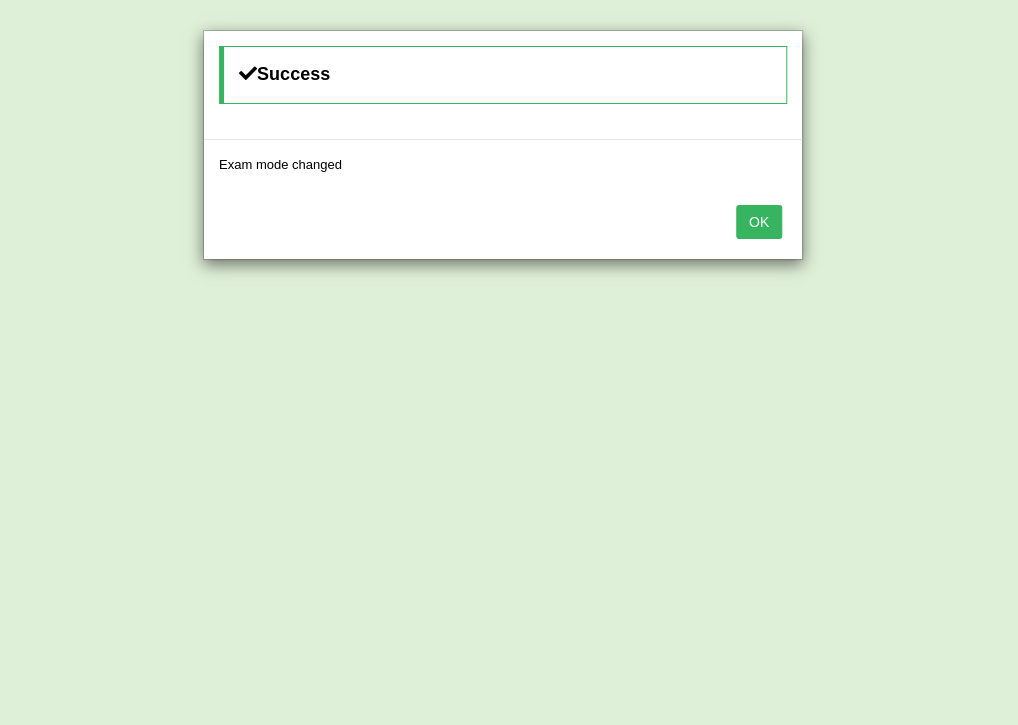 click on "OK" at bounding box center [759, 222] 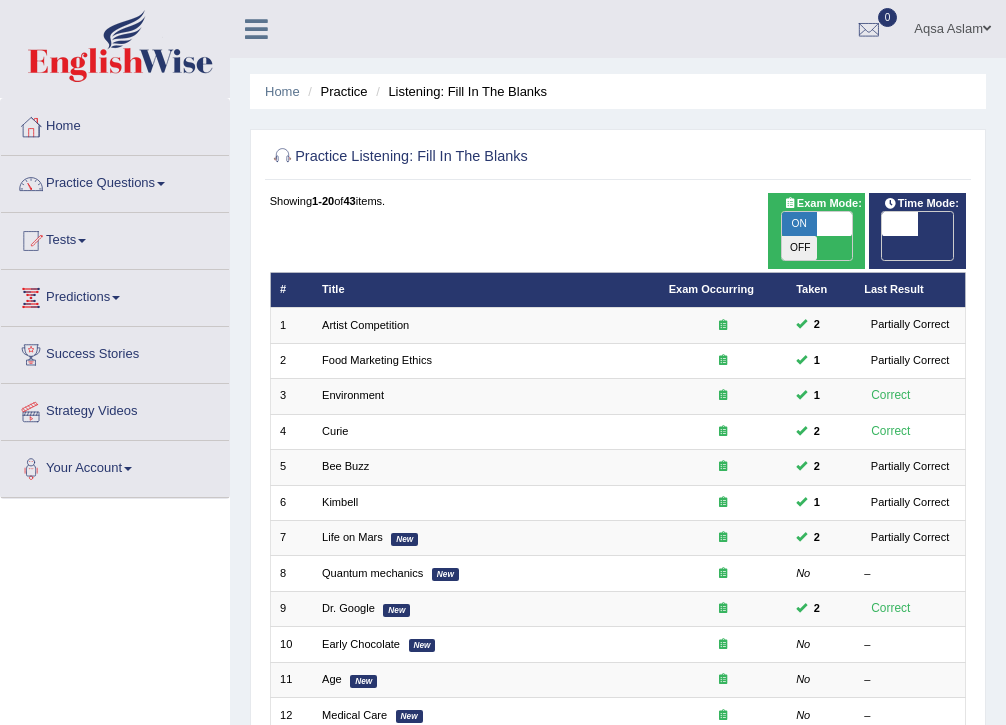 click at bounding box center [899, 224] 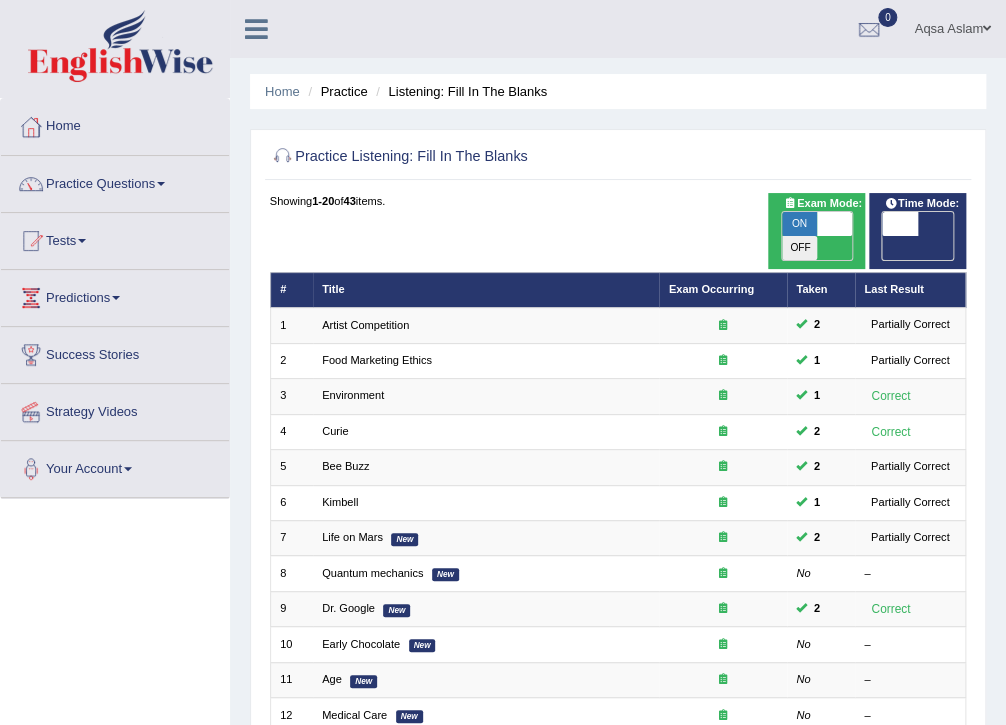 checkbox on "true" 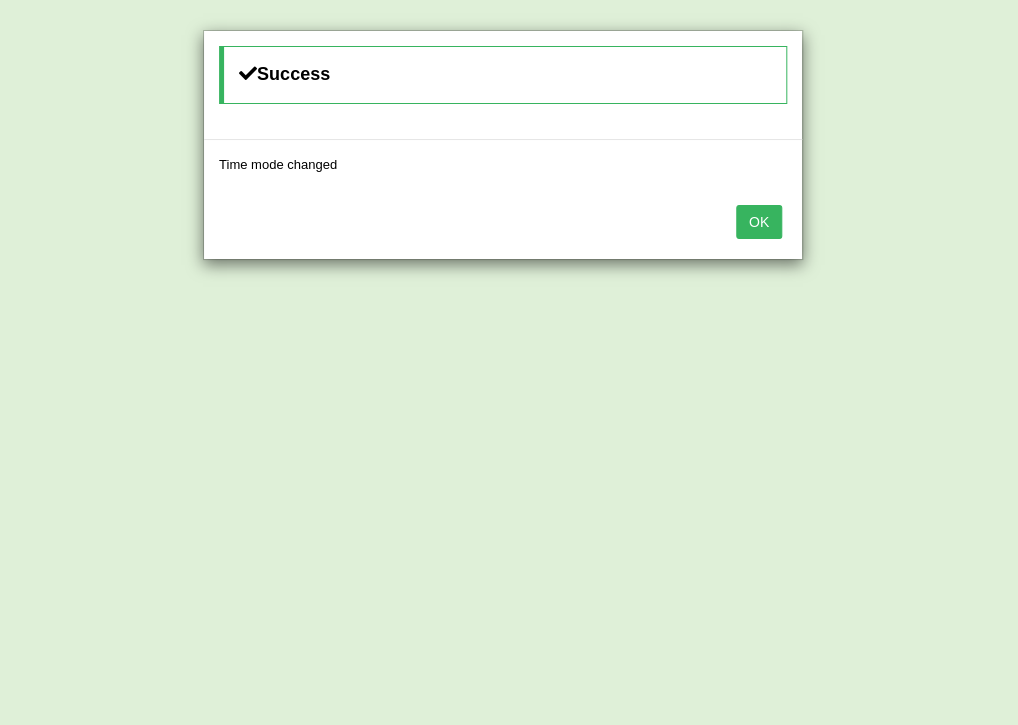click on "OK" at bounding box center [759, 222] 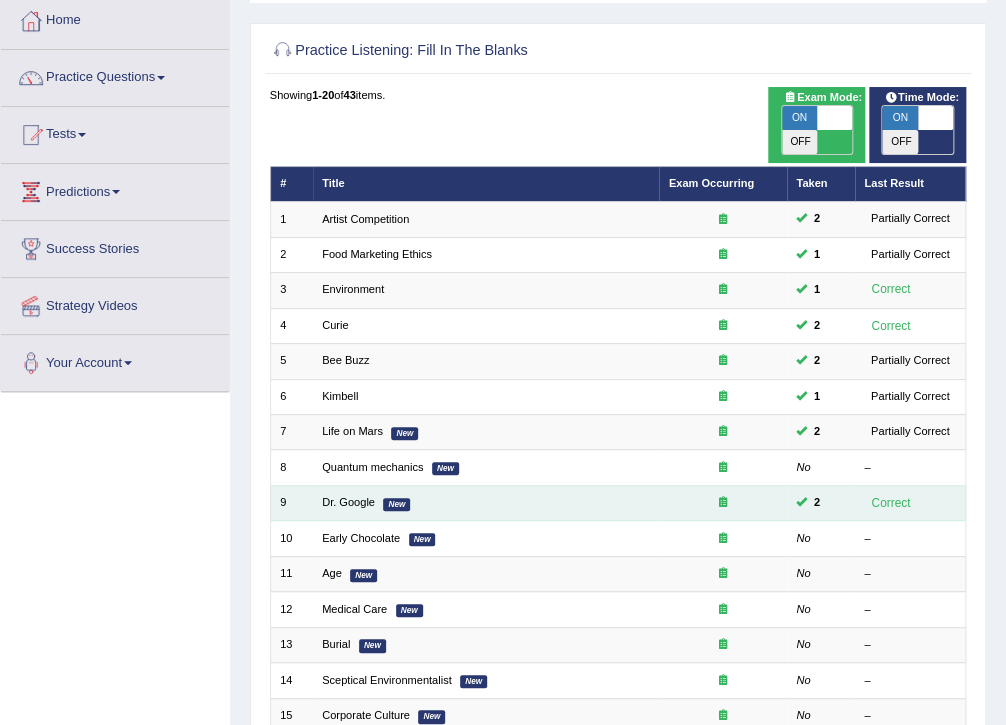 scroll, scrollTop: 346, scrollLeft: 0, axis: vertical 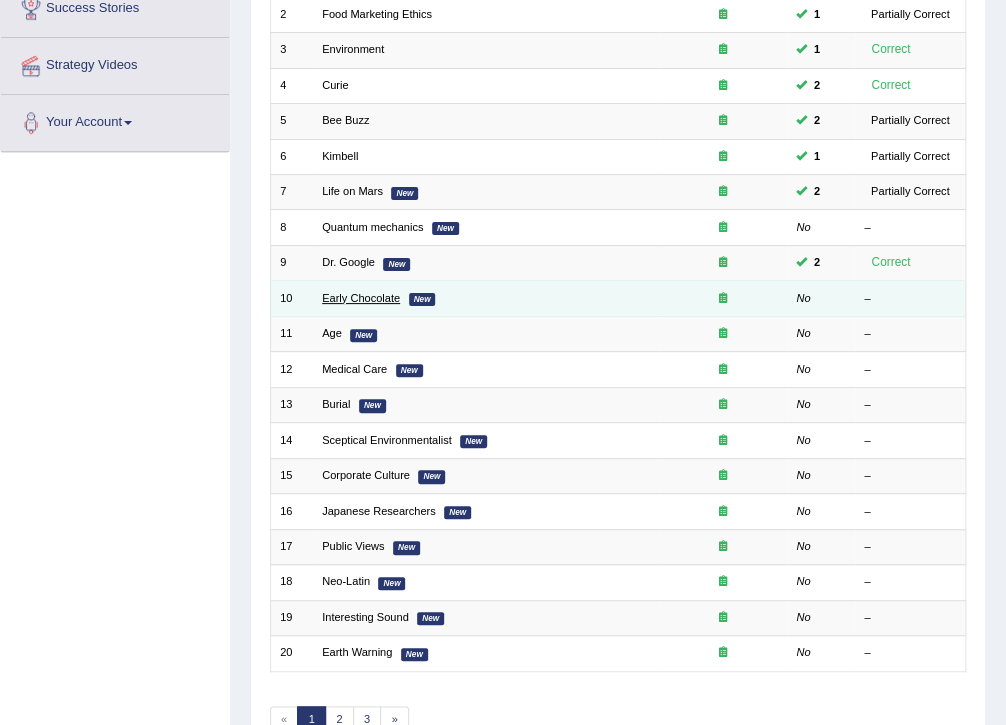 click on "Early Chocolate" at bounding box center [361, 298] 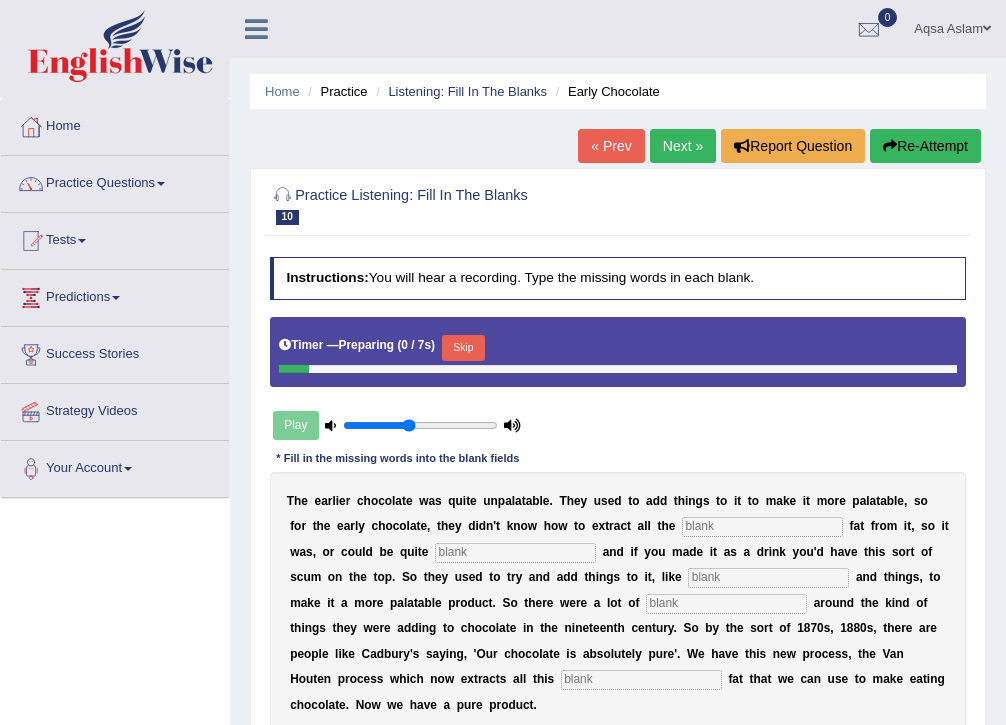scroll, scrollTop: 0, scrollLeft: 0, axis: both 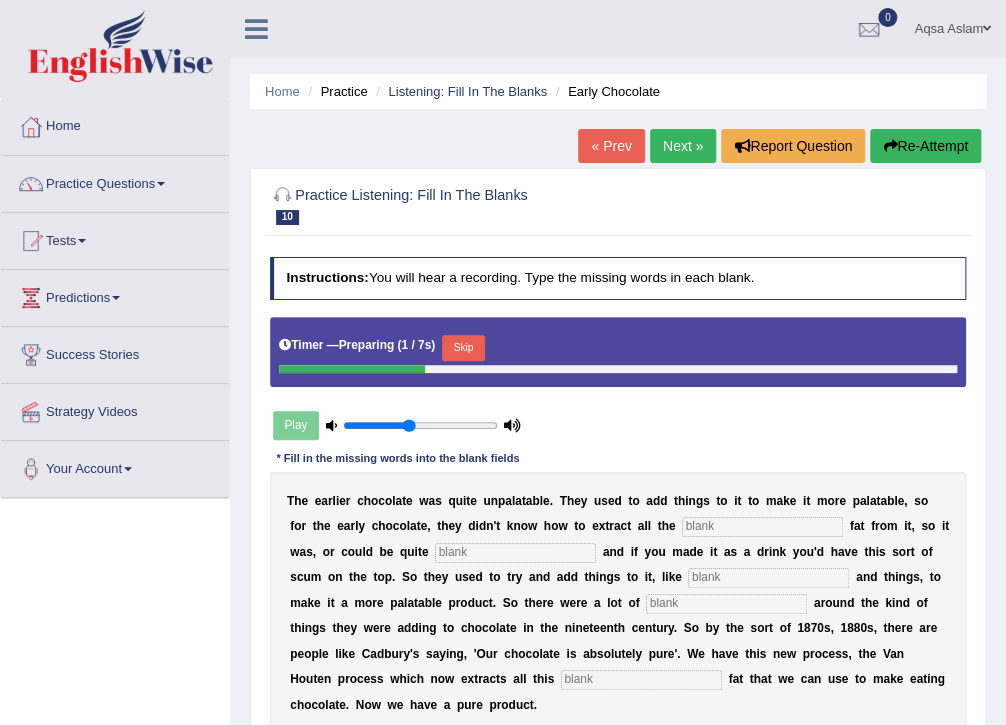 click on "Skip" at bounding box center [463, 348] 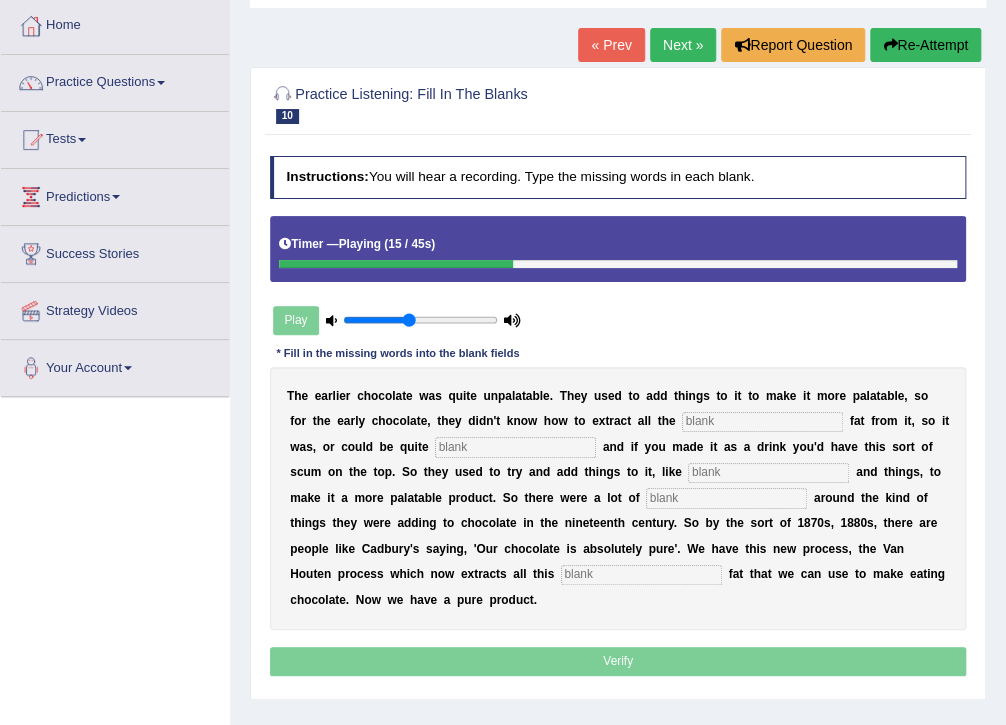 scroll, scrollTop: 0, scrollLeft: 0, axis: both 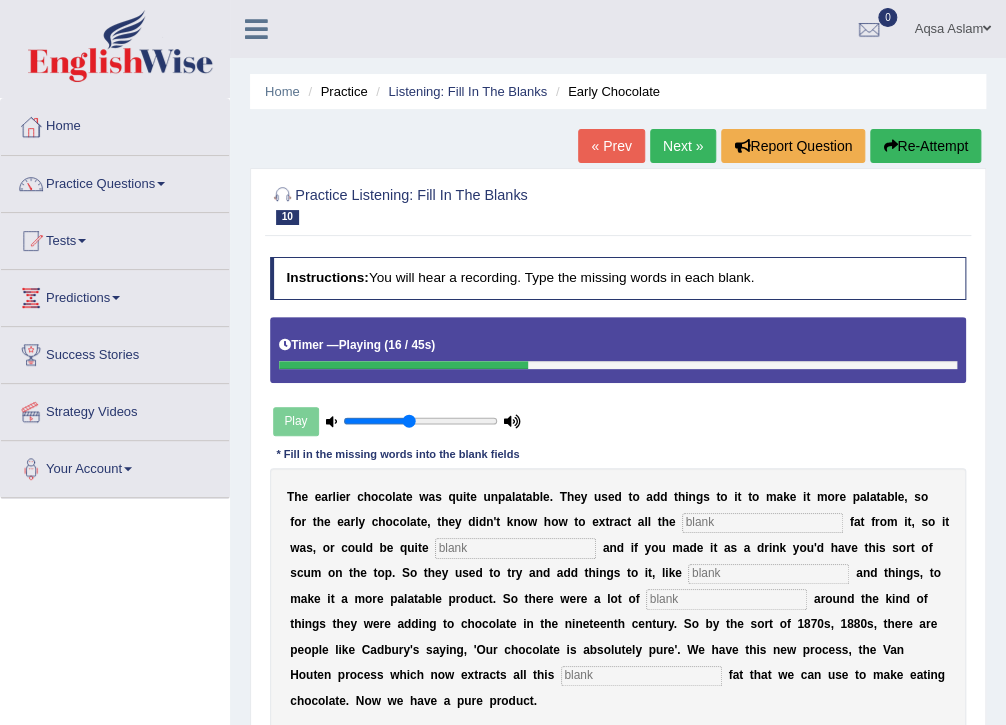 click on "Re-Attempt" at bounding box center (925, 146) 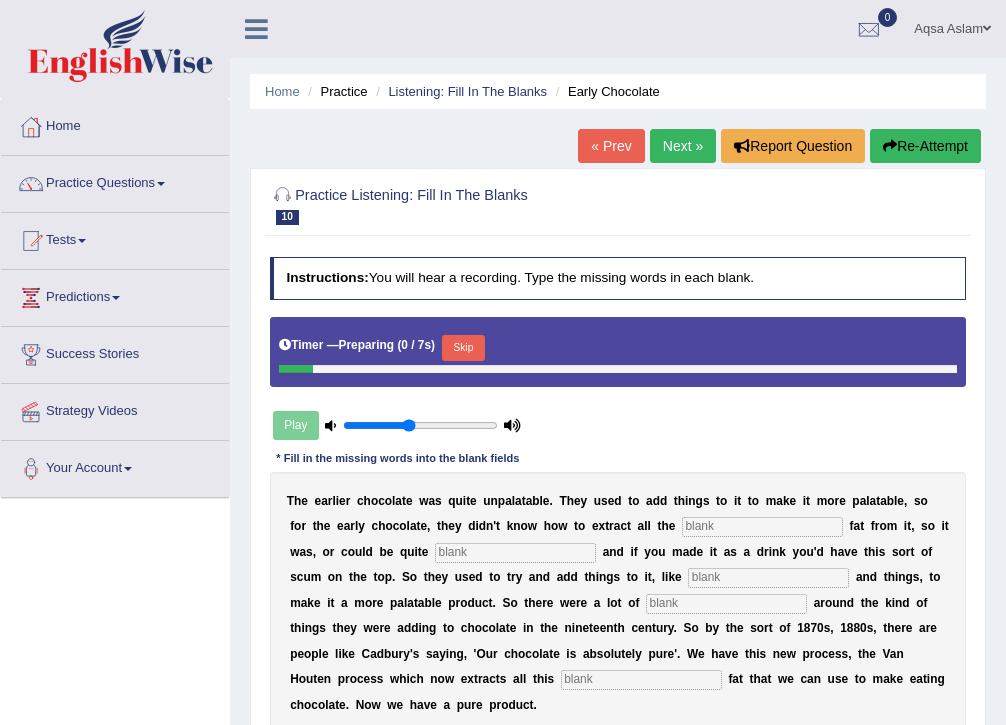 scroll, scrollTop: 0, scrollLeft: 0, axis: both 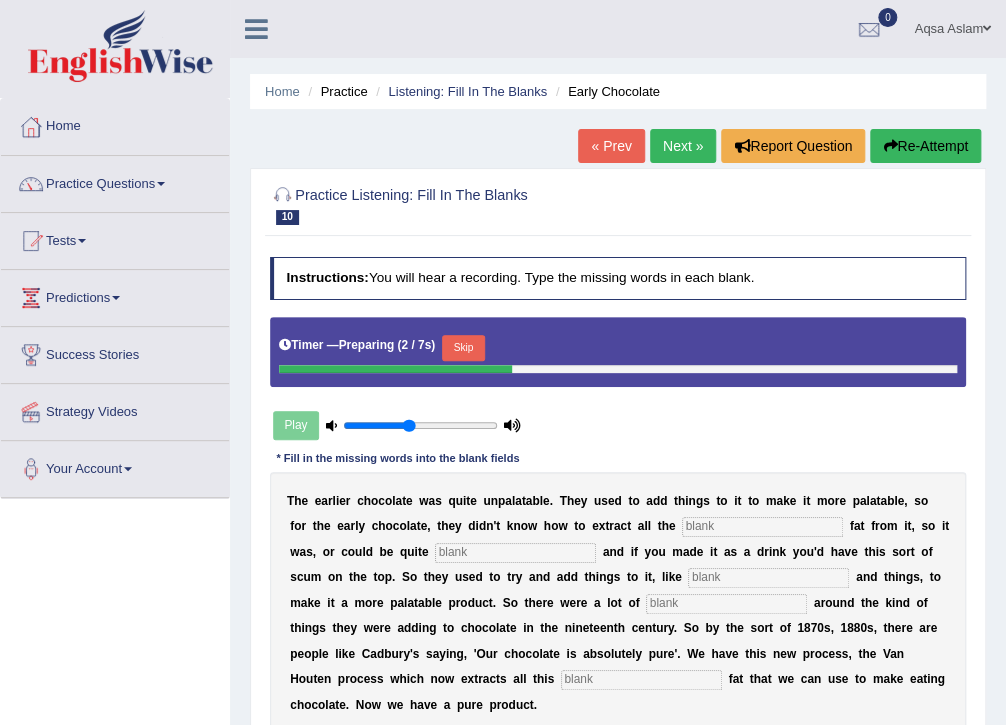 click on "Skip" at bounding box center [463, 348] 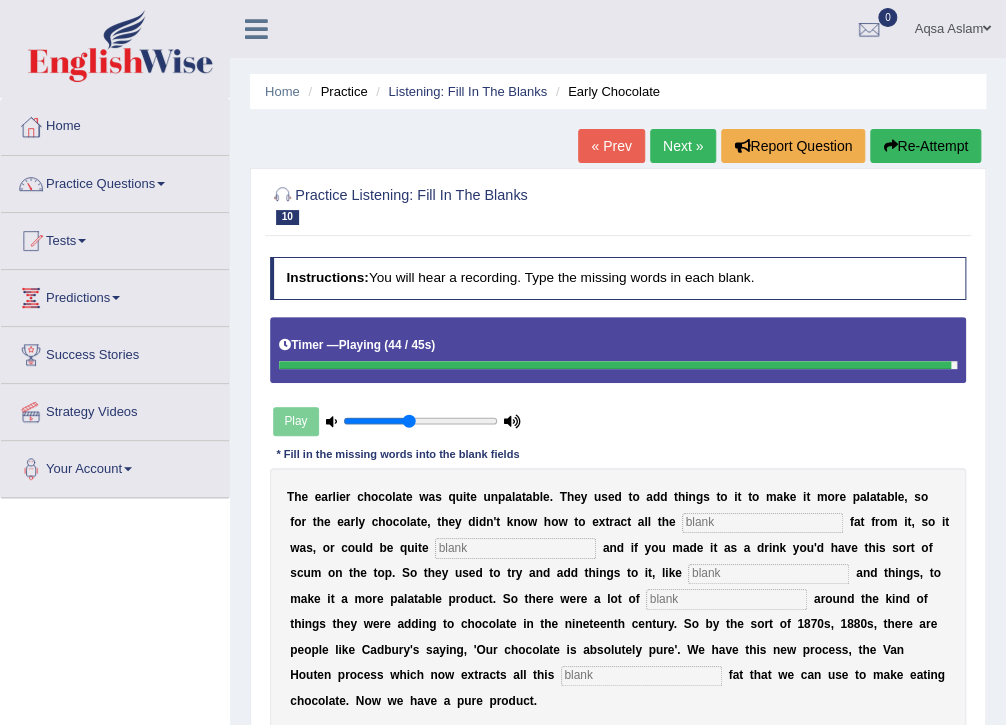 click on "Re-Attempt" at bounding box center (925, 146) 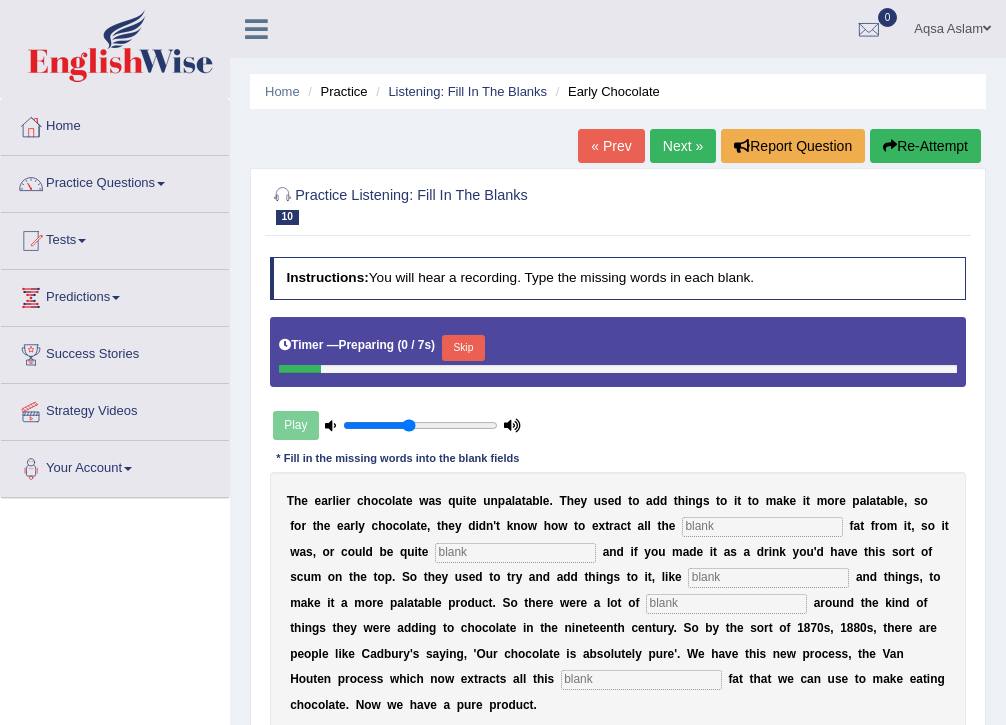 scroll, scrollTop: 0, scrollLeft: 0, axis: both 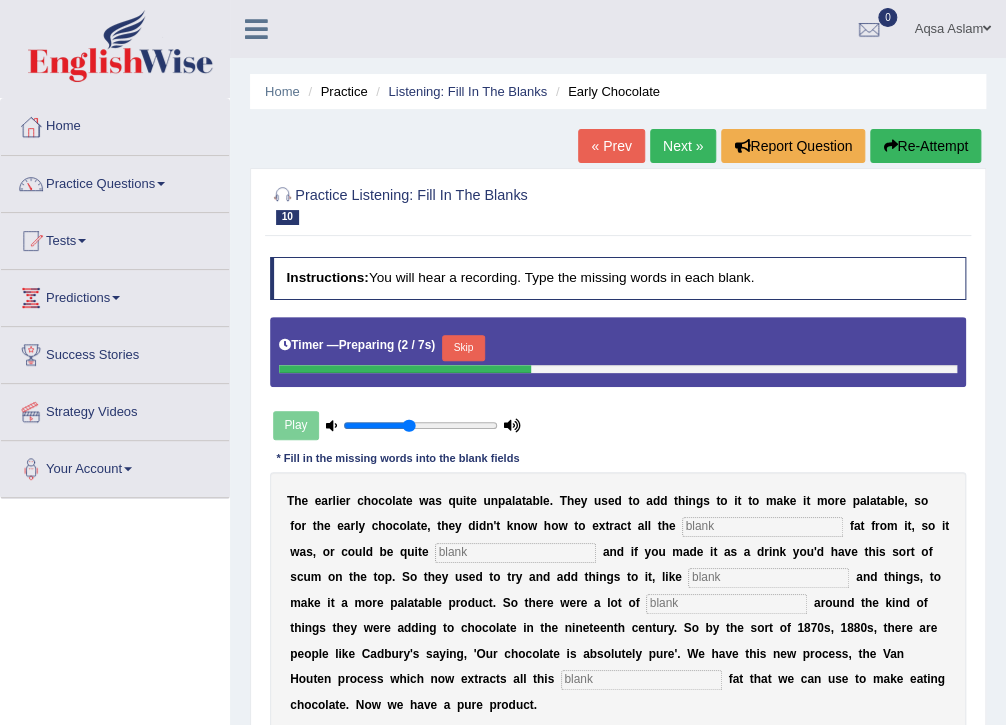 click on "Skip" at bounding box center [463, 348] 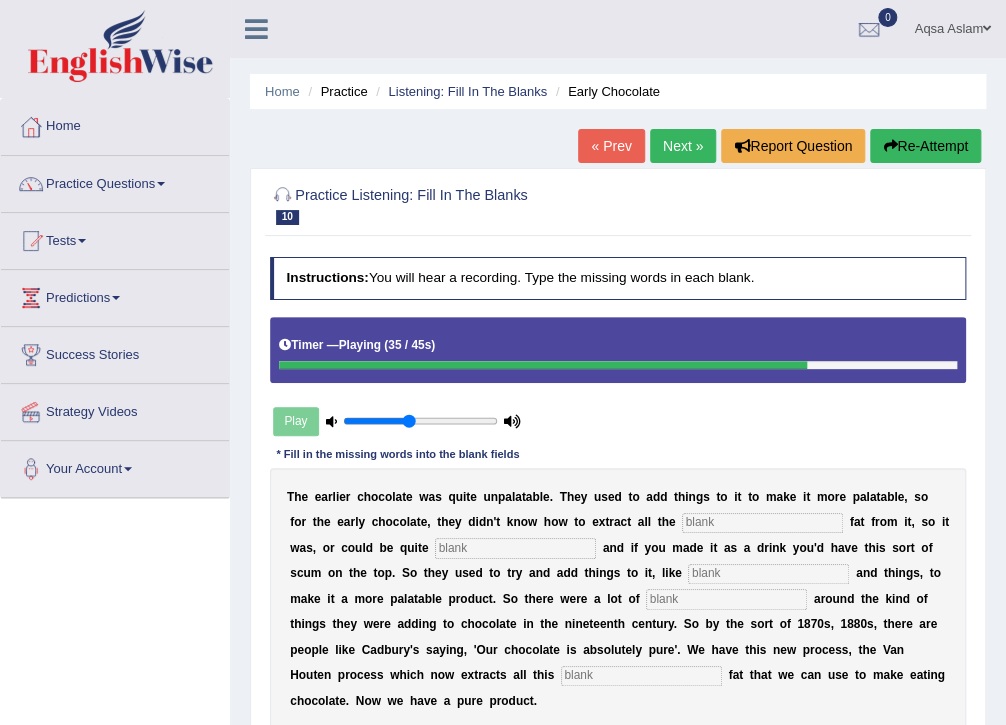 click at bounding box center (890, 146) 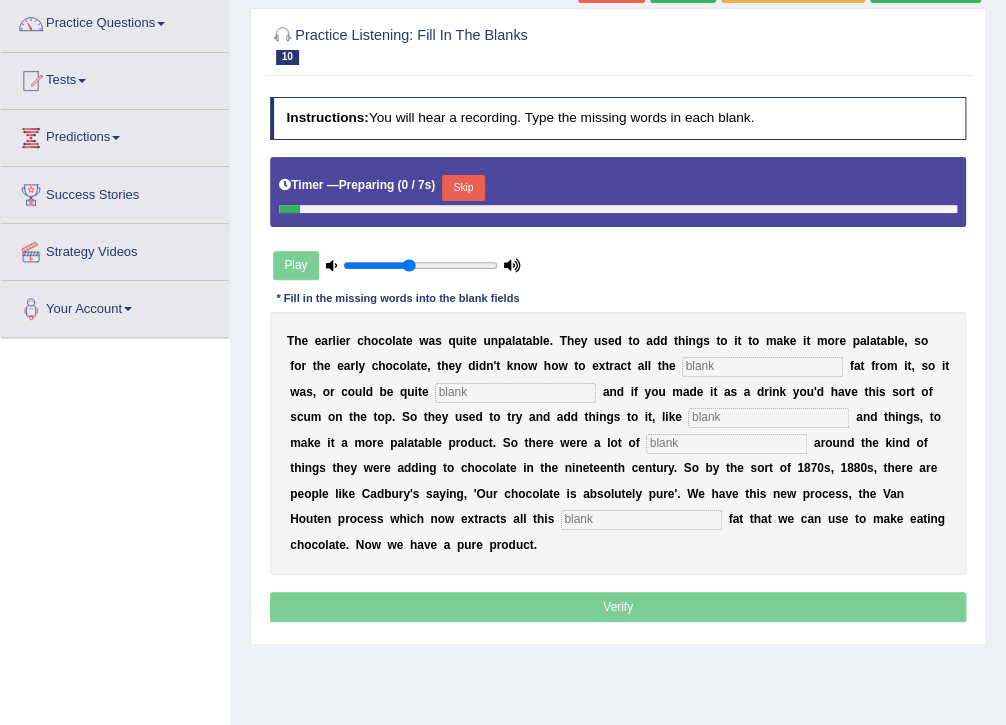 scroll, scrollTop: 0, scrollLeft: 0, axis: both 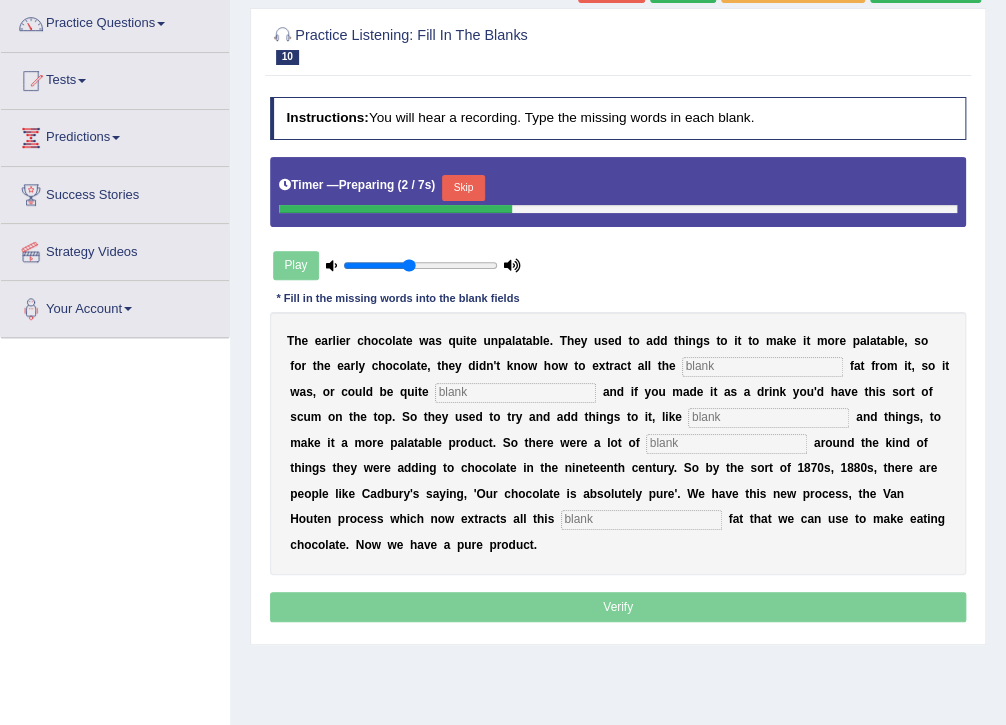 click on "Skip" at bounding box center (463, 188) 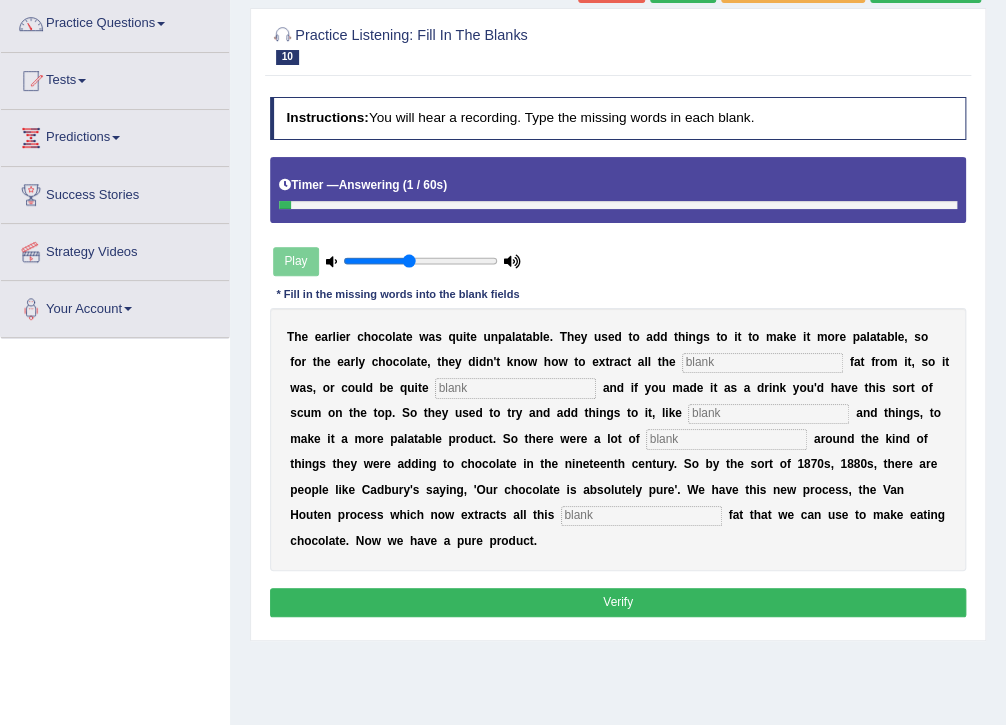 click on "T h e    e a r l i e r    c h o c o l a t e    w a s    q u i t e    u n p a l a t a b l e .    T h e y    u s e d    t o    a d d    t h i n g s    t o    i t    t o    m a k e    i t    m o r e    p a l a t a b l e ,    s o    f o r    t h e    e a r l y    c h o c o l a t e ,    t h e y    d i d n ' t    k n o w    h o w    t o    e x t r a c t    a l l    t h e       f a t    f r o m    i t ,    s o    i t    w a s ,    o r    c o u l d    b e    q u i t e       a n d    i f    y o u    m a d e    i t    a s    a    d r i n k    y o u ' d    h a v e    t h i s    s o r t    o f    s c u m    o n    t h e    t o p .    S o    t h e y    u s e d    t o    t r y    a n d    a d d    t h i n g s    t o    i t ,    l i k e       a n d    t h i n g s ,    t o    m a k e    i t    a    m o r e    p a l a t a b l e    p r o d u c t .    S o    t h e r e    w e r e    a    l o t    o f       a r o u n d    t h e    k i n d o" at bounding box center [618, 440] 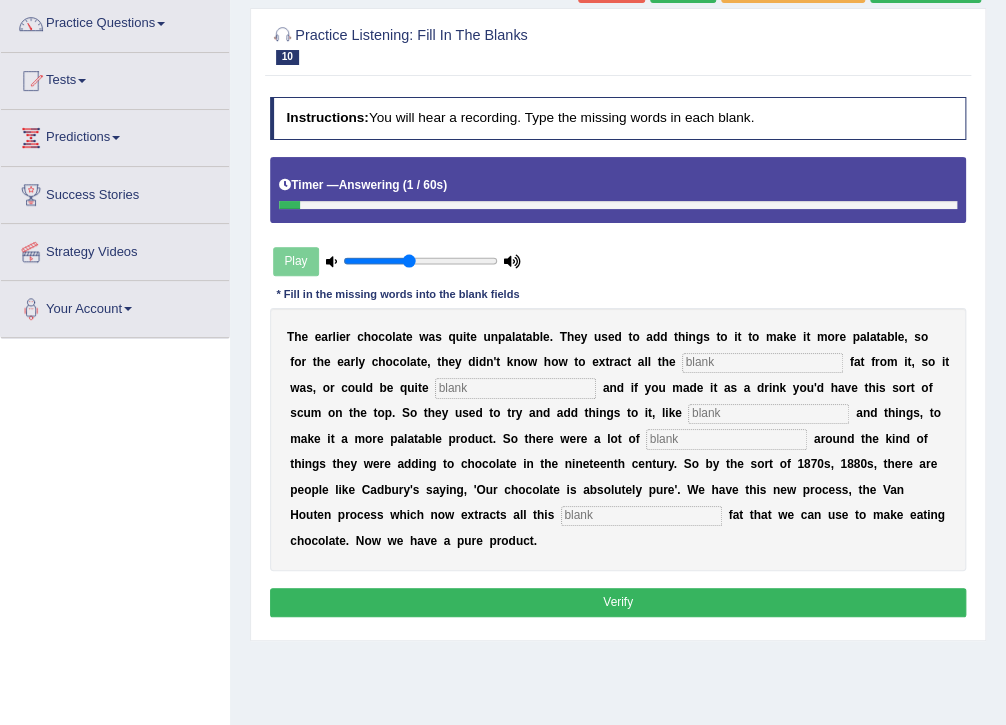 click at bounding box center [762, 363] 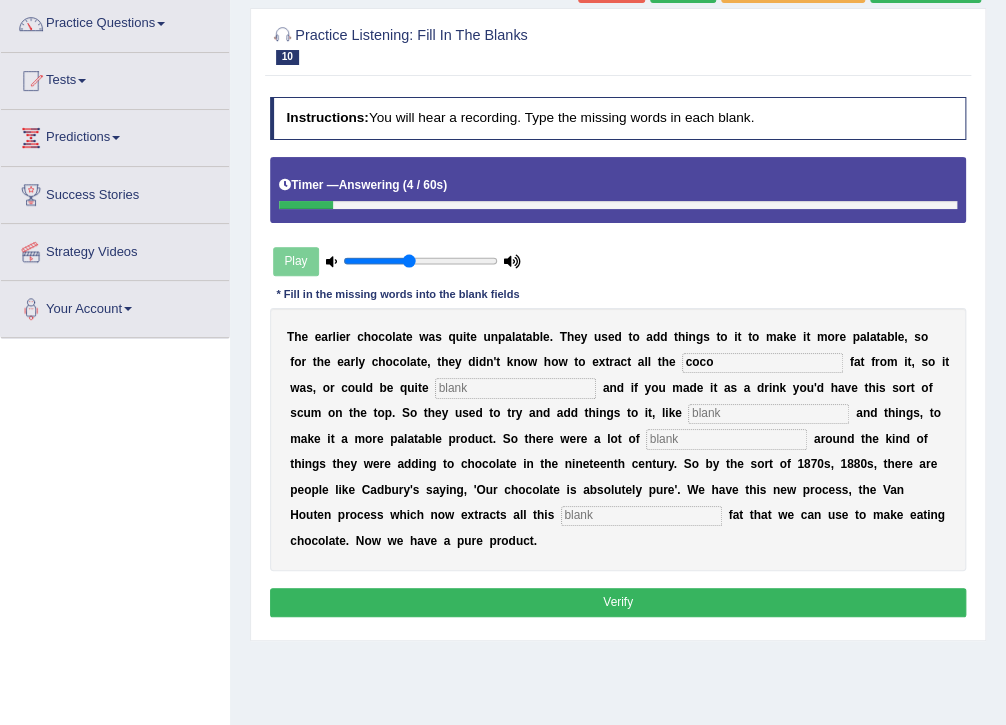type on "coco" 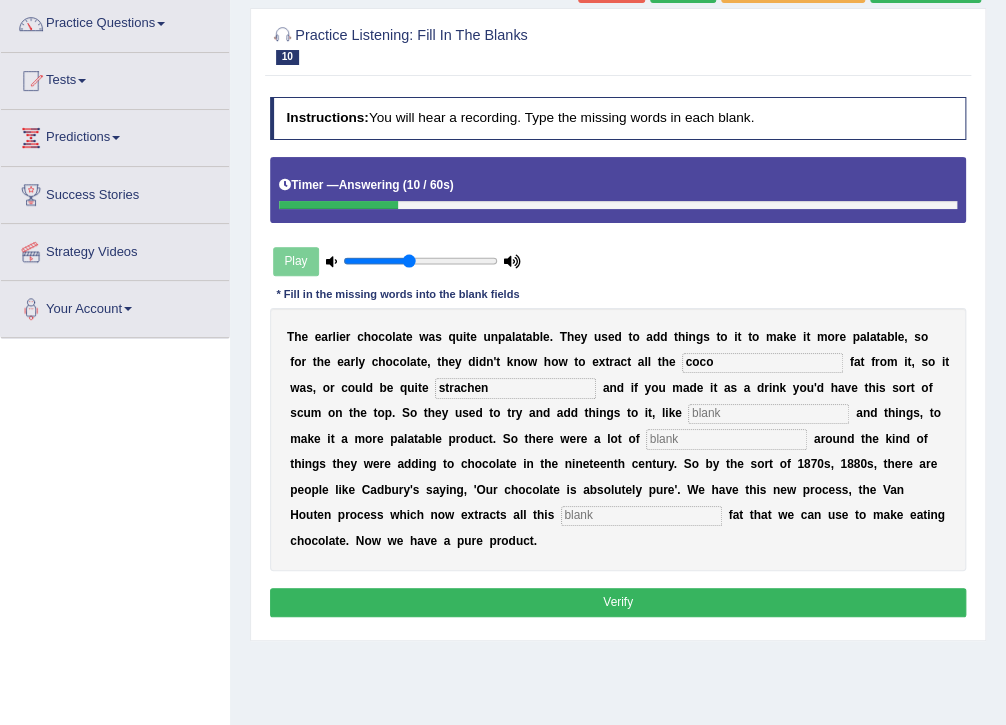 type on "strachen" 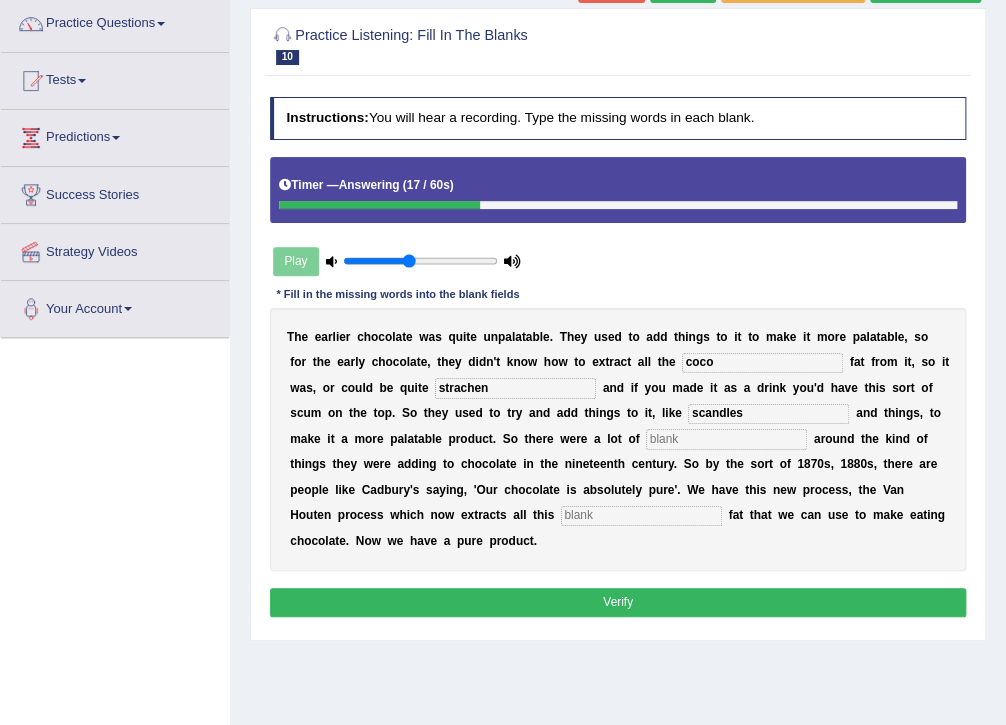 type on "scandles" 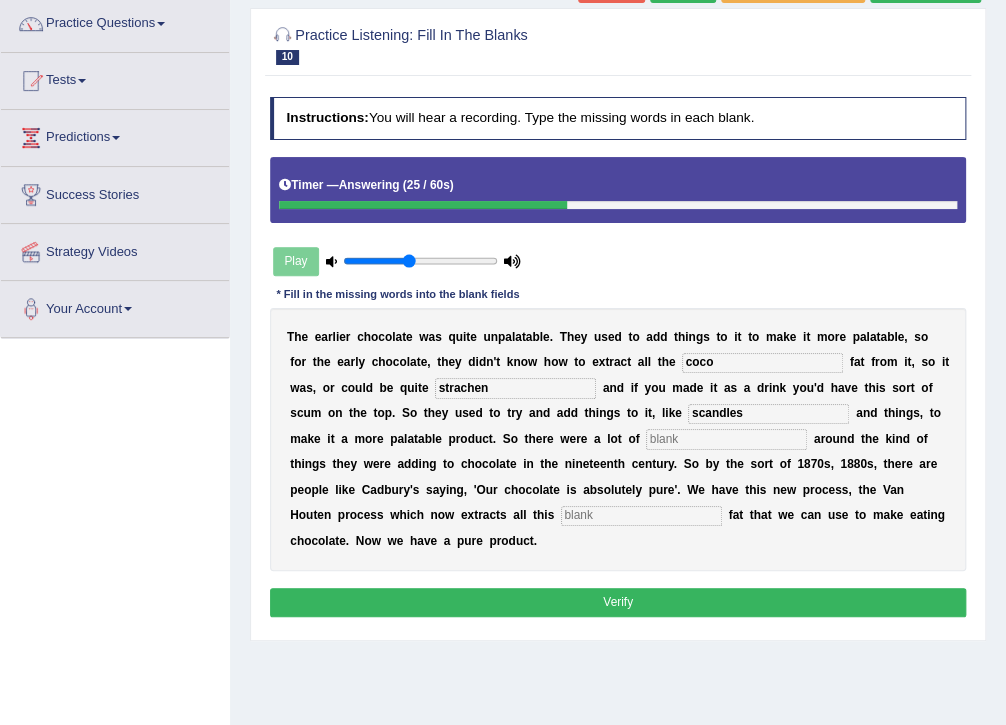 drag, startPoint x: 424, startPoint y: 388, endPoint x: 326, endPoint y: 388, distance: 98 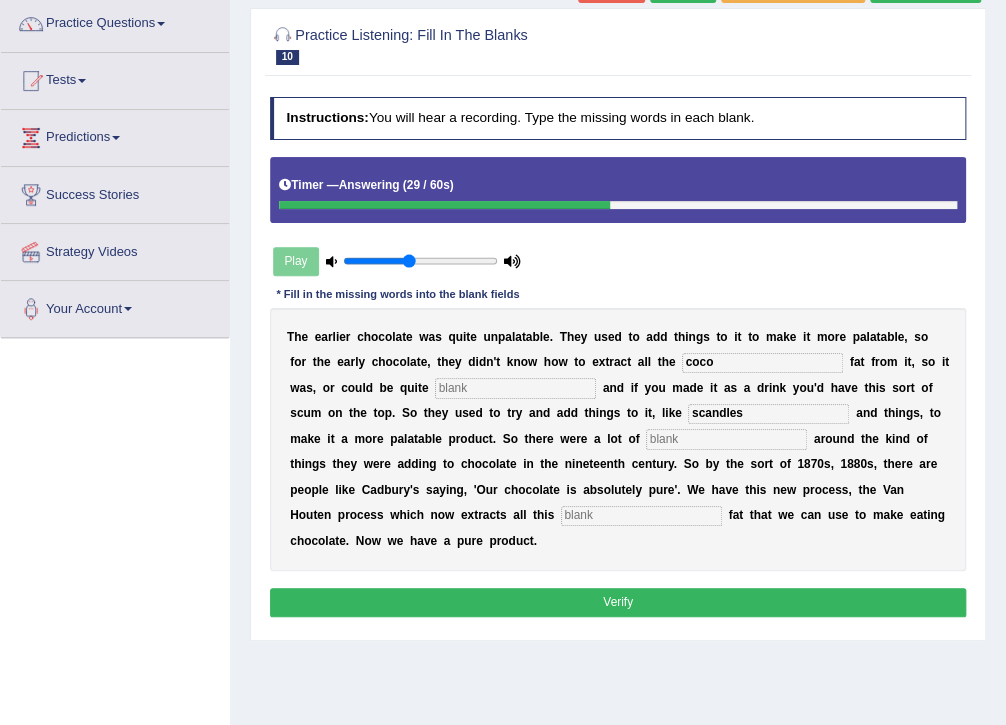 type 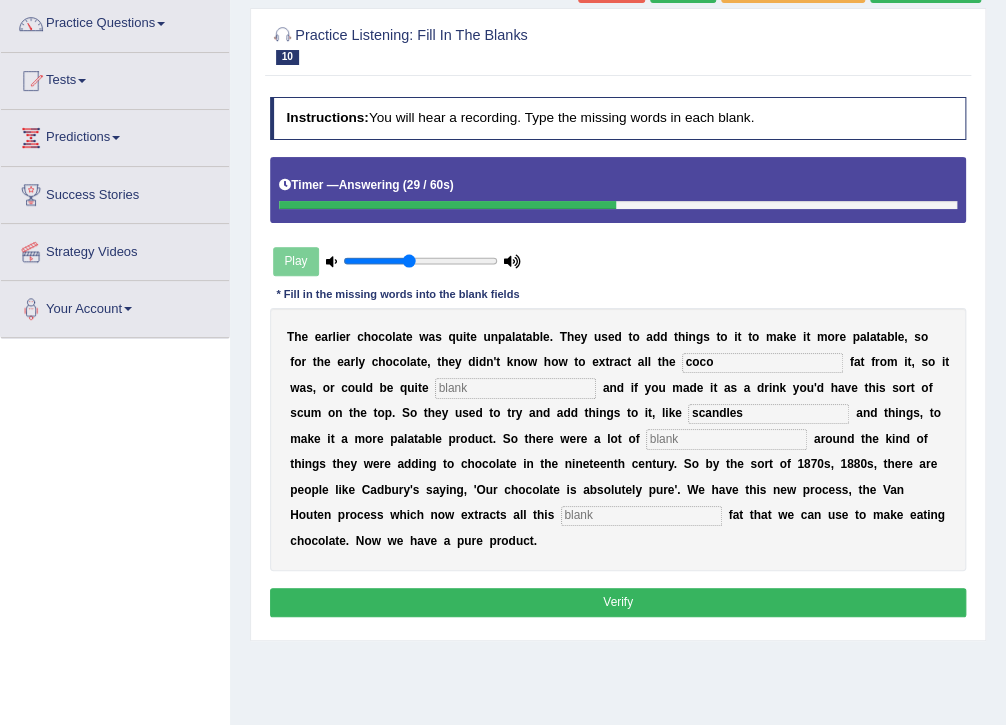 drag, startPoint x: 611, startPoint y: 408, endPoint x: 432, endPoint y: 394, distance: 179.54665 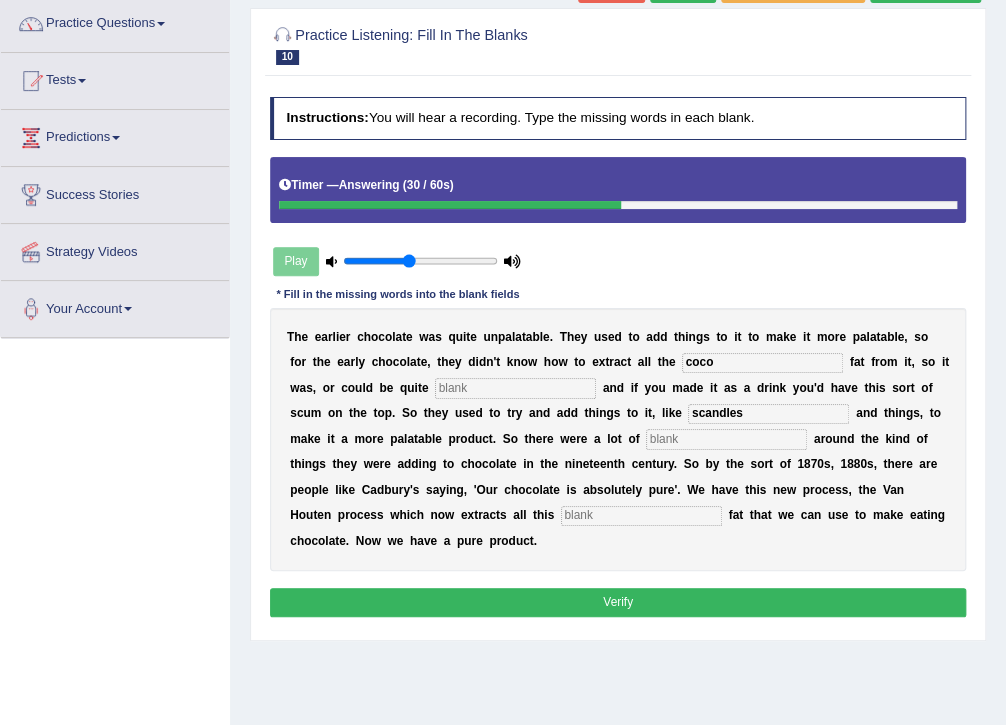 paste on "trachen" 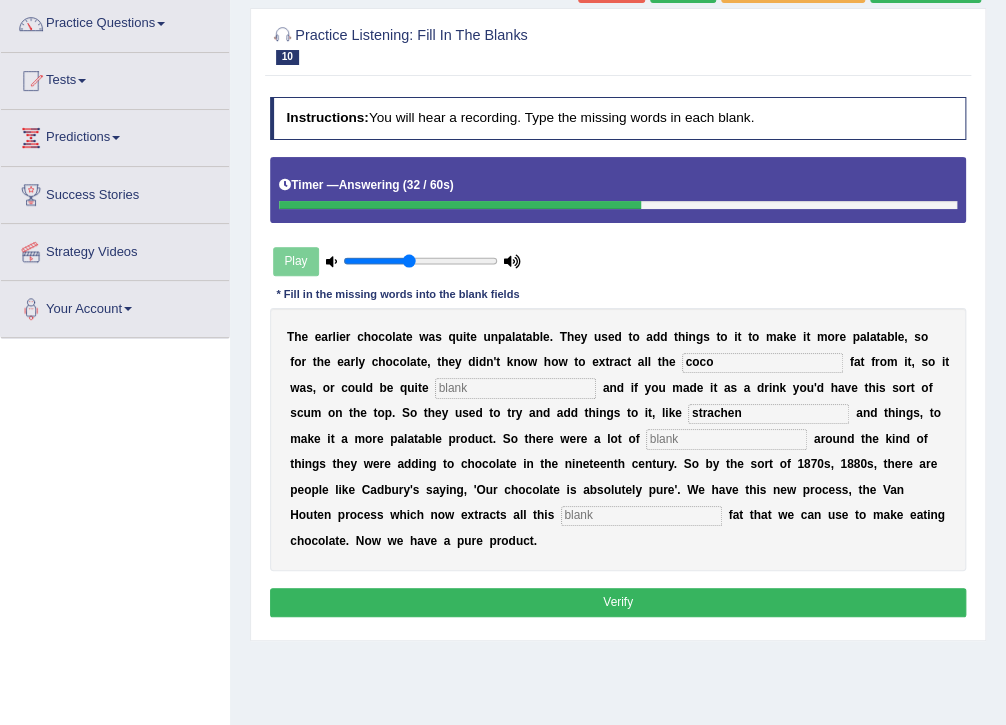 type on "strachen" 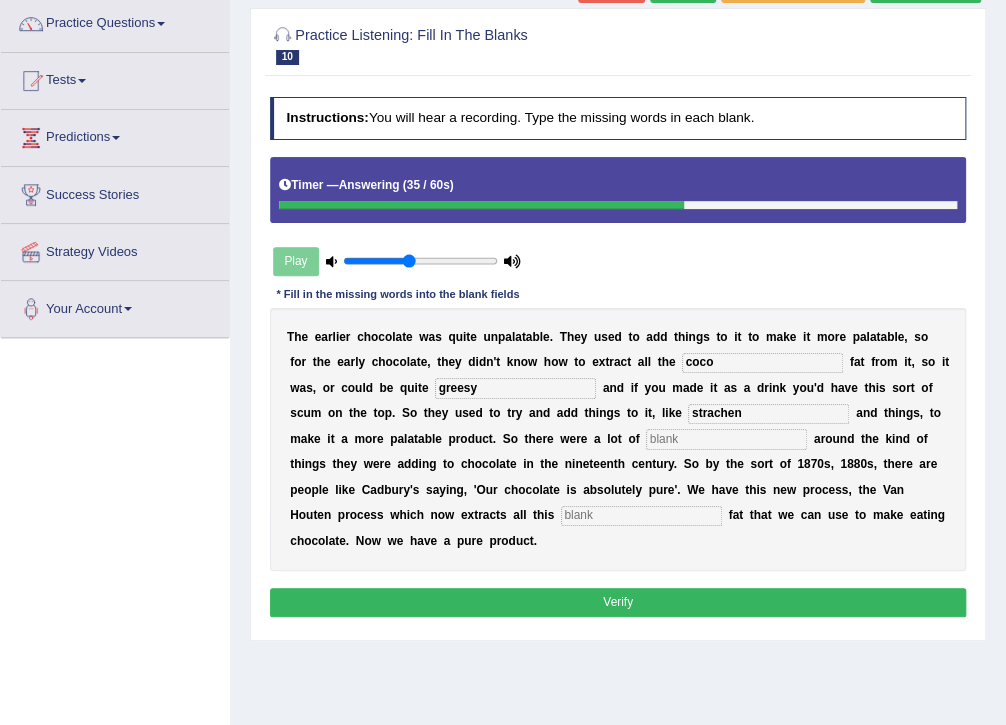 type on "greesy" 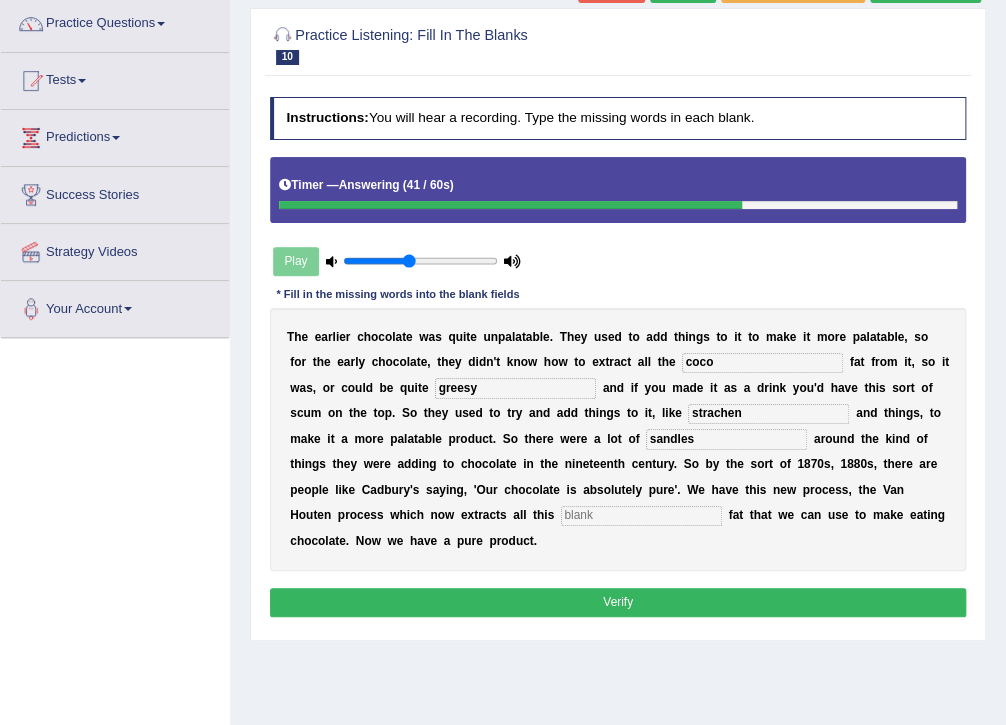 type on "sandles" 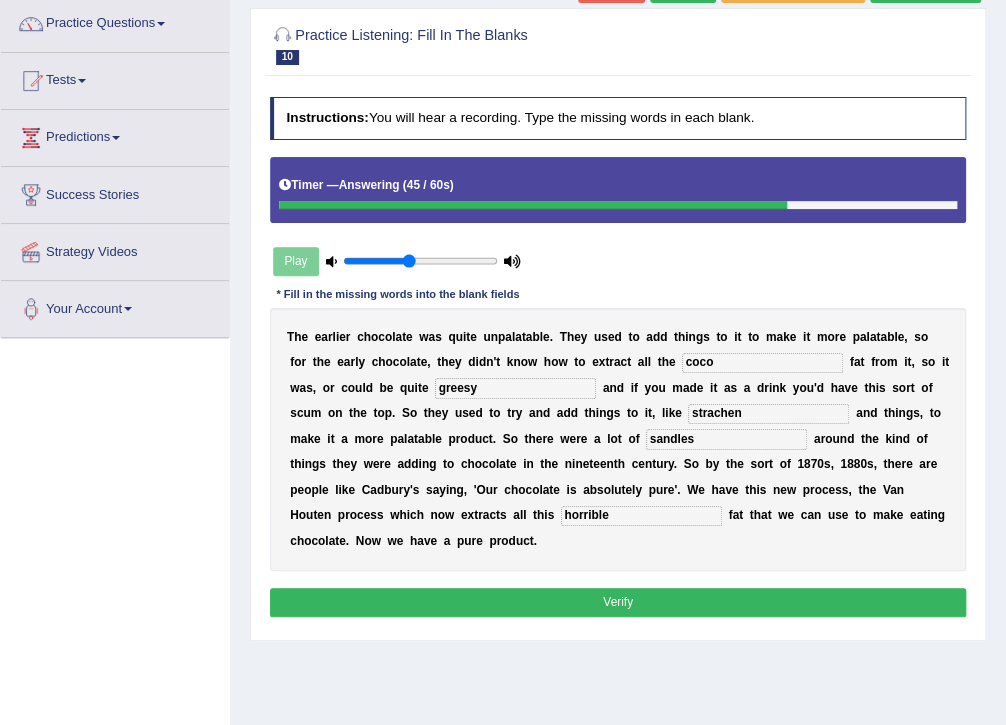 type on "horrible" 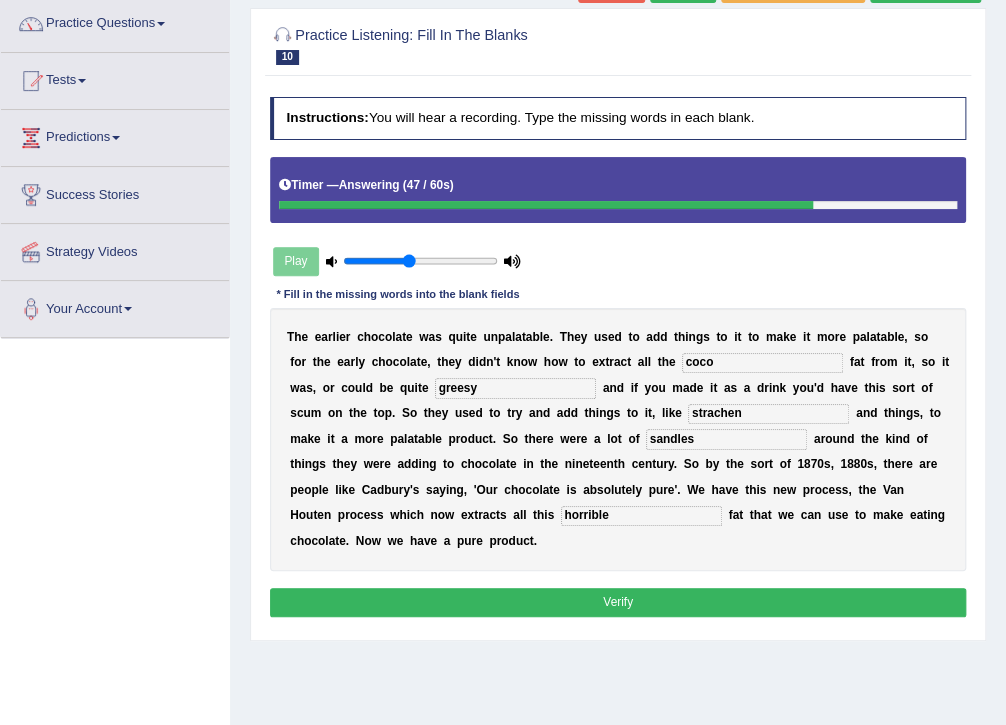 click on "Verify" at bounding box center (618, 602) 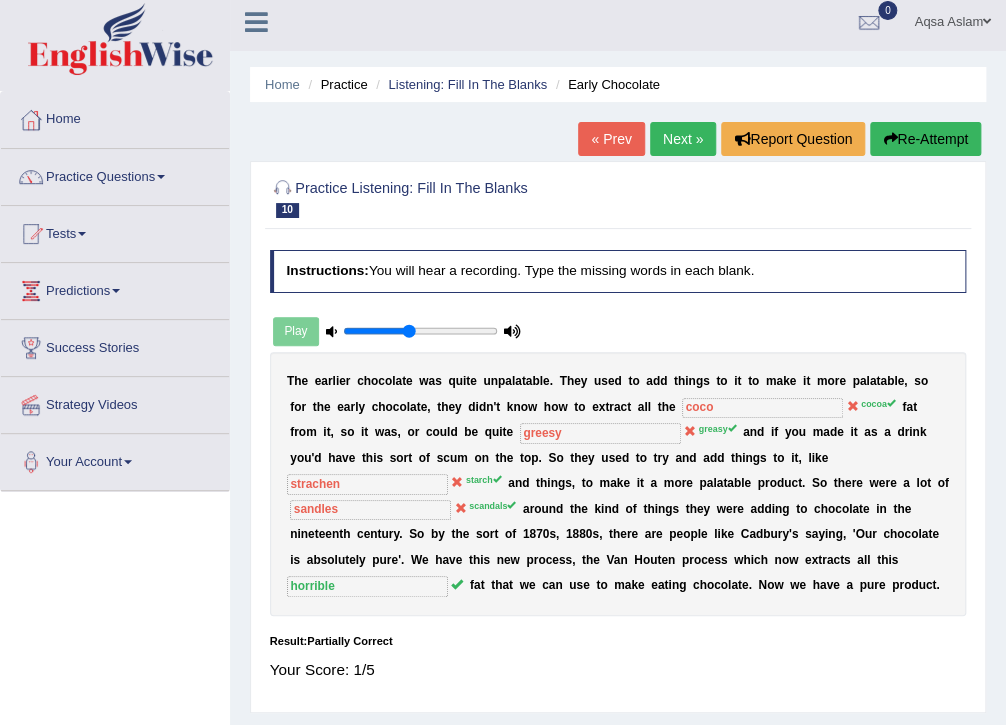 scroll, scrollTop: 0, scrollLeft: 0, axis: both 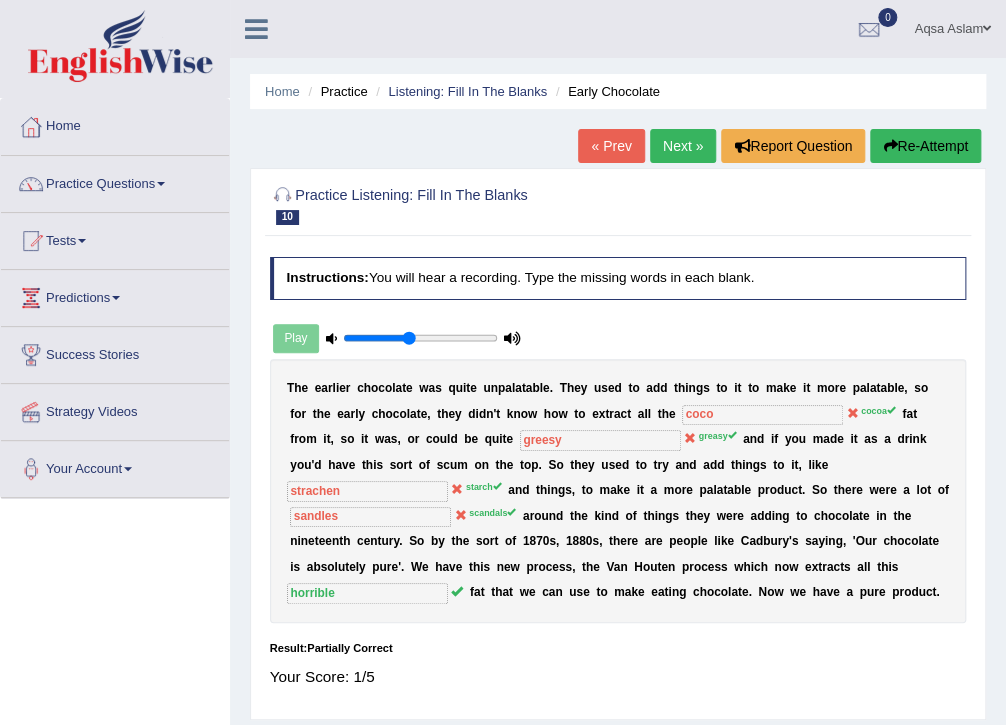 click on "Next »" at bounding box center [683, 146] 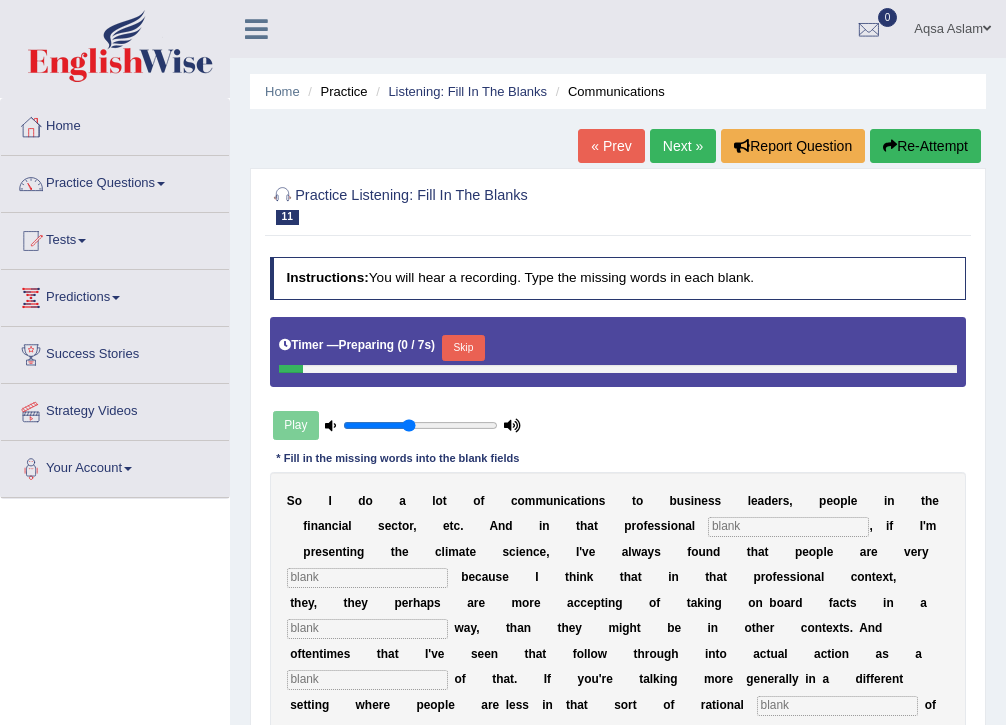 scroll, scrollTop: 0, scrollLeft: 0, axis: both 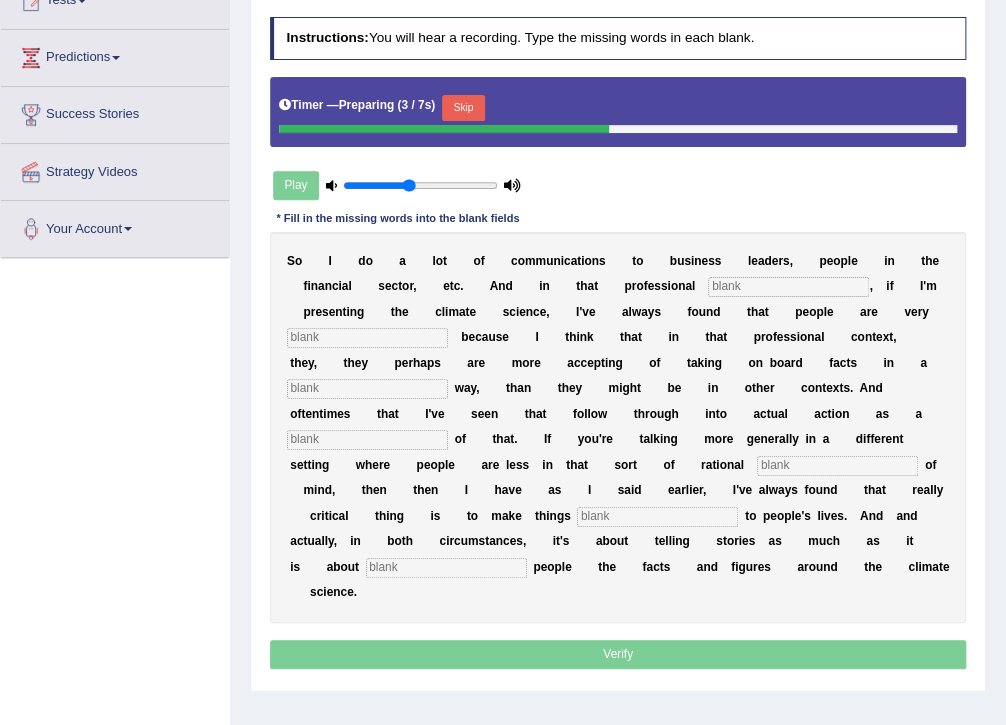 click on "Skip" at bounding box center (463, 108) 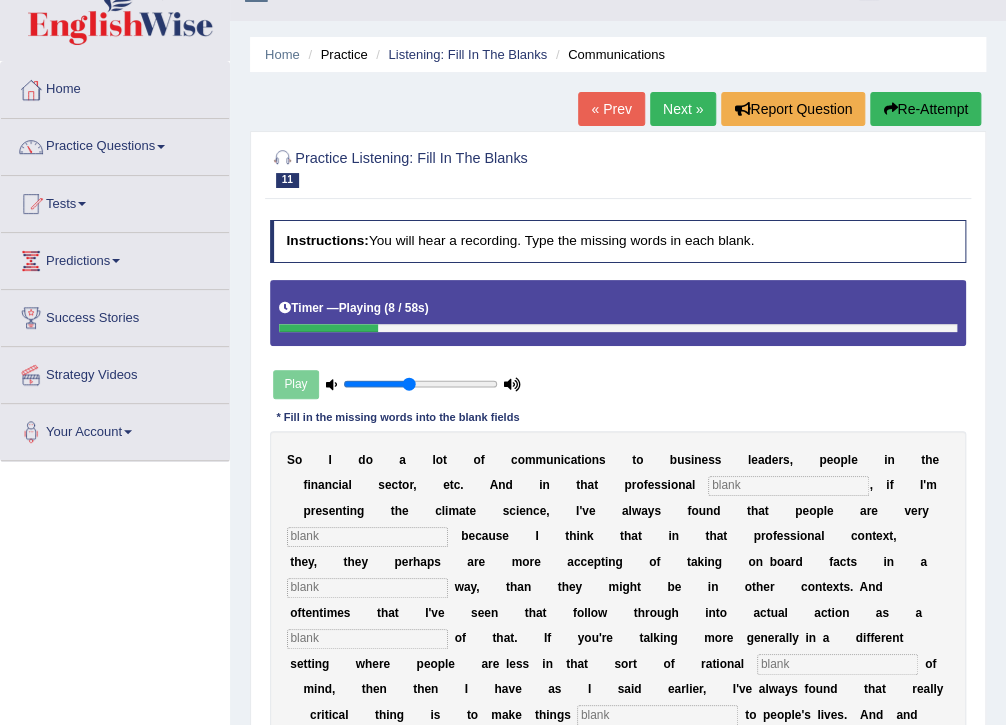 scroll, scrollTop: 0, scrollLeft: 0, axis: both 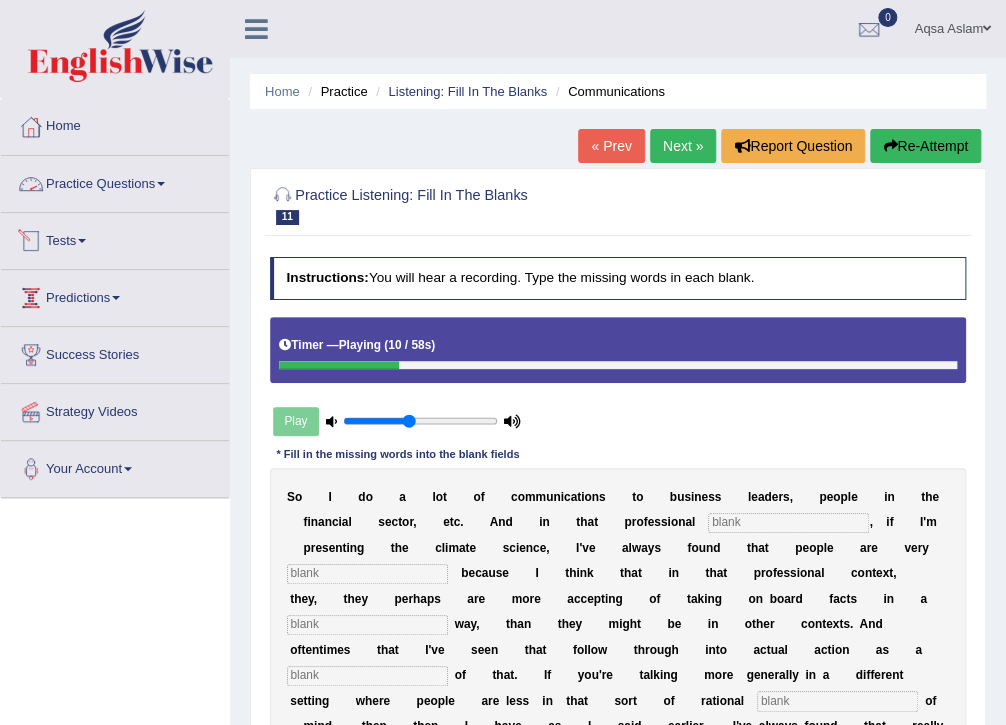 click on "Practice Questions" at bounding box center (115, 181) 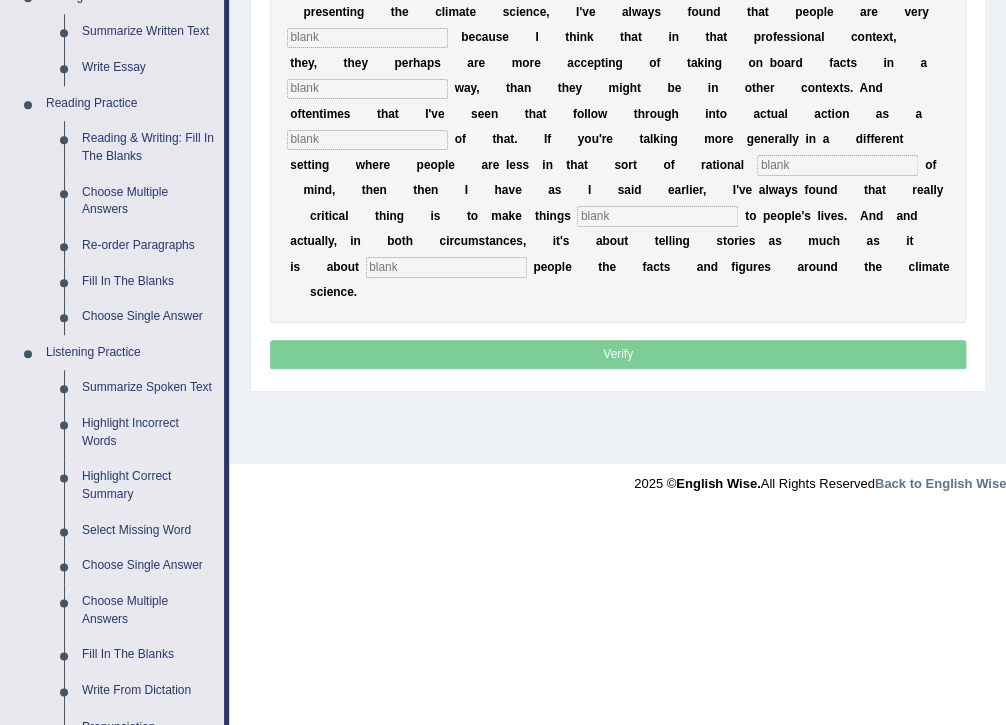 scroll, scrollTop: 720, scrollLeft: 0, axis: vertical 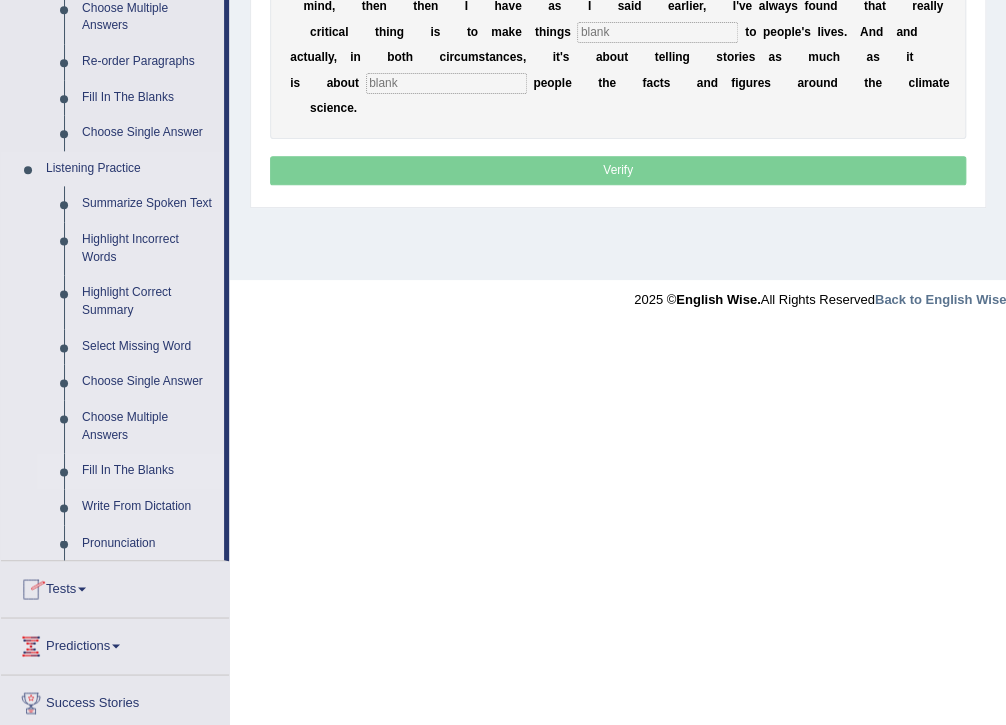 click on "Fill In The Blanks" at bounding box center [148, 471] 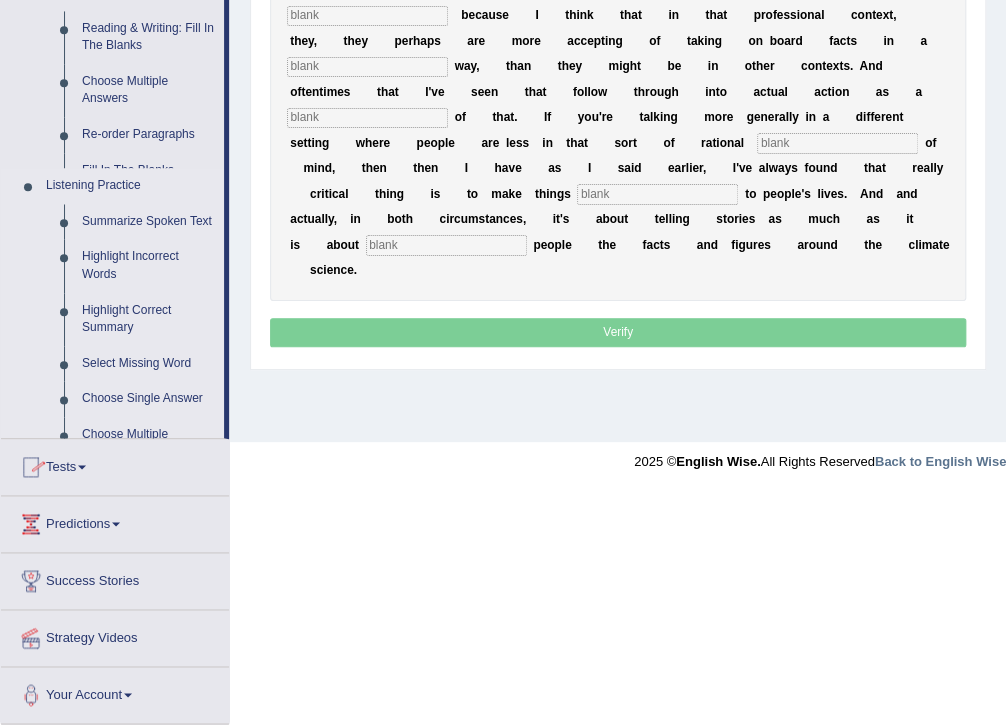 scroll, scrollTop: 325, scrollLeft: 0, axis: vertical 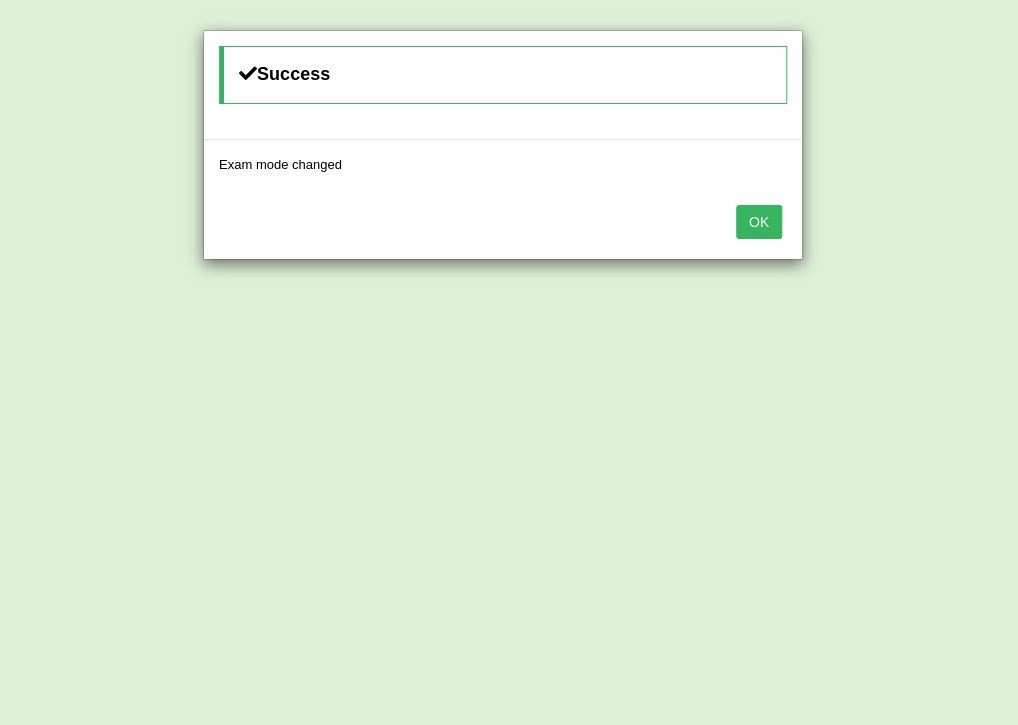 click on "OK" at bounding box center (503, 224) 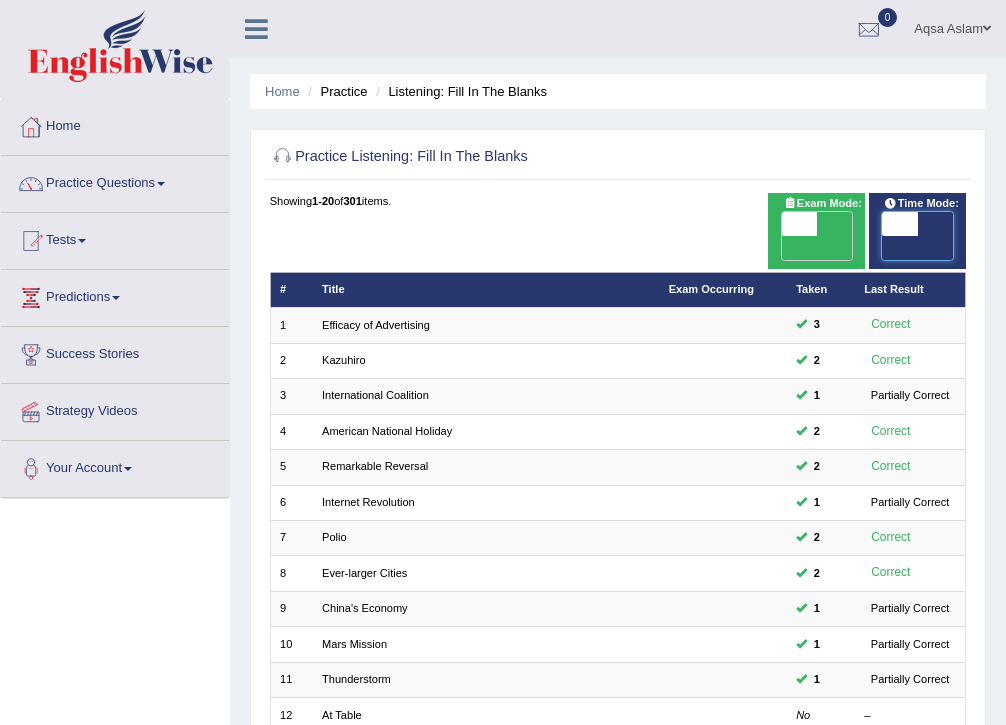 scroll, scrollTop: 0, scrollLeft: 0, axis: both 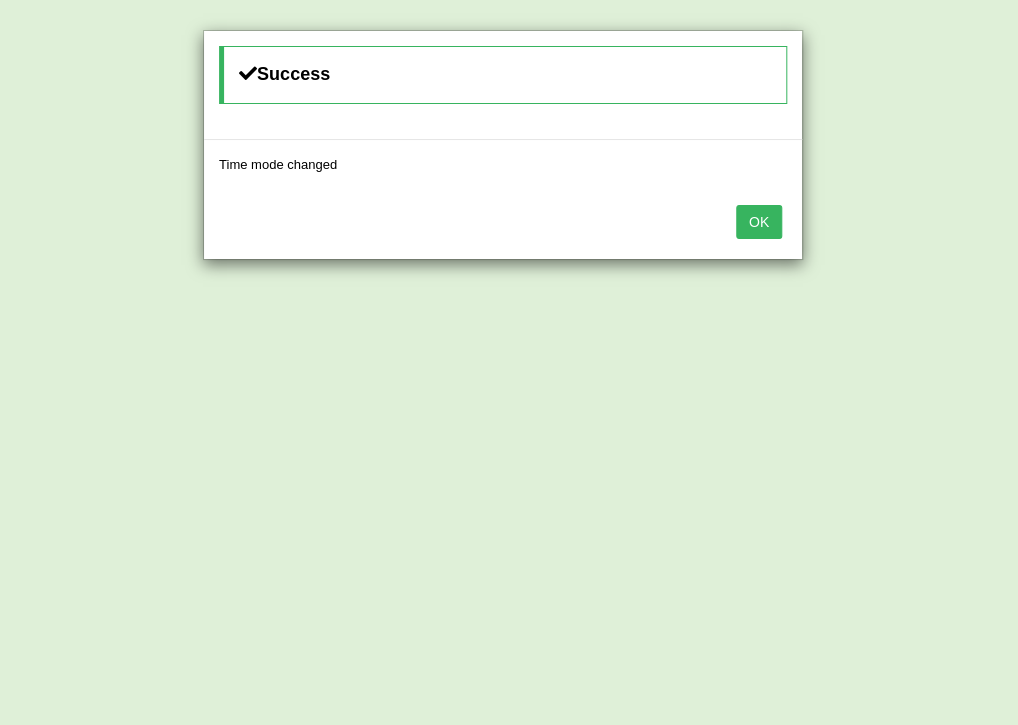 click on "OK" at bounding box center [503, 224] 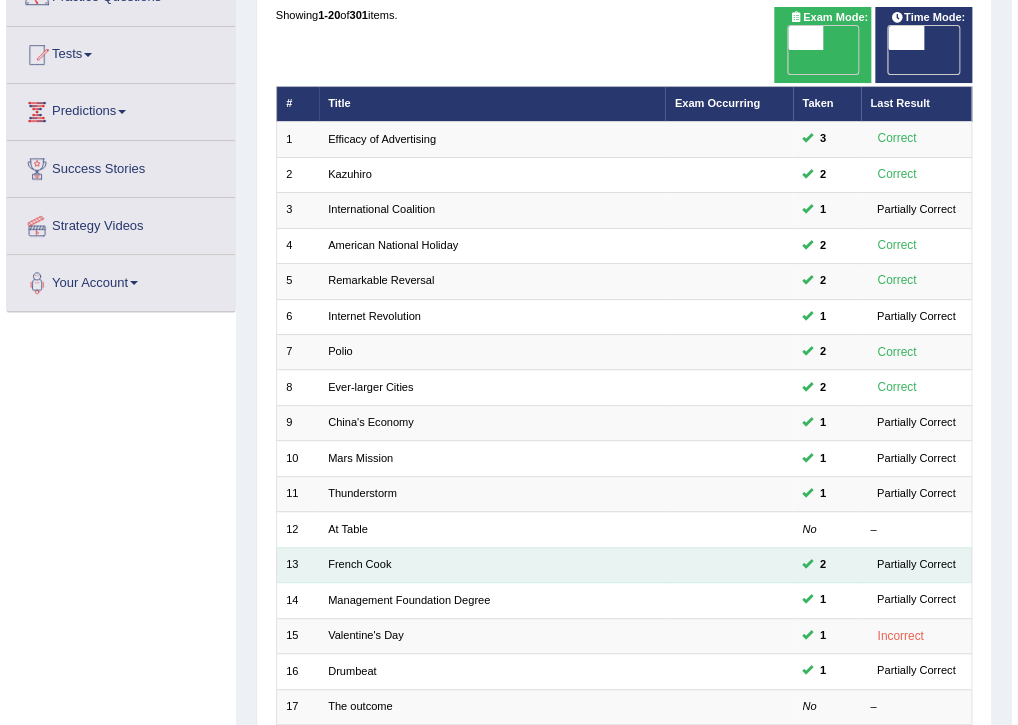 scroll, scrollTop: 106, scrollLeft: 0, axis: vertical 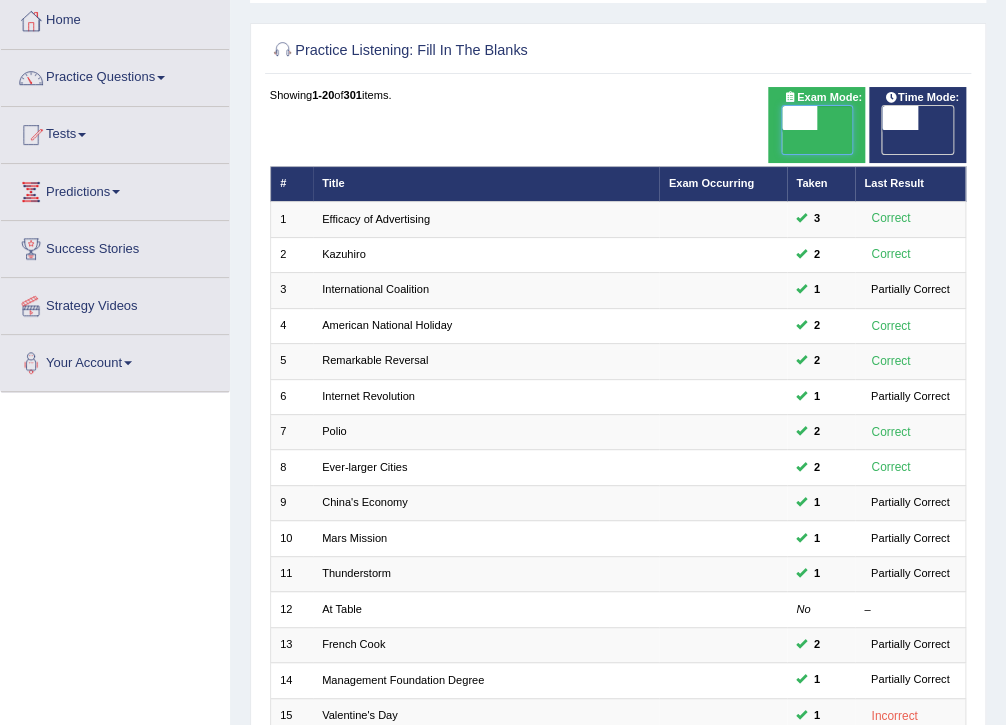 click at bounding box center [799, 118] 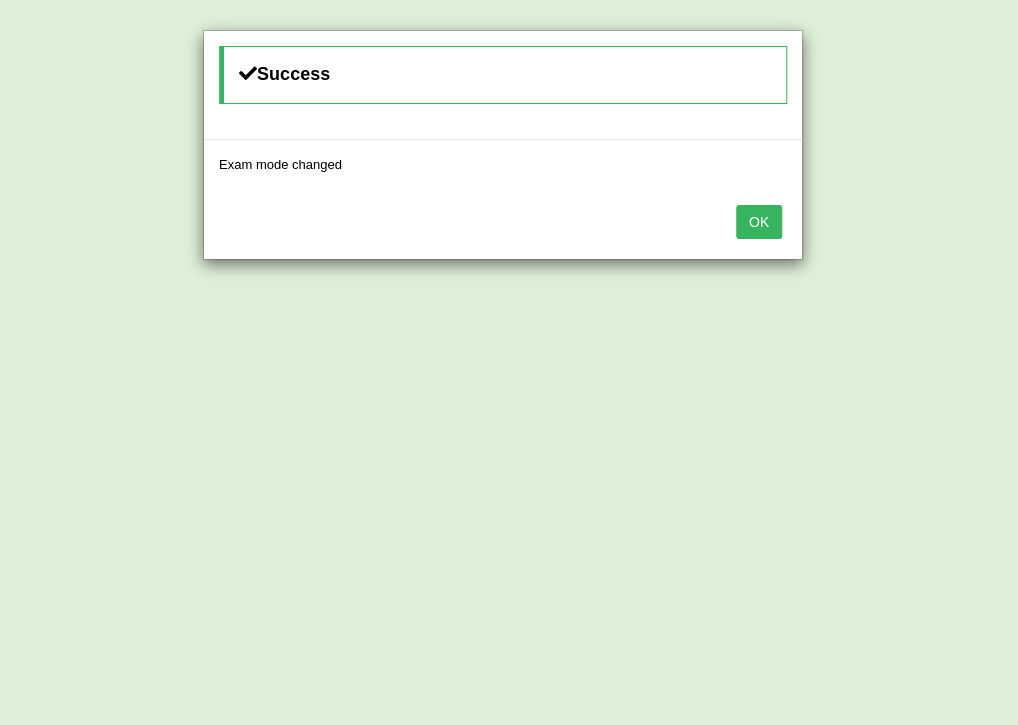 click on "OK" at bounding box center [759, 222] 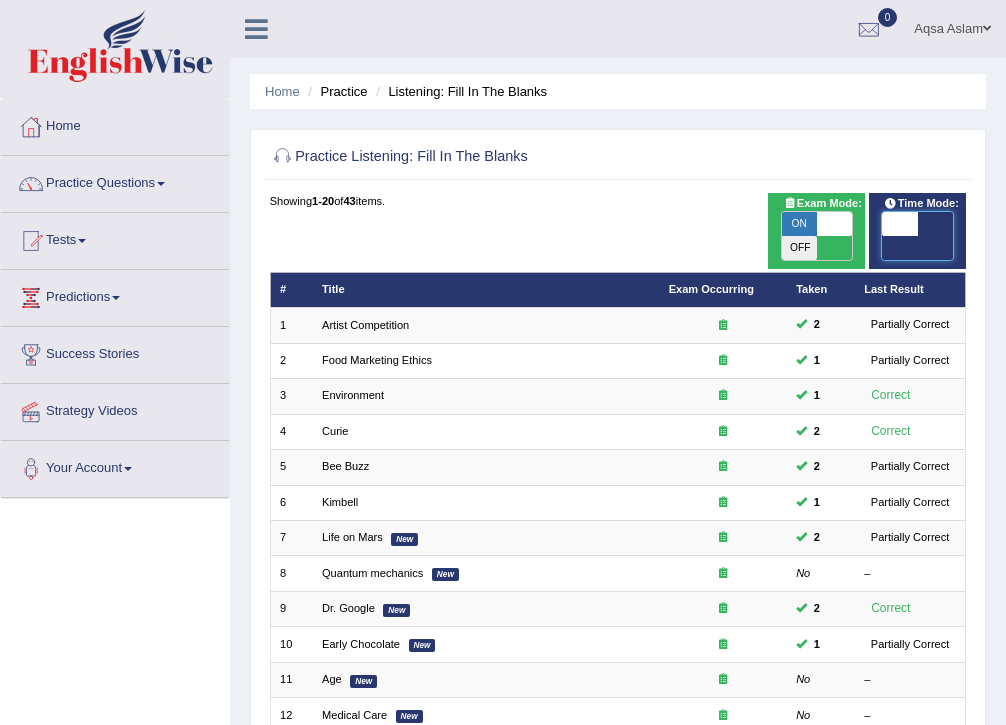 click at bounding box center (899, 224) 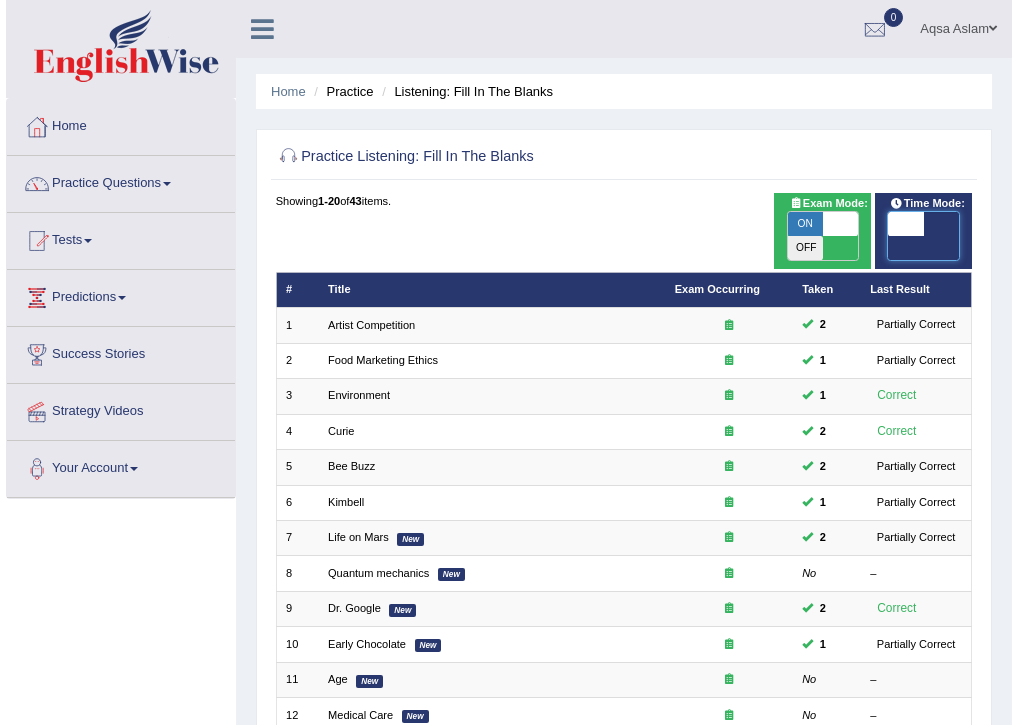 scroll, scrollTop: 106, scrollLeft: 0, axis: vertical 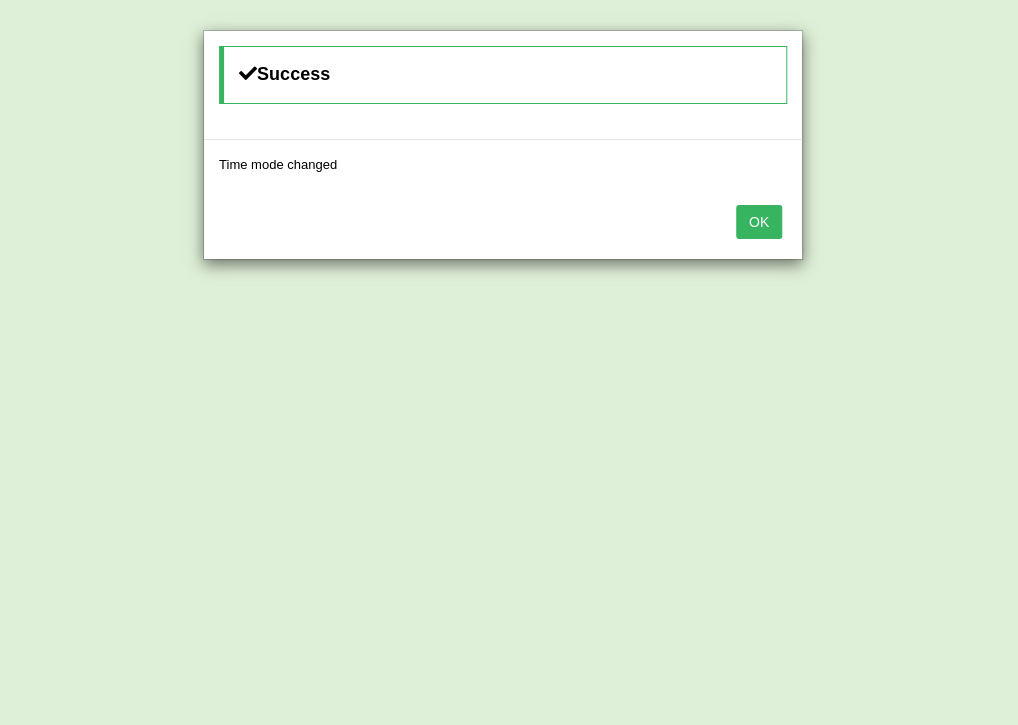 click on "OK" at bounding box center [759, 222] 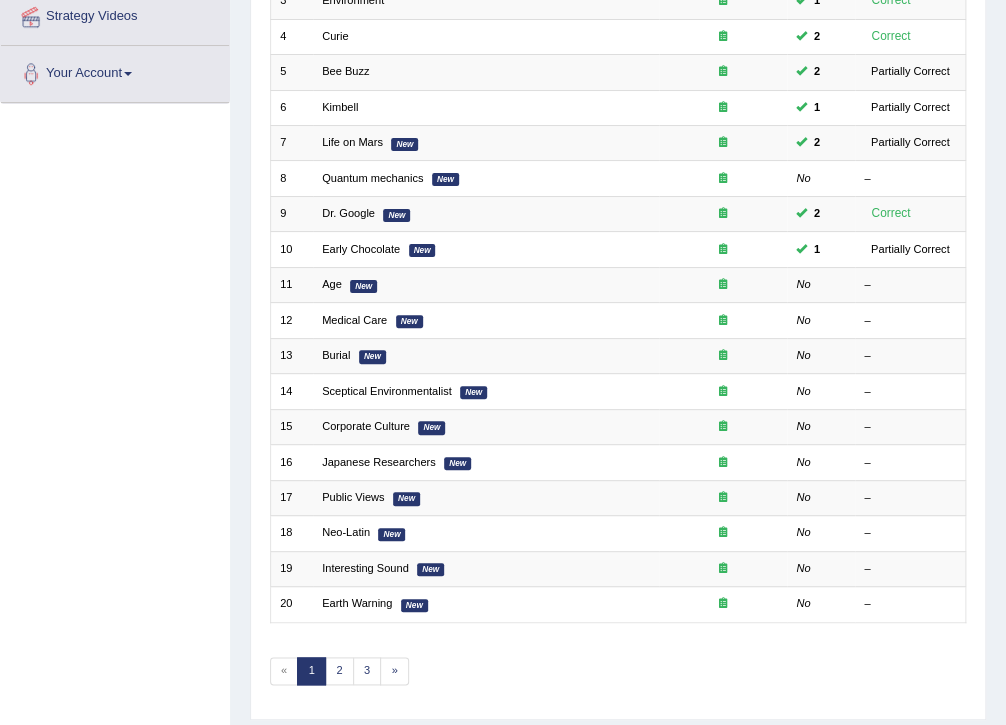 scroll, scrollTop: 426, scrollLeft: 0, axis: vertical 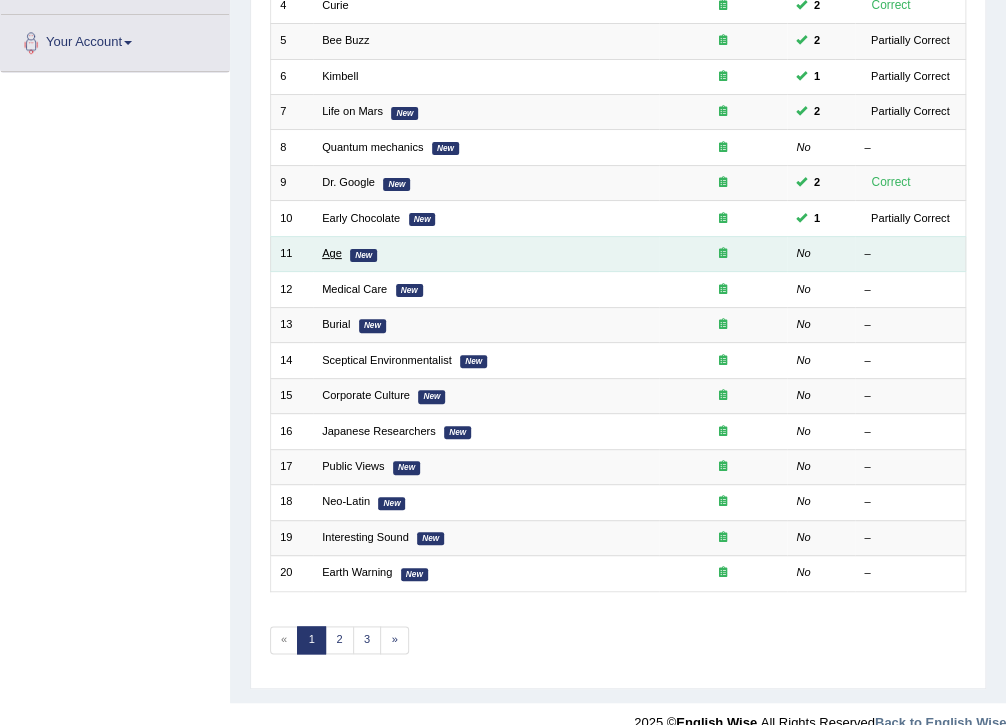 click on "Age" at bounding box center [332, 253] 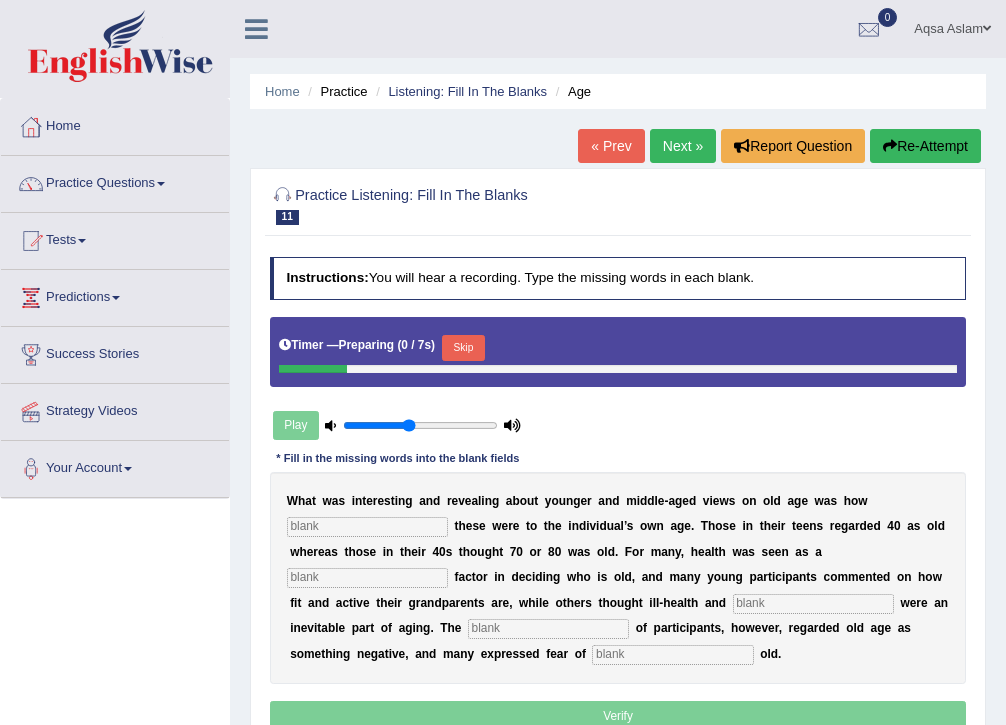 scroll, scrollTop: 0, scrollLeft: 0, axis: both 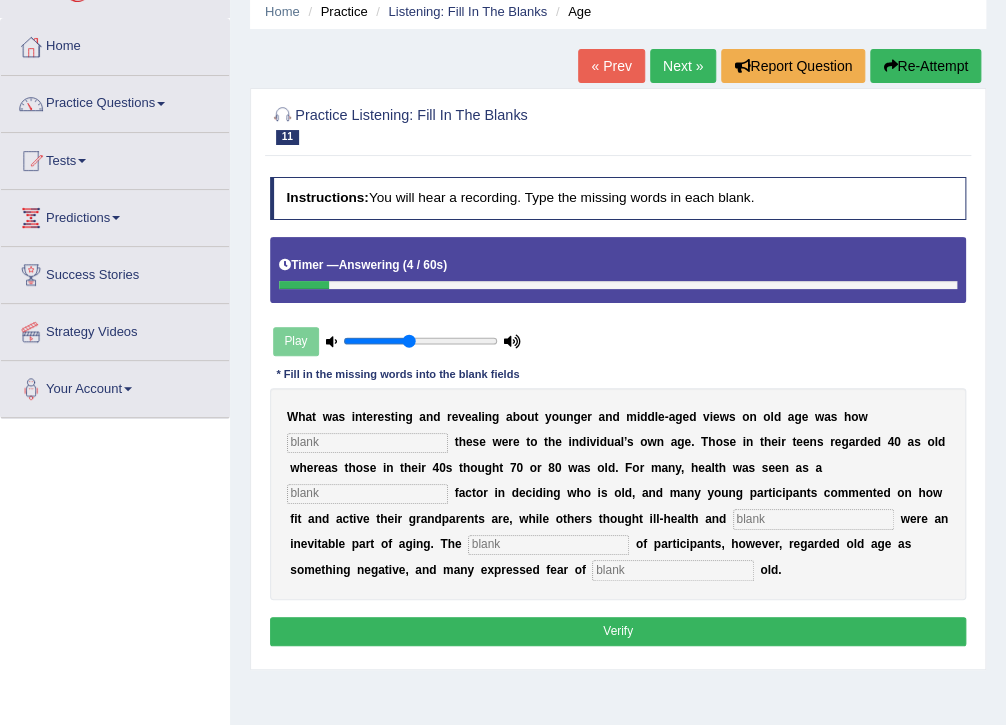 click on "Re-Attempt" at bounding box center [925, 66] 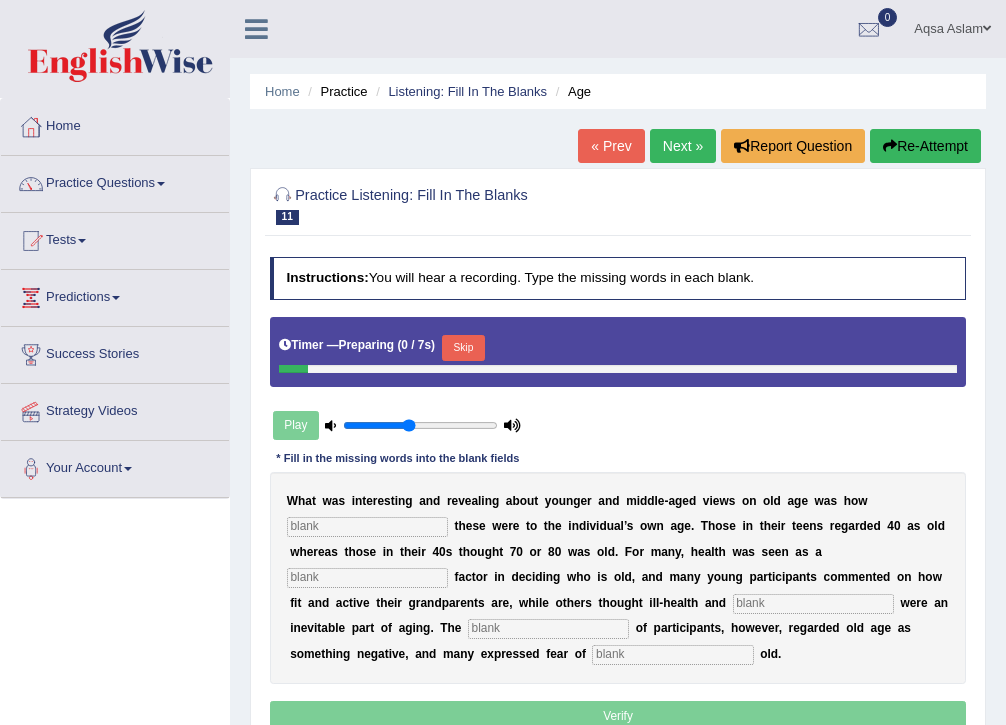 scroll, scrollTop: 80, scrollLeft: 0, axis: vertical 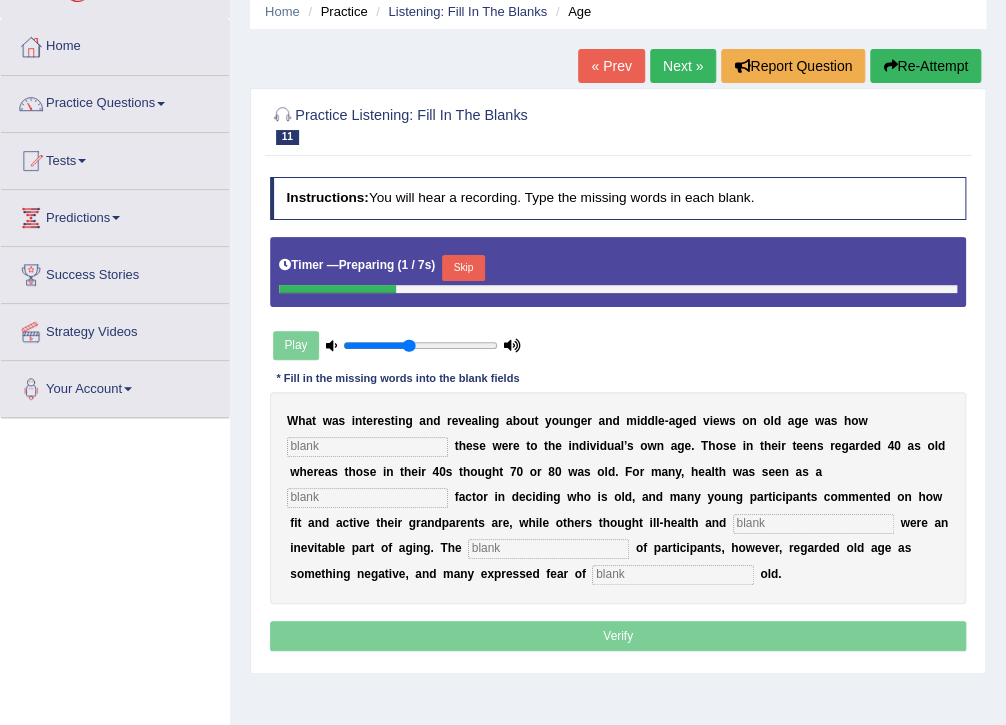 click on "Skip" at bounding box center [463, 268] 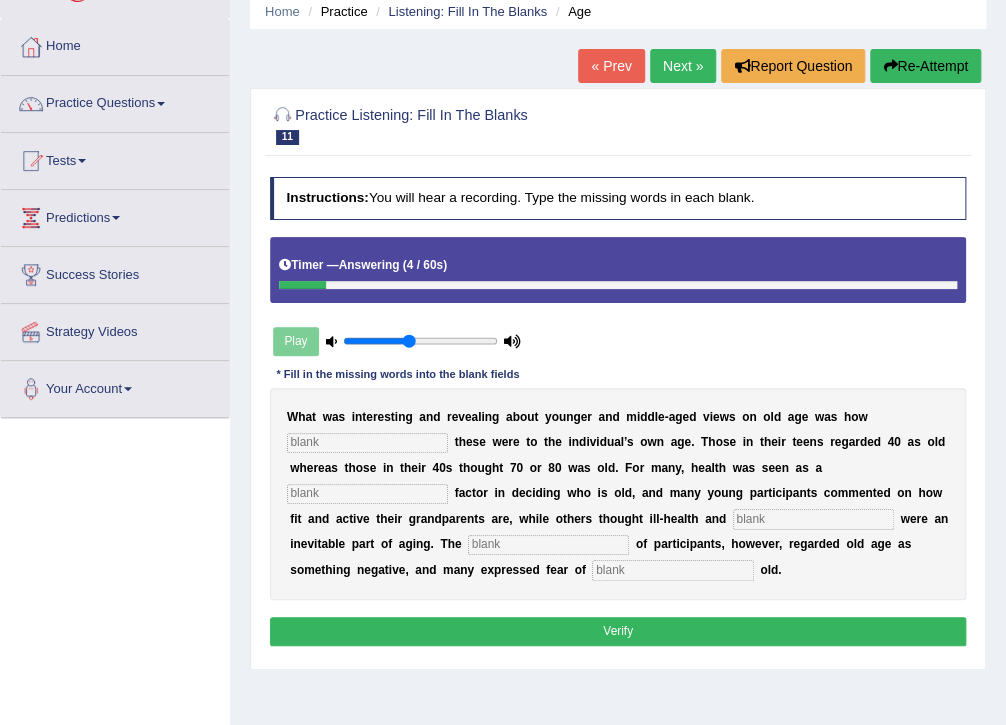 click at bounding box center [367, 443] 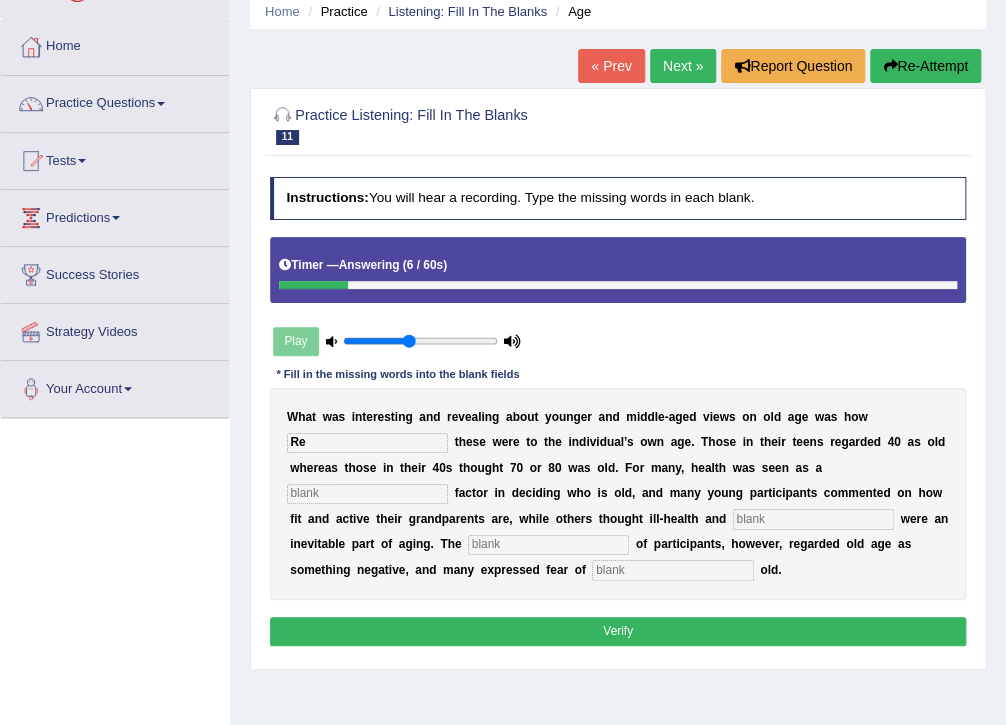 type on "R" 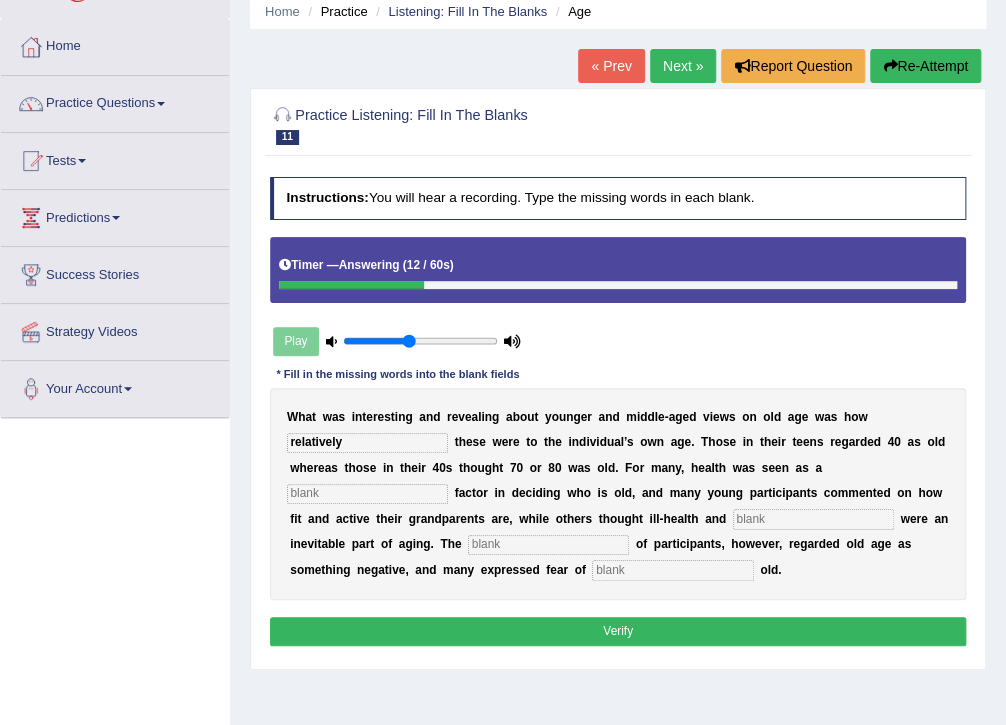type on "relatively" 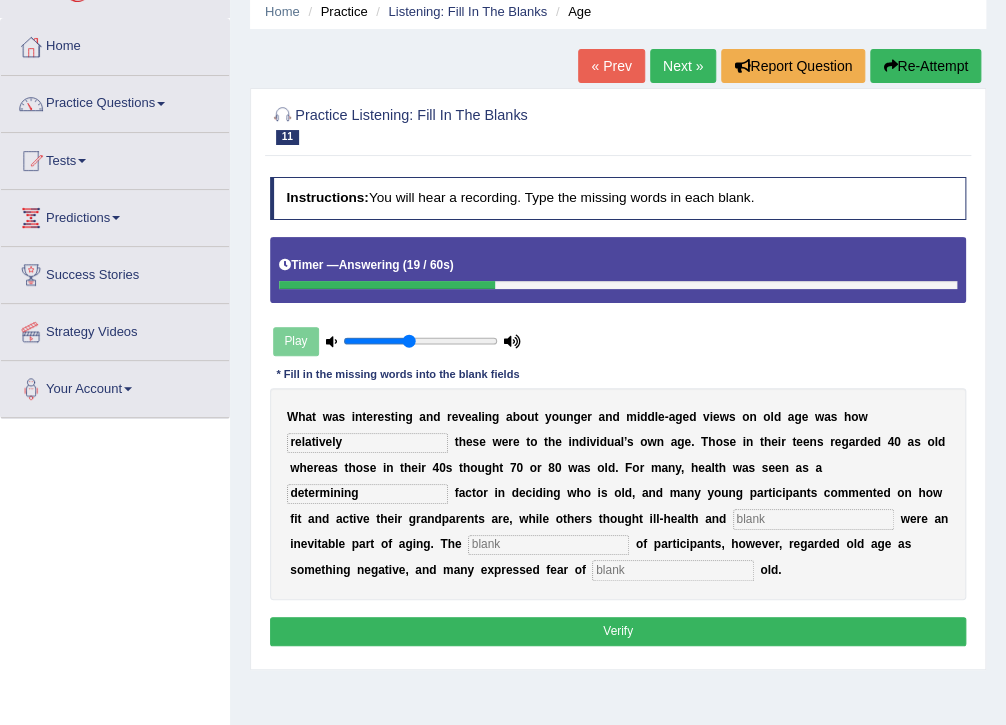 type on "determining" 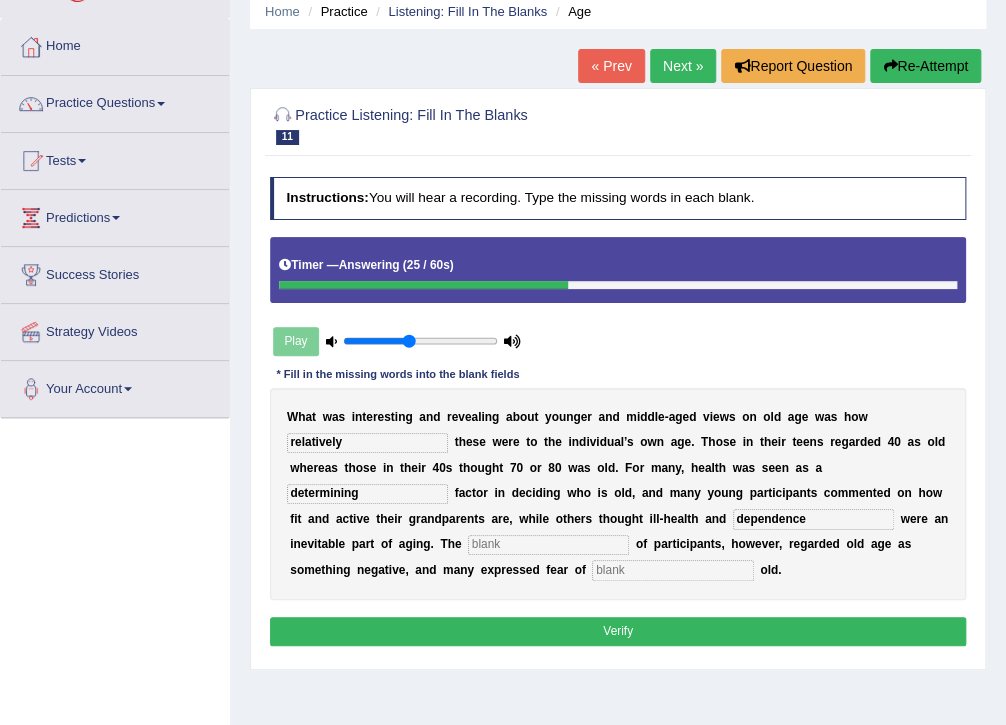 type on "dependence" 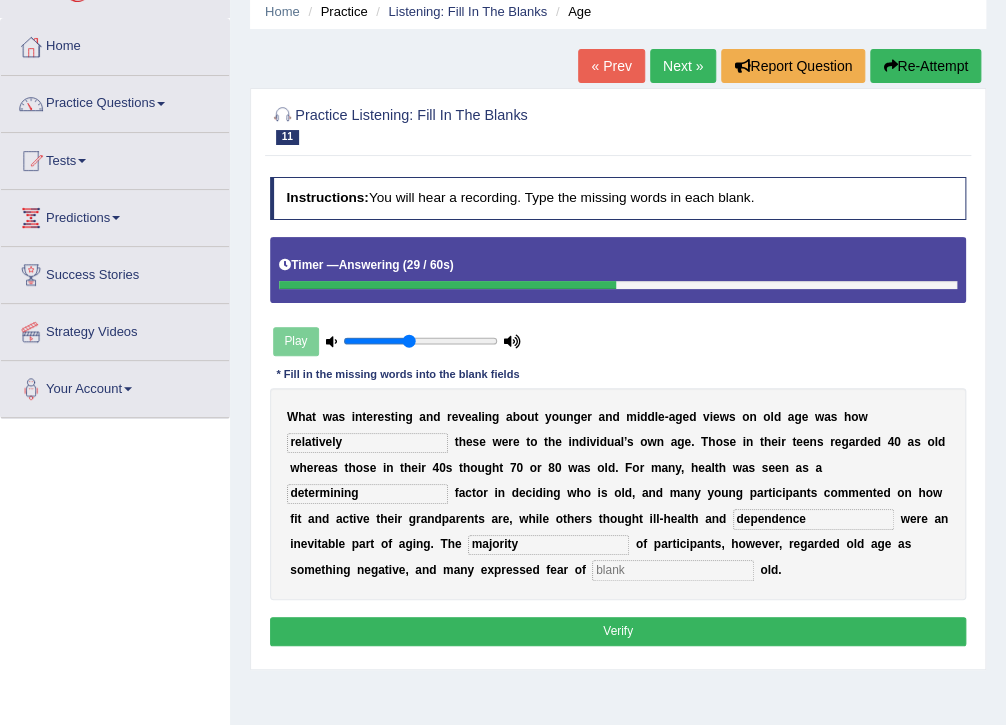type on "majority" 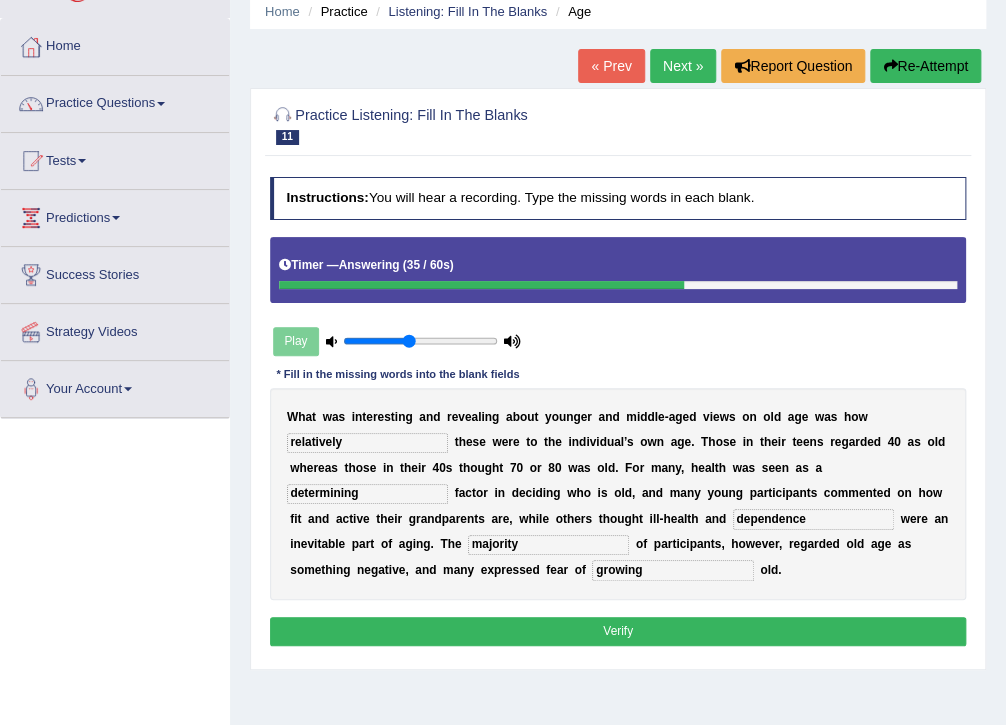 type on "growing" 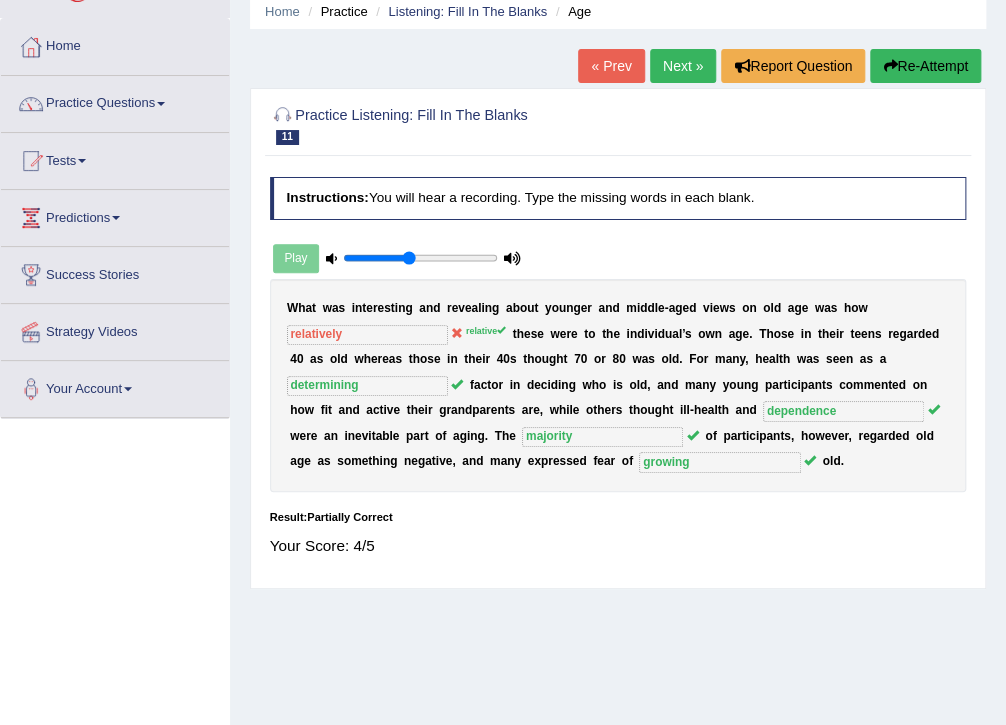 click on "Next »" at bounding box center [683, 66] 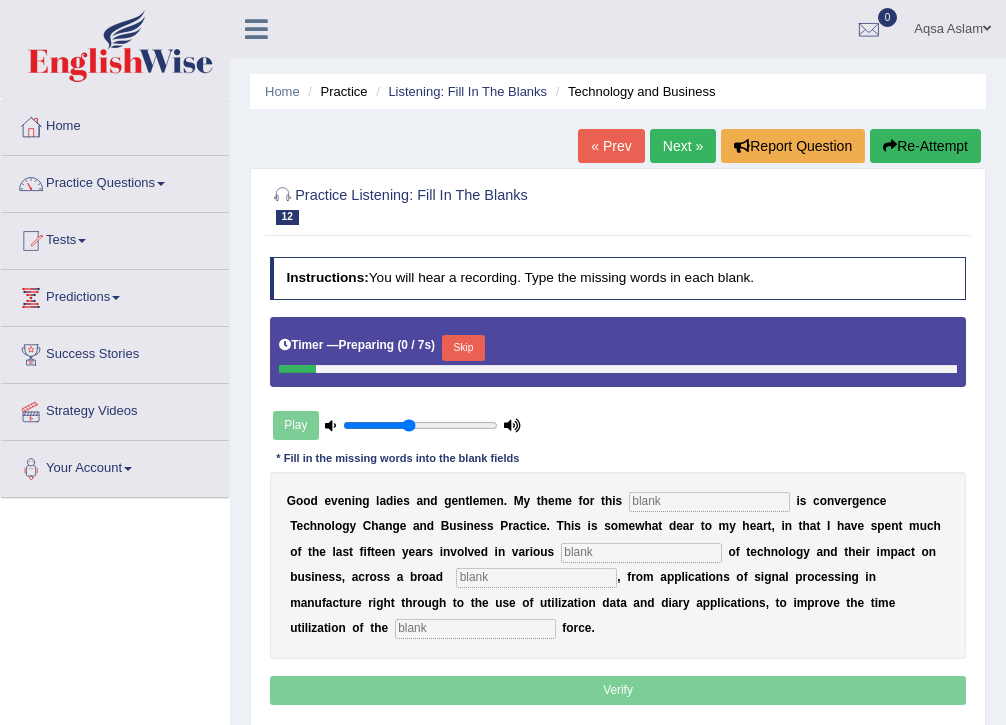 scroll, scrollTop: 0, scrollLeft: 0, axis: both 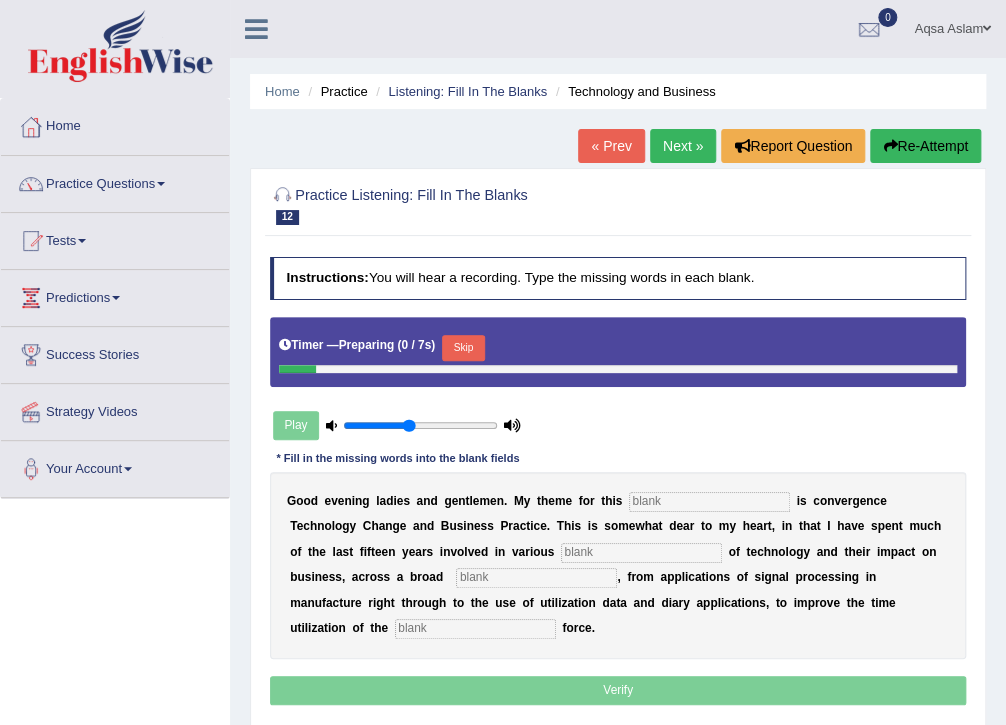 click on "Skip" at bounding box center [463, 348] 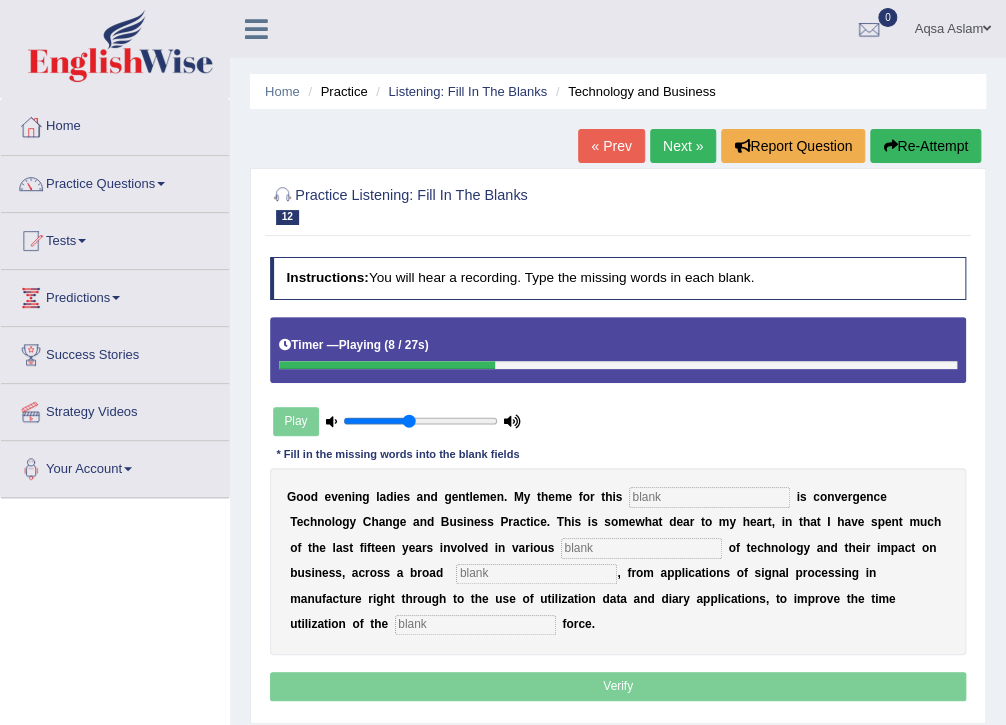 click on "Re-Attempt" at bounding box center (925, 146) 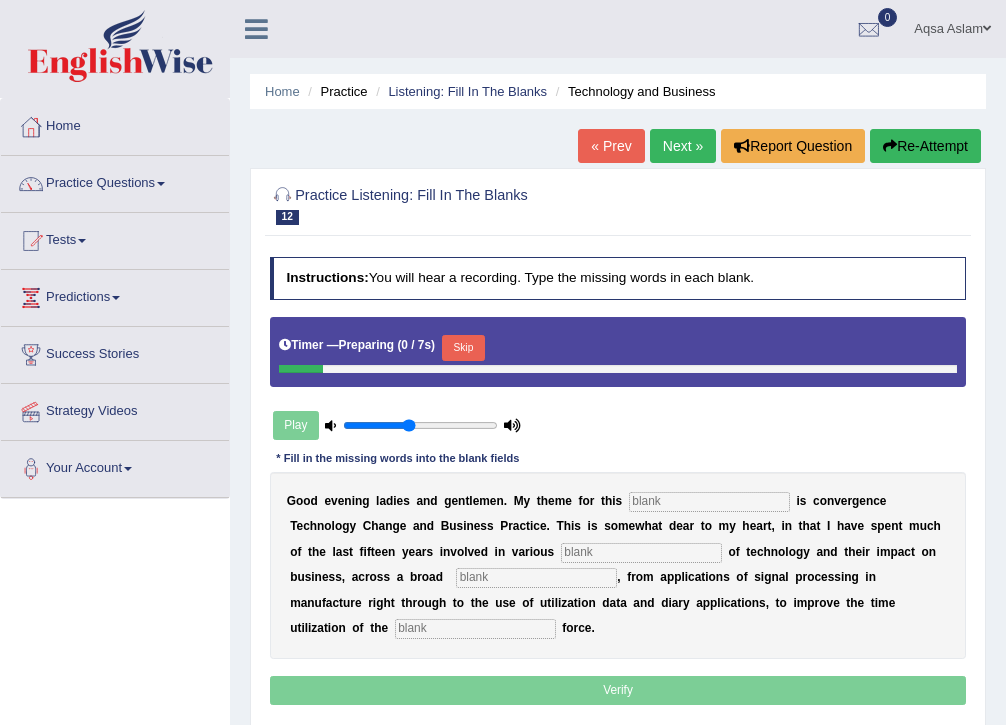 scroll, scrollTop: 0, scrollLeft: 0, axis: both 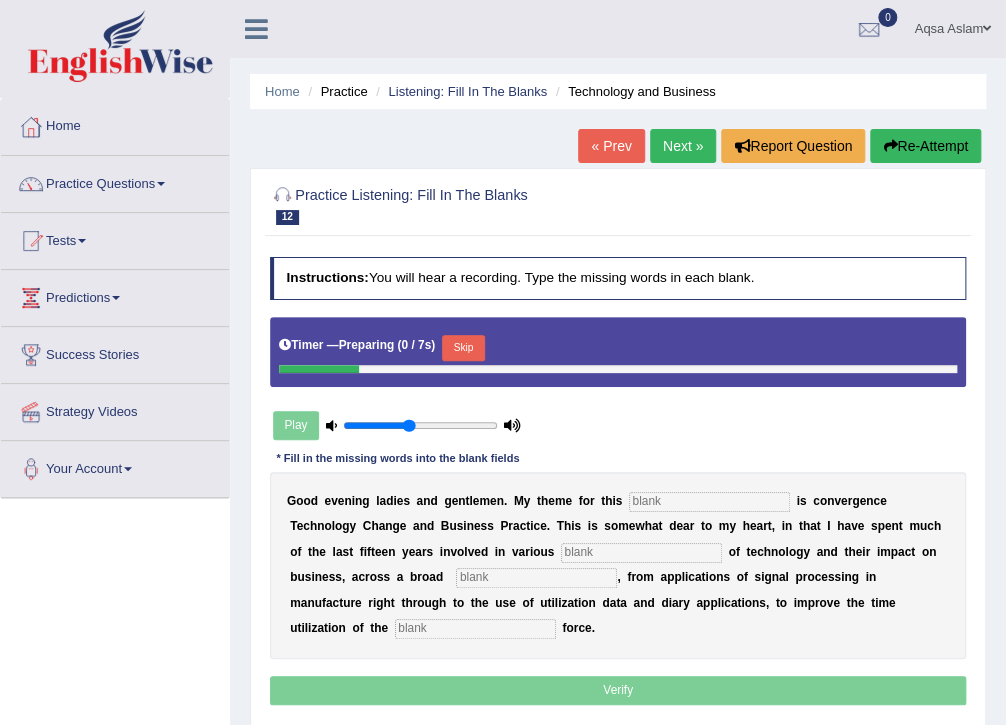 click on "Skip" at bounding box center (463, 348) 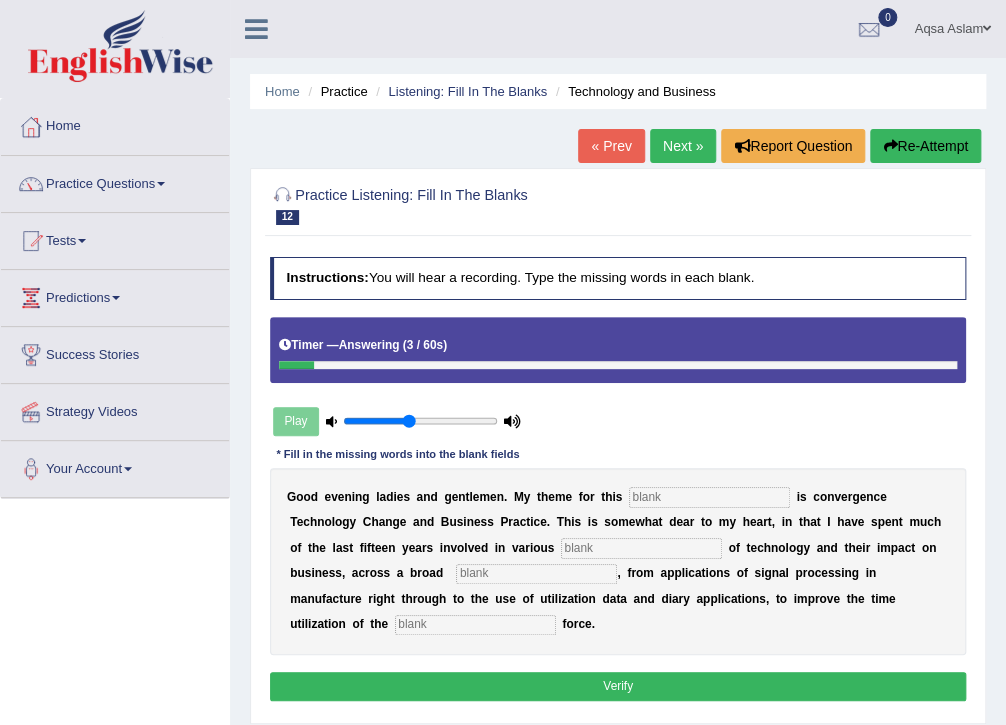 click at bounding box center (709, 497) 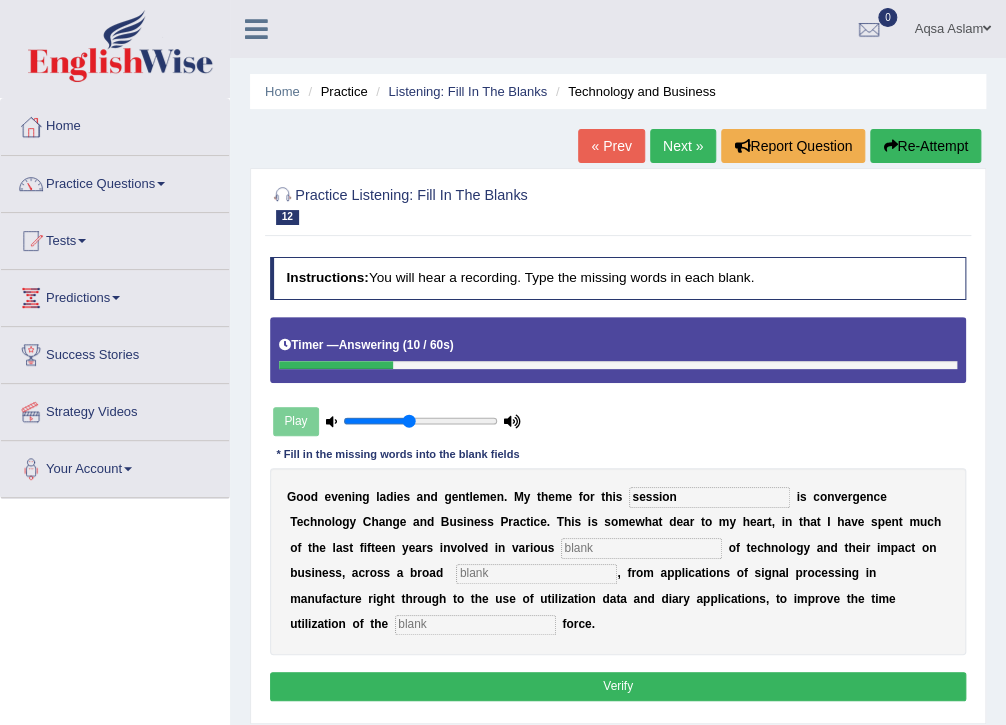 type on "session" 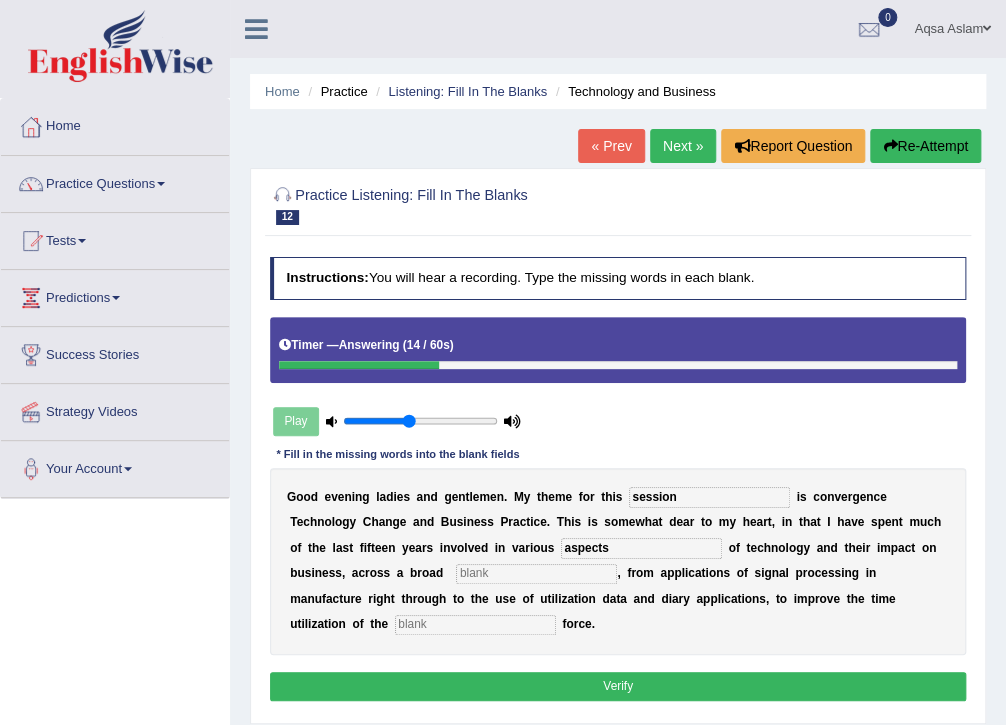 type on "aspects" 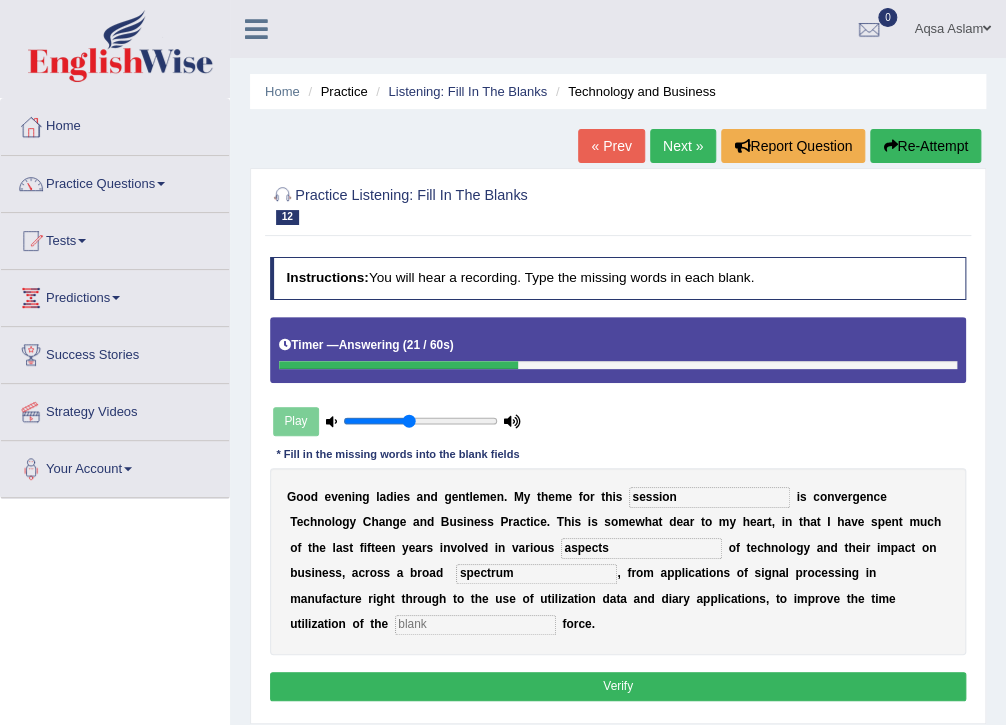 type on "spectrum" 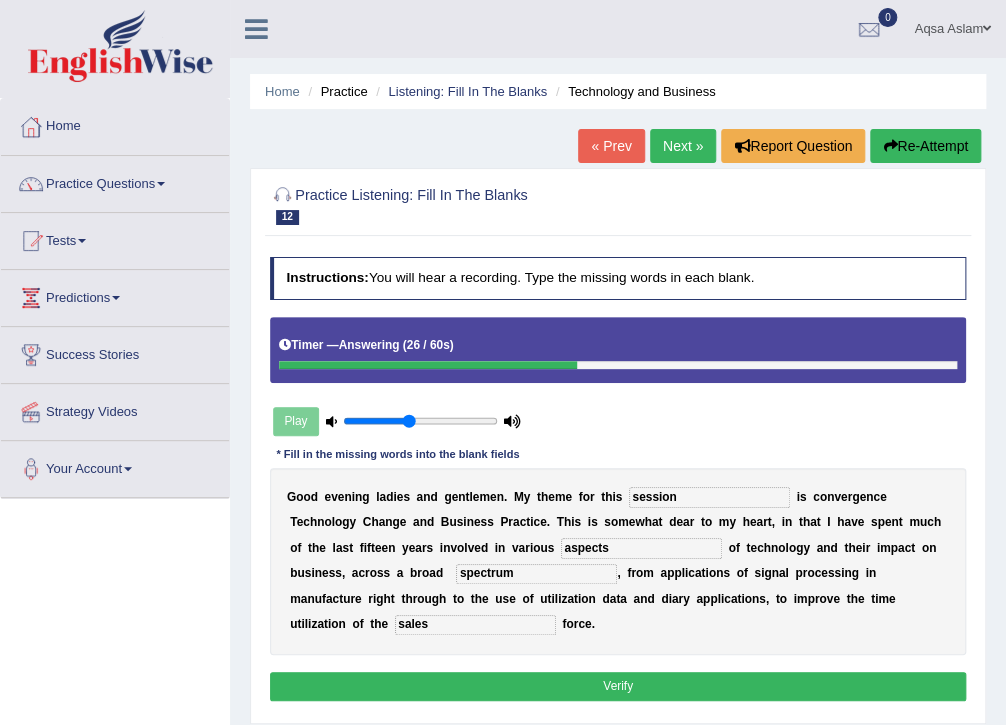 type on "sales" 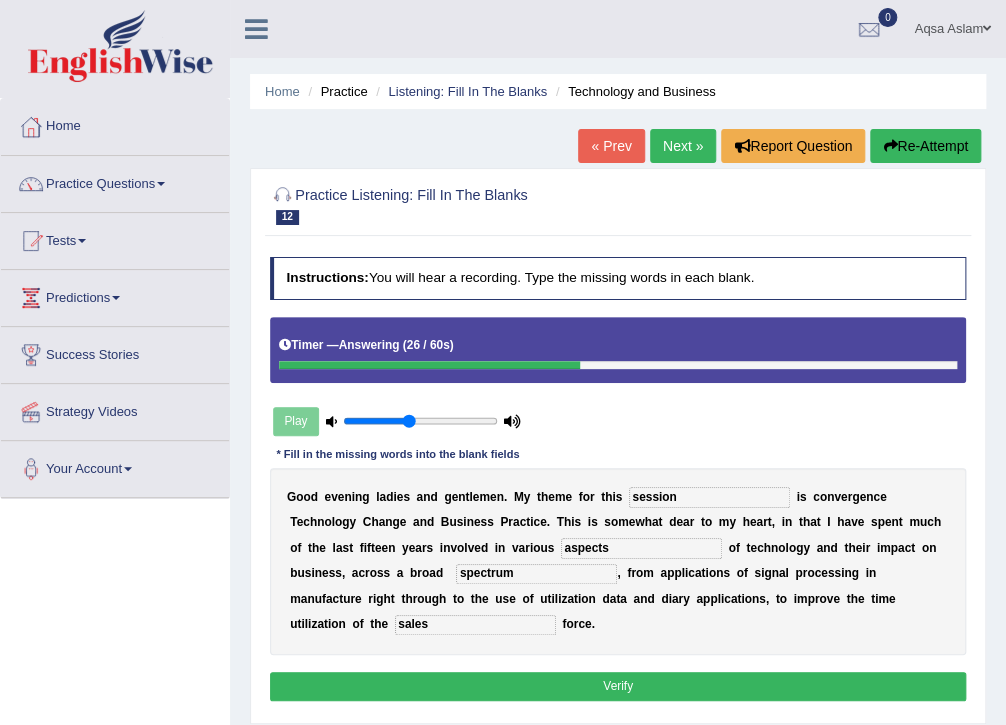 click on "Verify" at bounding box center (618, 686) 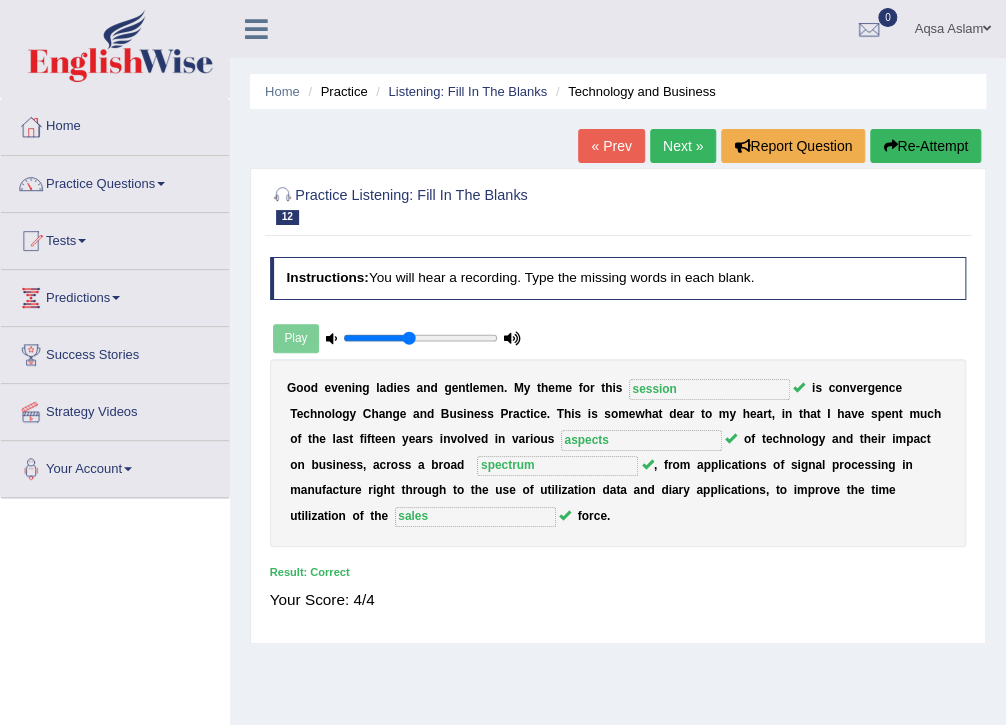 click on "Next »" at bounding box center [683, 146] 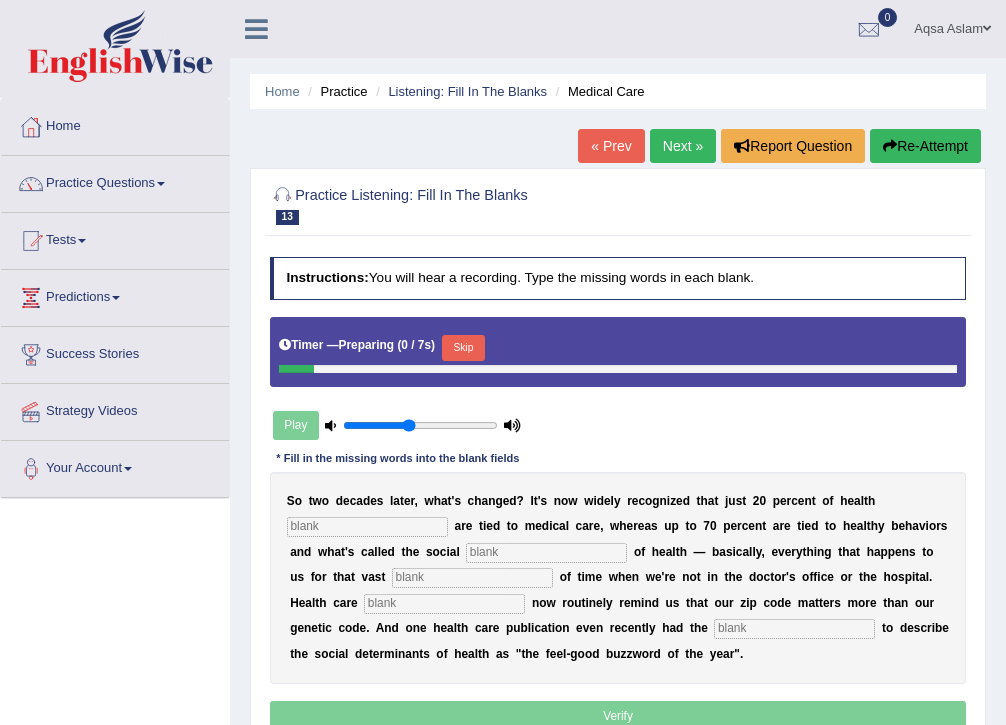 scroll, scrollTop: 0, scrollLeft: 0, axis: both 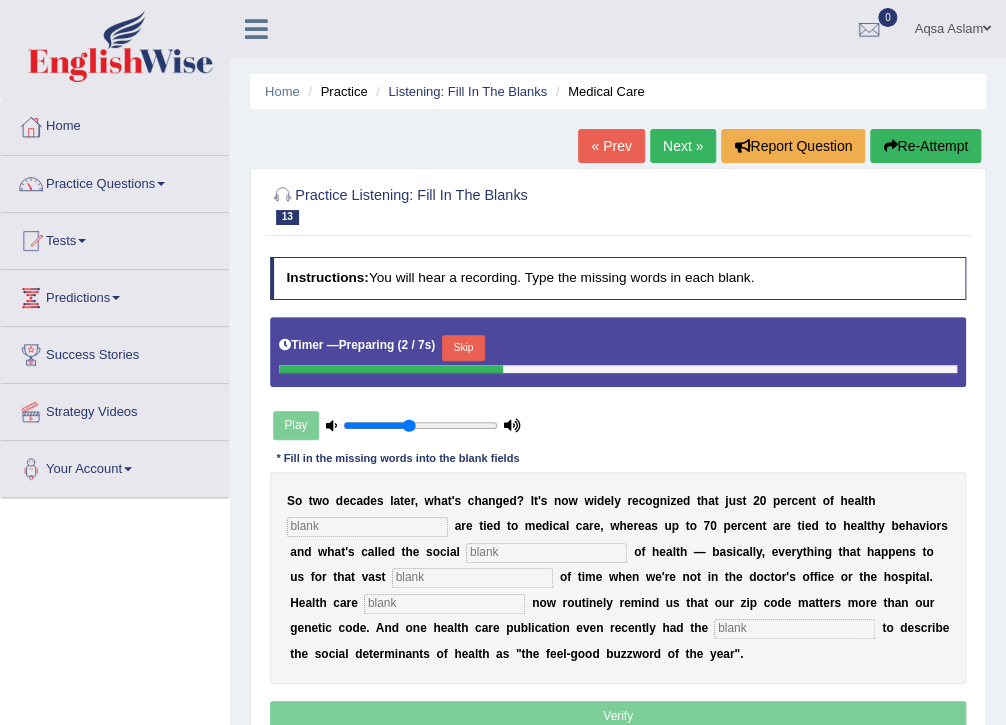 click on "Skip" at bounding box center (463, 348) 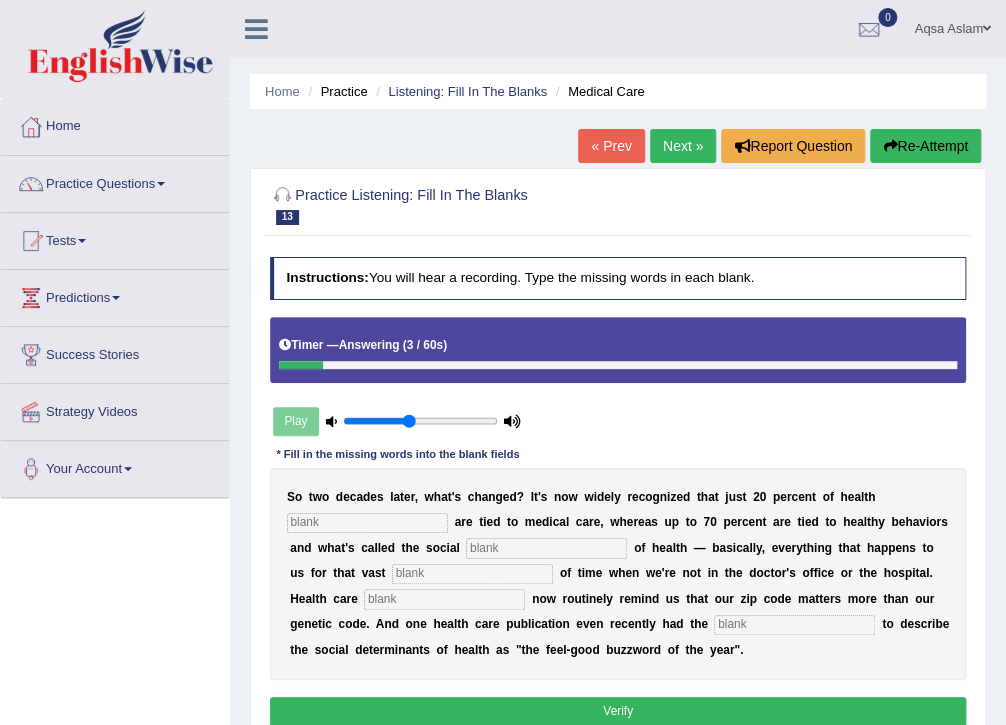 click at bounding box center [367, 523] 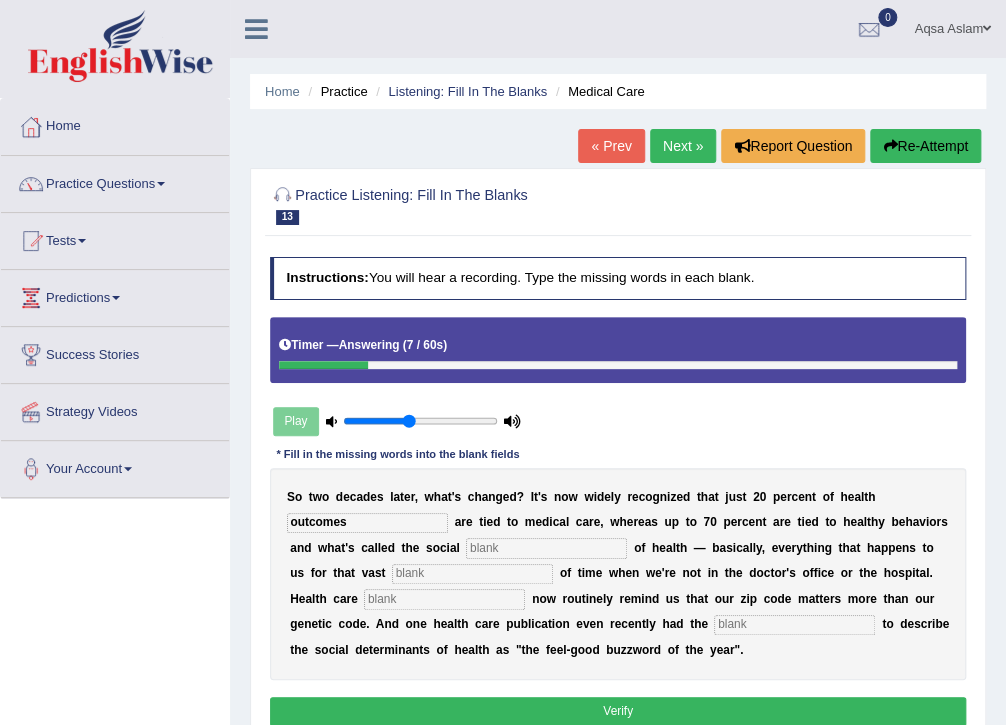 type on "outcomes" 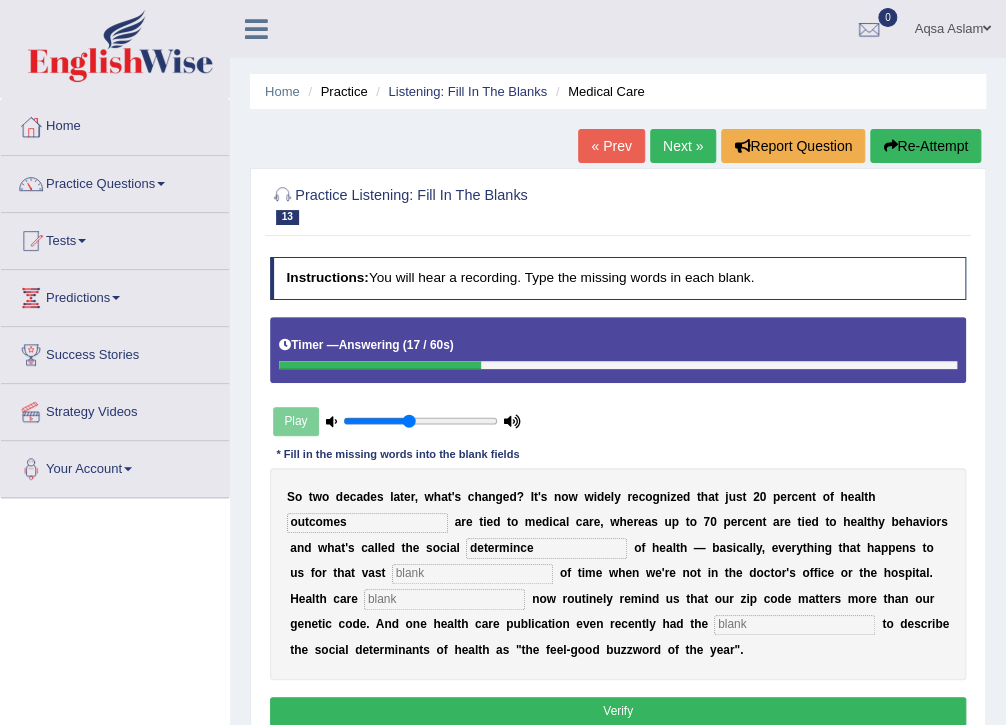 type on "determince" 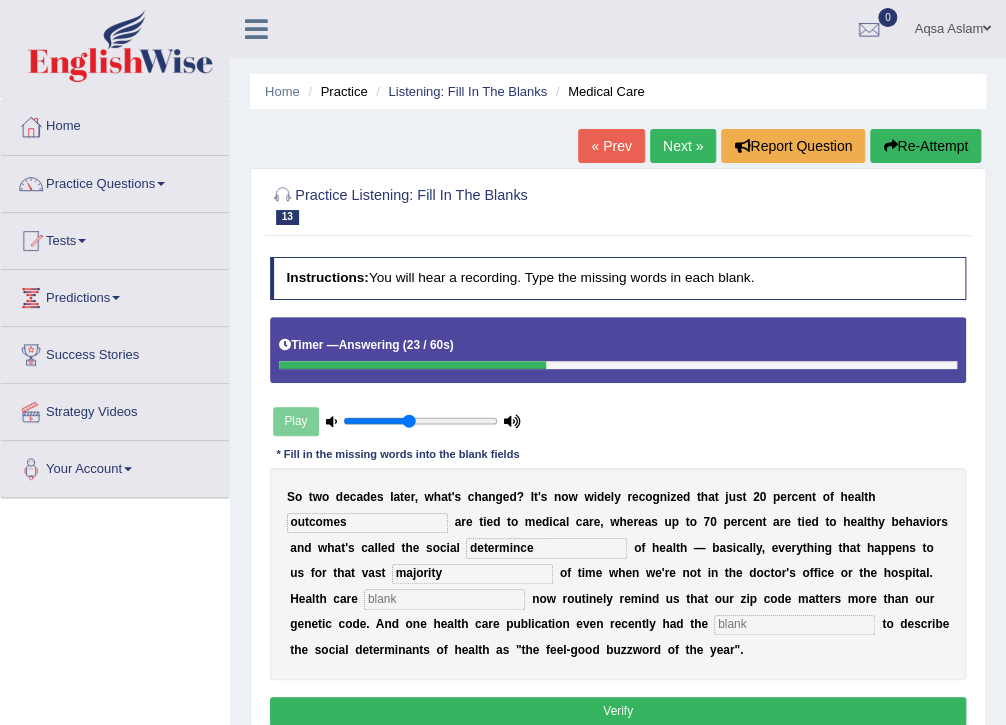 type on "majority" 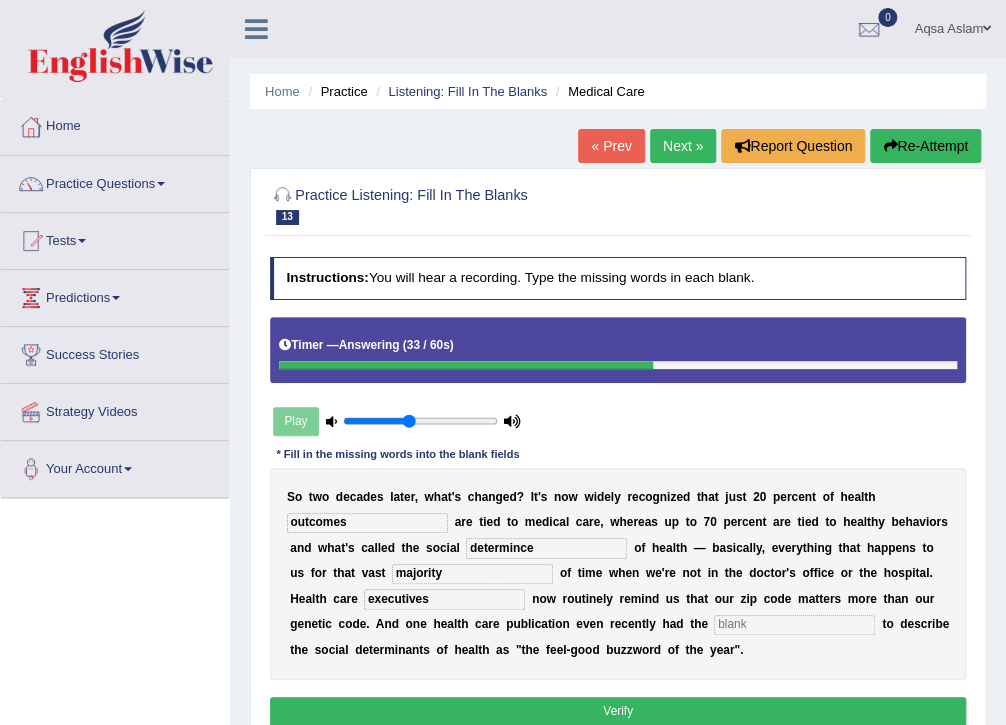 type on "executives" 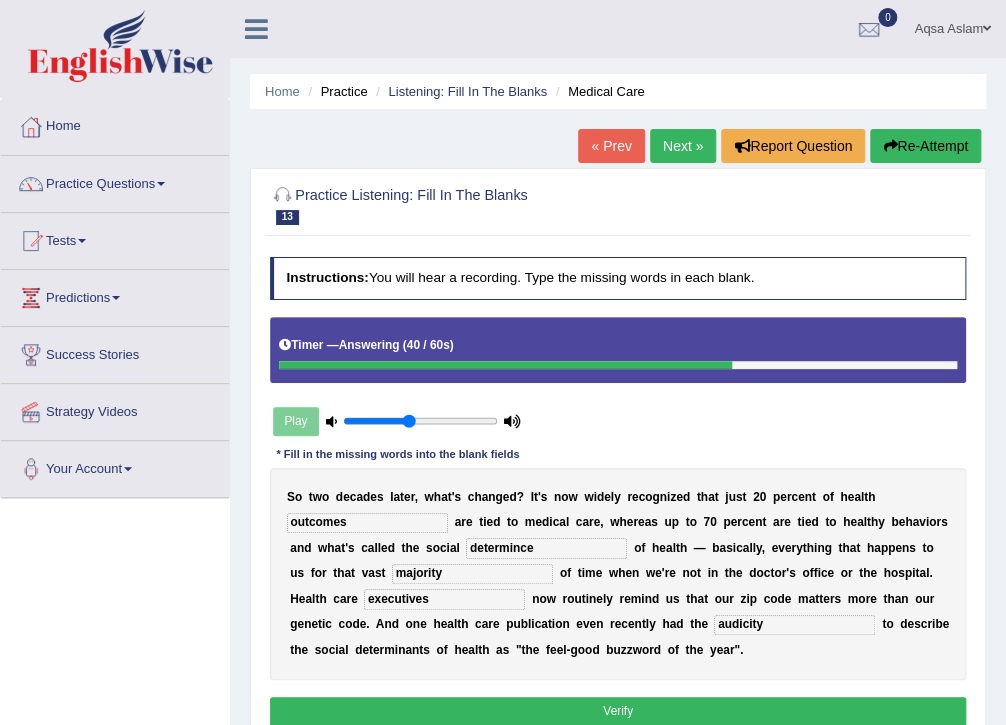 type on "audicity" 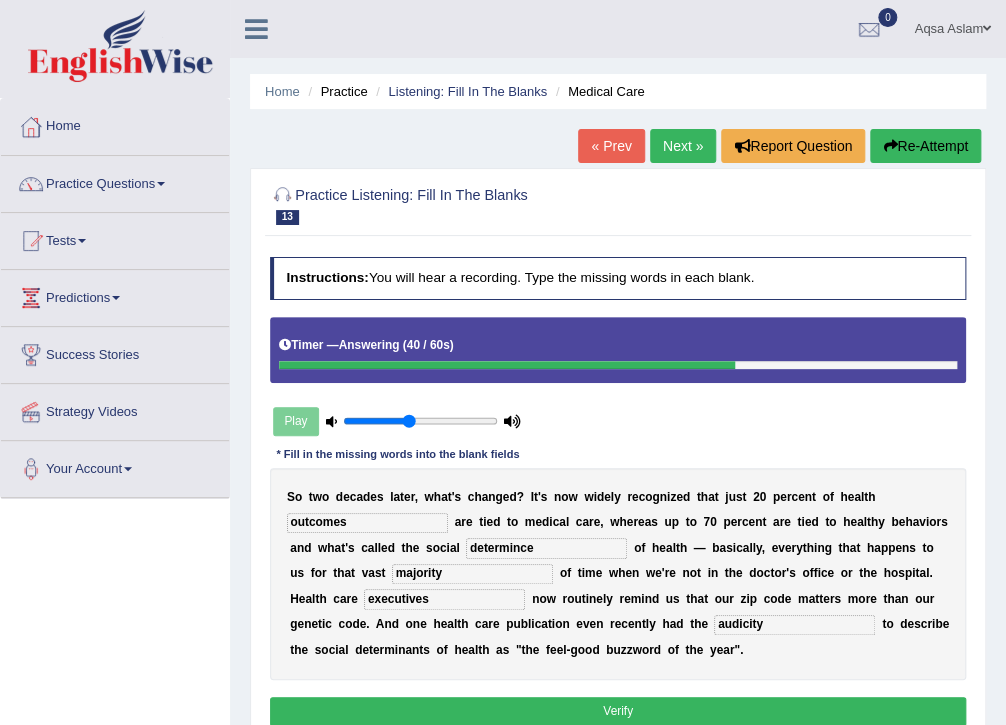 click on "Verify" at bounding box center [618, 711] 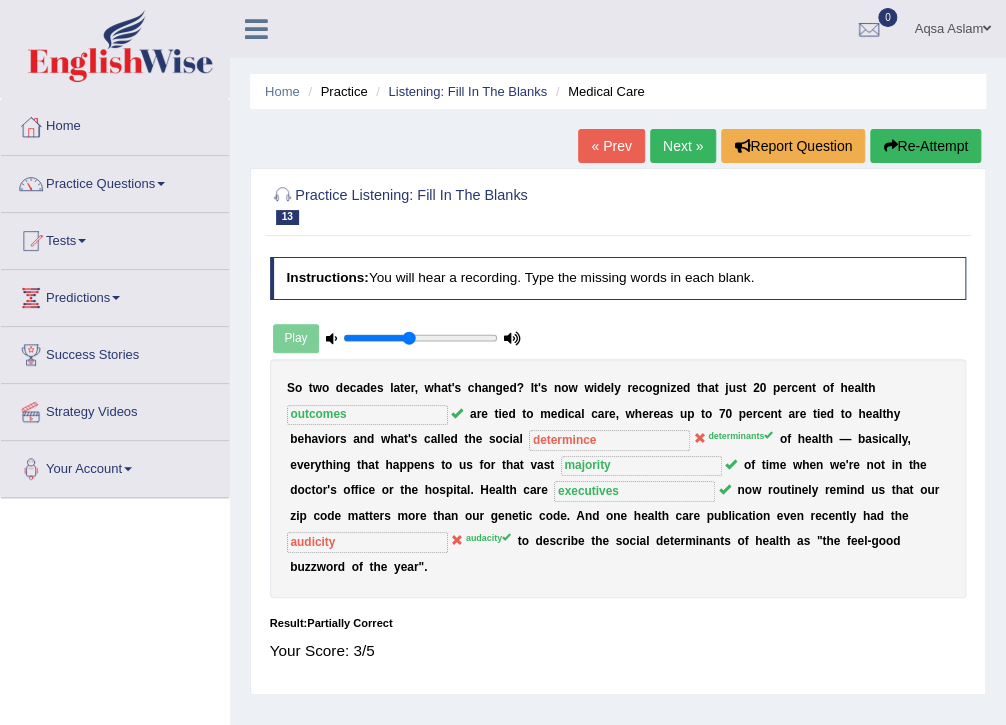 click on "Next »" at bounding box center (683, 146) 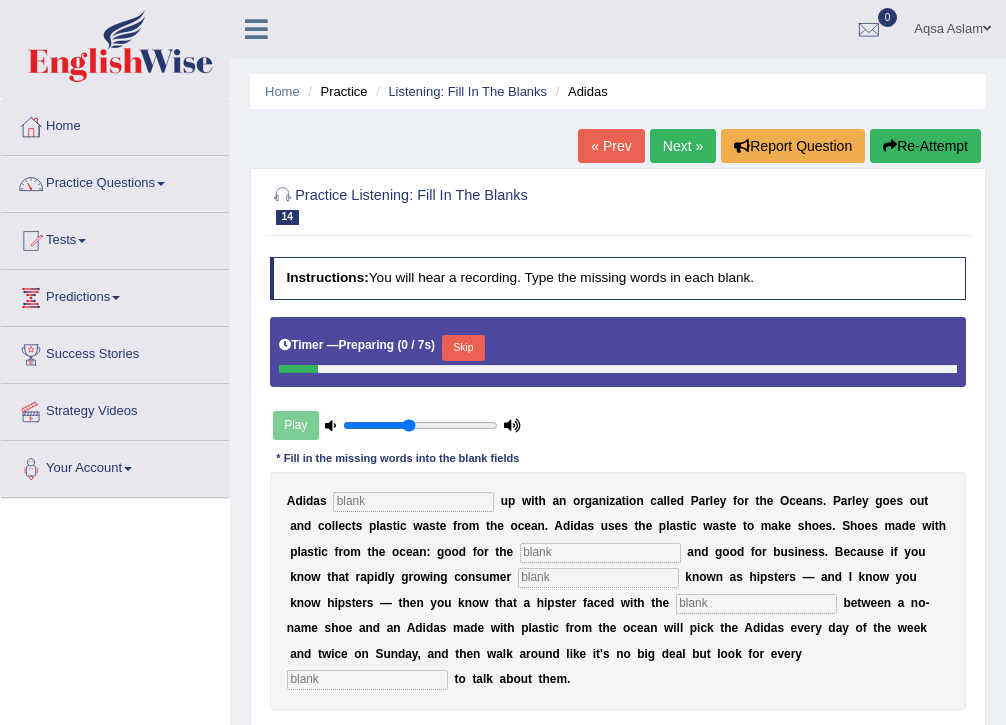scroll, scrollTop: 0, scrollLeft: 0, axis: both 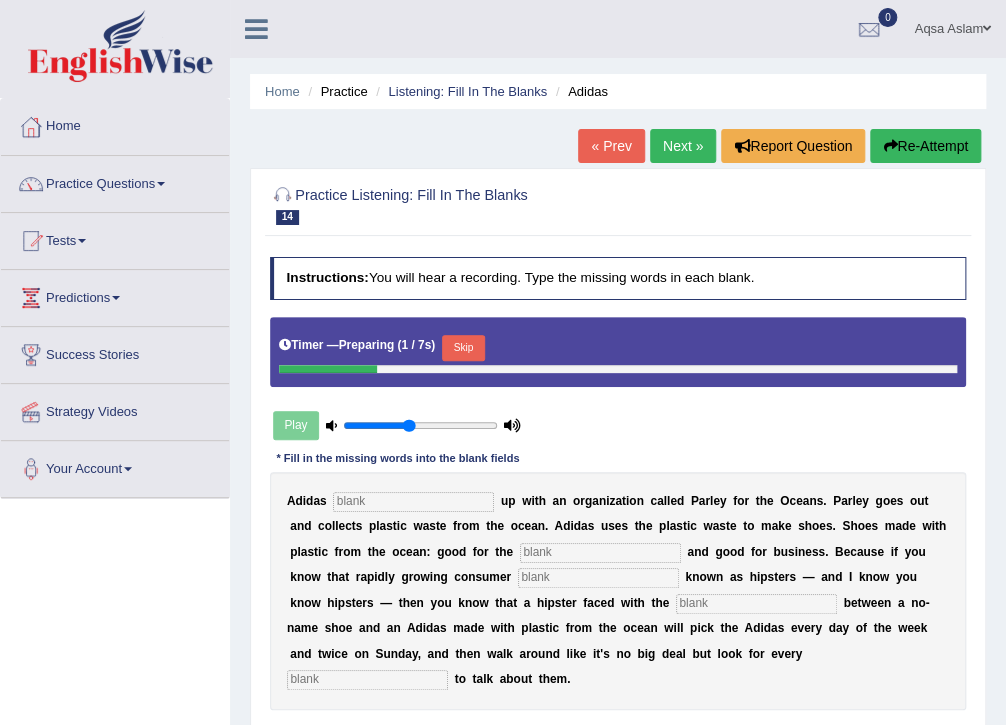 click on "Skip" at bounding box center [463, 348] 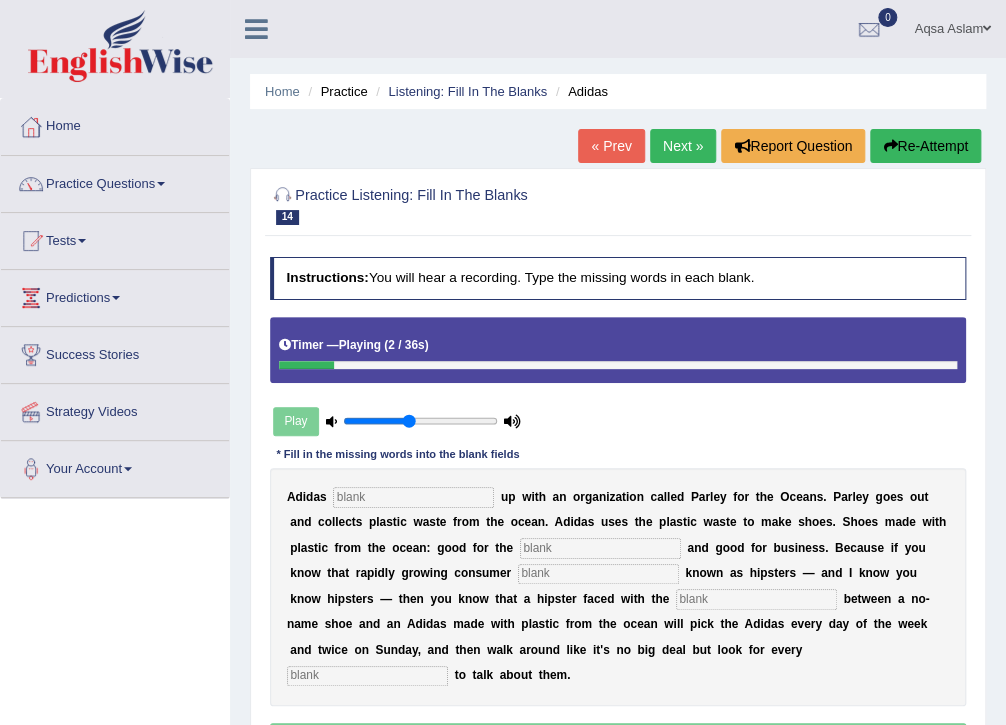 click on "Re-Attempt" at bounding box center [925, 146] 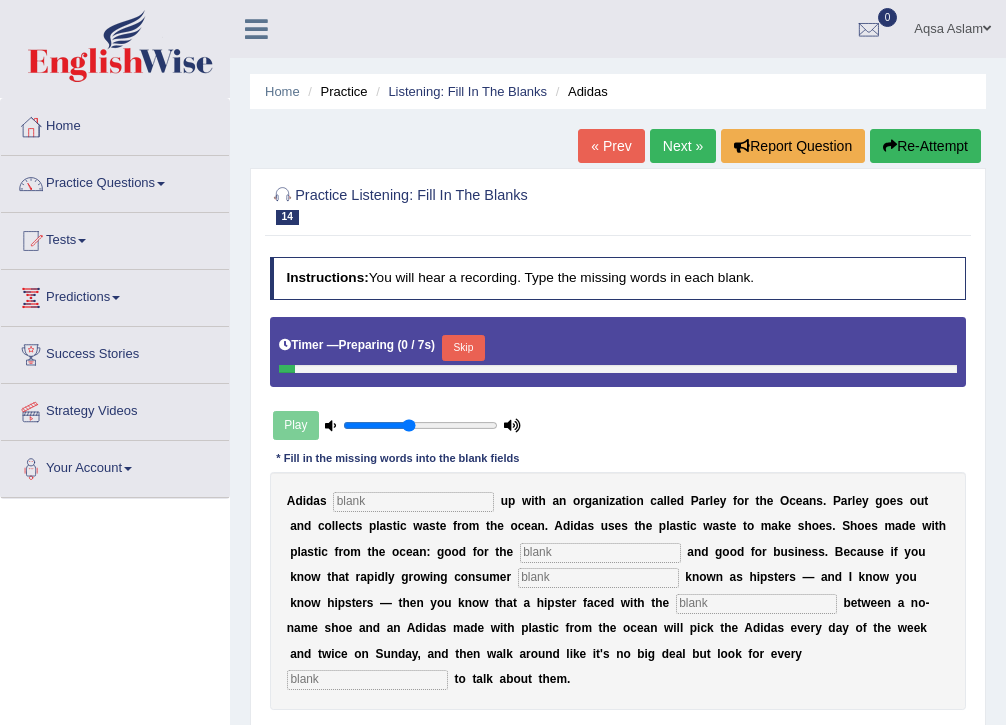 scroll, scrollTop: 0, scrollLeft: 0, axis: both 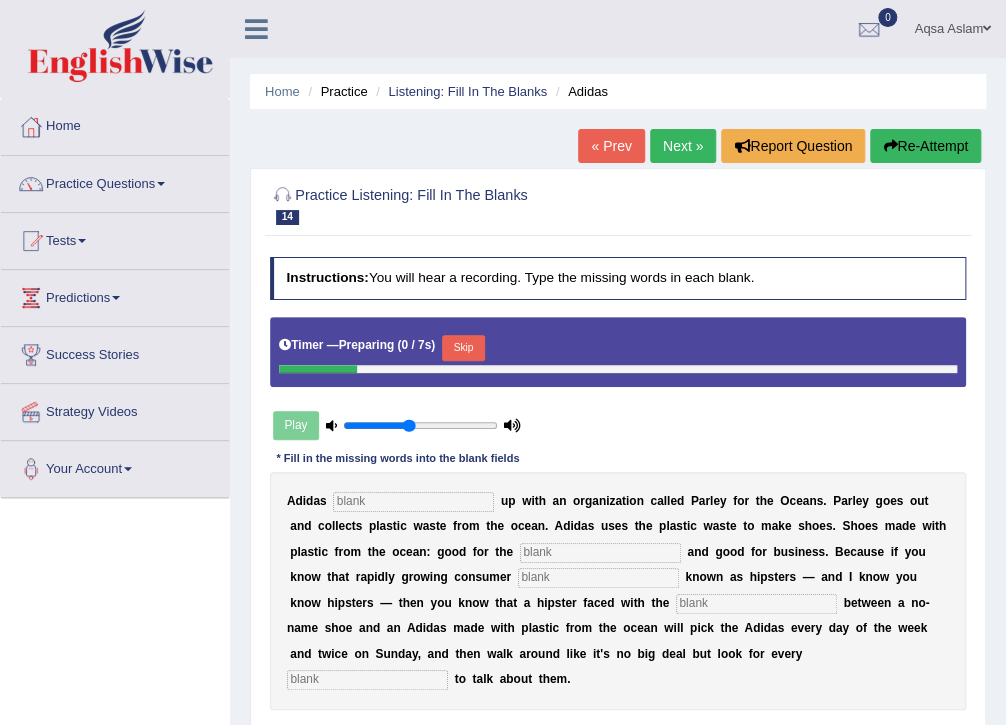 click on "Skip" at bounding box center (463, 348) 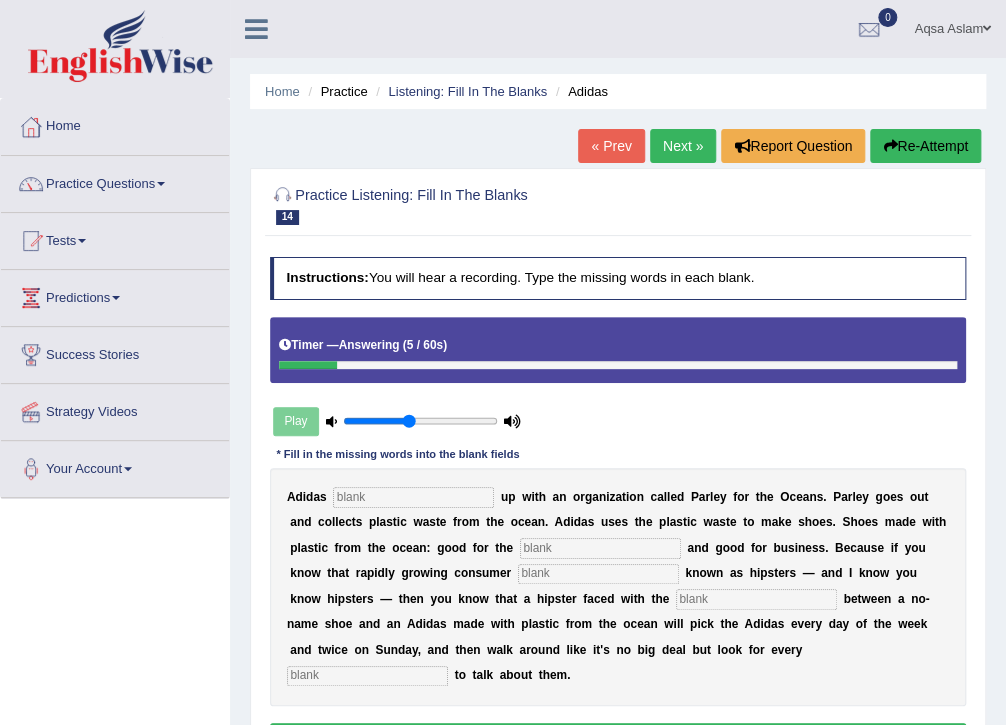 click at bounding box center [413, 497] 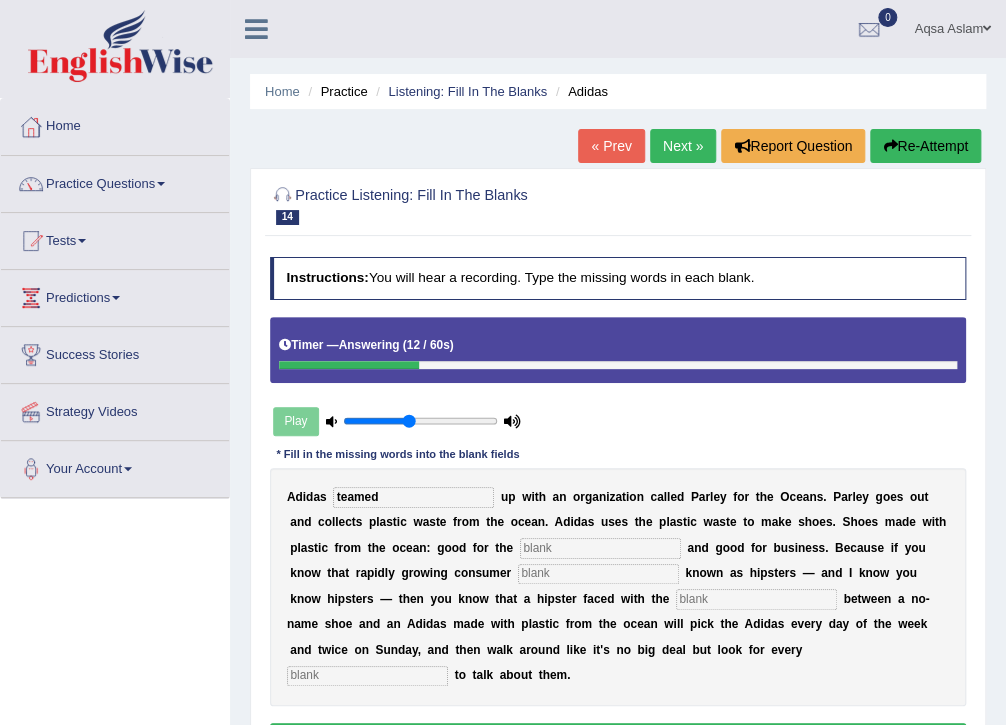 type on "teamed" 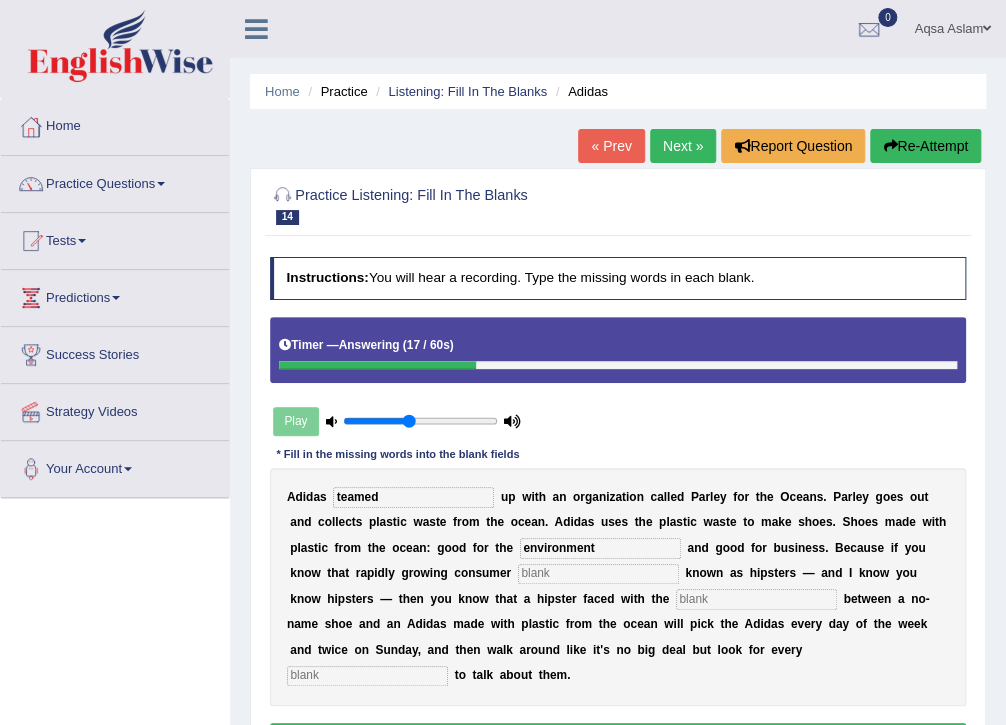 type on "environment" 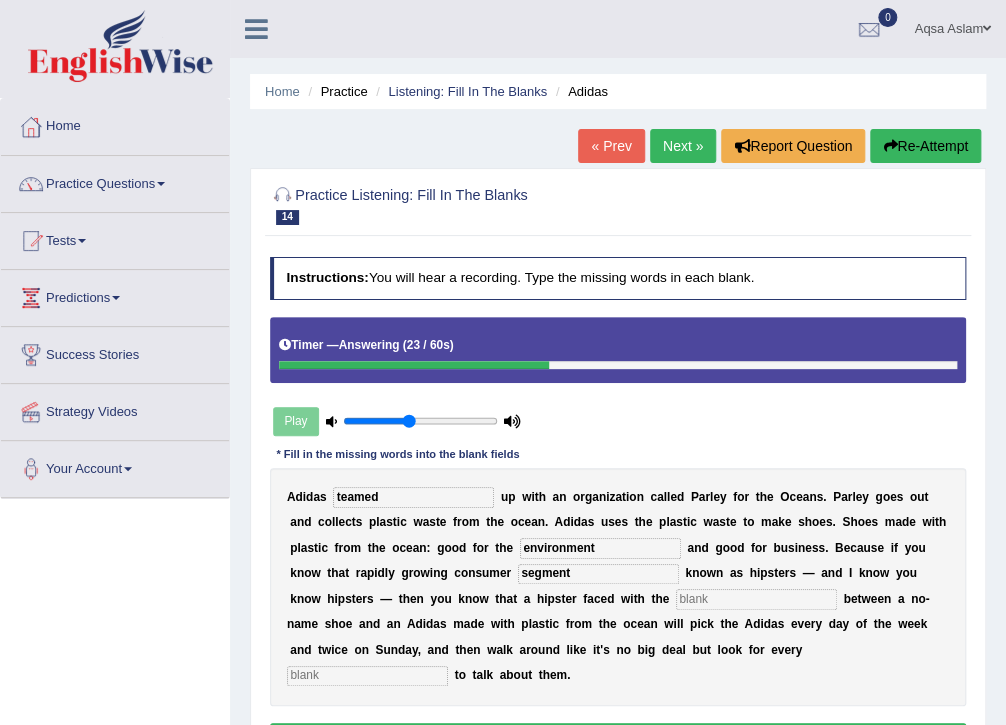type on "segment" 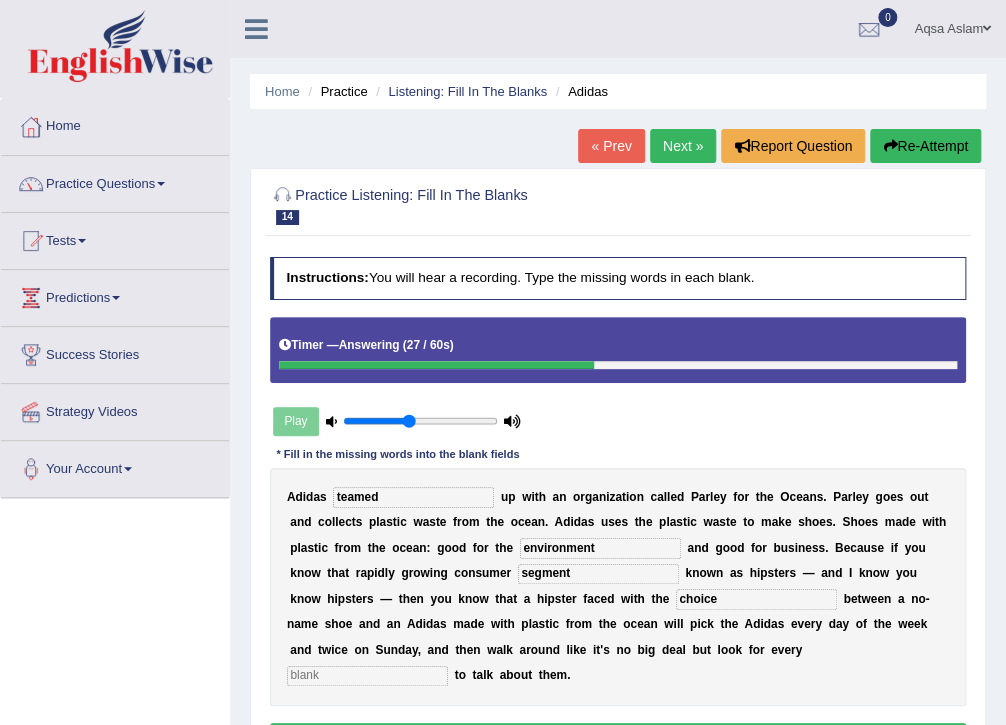 type on "choice" 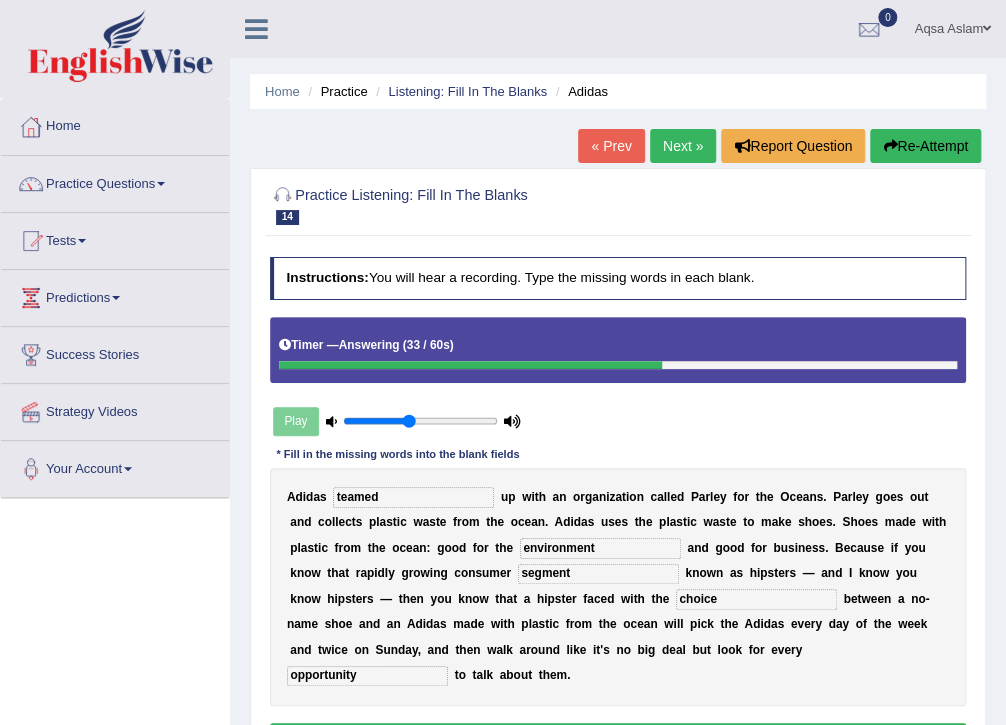 scroll, scrollTop: 80, scrollLeft: 0, axis: vertical 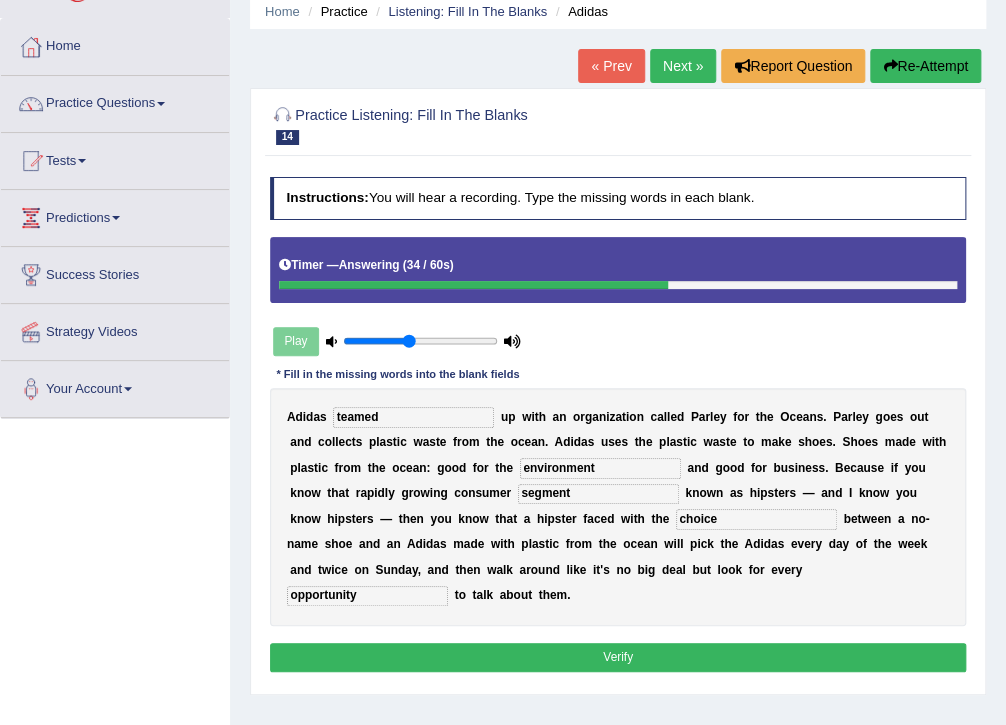 type on "opportunity" 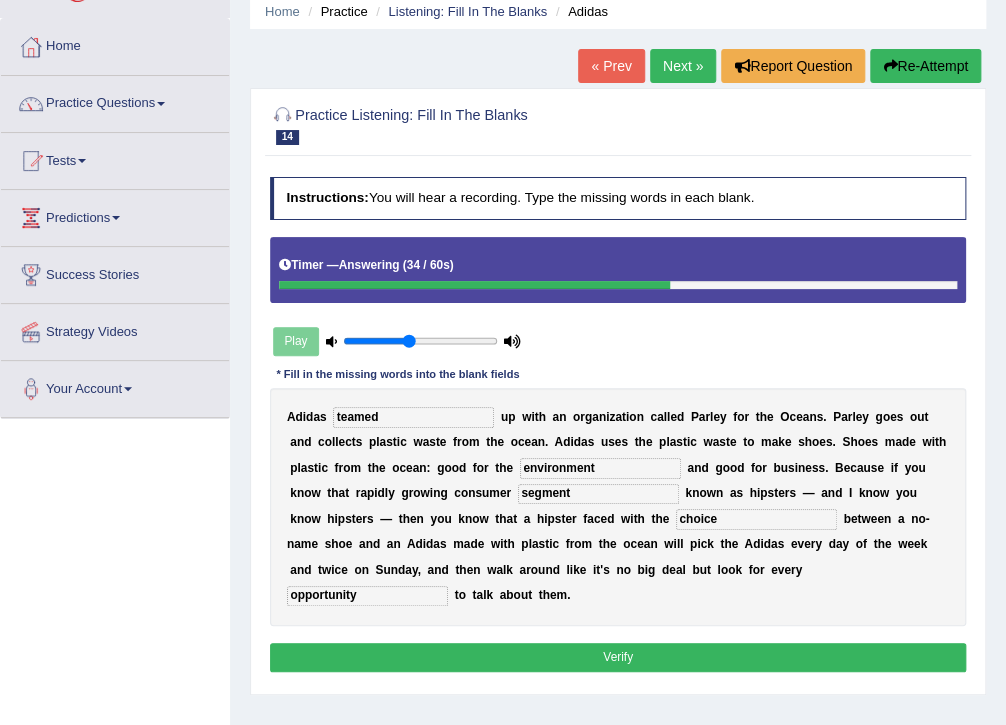click on "Verify" at bounding box center [618, 657] 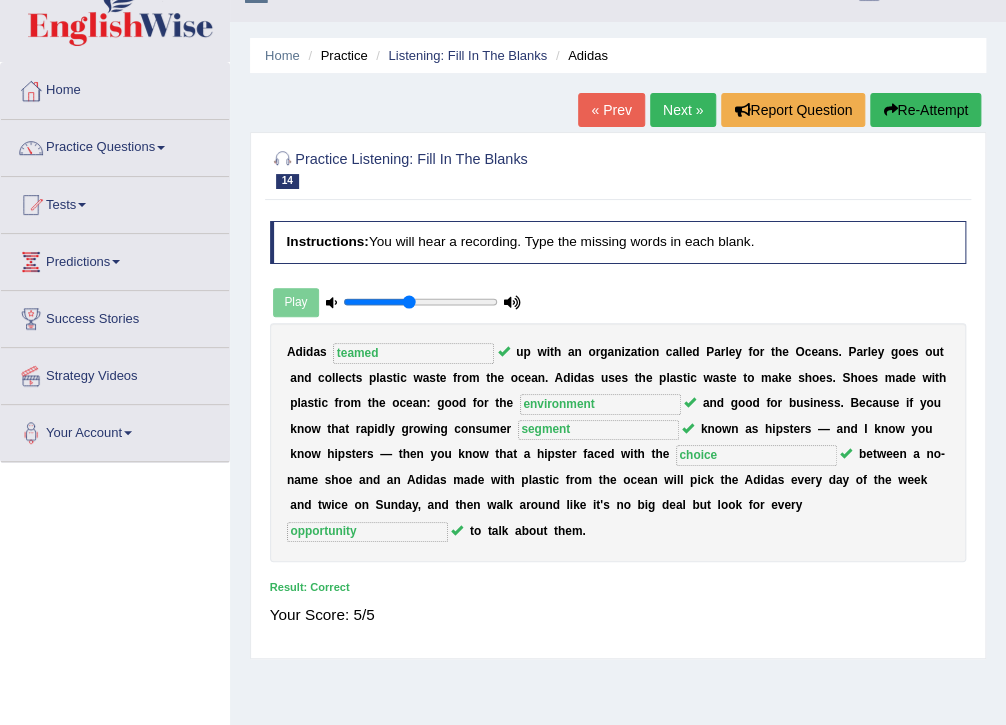 scroll, scrollTop: 0, scrollLeft: 0, axis: both 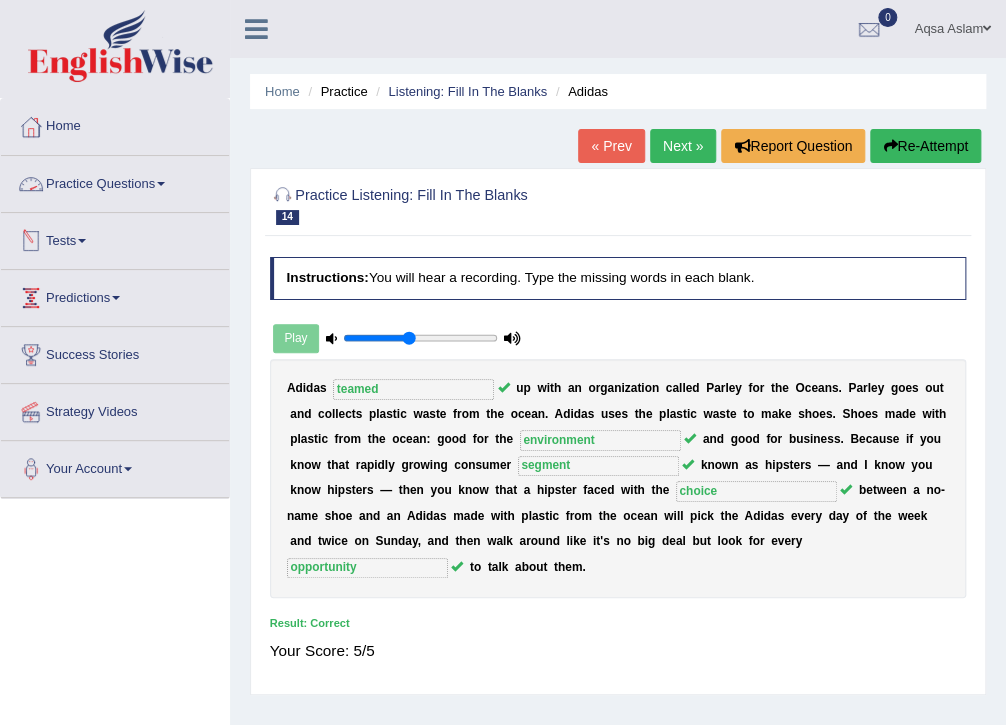 click at bounding box center (161, 184) 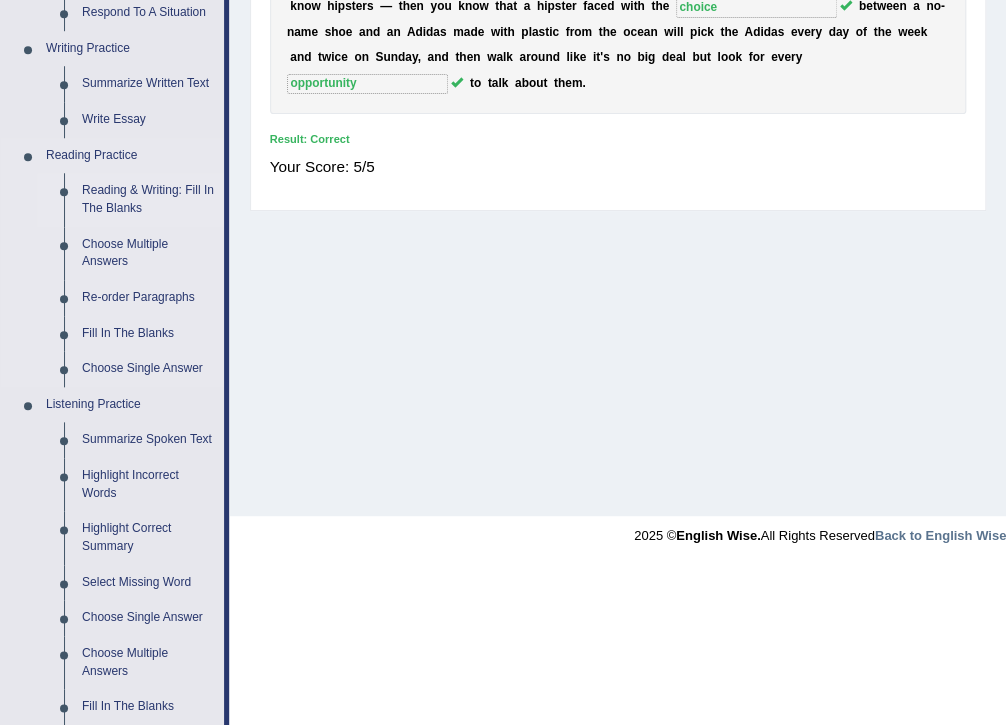 scroll, scrollTop: 640, scrollLeft: 0, axis: vertical 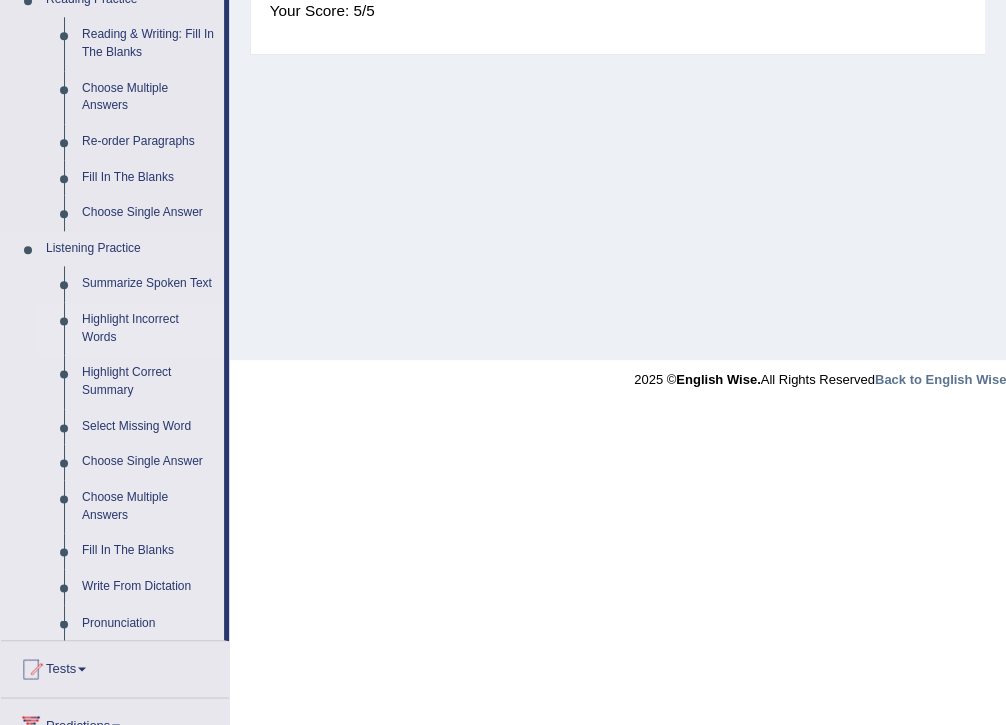 click on "Highlight Incorrect Words" at bounding box center [148, 328] 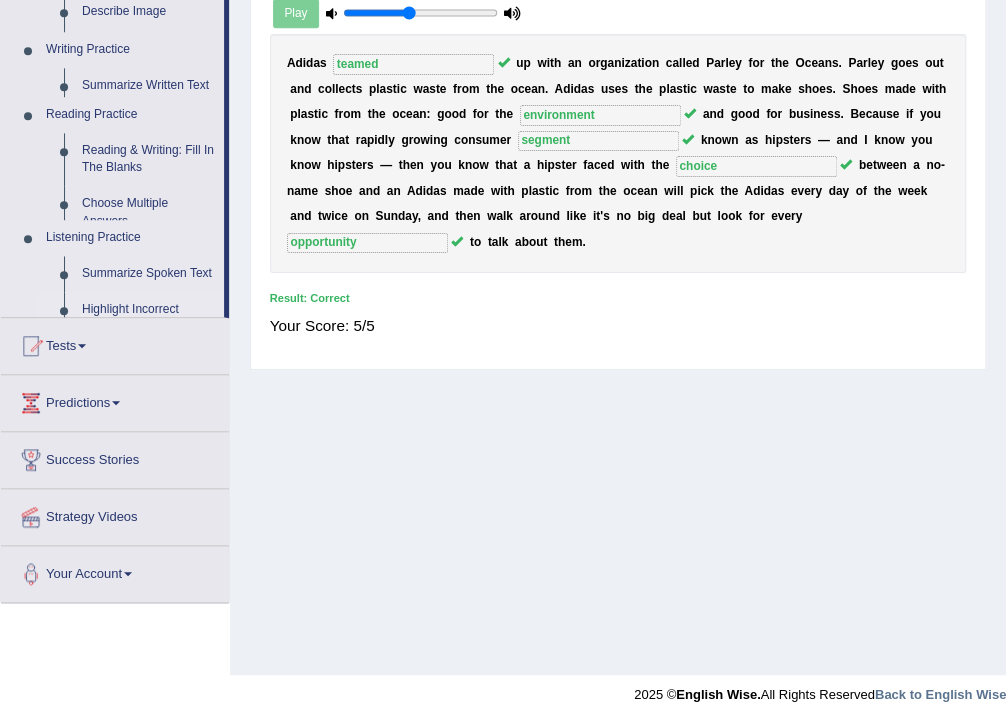 scroll, scrollTop: 325, scrollLeft: 0, axis: vertical 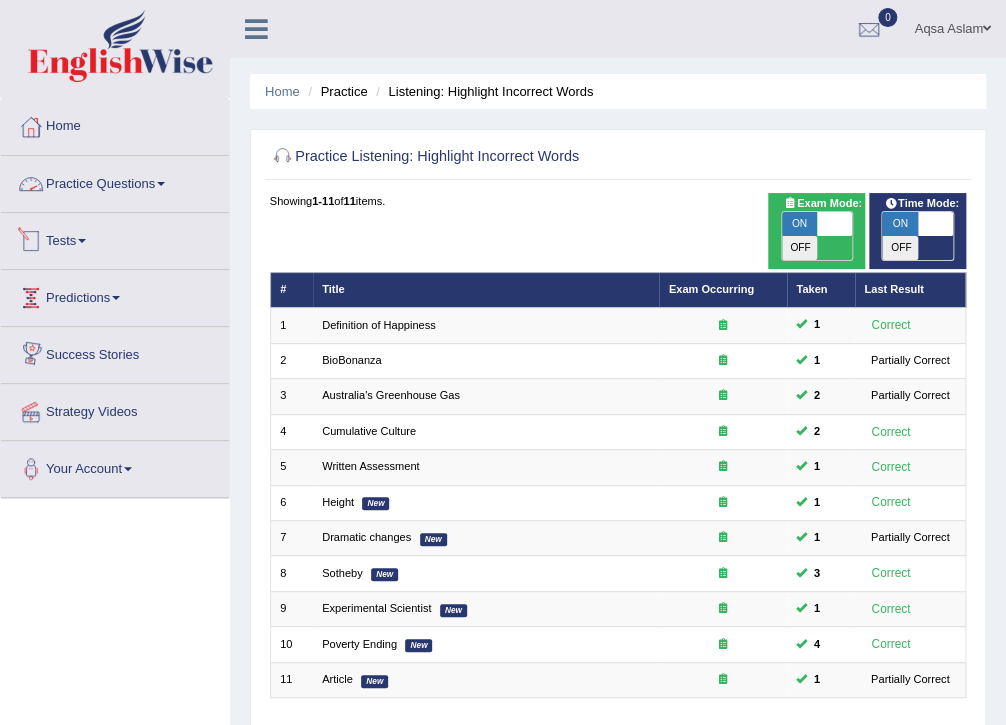 click on "Practice Questions" at bounding box center [115, 181] 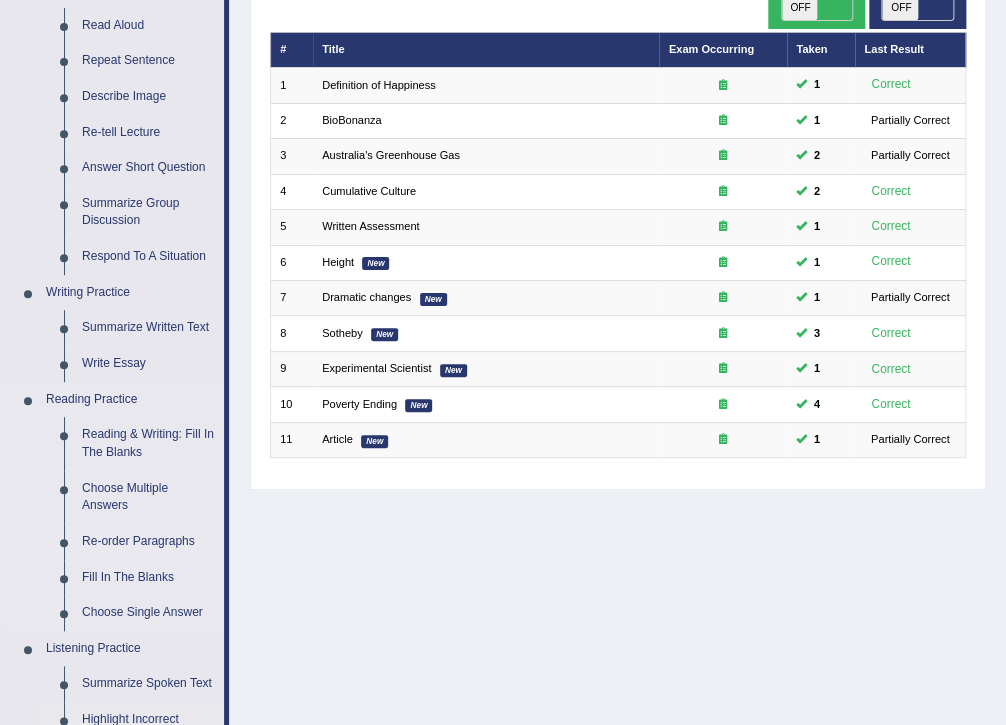 scroll, scrollTop: 480, scrollLeft: 0, axis: vertical 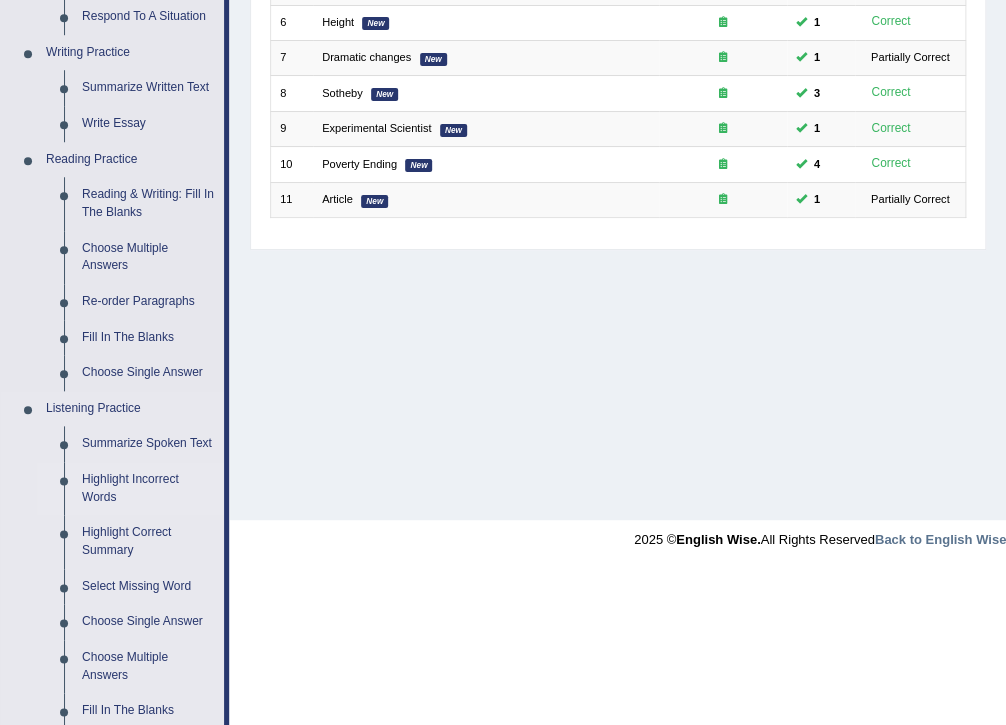 click on "Highlight Incorrect Words" at bounding box center (148, 488) 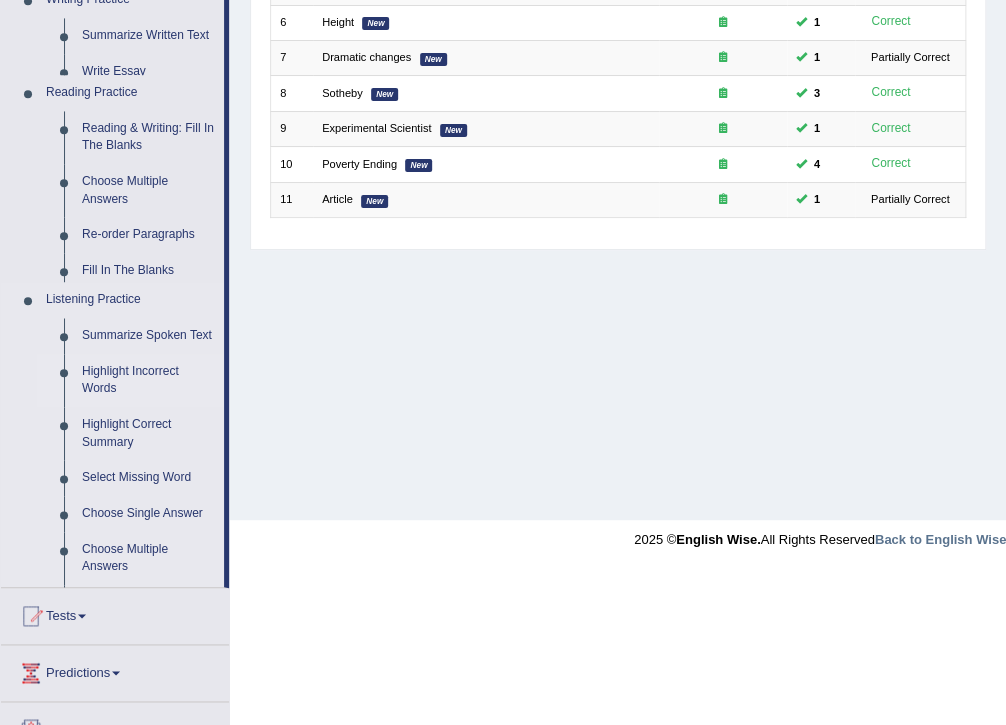 scroll, scrollTop: 325, scrollLeft: 0, axis: vertical 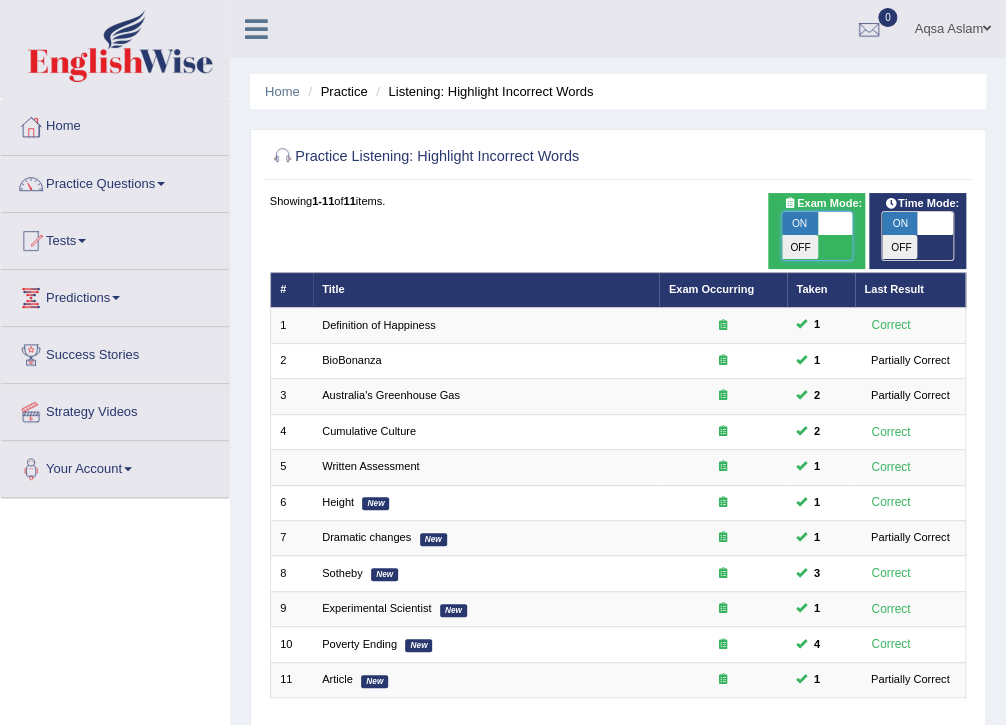 click at bounding box center (834, 224) 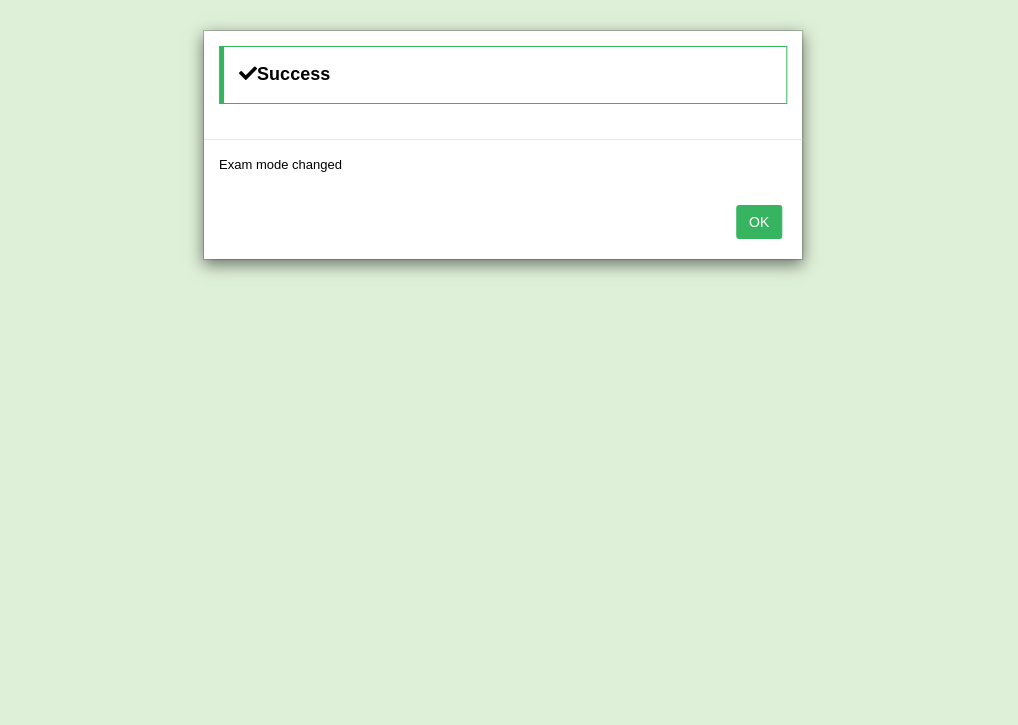 click on "OK" at bounding box center (759, 222) 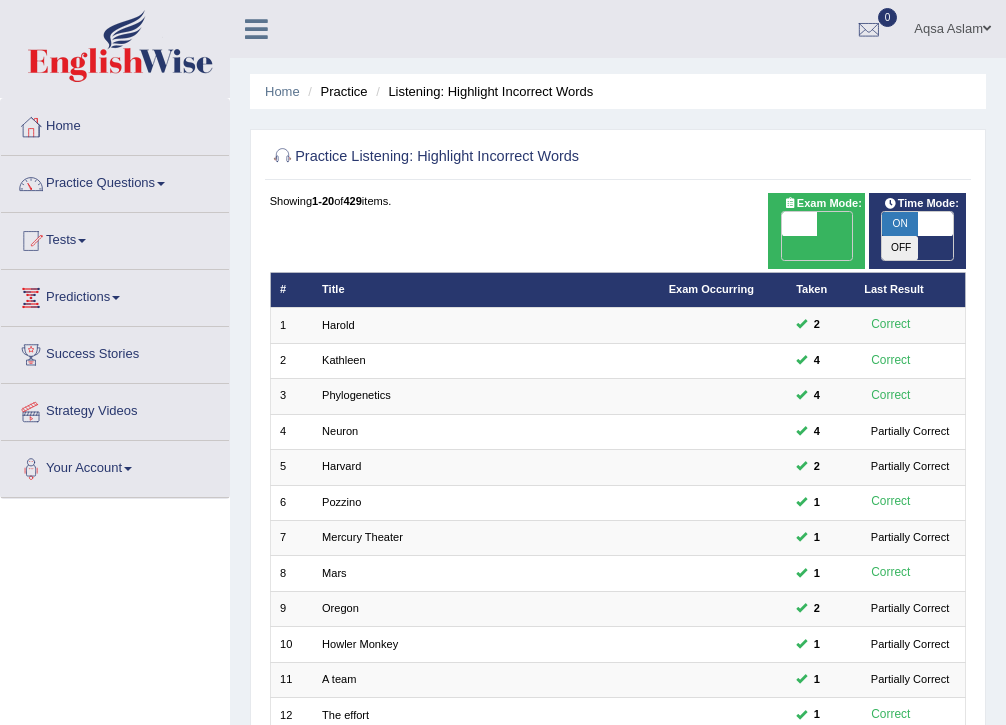 scroll, scrollTop: 0, scrollLeft: 0, axis: both 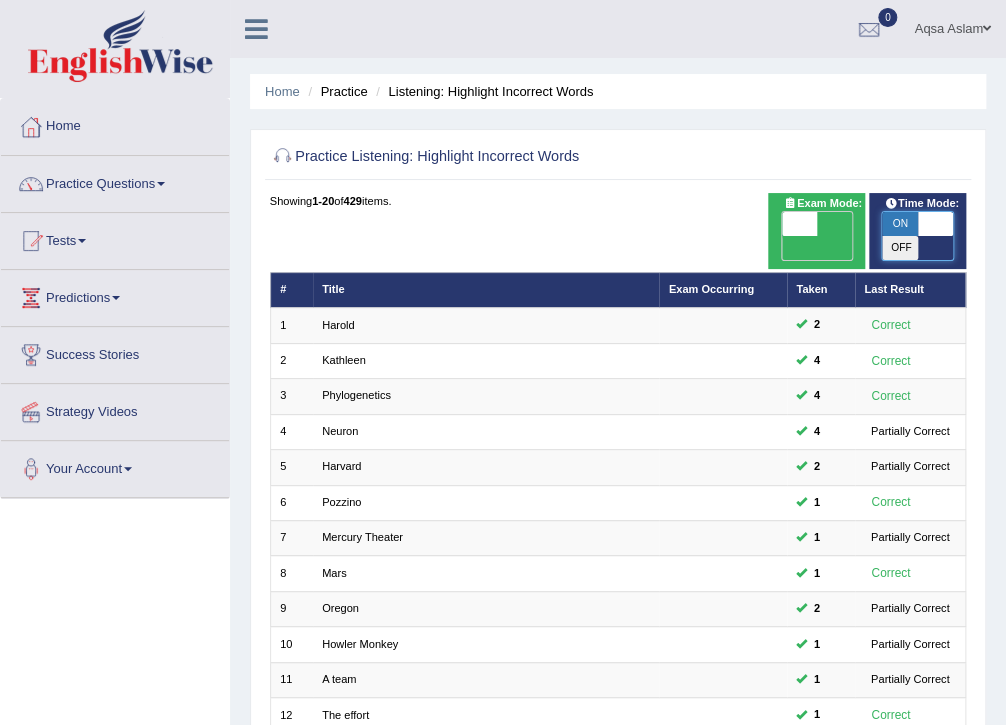 click at bounding box center [935, 224] 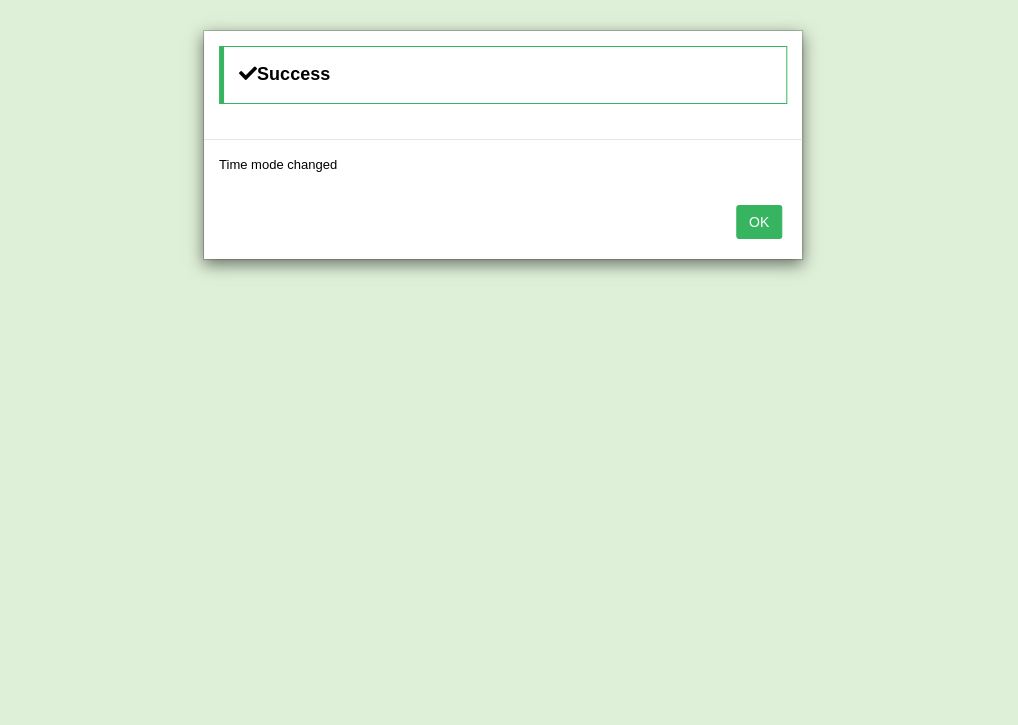 click on "OK" at bounding box center (759, 222) 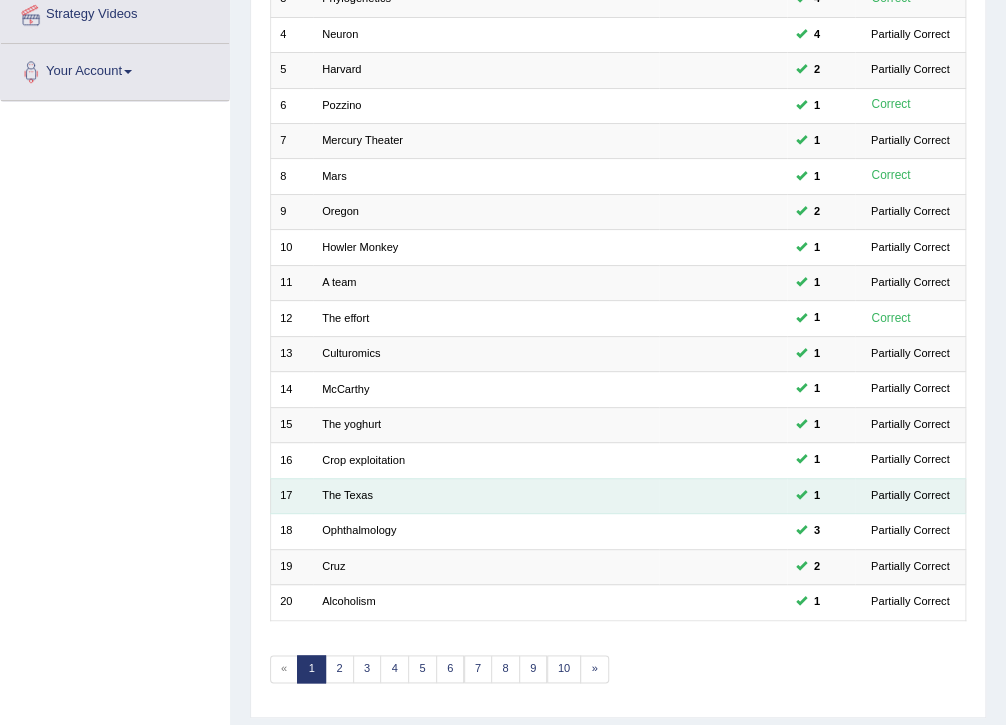 scroll, scrollTop: 426, scrollLeft: 0, axis: vertical 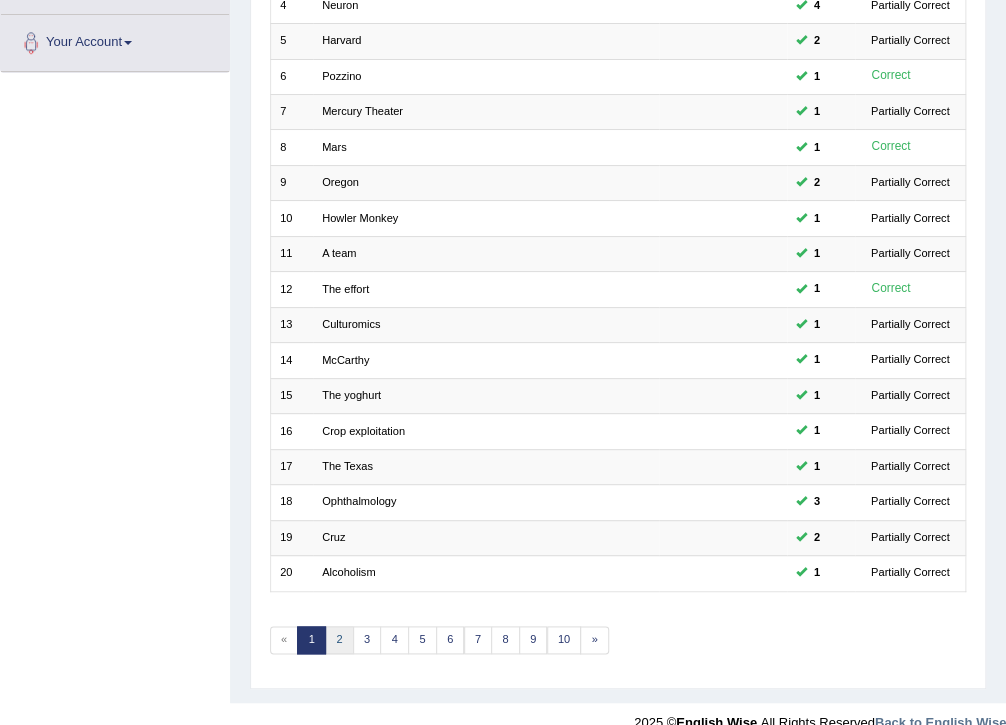 click on "2" at bounding box center (339, 640) 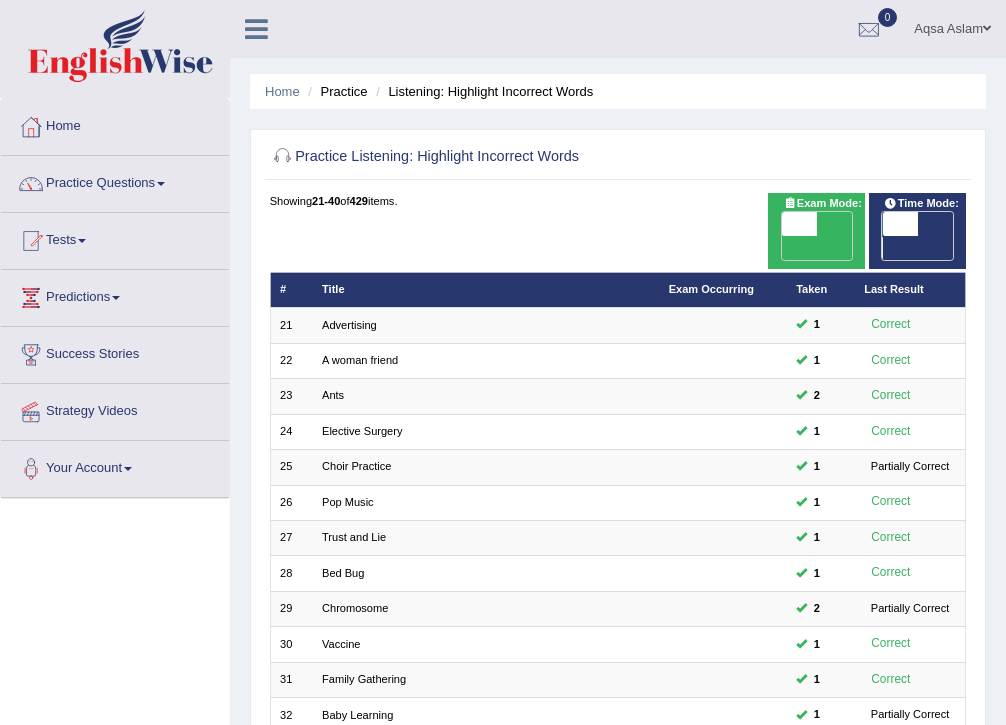 scroll, scrollTop: 0, scrollLeft: 0, axis: both 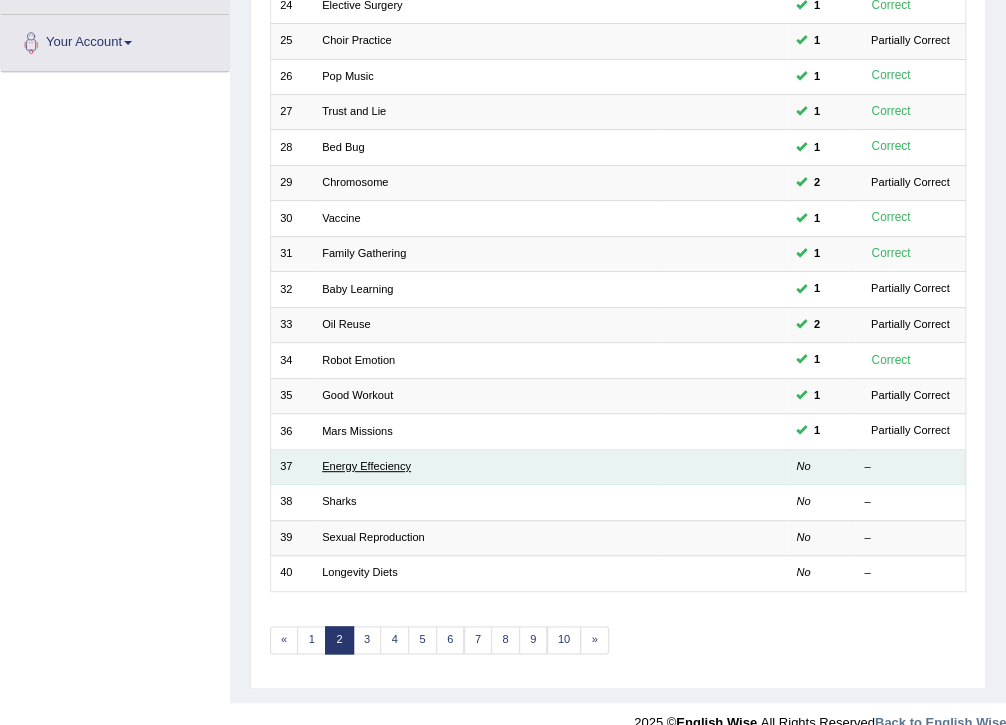 click on "Energy Effeciency" at bounding box center (366, 466) 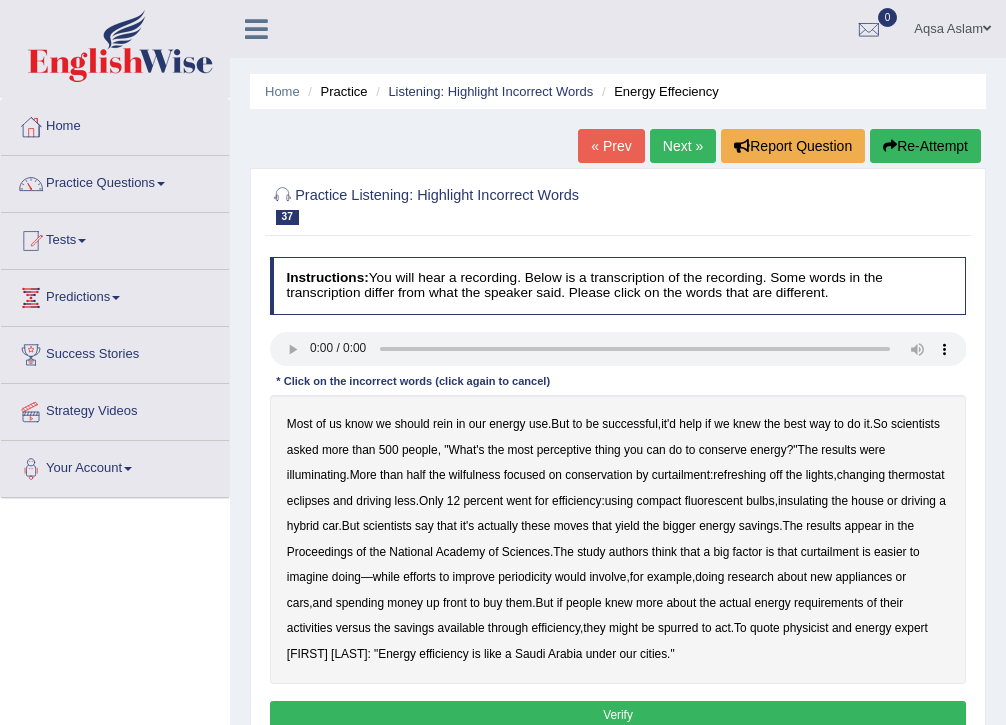 scroll, scrollTop: 0, scrollLeft: 0, axis: both 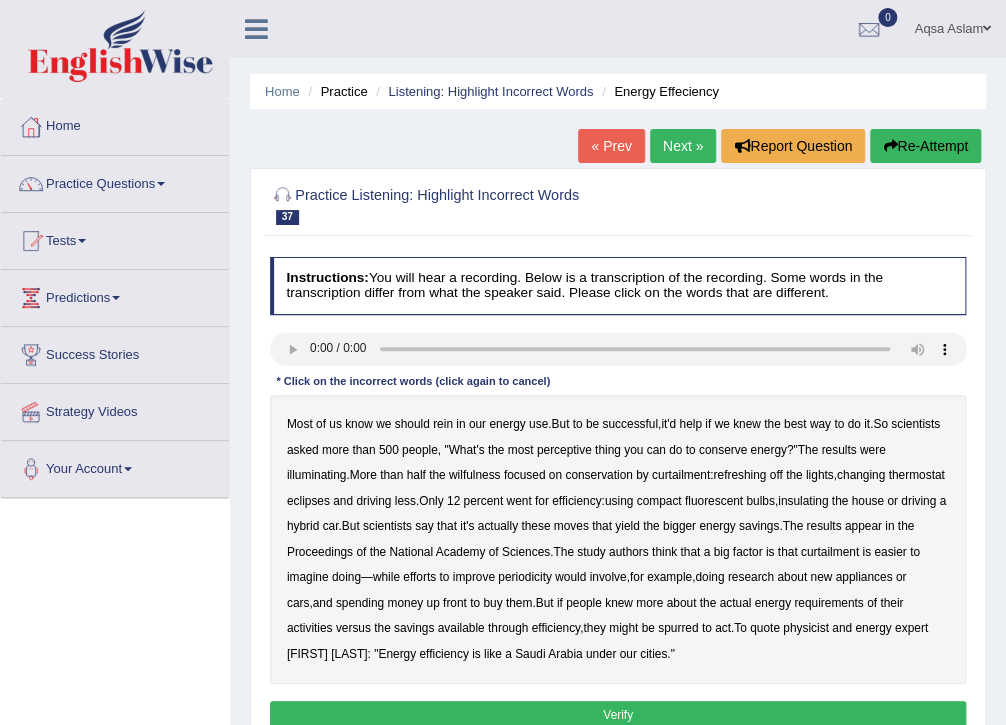 click on "perceptive" at bounding box center [564, 450] 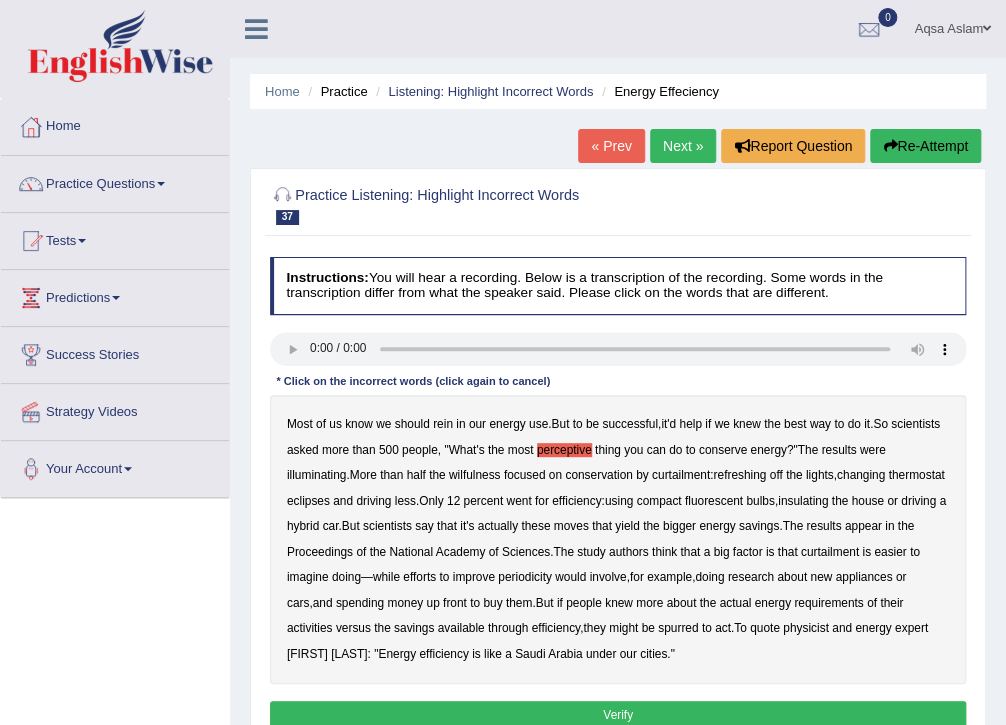 click on "wilfulness" at bounding box center (475, 475) 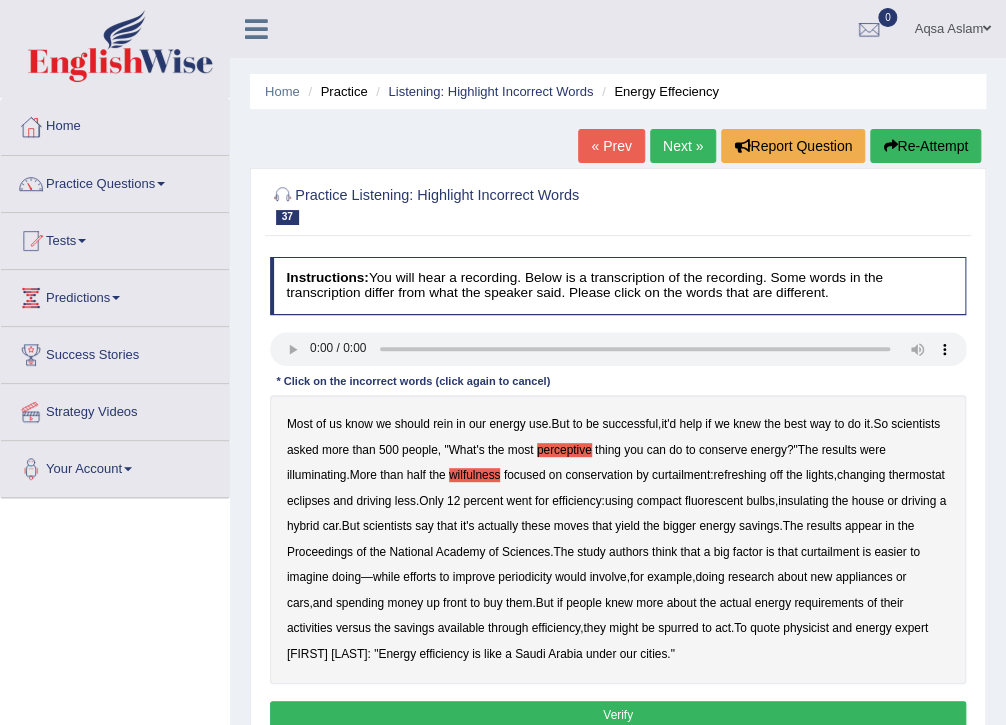 click on "refreshing" at bounding box center (739, 475) 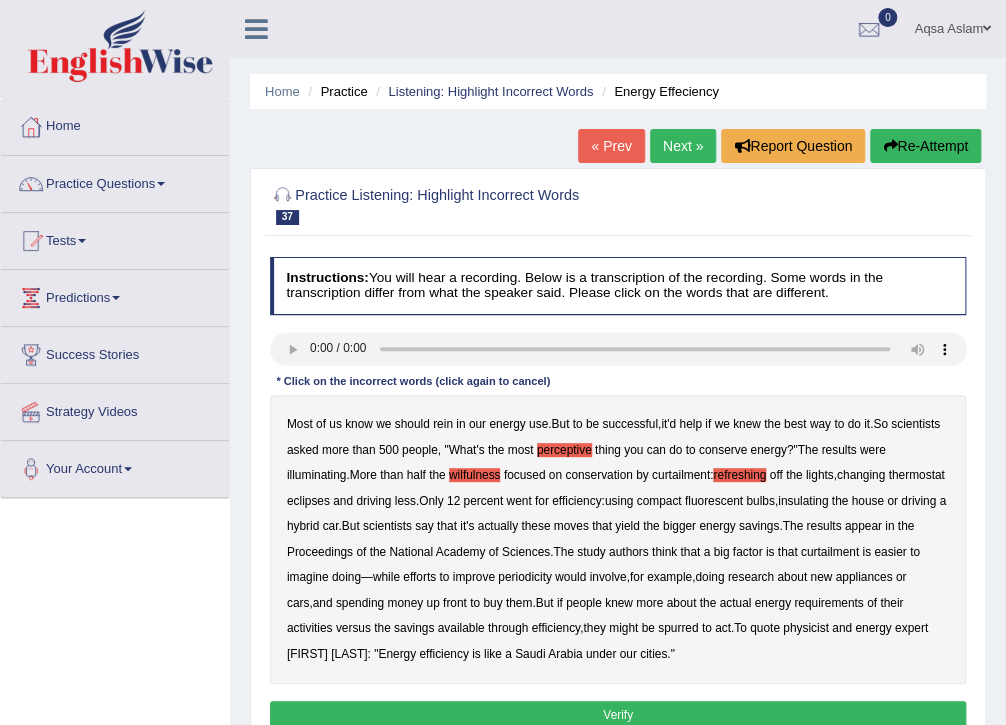 click on "periodicity" at bounding box center [525, 577] 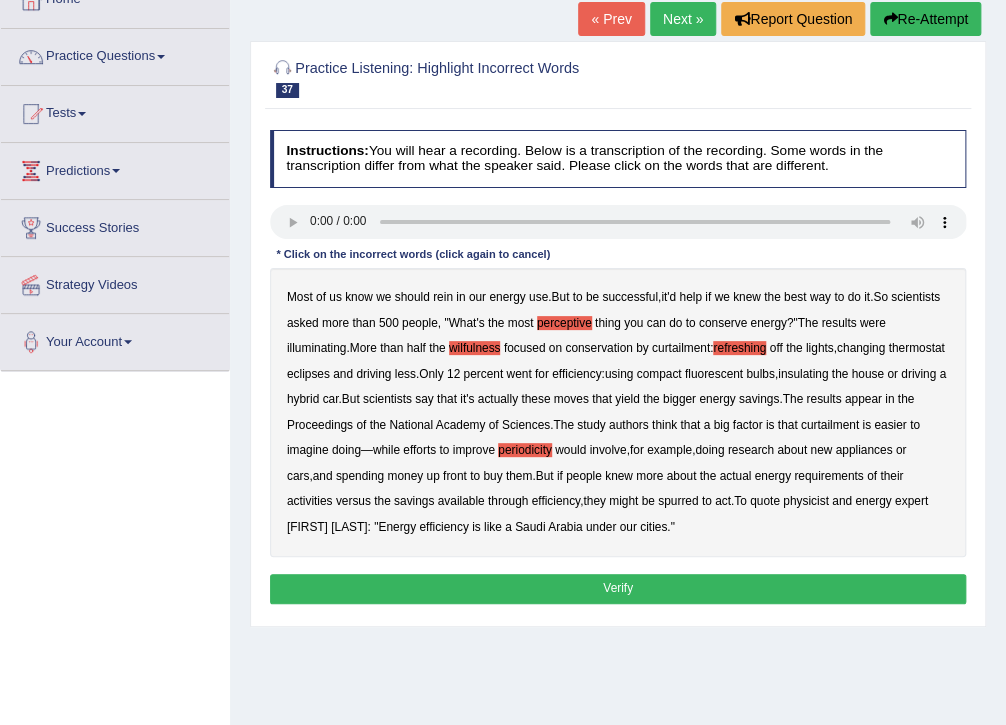scroll, scrollTop: 160, scrollLeft: 0, axis: vertical 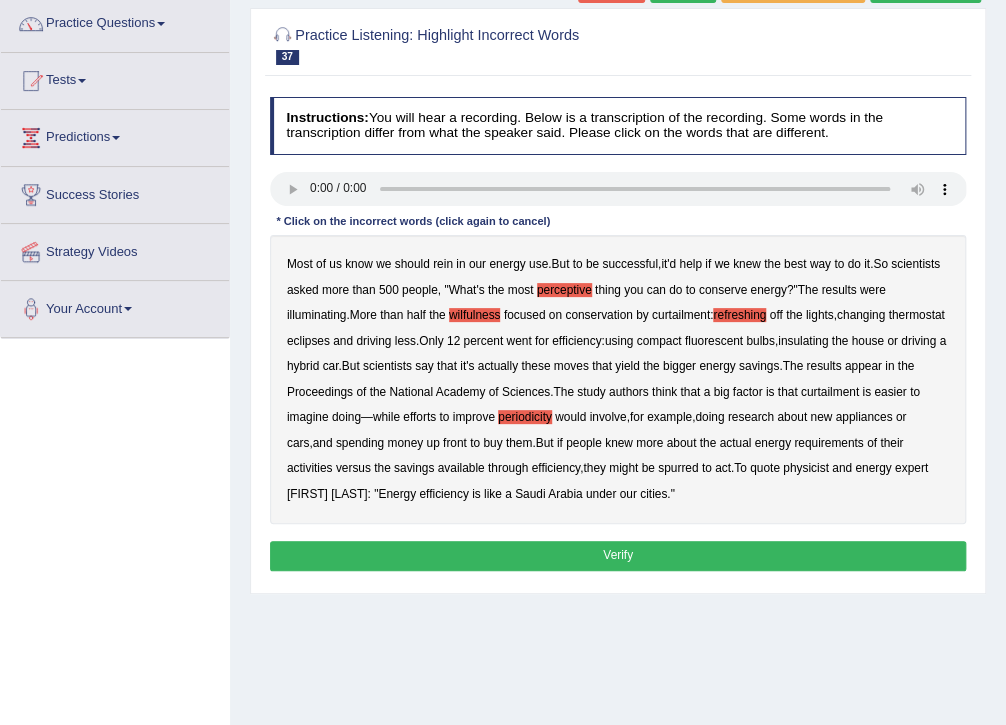 click on "Verify" at bounding box center (618, 555) 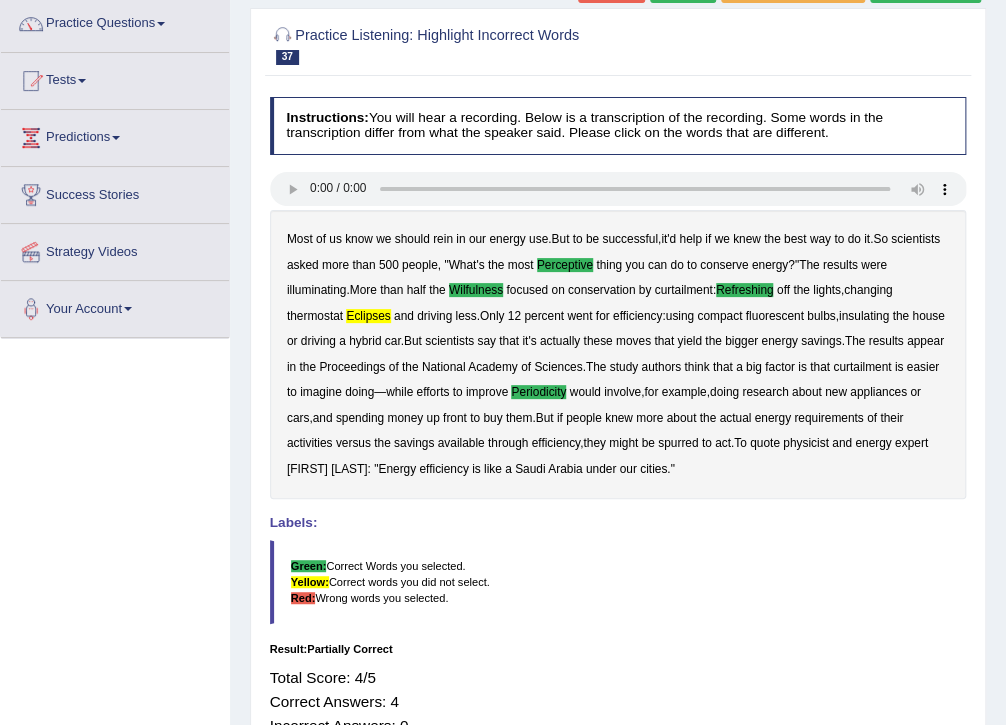 scroll, scrollTop: 80, scrollLeft: 0, axis: vertical 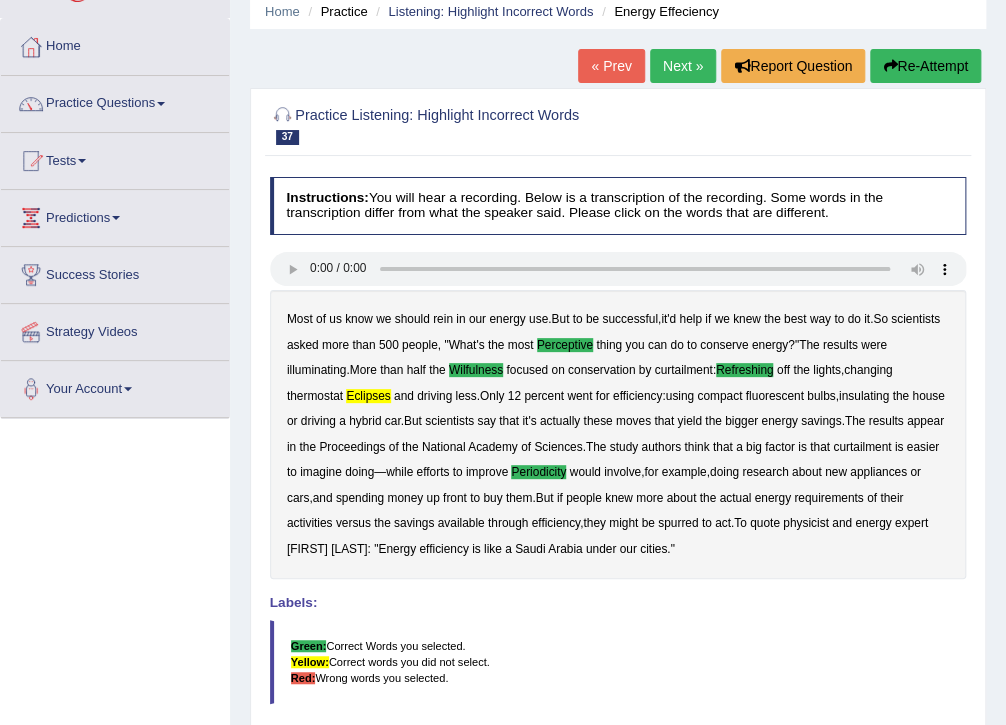 click on "Next »" at bounding box center [683, 66] 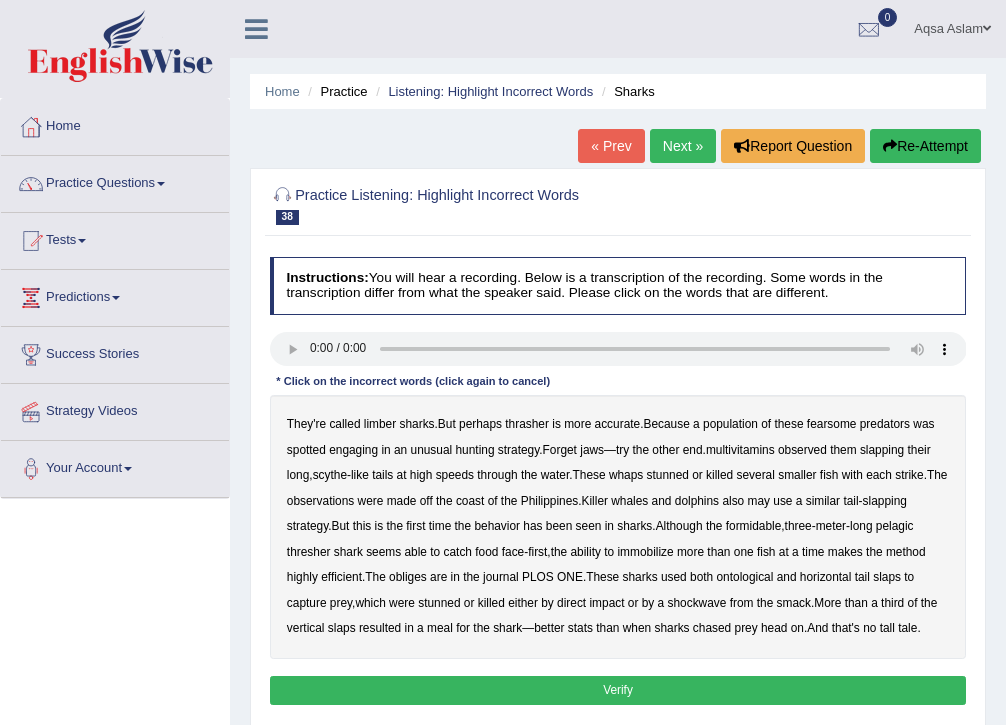 scroll, scrollTop: 0, scrollLeft: 0, axis: both 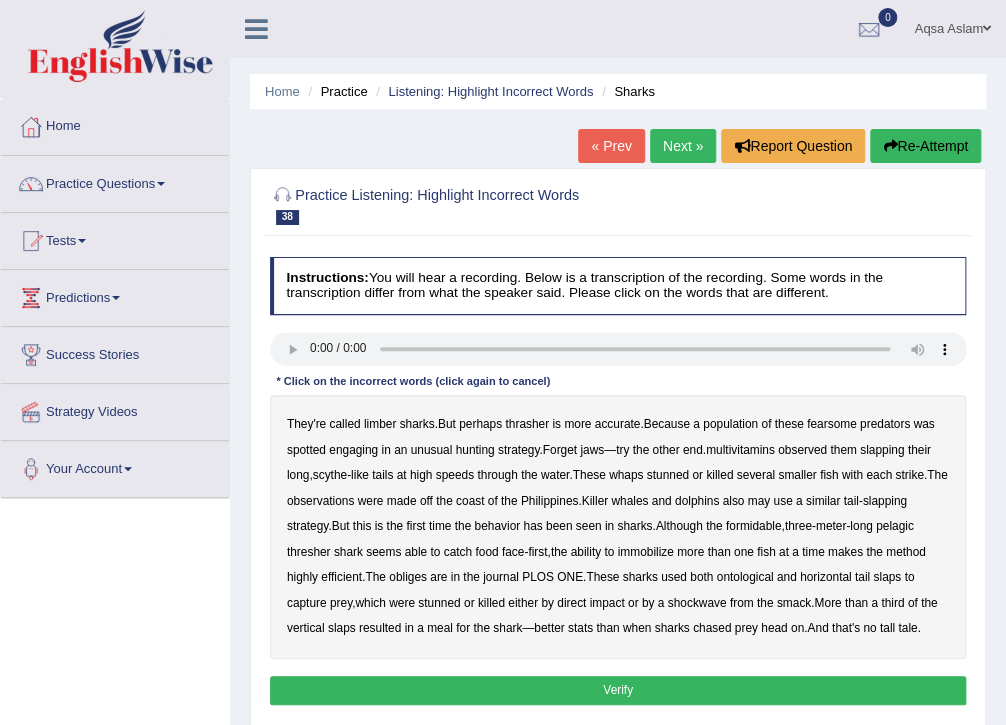 click on "limber" at bounding box center [380, 424] 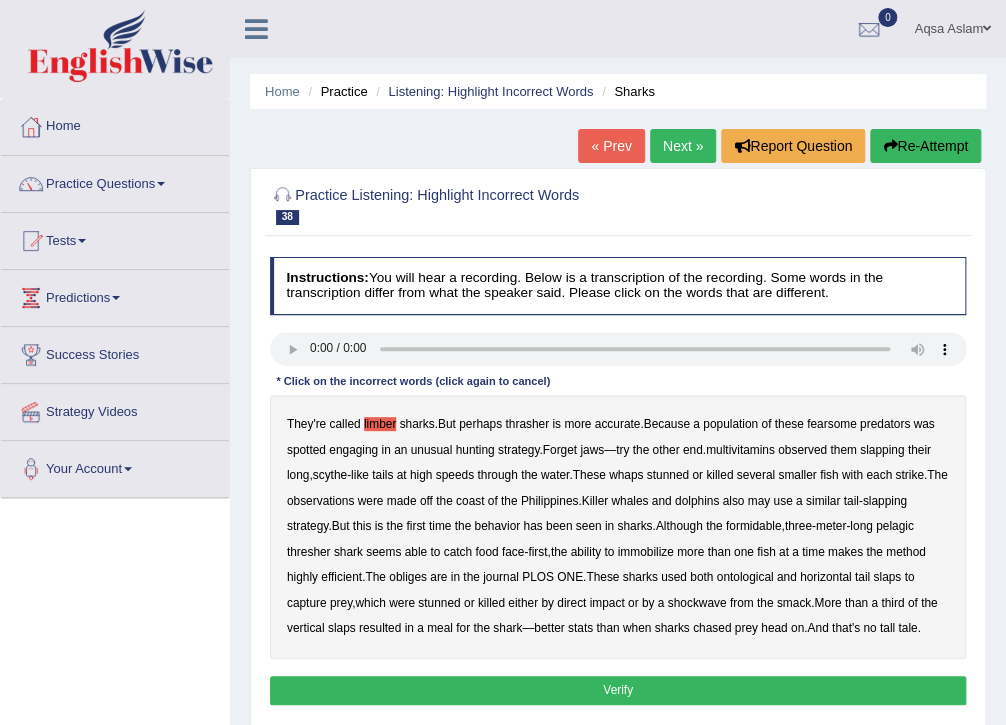 click on "multivitamins" at bounding box center [740, 450] 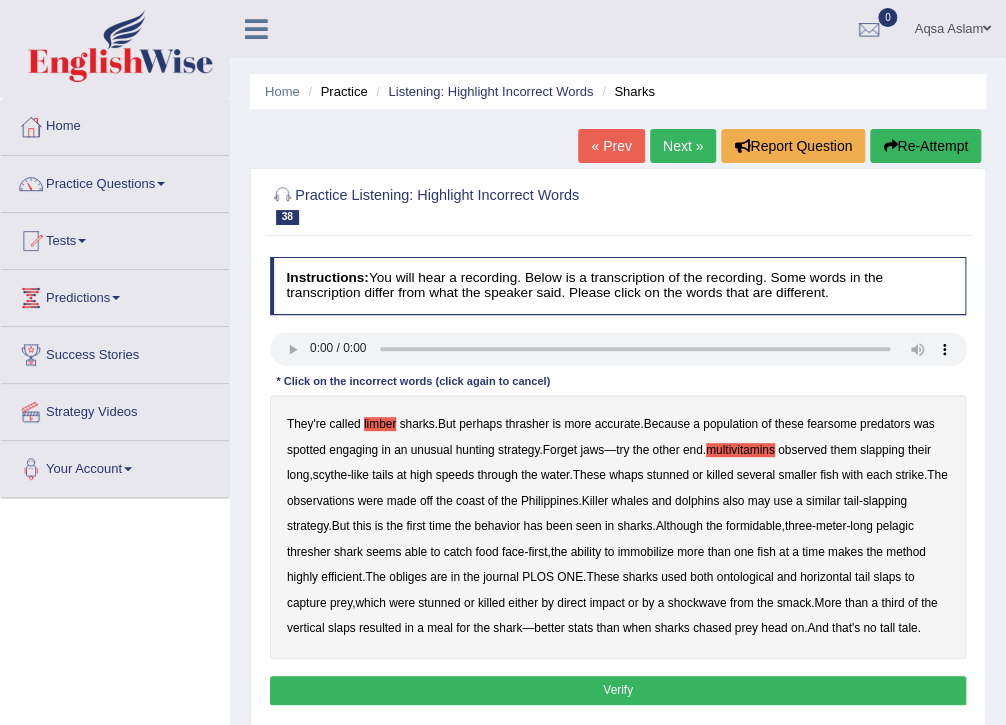 click on "obliges" at bounding box center (408, 577) 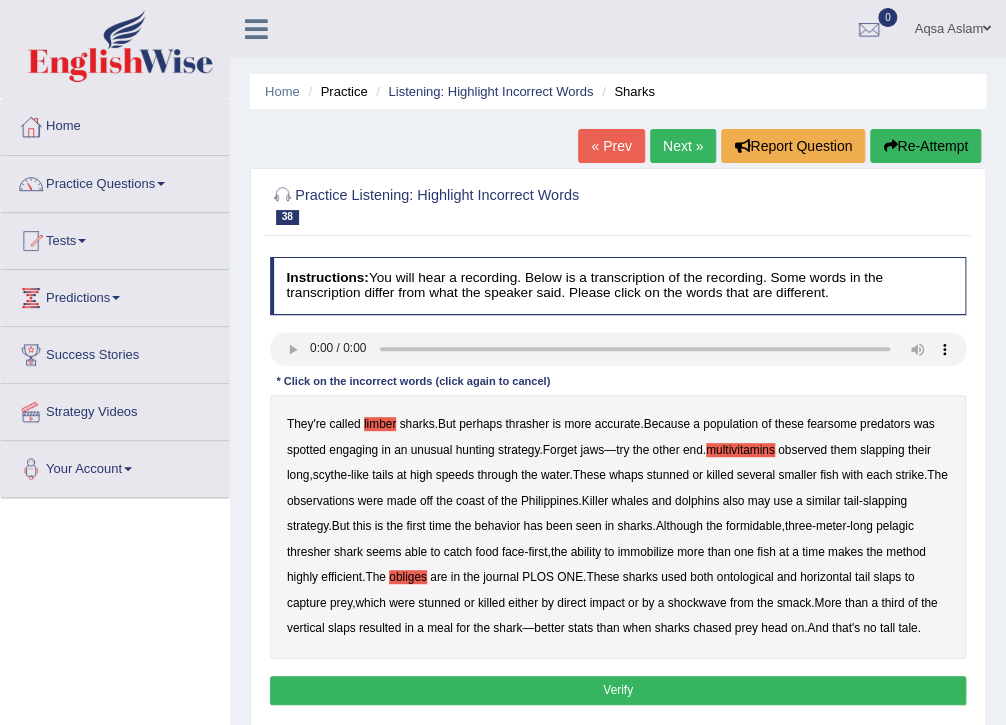 click on "ontological" at bounding box center (744, 577) 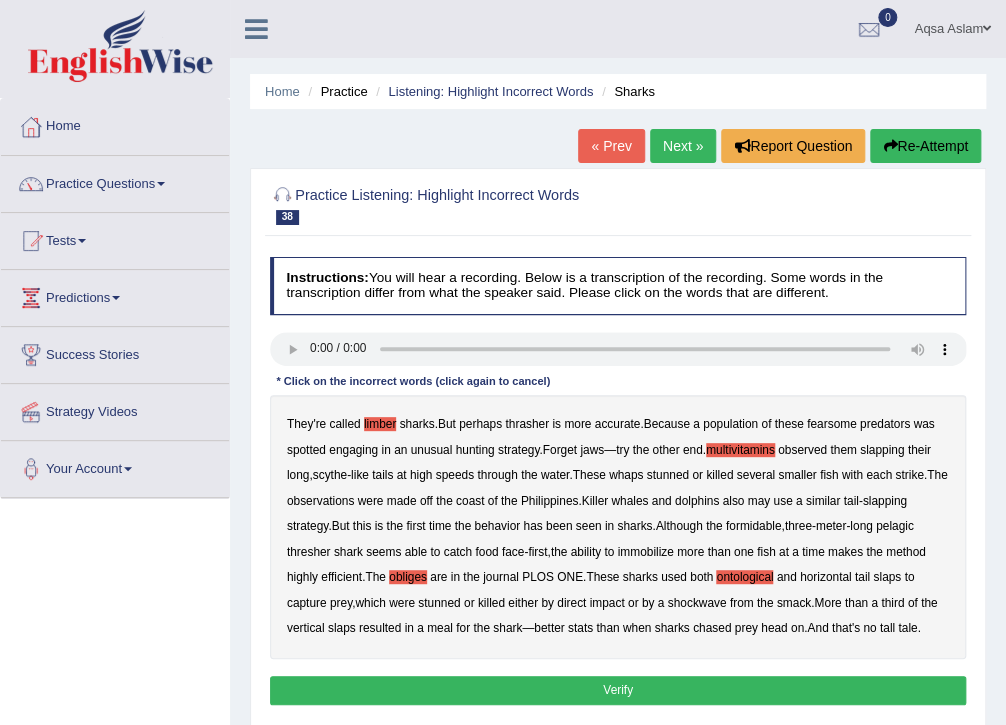 click on "Verify" at bounding box center (618, 690) 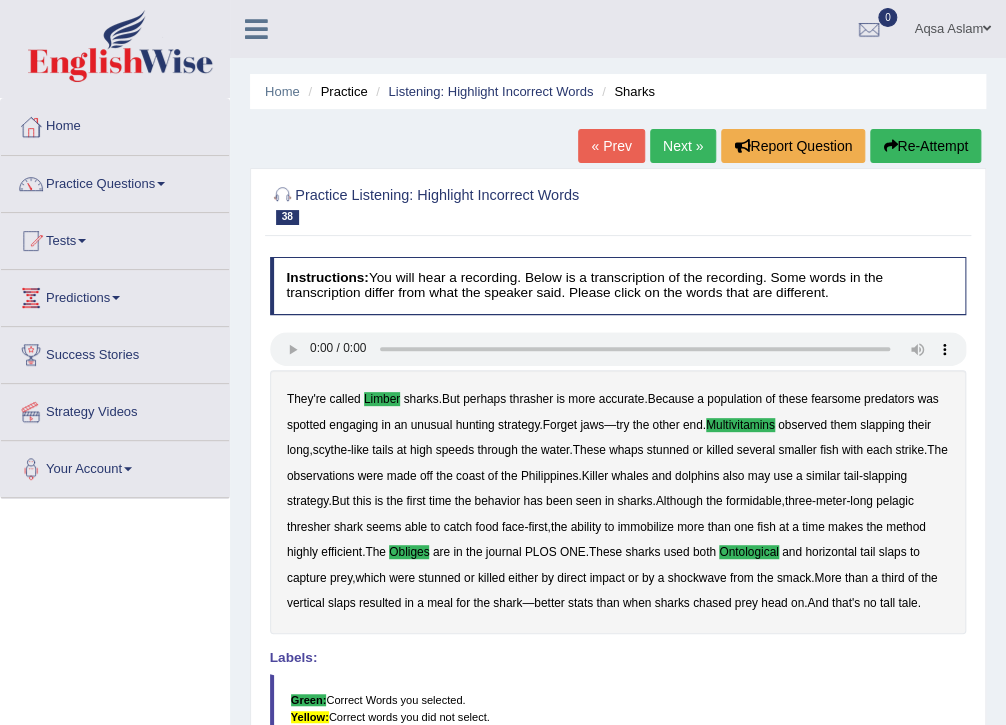 click on "Next »" at bounding box center [683, 146] 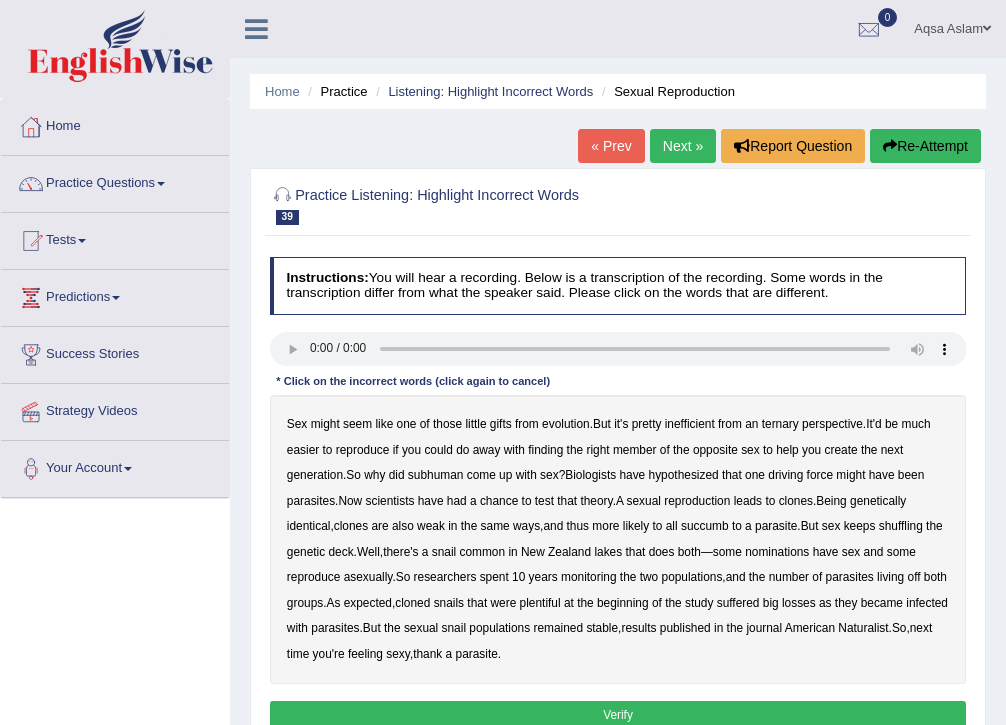 scroll, scrollTop: 0, scrollLeft: 0, axis: both 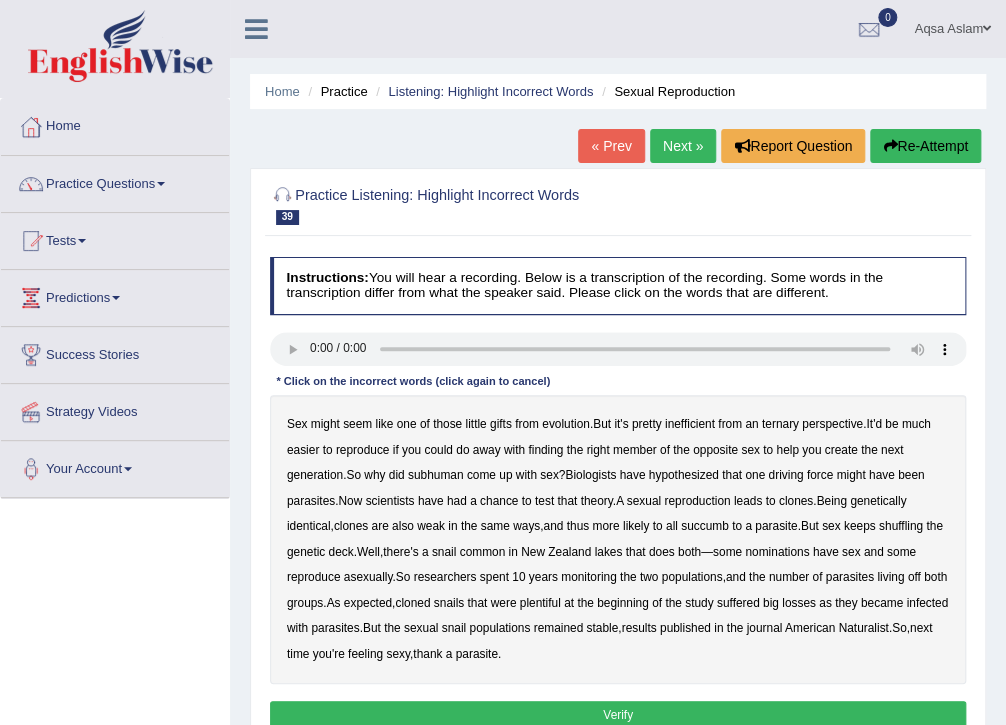 click on "ternary" at bounding box center (780, 424) 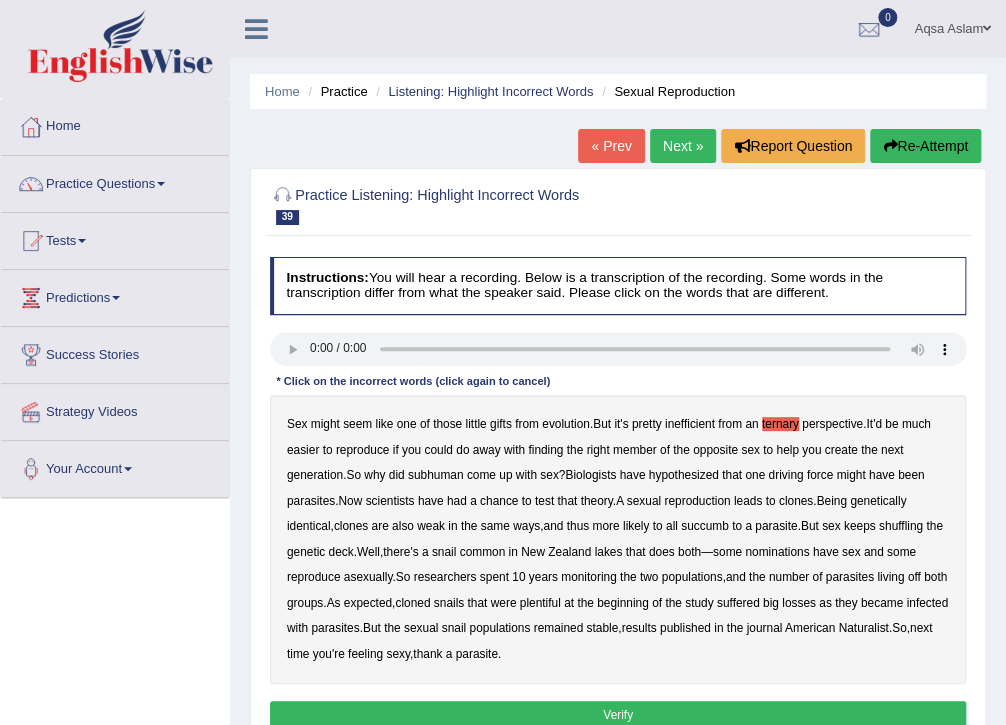 click on "subhuman" at bounding box center [436, 475] 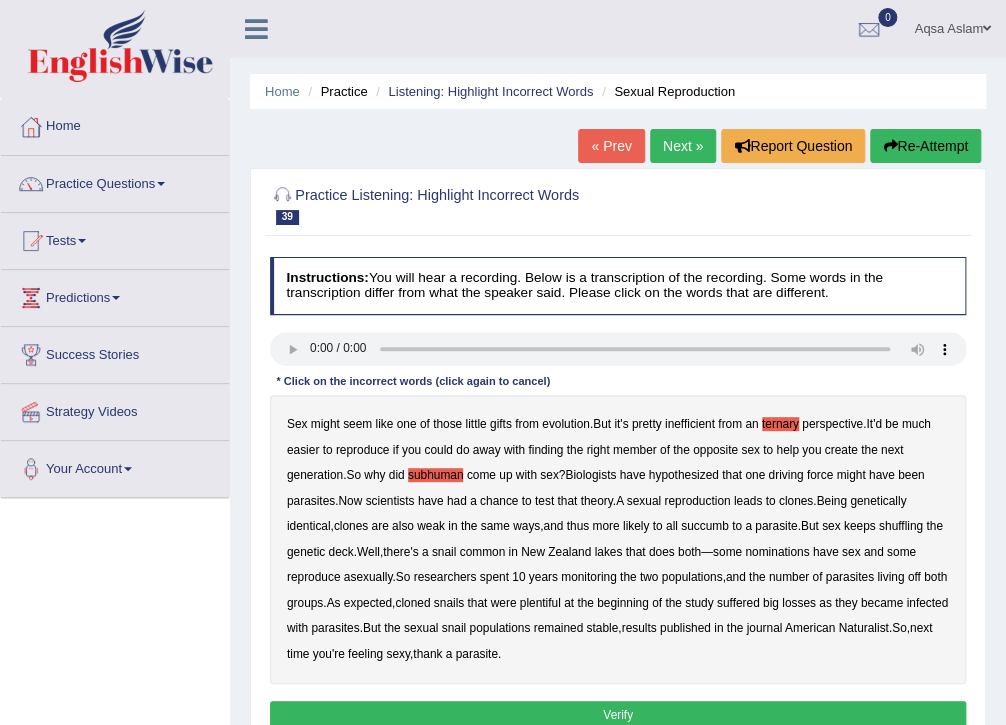 click on "nominations" at bounding box center (777, 552) 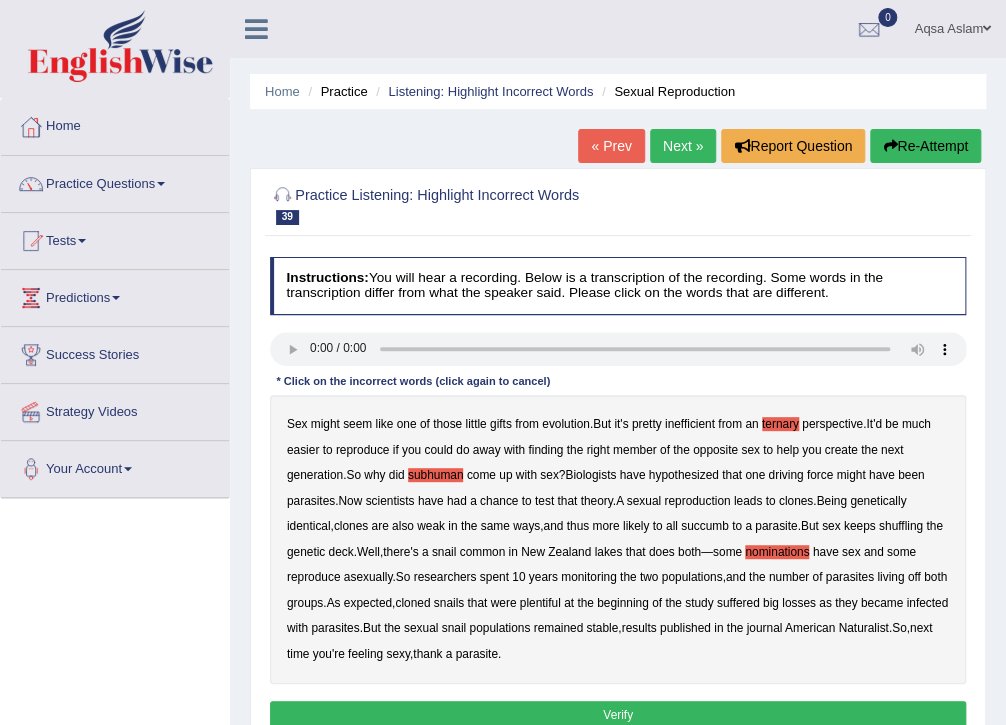 scroll, scrollTop: 80, scrollLeft: 0, axis: vertical 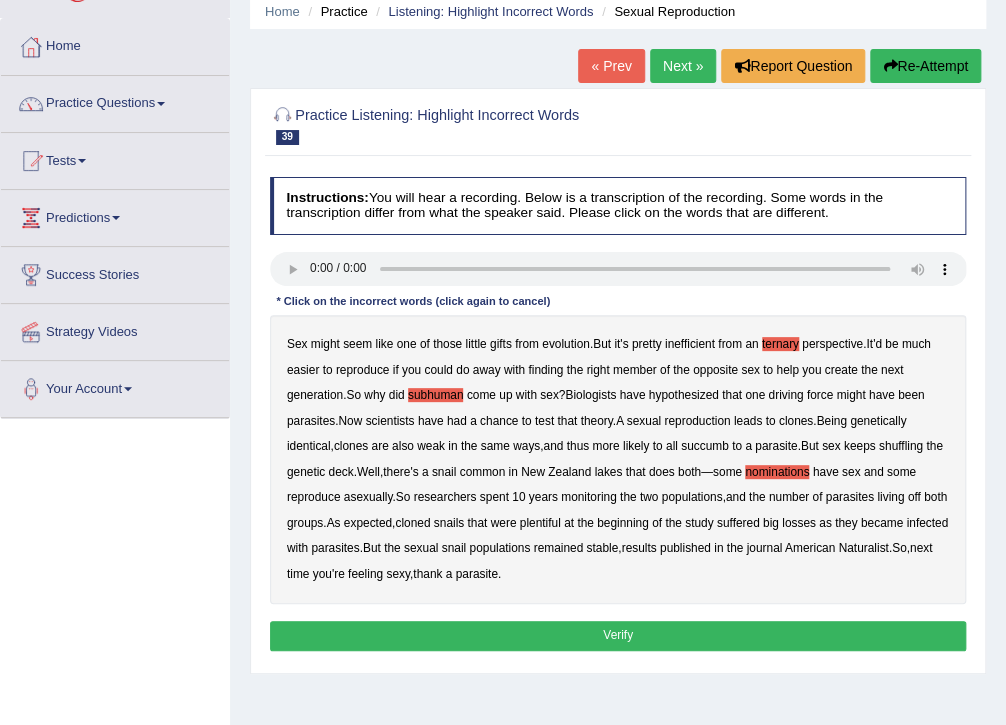 click on "Verify" at bounding box center (618, 635) 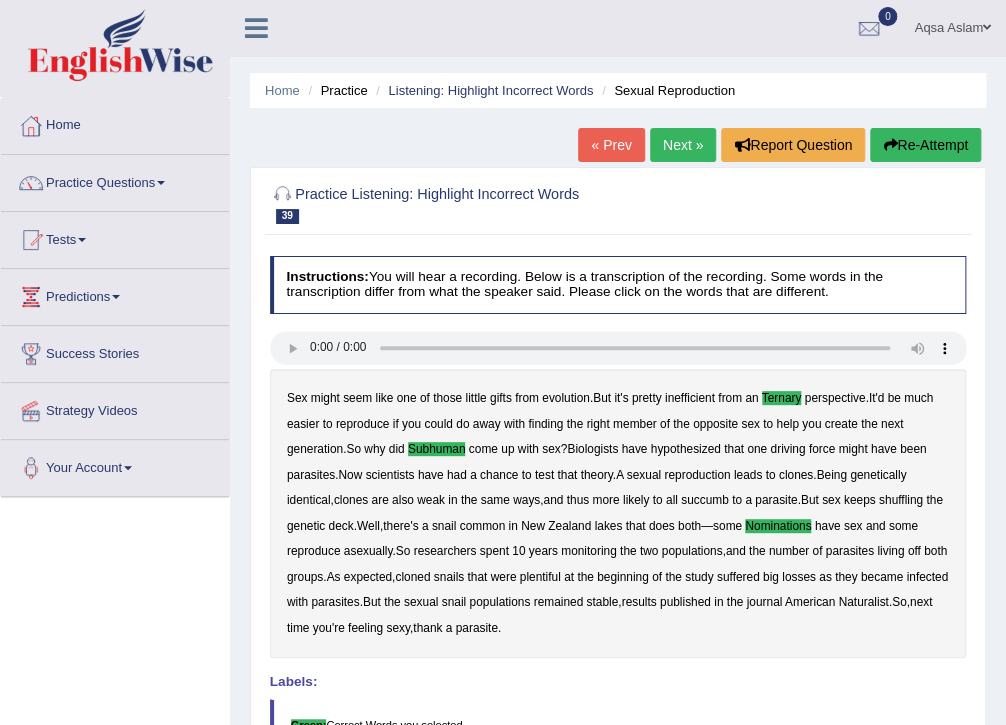 scroll, scrollTop: 0, scrollLeft: 0, axis: both 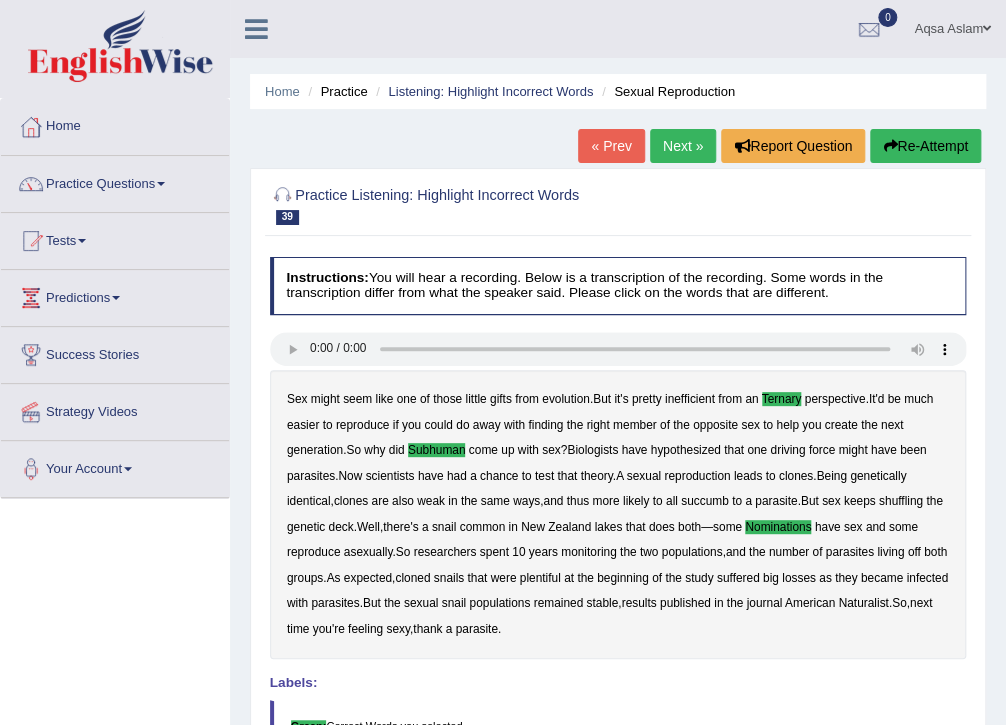 click on "Next »" at bounding box center (683, 146) 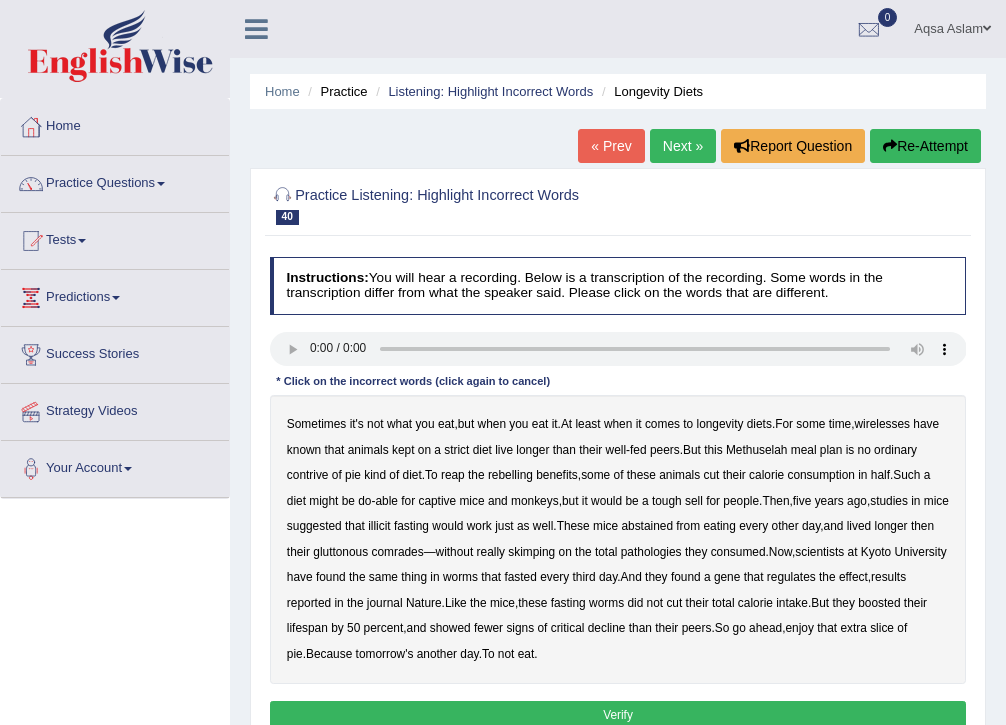scroll, scrollTop: 0, scrollLeft: 0, axis: both 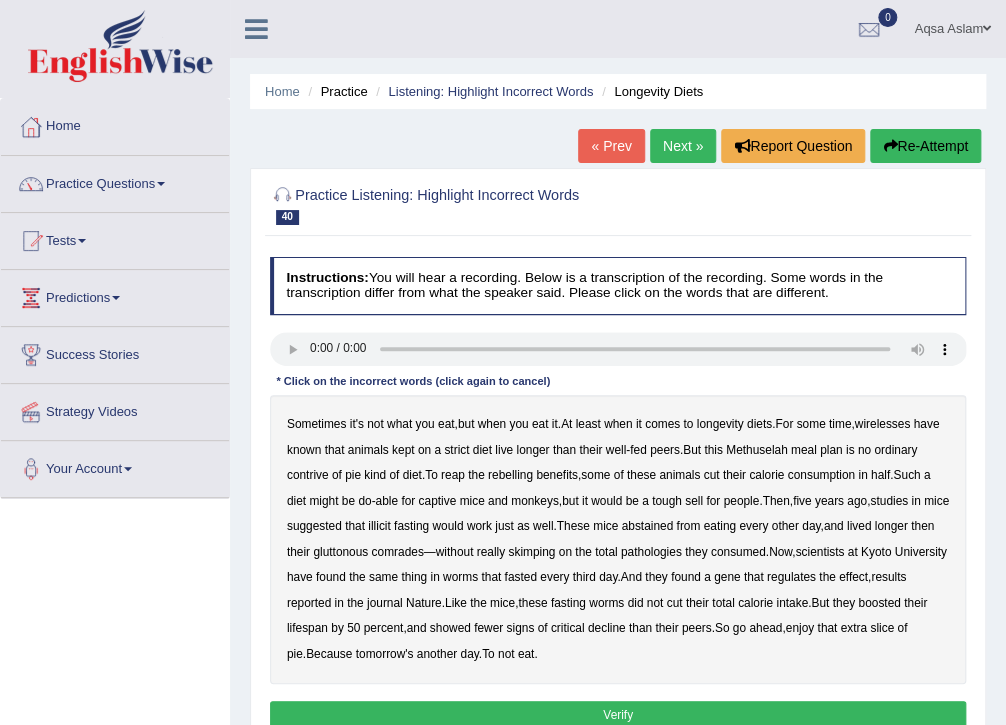 click on "wirelesses" at bounding box center (883, 424) 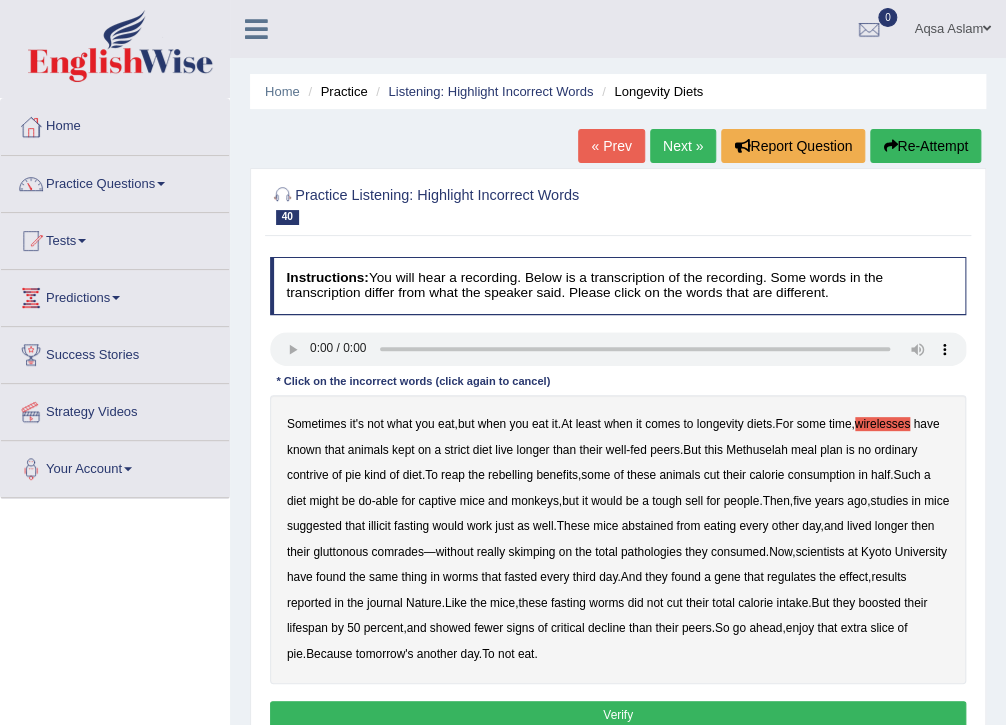click on "contrive" at bounding box center [308, 475] 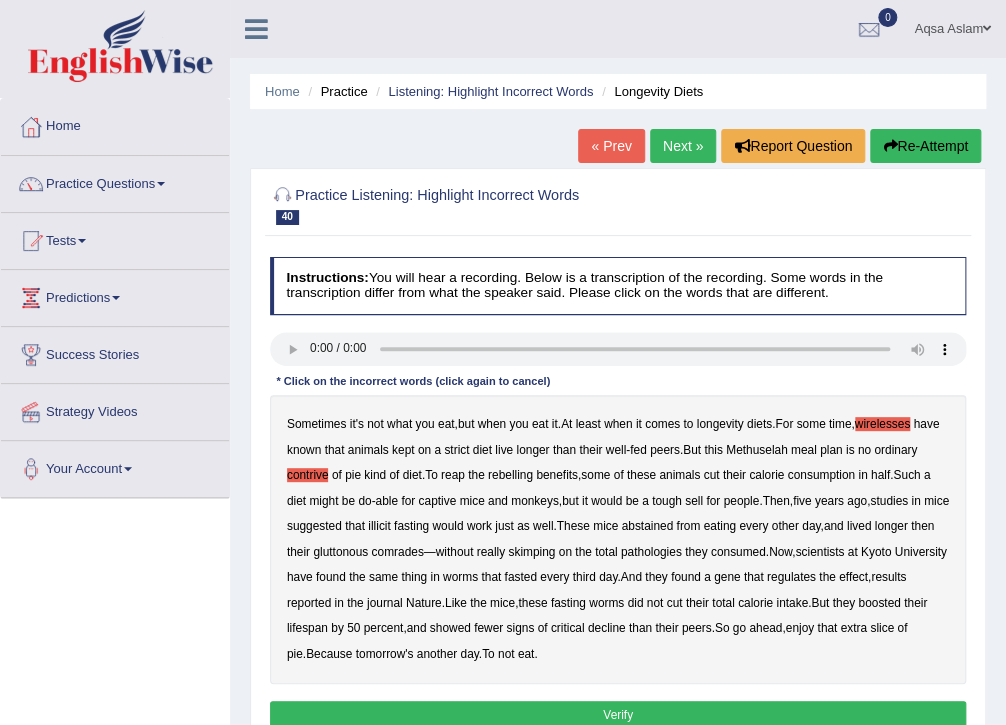click on "Re-Attempt" at bounding box center [925, 146] 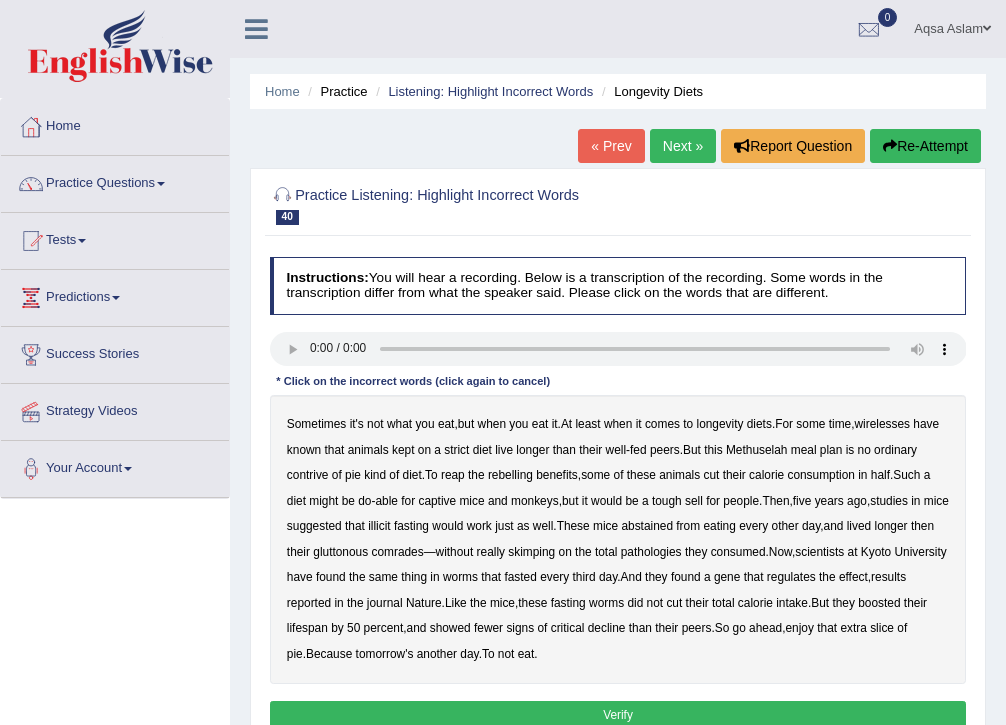 scroll, scrollTop: 0, scrollLeft: 0, axis: both 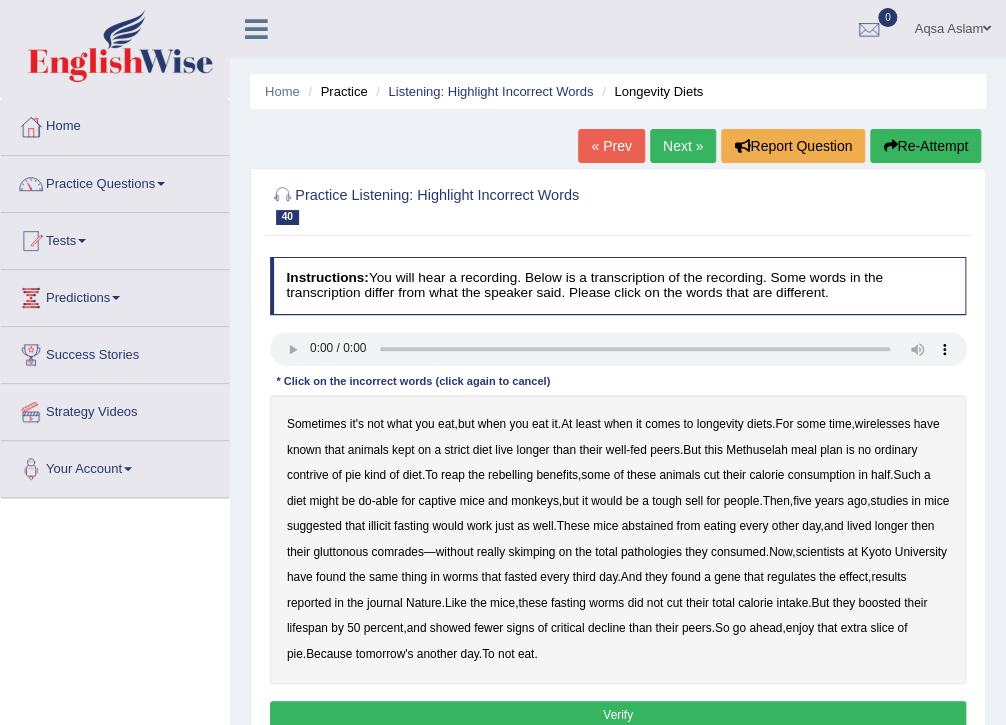 click on "wirelesses" at bounding box center (883, 424) 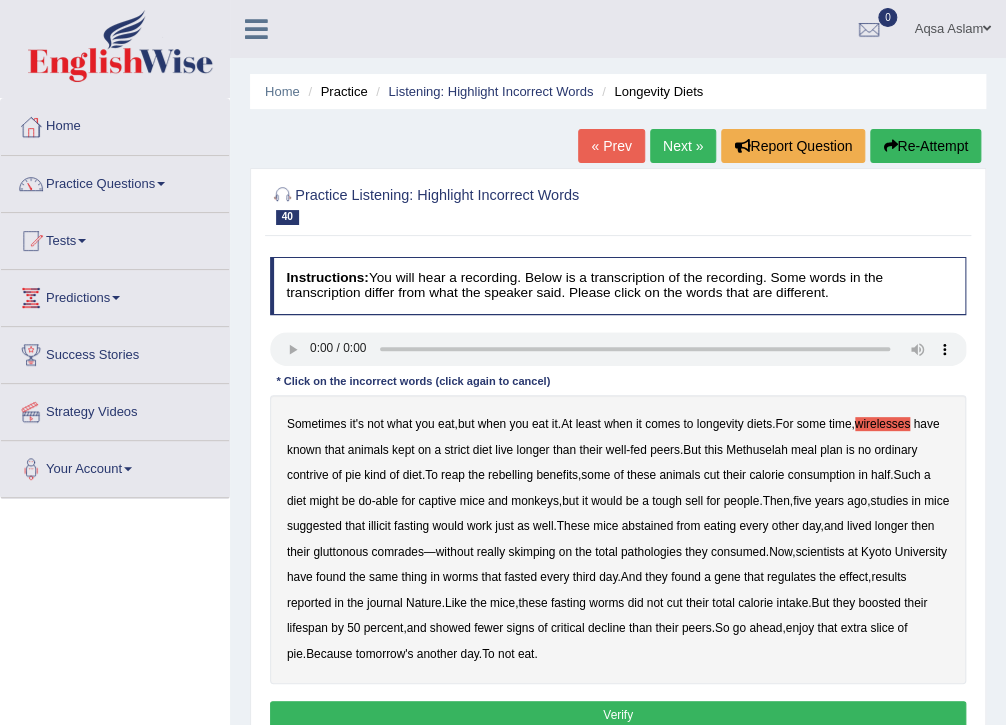 click on "contrive" at bounding box center [308, 475] 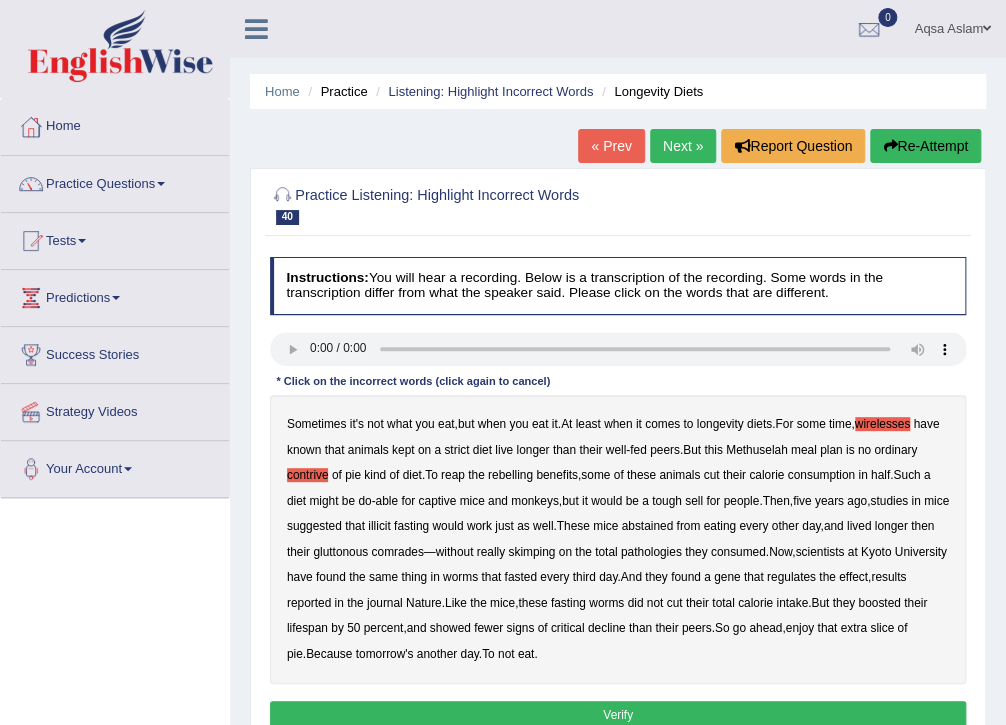 click on "rebelling" at bounding box center (510, 475) 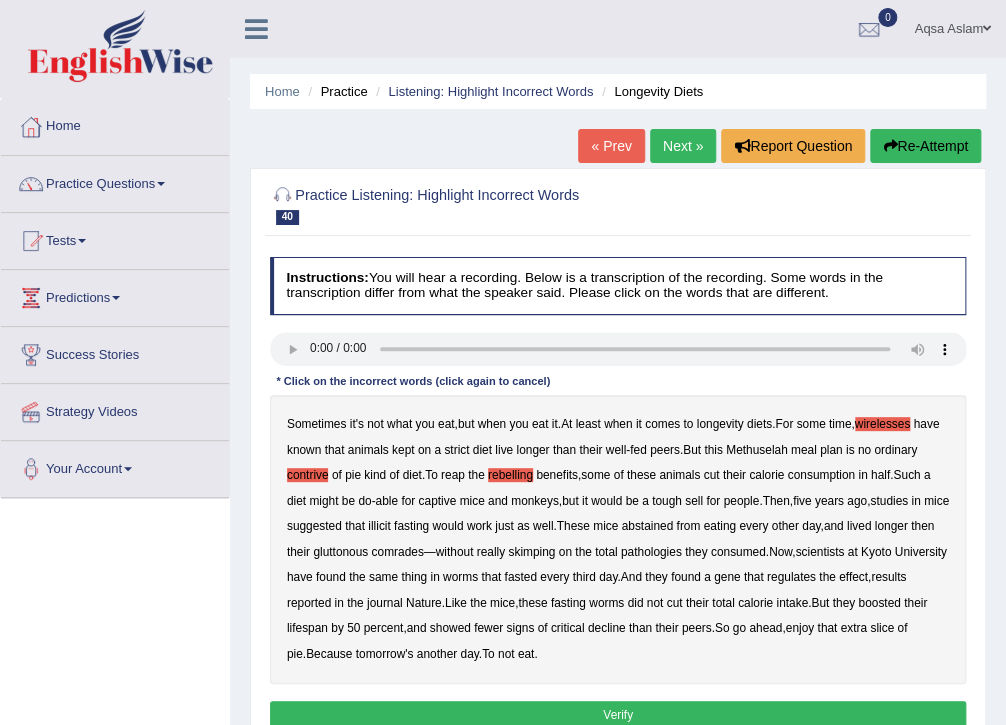 click on "illicit" at bounding box center [379, 526] 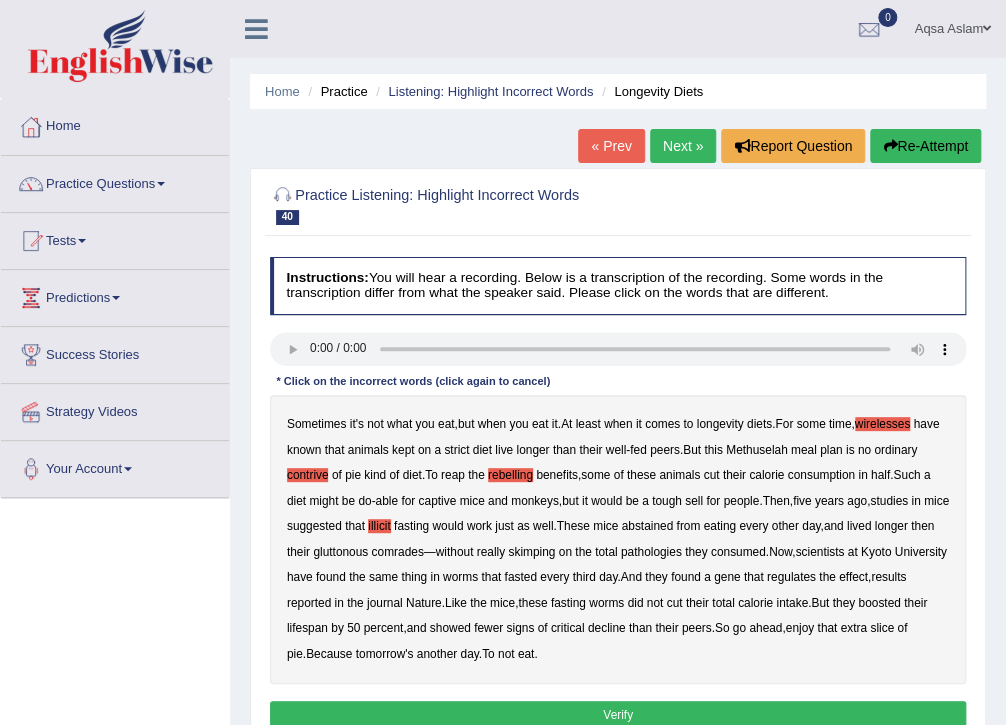 click on "pathologies" at bounding box center [651, 552] 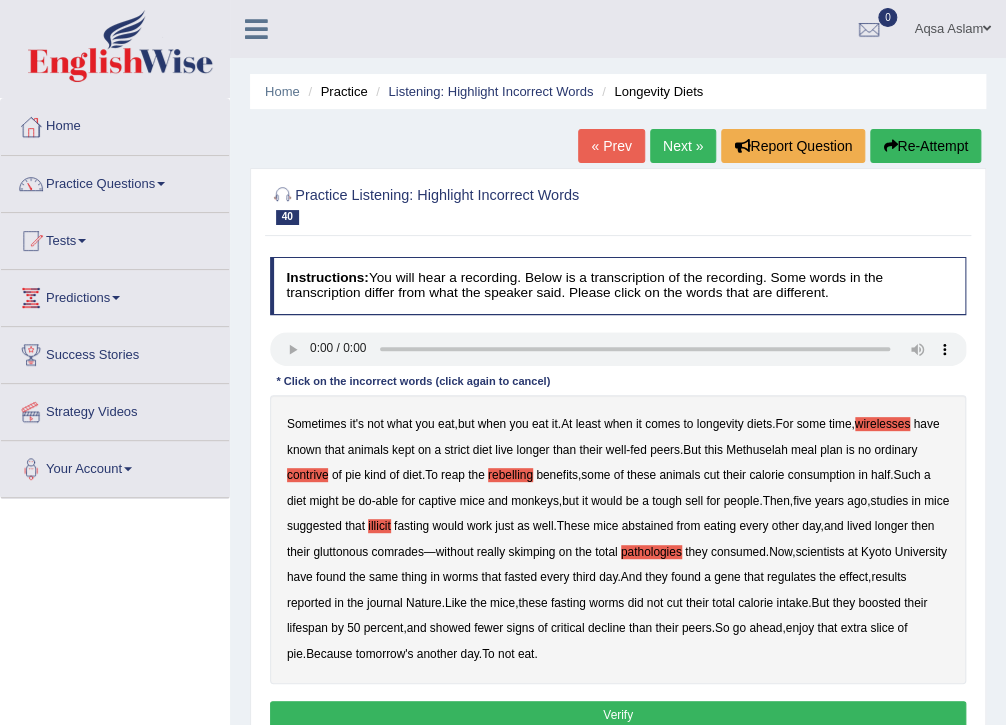 click on "critical" at bounding box center [568, 628] 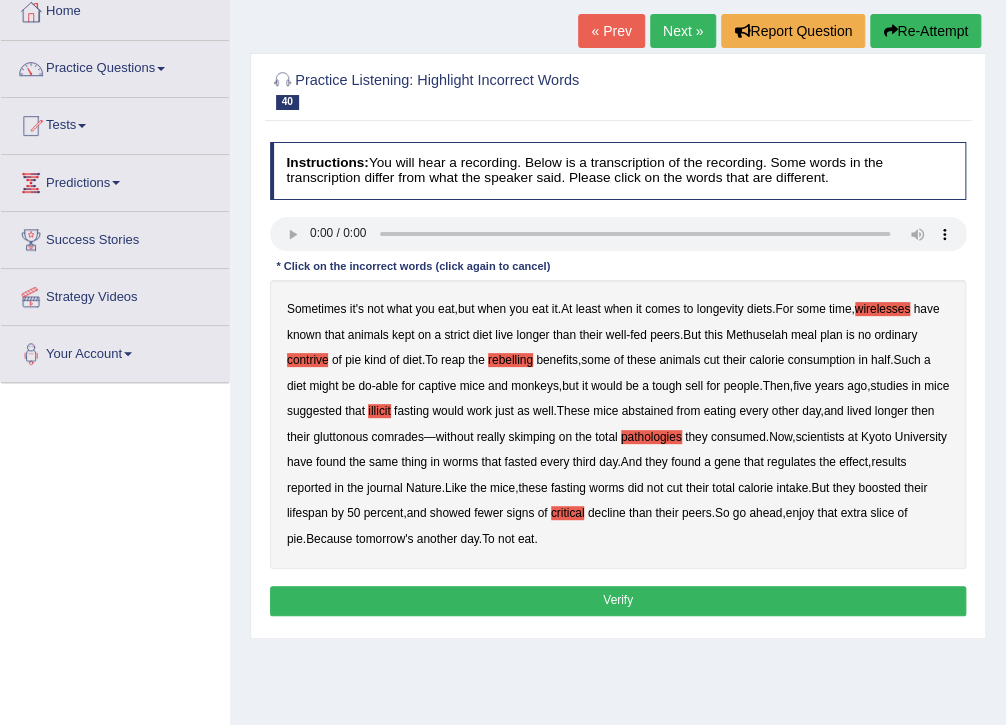 scroll, scrollTop: 160, scrollLeft: 0, axis: vertical 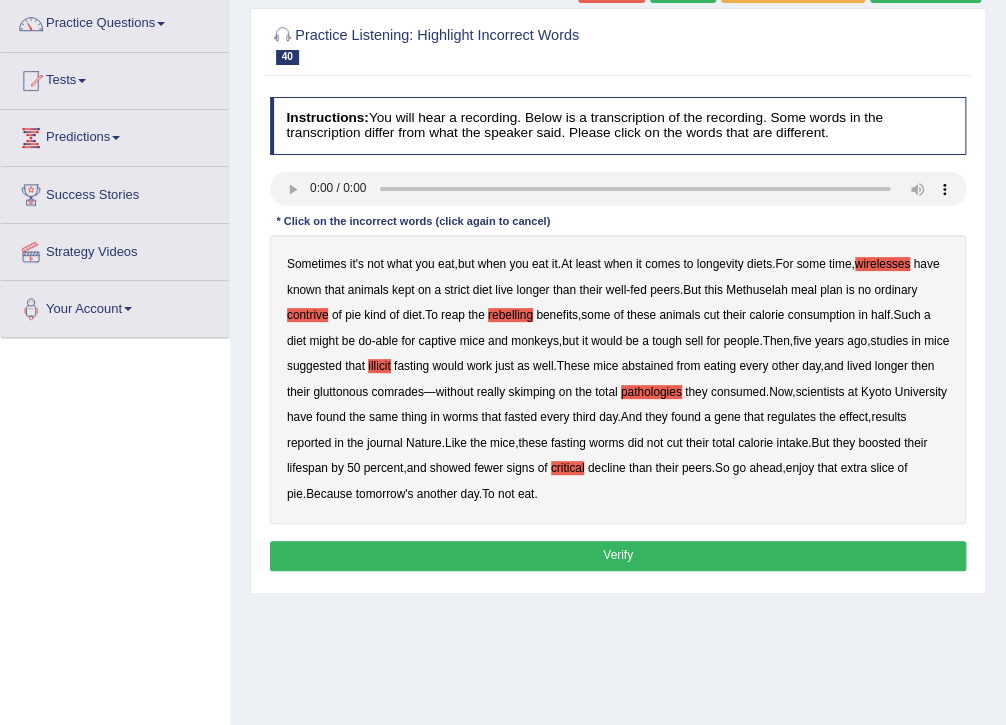 click on "Verify" at bounding box center [618, 555] 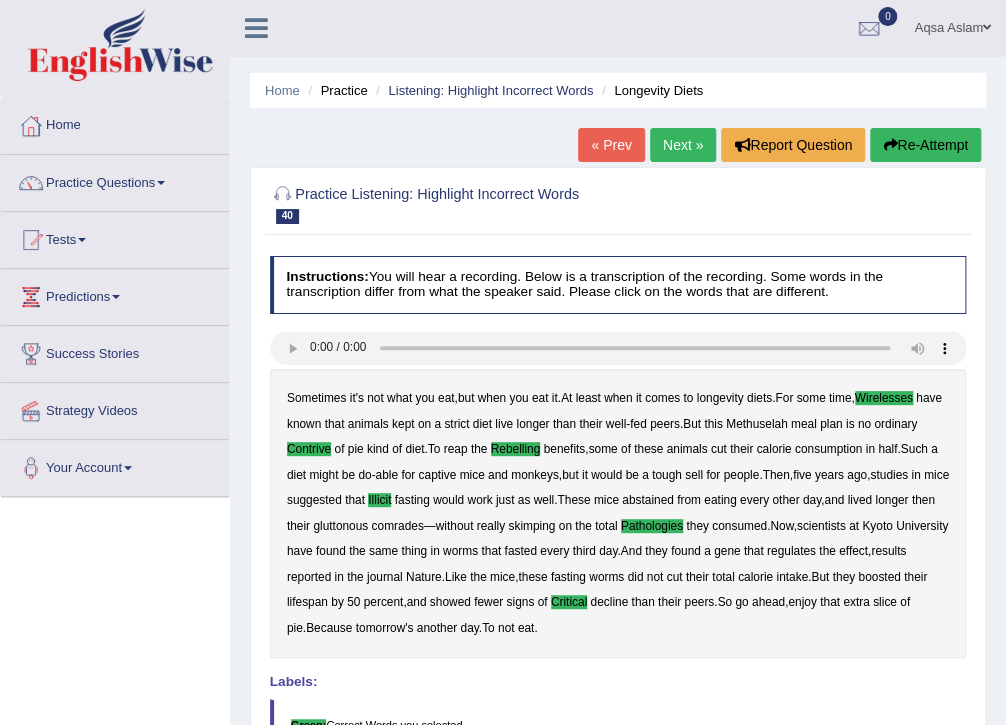 scroll, scrollTop: 0, scrollLeft: 0, axis: both 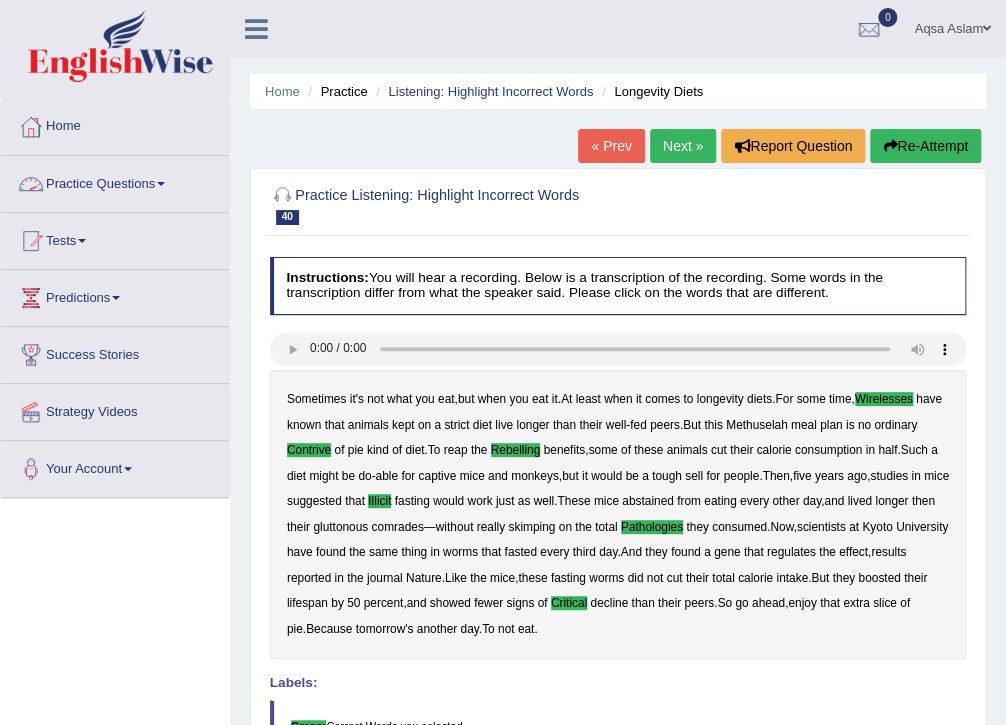 click on "Practice Questions" at bounding box center [115, 181] 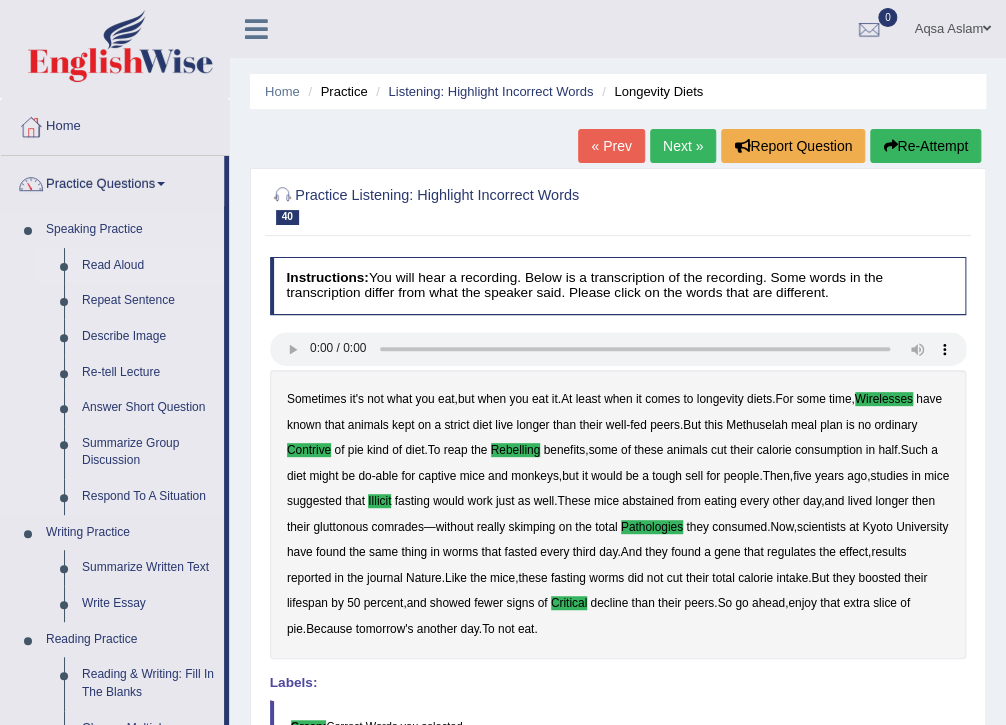 click on "Read Aloud" at bounding box center (148, 266) 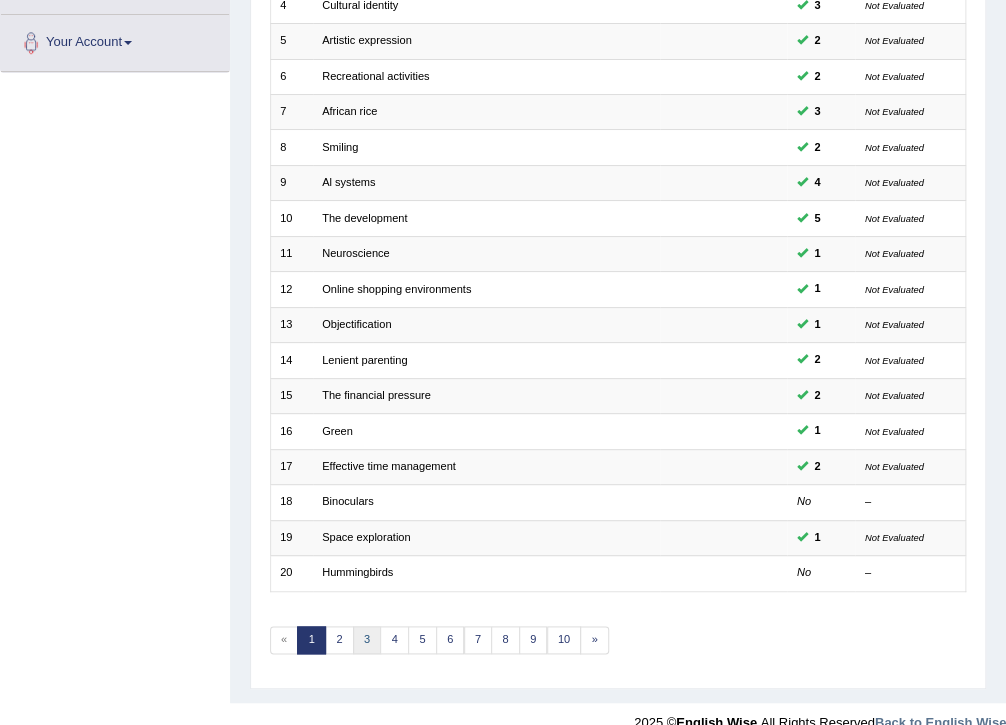 scroll, scrollTop: 0, scrollLeft: 0, axis: both 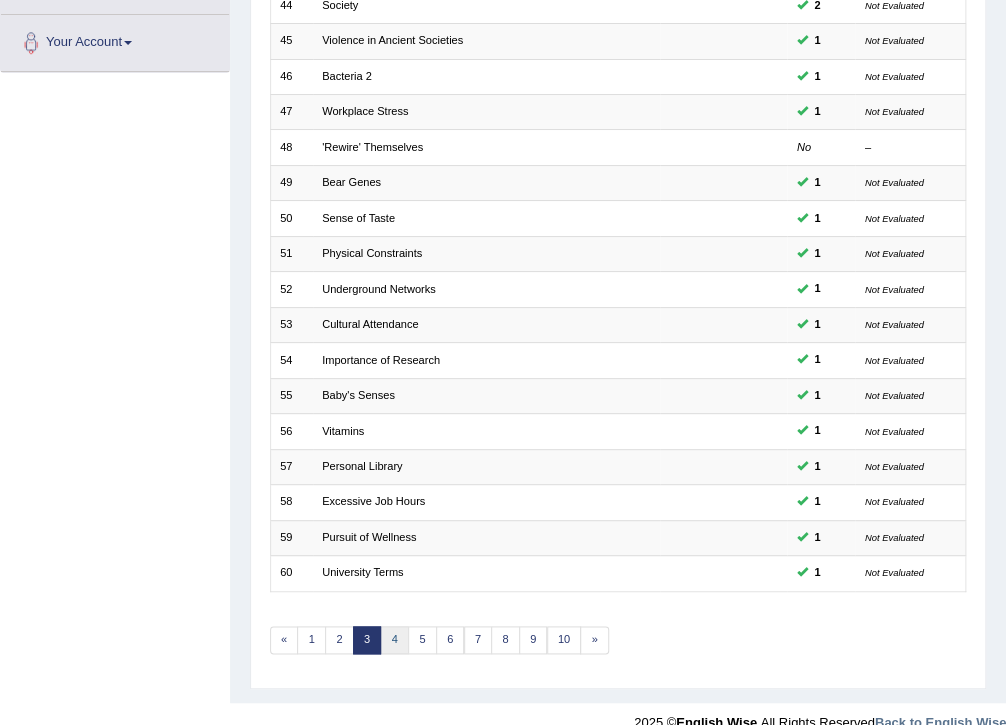 click on "4" at bounding box center [394, 640] 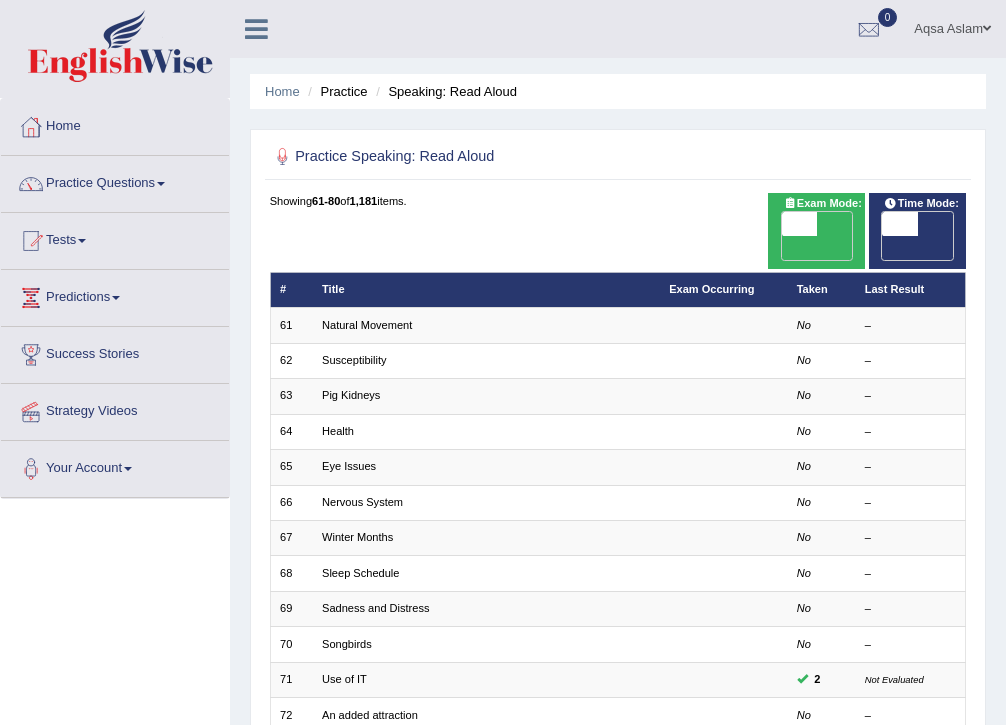 scroll, scrollTop: 0, scrollLeft: 0, axis: both 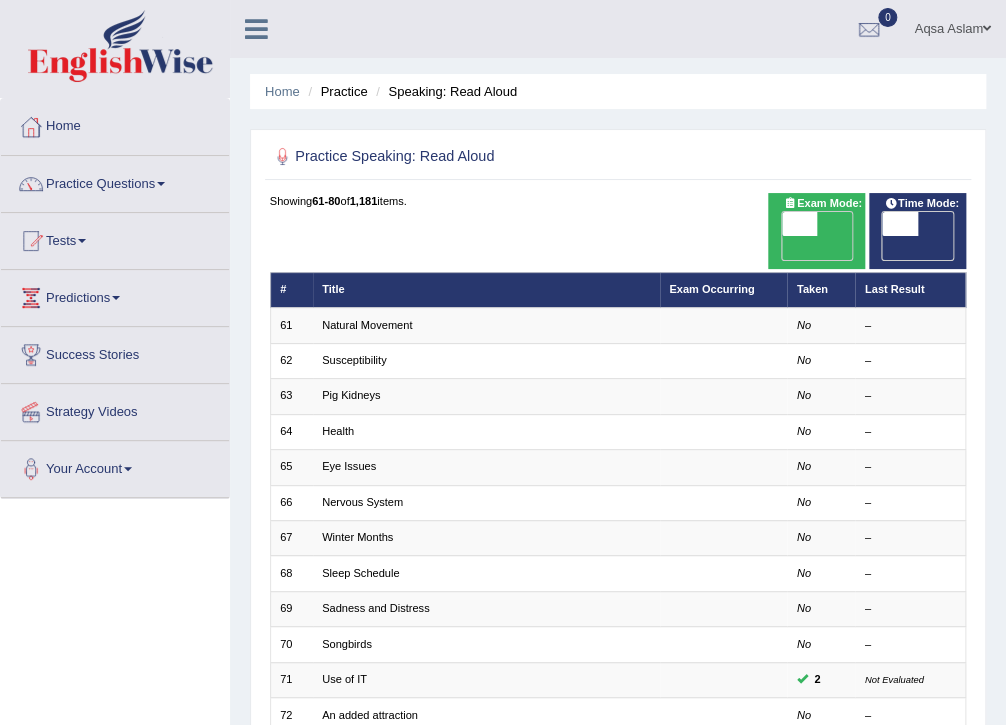 click on "Natural Movement" at bounding box center (367, 325) 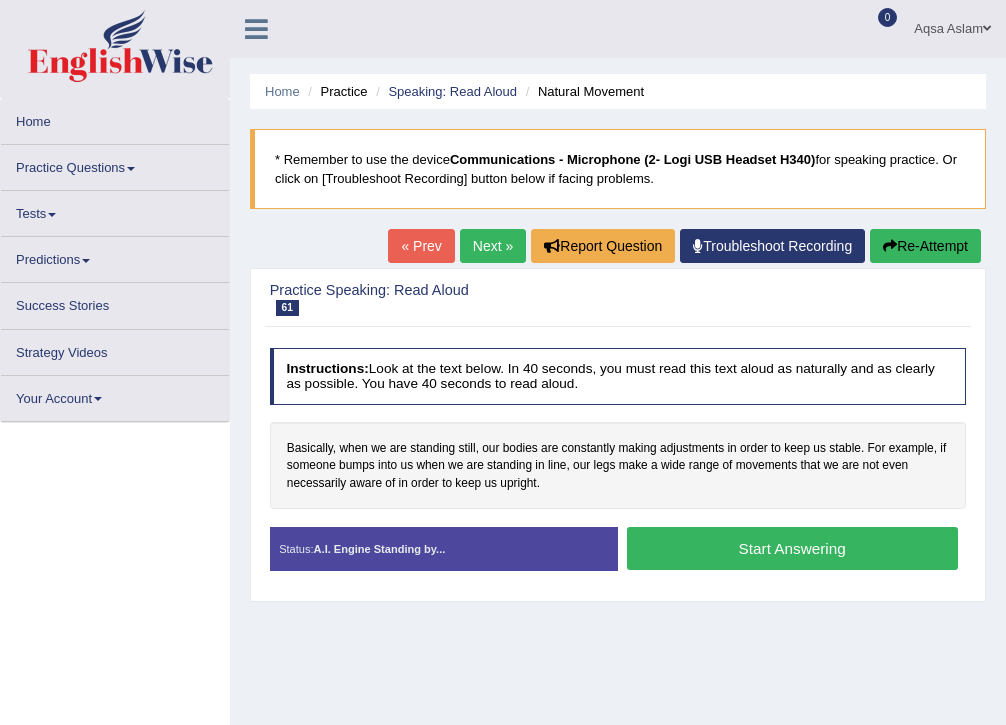 scroll, scrollTop: 0, scrollLeft: 0, axis: both 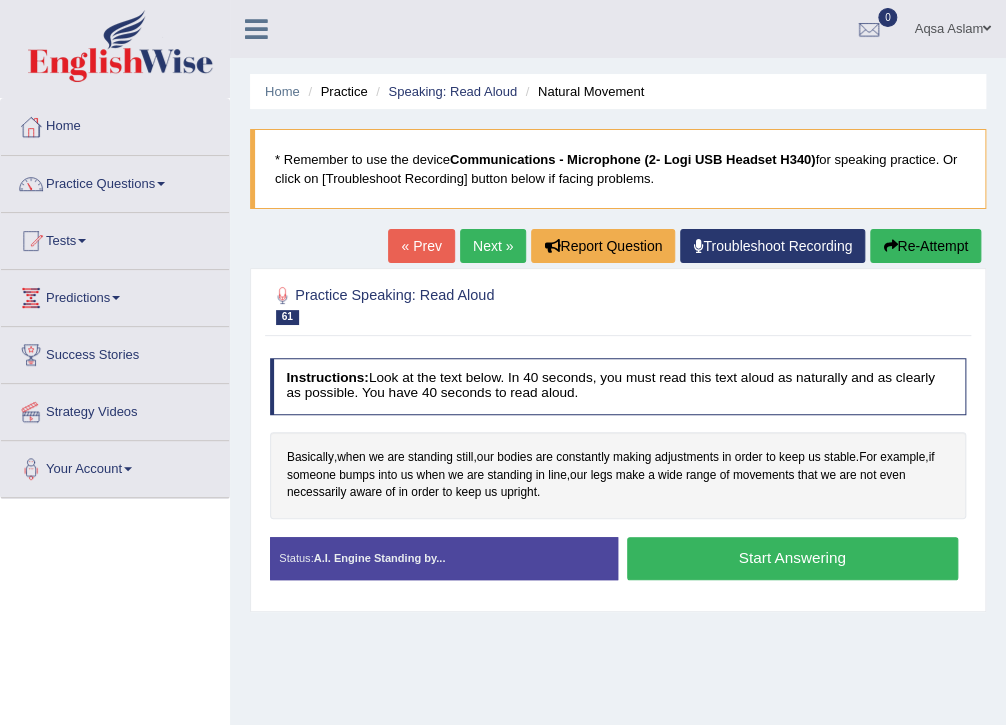 click on "Start Answering" at bounding box center (792, 558) 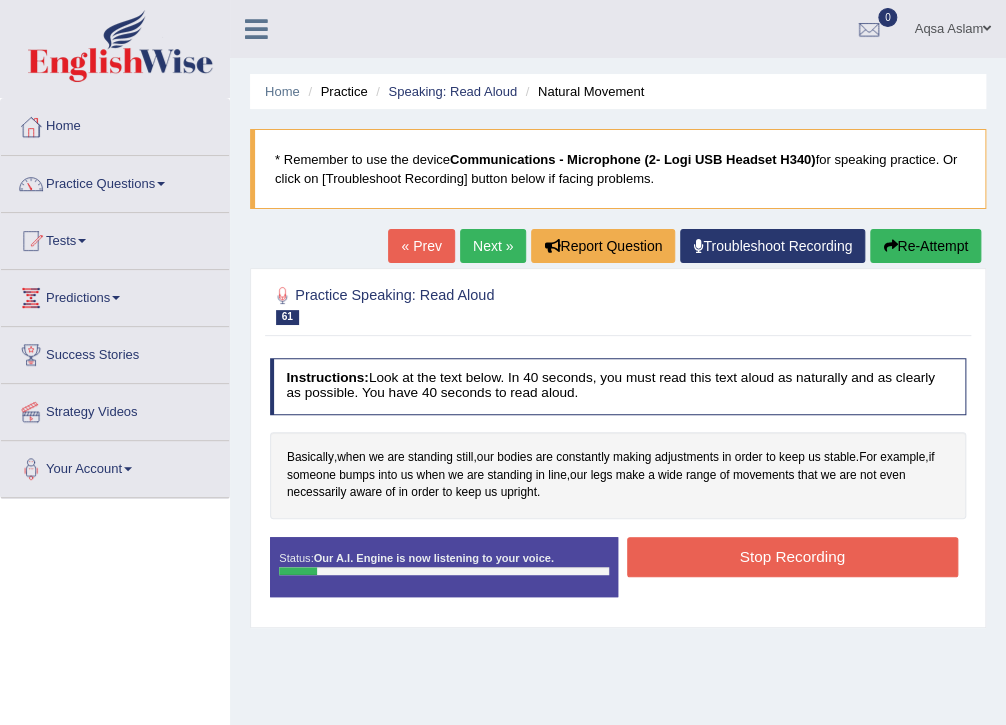 click at bounding box center [890, 246] 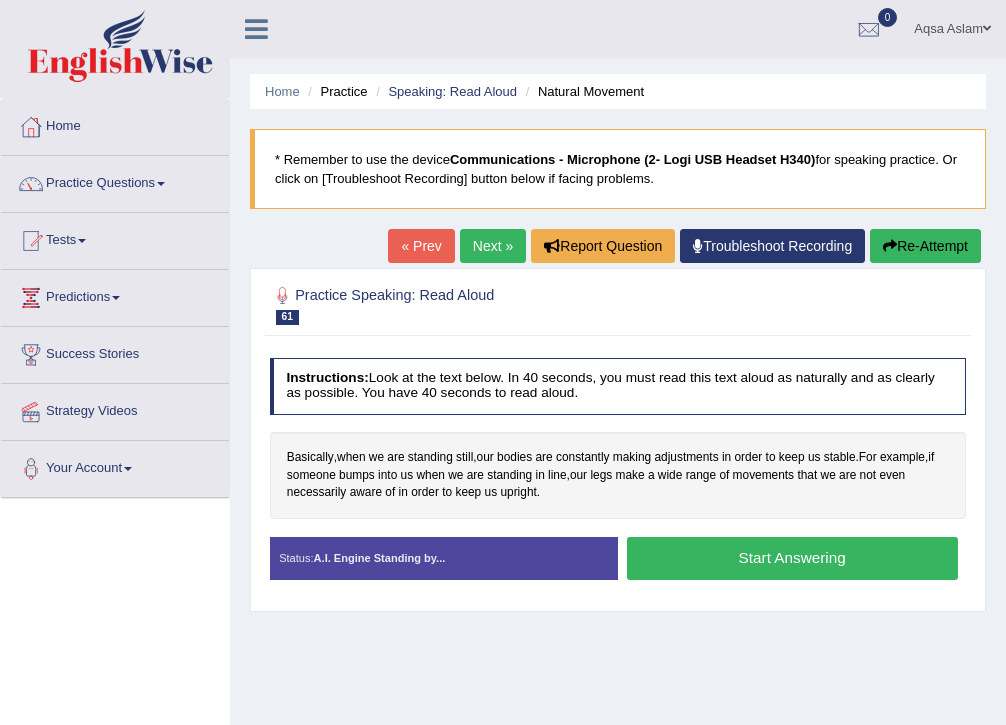 scroll, scrollTop: 0, scrollLeft: 0, axis: both 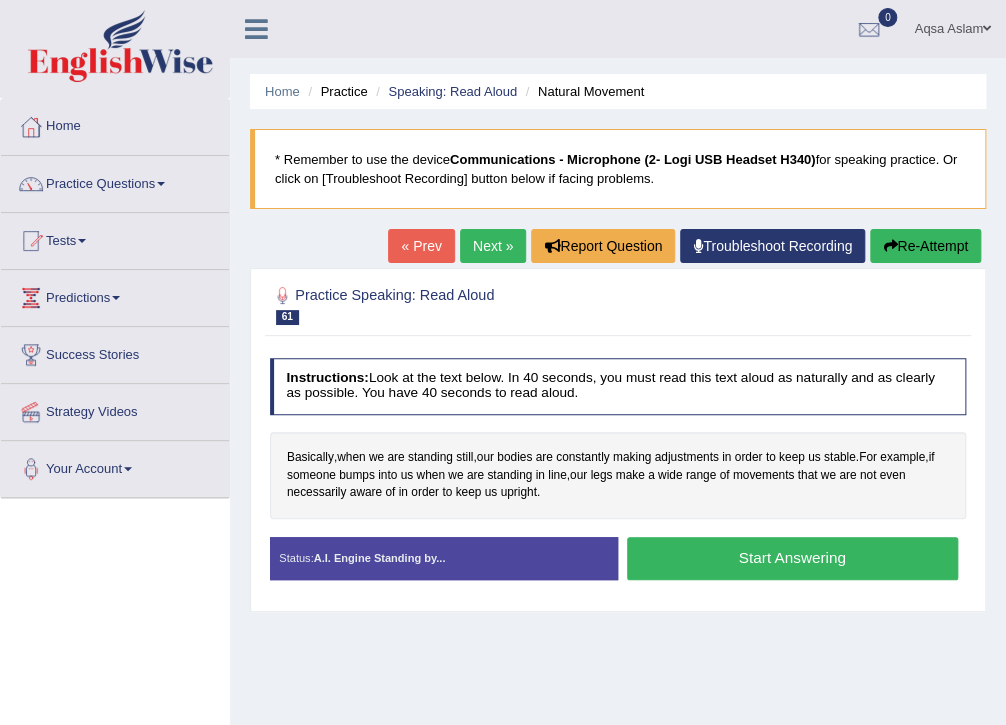 click on "Start Answering" at bounding box center (792, 558) 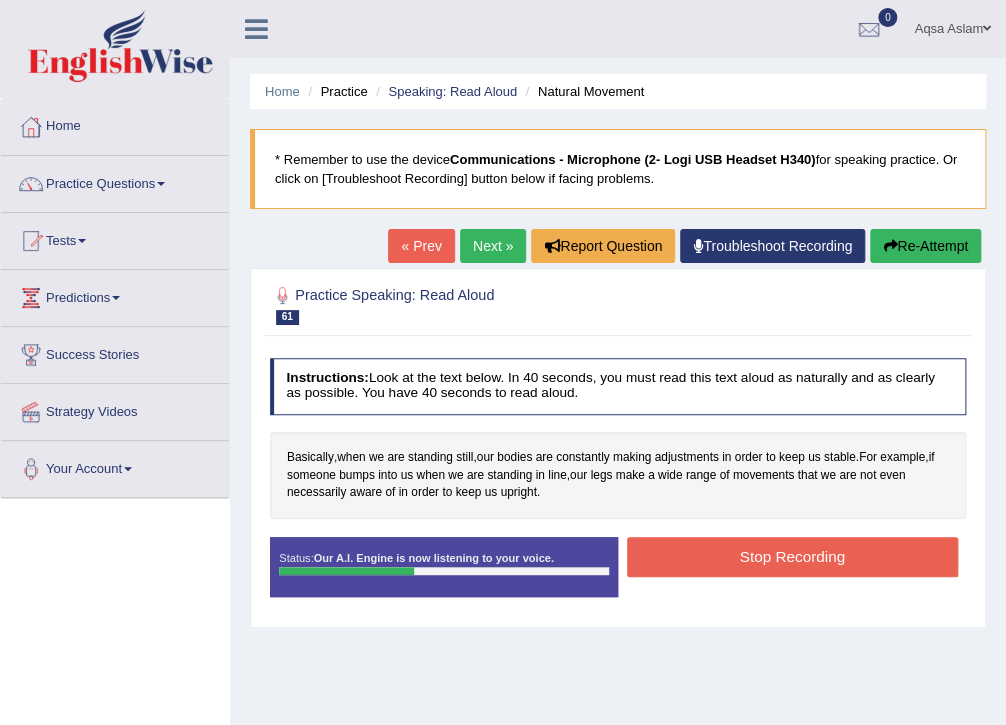 click on "Stop Recording" at bounding box center (792, 556) 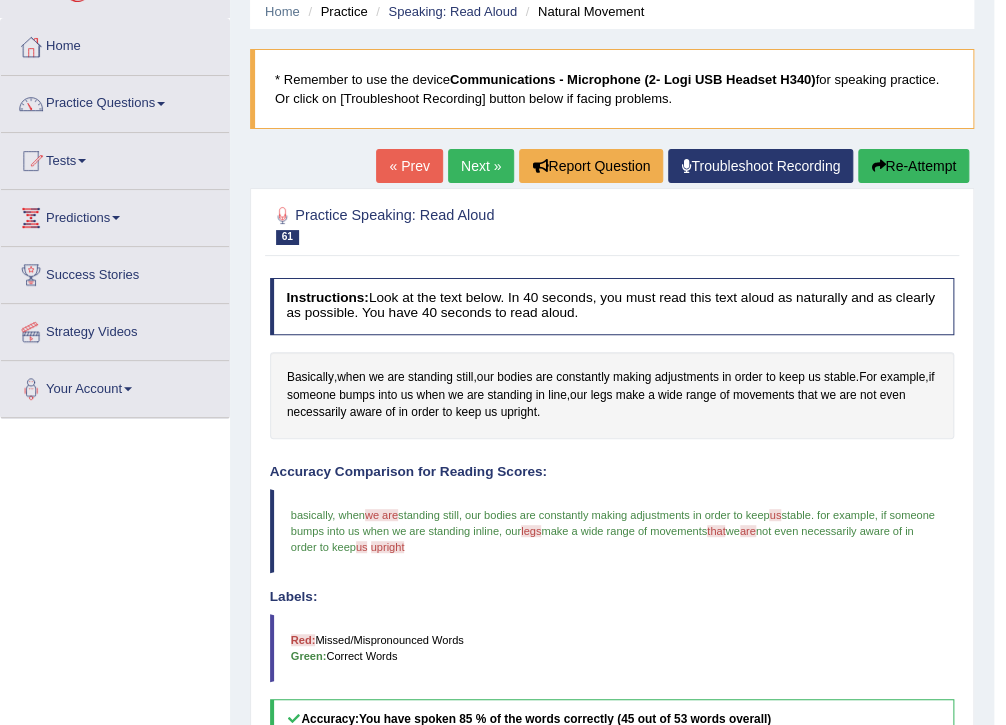 scroll, scrollTop: 80, scrollLeft: 0, axis: vertical 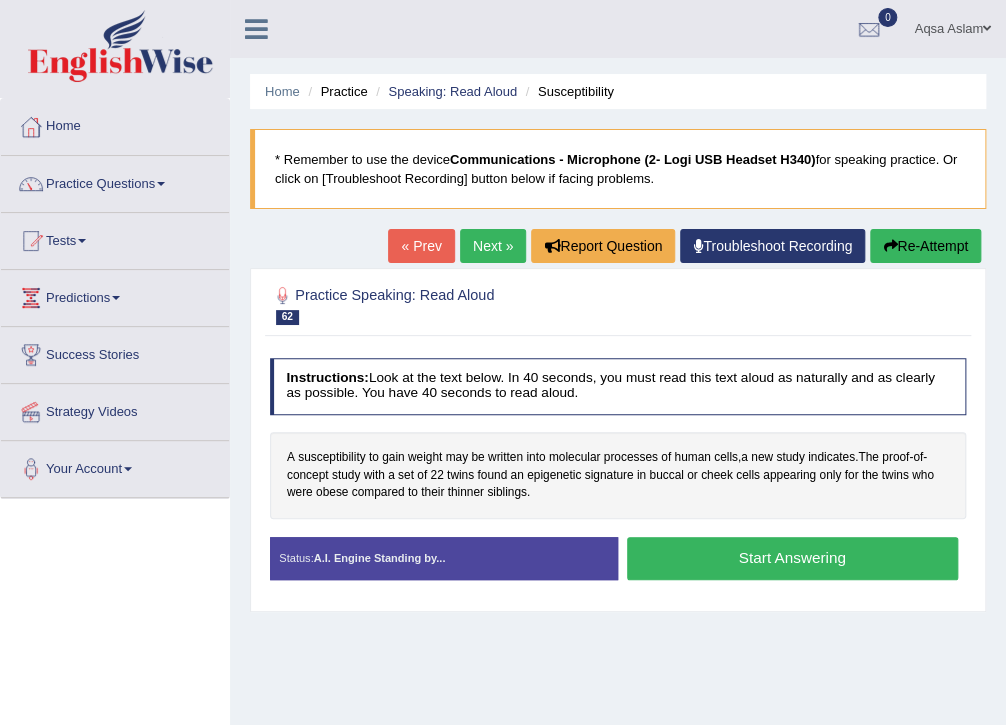 click on "Next »" at bounding box center (493, 246) 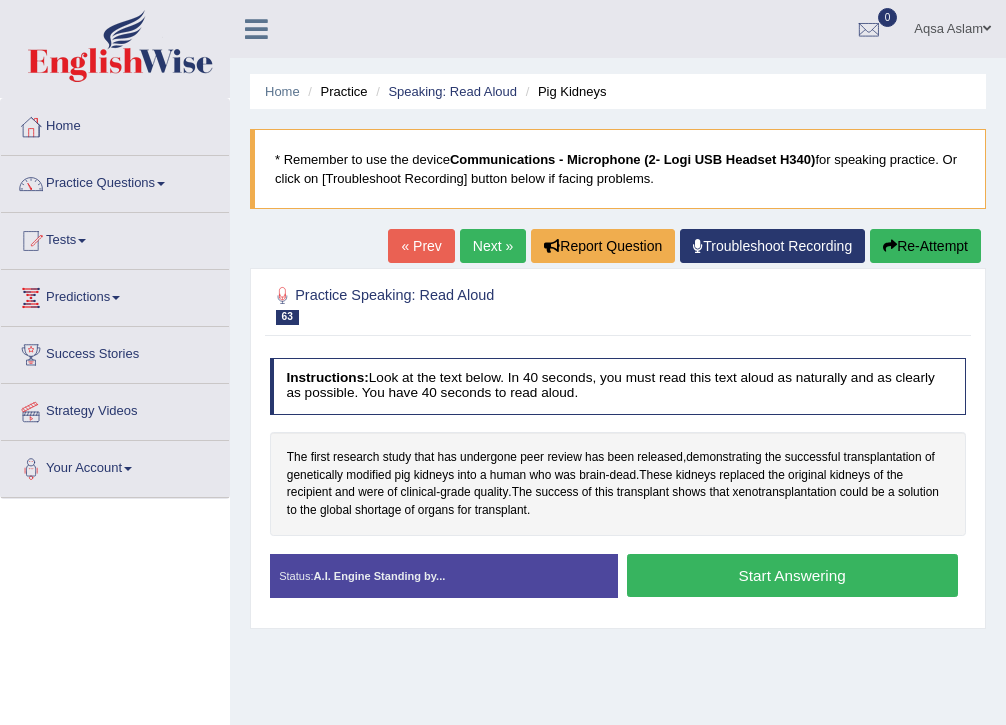 scroll, scrollTop: 0, scrollLeft: 0, axis: both 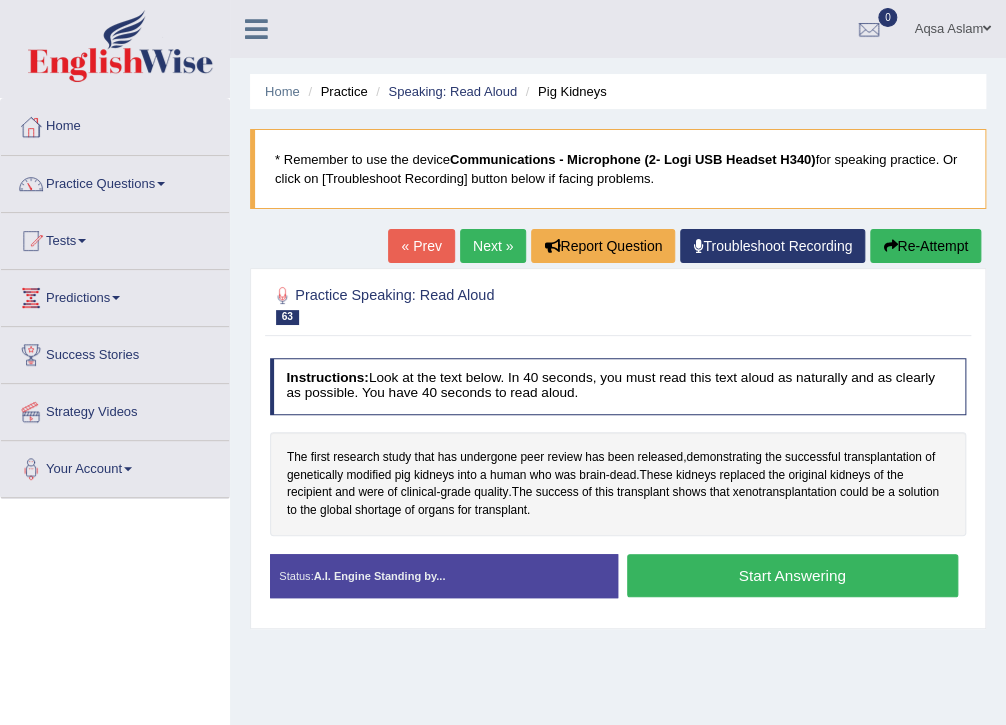 click on "Start Answering" at bounding box center [792, 575] 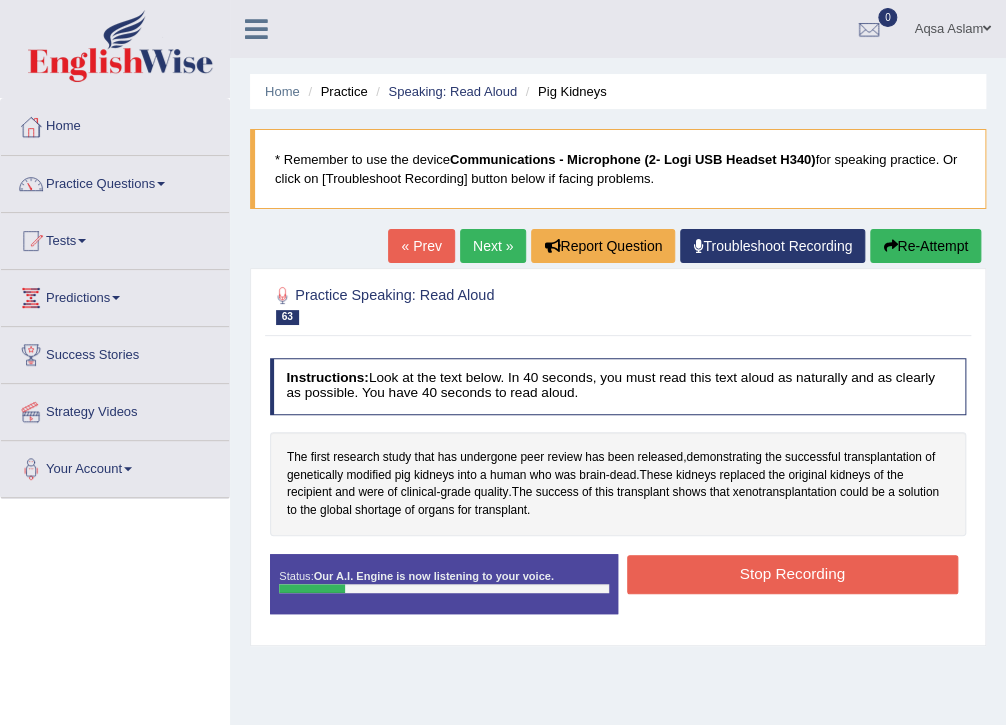 click on "Re-Attempt" at bounding box center (925, 246) 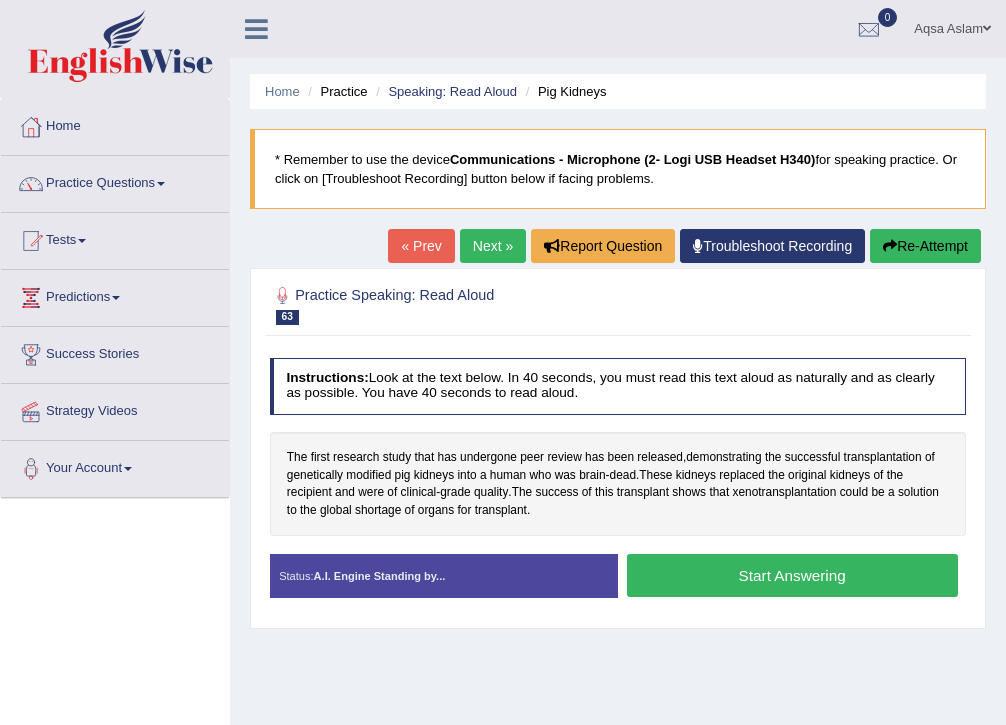 scroll, scrollTop: 0, scrollLeft: 0, axis: both 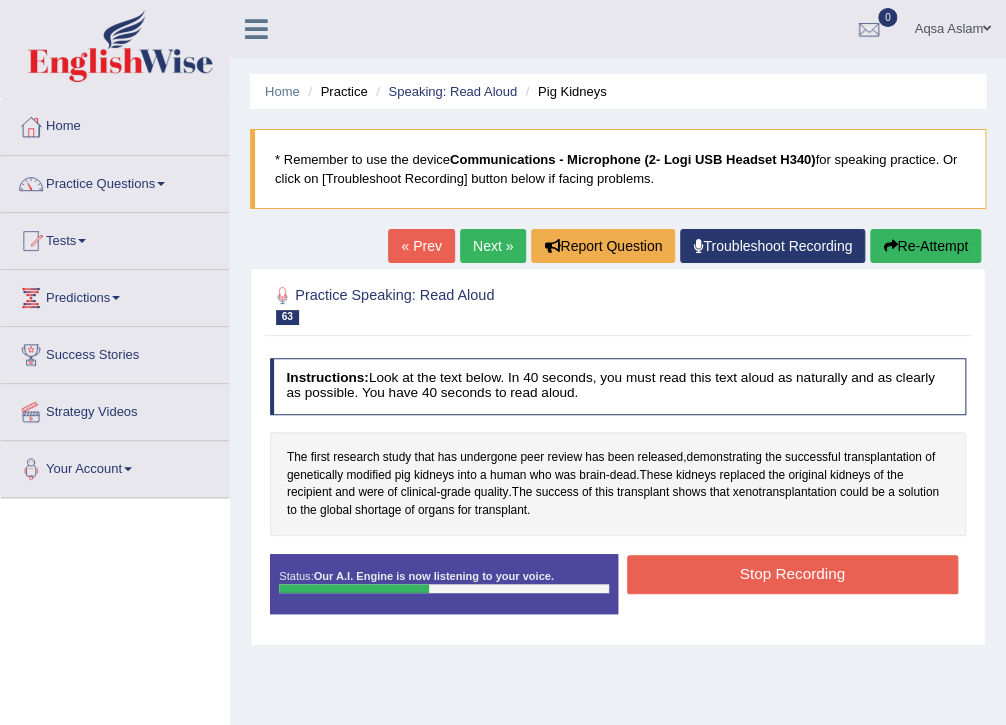 click on "Next »" at bounding box center (493, 246) 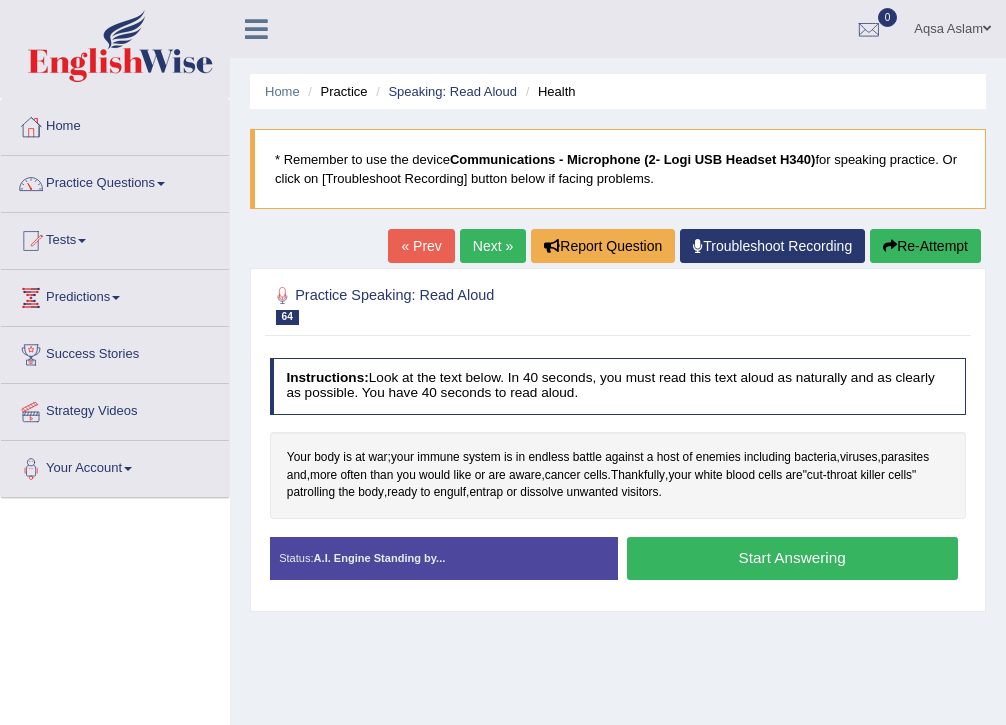 scroll, scrollTop: 0, scrollLeft: 0, axis: both 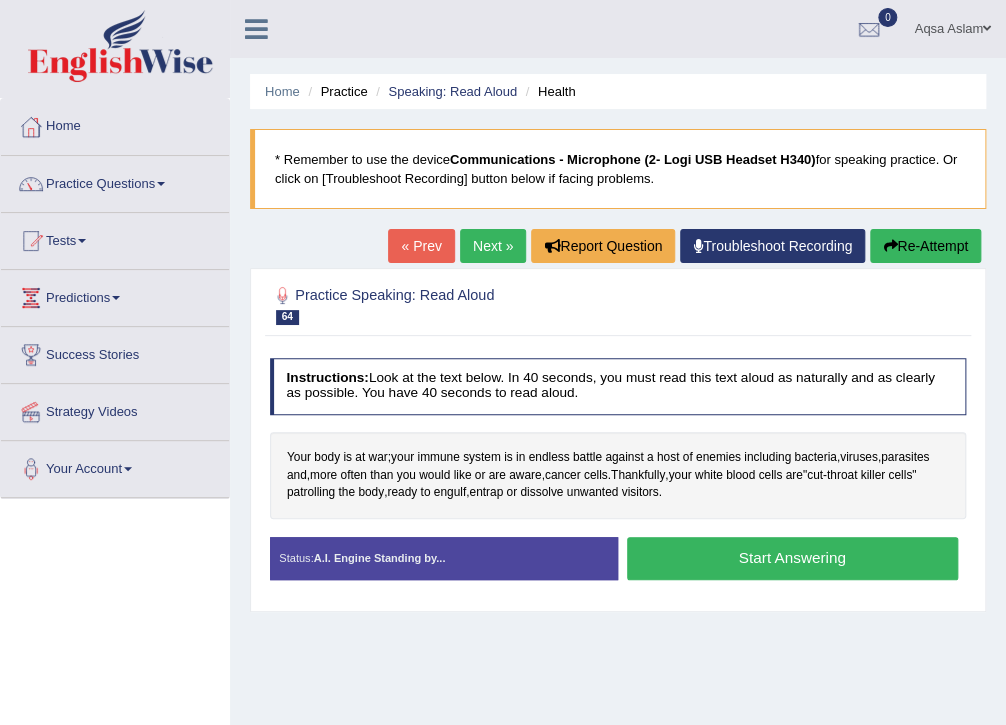 click on "Start Answering" at bounding box center [792, 558] 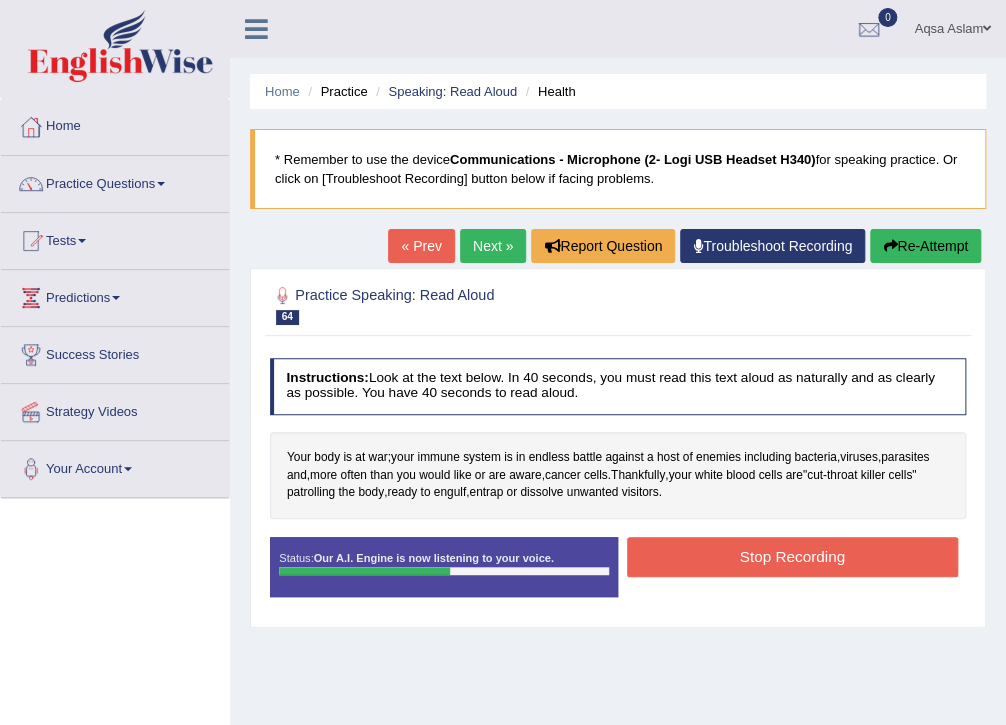 click on "Stop Recording" at bounding box center [792, 556] 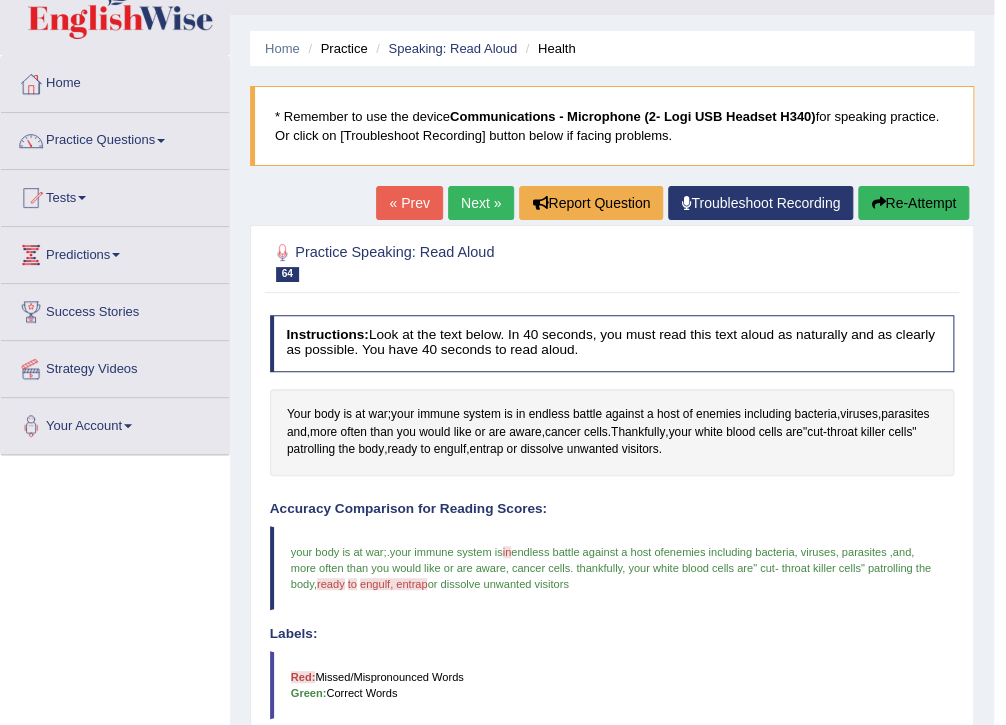 scroll, scrollTop: 0, scrollLeft: 0, axis: both 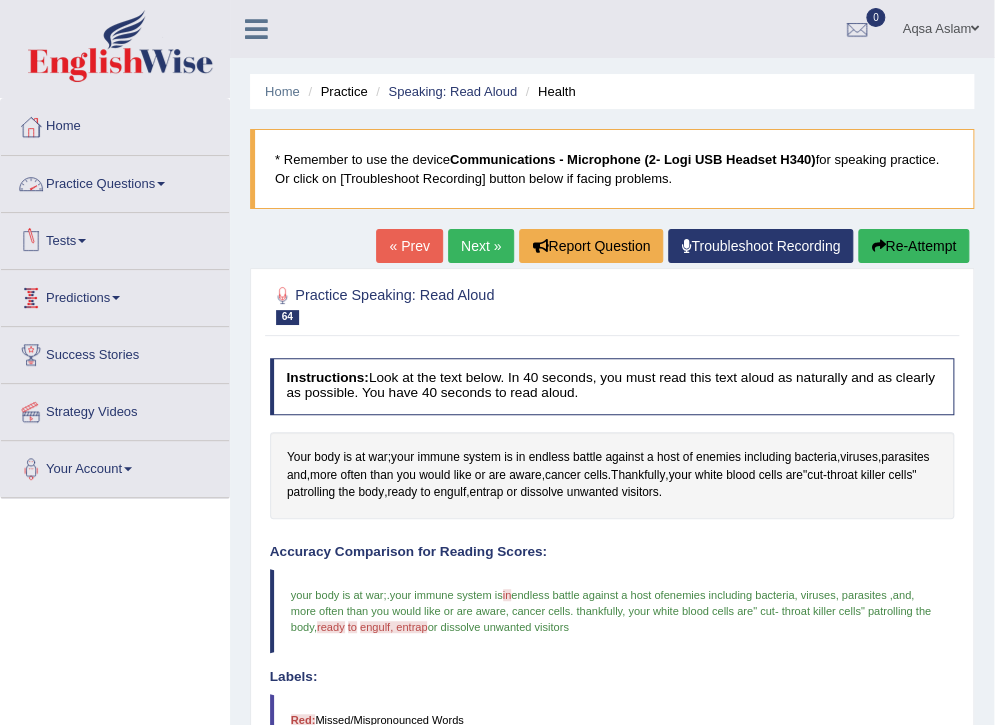 click on "Practice Questions" at bounding box center (115, 181) 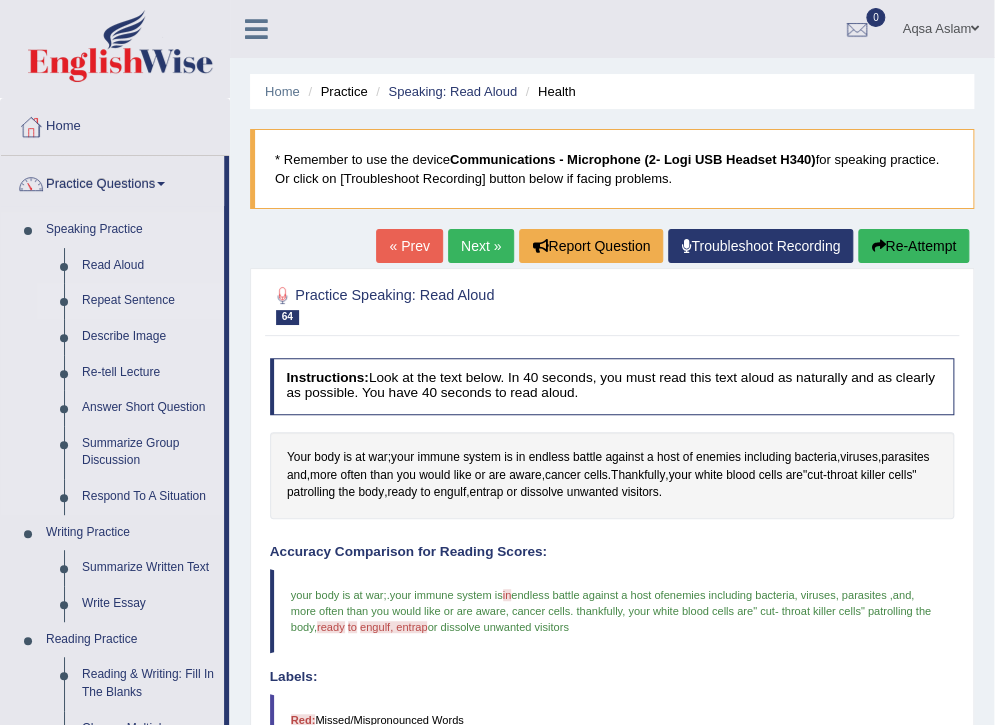 click on "Repeat Sentence" at bounding box center (148, 301) 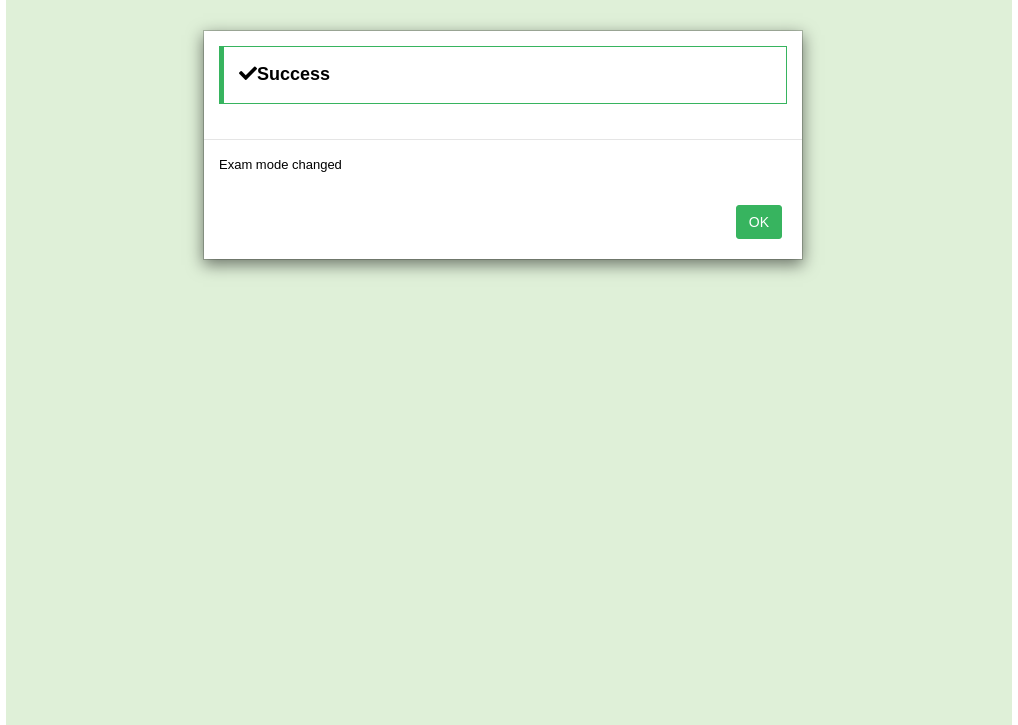 scroll, scrollTop: 0, scrollLeft: 0, axis: both 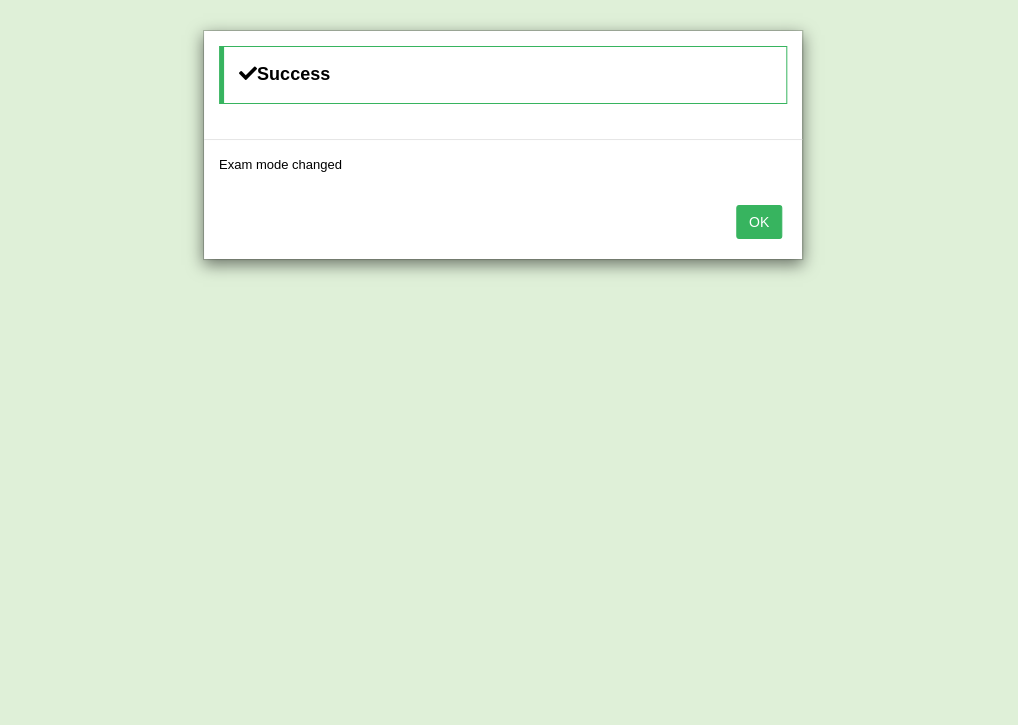 click on "OK" at bounding box center (759, 222) 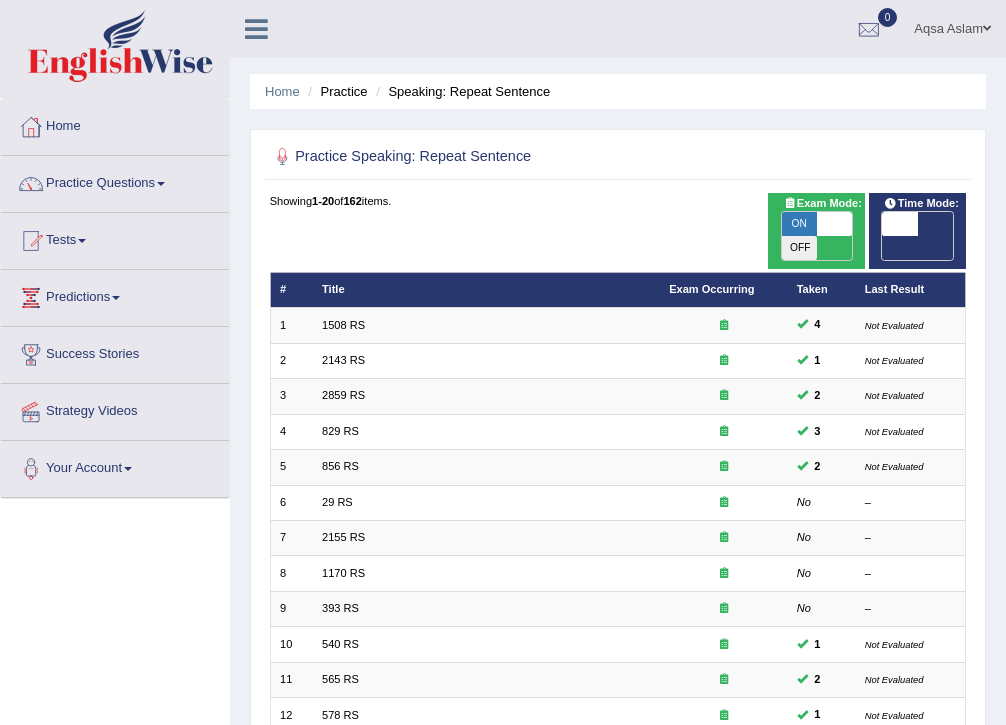click at bounding box center [899, 224] 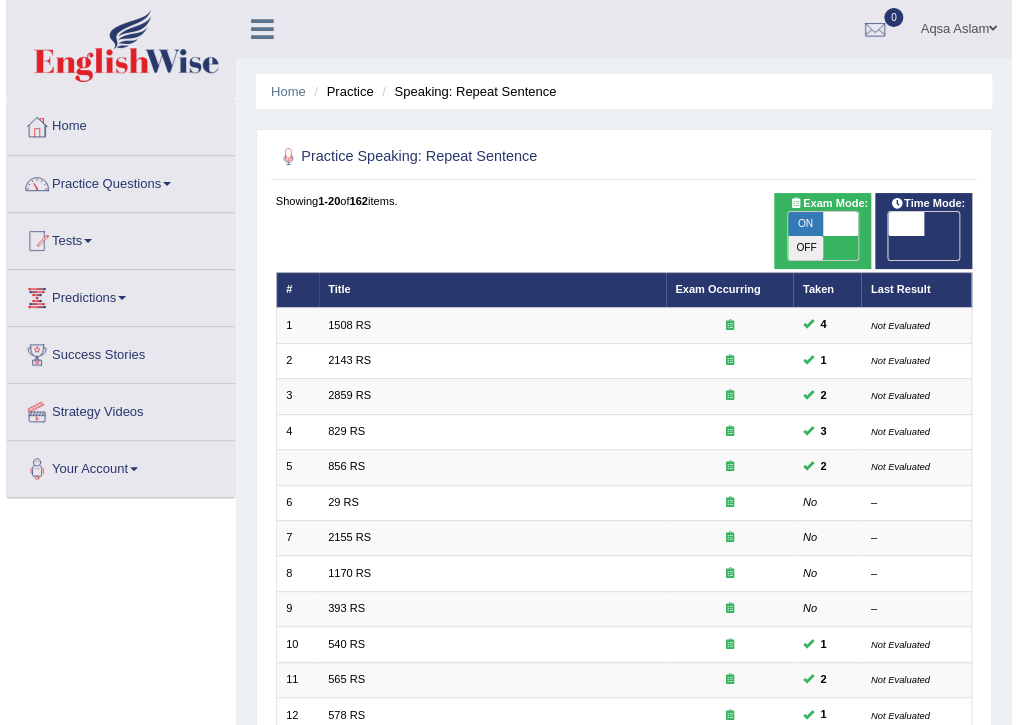 scroll, scrollTop: 0, scrollLeft: 0, axis: both 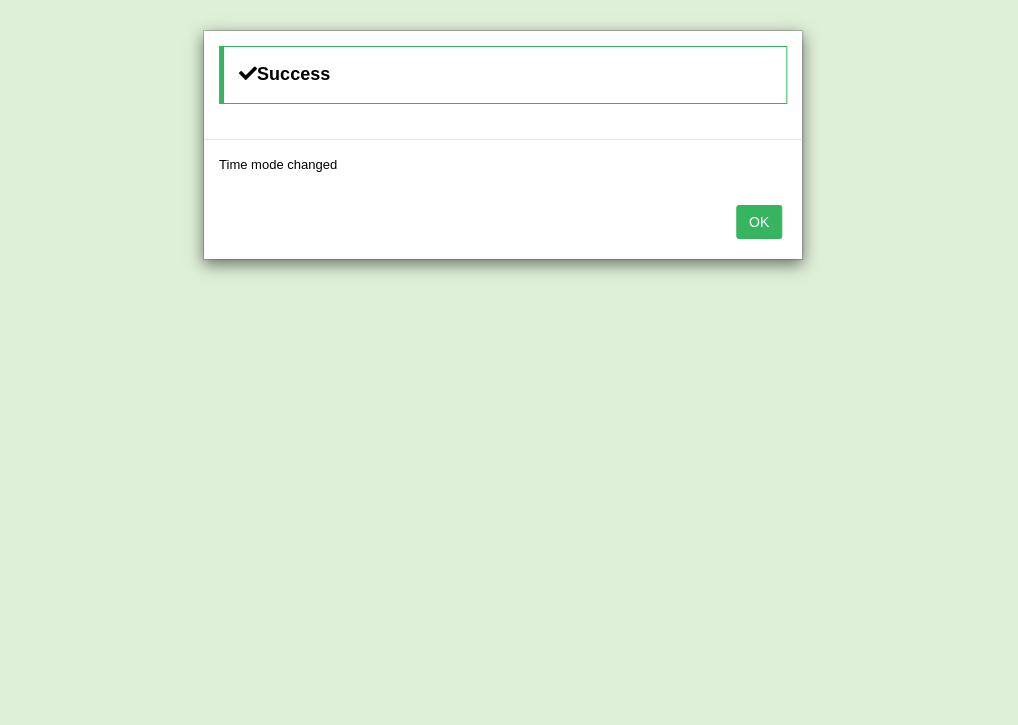 click on "OK" at bounding box center (759, 222) 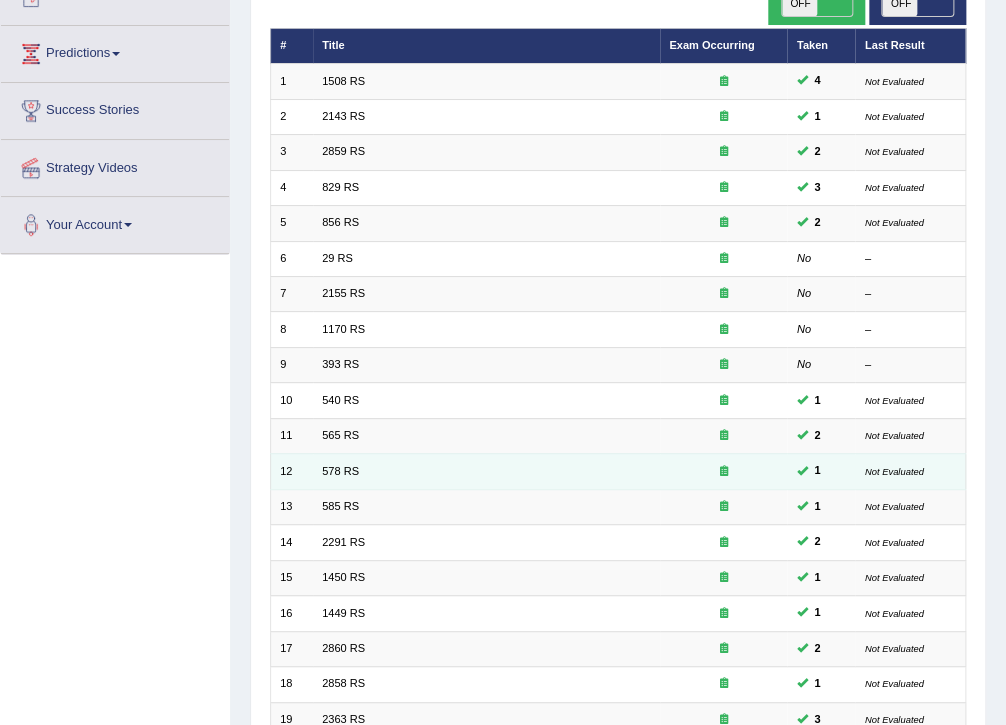 scroll, scrollTop: 426, scrollLeft: 0, axis: vertical 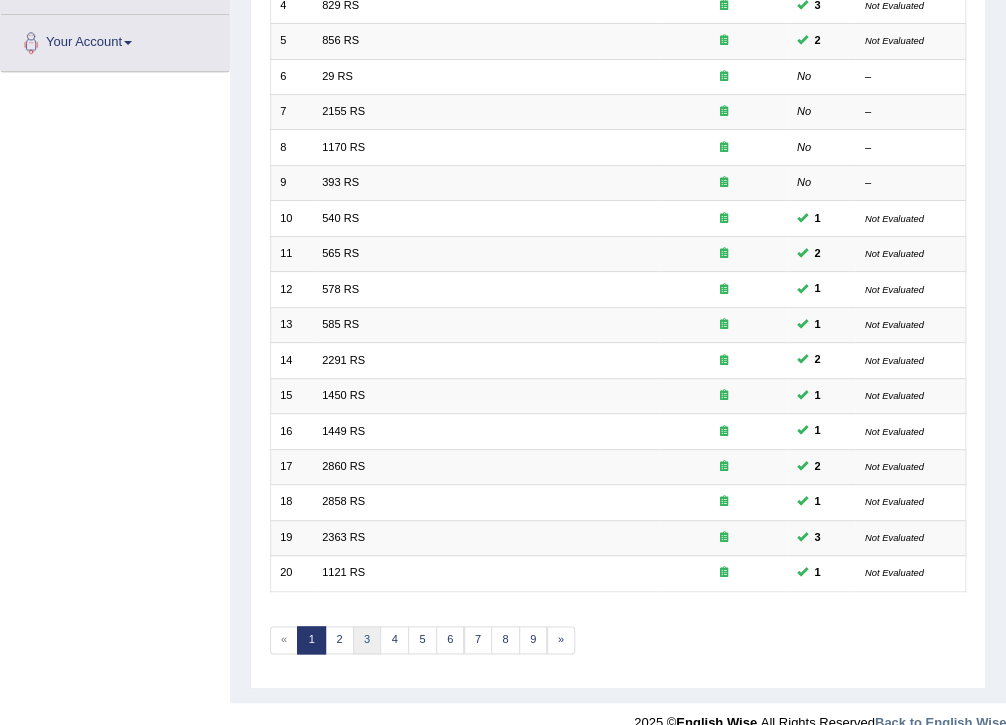 click on "3" at bounding box center (367, 640) 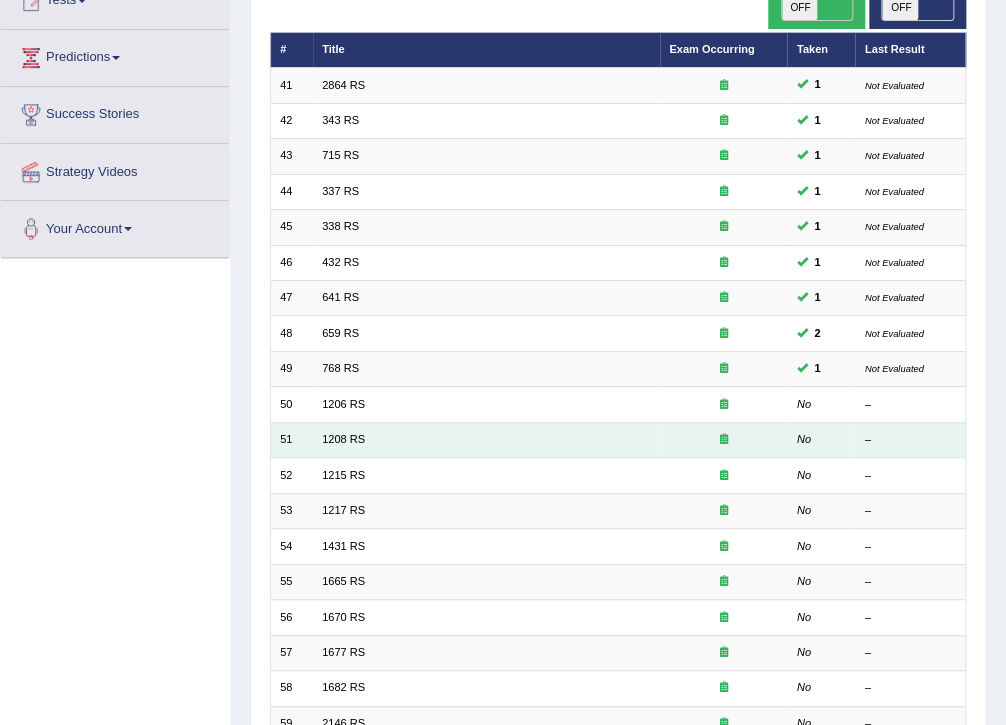 scroll, scrollTop: 240, scrollLeft: 0, axis: vertical 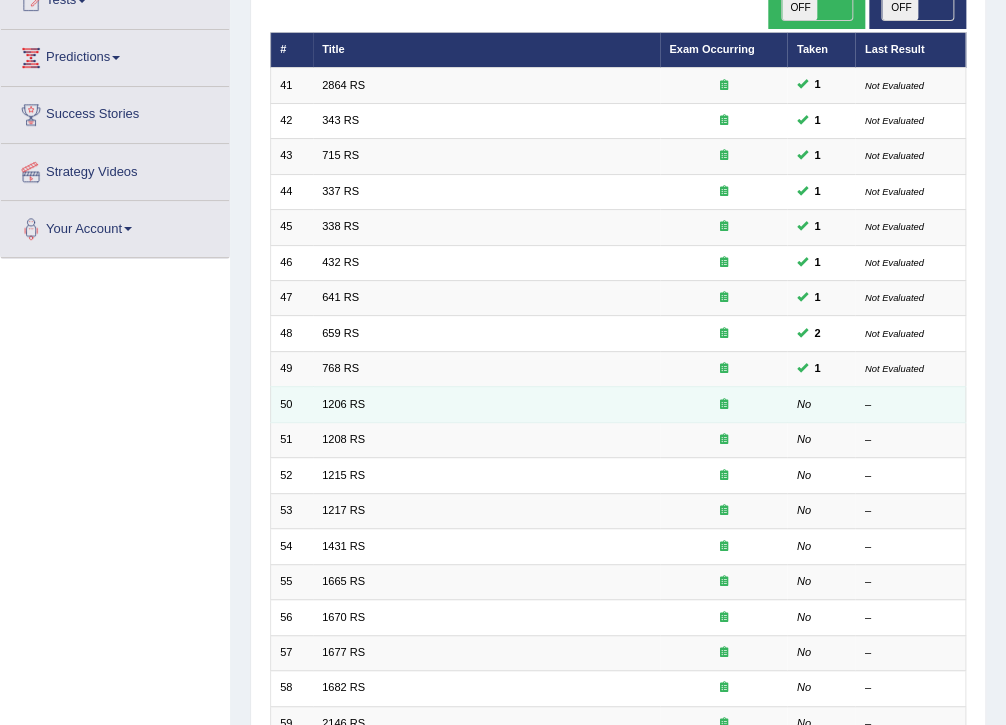 click on "1206 RS" at bounding box center [486, 404] 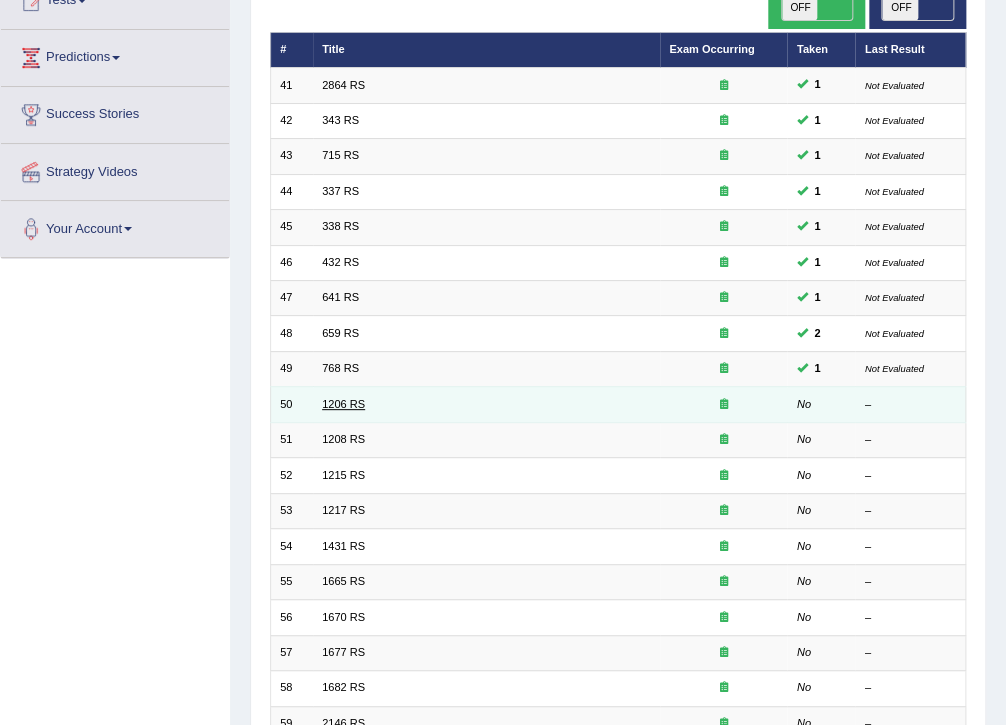 click on "1206 RS" at bounding box center [343, 404] 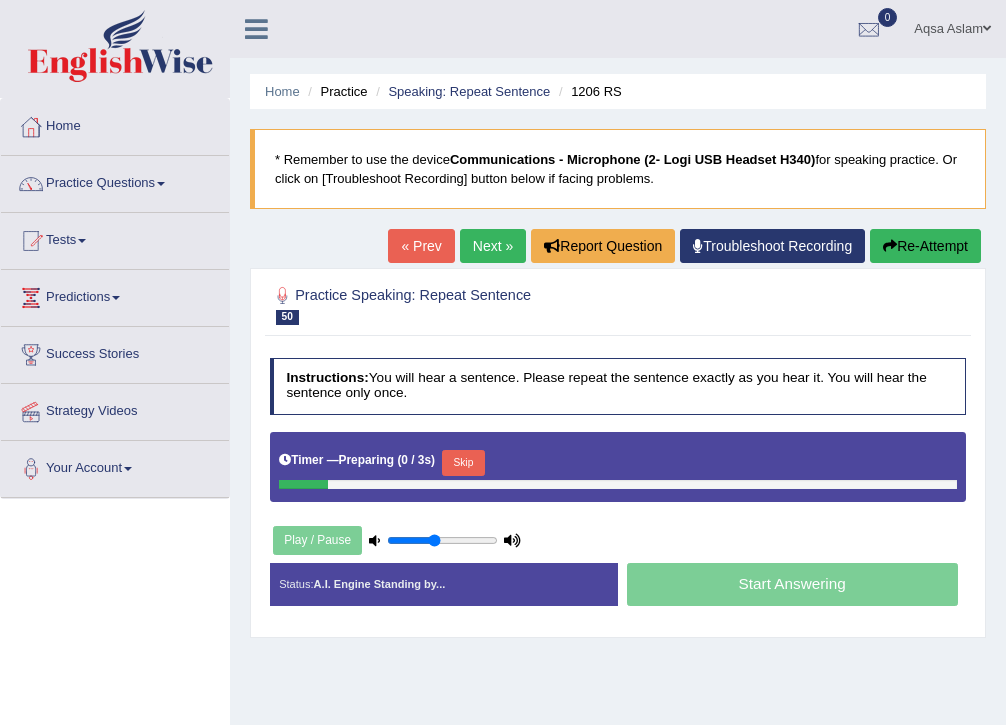 scroll, scrollTop: 0, scrollLeft: 0, axis: both 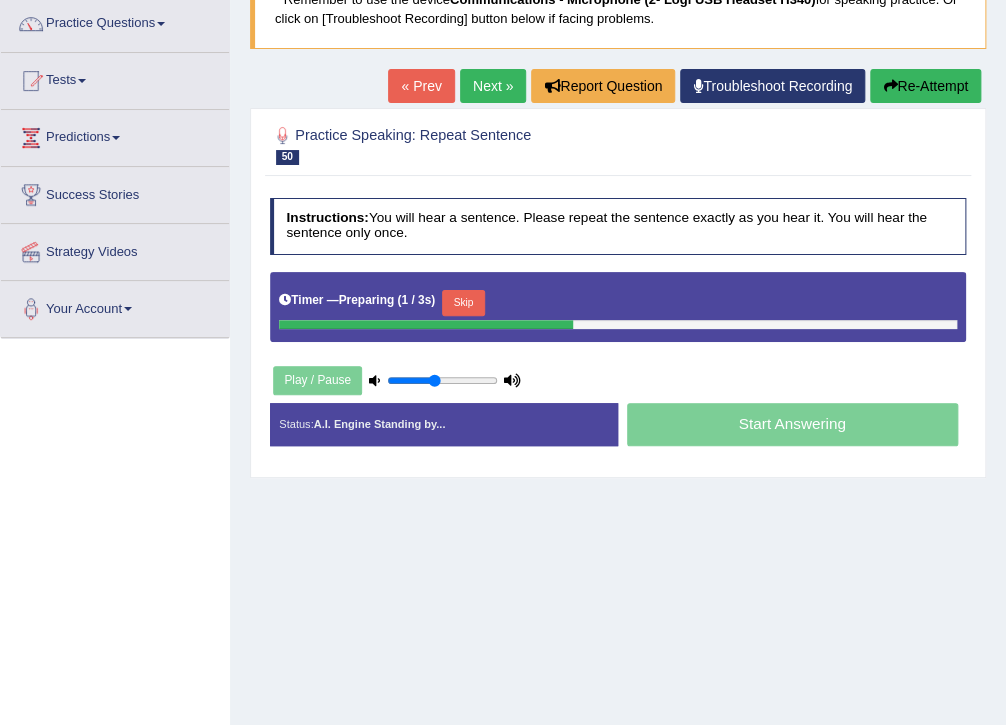 click on "Skip" at bounding box center [463, 303] 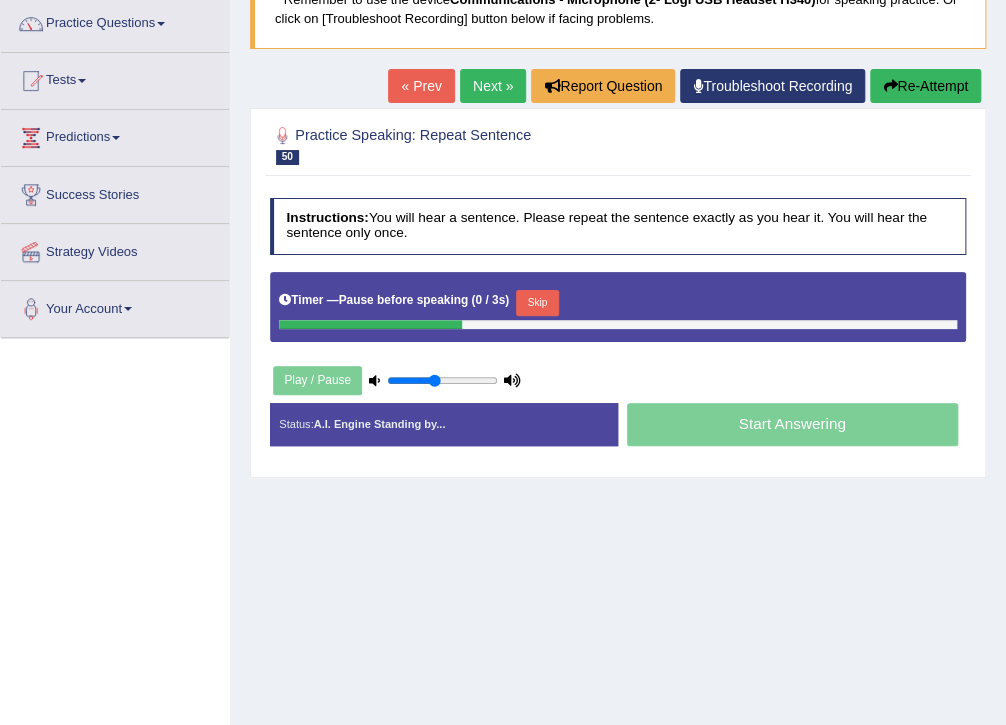 click on "Skip" at bounding box center [537, 303] 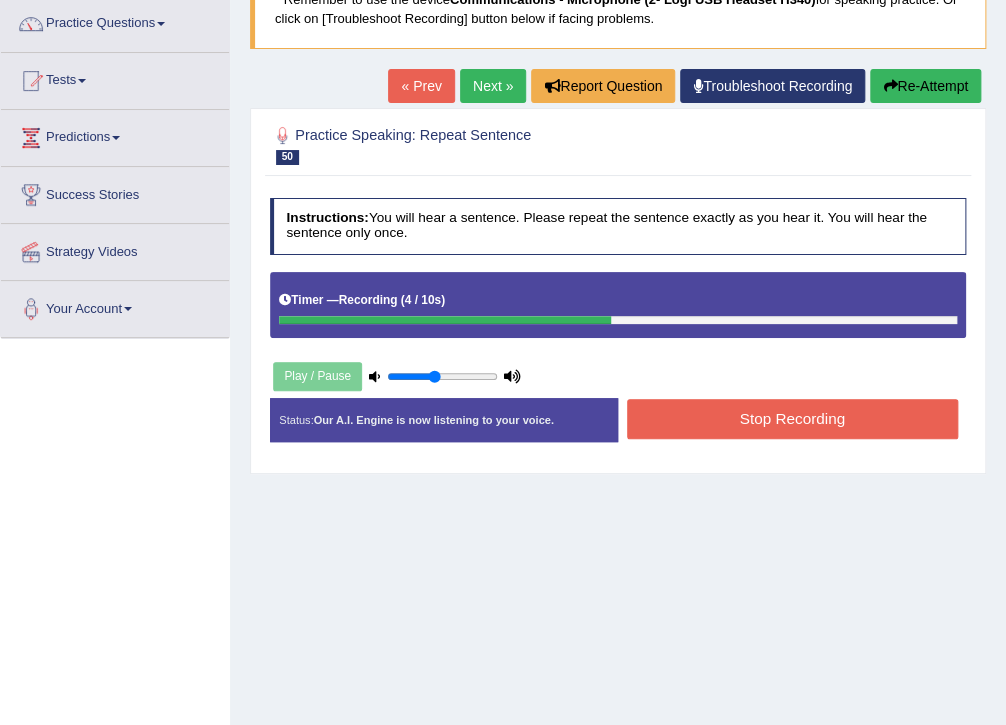 click on "Stop Recording" at bounding box center [792, 418] 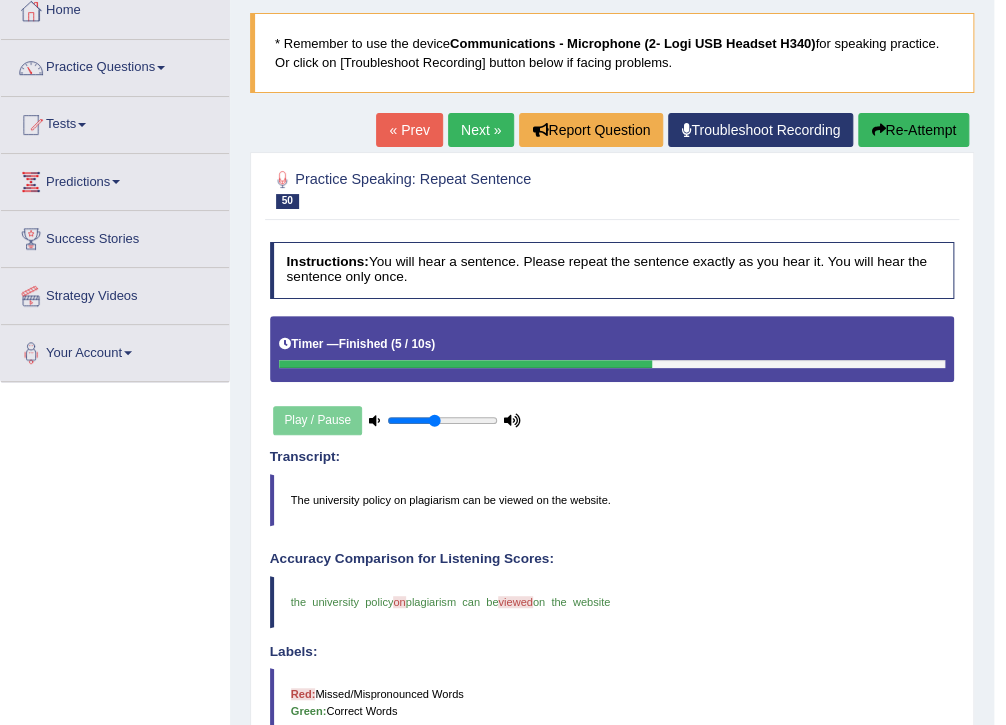 scroll, scrollTop: 80, scrollLeft: 0, axis: vertical 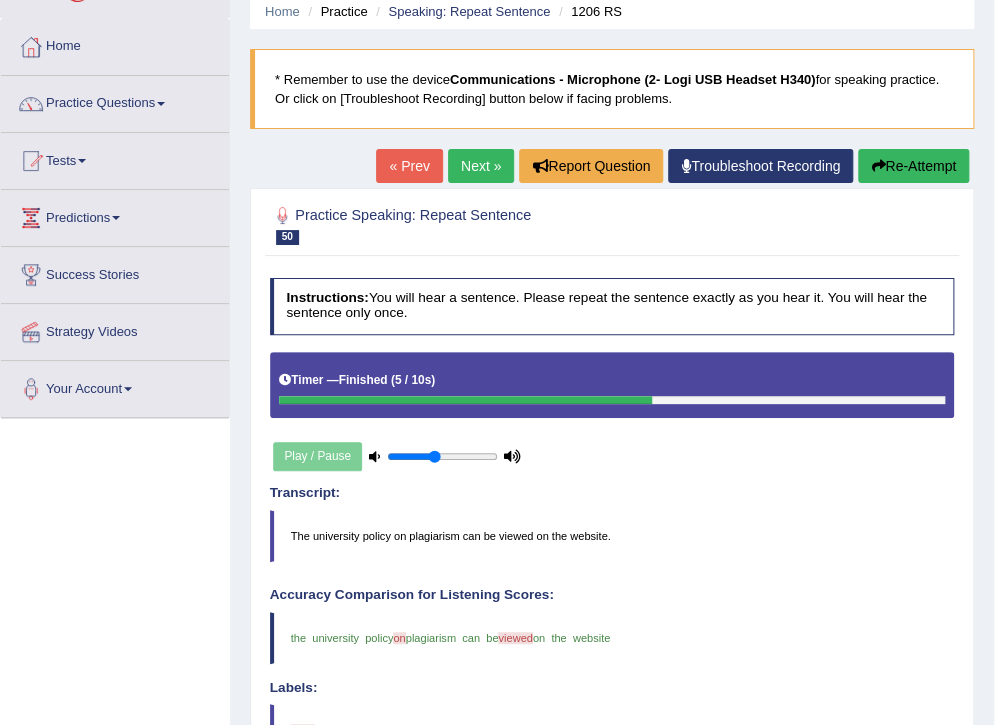 click on "Next »" at bounding box center [481, 166] 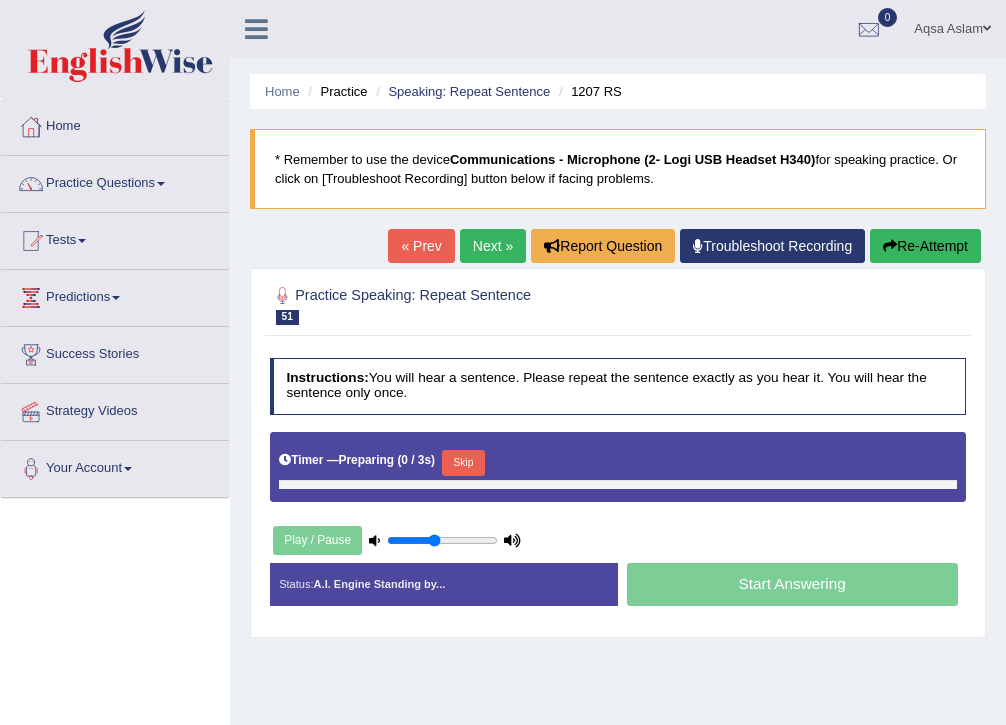 scroll, scrollTop: 0, scrollLeft: 0, axis: both 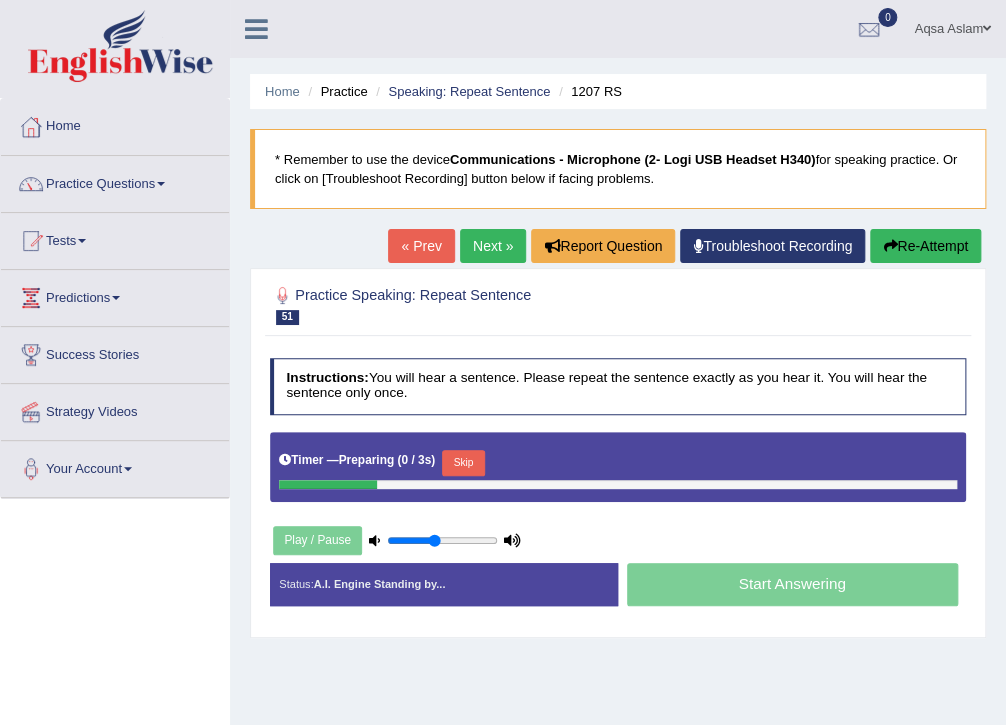 click on "Skip" at bounding box center [463, 463] 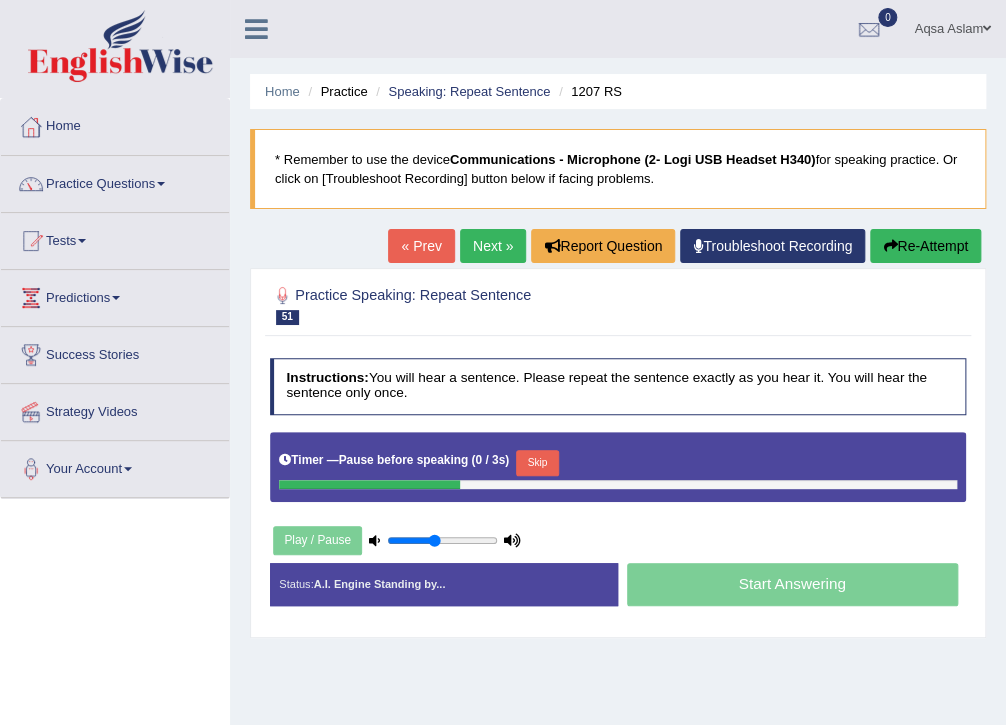 click on "Skip" at bounding box center (537, 463) 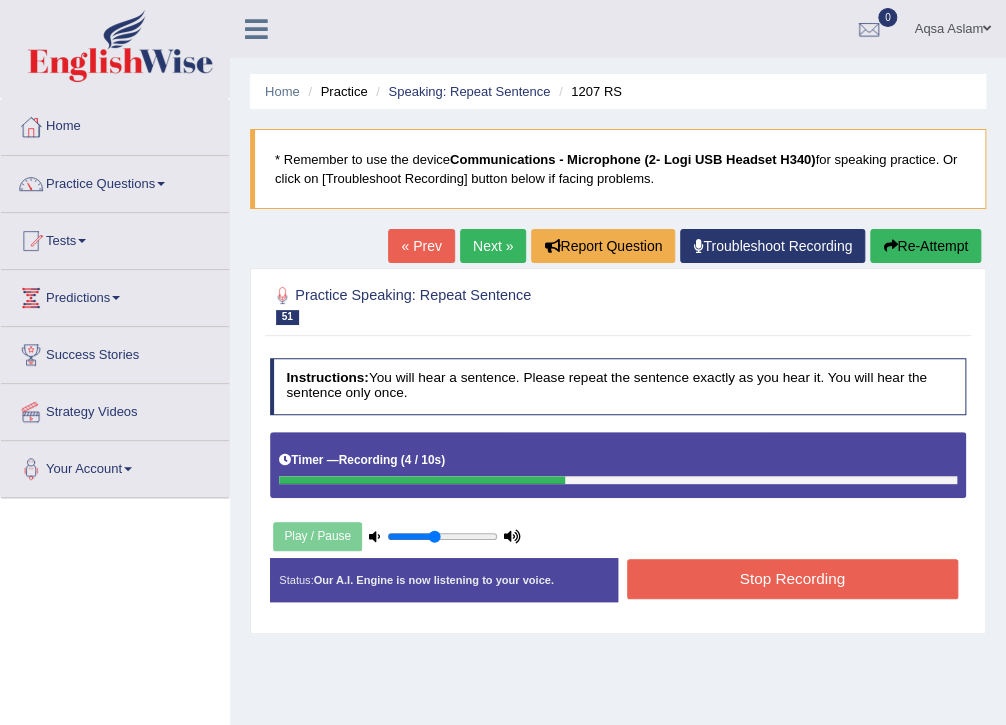 click on "Stop Recording" at bounding box center [792, 578] 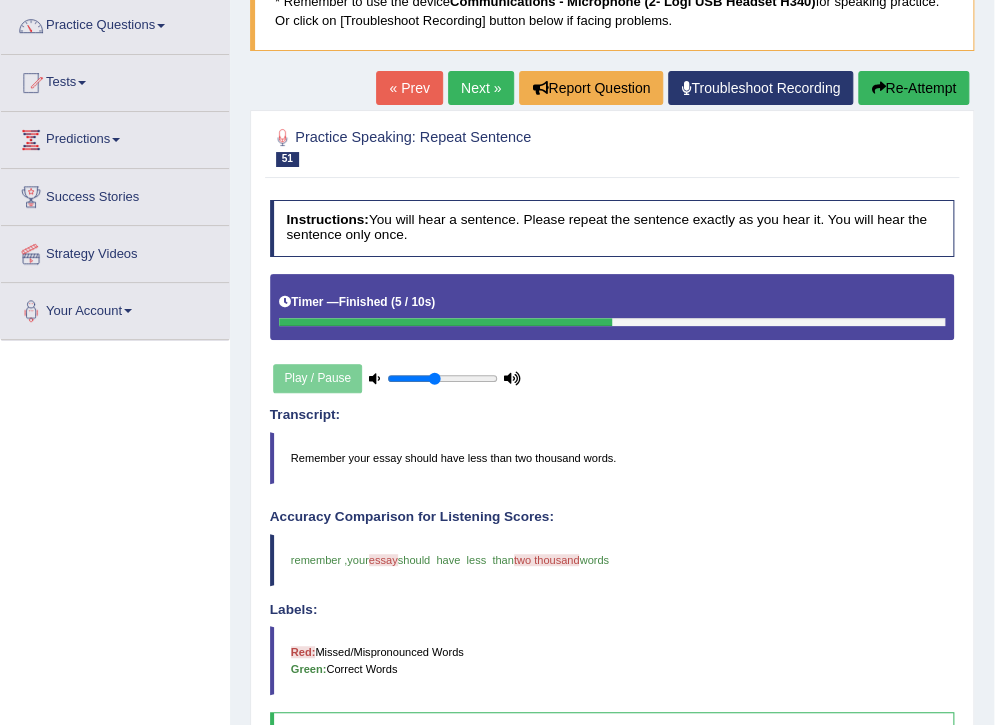 scroll, scrollTop: 160, scrollLeft: 0, axis: vertical 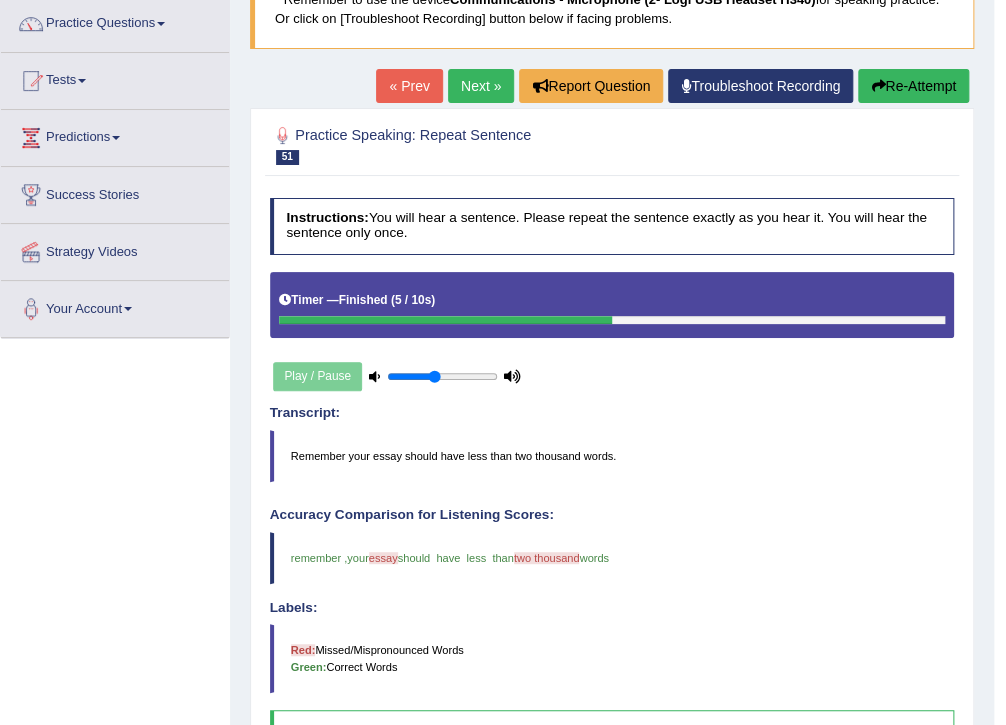 click on "Next »" at bounding box center [481, 86] 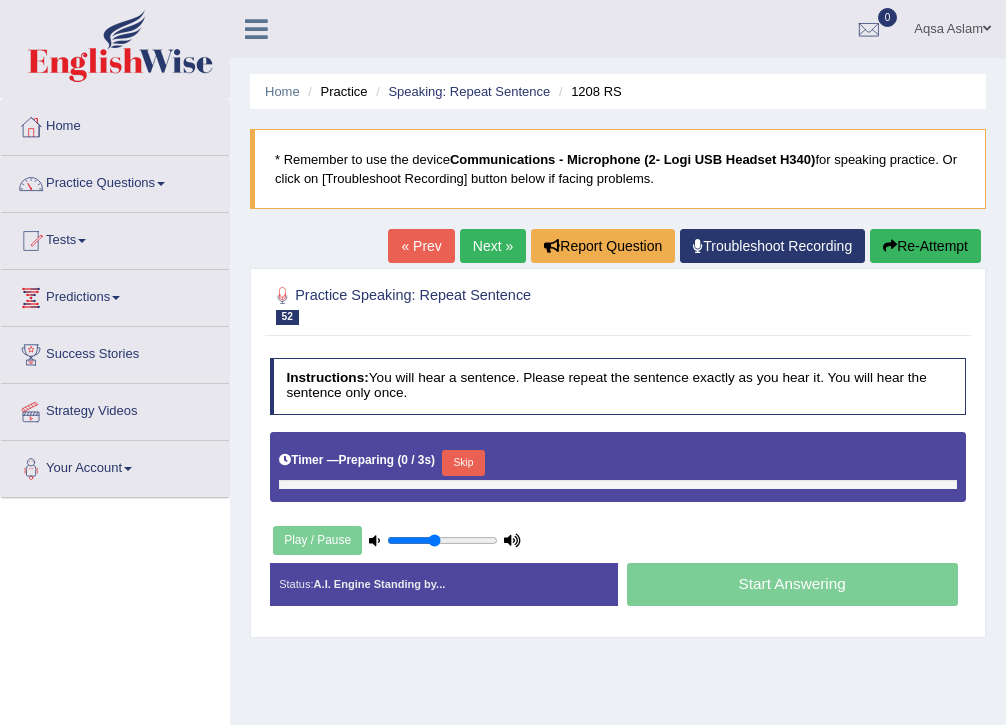 scroll, scrollTop: 80, scrollLeft: 0, axis: vertical 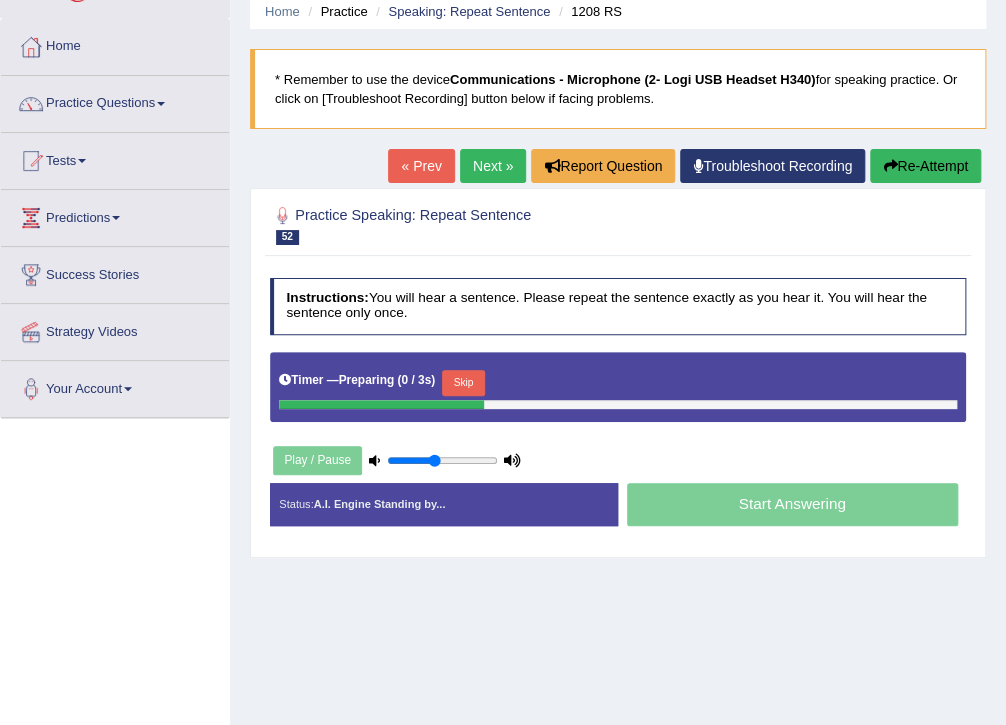 click on "Skip" at bounding box center [463, 383] 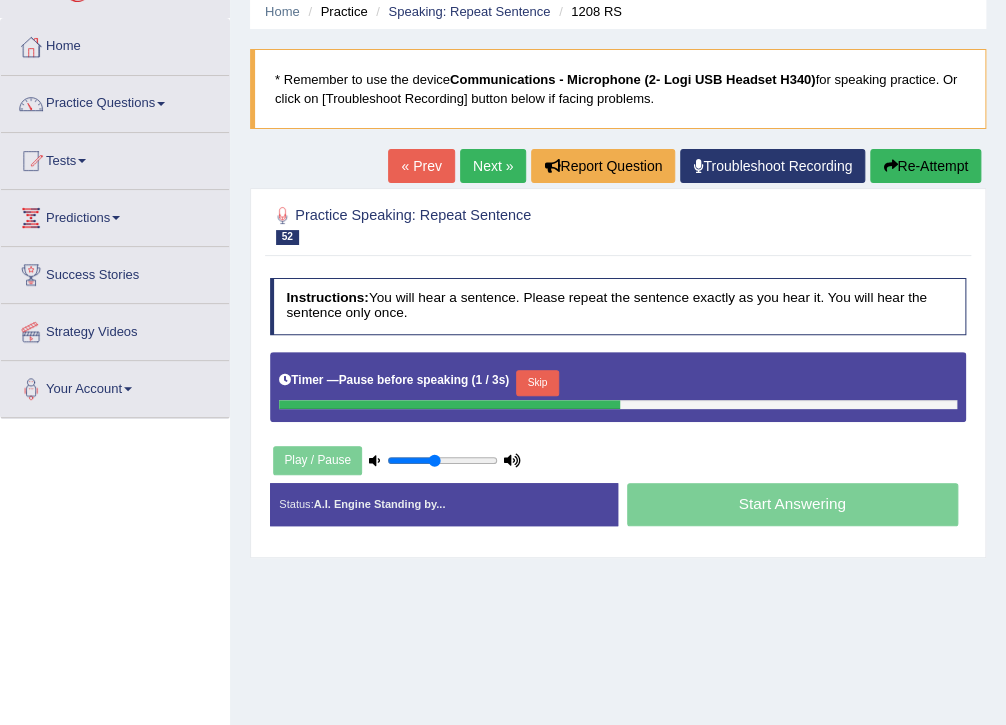click on "Skip" at bounding box center (537, 383) 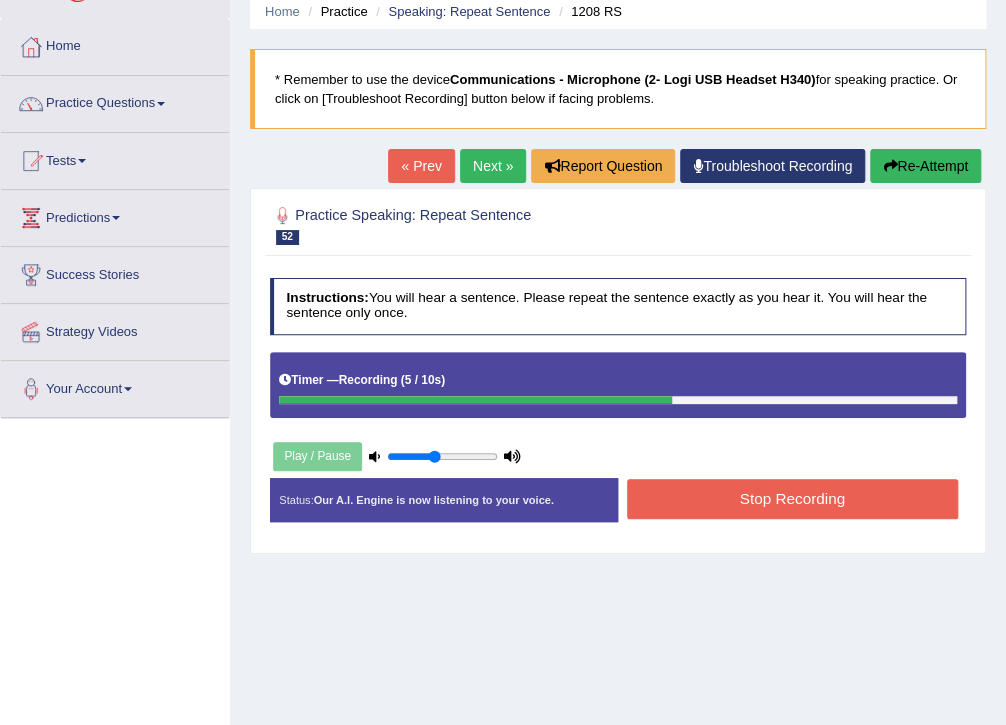 click on "Stop Recording" at bounding box center [792, 498] 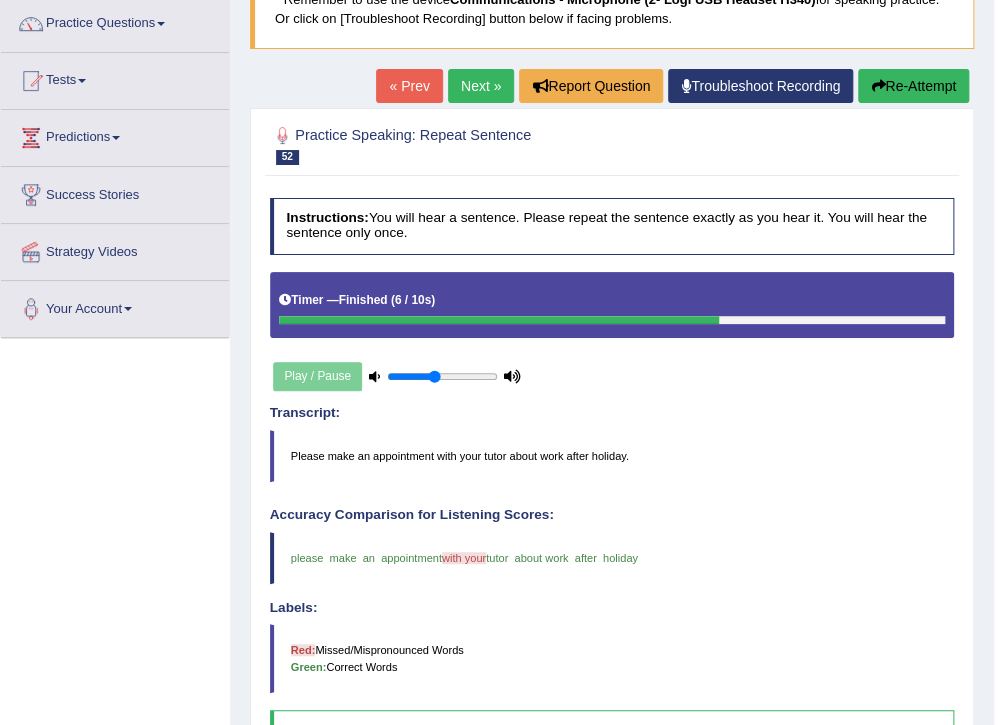 scroll, scrollTop: 80, scrollLeft: 0, axis: vertical 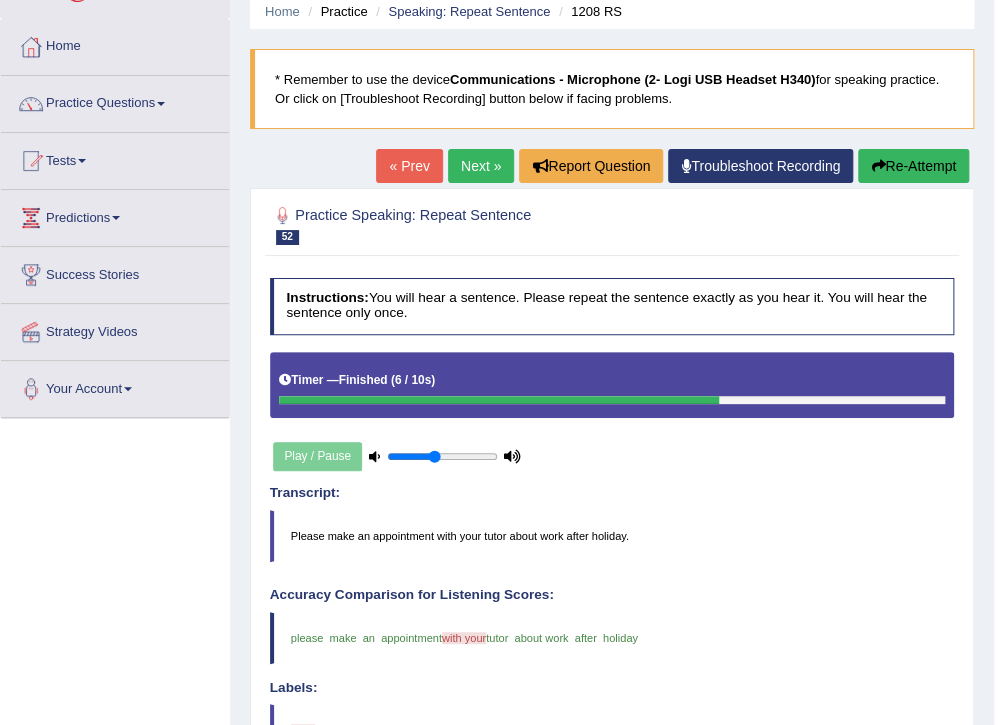 click on "Next »" at bounding box center (481, 166) 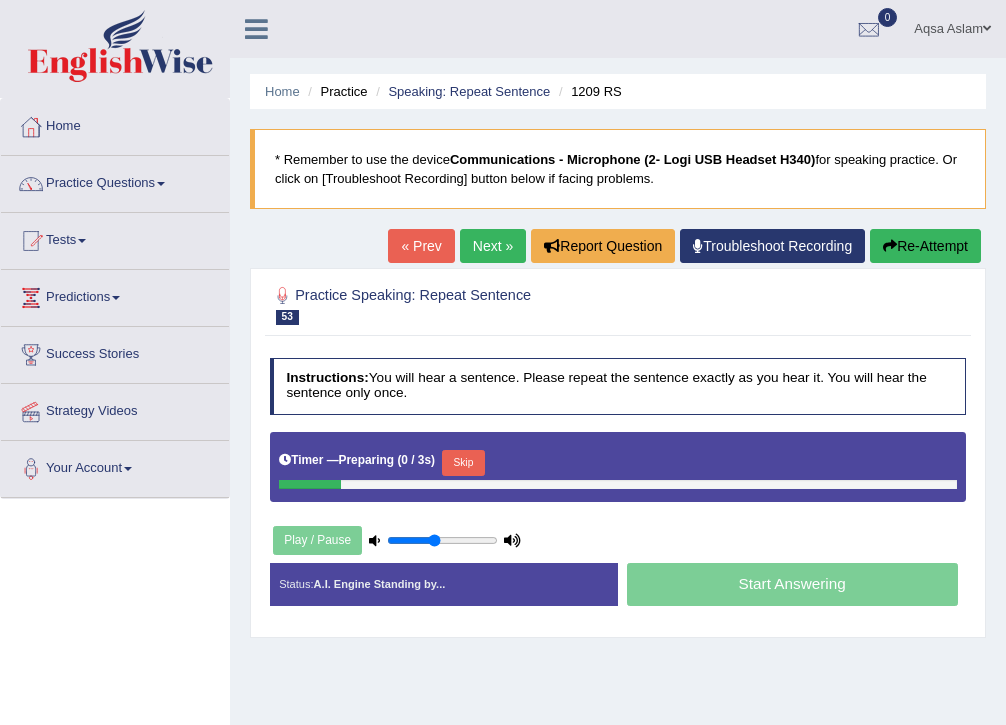 scroll, scrollTop: 0, scrollLeft: 0, axis: both 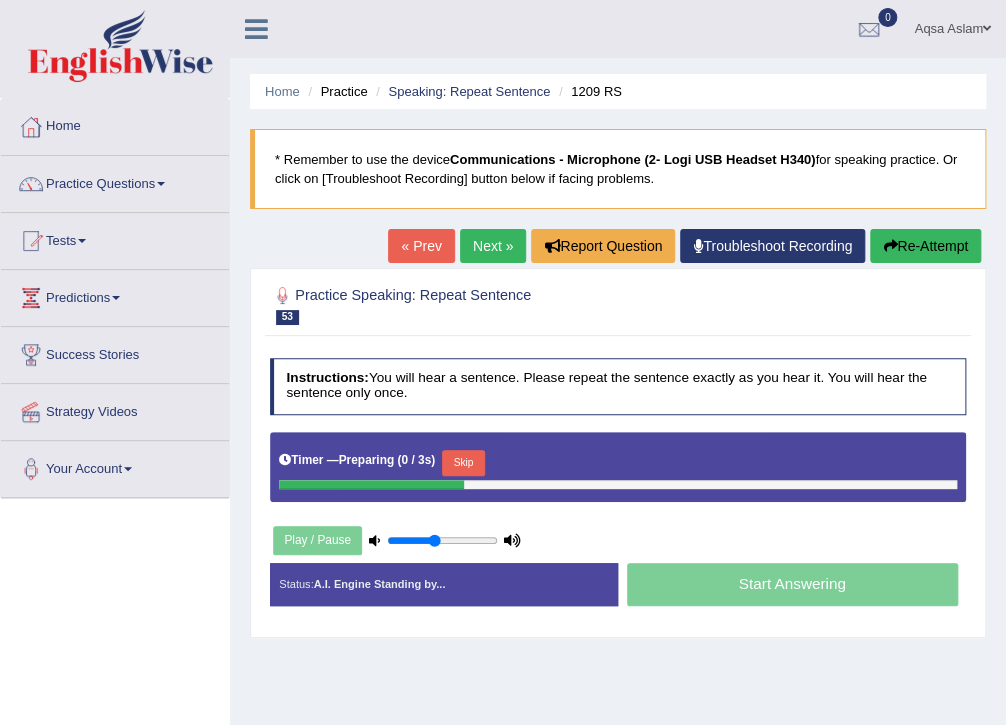 click on "Skip" at bounding box center (463, 463) 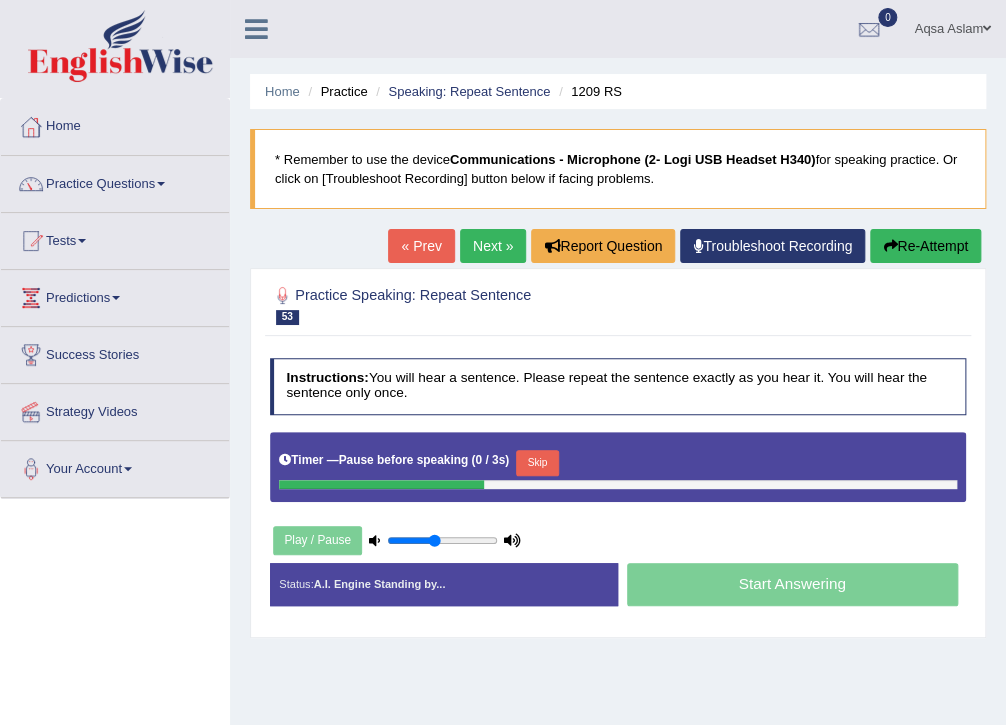 click on "Skip" at bounding box center (537, 463) 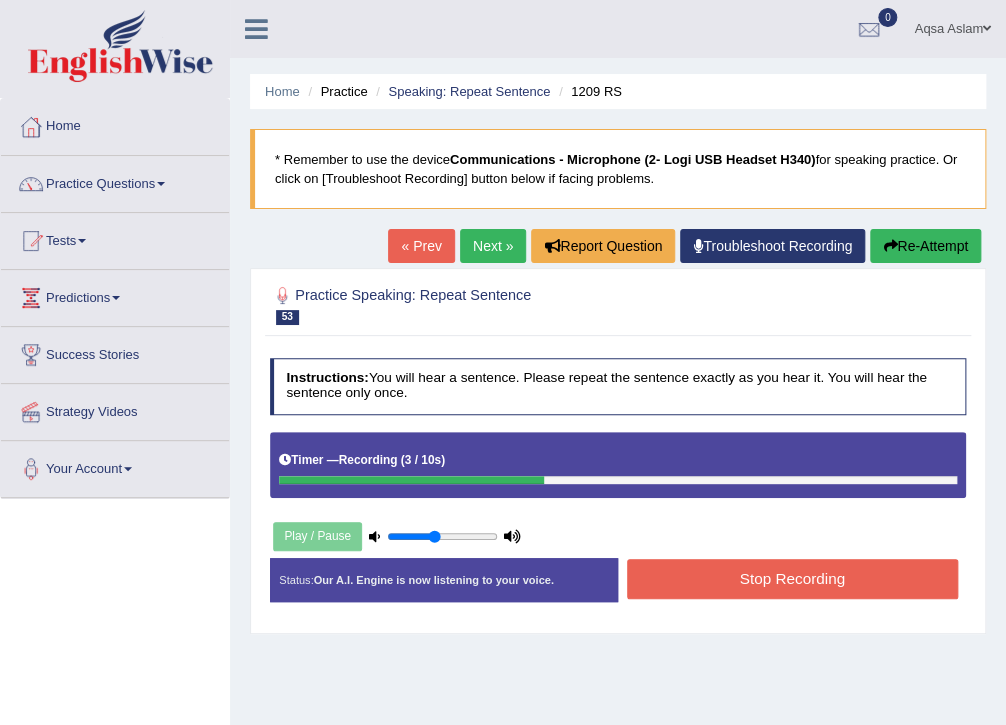 click on "Stop Recording" at bounding box center [792, 578] 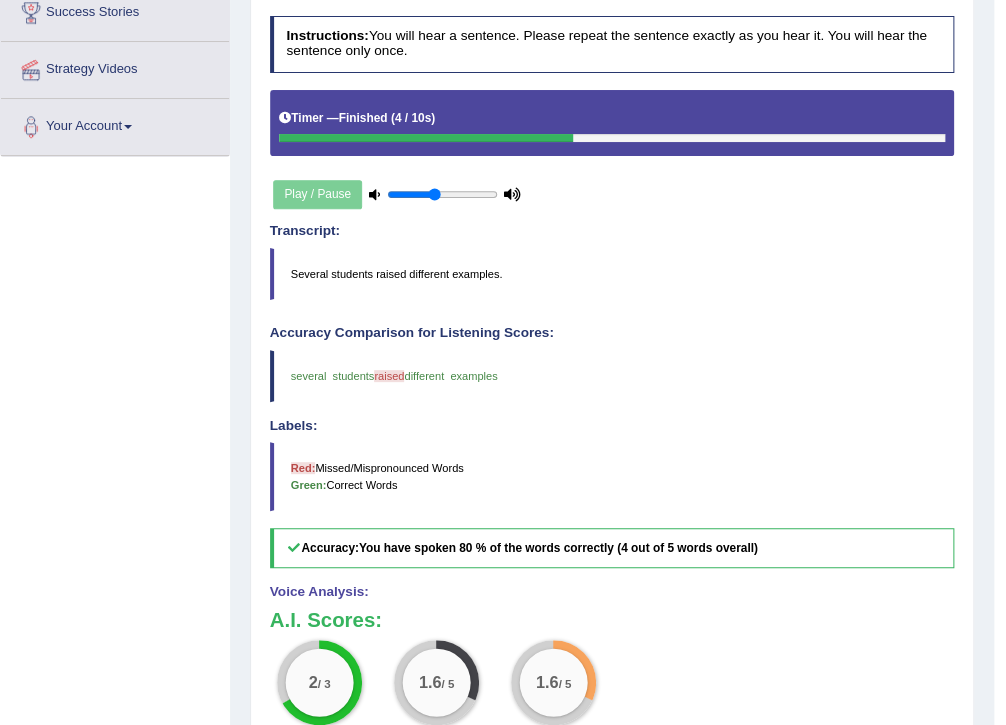 scroll, scrollTop: 80, scrollLeft: 0, axis: vertical 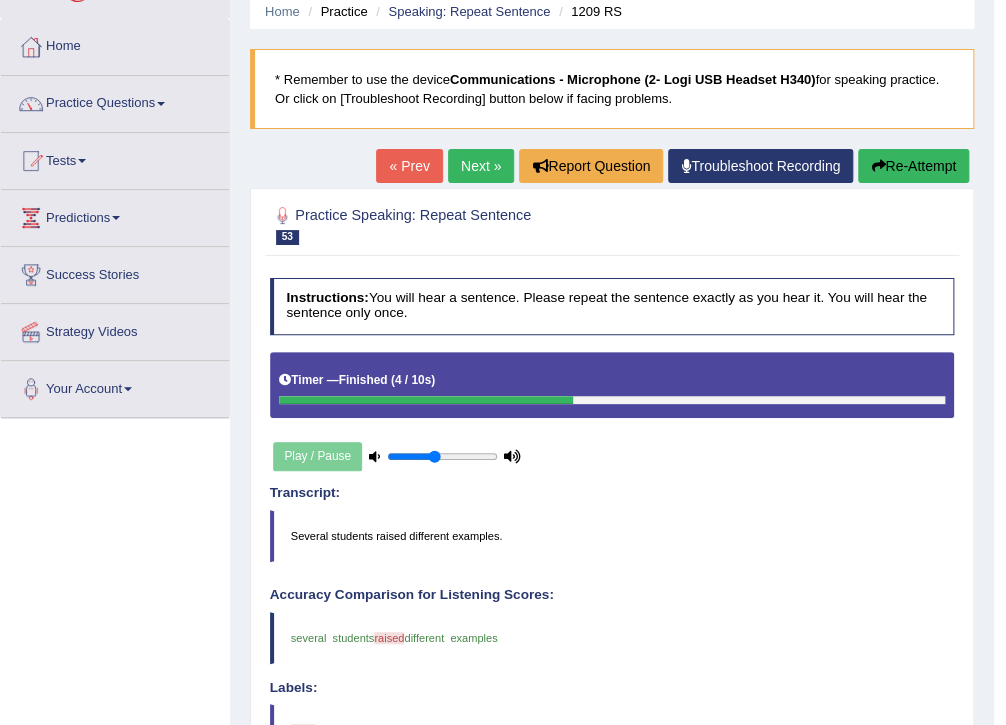 click on "Re-Attempt" at bounding box center [913, 166] 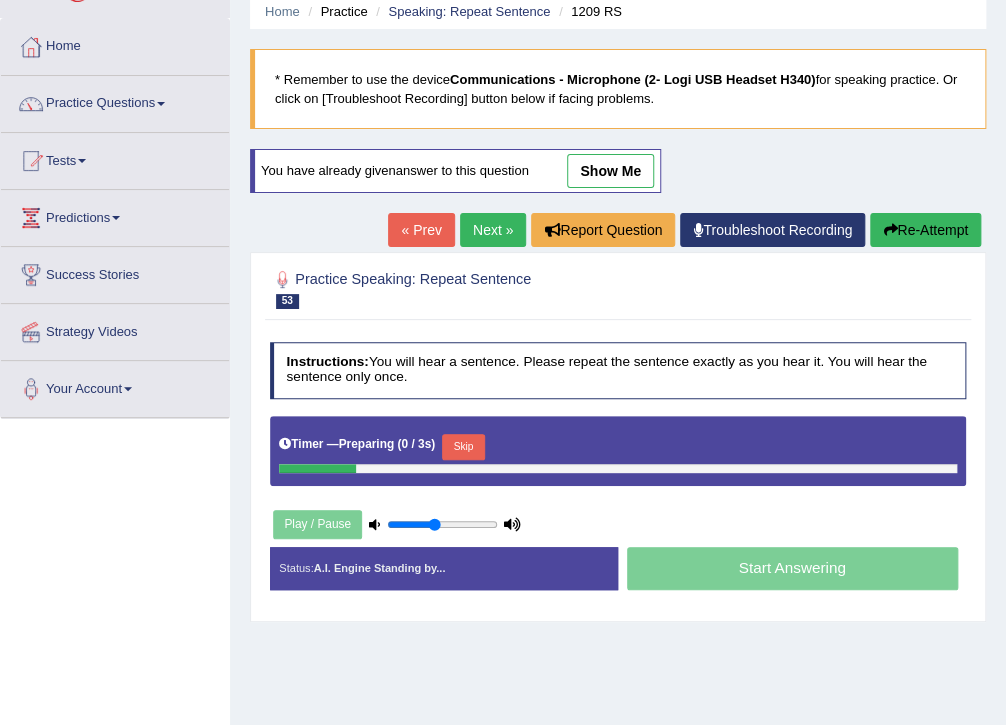 click on "Skip" at bounding box center (463, 447) 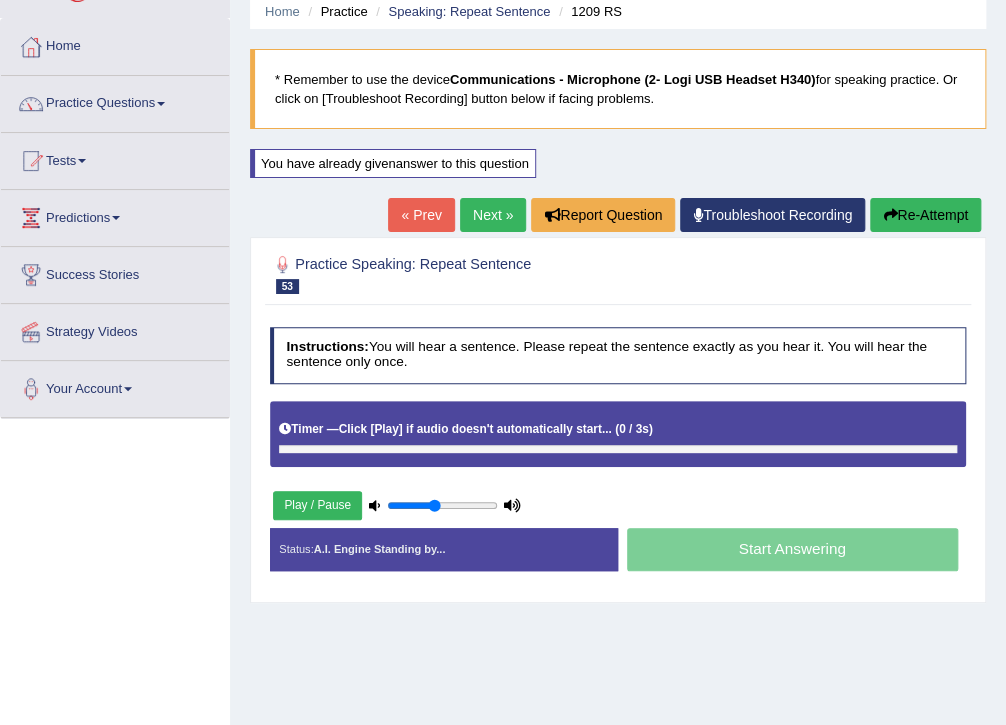 scroll, scrollTop: 0, scrollLeft: 0, axis: both 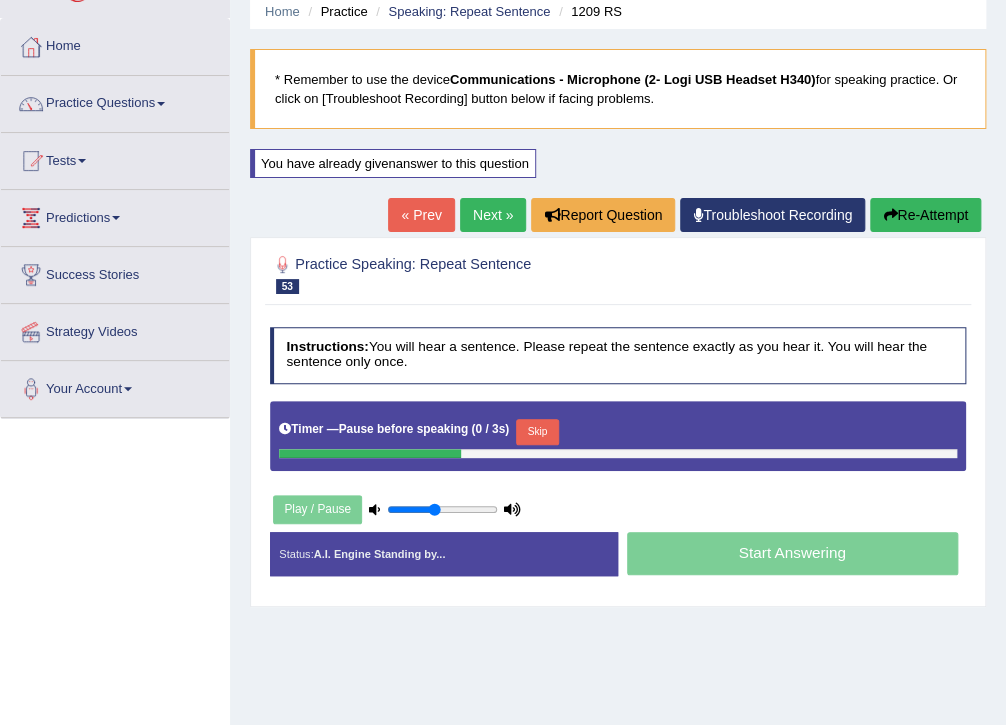 click on "Skip" at bounding box center [537, 432] 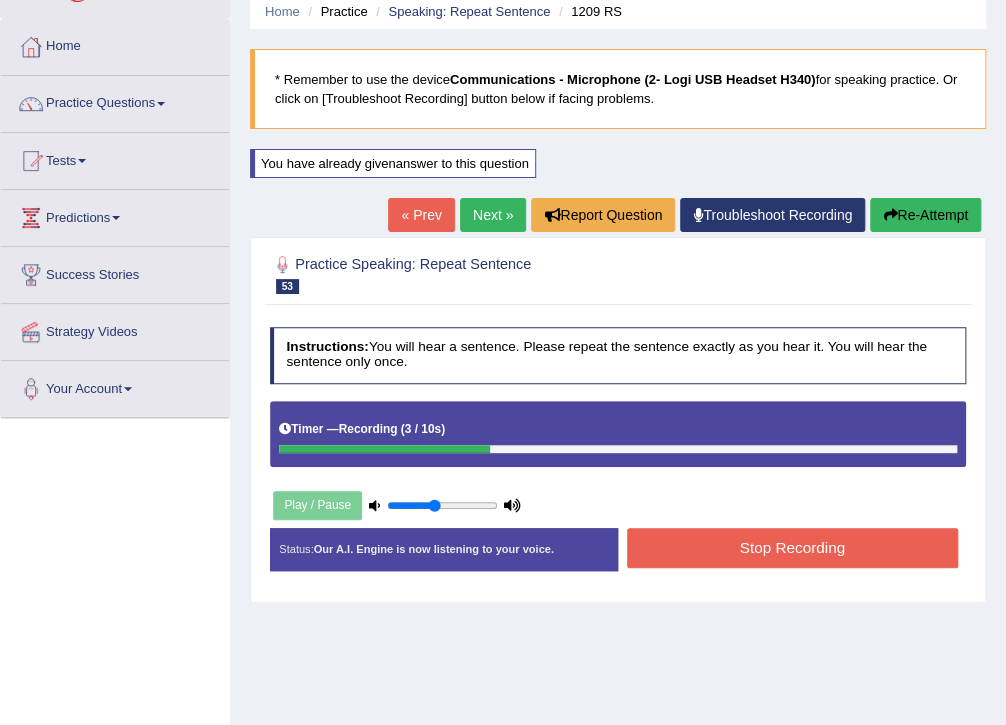 click on "Stop Recording" at bounding box center (792, 547) 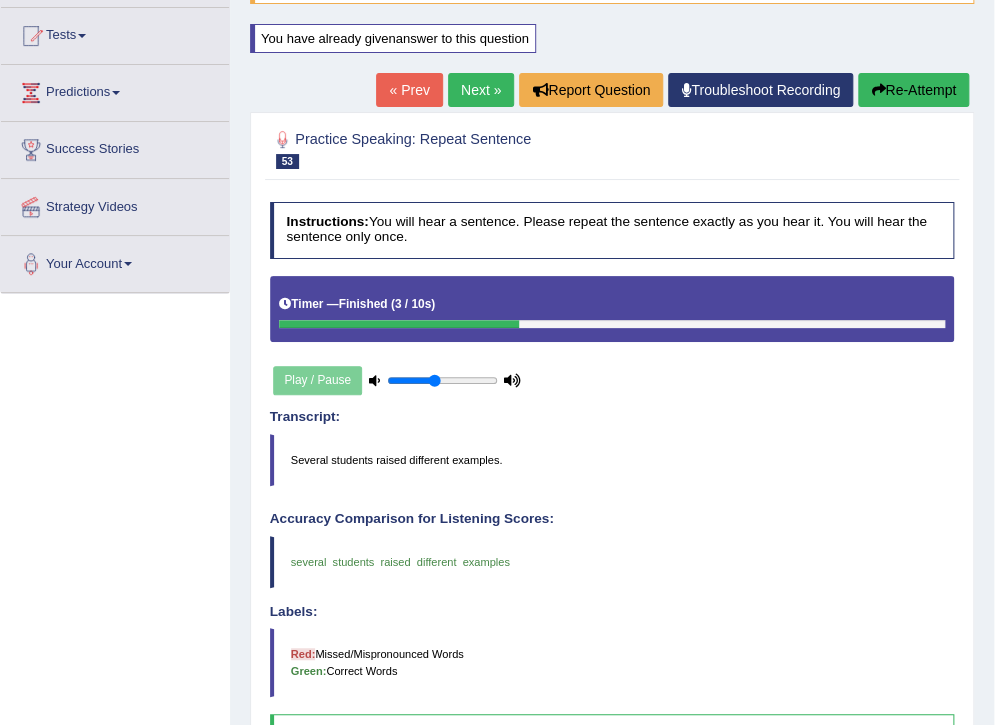 scroll, scrollTop: 80, scrollLeft: 0, axis: vertical 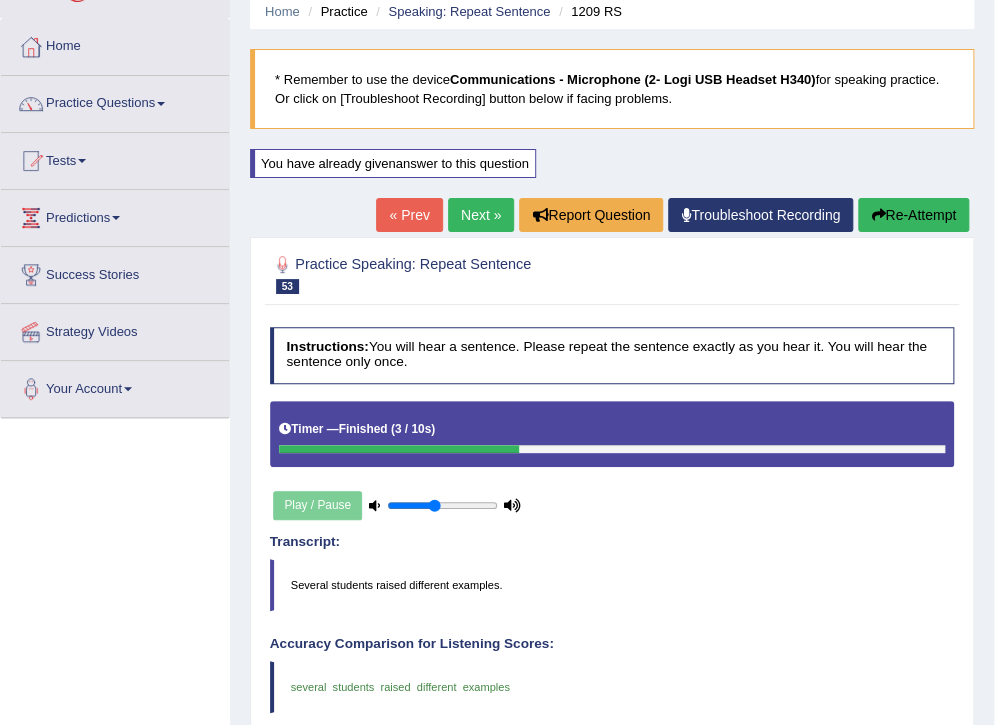 click on "Next »" at bounding box center [481, 215] 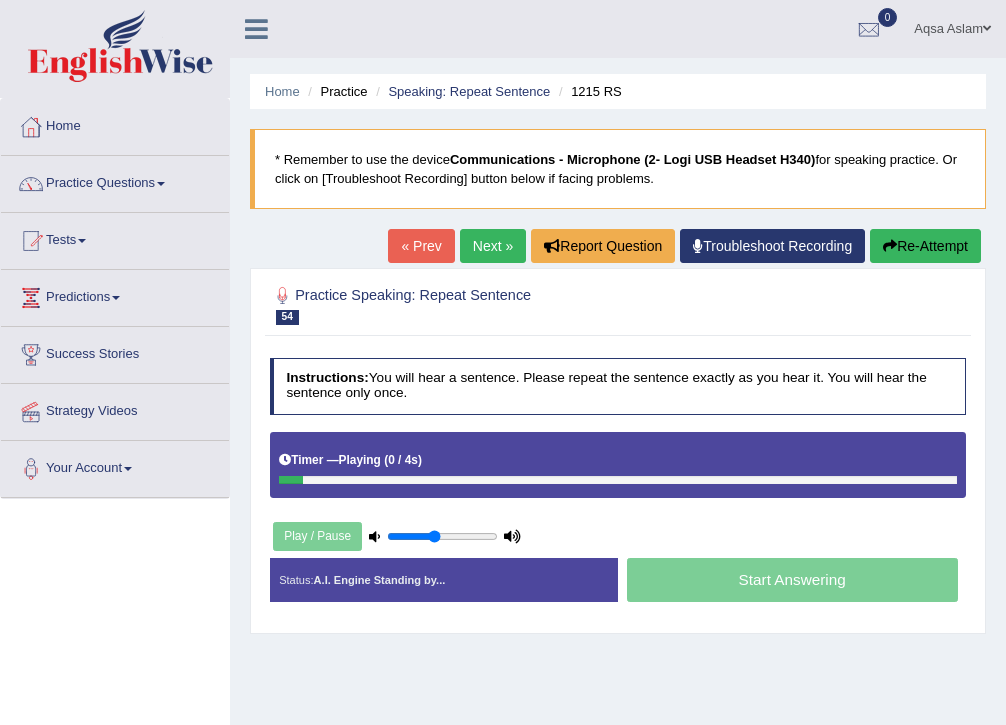 scroll, scrollTop: 0, scrollLeft: 0, axis: both 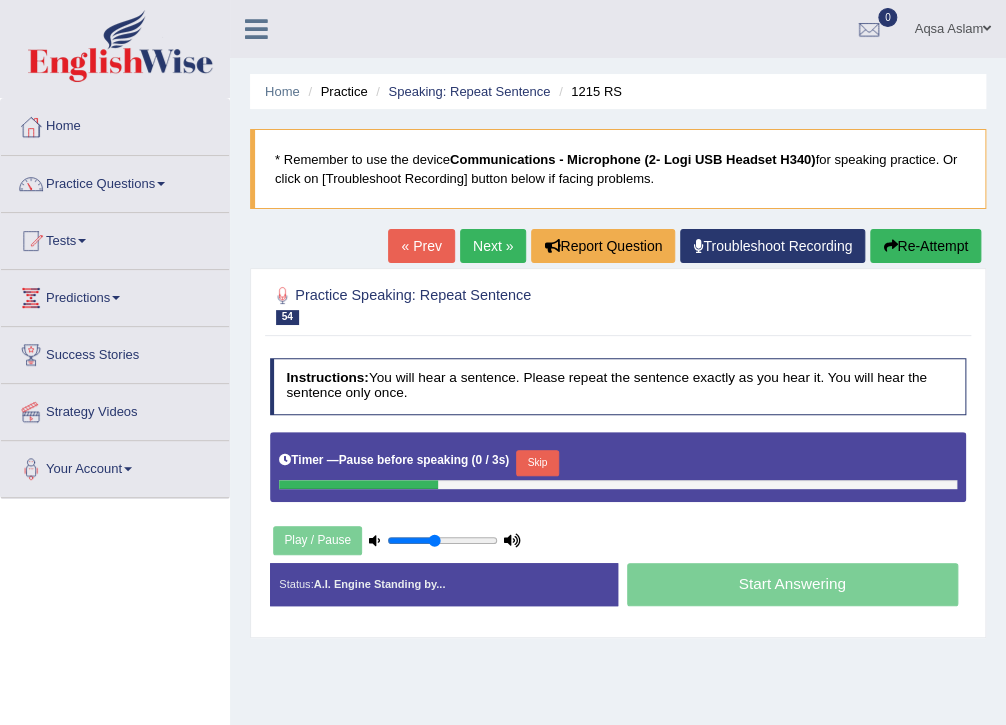 click on "Skip" at bounding box center [537, 463] 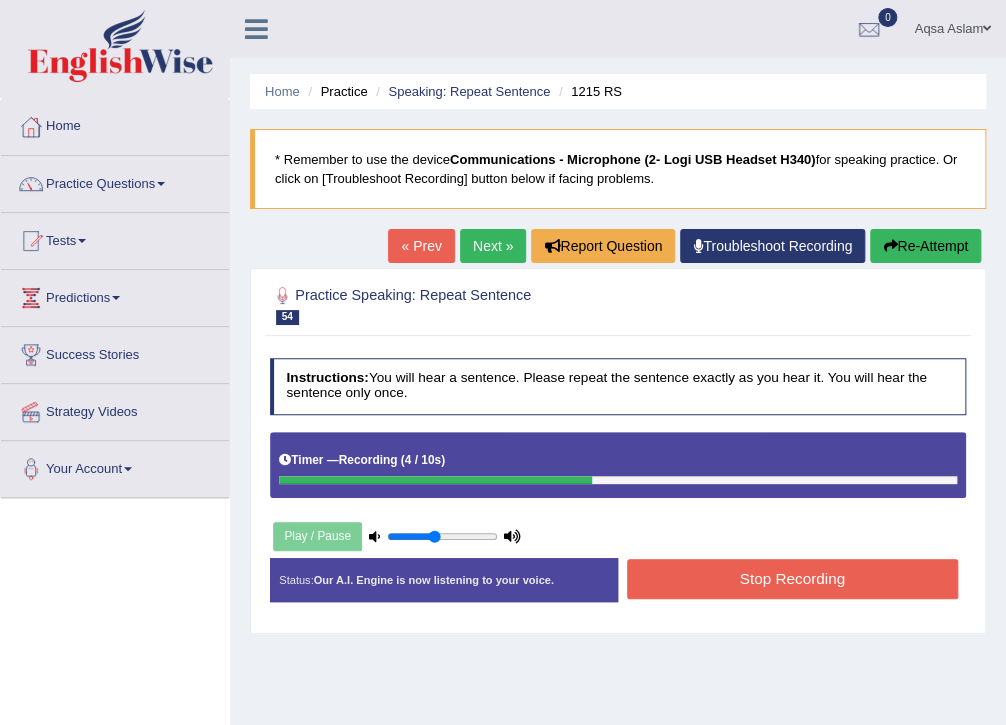 click on "Stop Recording" at bounding box center (792, 578) 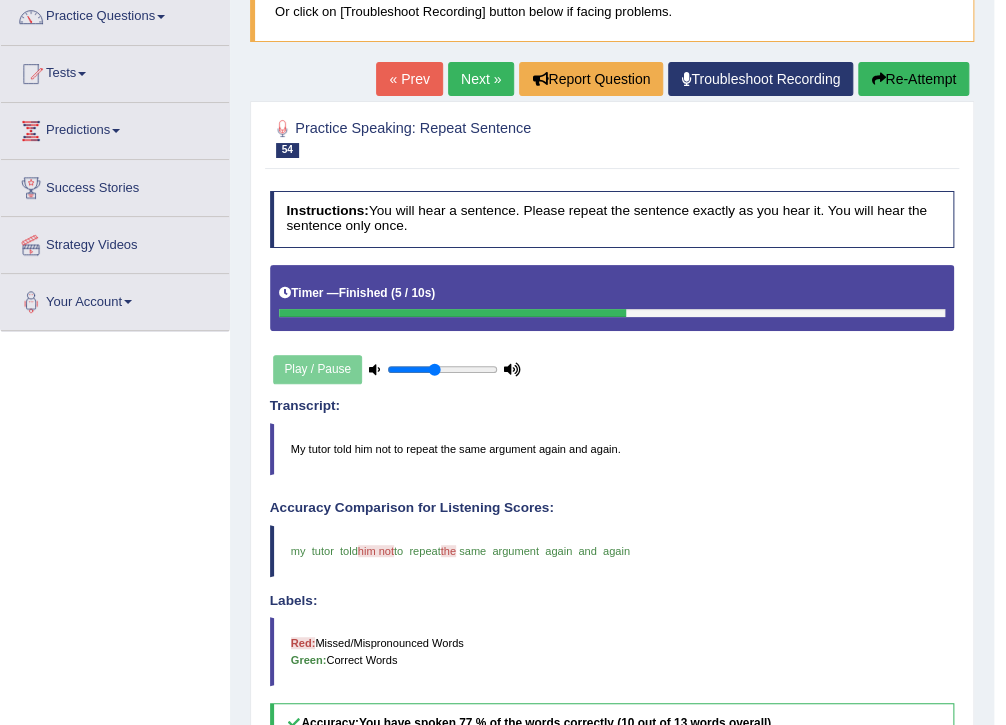 scroll, scrollTop: 160, scrollLeft: 0, axis: vertical 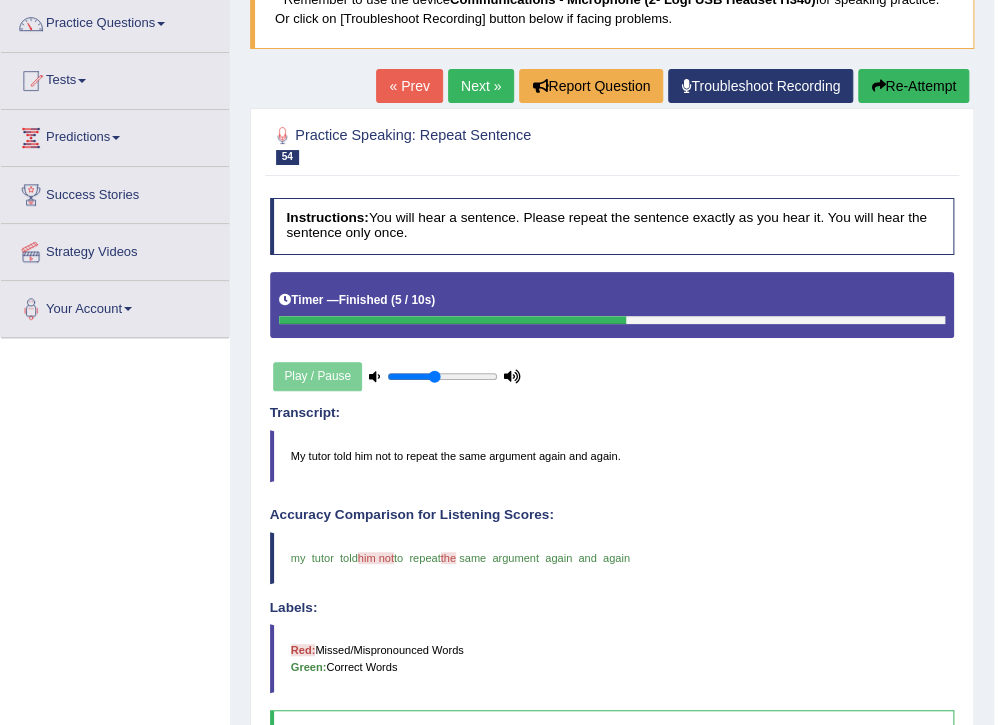 click on "Home
Practice
Speaking: Repeat Sentence
1215 RS
* Remember to use the device  Communications - Microphone (2- Logi USB Headset H340)  for speaking practice. Or click on [Troubleshoot Recording] button below if facing problems.
« Prev Next »  Report Question  Troubleshoot Recording  Re-Attempt
Practice Speaking: Repeat Sentence
54
1215 RS
Instructions:  You will hear a sentence. Please repeat the sentence exactly as you hear it. You will hear the sentence only once.
Timer —  Finished   ( 5 / 10s ) Play / Pause Transcript: My tutor told him not to repeat the same argument again and again. Created with Highcharts 7.1.2 Too low Too high Time Pitch meter: 0 2.5 5 7.5 10 Created with Highcharts 7.1.2 Great Too slow Too fast Time Speech pace meter: 0 10 20 30 40 Accuracy Comparison for Listening Scores:" at bounding box center (612, 465) 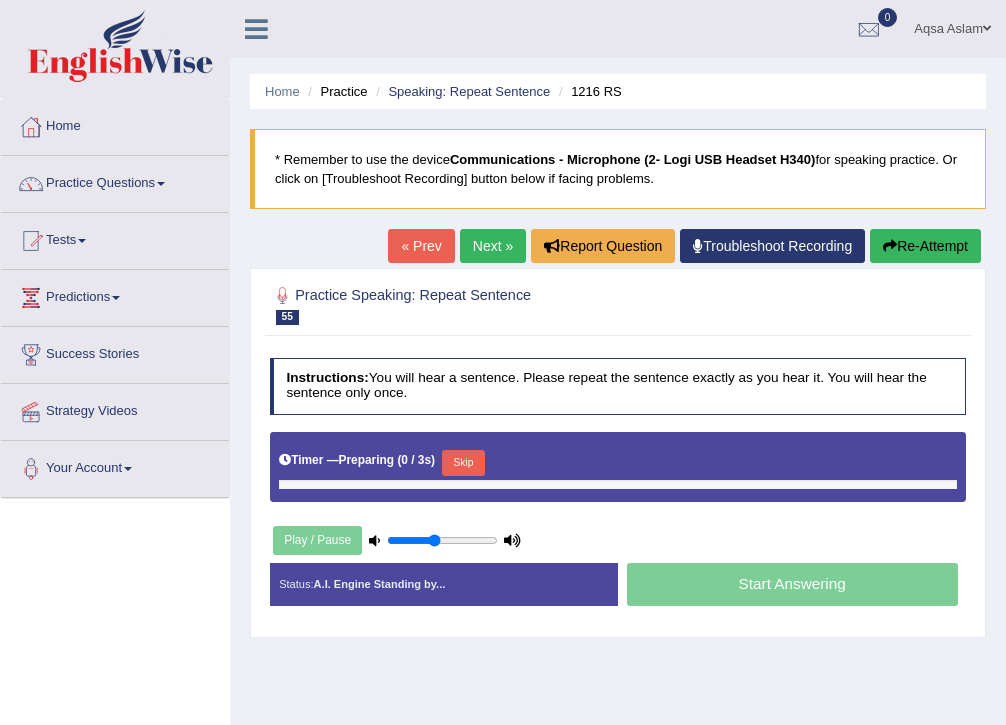 scroll, scrollTop: 0, scrollLeft: 0, axis: both 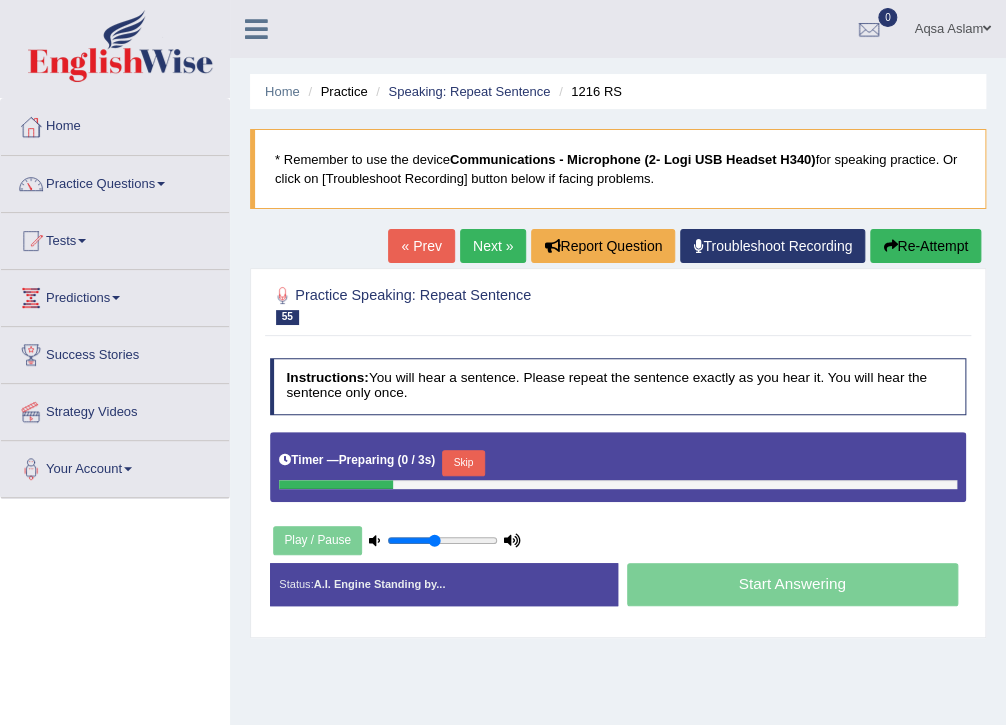 click on "Skip" at bounding box center (463, 463) 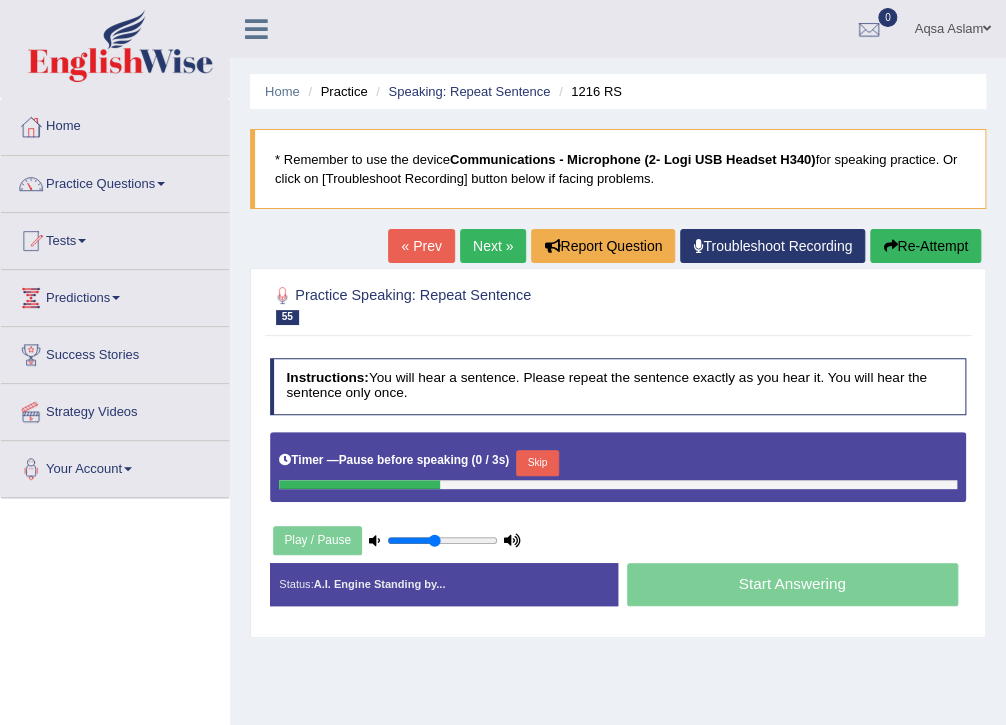 click on "Skip" at bounding box center (537, 463) 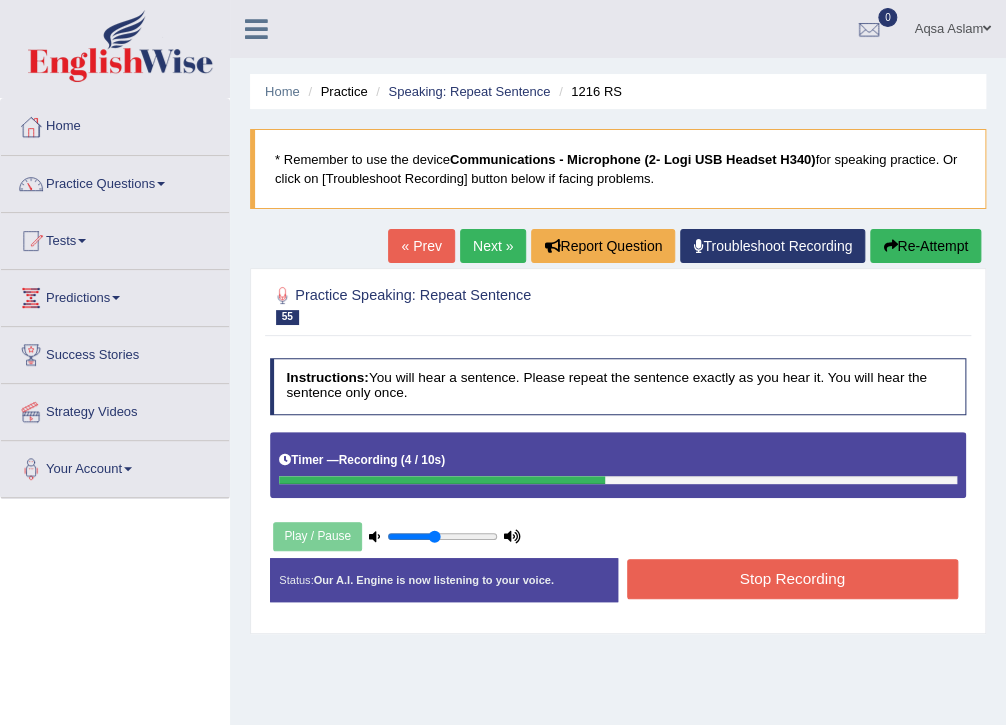 click on "Stop Recording" at bounding box center (792, 578) 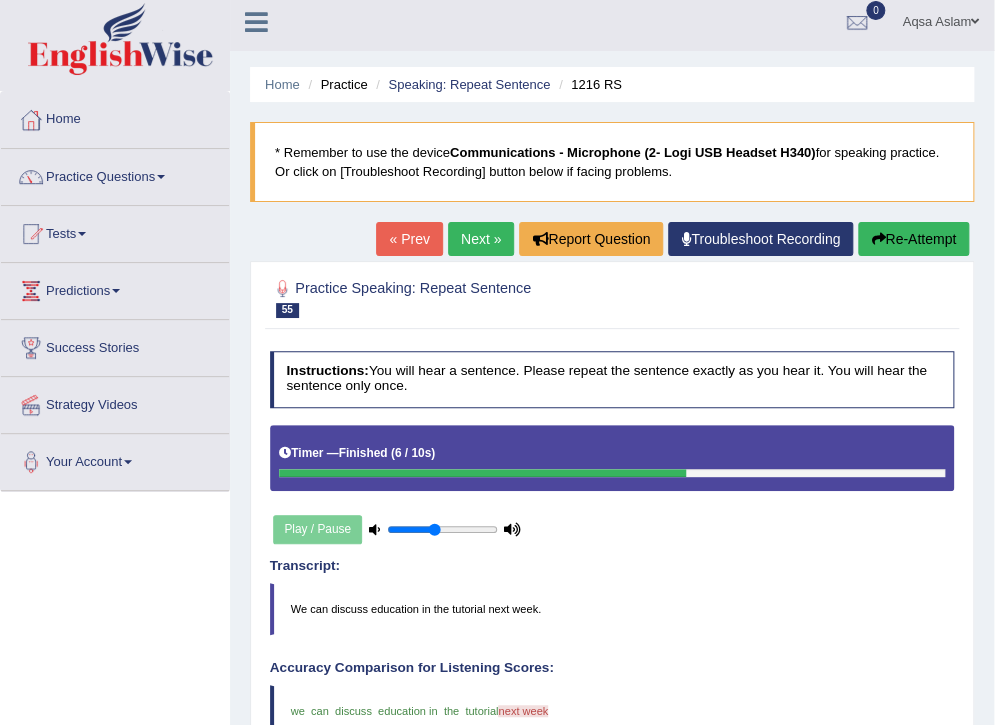 scroll, scrollTop: 0, scrollLeft: 0, axis: both 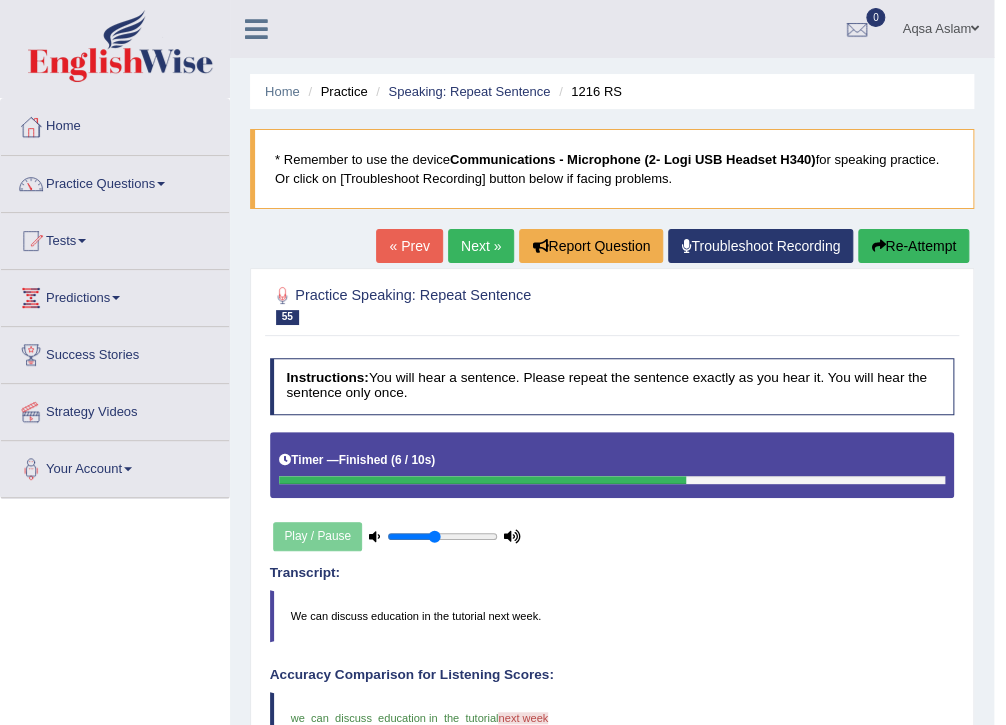 click on "Next »" at bounding box center [481, 246] 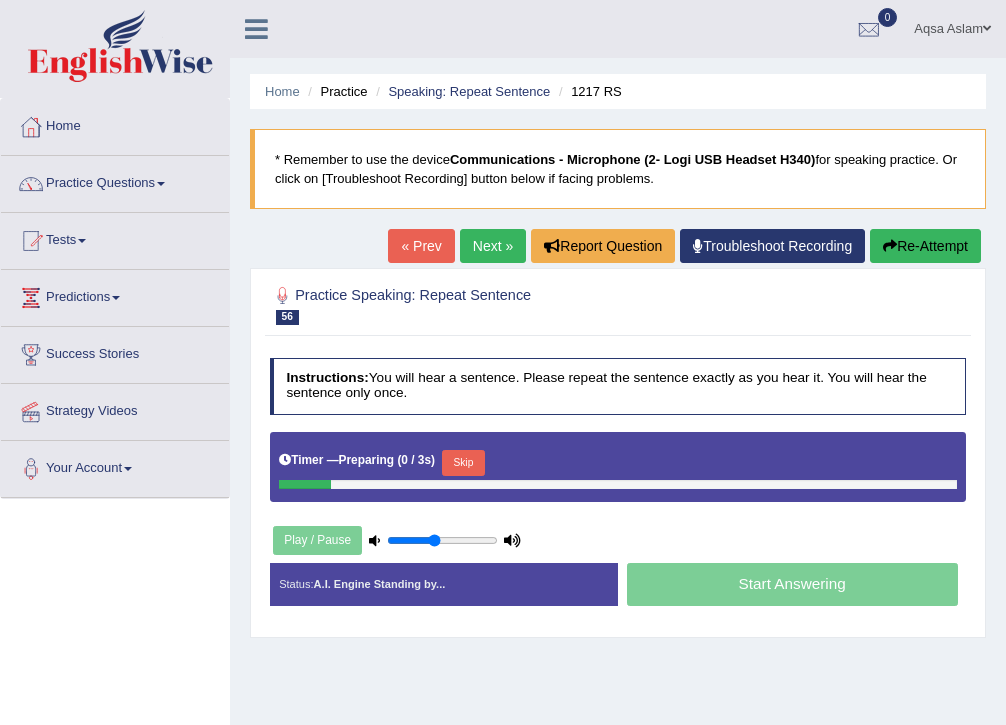 scroll, scrollTop: 0, scrollLeft: 0, axis: both 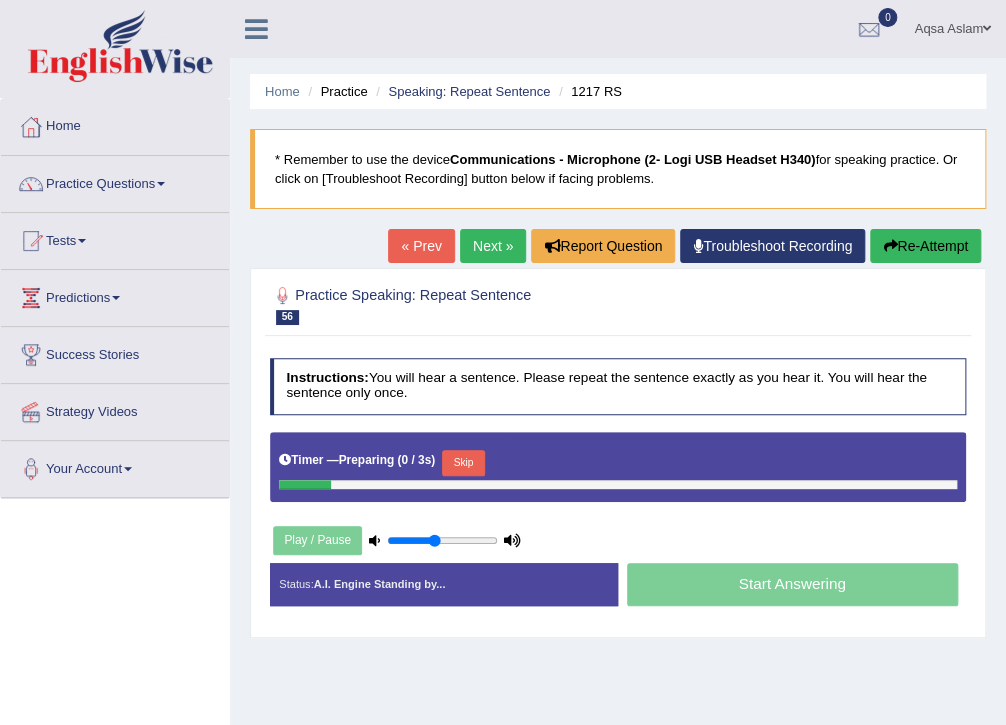click on "Skip" at bounding box center (463, 463) 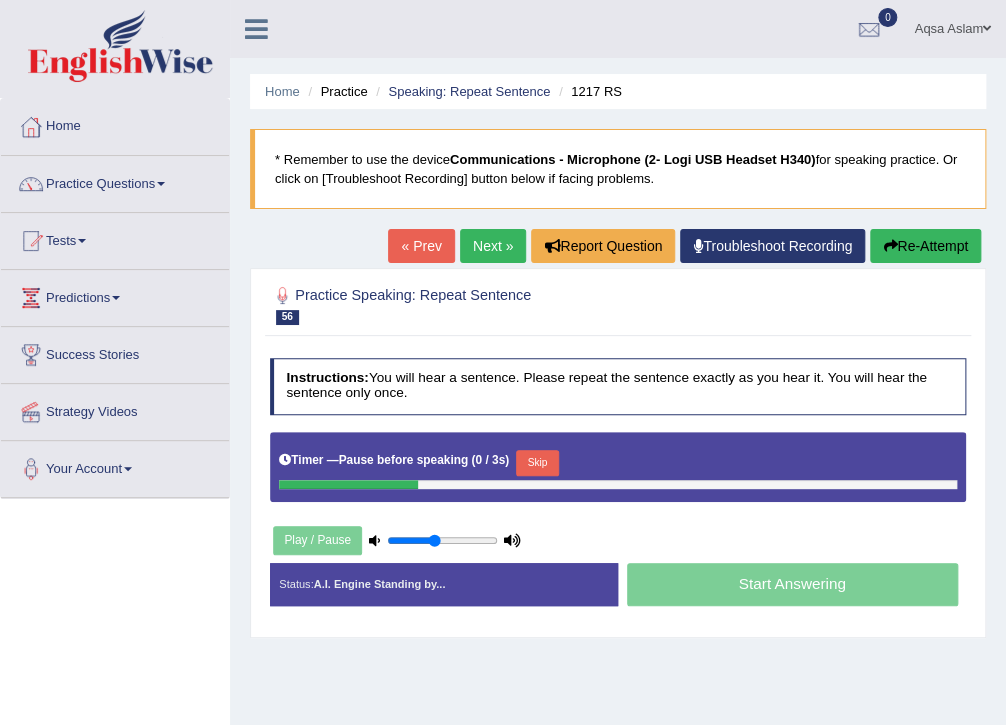 click on "Skip" at bounding box center [537, 463] 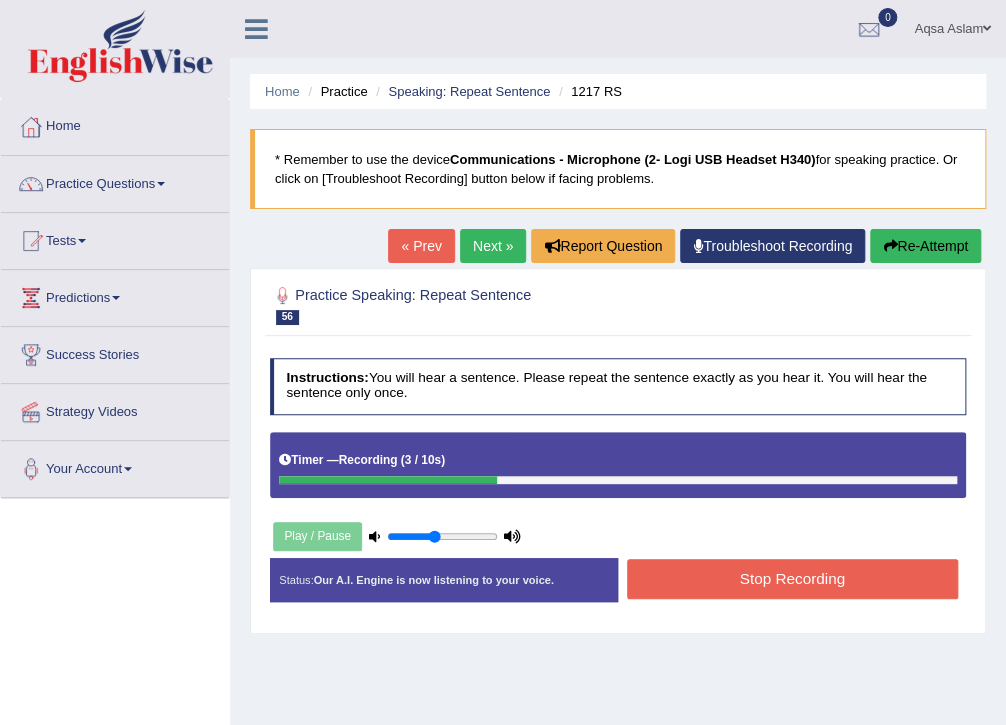 click on "Stop Recording" at bounding box center (792, 578) 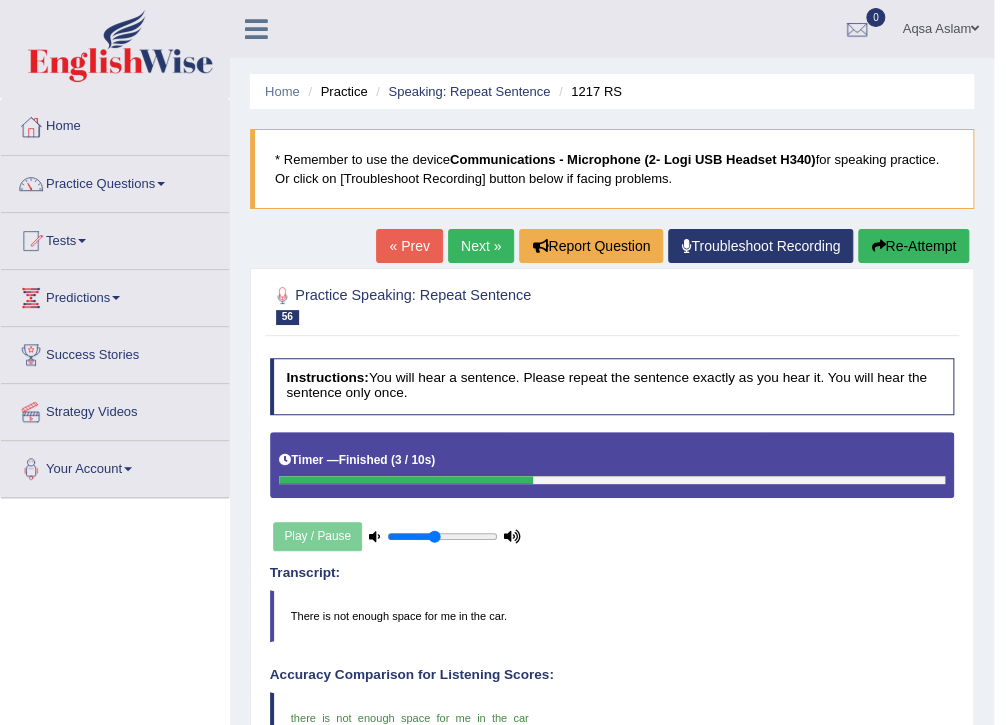 click on "Next »" at bounding box center (481, 246) 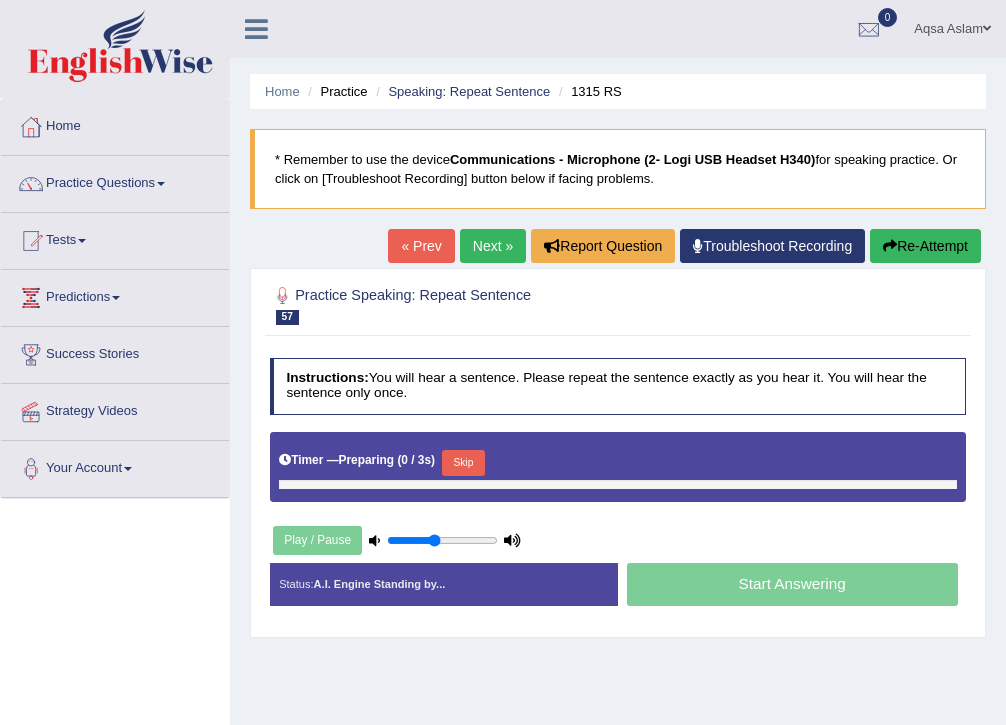 scroll, scrollTop: 0, scrollLeft: 0, axis: both 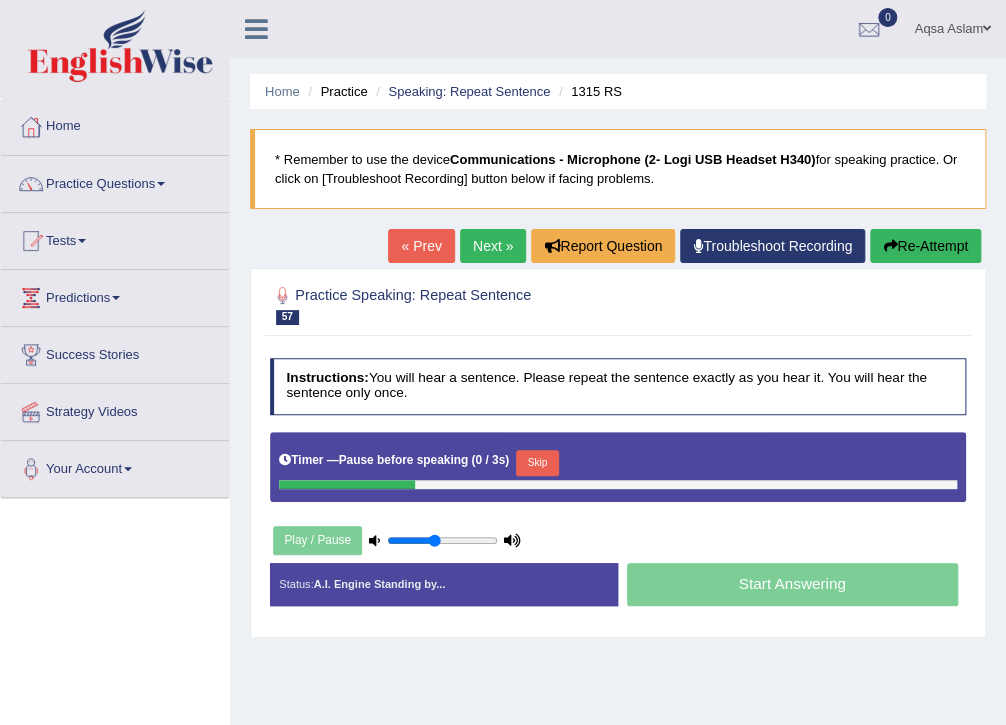 click on "Skip" at bounding box center (537, 463) 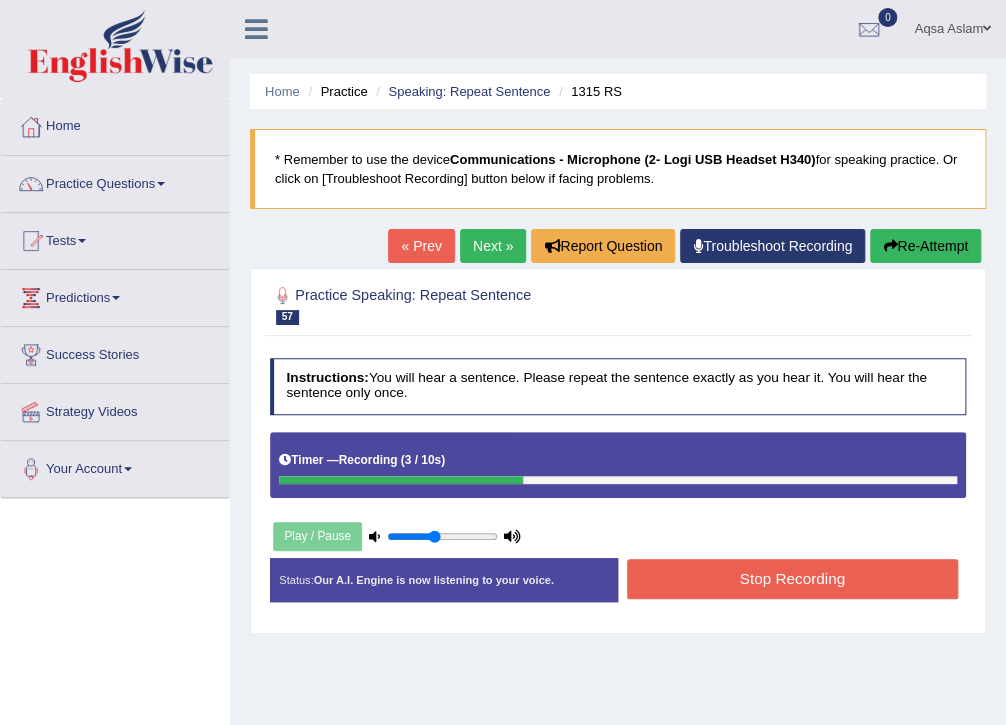 click on "Stop Recording" at bounding box center (792, 578) 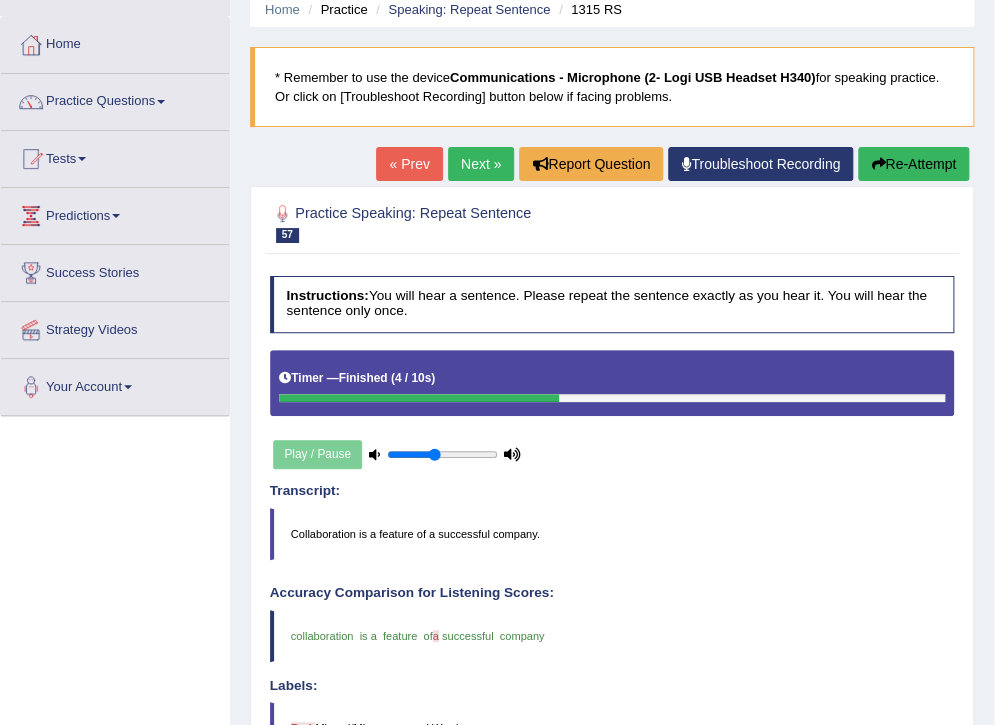 scroll, scrollTop: 80, scrollLeft: 0, axis: vertical 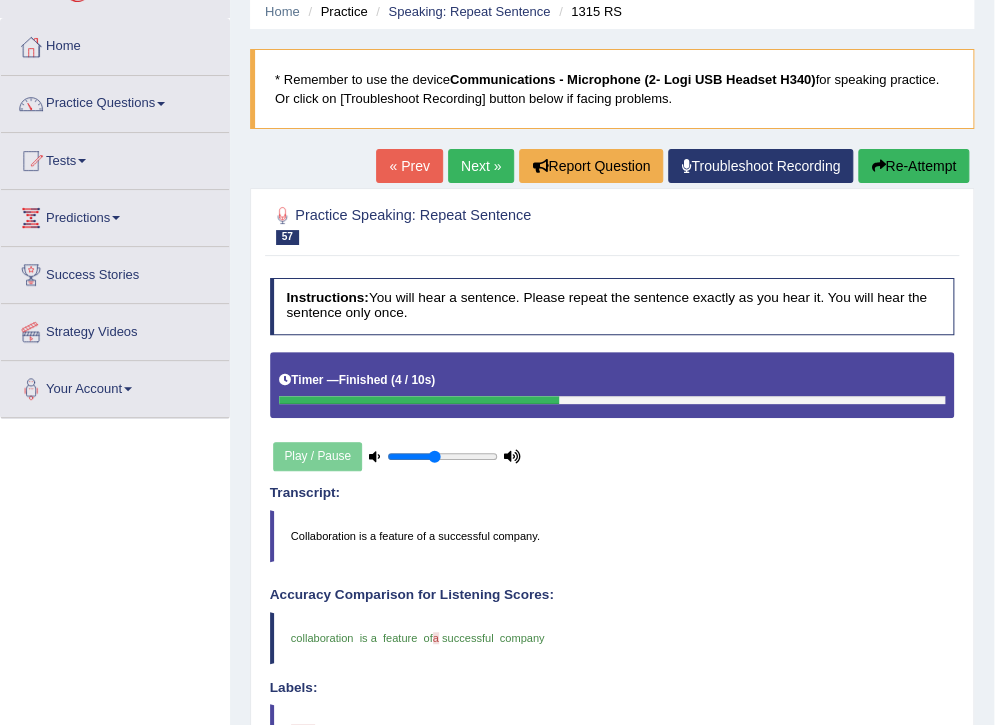 click on "Next »" at bounding box center (481, 166) 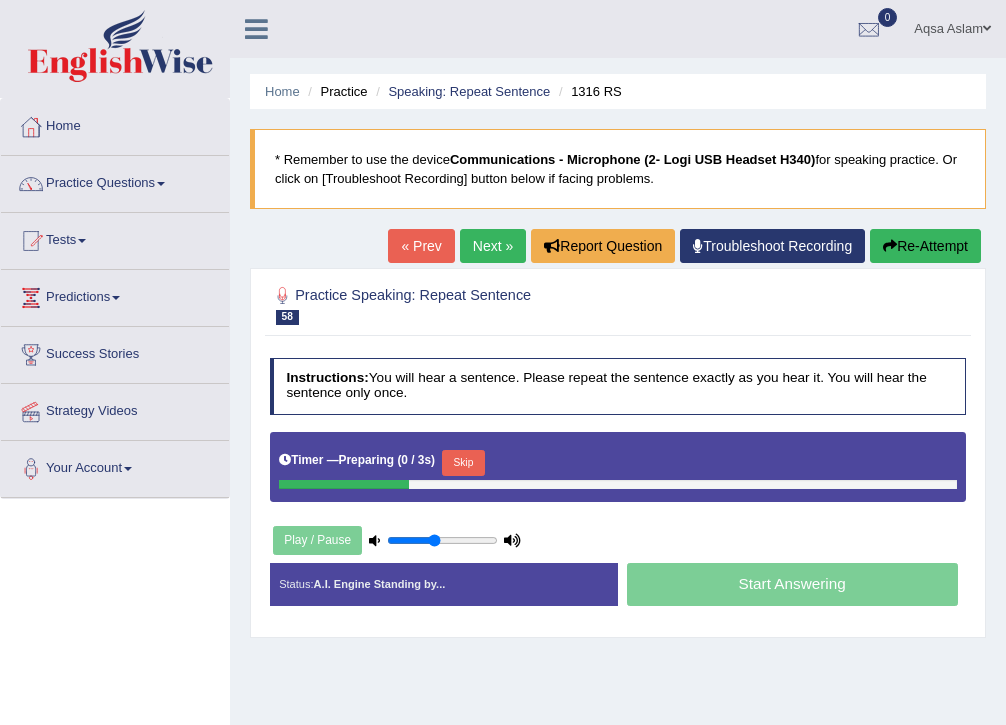 click on "Skip" at bounding box center (463, 463) 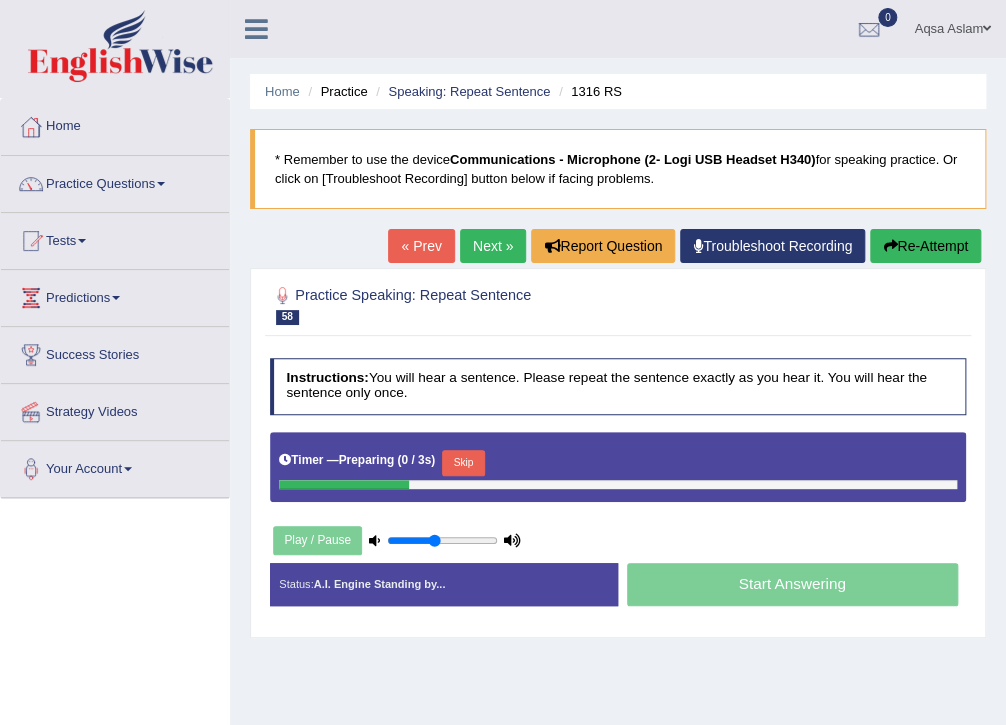 scroll, scrollTop: 0, scrollLeft: 0, axis: both 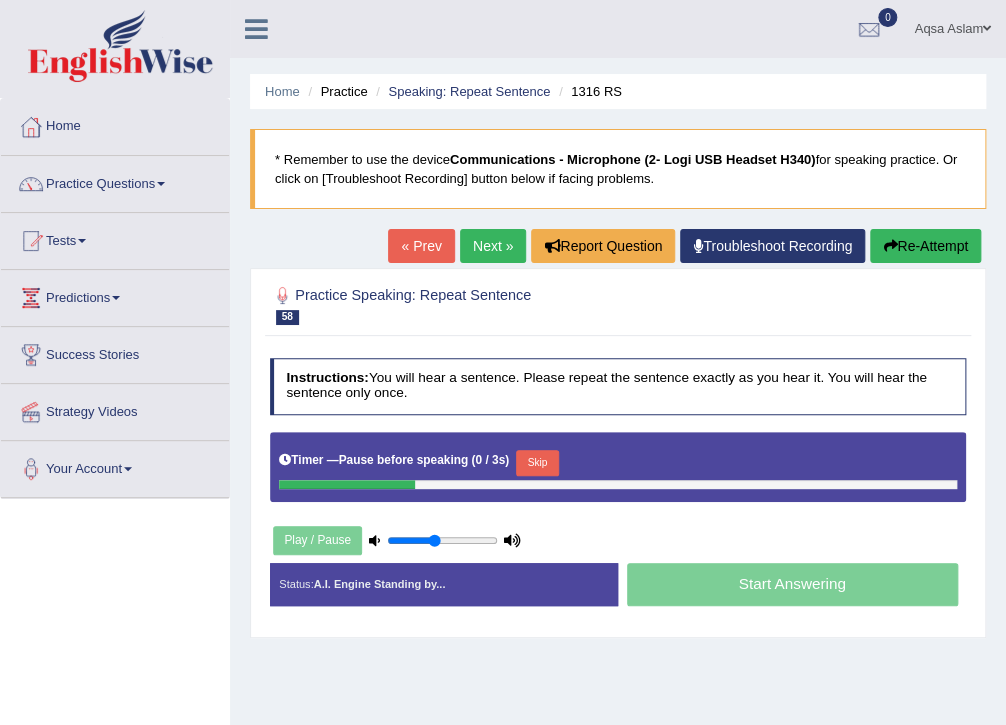 click on "Skip" at bounding box center (537, 463) 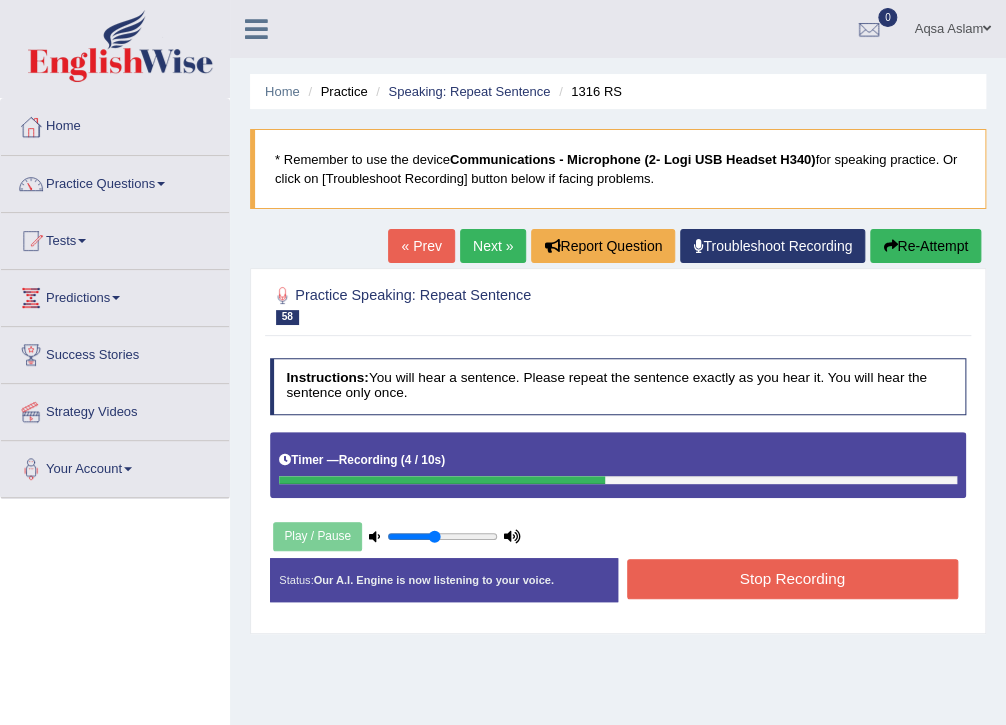 click on "Stop Recording" at bounding box center [792, 578] 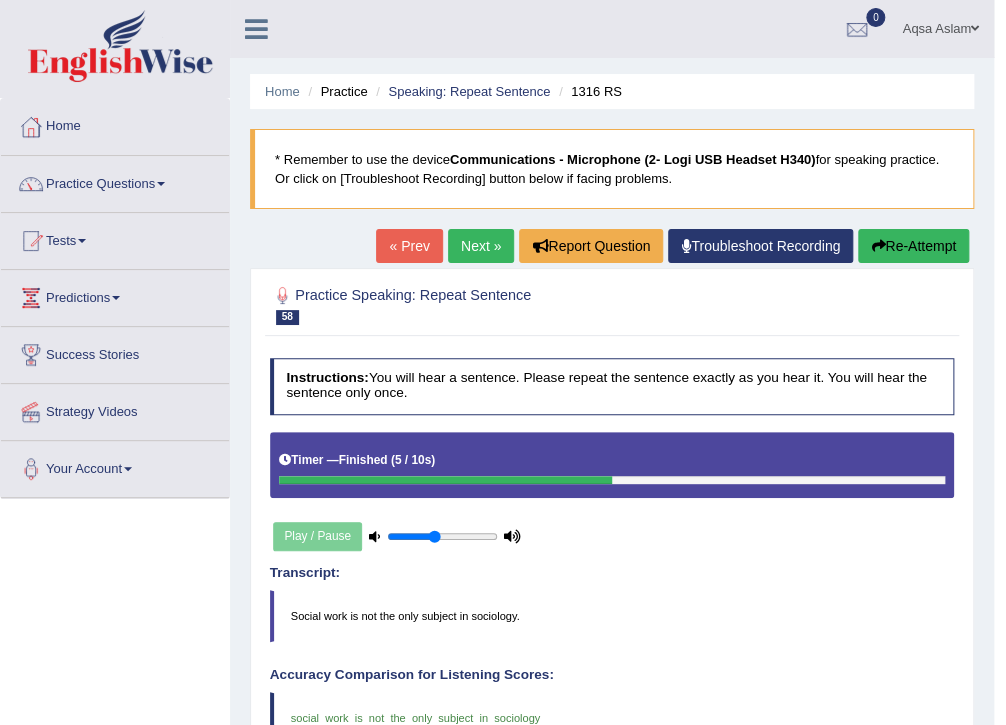 click on "Next »" at bounding box center [481, 246] 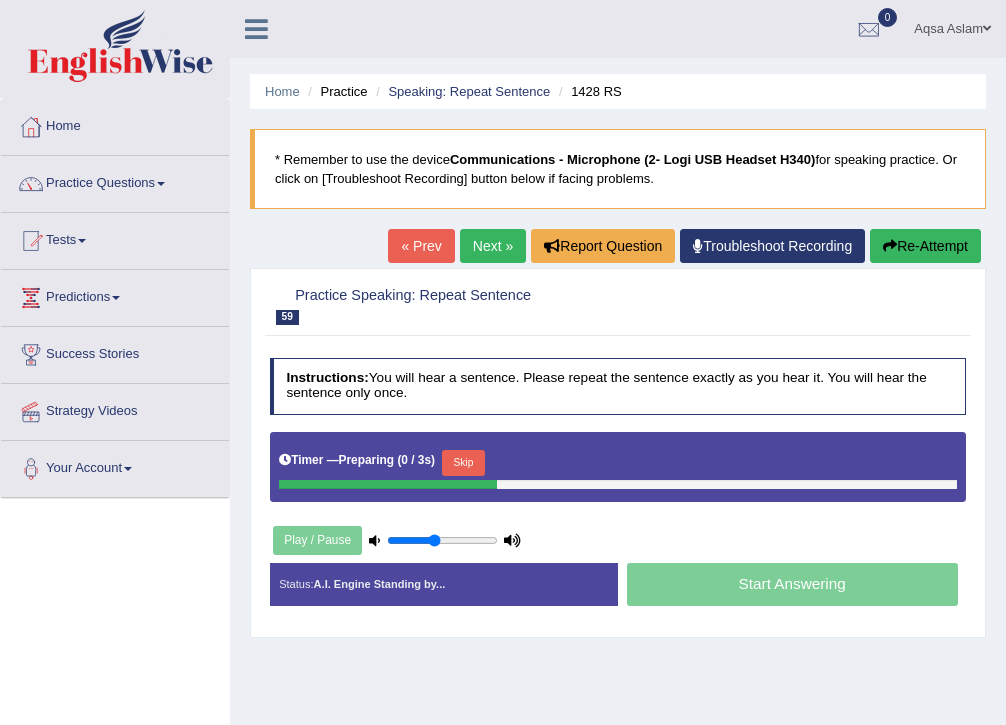 click on "Skip" at bounding box center [463, 463] 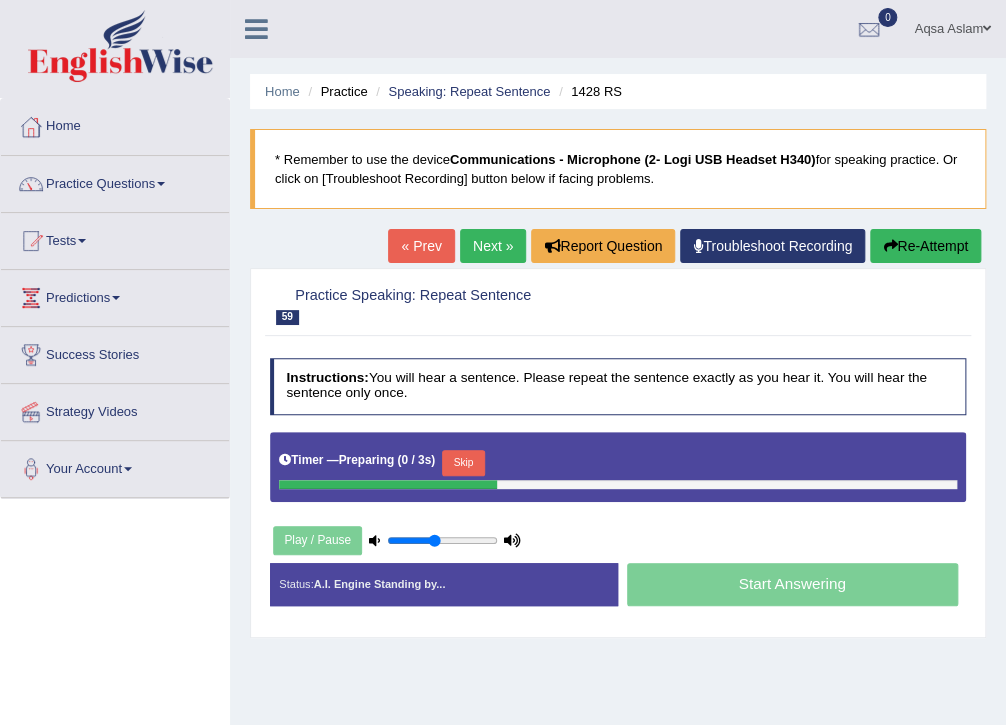 scroll, scrollTop: 0, scrollLeft: 0, axis: both 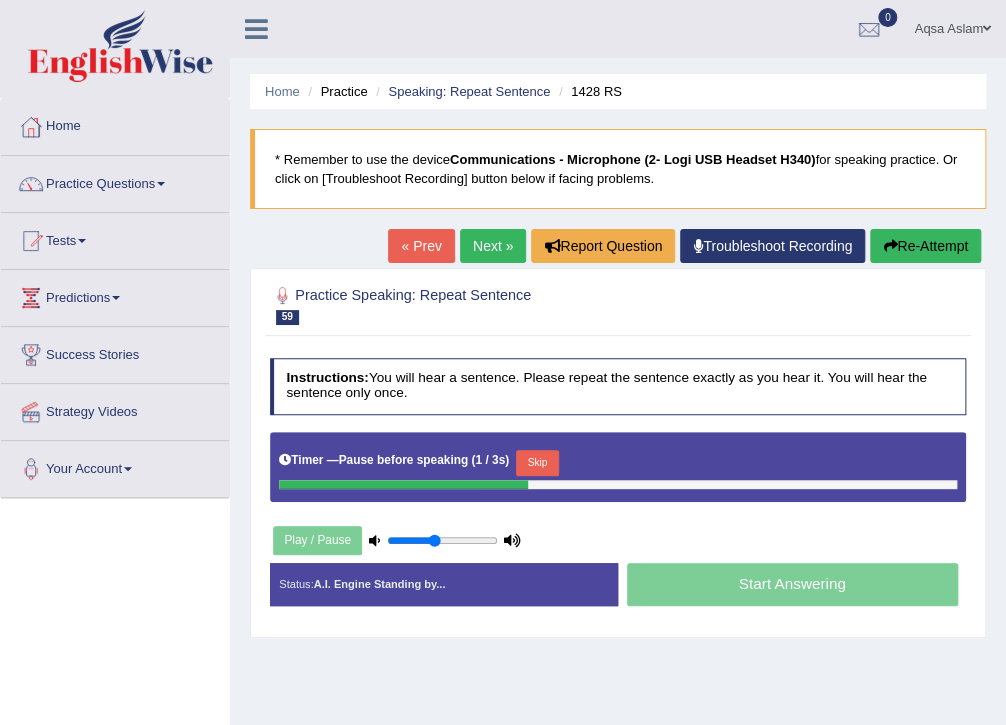 click on "Skip" at bounding box center (537, 463) 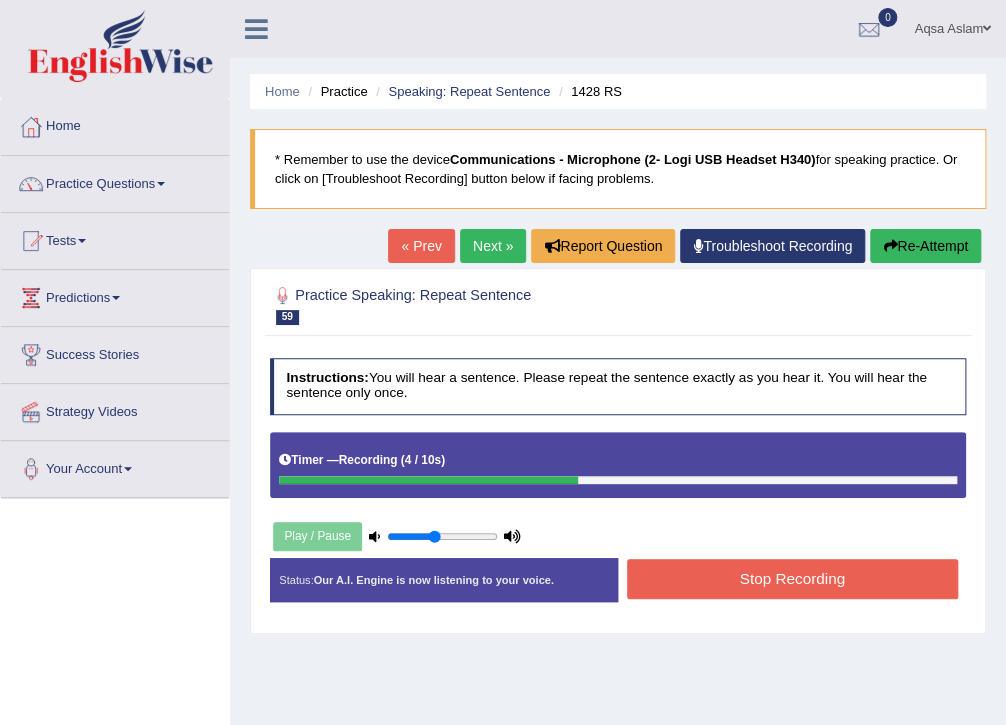 click on "Stop Recording" at bounding box center [792, 578] 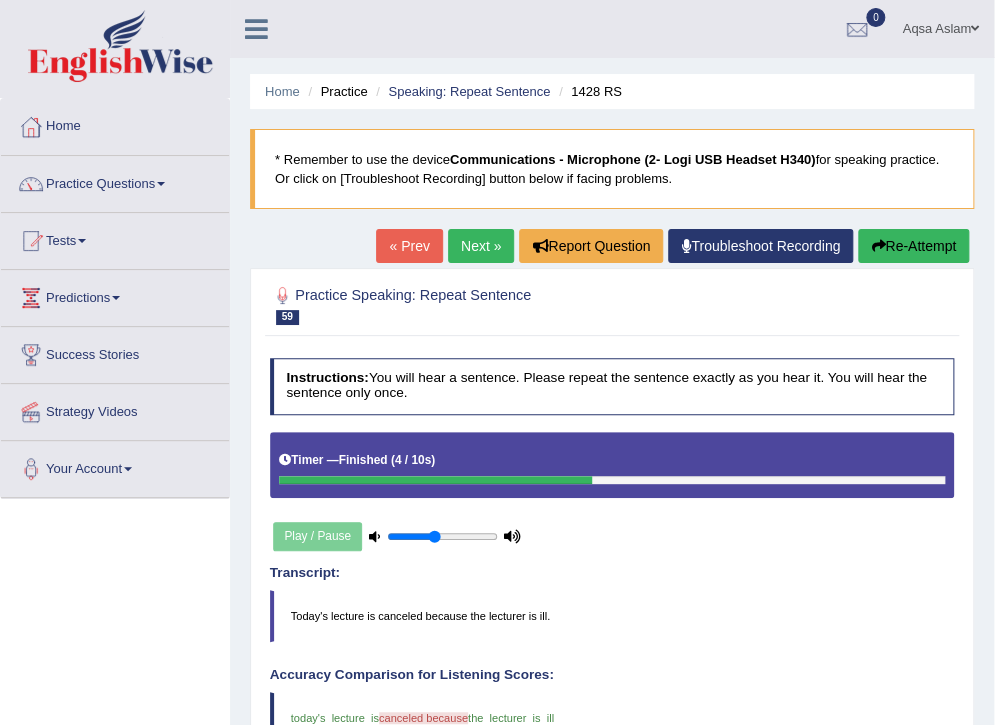 click on "Next »" at bounding box center [481, 246] 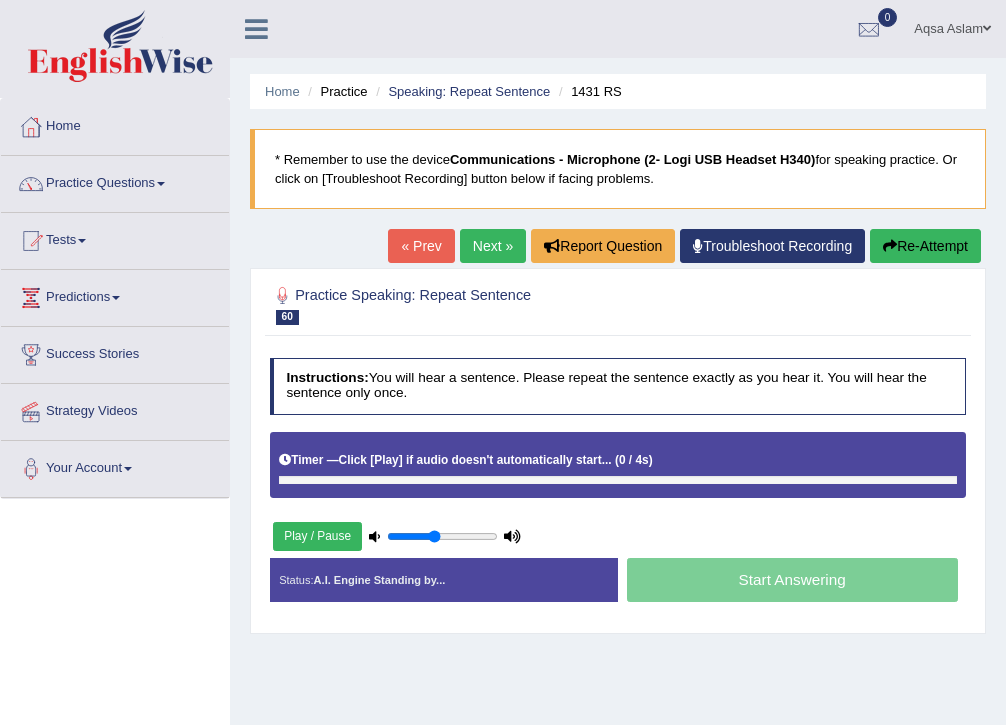 scroll, scrollTop: 0, scrollLeft: 0, axis: both 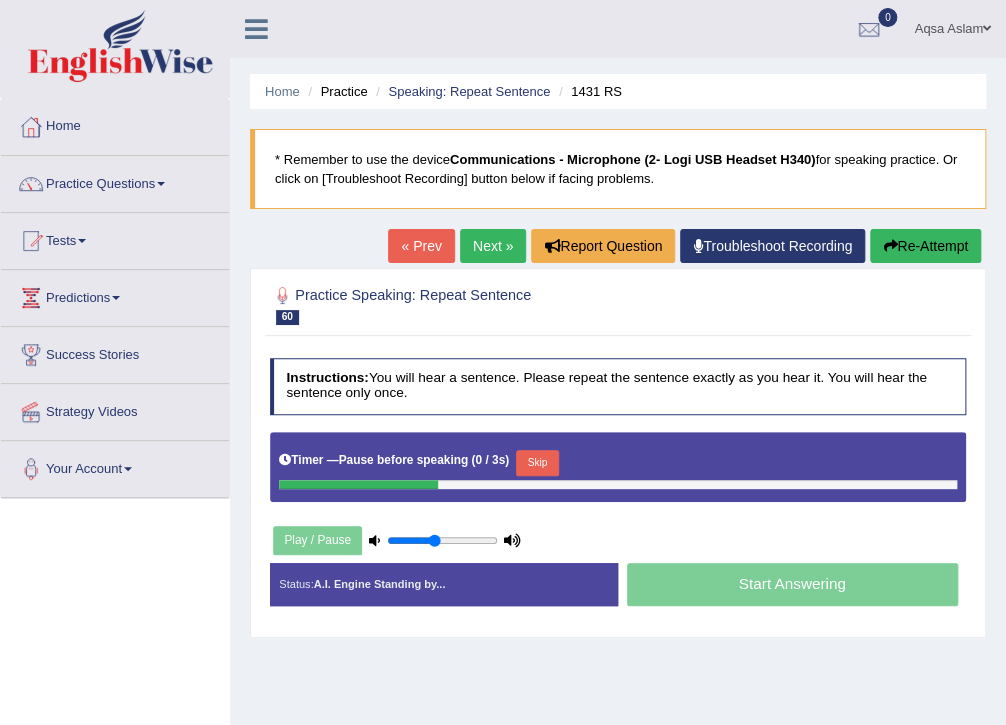 click on "Skip" at bounding box center [537, 463] 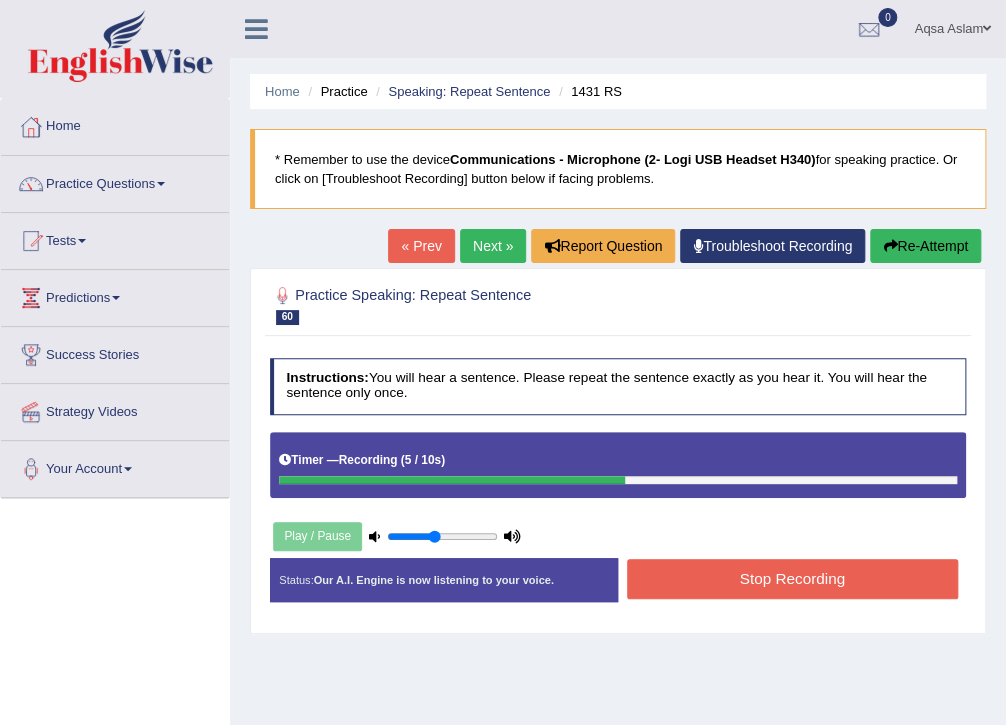 click on "Stop Recording" at bounding box center [792, 578] 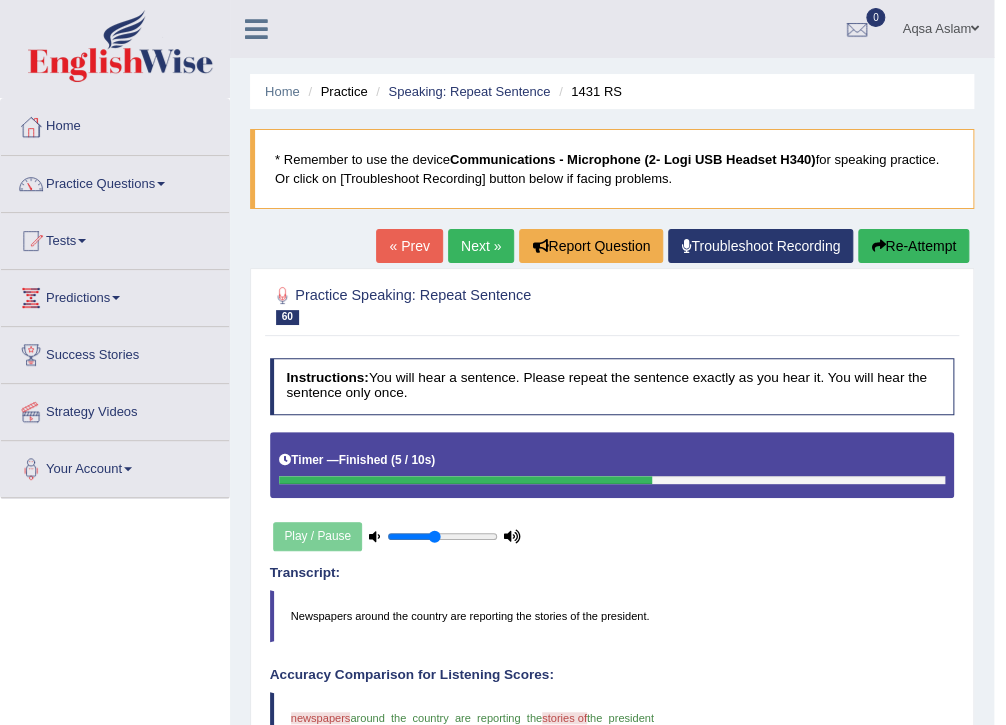 scroll, scrollTop: 0, scrollLeft: 0, axis: both 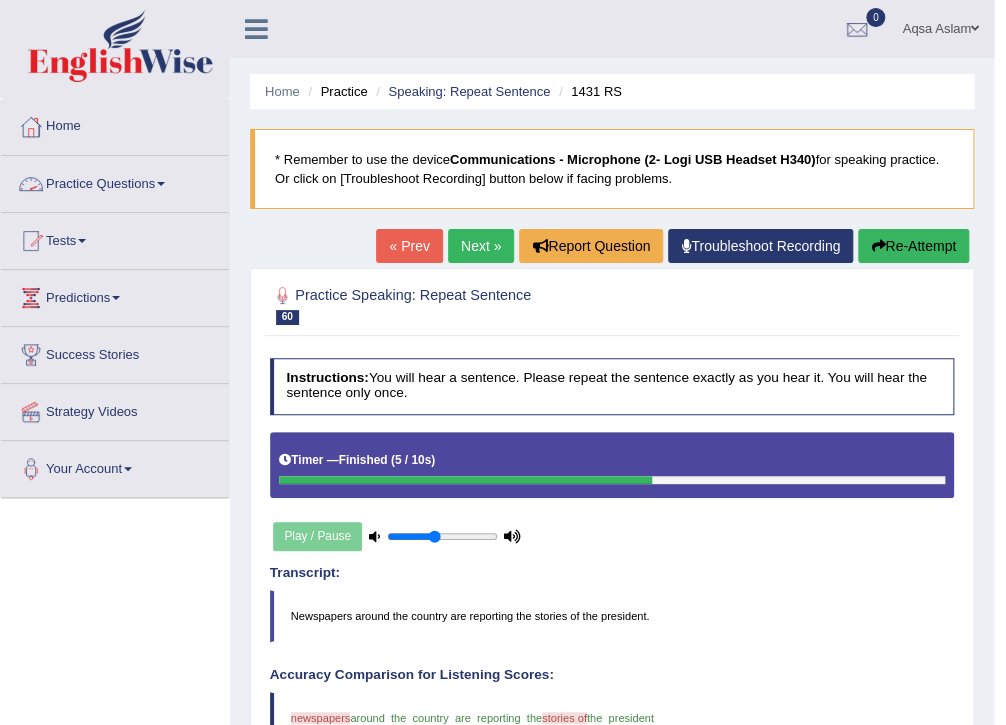 click on "Practice Questions" at bounding box center (115, 181) 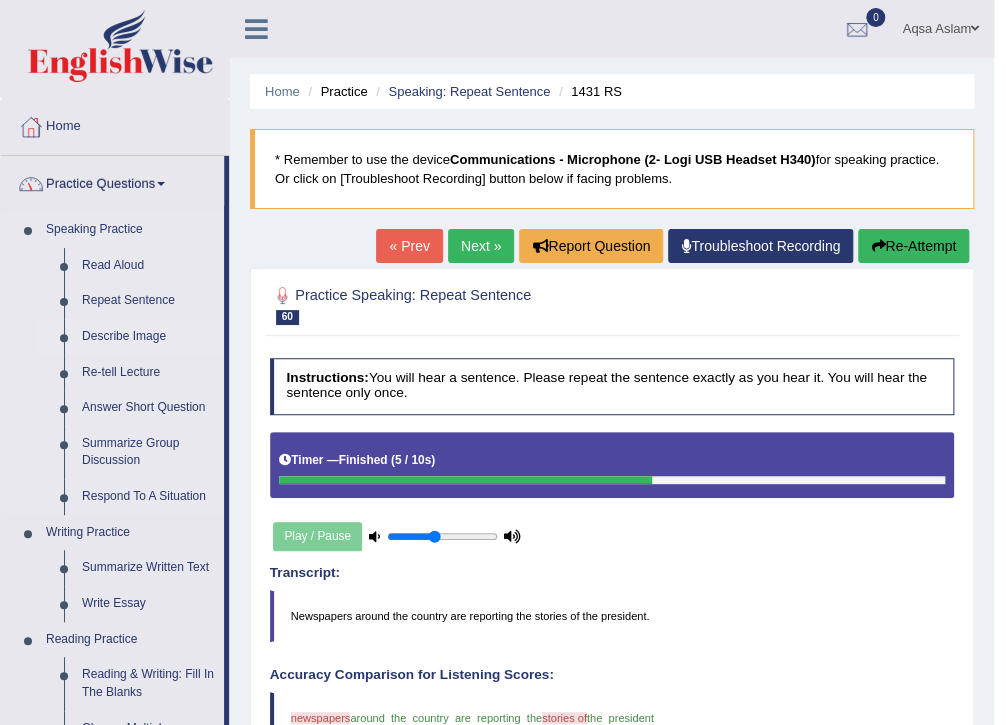 click on "Describe Image" at bounding box center [148, 337] 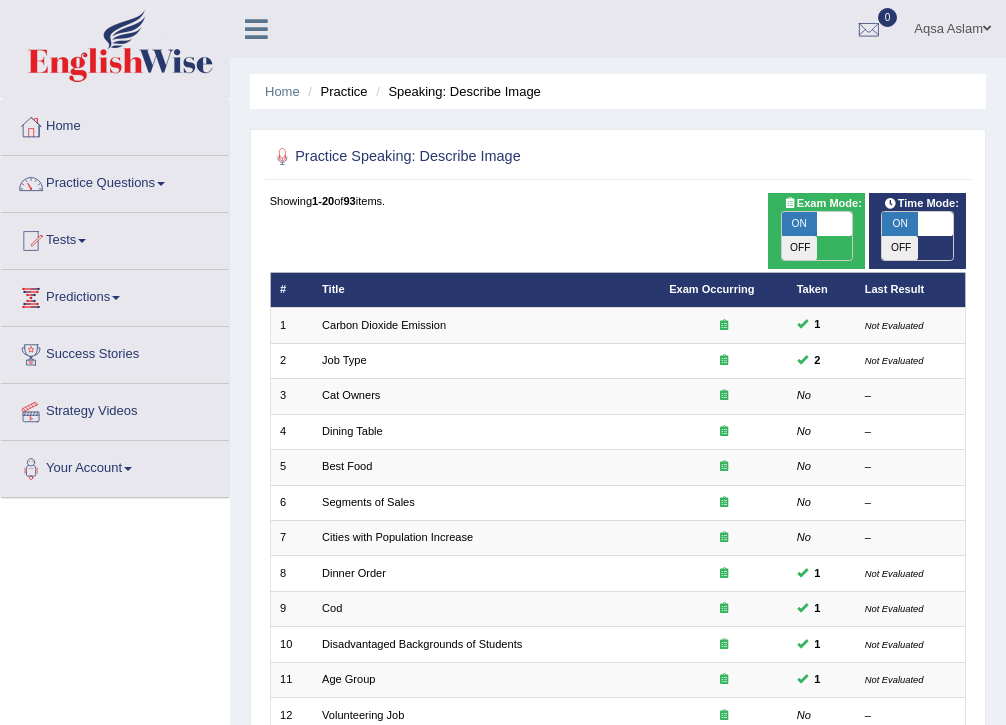 scroll, scrollTop: 320, scrollLeft: 0, axis: vertical 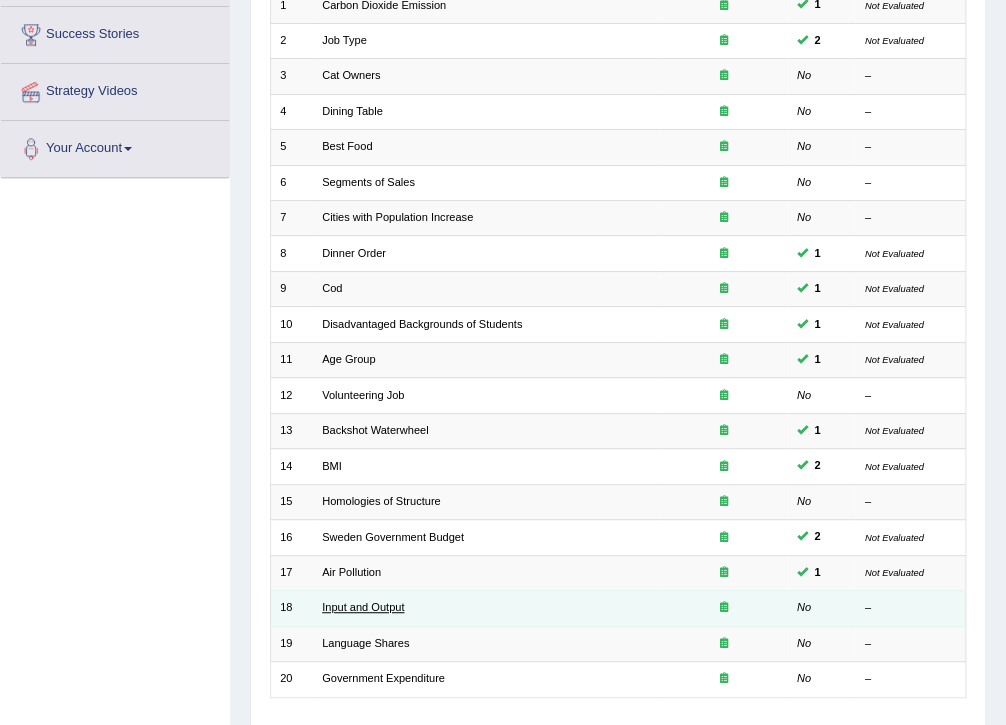 click on "Input and Output" at bounding box center (363, 607) 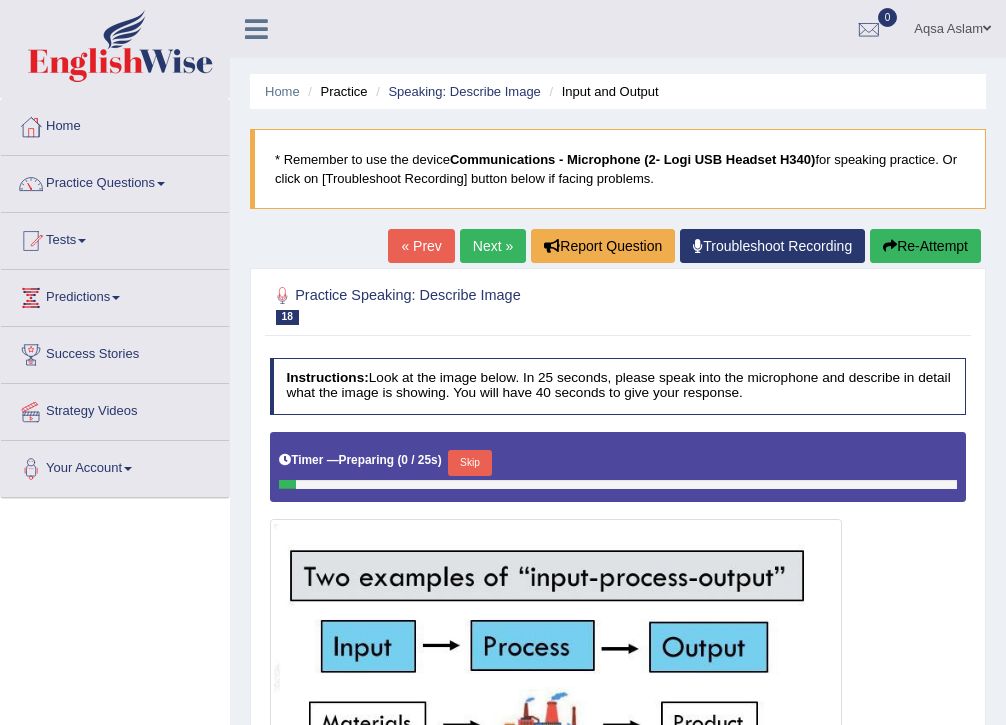 scroll, scrollTop: 0, scrollLeft: 0, axis: both 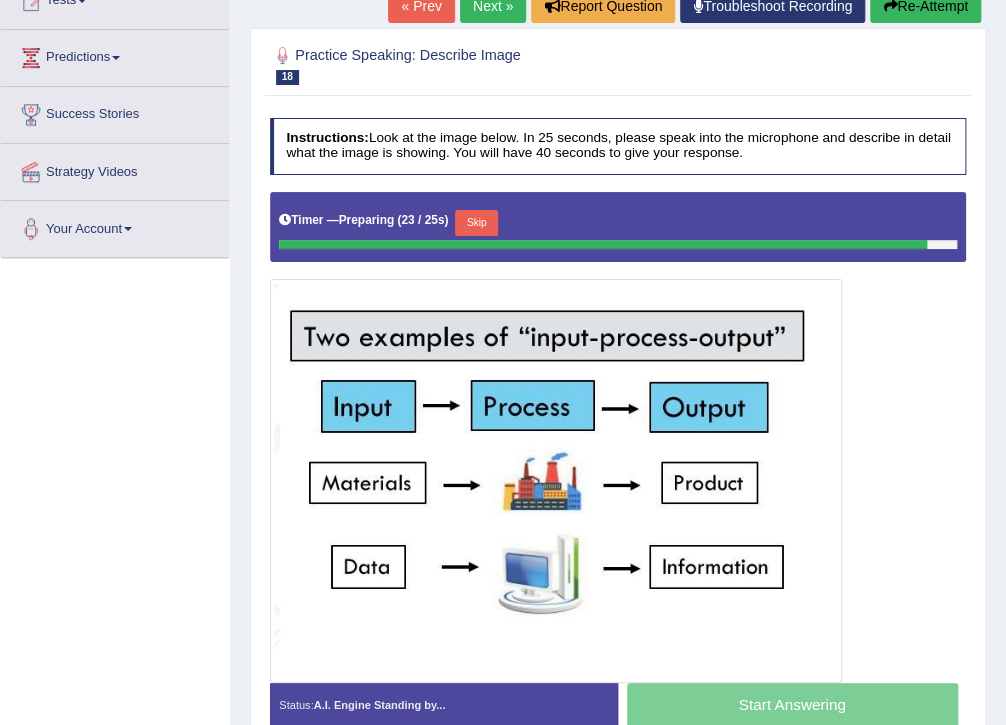 click on "Skip" at bounding box center (476, 223) 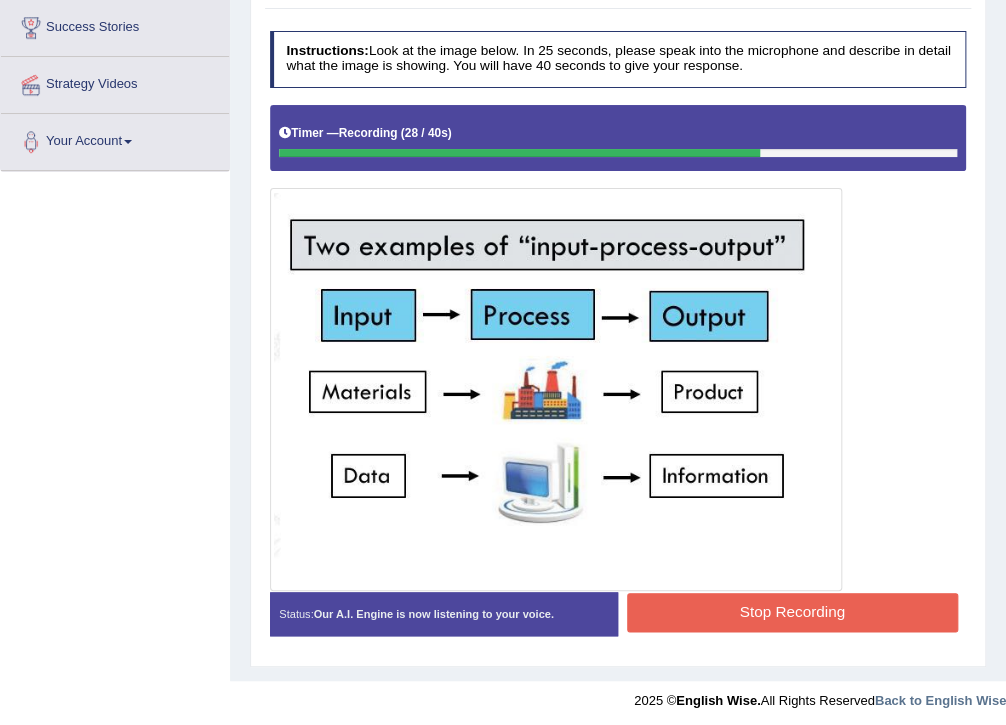 scroll, scrollTop: 331, scrollLeft: 0, axis: vertical 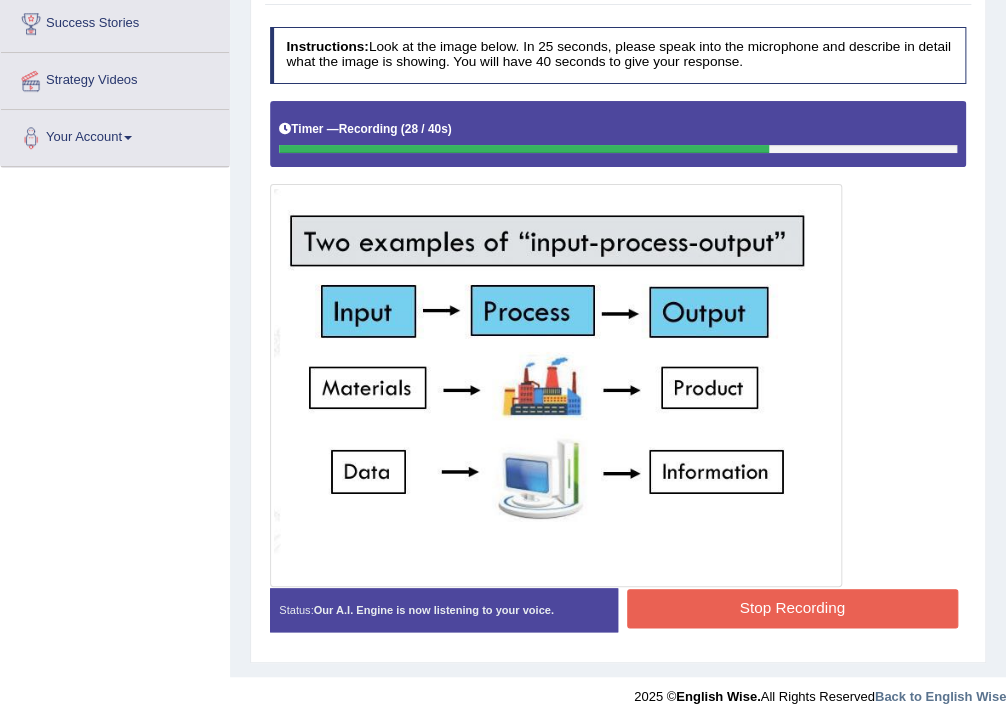 click on "Stop Recording" at bounding box center [792, 611] 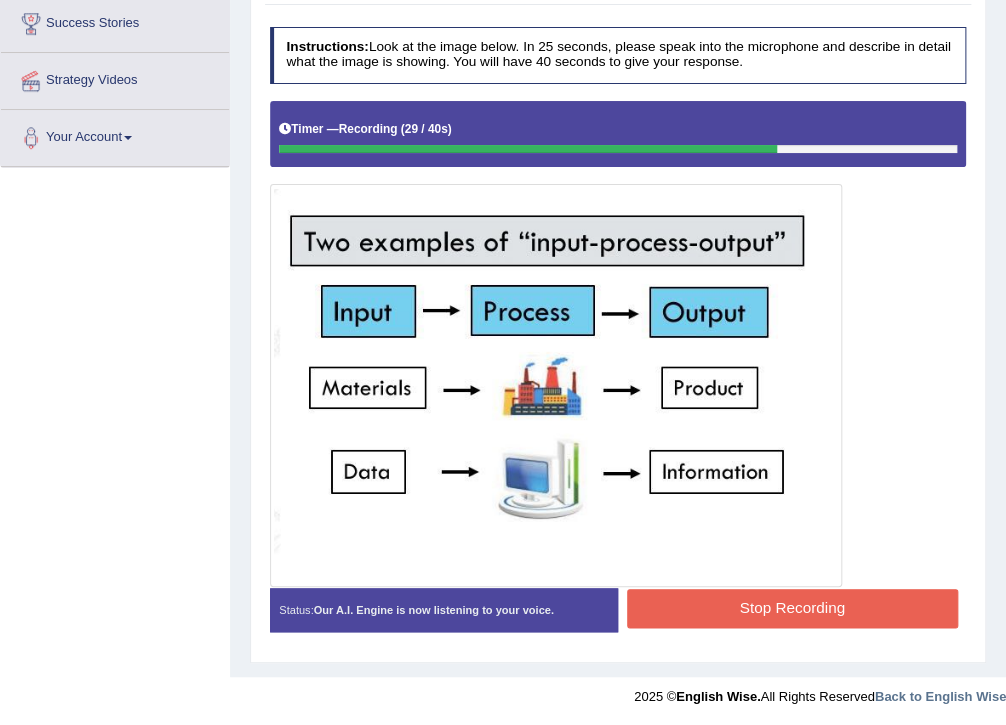click on "Stop Recording" at bounding box center (792, 608) 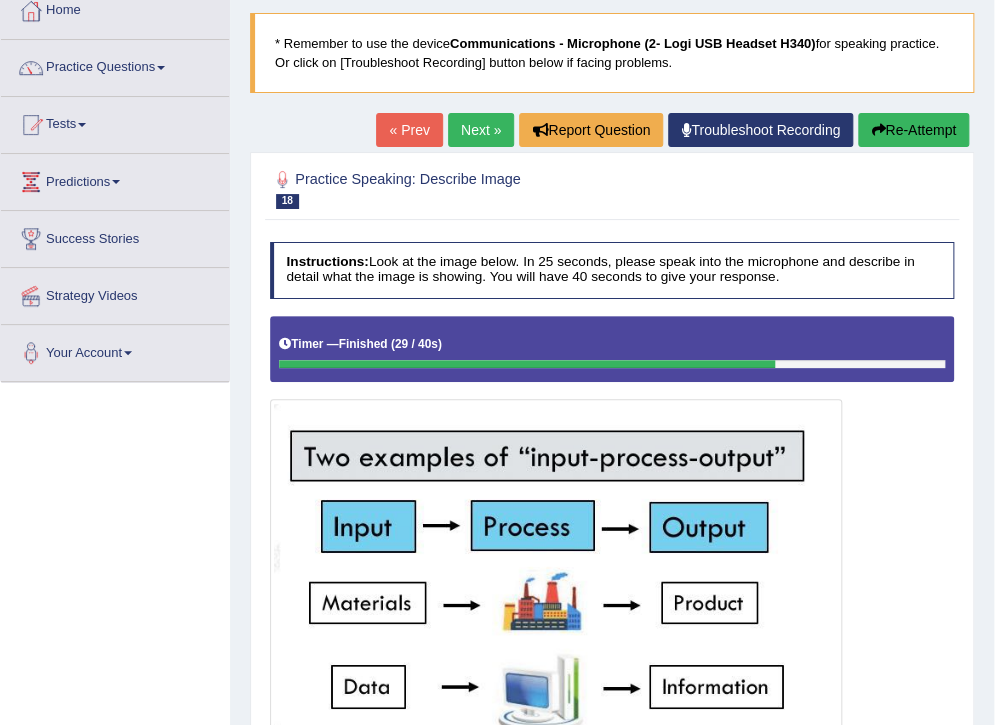 scroll, scrollTop: 91, scrollLeft: 0, axis: vertical 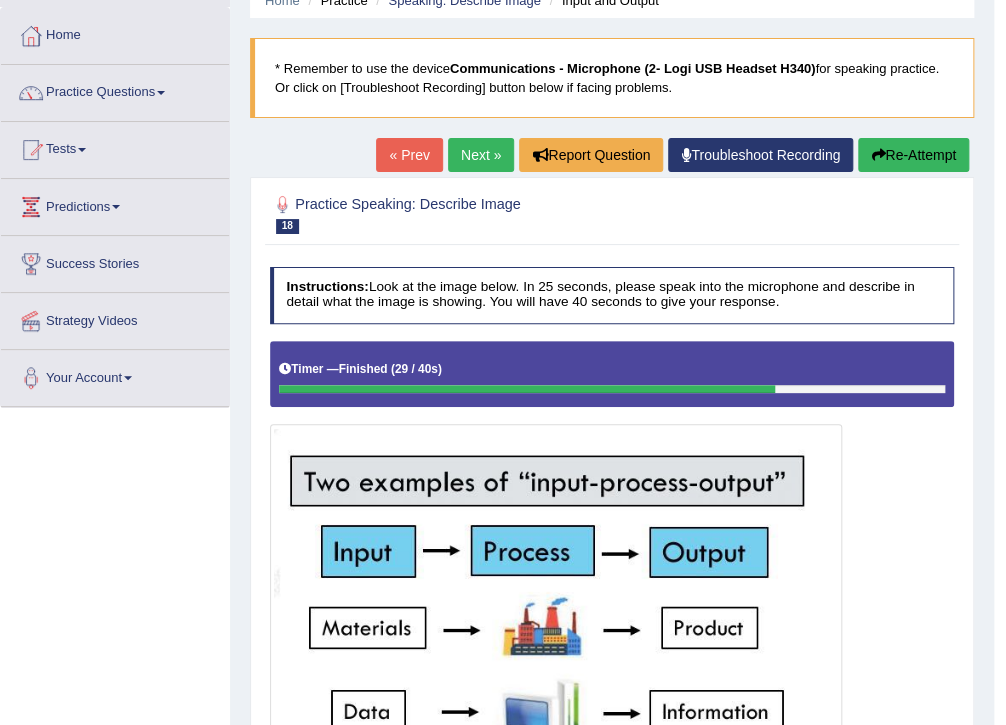click on "Re-Attempt" at bounding box center (913, 155) 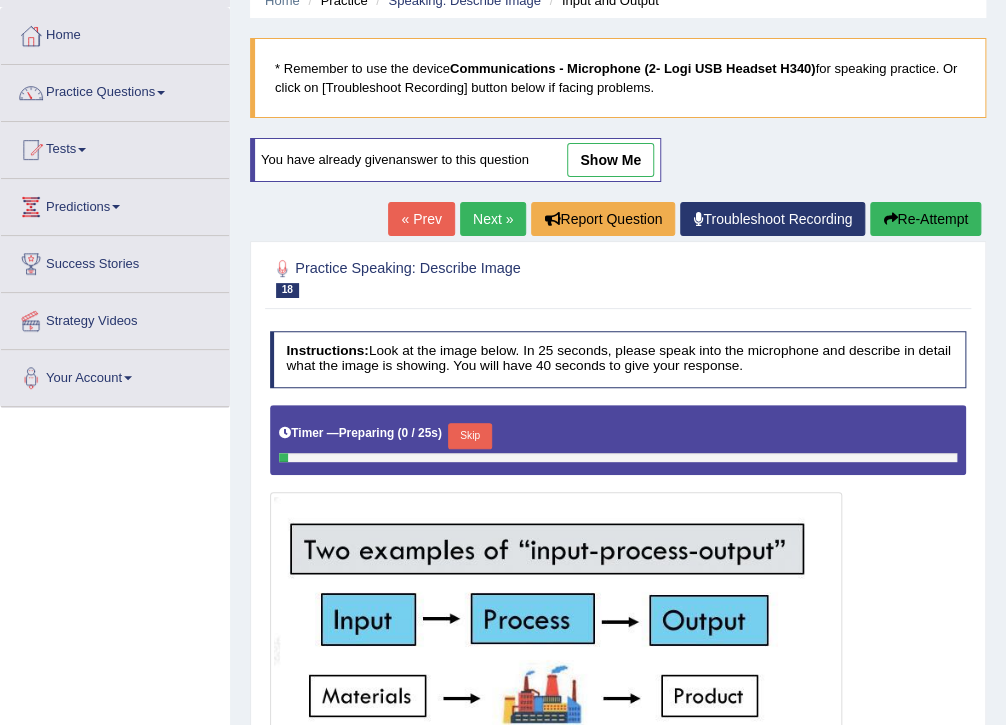 scroll, scrollTop: 91, scrollLeft: 0, axis: vertical 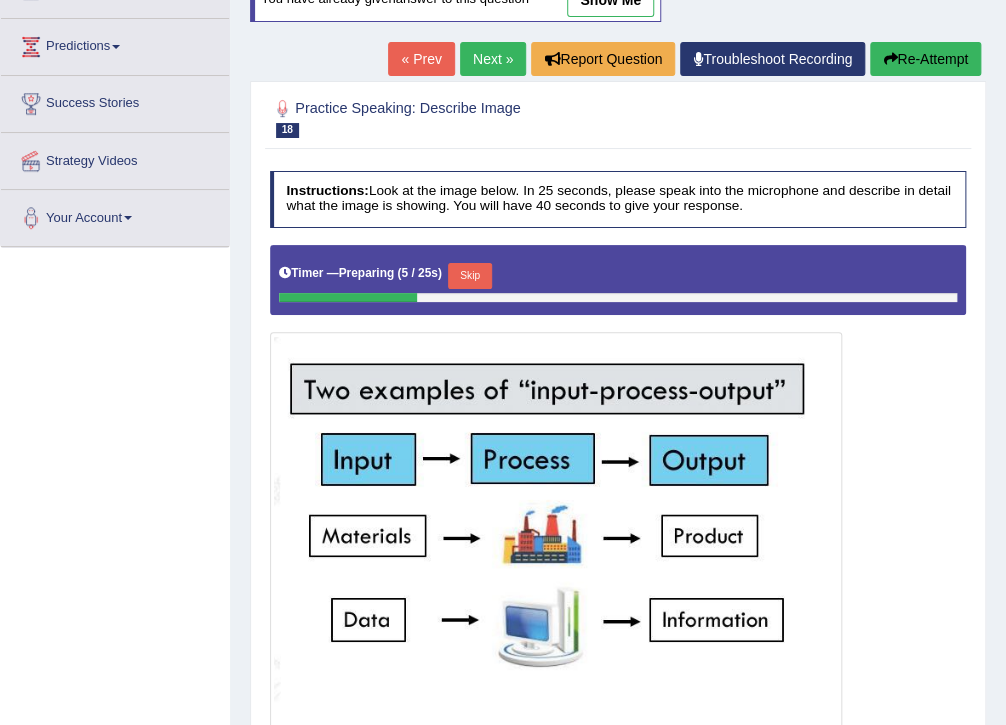 click on "Skip" at bounding box center [469, 276] 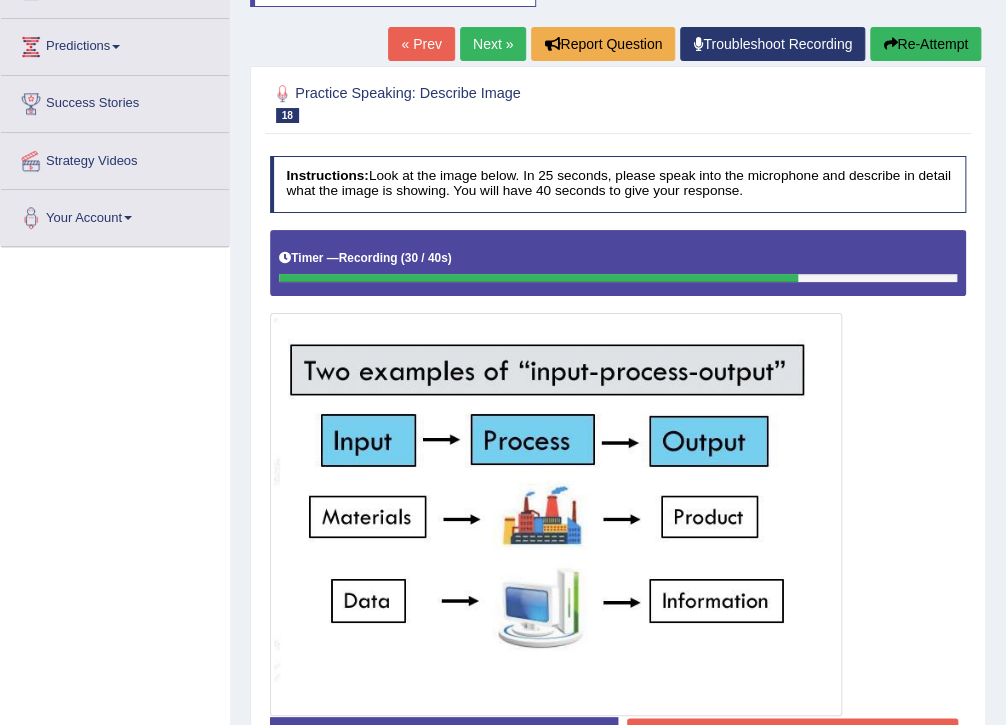click on "Re-Attempt" at bounding box center [925, 44] 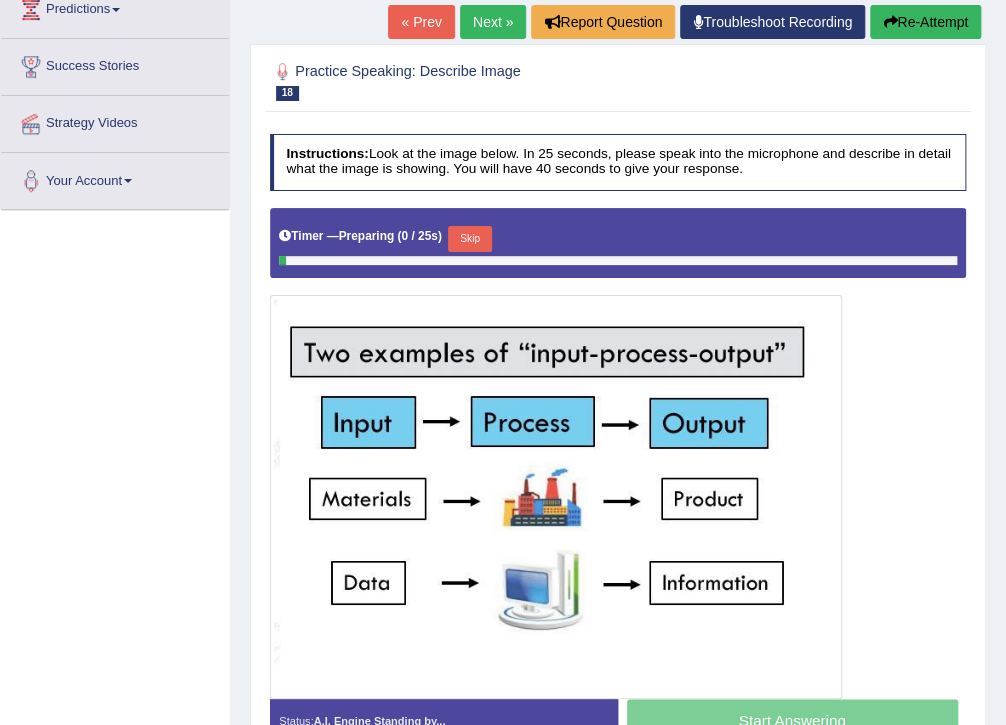 scroll, scrollTop: 0, scrollLeft: 0, axis: both 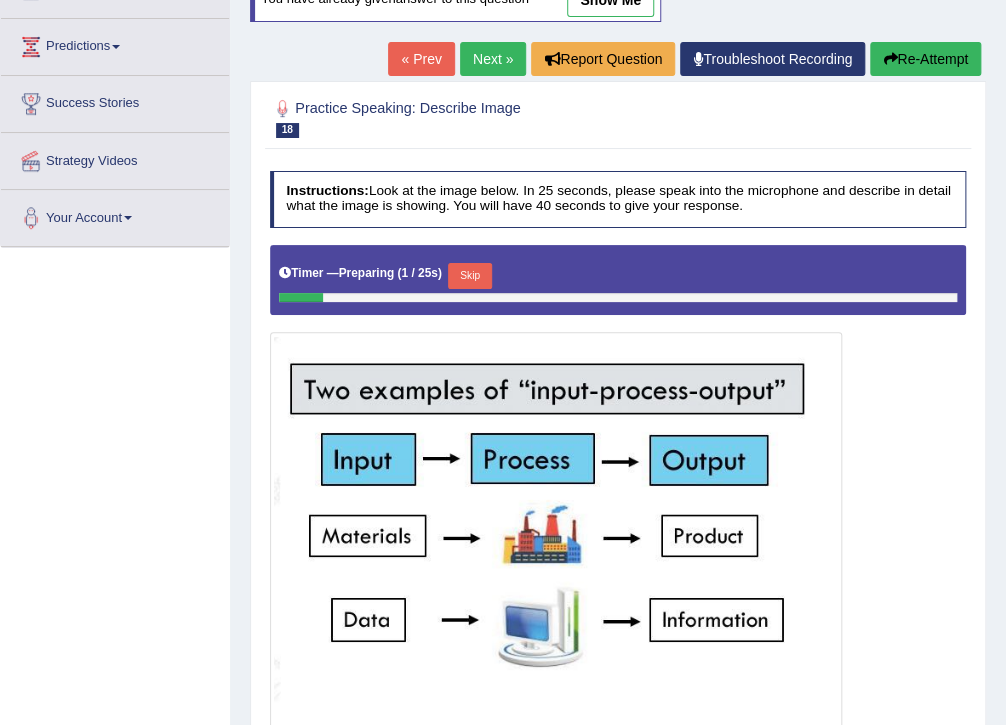 click on "Skip" at bounding box center (469, 276) 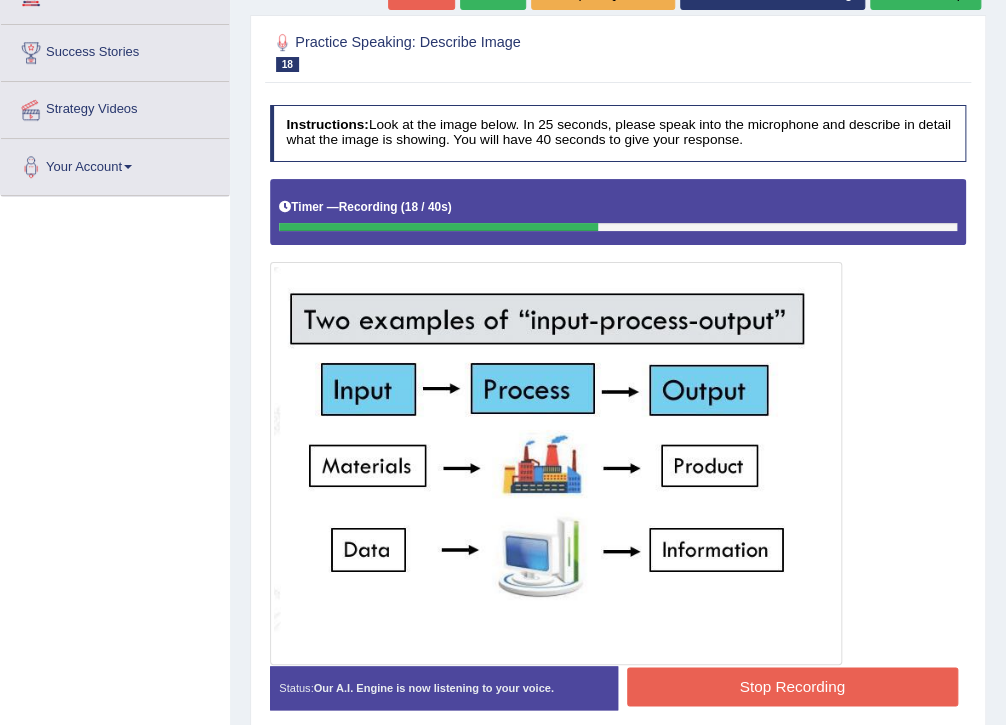 scroll, scrollTop: 331, scrollLeft: 0, axis: vertical 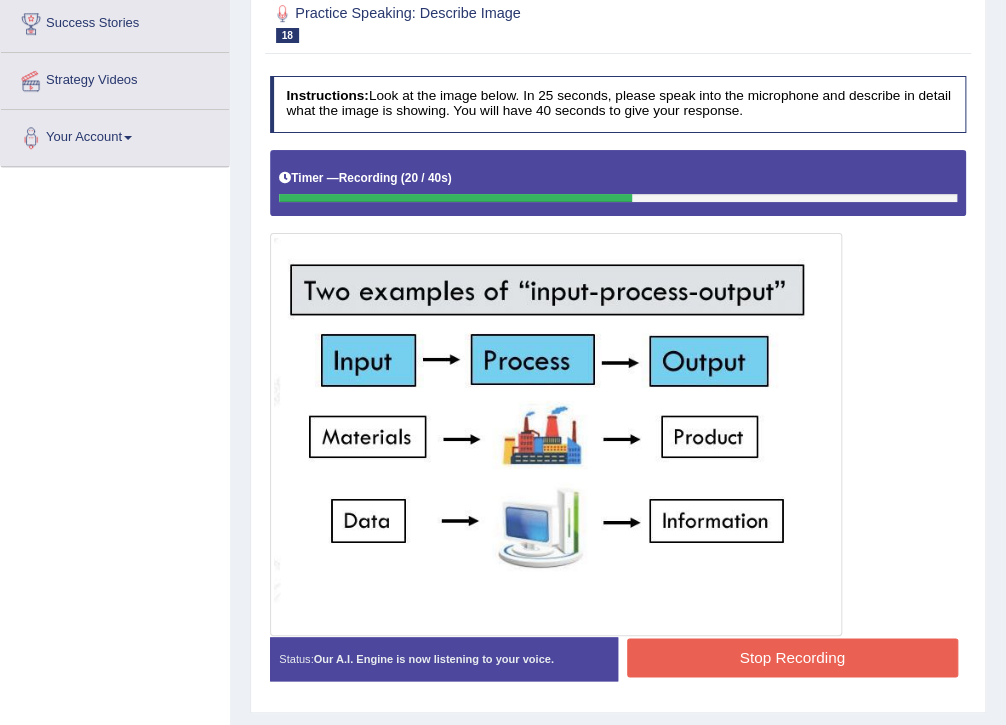 click on "Stop Recording" at bounding box center (792, 657) 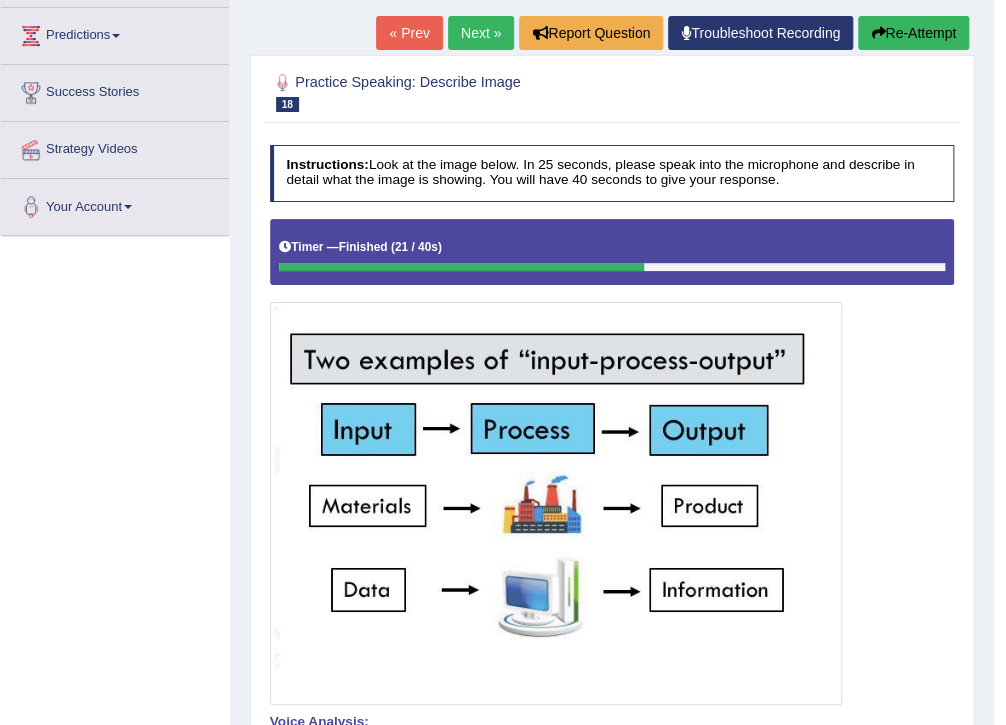 scroll, scrollTop: 160, scrollLeft: 0, axis: vertical 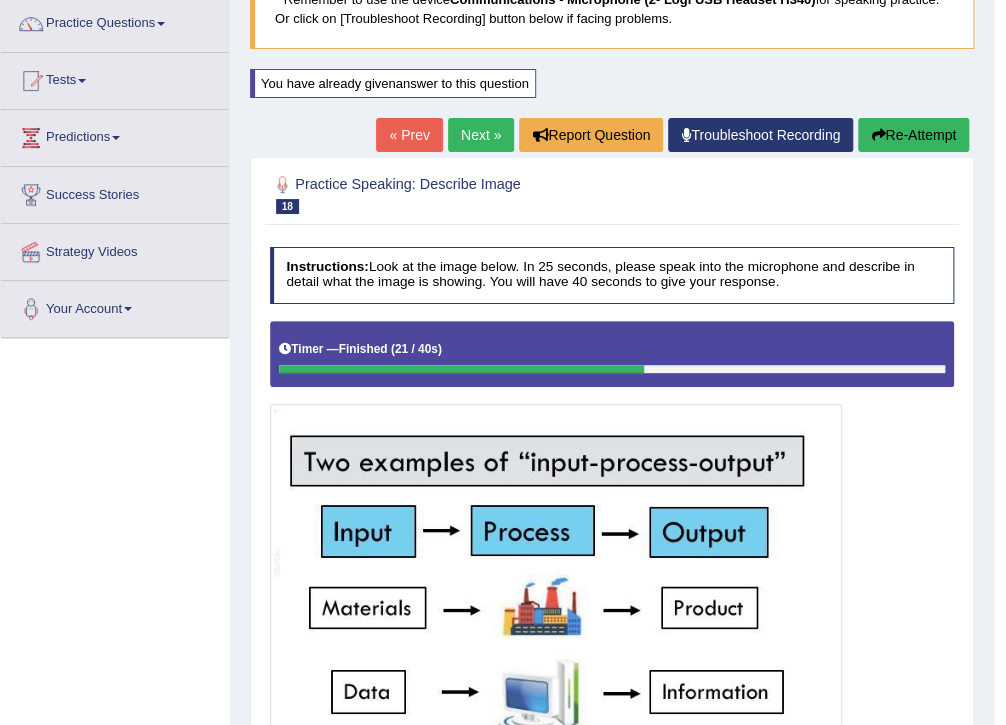 click on "Re-Attempt" at bounding box center (913, 135) 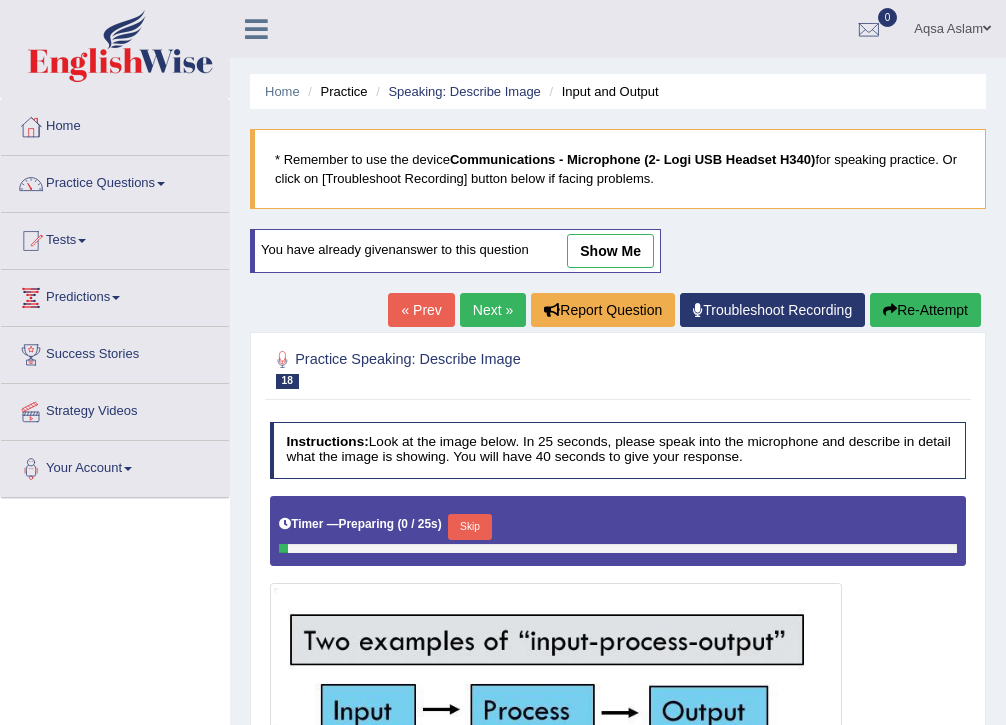 click on "Timer —  Preparing   ( 0 / 25s ) Skip" at bounding box center [618, 527] 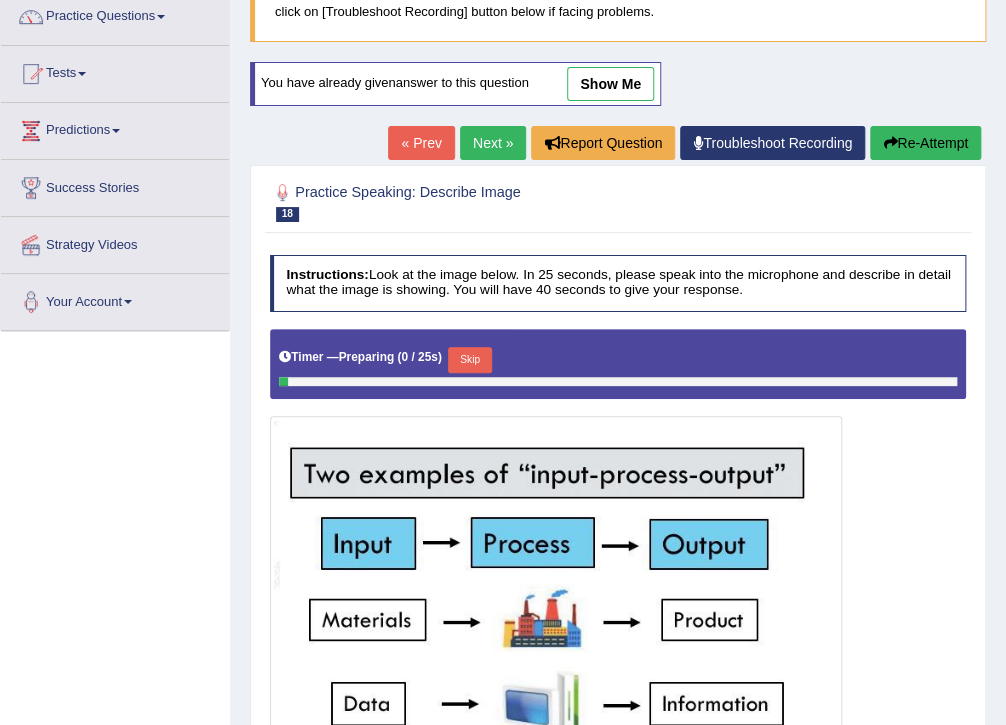 scroll, scrollTop: 0, scrollLeft: 0, axis: both 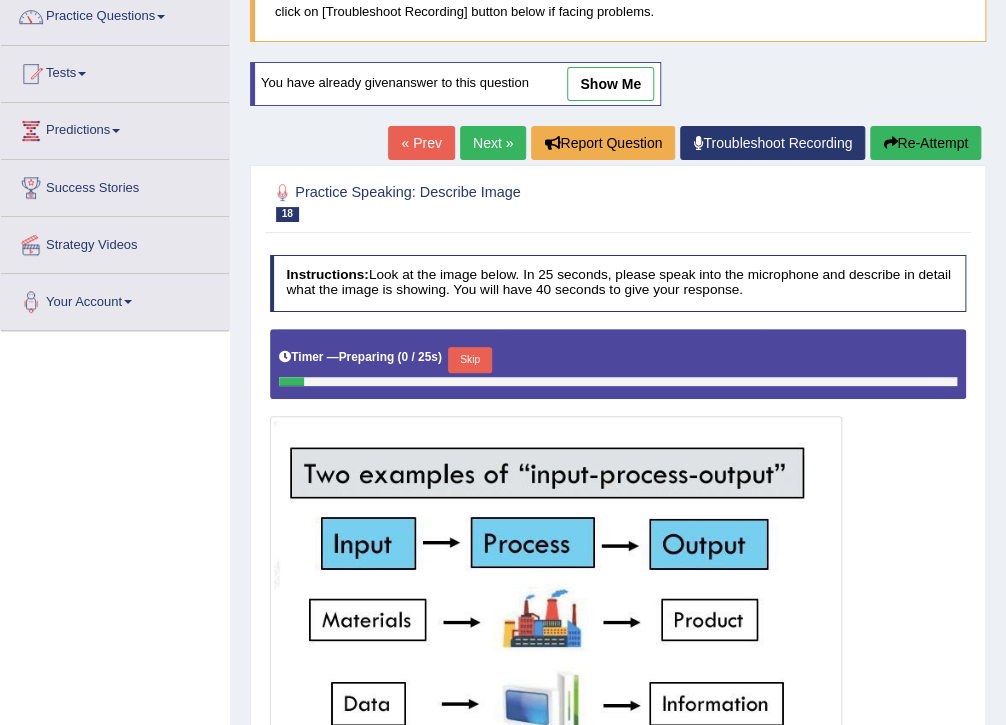 click on "Skip" at bounding box center [469, 360] 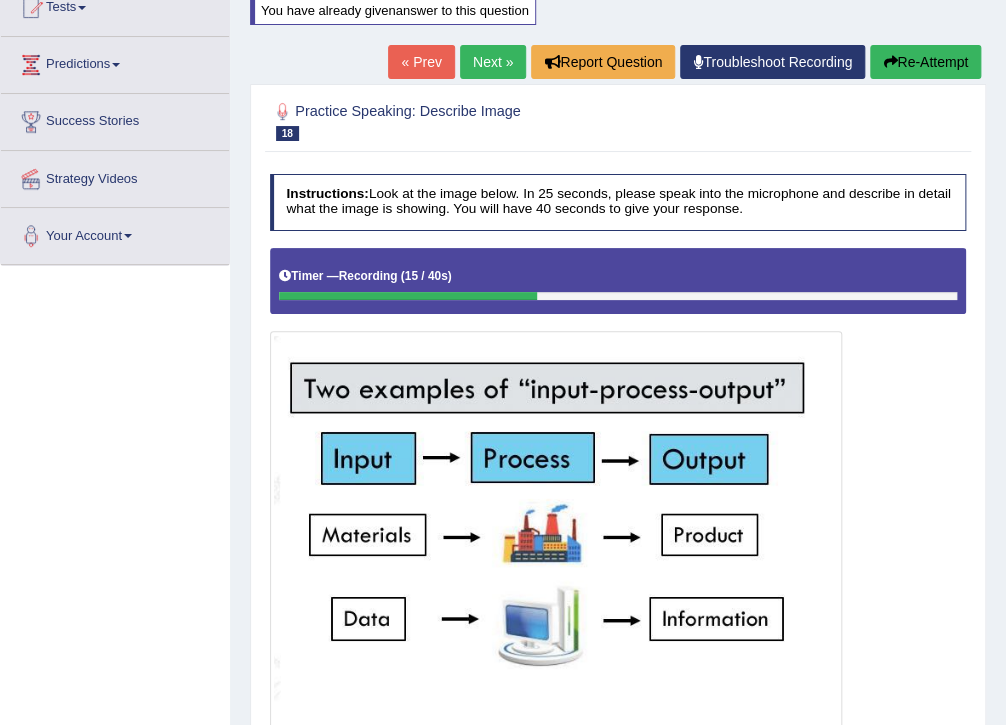 scroll, scrollTop: 327, scrollLeft: 0, axis: vertical 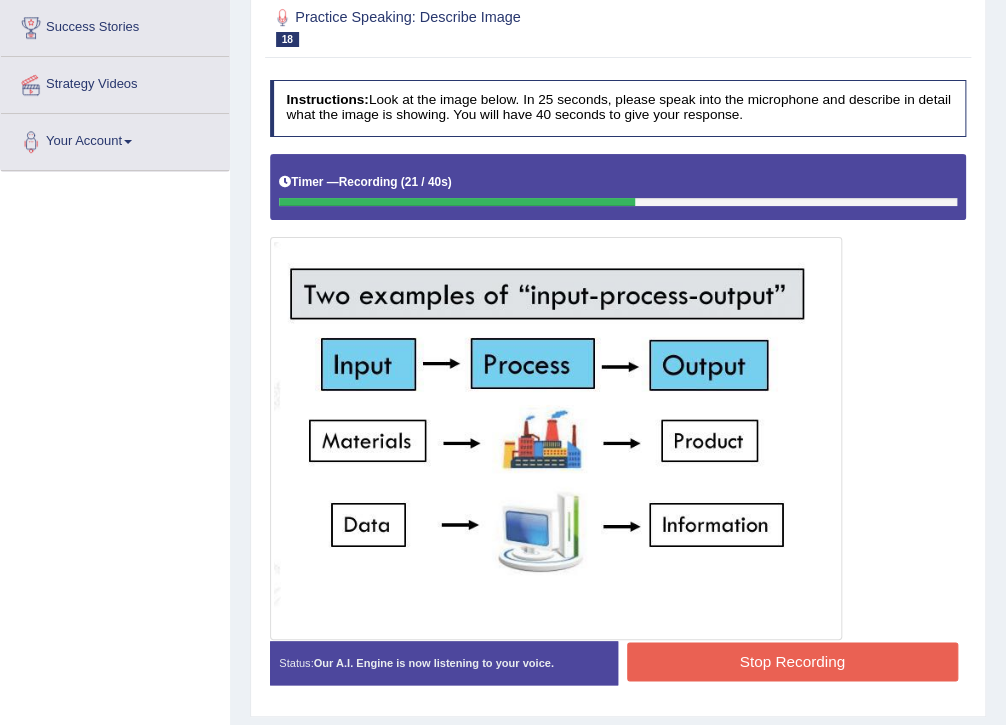 click on "Stop Recording" at bounding box center [792, 661] 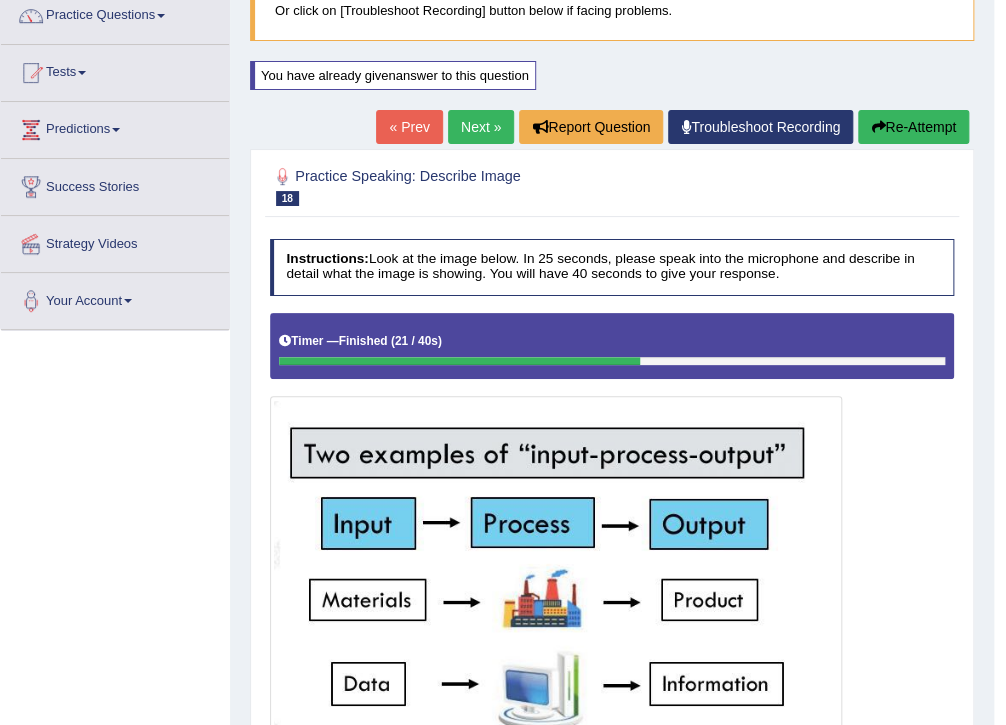 scroll, scrollTop: 167, scrollLeft: 0, axis: vertical 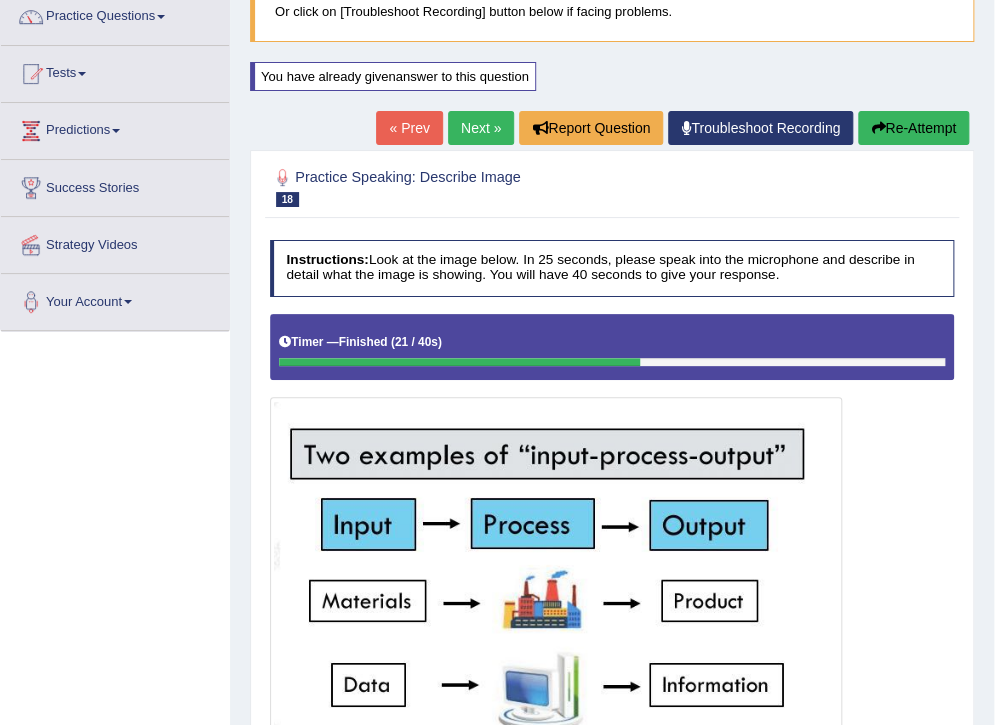 click on "Next »" at bounding box center [481, 128] 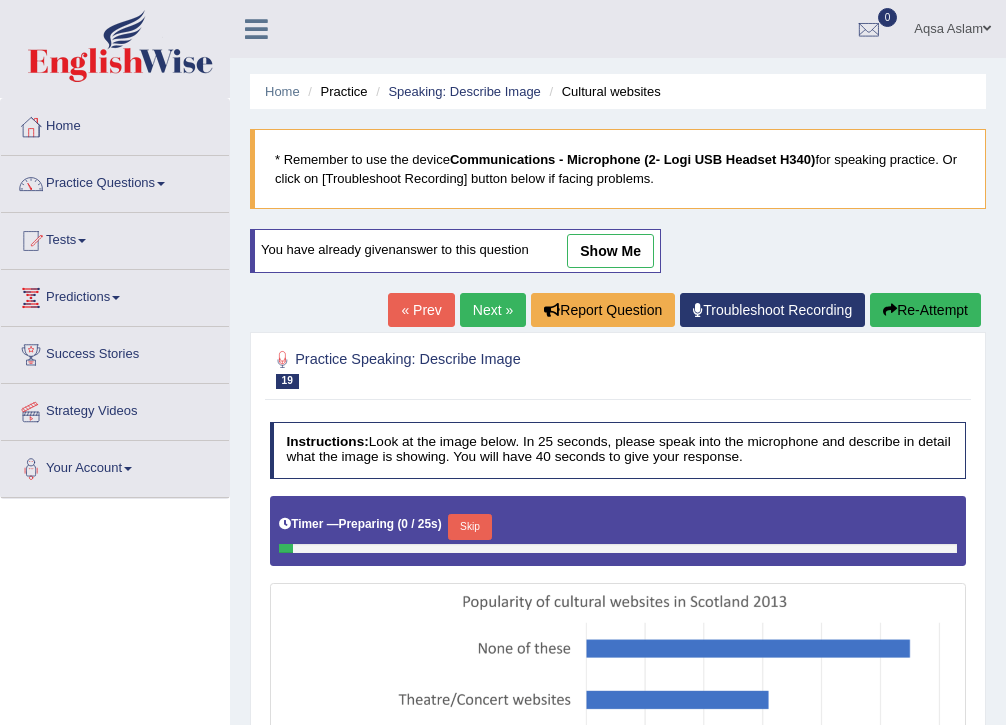scroll, scrollTop: 240, scrollLeft: 0, axis: vertical 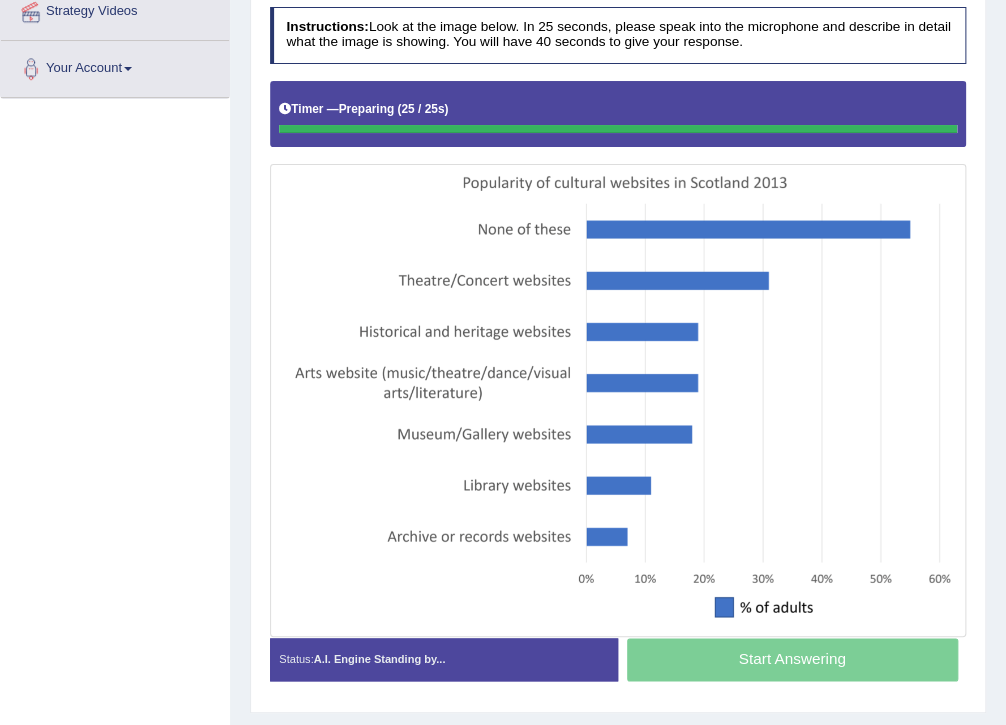 click on "Timer —  Preparing   ( 25 / 25s )" at bounding box center (618, 110) 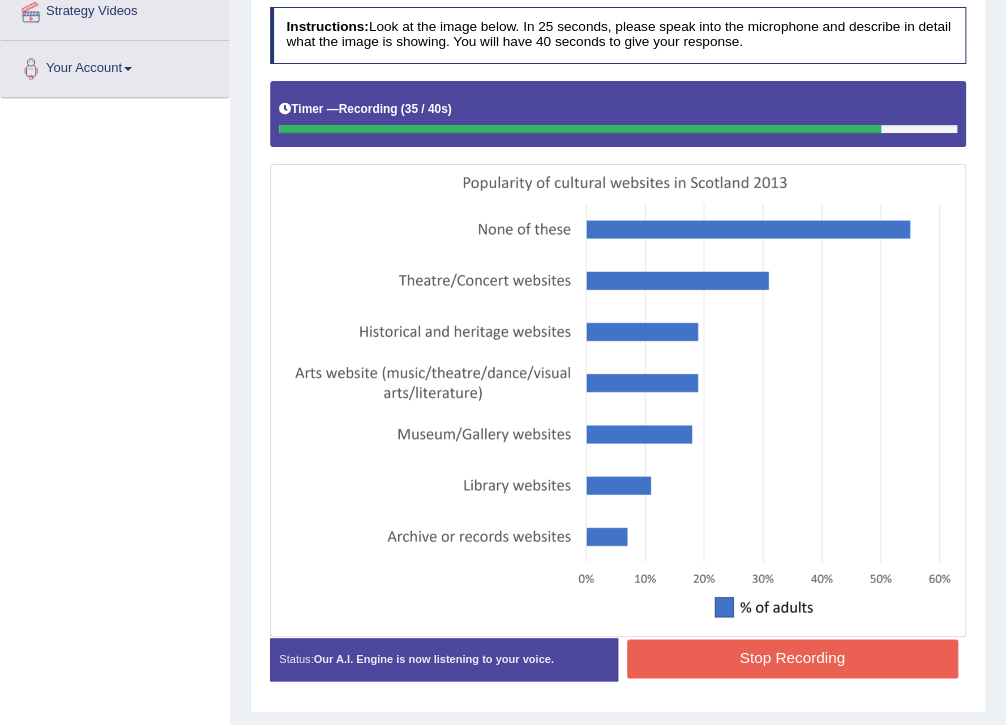 click on "Stop Recording" at bounding box center [792, 658] 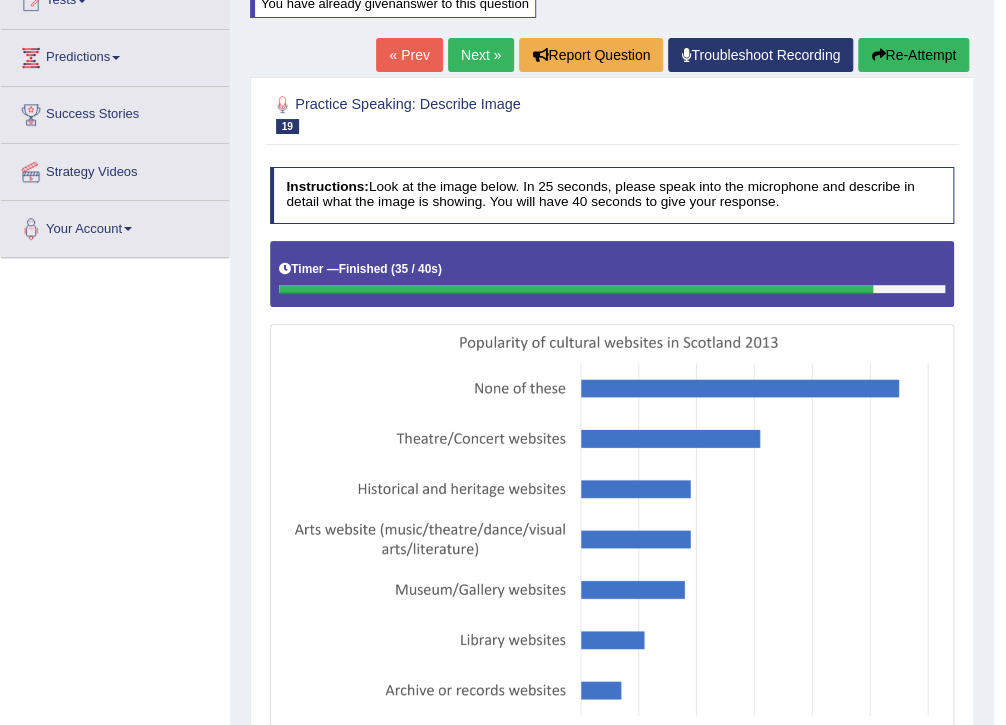 scroll, scrollTop: 240, scrollLeft: 0, axis: vertical 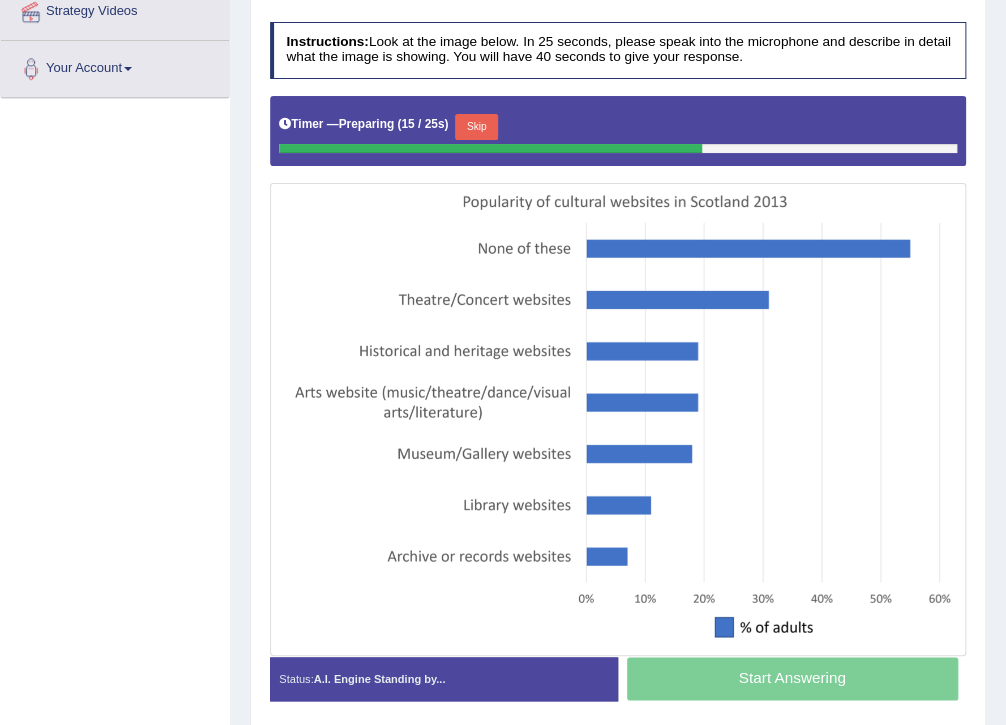 click on "Skip" at bounding box center [476, 127] 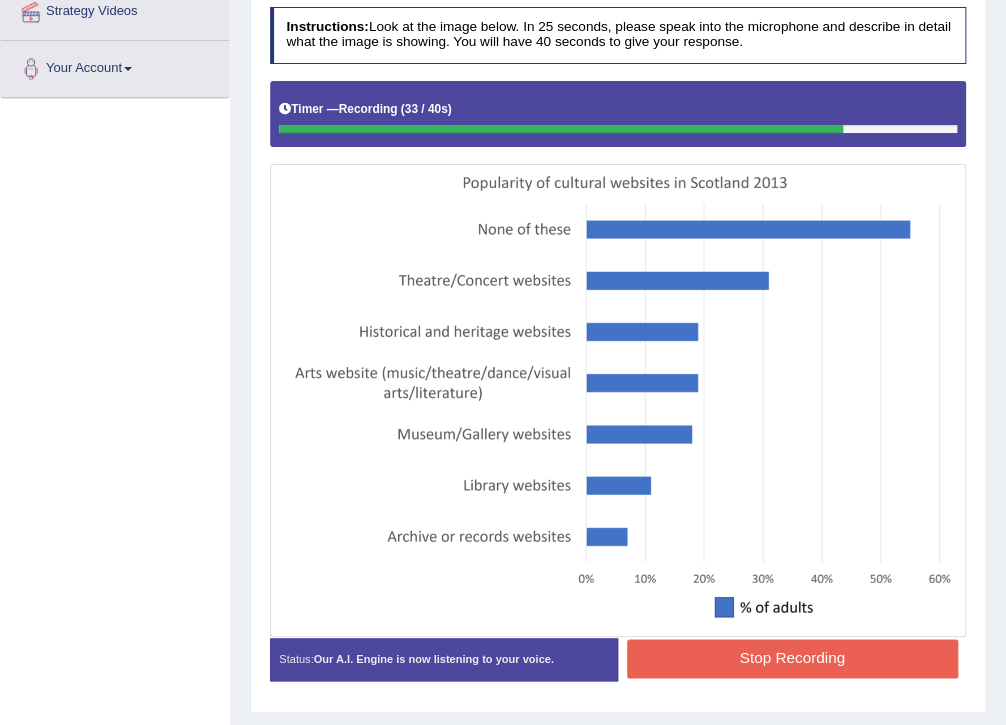 click on "Stop Recording" at bounding box center (792, 658) 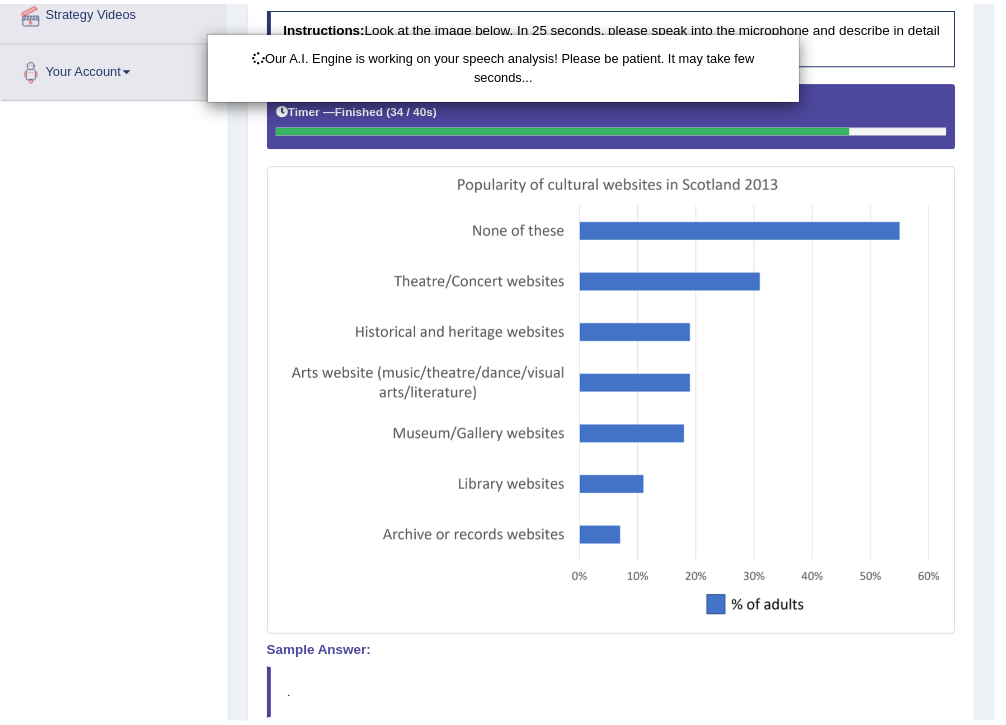 scroll, scrollTop: 542, scrollLeft: 0, axis: vertical 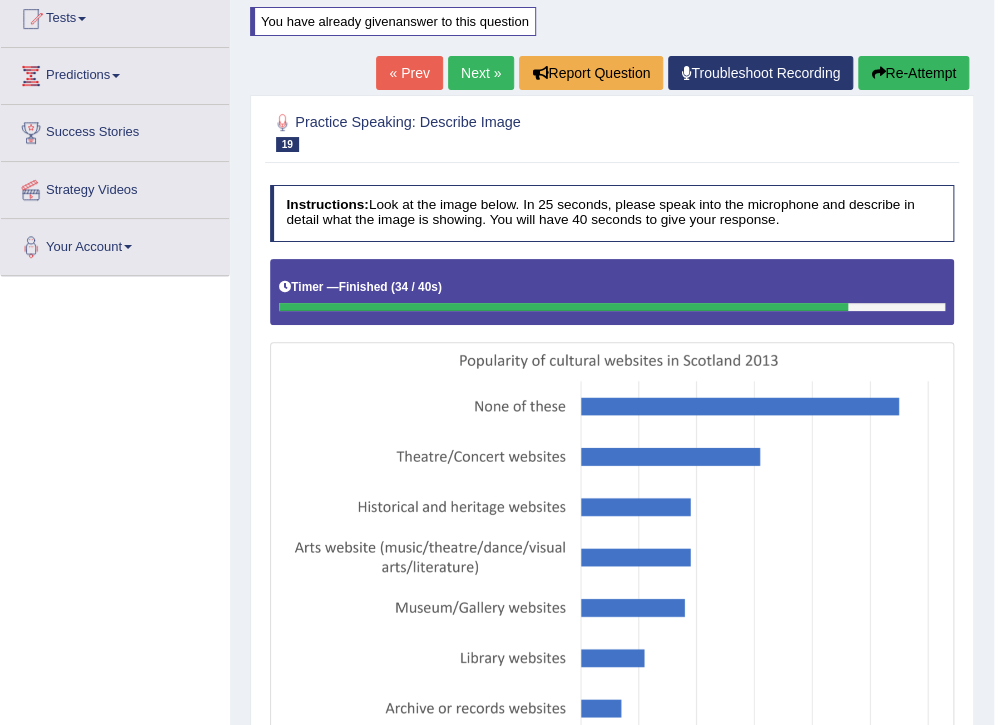 click on "Practice Speaking: Describe Image
19
Cultural websites
Instructions:  Look at the image below. In 25 seconds, please speak into the microphone and describe in detail what the image is showing. You will have 40 seconds to give your response.
Timer —  Finished   ( 34 / 40s ) Created with Highcharts 7.1.2 Too low Too high Time Pitch meter: 0 10 20 30 40 Created with Highcharts 7.1.2 Great Too slow Too fast Time Speech pace meter: 0 10 20 30 40 Spoken Keywords:  Popularity  Cultural  Websites  Scotland  2013  Theatre  Concert  Historical  Heritage  Percentage. Voice Analysis: A.I. Scores:
6  / 6              Content
4.3  / 5              Oral fluency
4.2  / 5              Pronunciation
A.I. Scores:
6  / 6 6  / 6              Content
4.1 4.1" at bounding box center [612, 660] 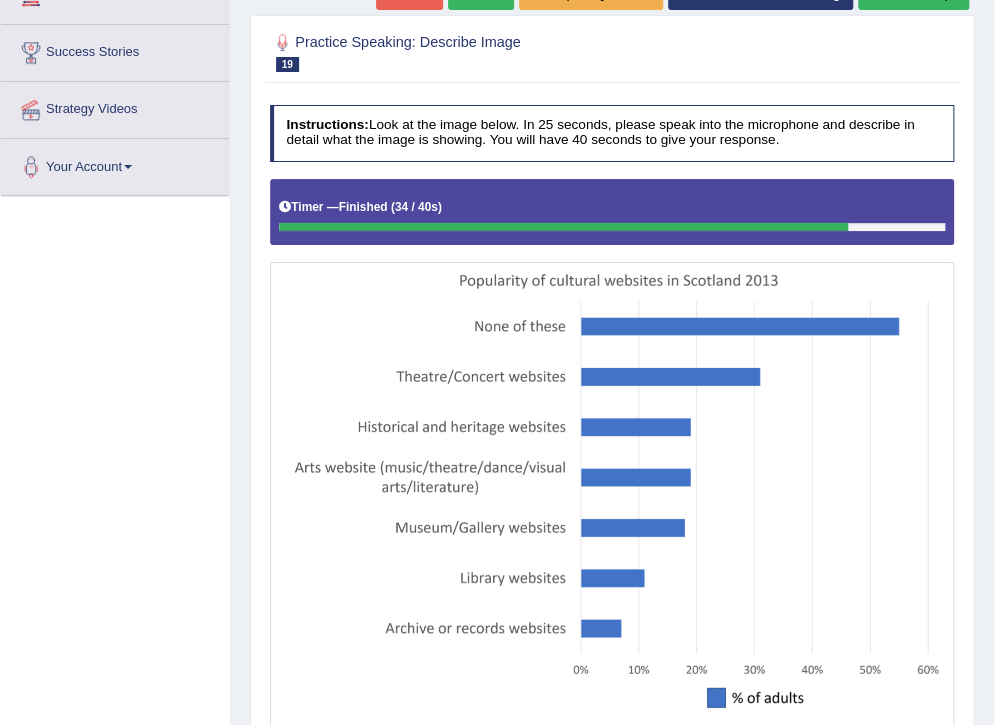 scroll, scrollTop: 222, scrollLeft: 0, axis: vertical 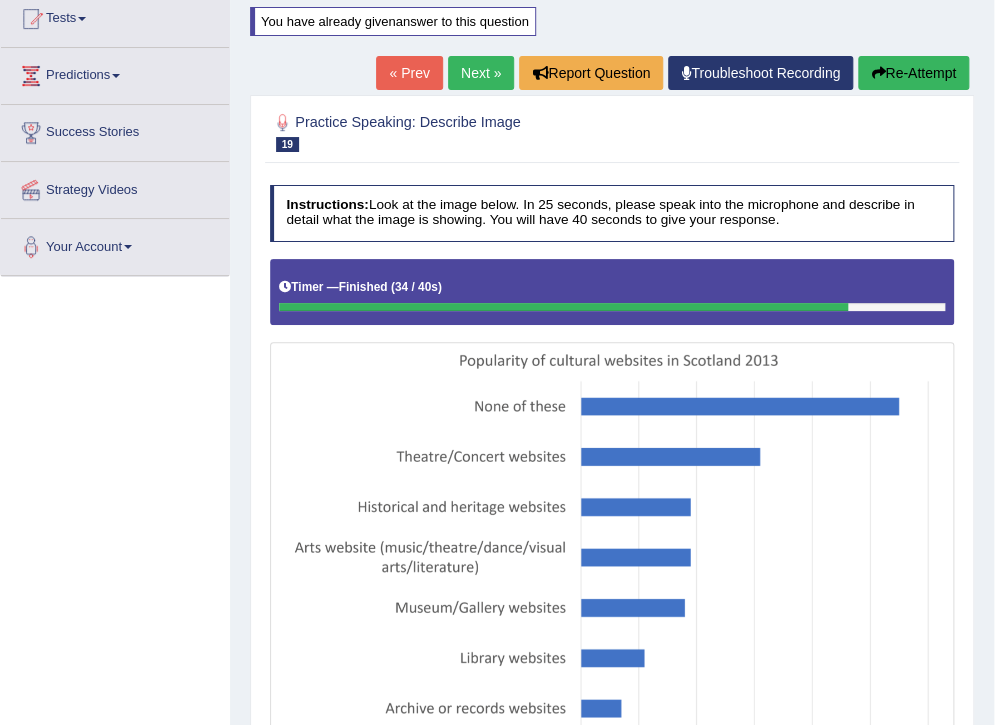 click on "Re-Attempt" at bounding box center [913, 73] 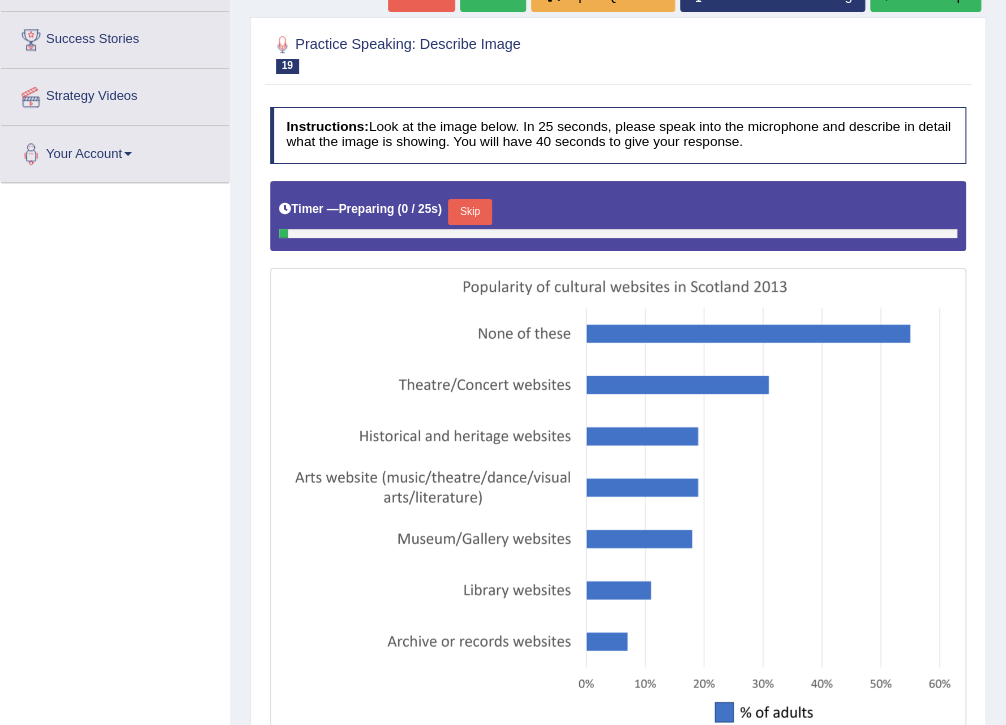click on "Skip" at bounding box center [469, 212] 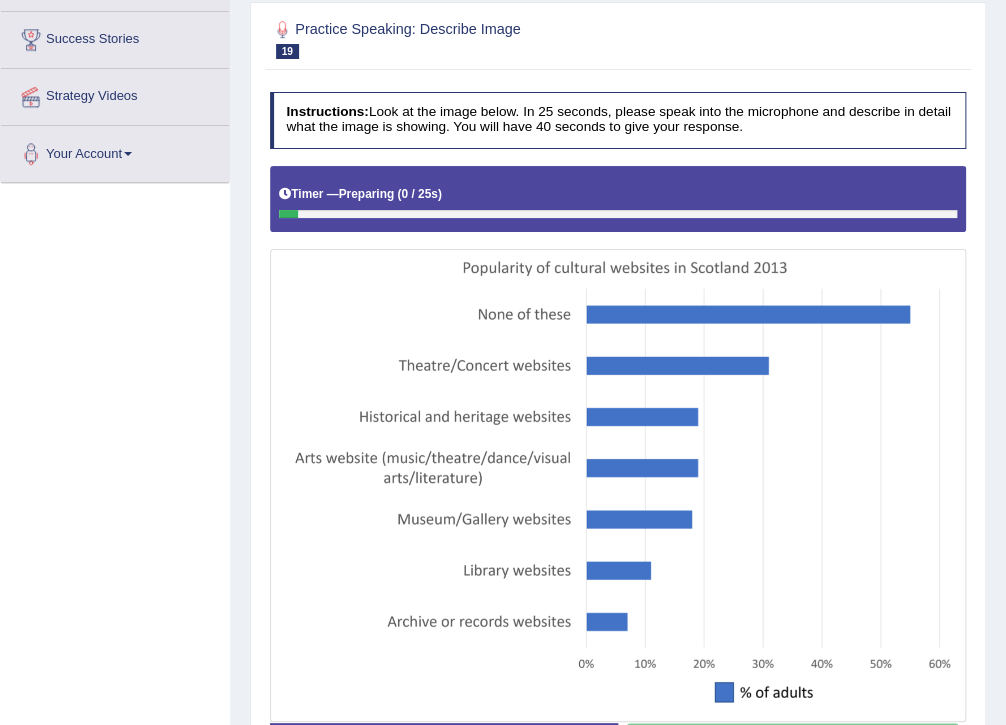 scroll, scrollTop: 0, scrollLeft: 0, axis: both 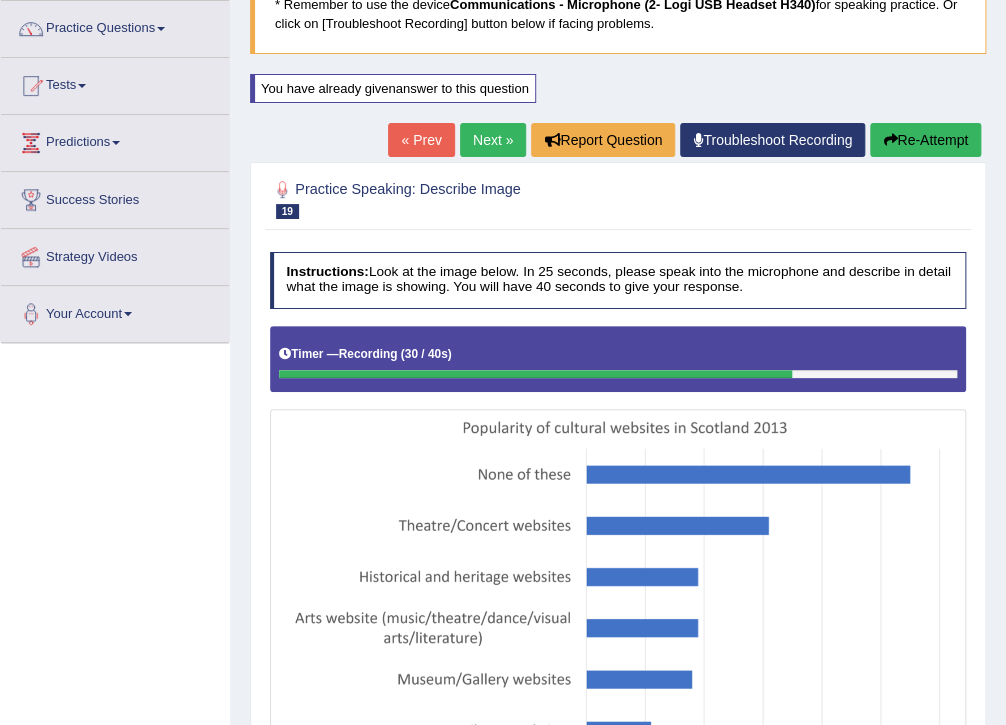 click on "Re-Attempt" at bounding box center [925, 140] 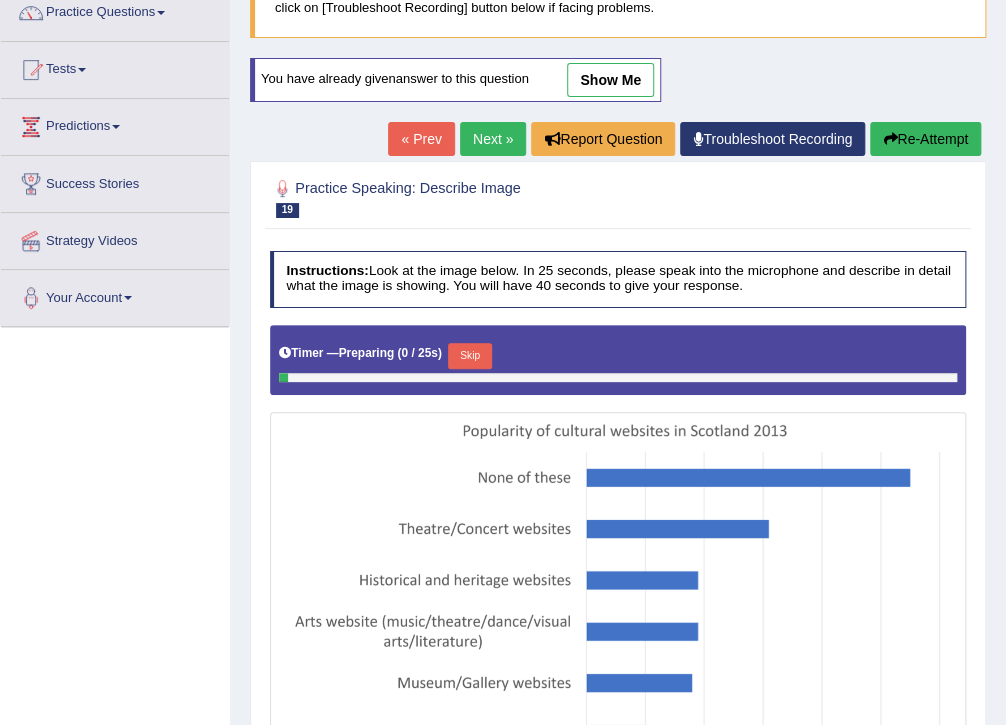 scroll, scrollTop: 171, scrollLeft: 0, axis: vertical 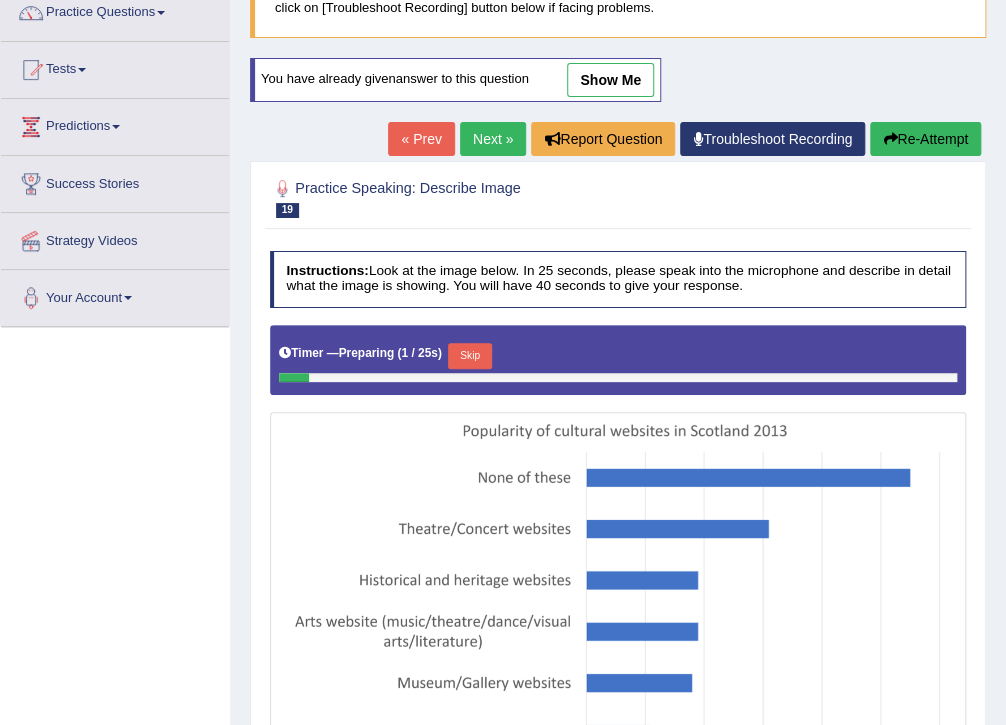 click on "Skip" at bounding box center [469, 356] 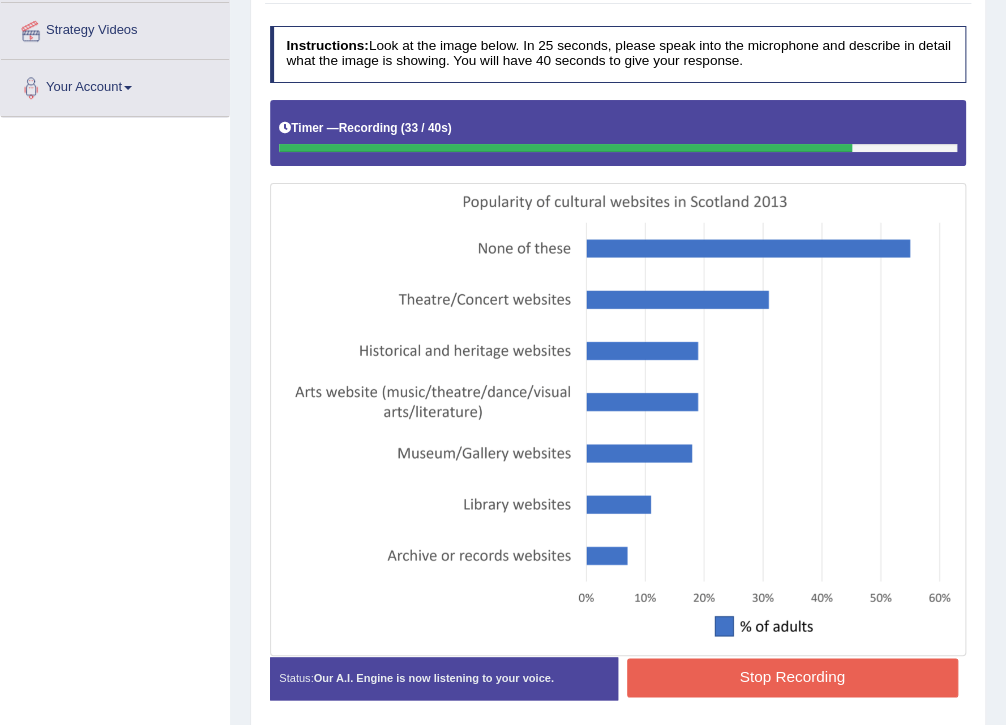 scroll, scrollTop: 449, scrollLeft: 0, axis: vertical 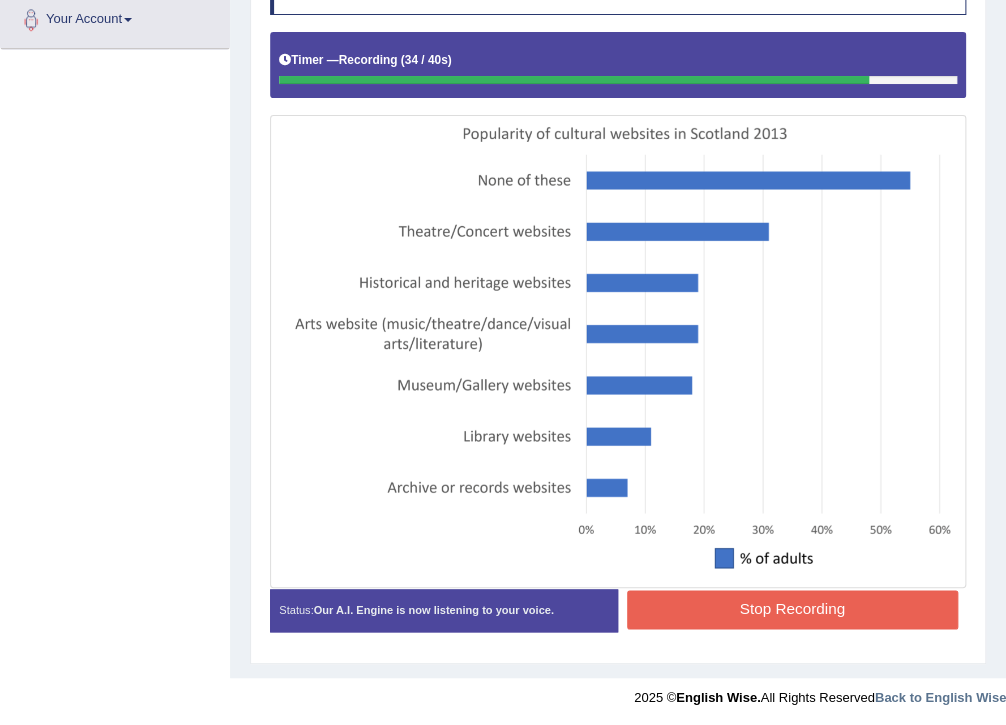 click on "Stop Recording" at bounding box center (792, 609) 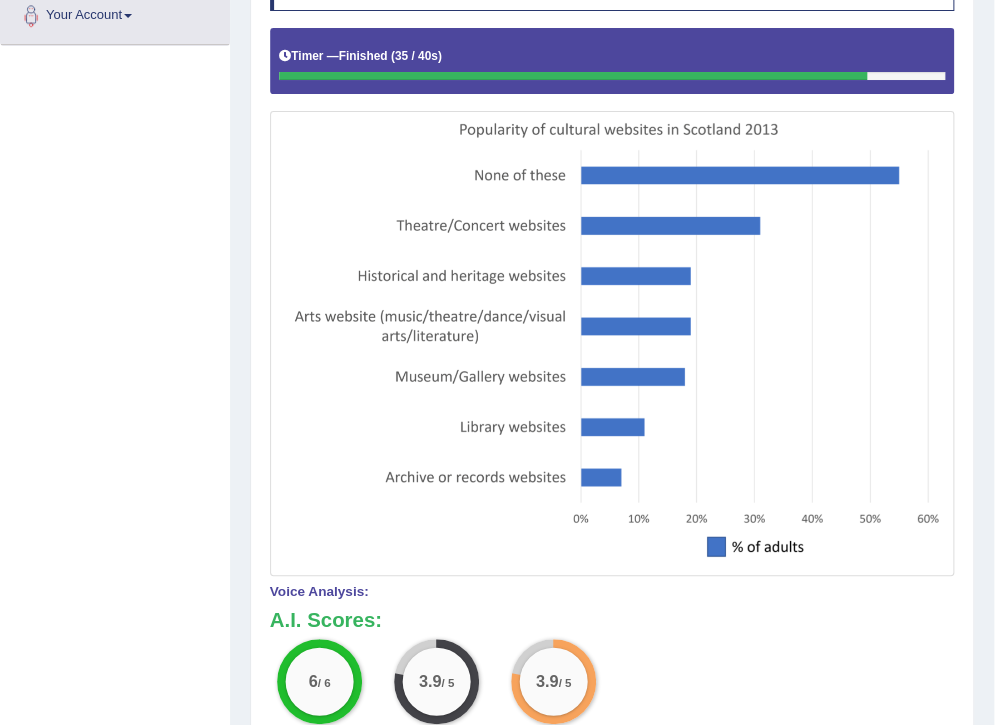 scroll, scrollTop: 222, scrollLeft: 0, axis: vertical 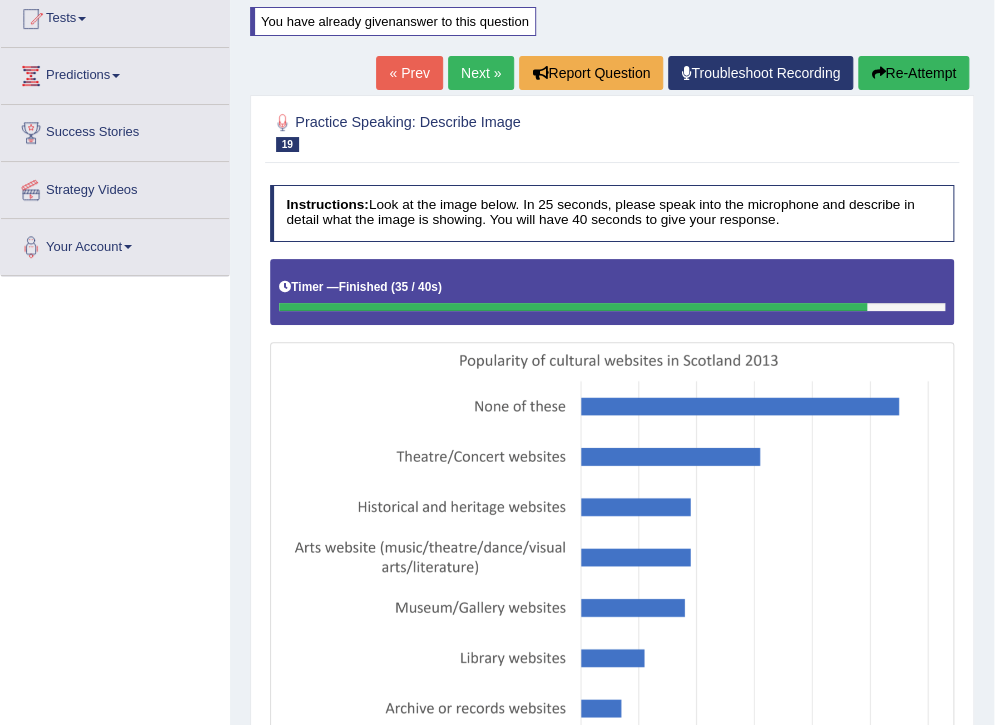 click on "Re-Attempt" at bounding box center (913, 73) 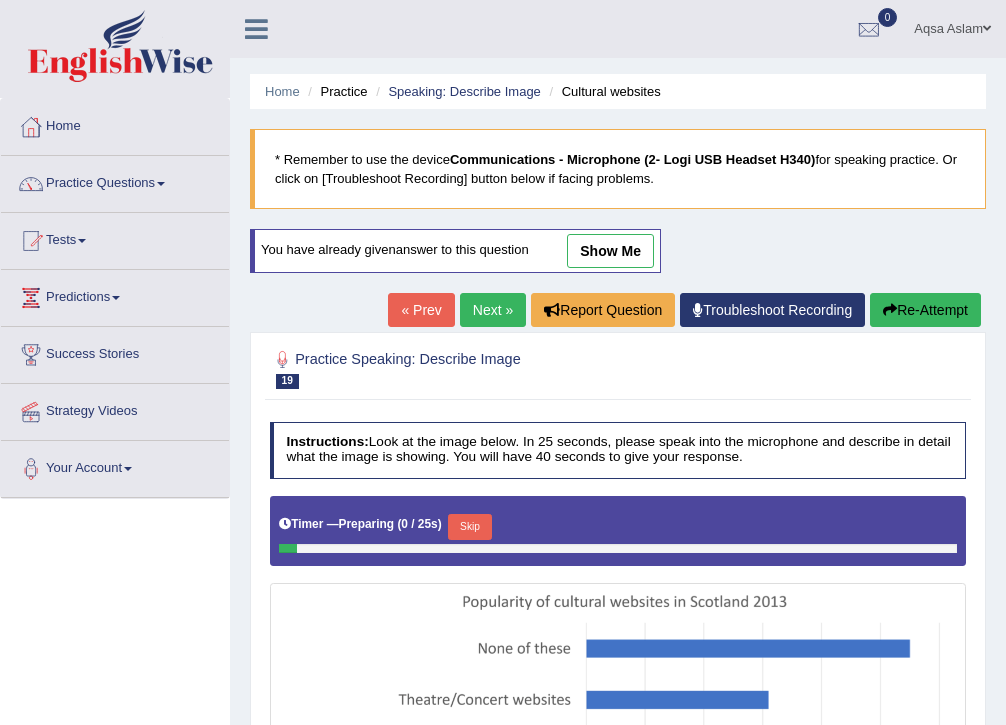scroll, scrollTop: 228, scrollLeft: 0, axis: vertical 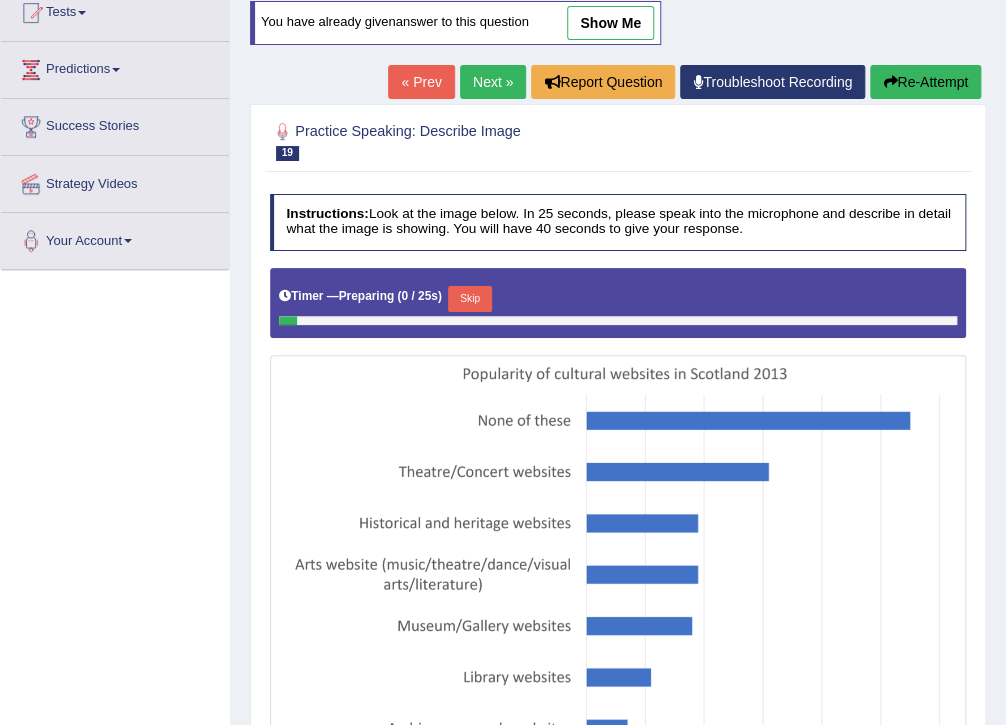 click on "Skip" at bounding box center (469, 299) 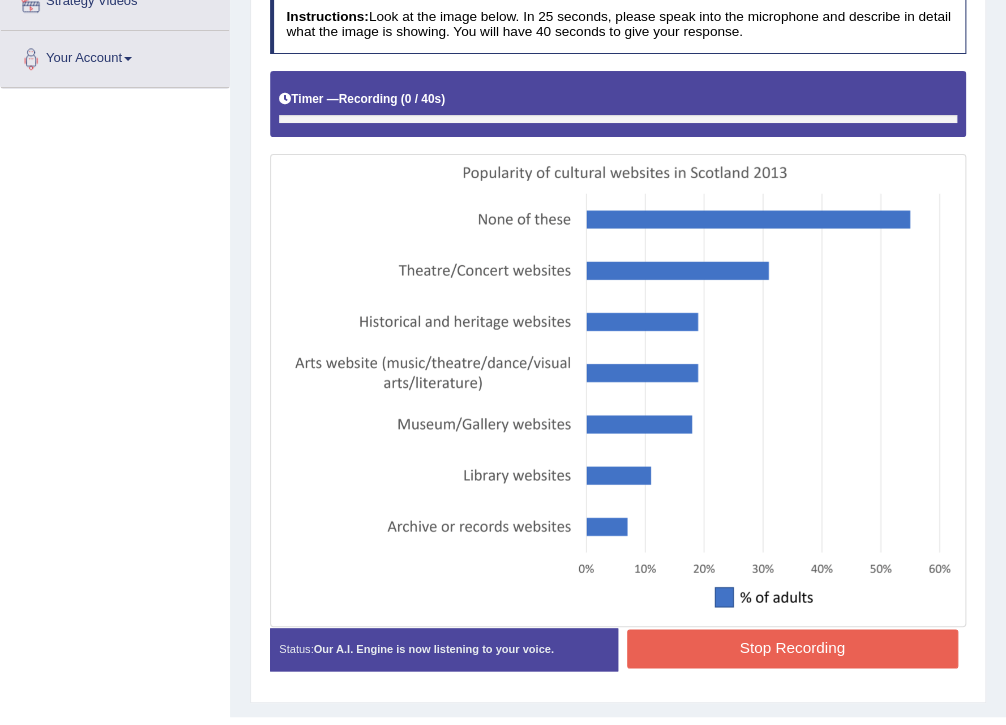scroll, scrollTop: 449, scrollLeft: 0, axis: vertical 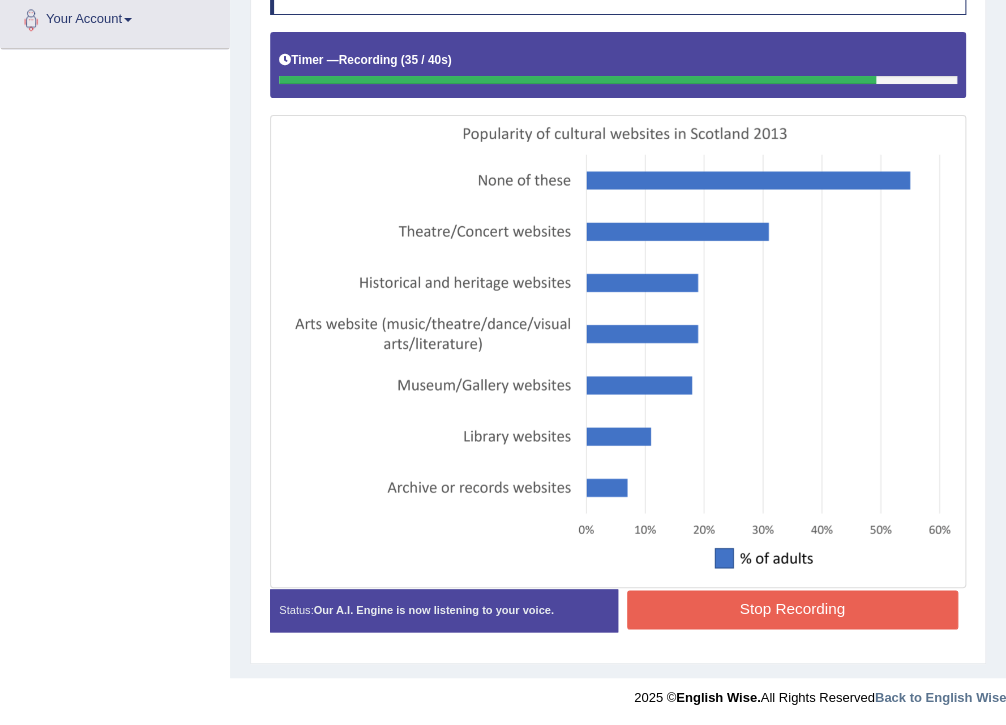 click on "Stop Recording" at bounding box center [792, 609] 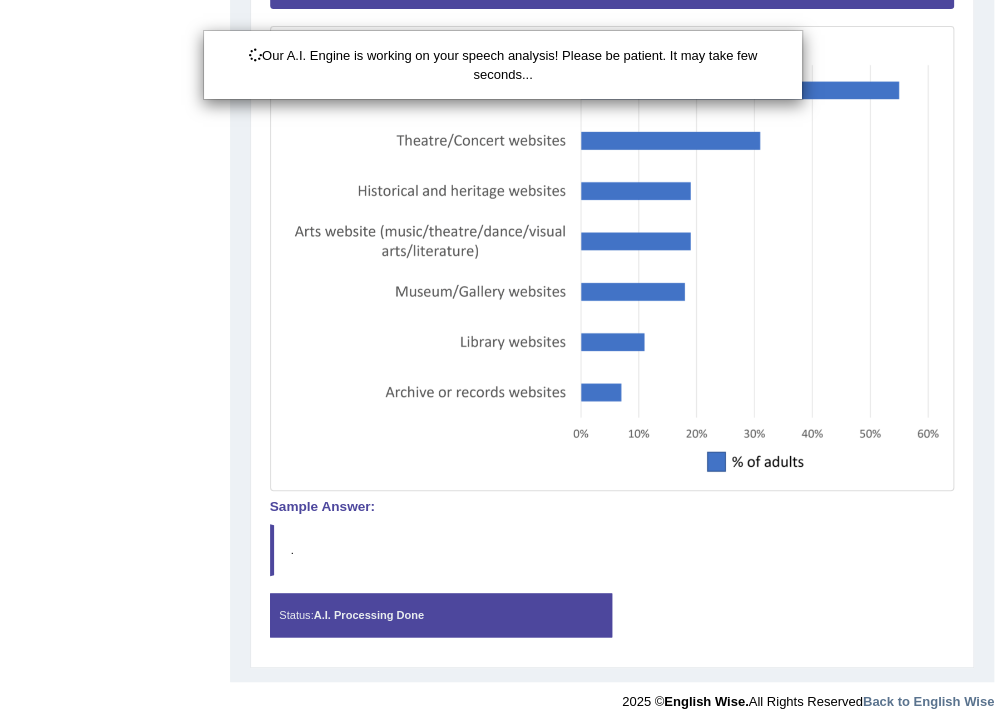 scroll, scrollTop: 542, scrollLeft: 0, axis: vertical 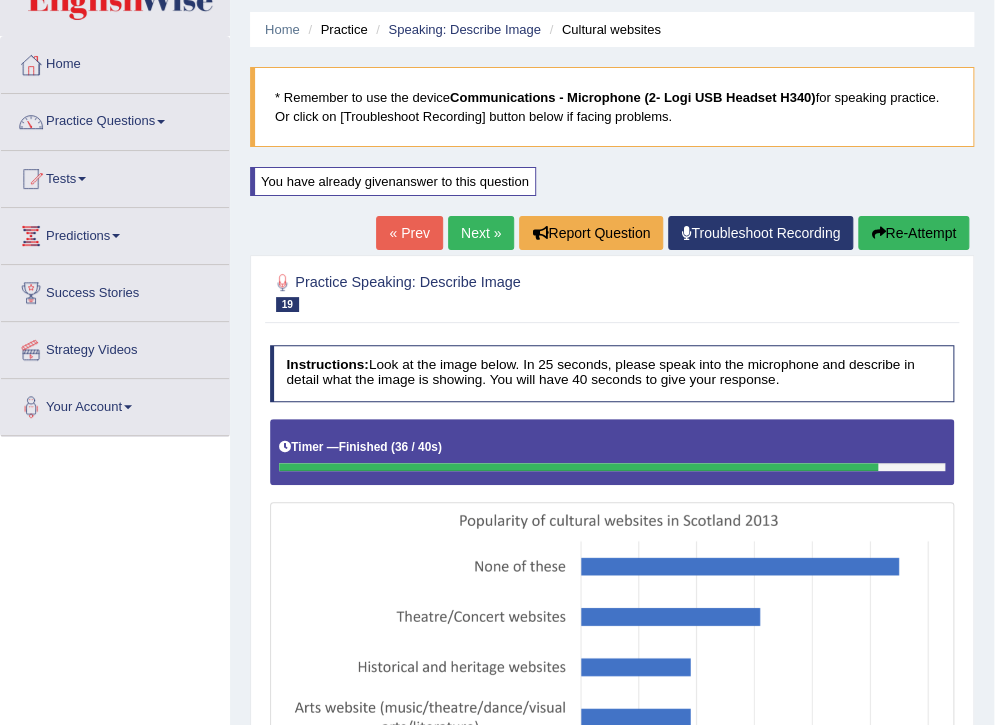 click on "Next »" at bounding box center [481, 233] 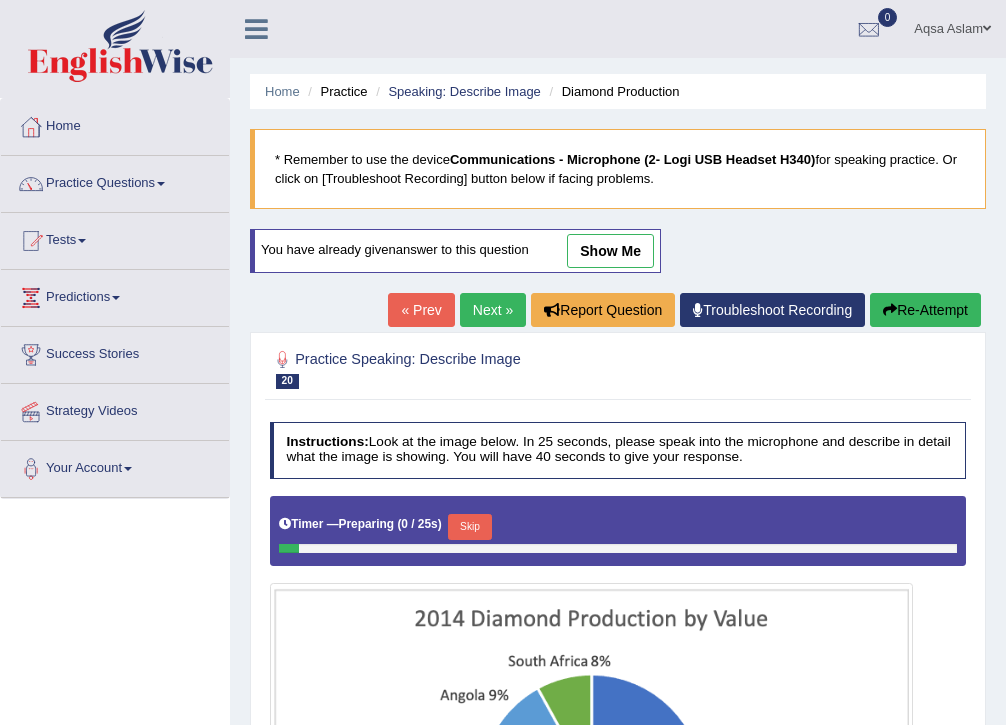 scroll, scrollTop: 240, scrollLeft: 0, axis: vertical 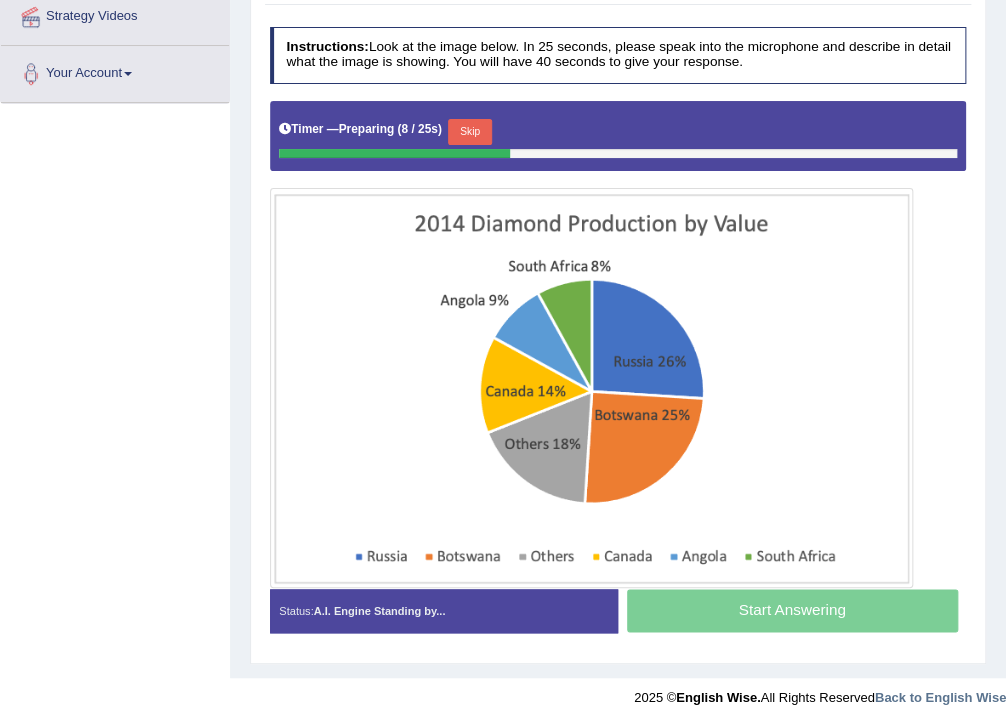 click on "Skip" at bounding box center [469, 132] 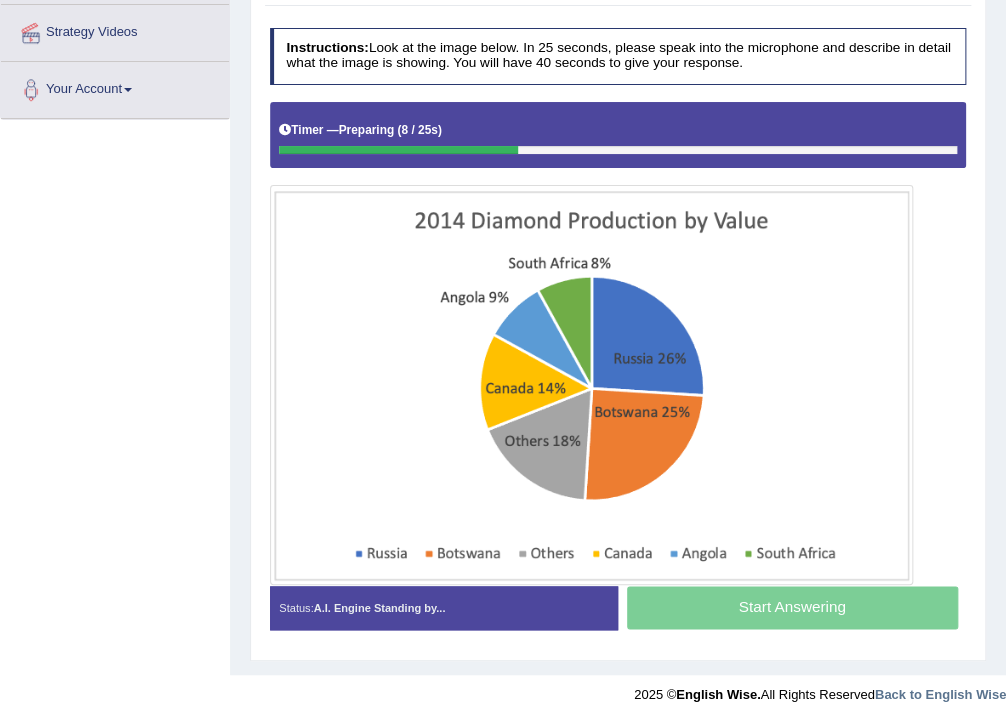 scroll, scrollTop: 376, scrollLeft: 0, axis: vertical 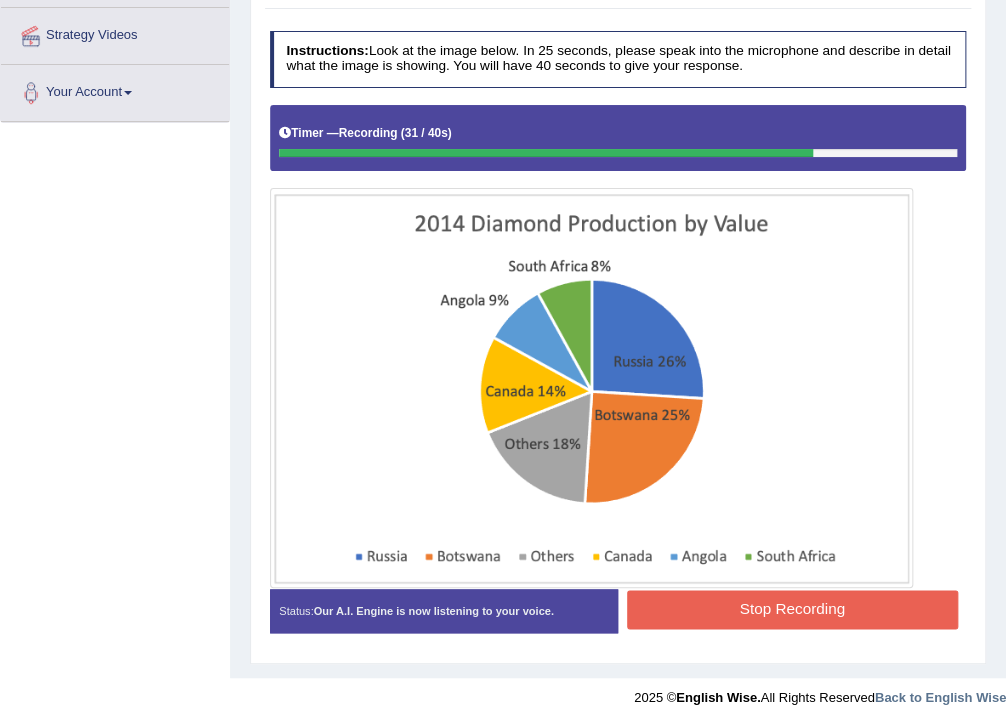 click on "Stop Recording" at bounding box center (792, 609) 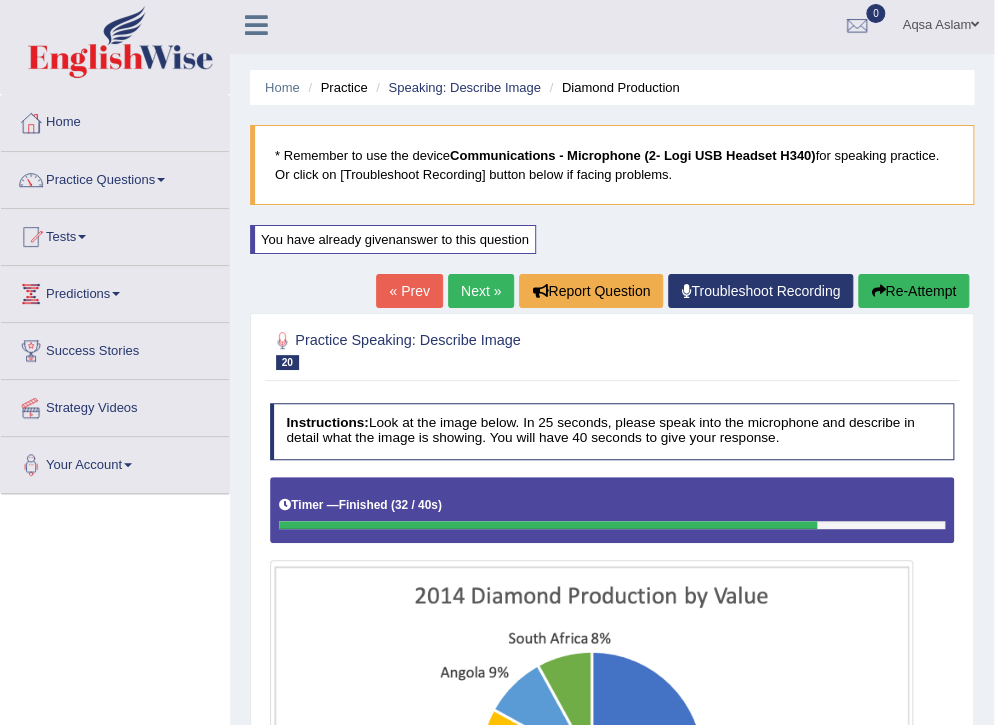 scroll, scrollTop: 0, scrollLeft: 0, axis: both 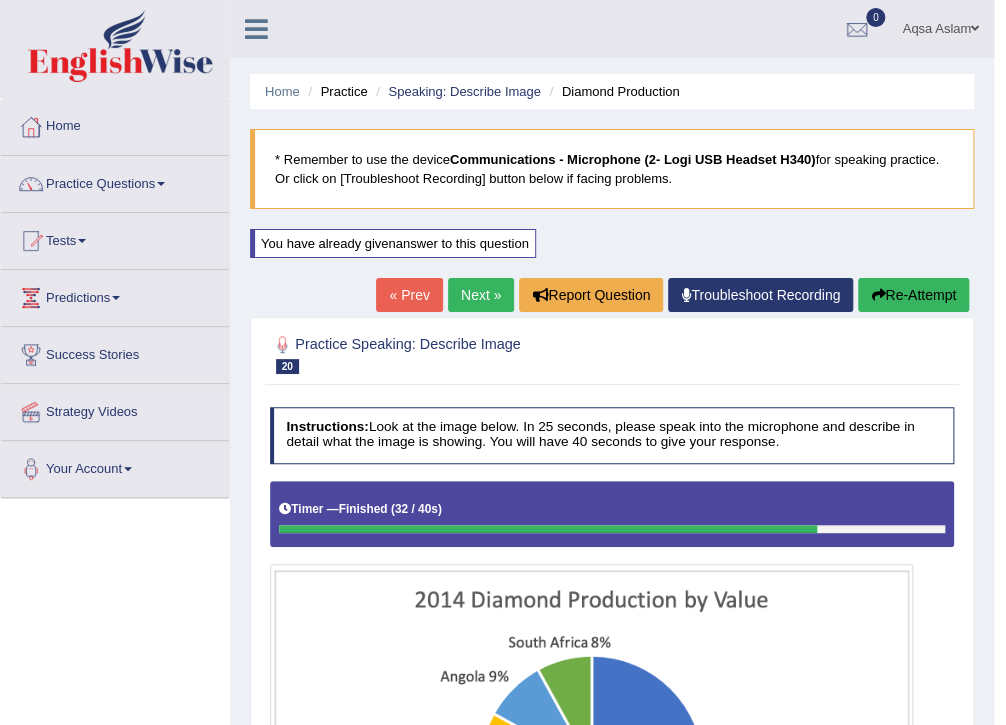 click on "Aqsa Aslam" at bounding box center [940, 26] 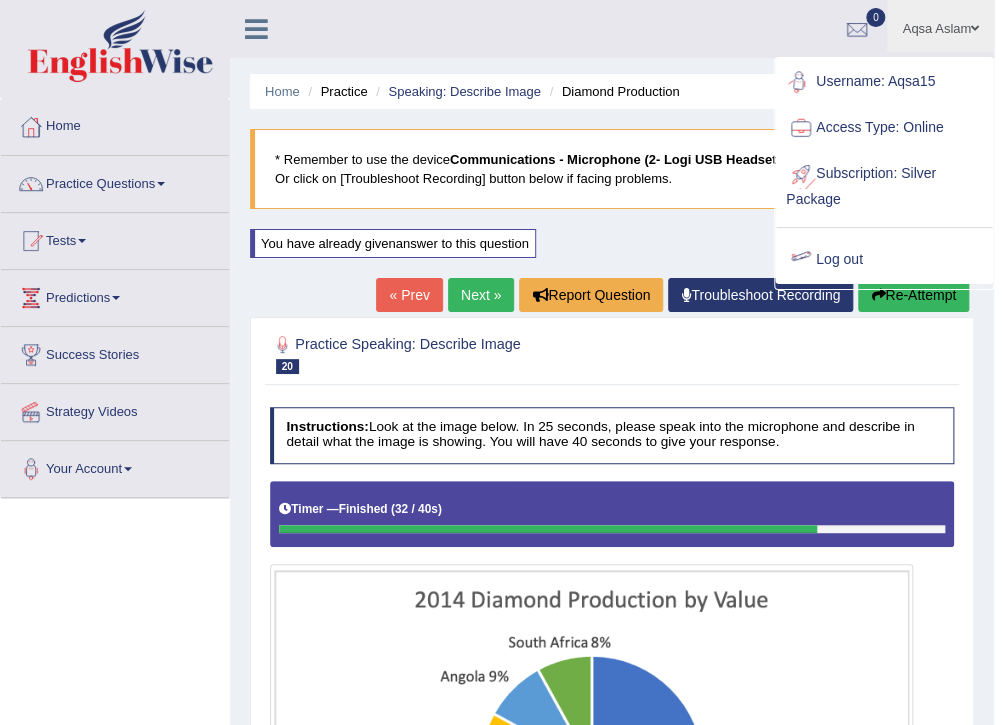 click on "Log out" at bounding box center (884, 260) 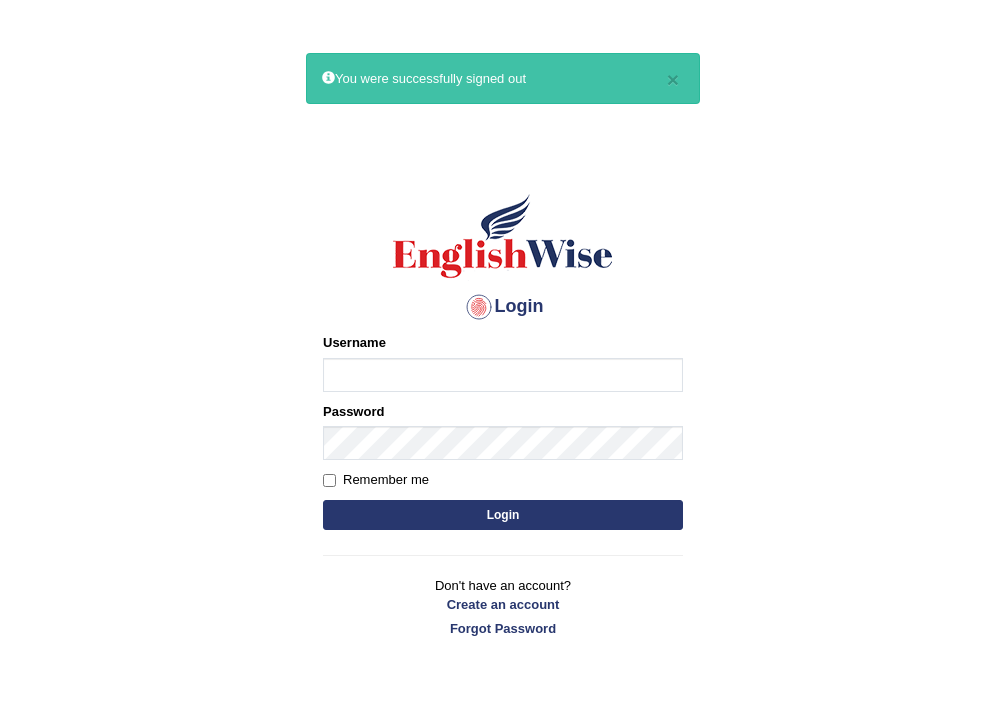 scroll, scrollTop: 0, scrollLeft: 0, axis: both 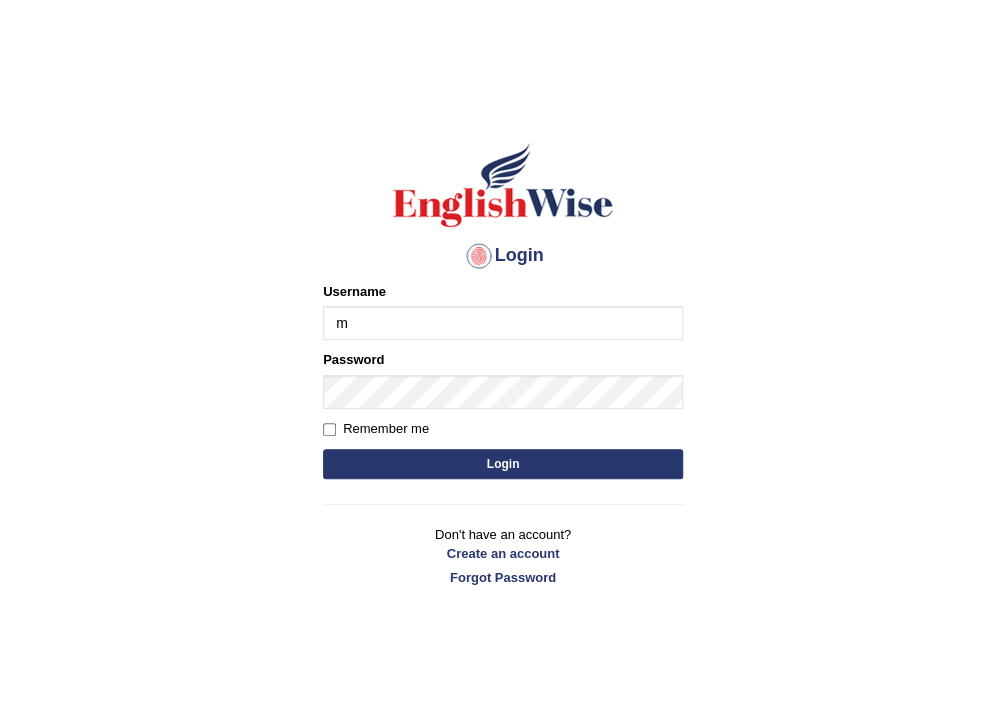 type on "manish00" 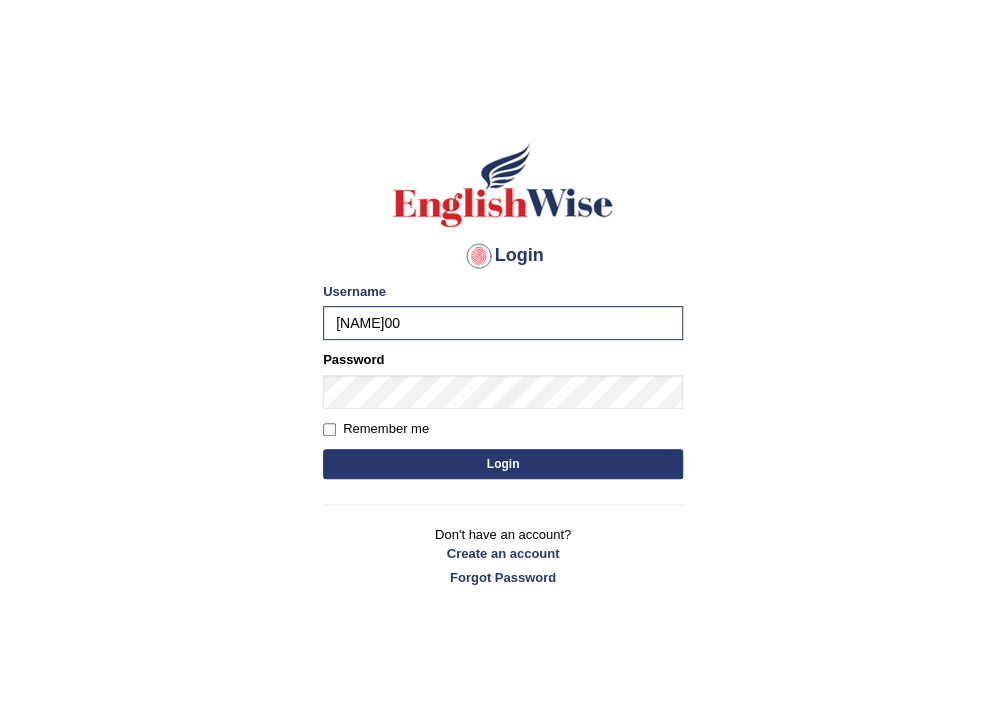 click on "Remember me" at bounding box center [503, 429] 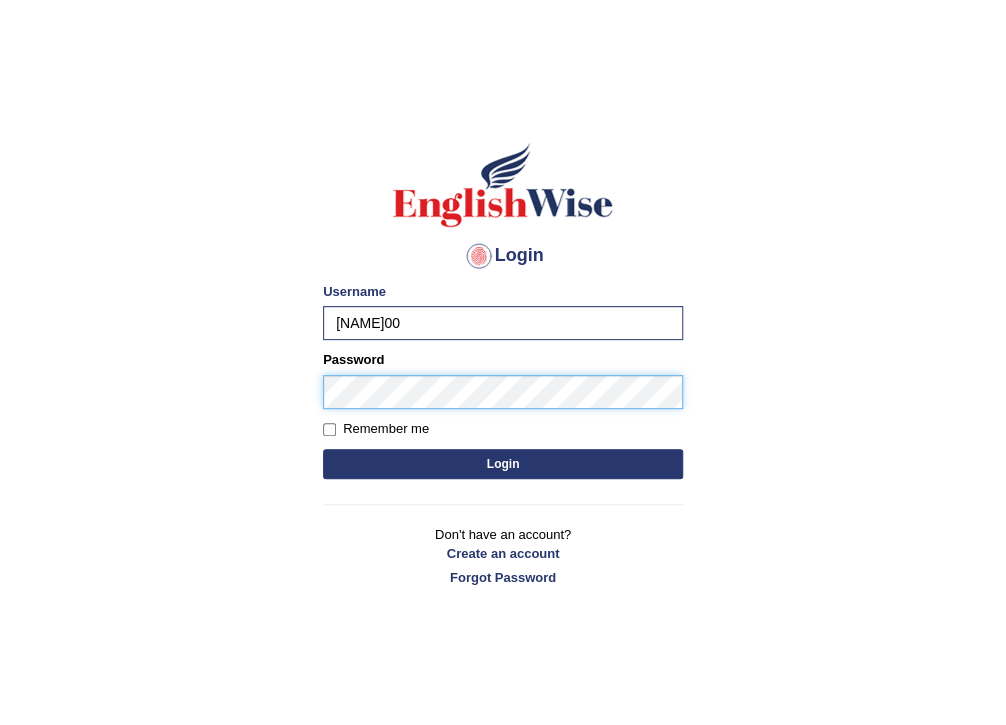 click on "Login" at bounding box center [503, 464] 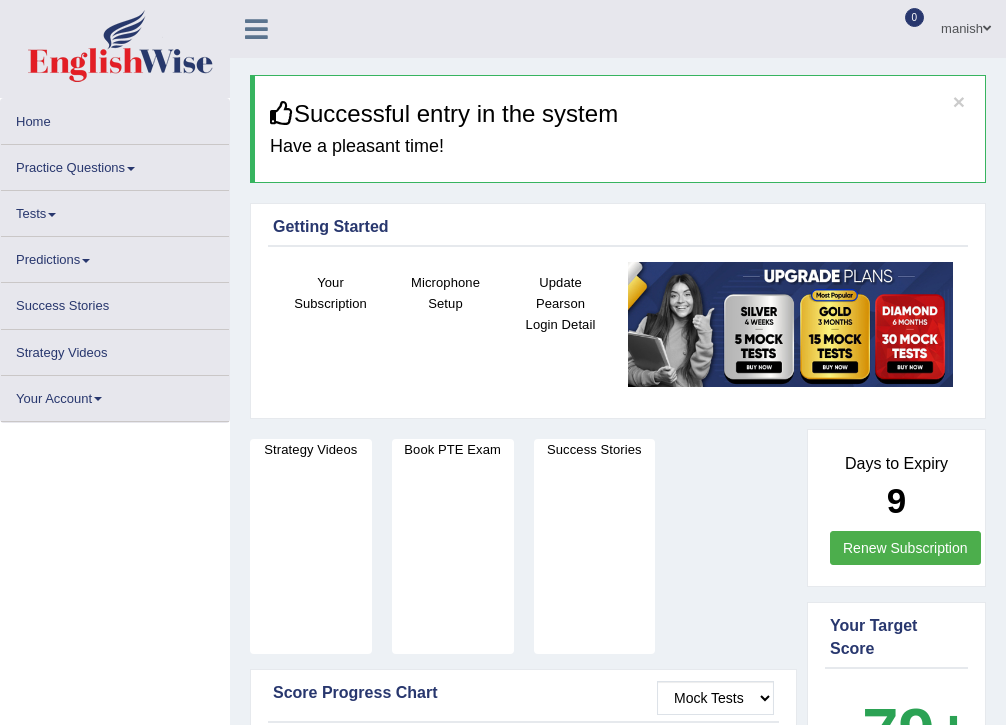 scroll, scrollTop: 0, scrollLeft: 0, axis: both 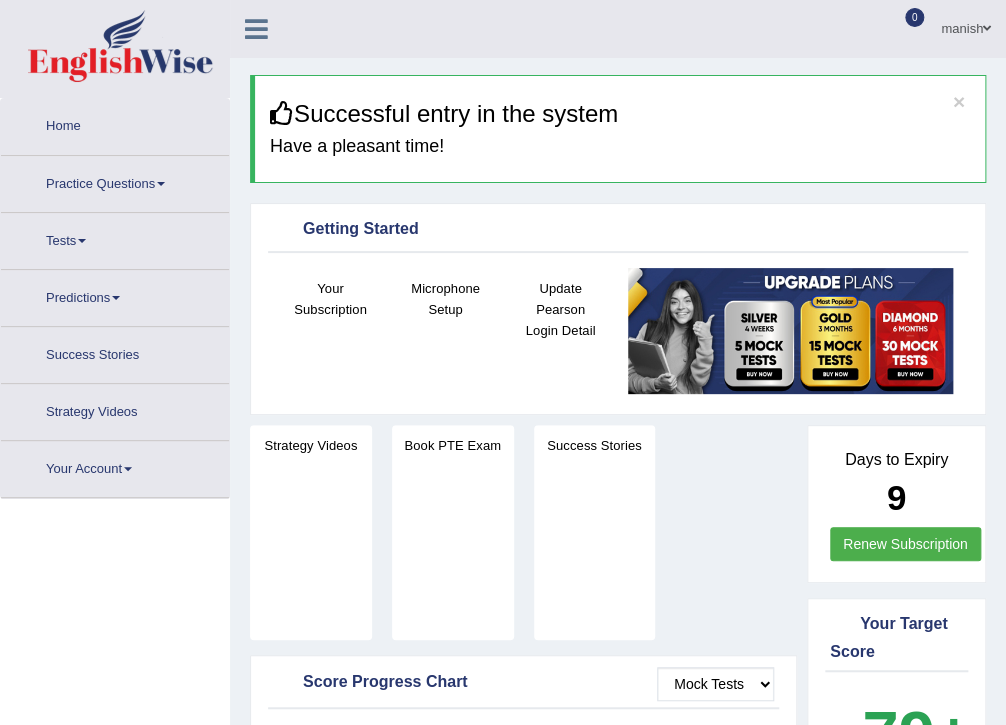 click on "Practice Questions" at bounding box center [115, 181] 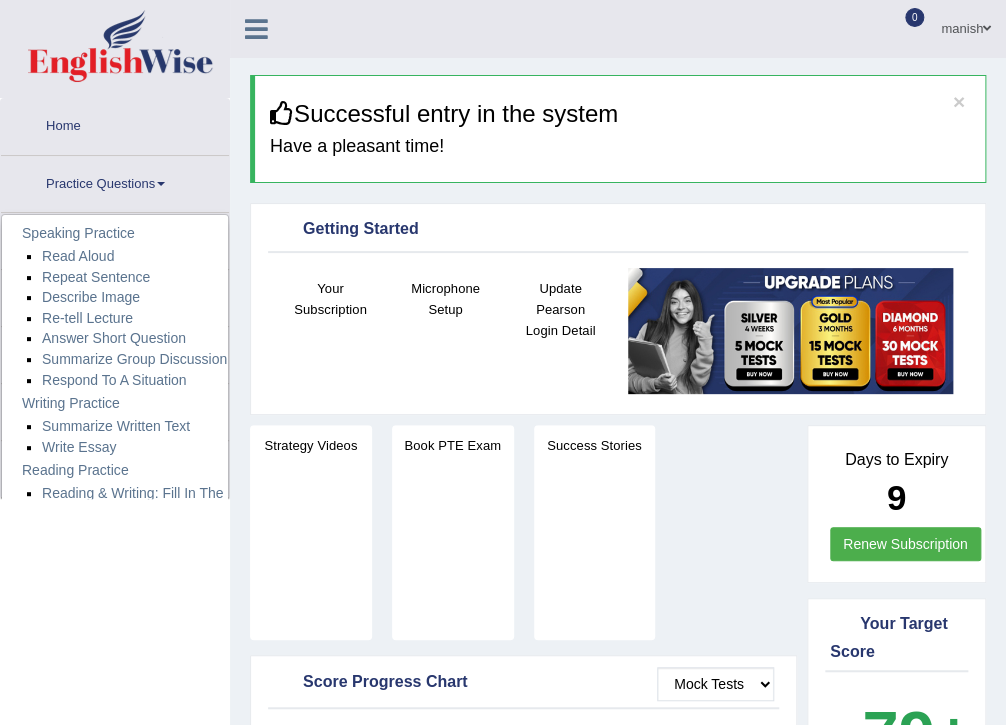 click on "Practice Questions" at bounding box center [115, 181] 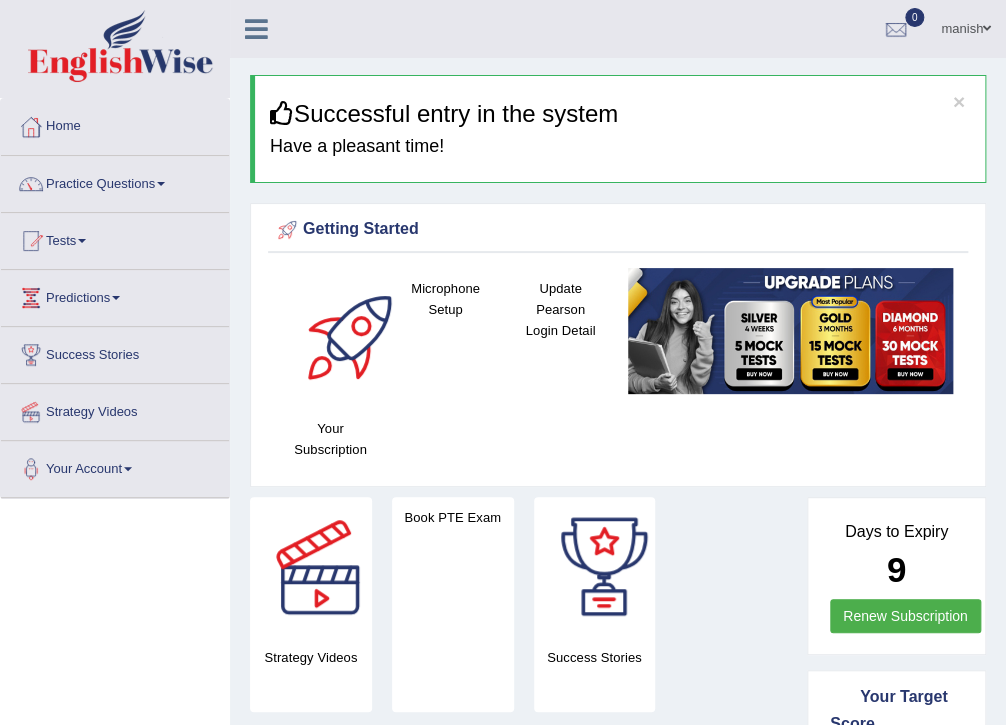 click on "Practice Questions" at bounding box center [115, 181] 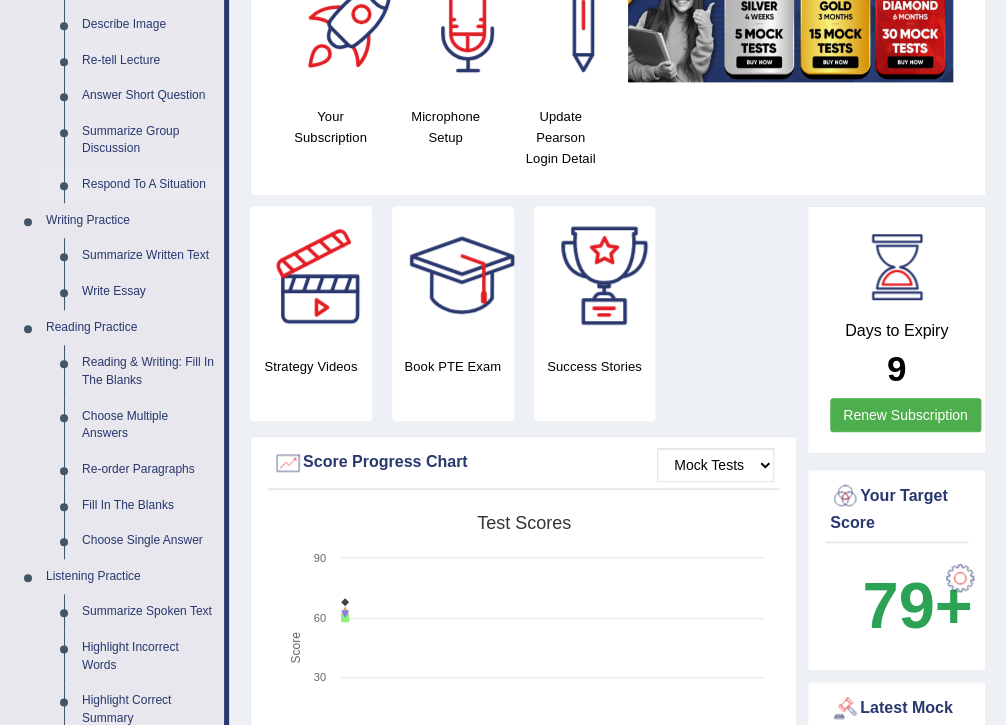 scroll, scrollTop: 0, scrollLeft: 0, axis: both 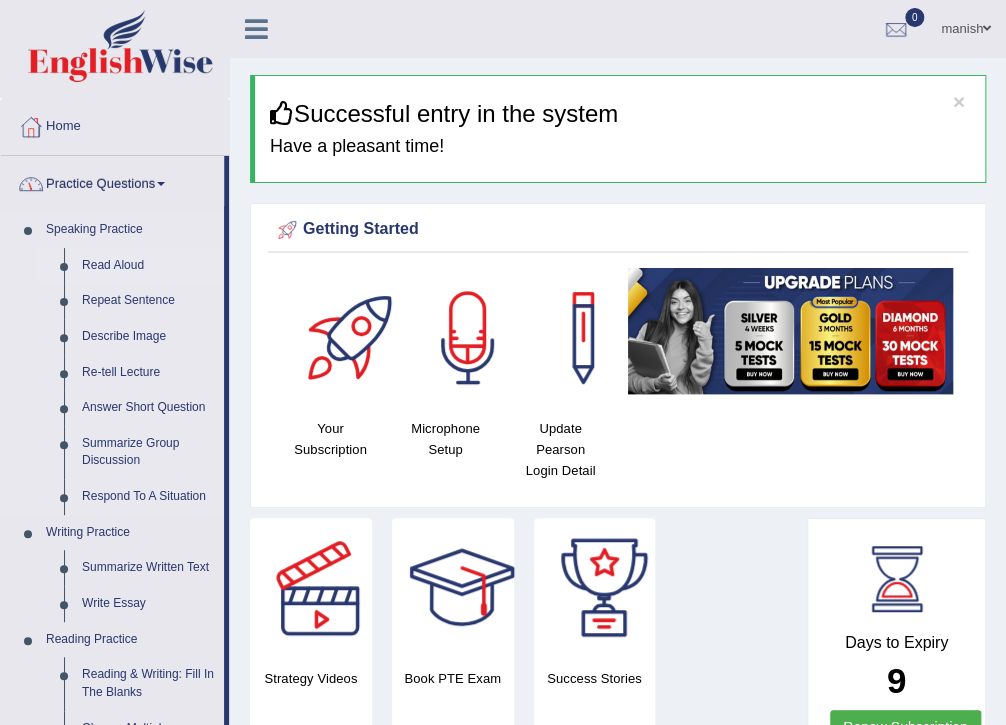 click on "Read Aloud" at bounding box center (148, 266) 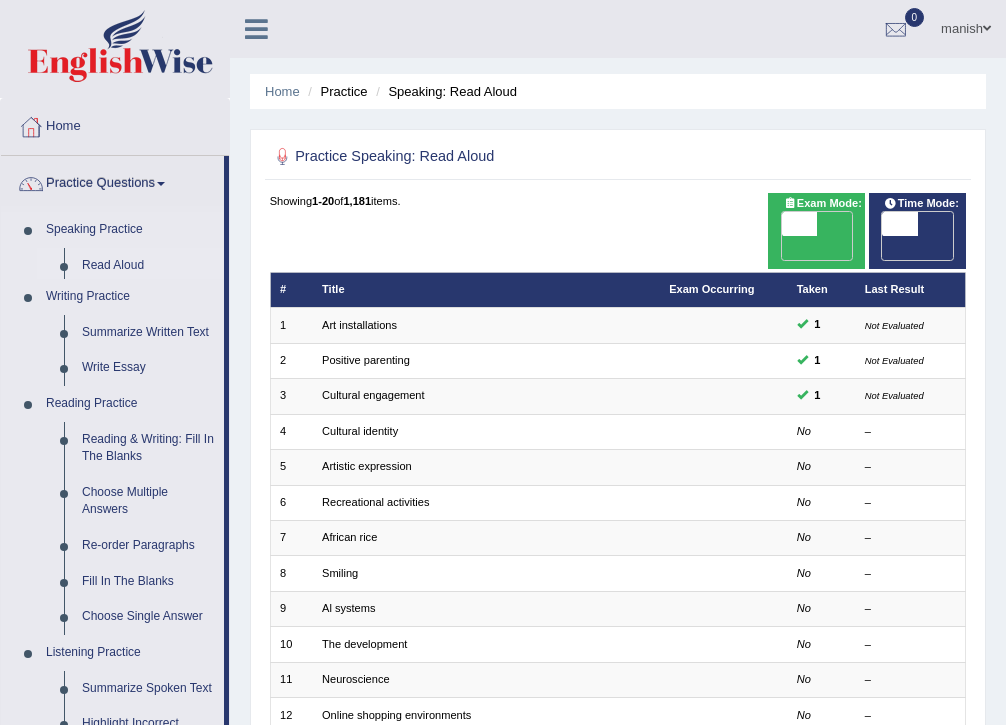 scroll, scrollTop: 0, scrollLeft: 0, axis: both 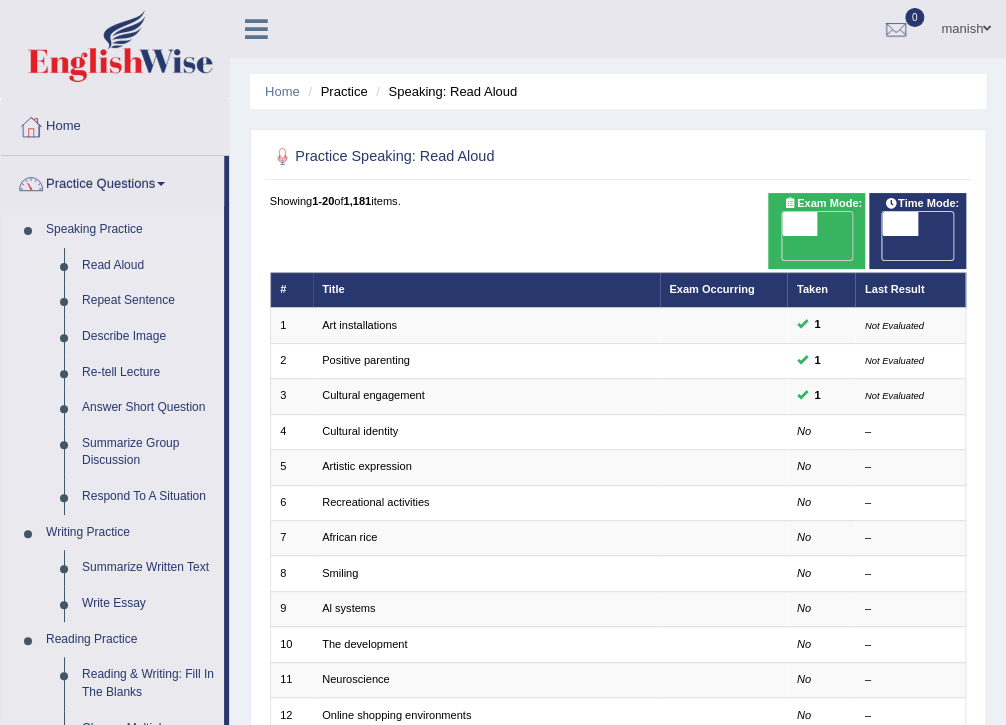 click on "Read Aloud" at bounding box center [148, 266] 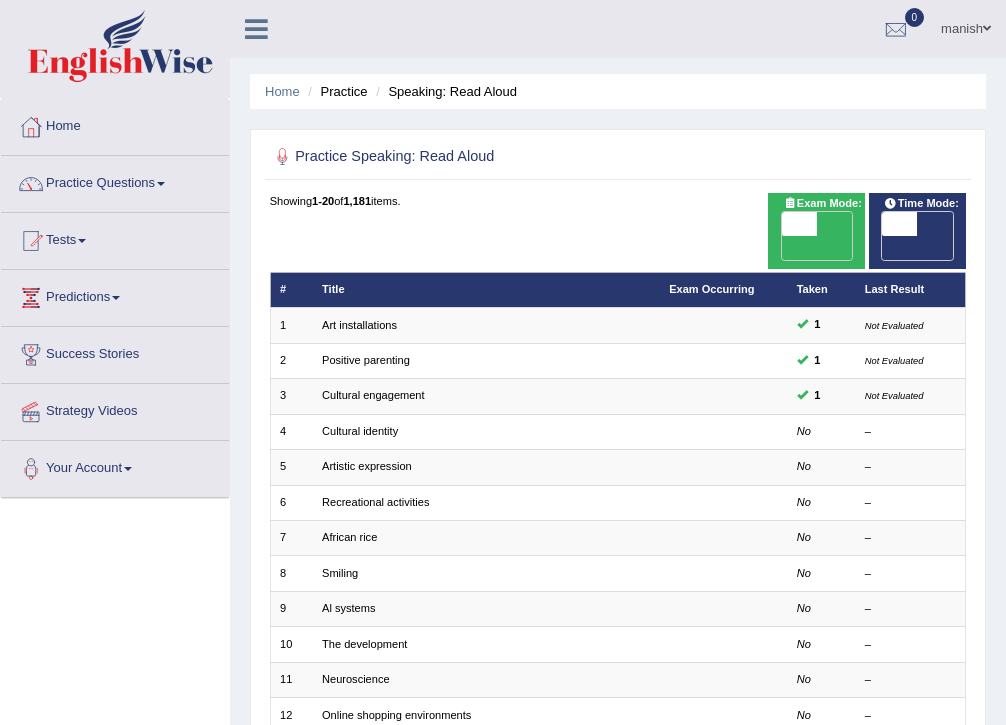 scroll, scrollTop: 0, scrollLeft: 0, axis: both 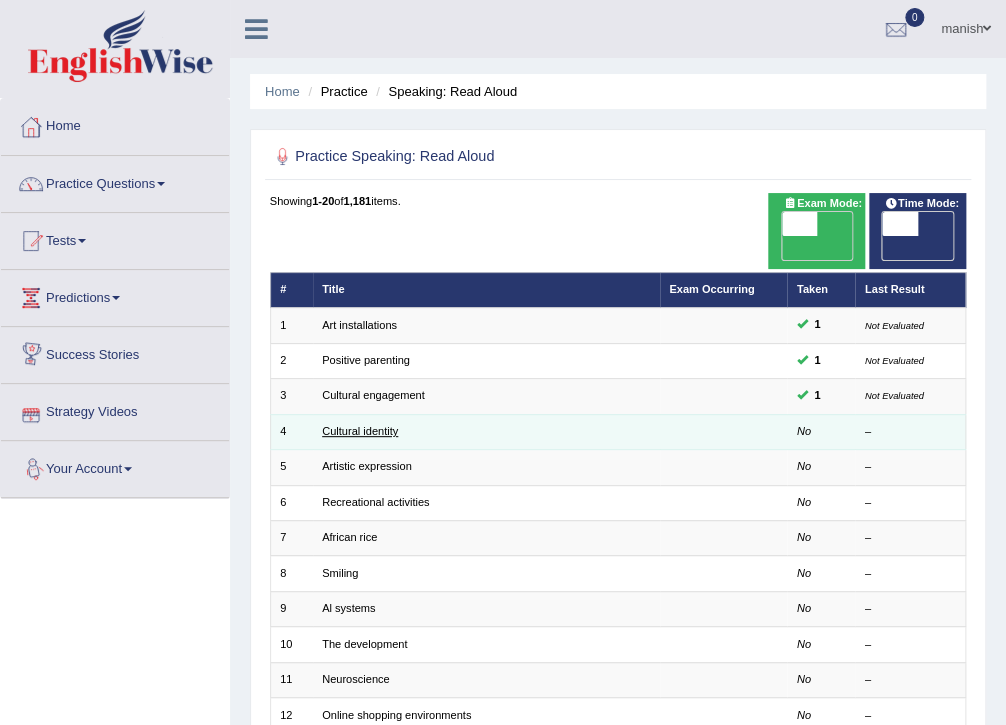 click on "Cultural identity" at bounding box center [360, 431] 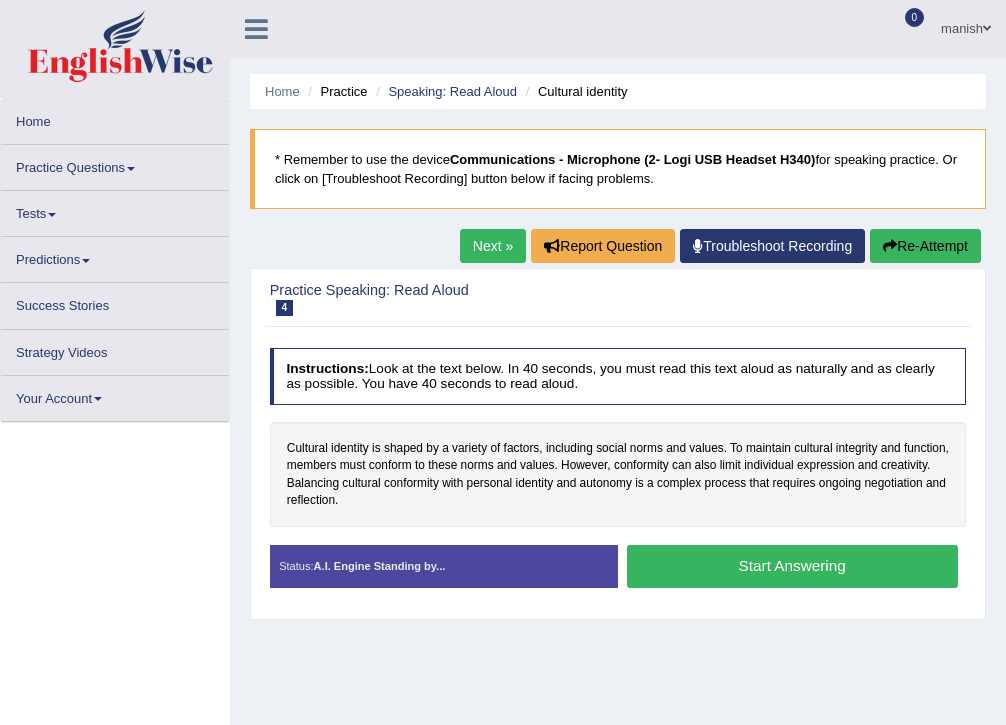 scroll, scrollTop: 0, scrollLeft: 0, axis: both 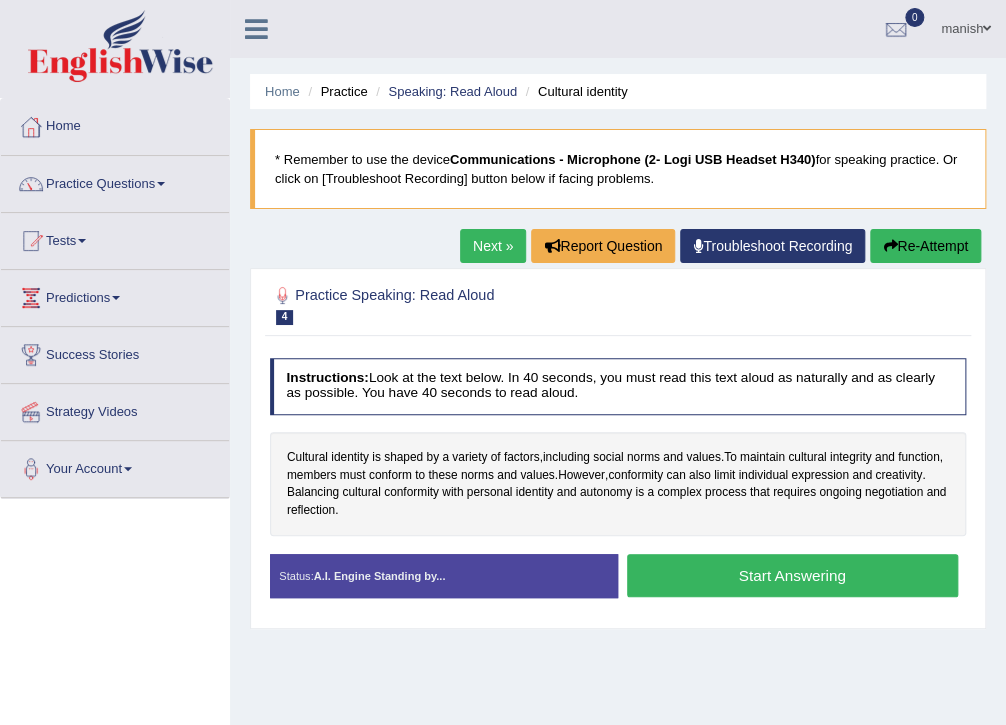 click on "Start Answering" at bounding box center [792, 575] 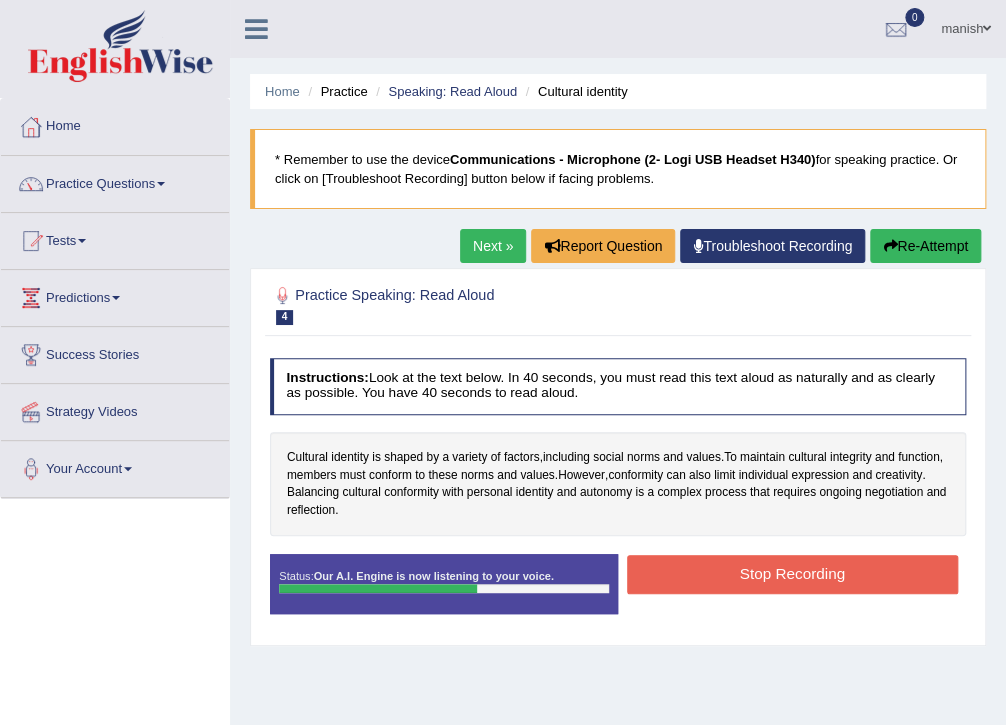 click on "Stop Recording" at bounding box center (792, 574) 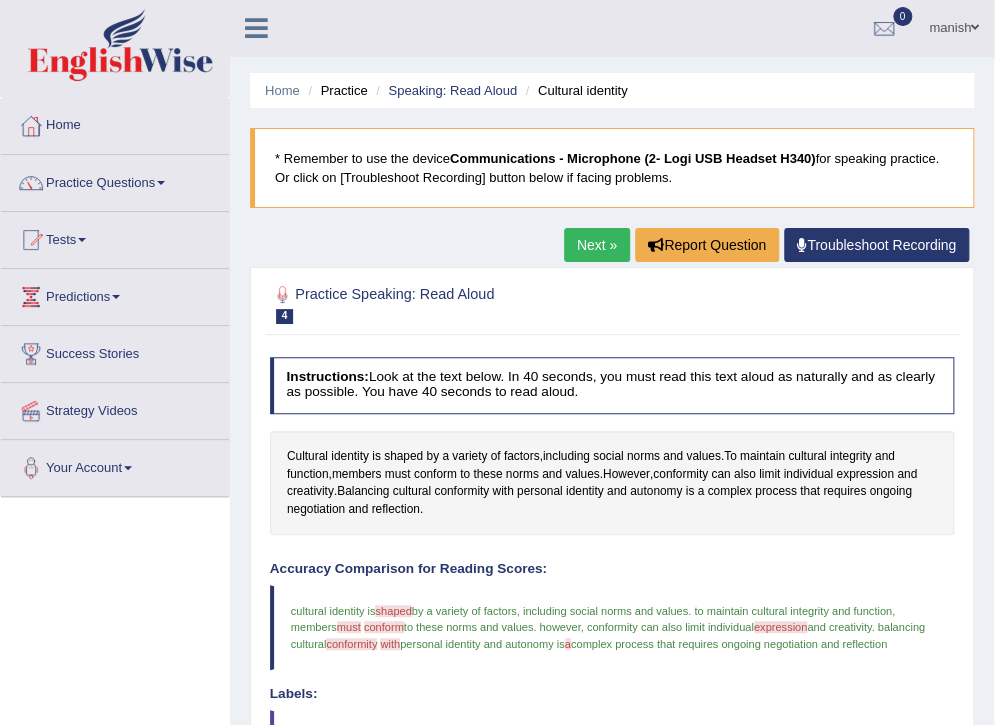 scroll, scrollTop: 0, scrollLeft: 0, axis: both 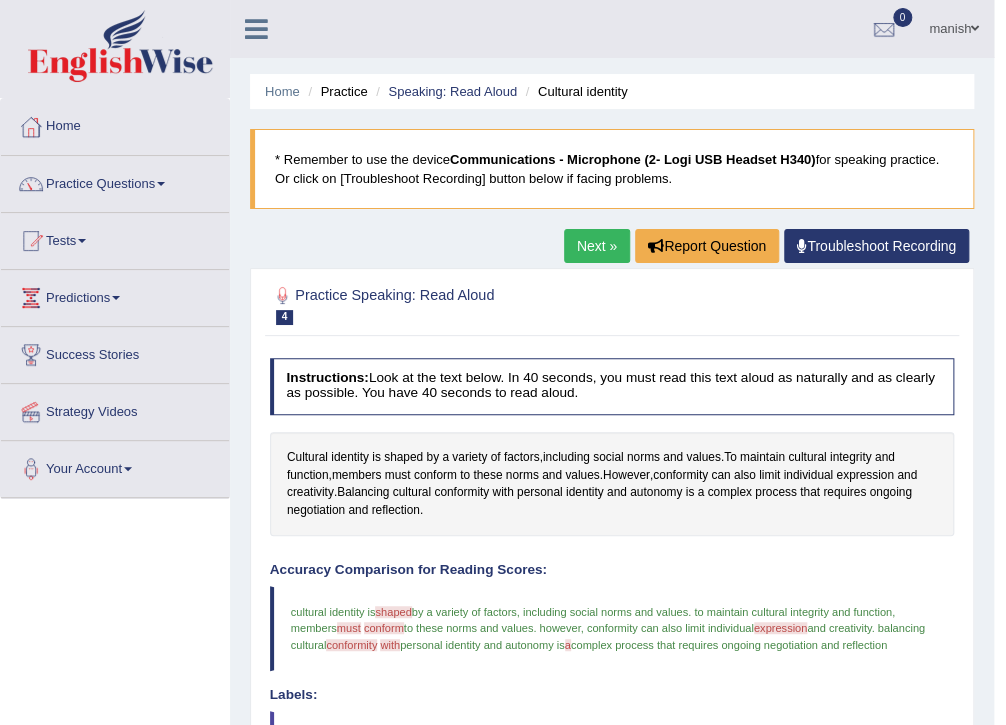 click on "Next »" at bounding box center [597, 246] 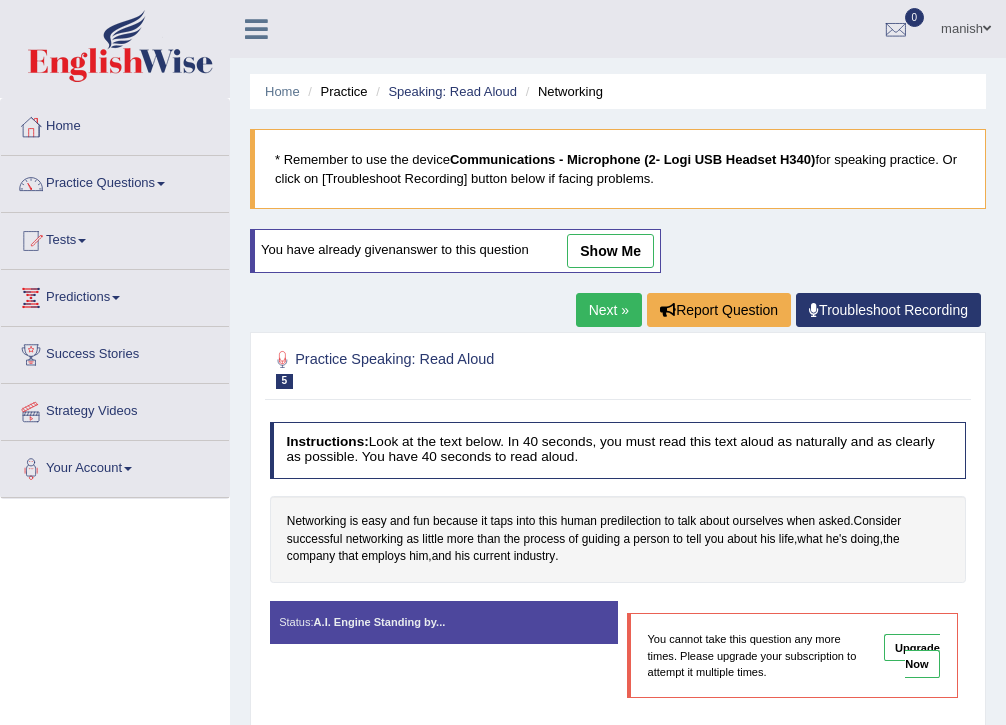 scroll, scrollTop: 0, scrollLeft: 0, axis: both 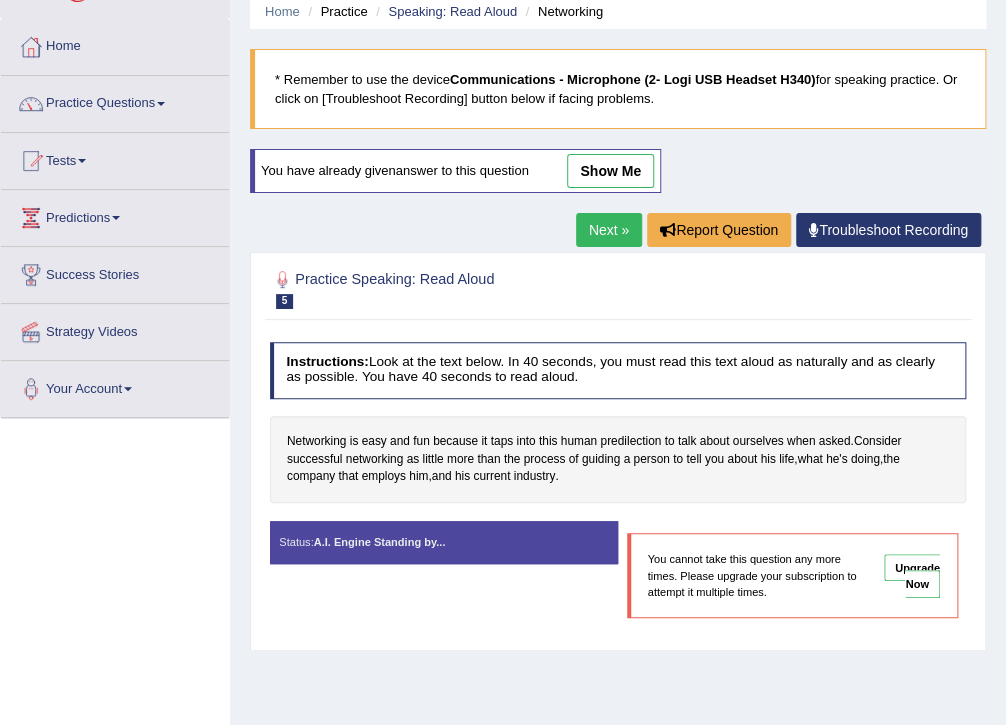 click on "Next »" at bounding box center [609, 230] 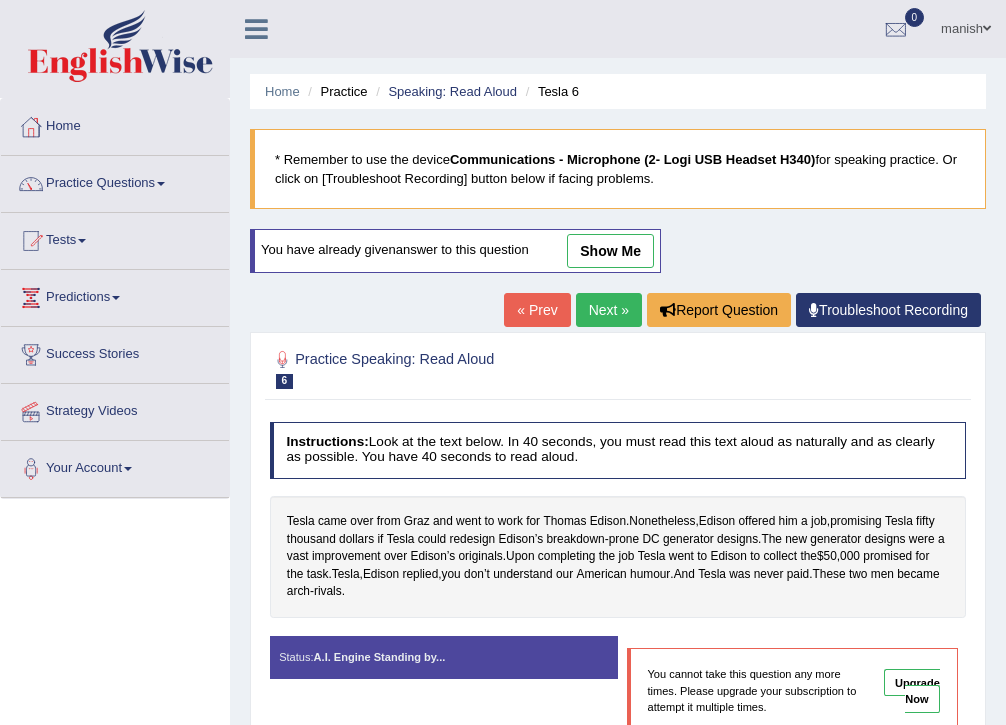 scroll, scrollTop: 0, scrollLeft: 0, axis: both 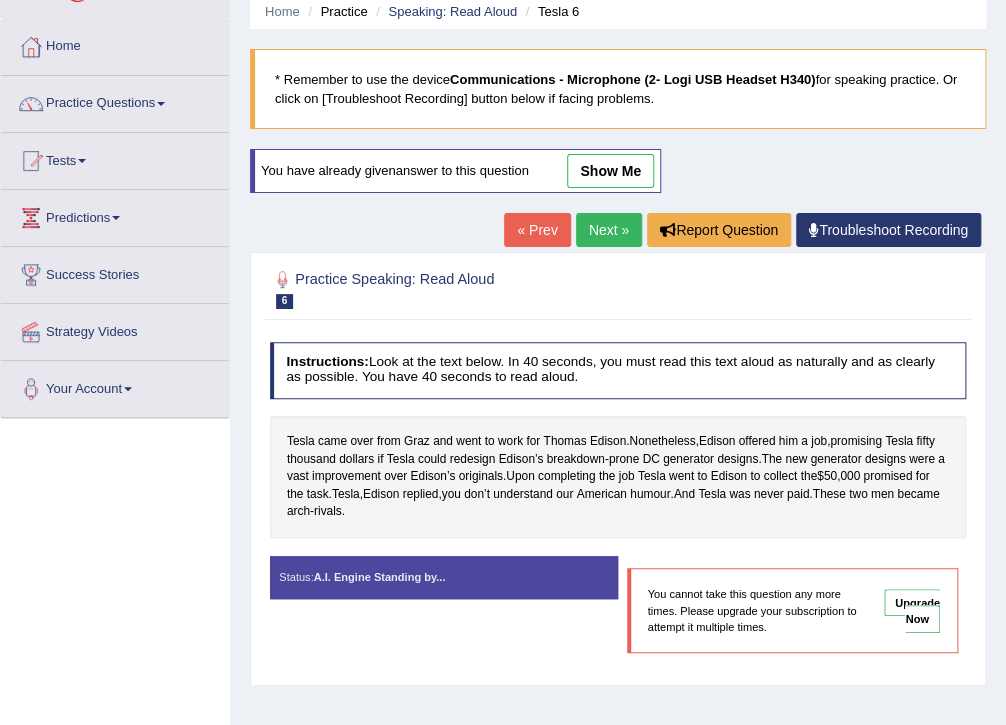click on "Next »" at bounding box center [609, 230] 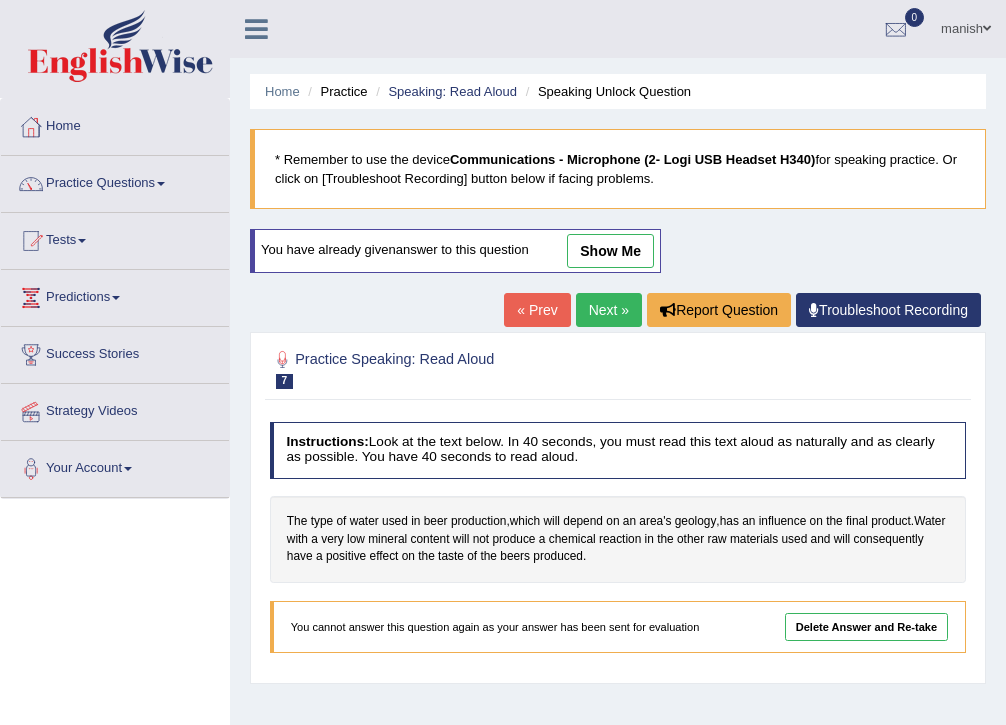 scroll, scrollTop: 0, scrollLeft: 0, axis: both 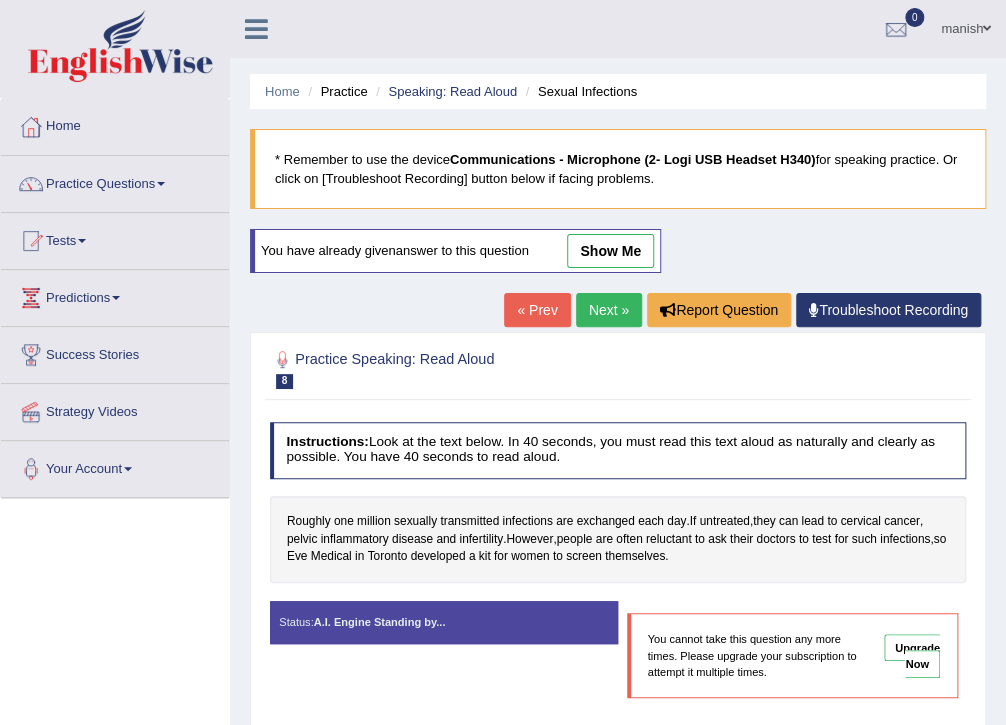 click on "Next »" at bounding box center (609, 310) 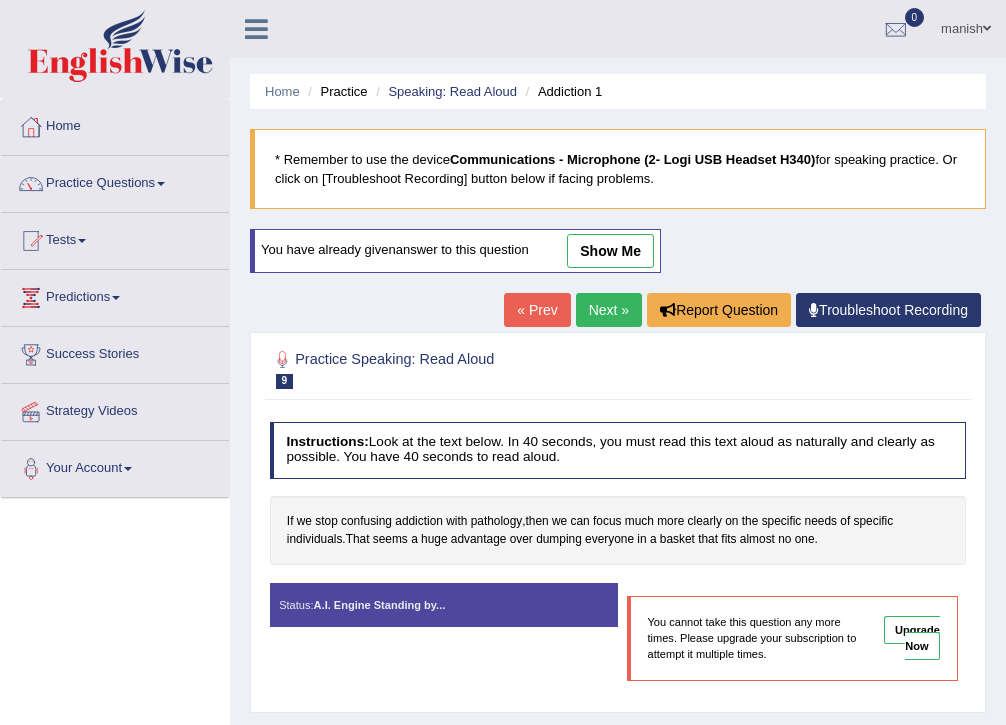 scroll, scrollTop: 0, scrollLeft: 0, axis: both 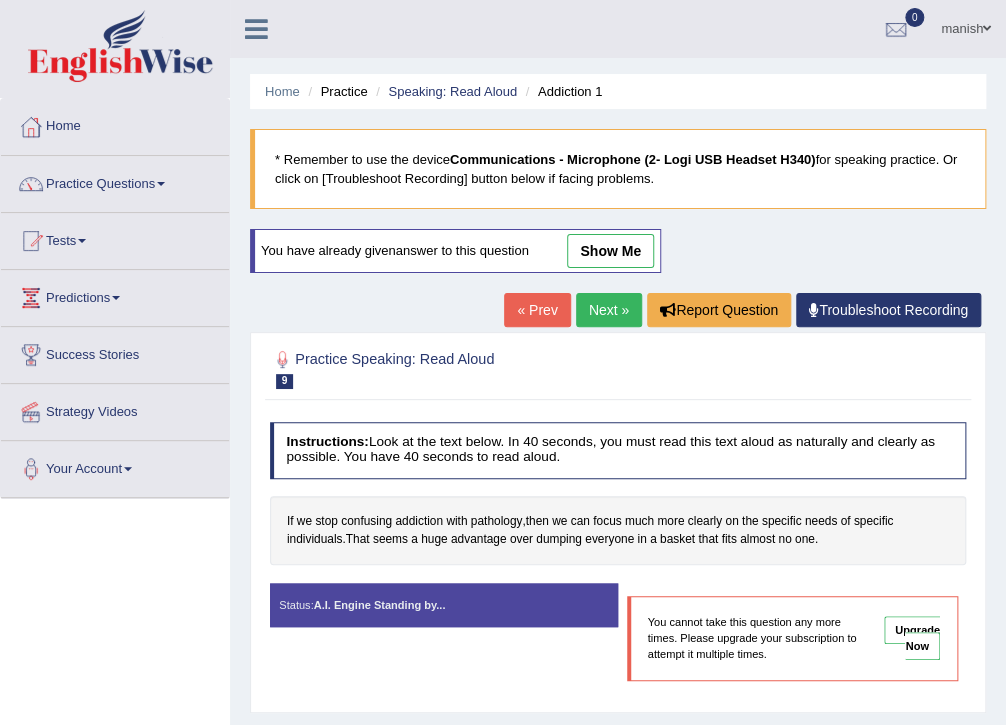click on "Next »" at bounding box center (609, 310) 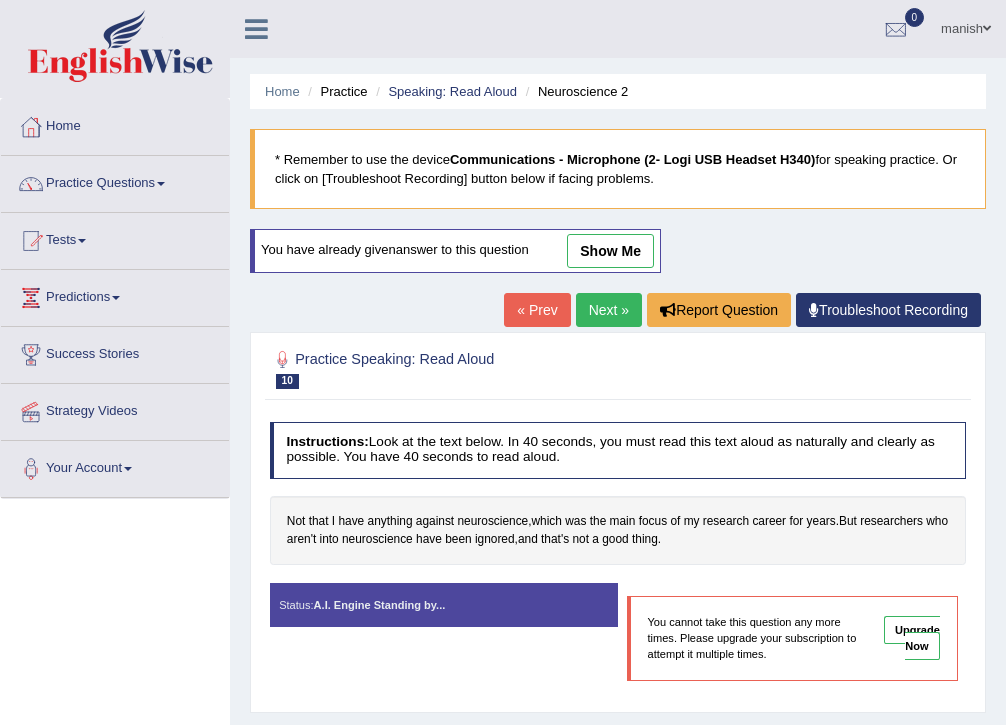 scroll, scrollTop: 0, scrollLeft: 0, axis: both 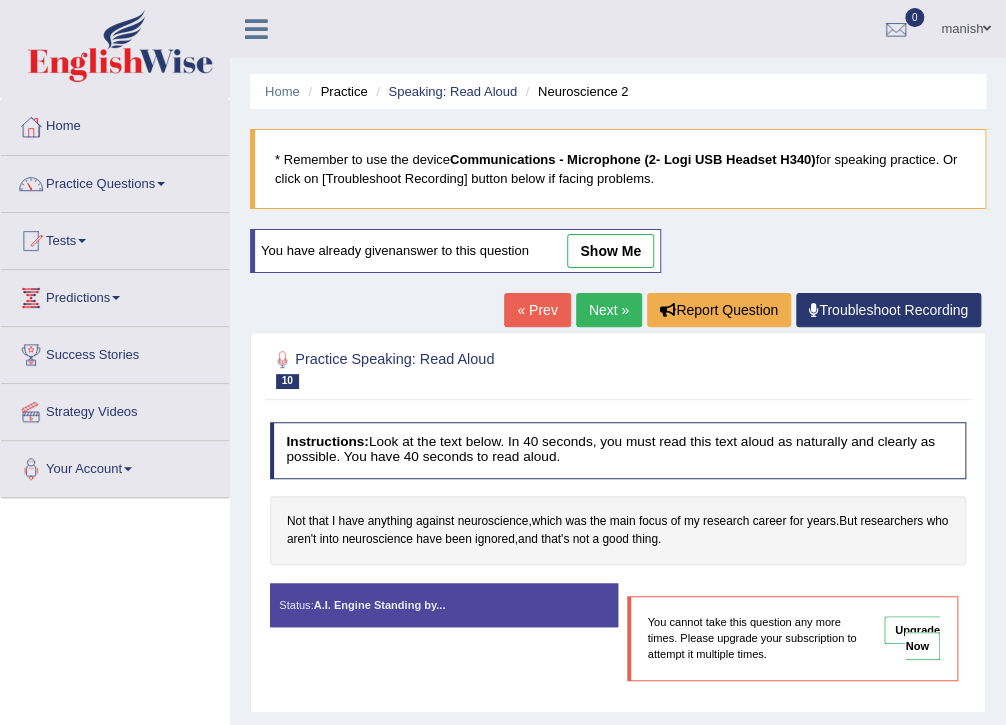 click on "Next »" at bounding box center (609, 310) 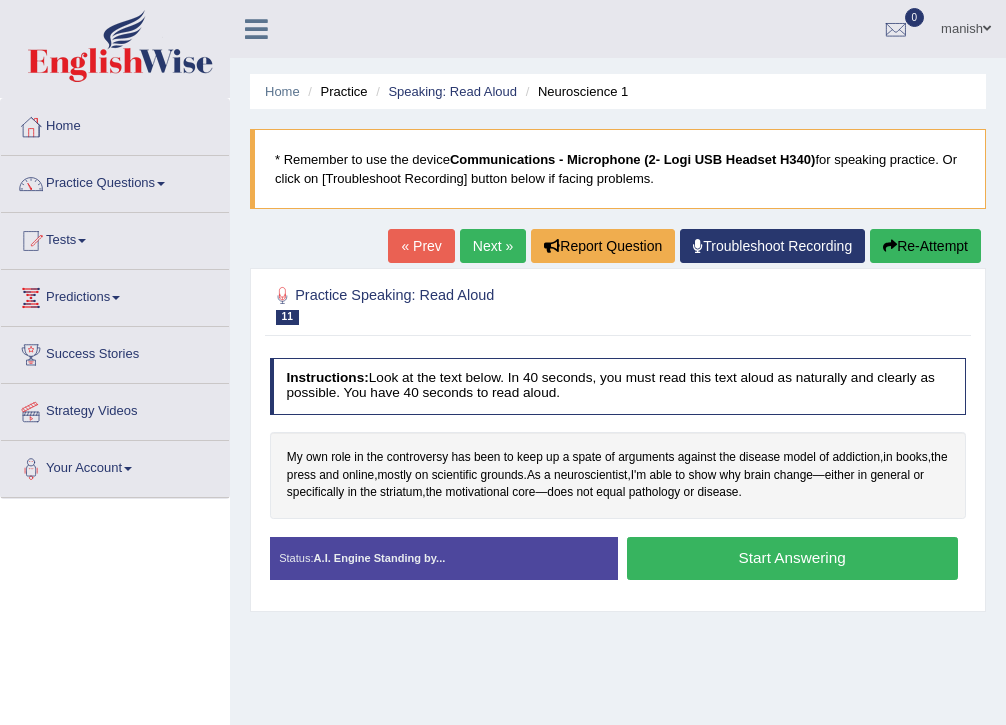 scroll, scrollTop: 0, scrollLeft: 0, axis: both 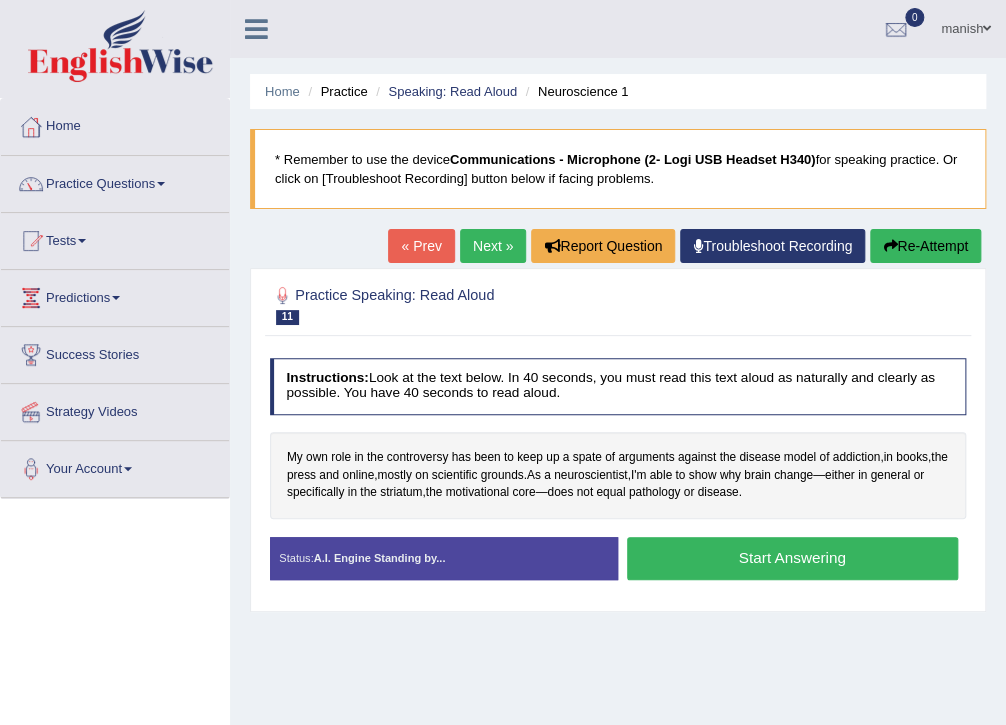click on "Start Answering" at bounding box center (792, 558) 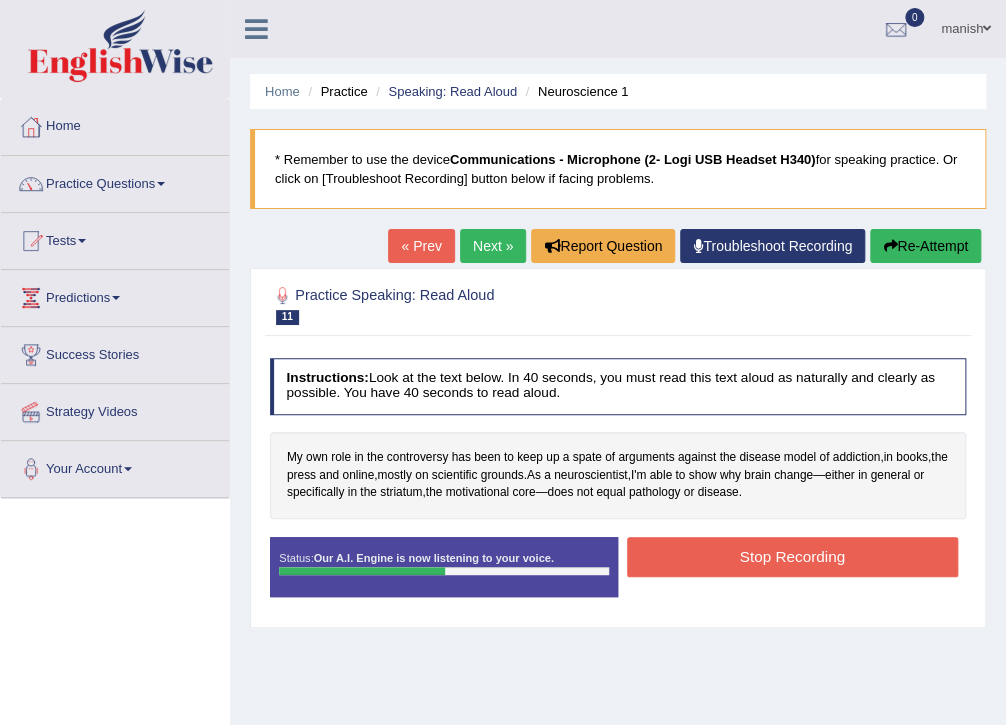 click on "Stop Recording" at bounding box center [792, 556] 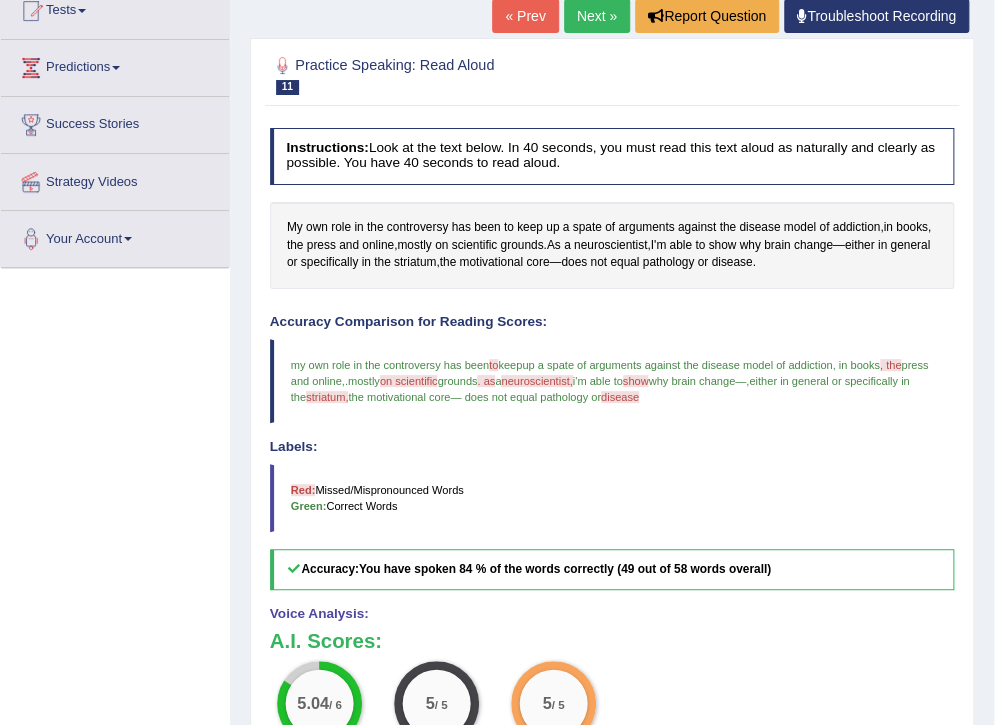 scroll, scrollTop: 0, scrollLeft: 0, axis: both 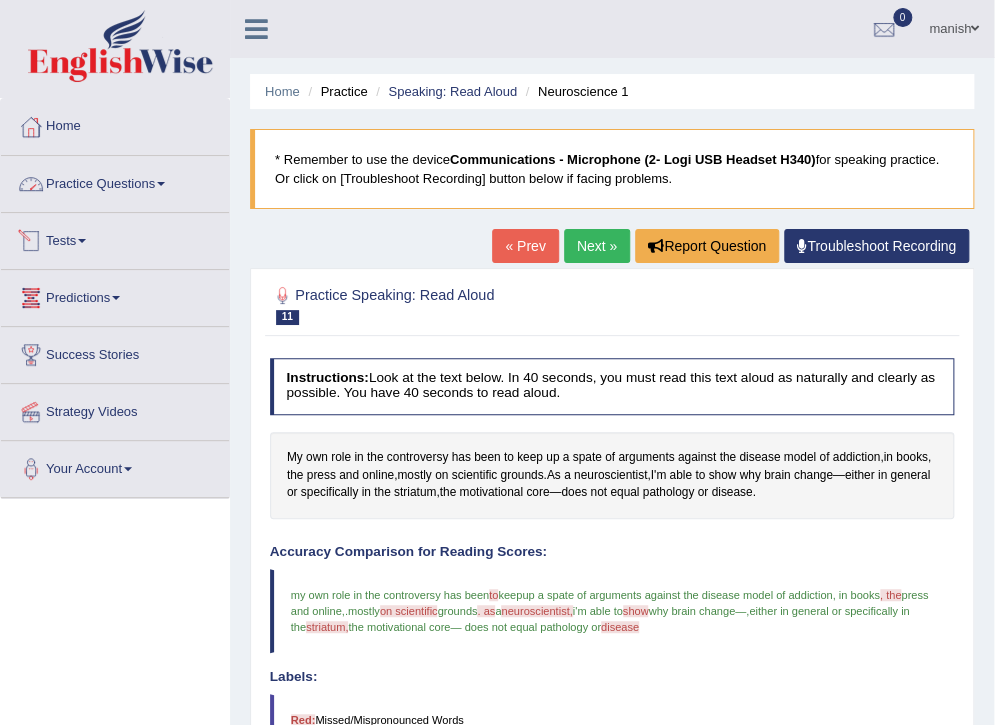 click on "Practice Questions" at bounding box center (115, 181) 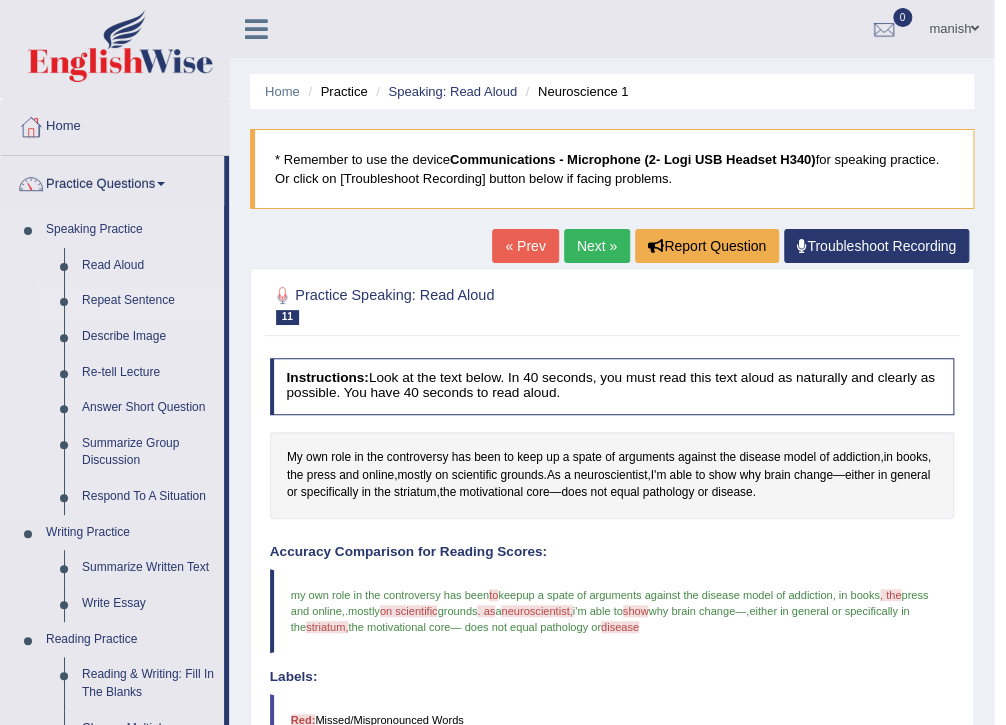 click on "Repeat Sentence" at bounding box center (148, 301) 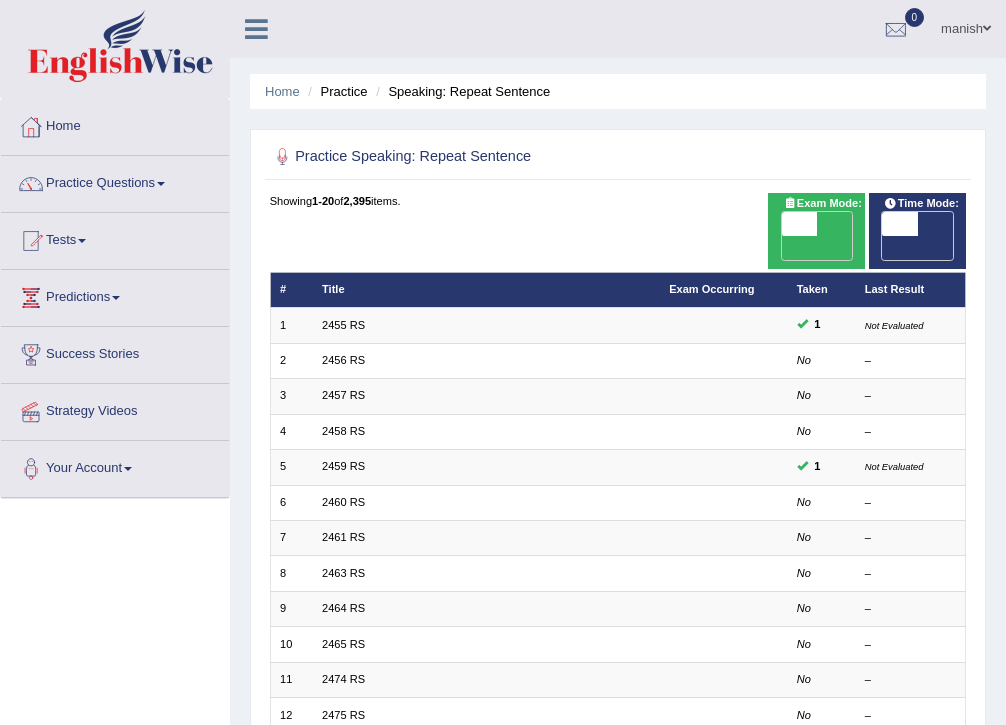 scroll, scrollTop: 160, scrollLeft: 0, axis: vertical 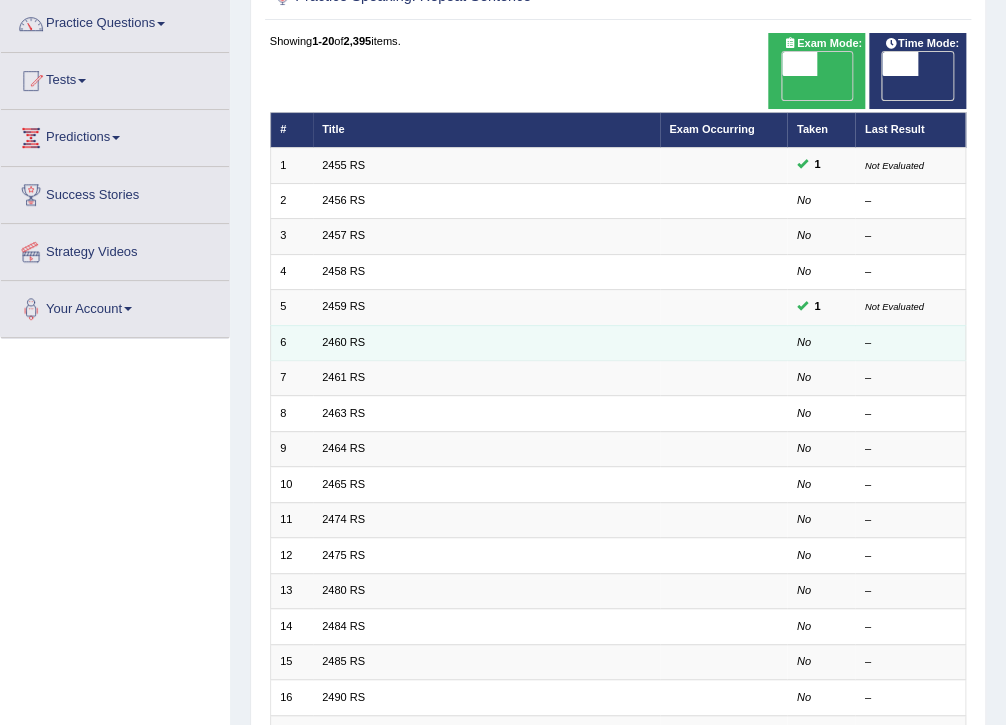 click on "2460 RS" at bounding box center [486, 342] 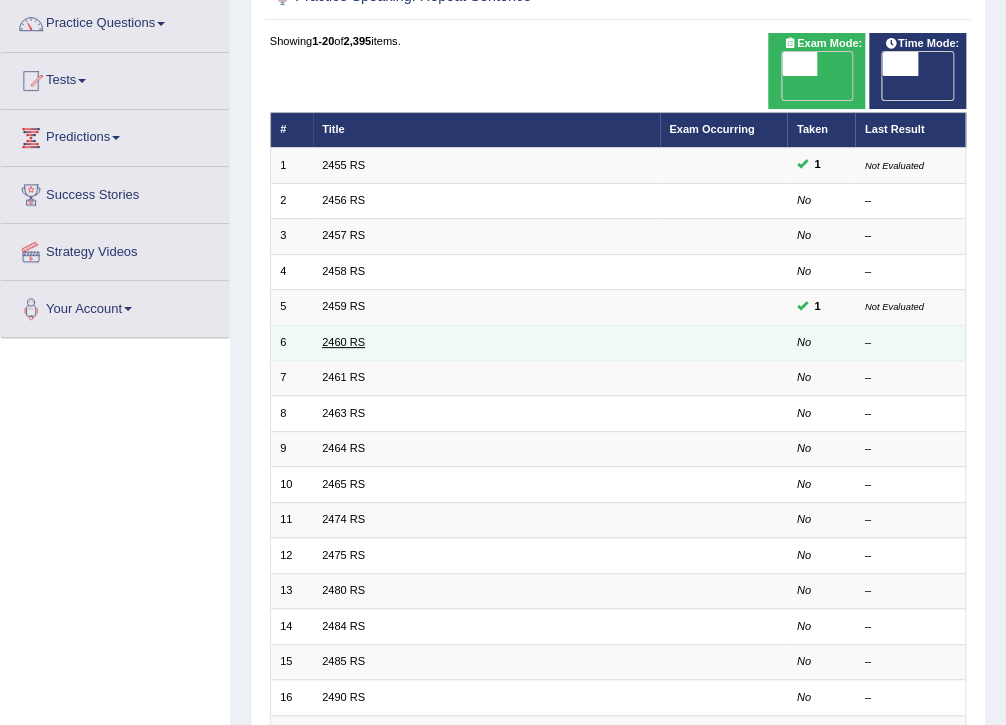 click on "2460 RS" at bounding box center [343, 342] 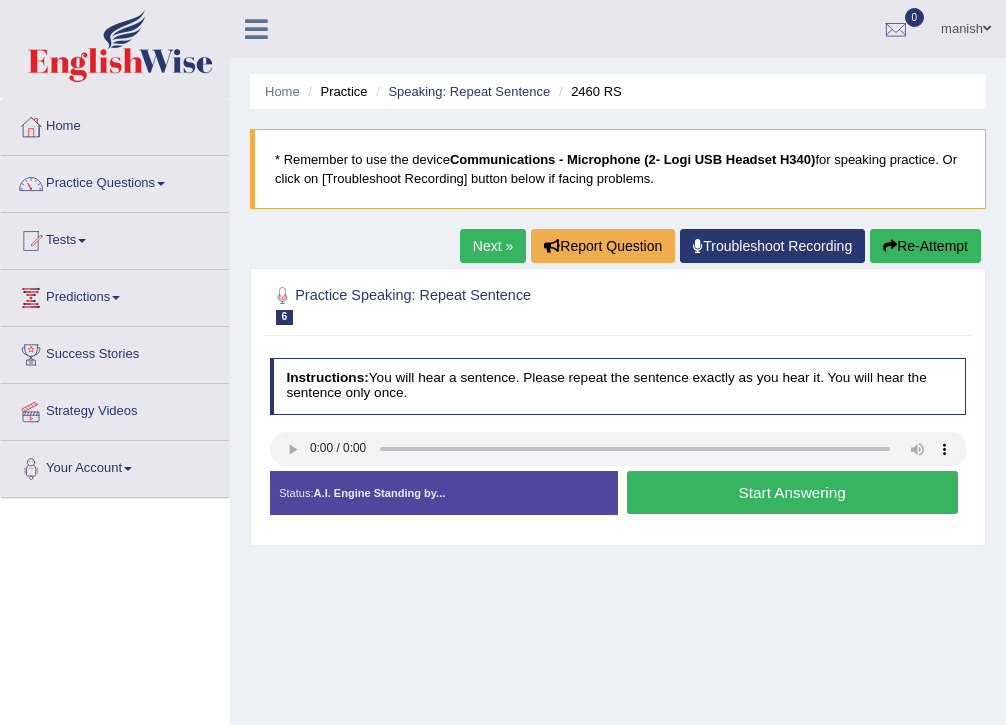 scroll, scrollTop: 0, scrollLeft: 0, axis: both 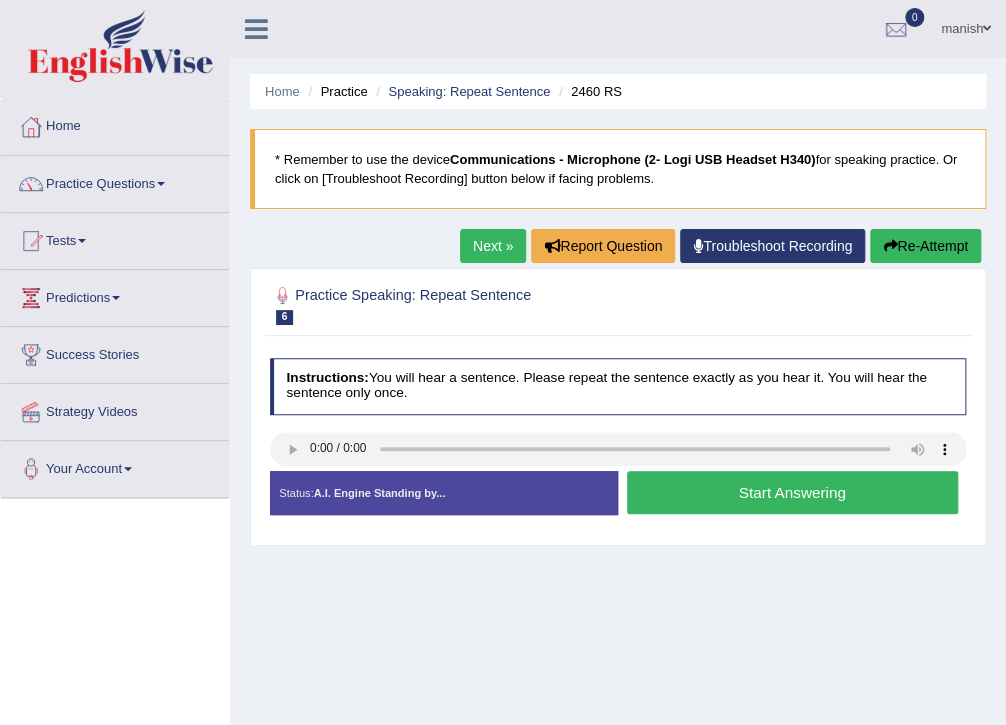 click on "Start Answering" at bounding box center [792, 492] 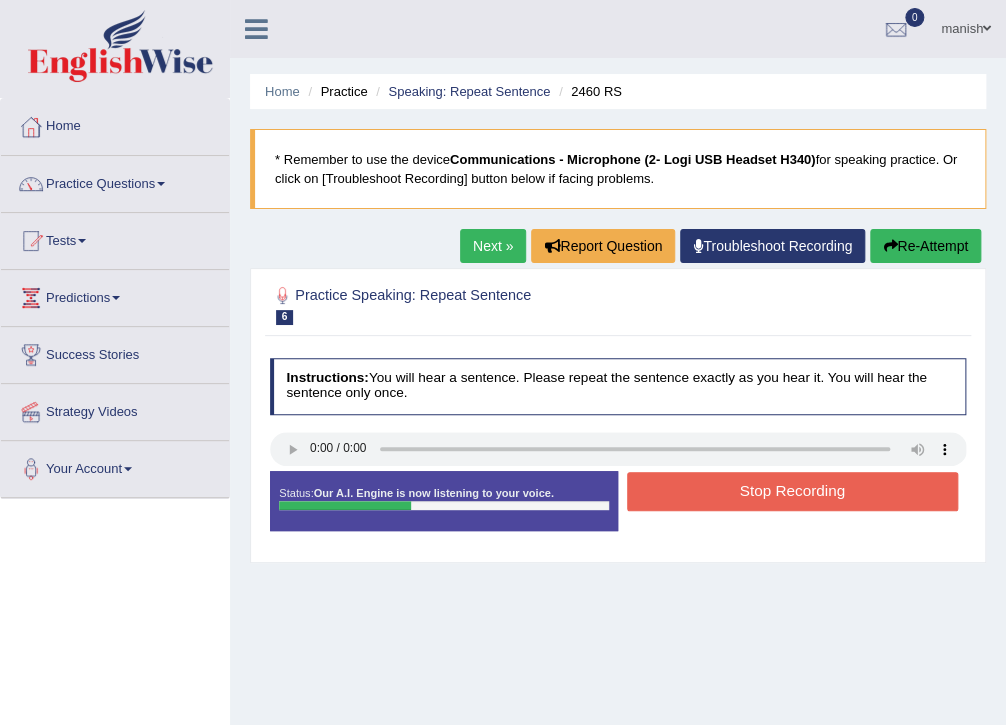 click on "Stop Recording" at bounding box center [792, 491] 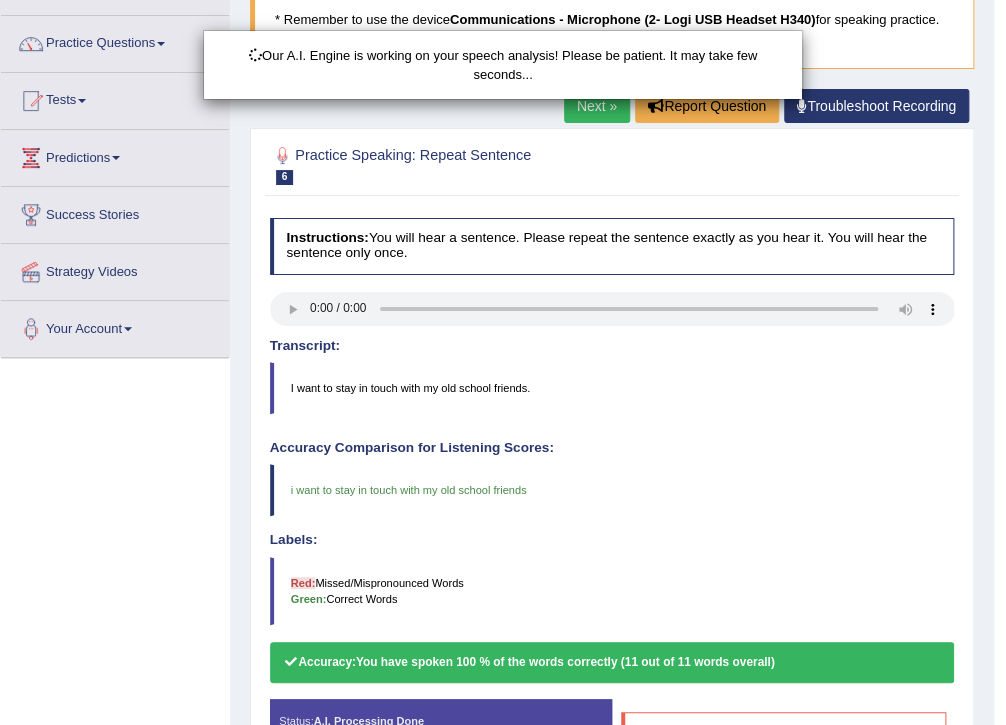 scroll, scrollTop: 240, scrollLeft: 0, axis: vertical 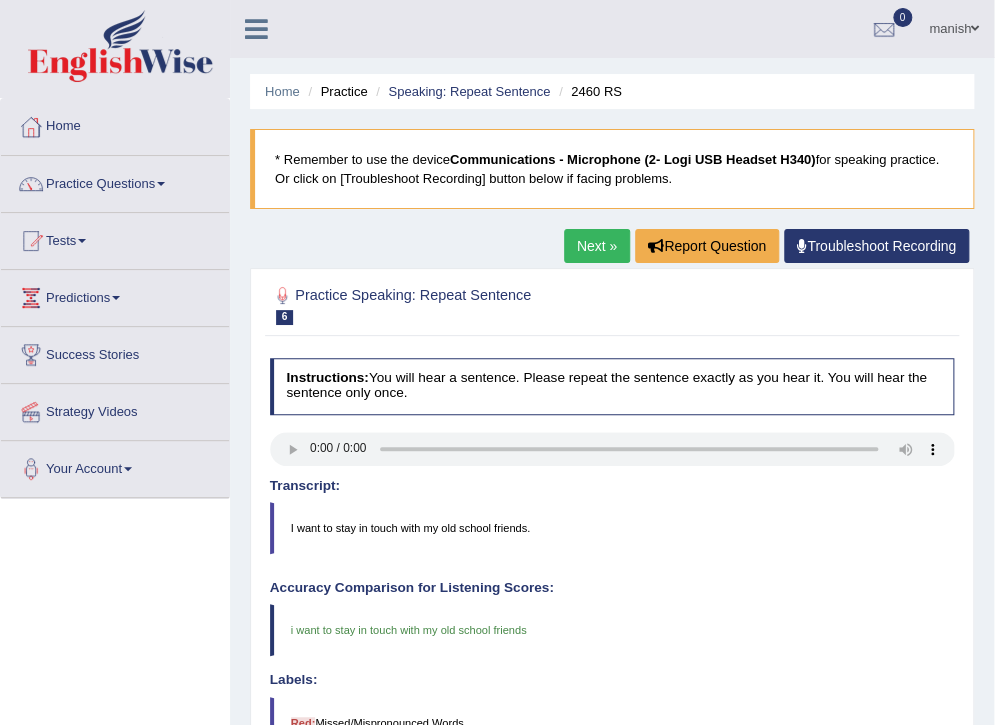 click on "Home
Practice
Speaking: Repeat Sentence
2460 RS
* Remember to use the device  Communications - Microphone (2- Logi USB Headset H340)  for speaking practice. Or click on [Troubleshoot Recording] button below if facing problems.
Next »  Report Question  Troubleshoot Recording
Practice Speaking: Repeat Sentence
6
2460 RS
Instructions:  You will hear a sentence. Please repeat the sentence exactly as you hear it. You will hear the sentence only once.
Transcript: I want to stay in touch with my old school friends. Created with Highcharts 7.1.2 Too low Too high Time Pitch meter: 0 2.5 5 7.5 10 Created with Highcharts 7.1.2 Great Too slow Too fast Time Speech pace meter: 0 10 20 30 40 Accuracy Comparison for Listening Scores: i want to stay in touch with my old school friends Labels:
Red:
Green:
3" at bounding box center [612, 609] 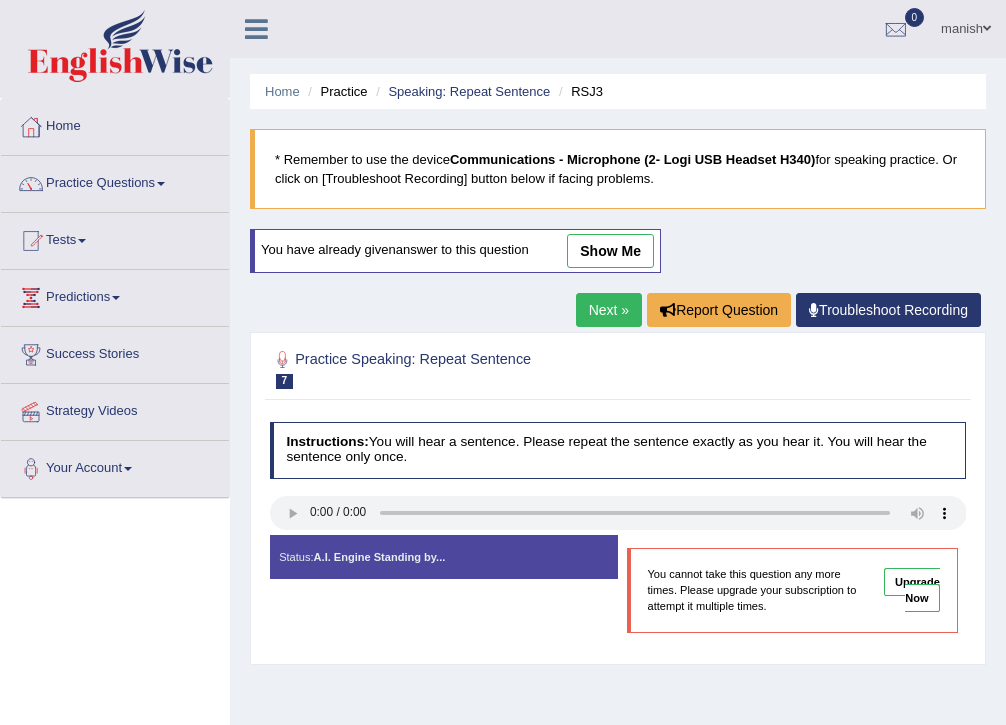 scroll, scrollTop: 0, scrollLeft: 0, axis: both 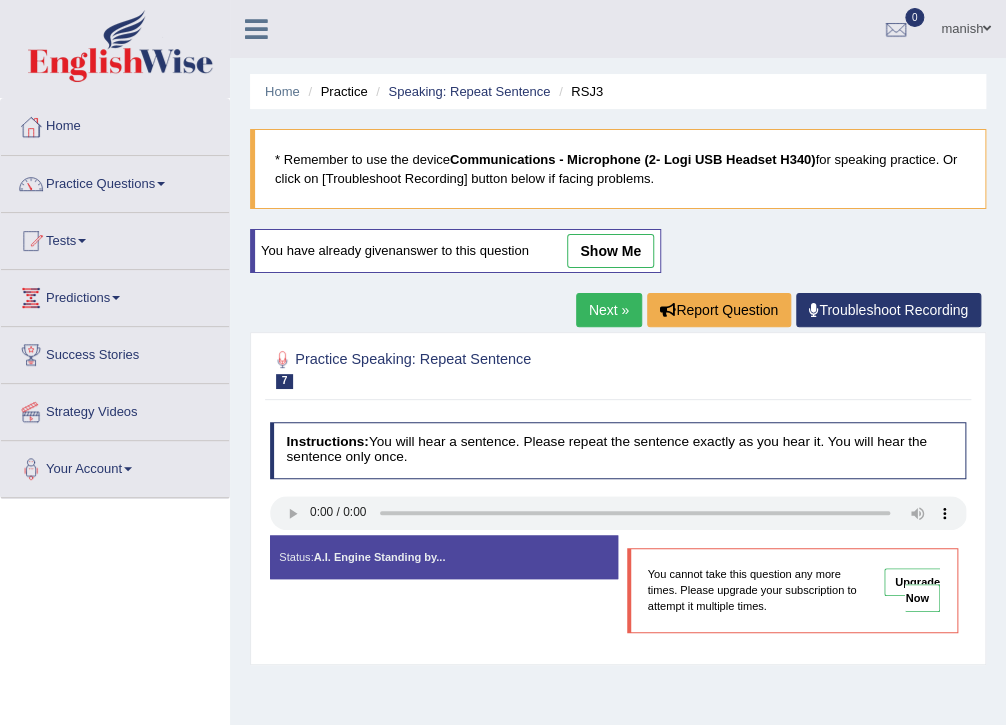 click on "Next »" at bounding box center [609, 310] 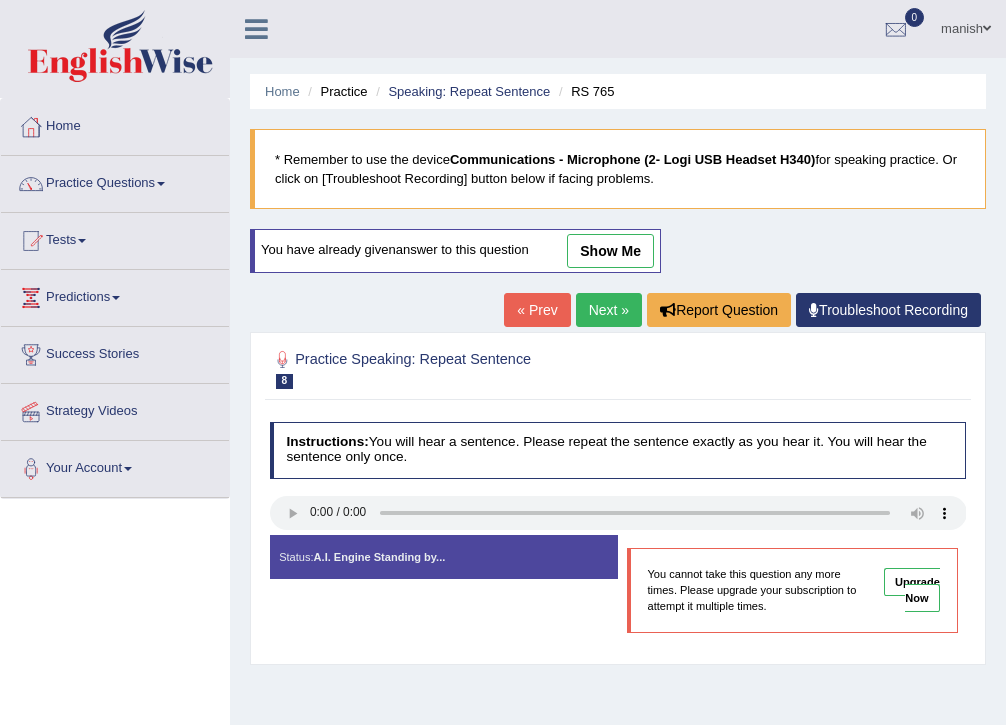 scroll, scrollTop: 0, scrollLeft: 0, axis: both 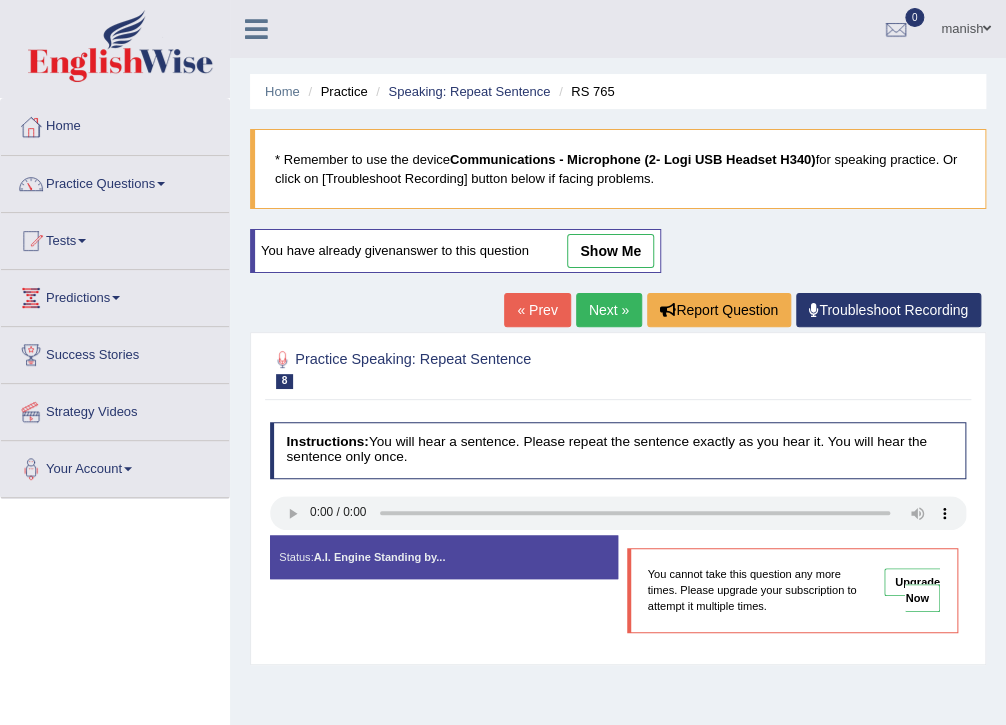 click on "Next »" at bounding box center (609, 310) 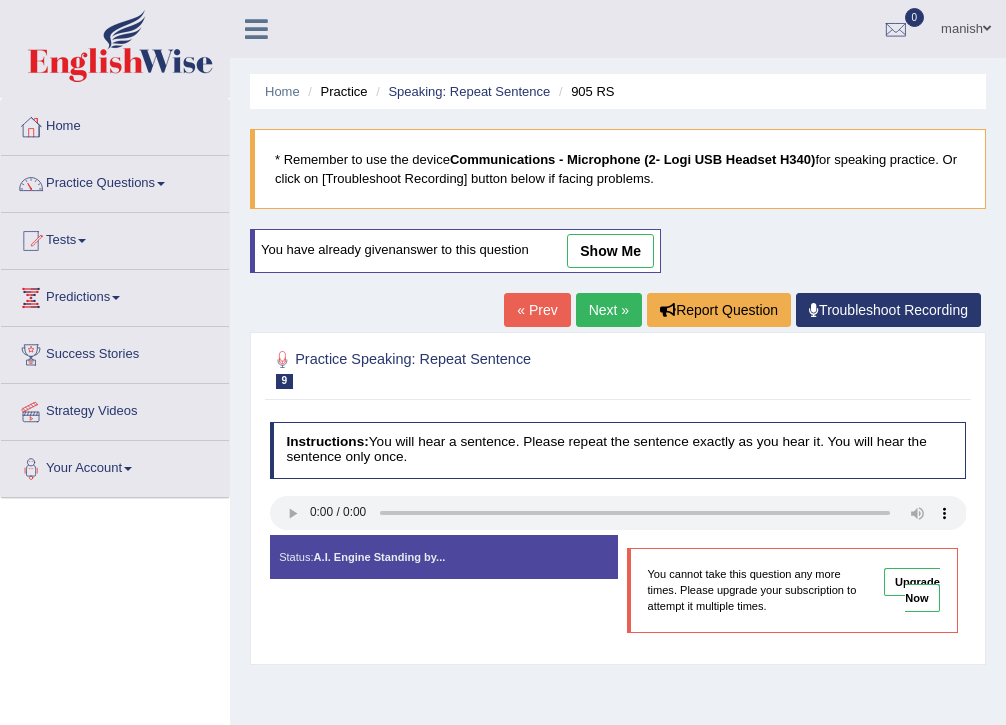 scroll, scrollTop: 0, scrollLeft: 0, axis: both 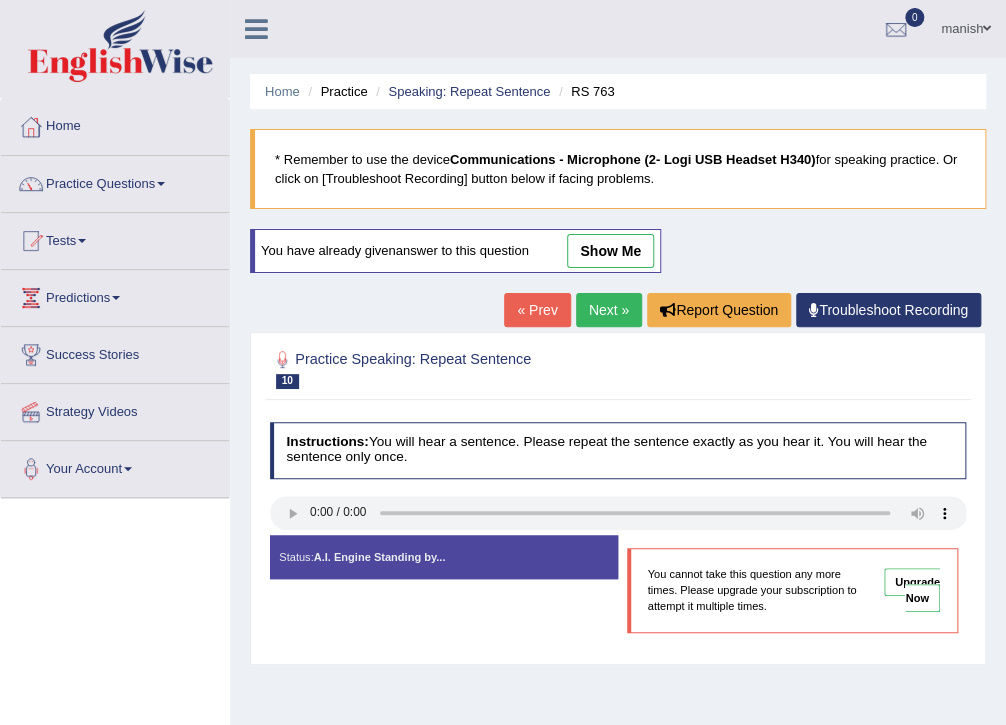 drag, startPoint x: 0, startPoint y: 0, endPoint x: 596, endPoint y: 308, distance: 670.88 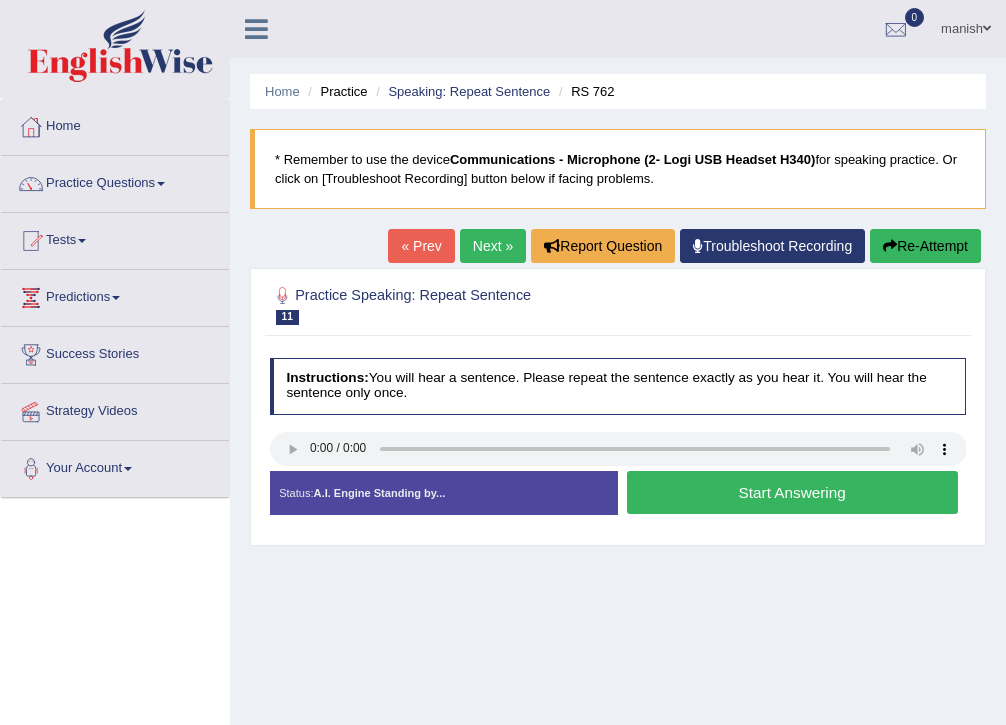 scroll, scrollTop: 0, scrollLeft: 0, axis: both 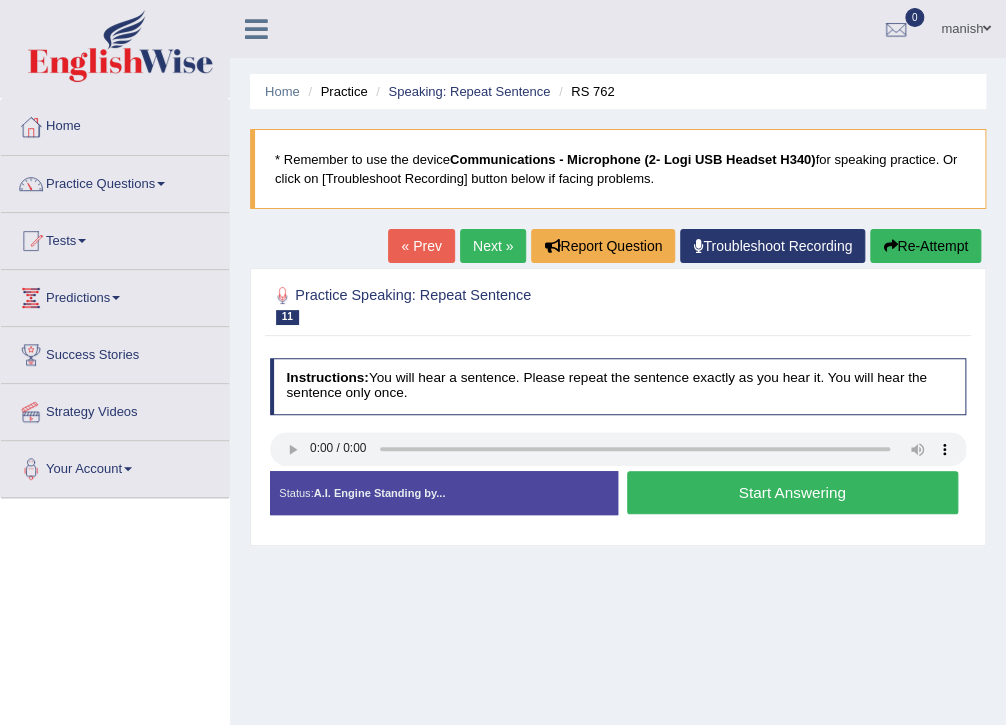 click on "Start Answering" at bounding box center (792, 492) 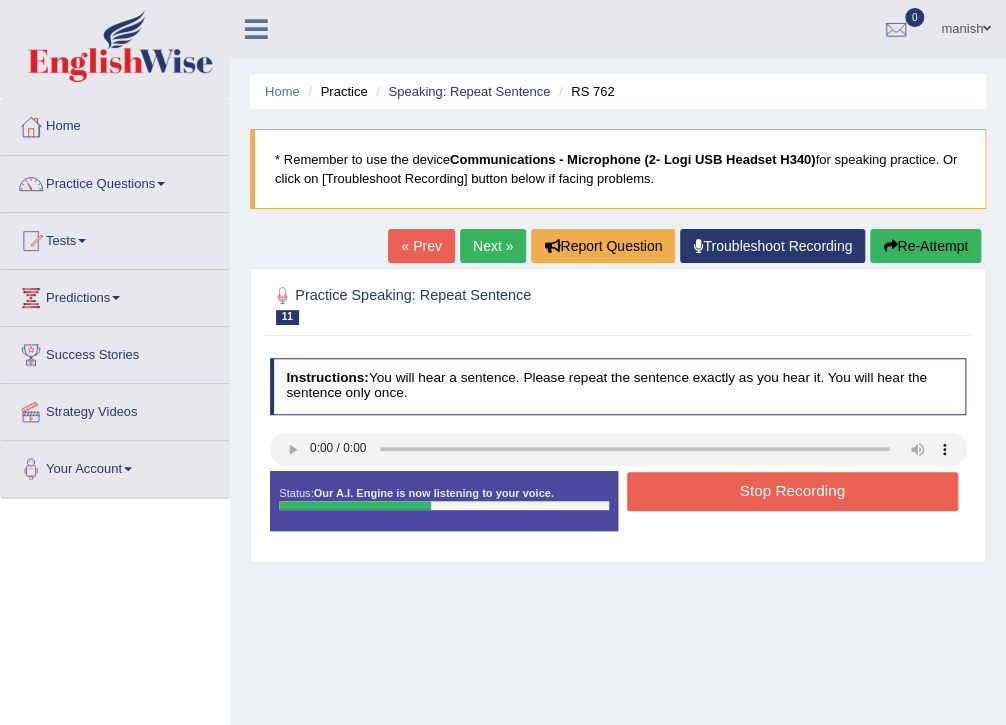 click on "Stop Recording" at bounding box center [792, 491] 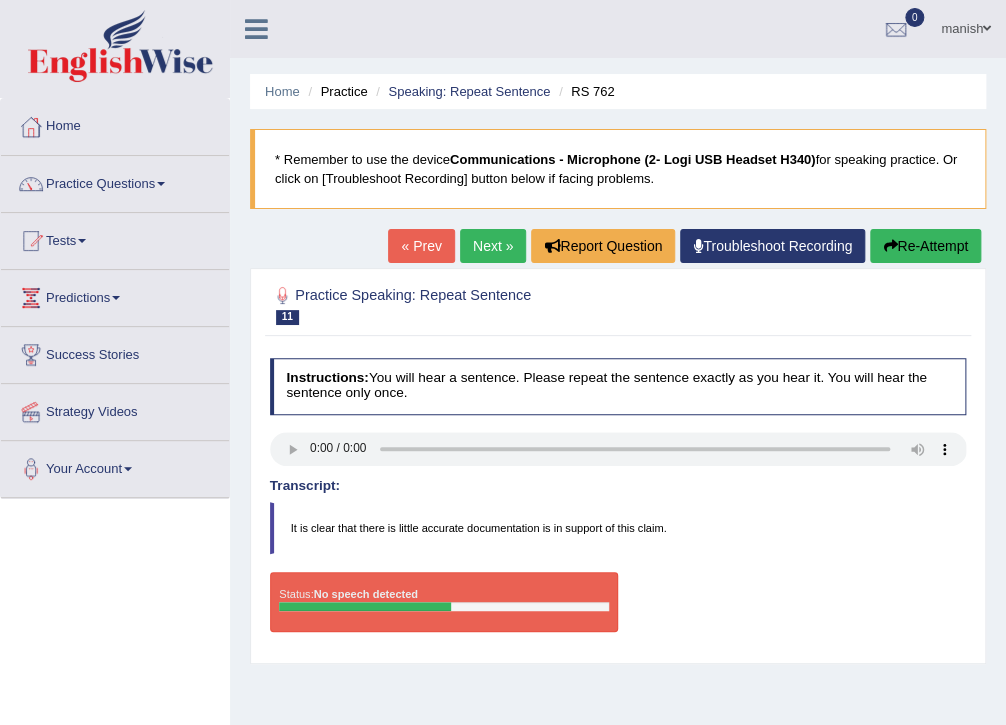click on "It is clear that there is little accurate documentation is in support of this claim." at bounding box center [618, 528] 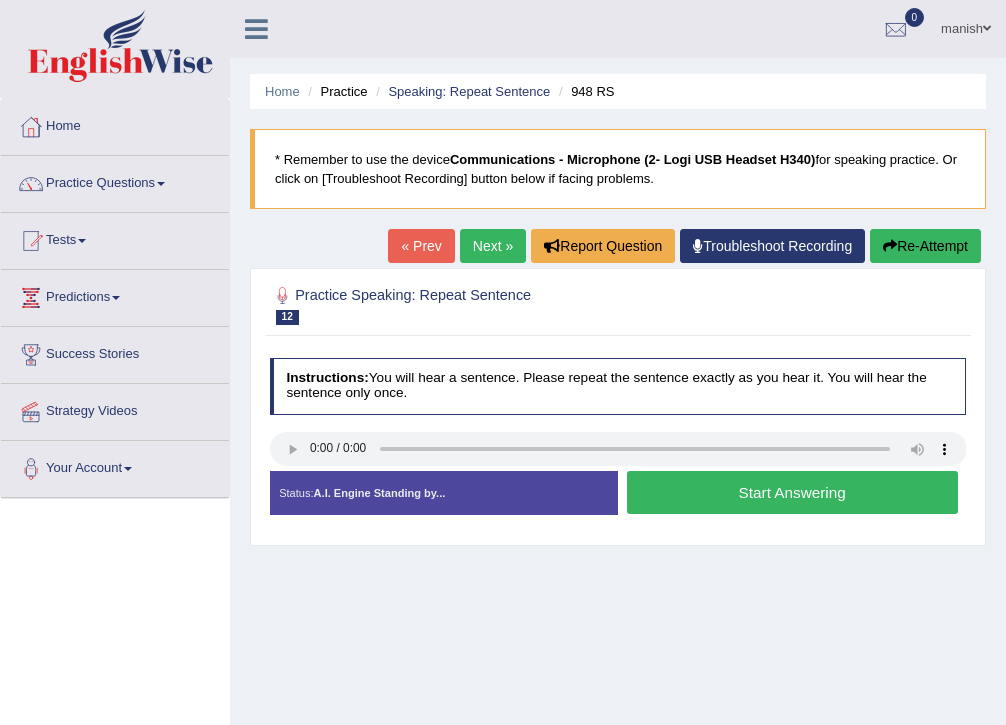 scroll, scrollTop: 0, scrollLeft: 0, axis: both 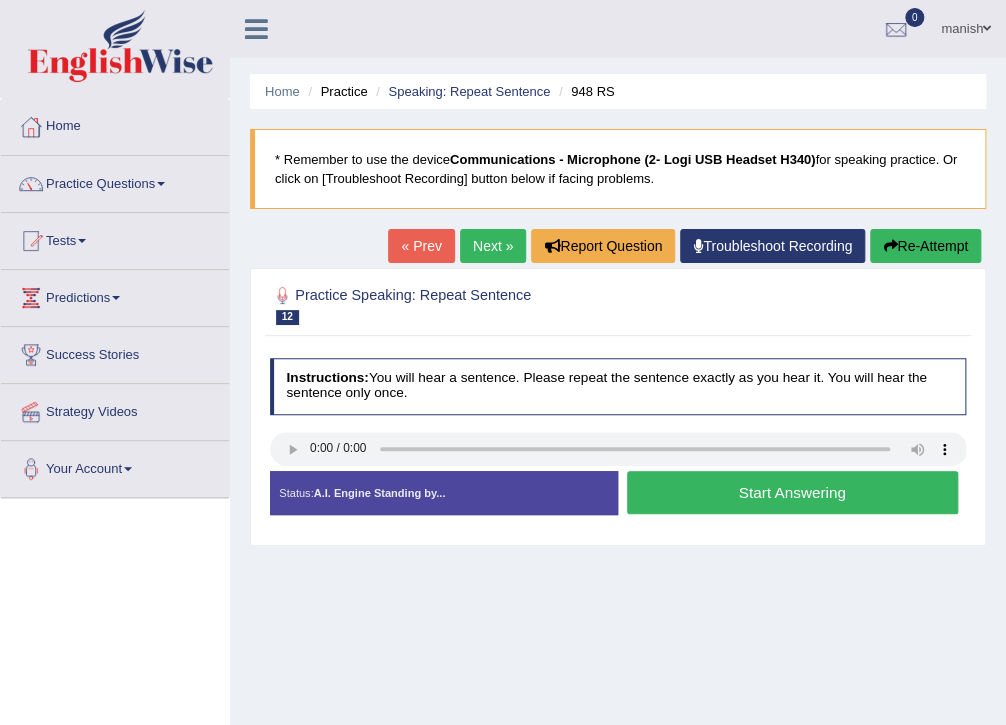 click on "Start Answering" at bounding box center [792, 492] 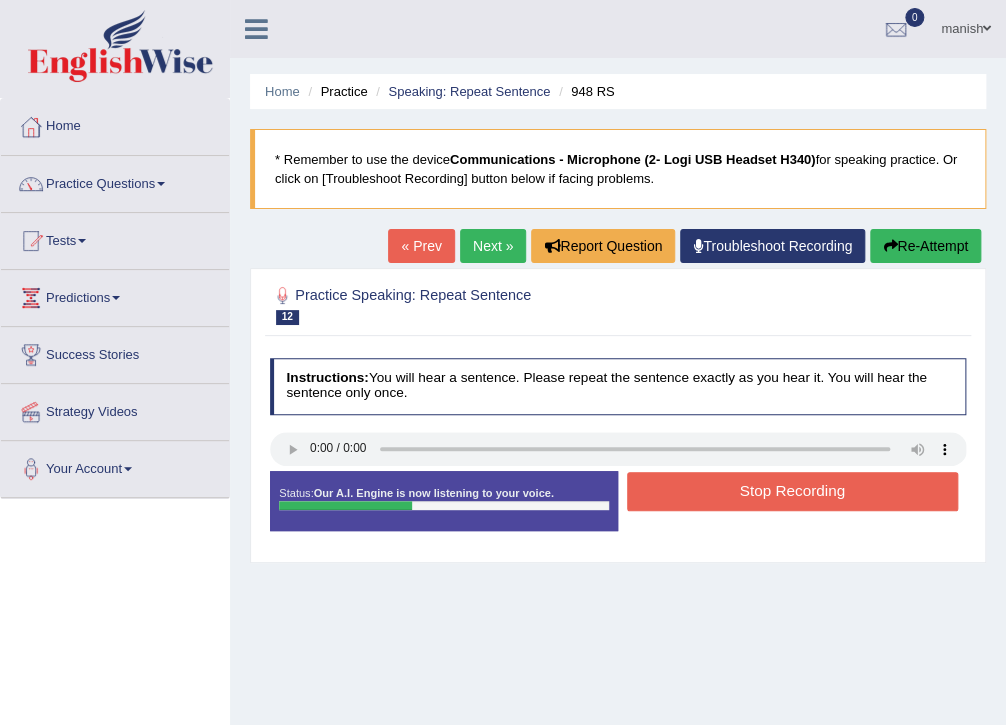 click on "Stop Recording" at bounding box center [792, 491] 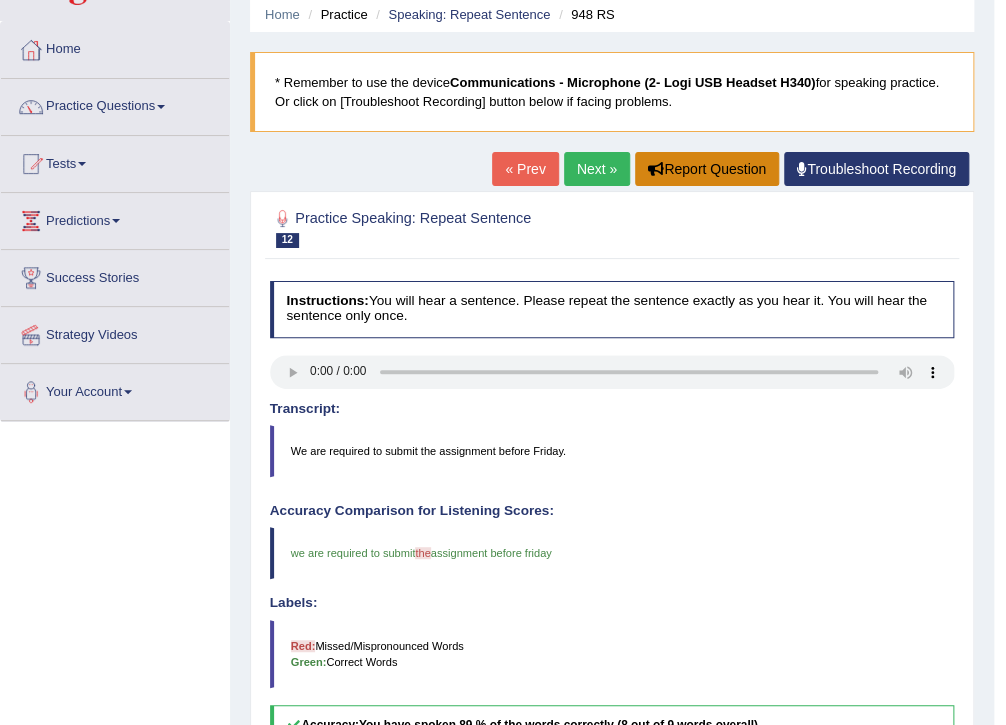 scroll, scrollTop: 0, scrollLeft: 0, axis: both 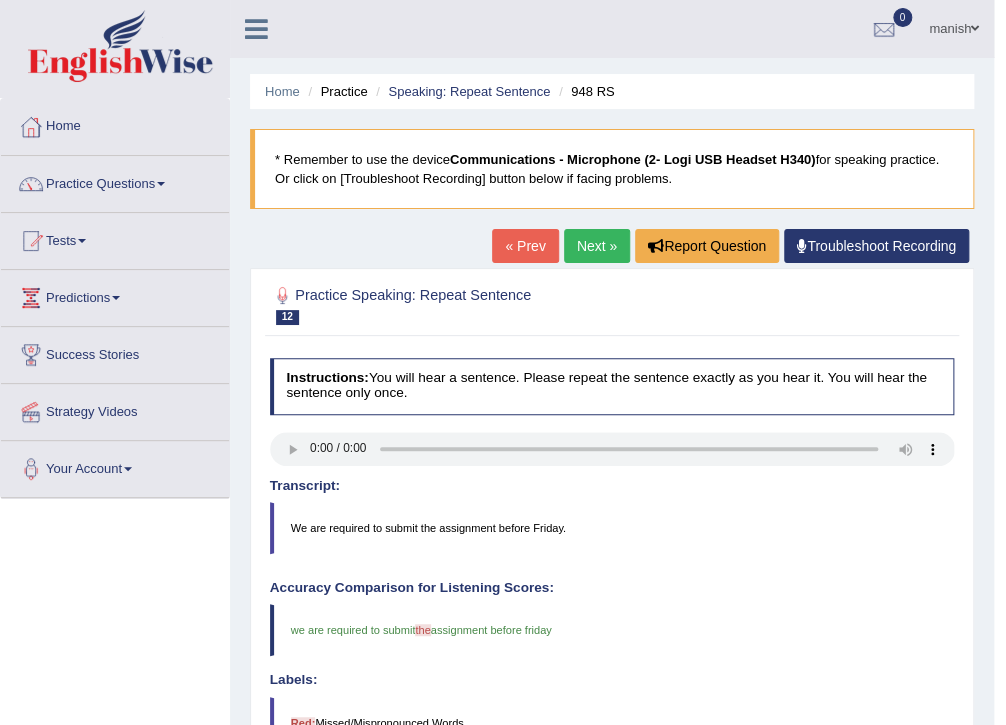 click on "Next »" at bounding box center [597, 246] 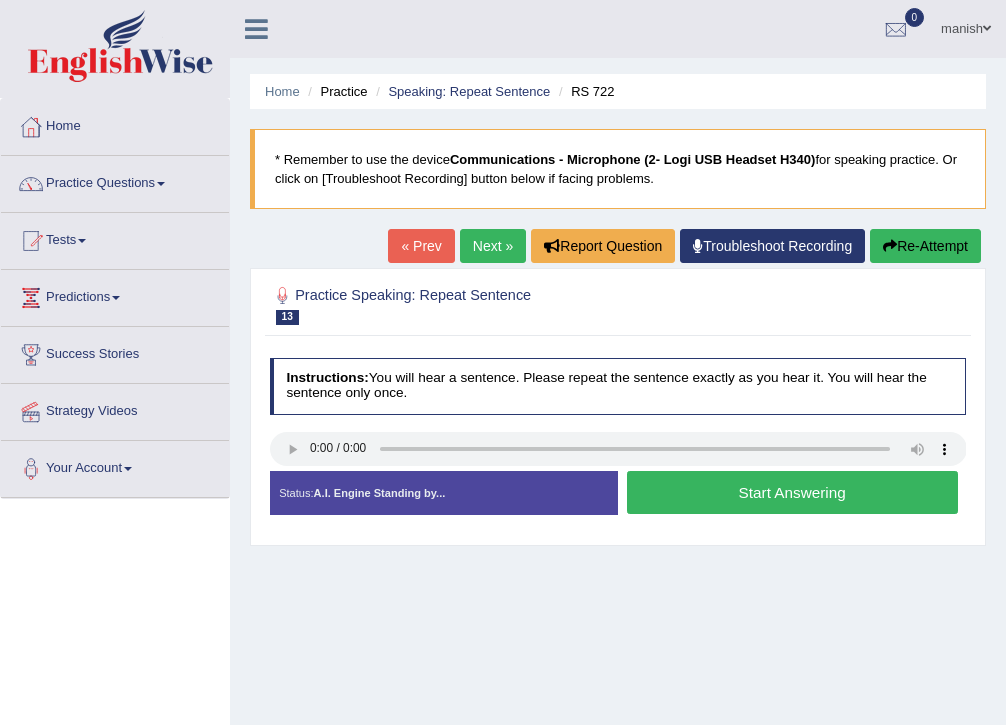 scroll, scrollTop: 160, scrollLeft: 0, axis: vertical 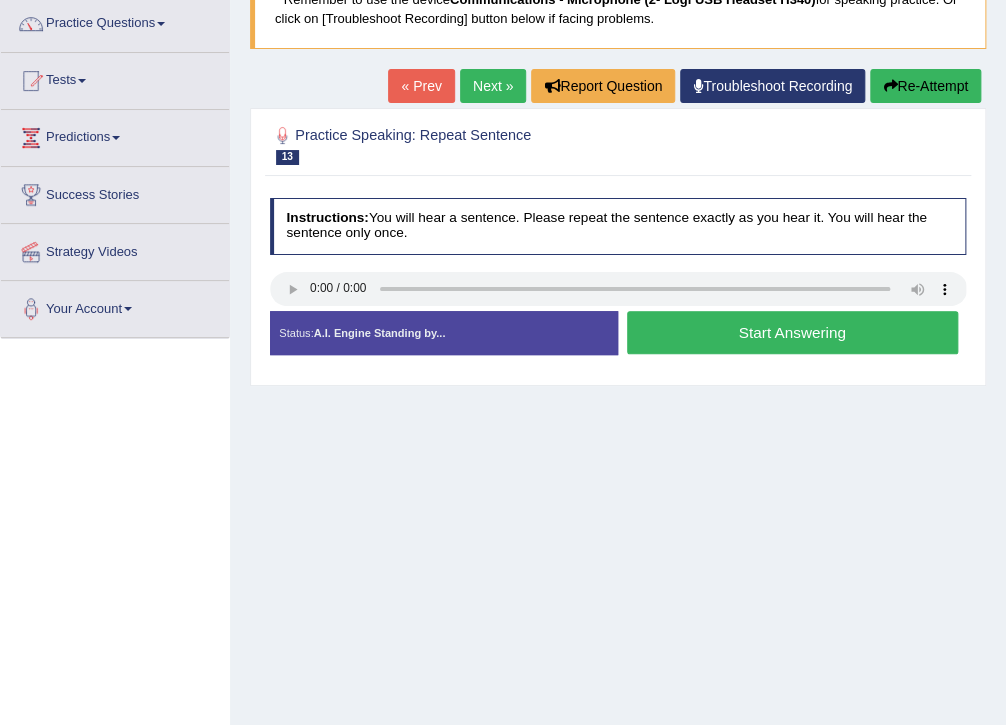 click on "Start Answering" at bounding box center (792, 332) 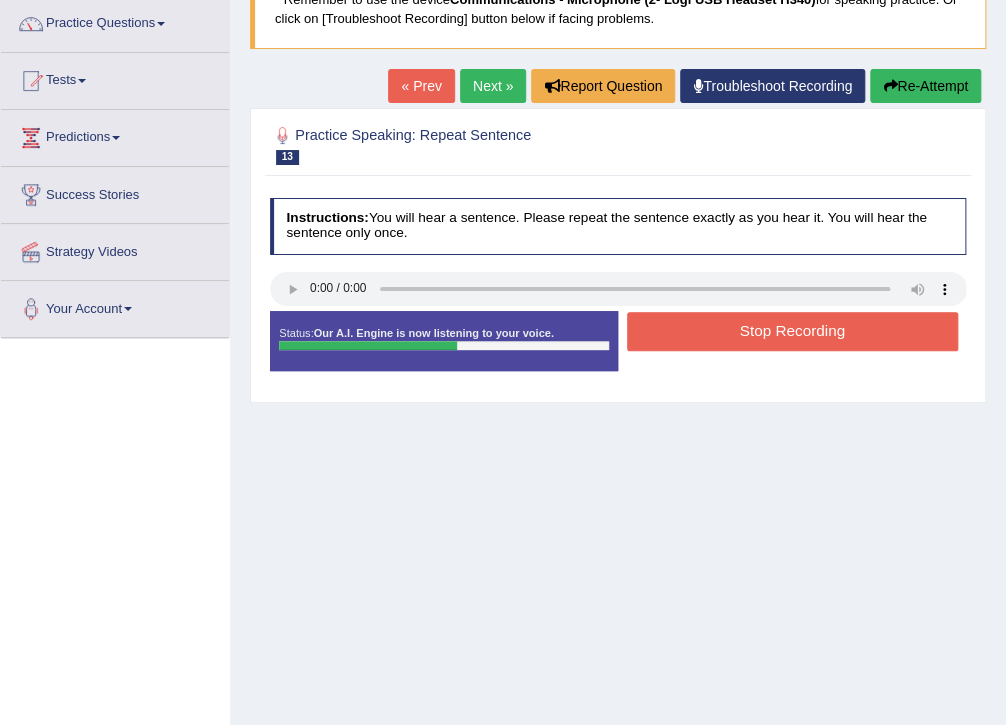 click on "Stop Recording" at bounding box center (792, 331) 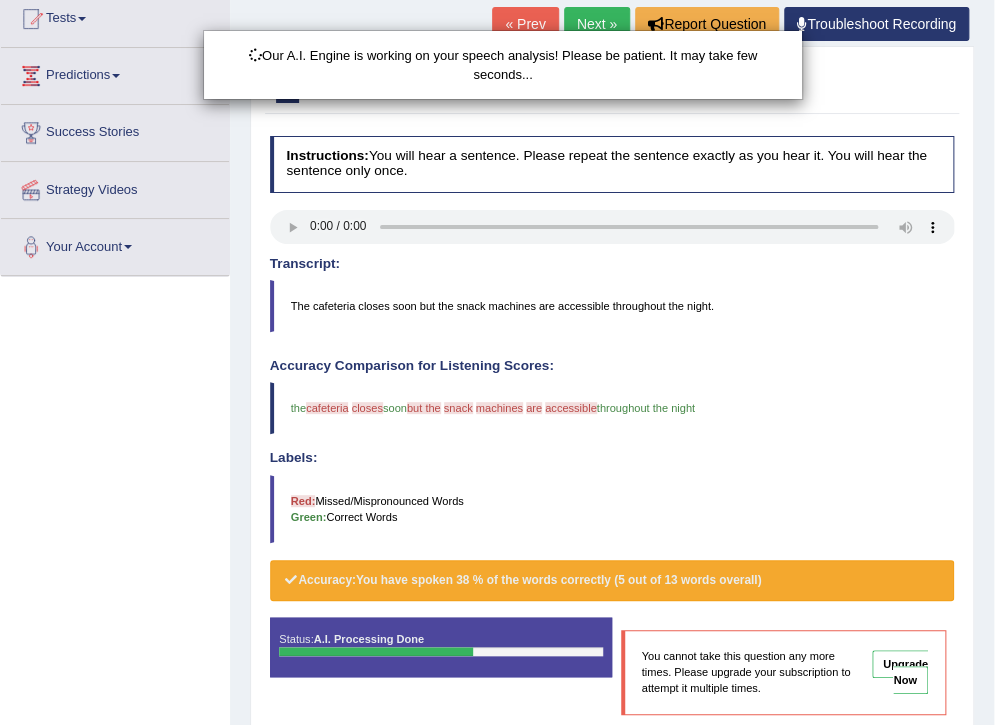 scroll, scrollTop: 320, scrollLeft: 0, axis: vertical 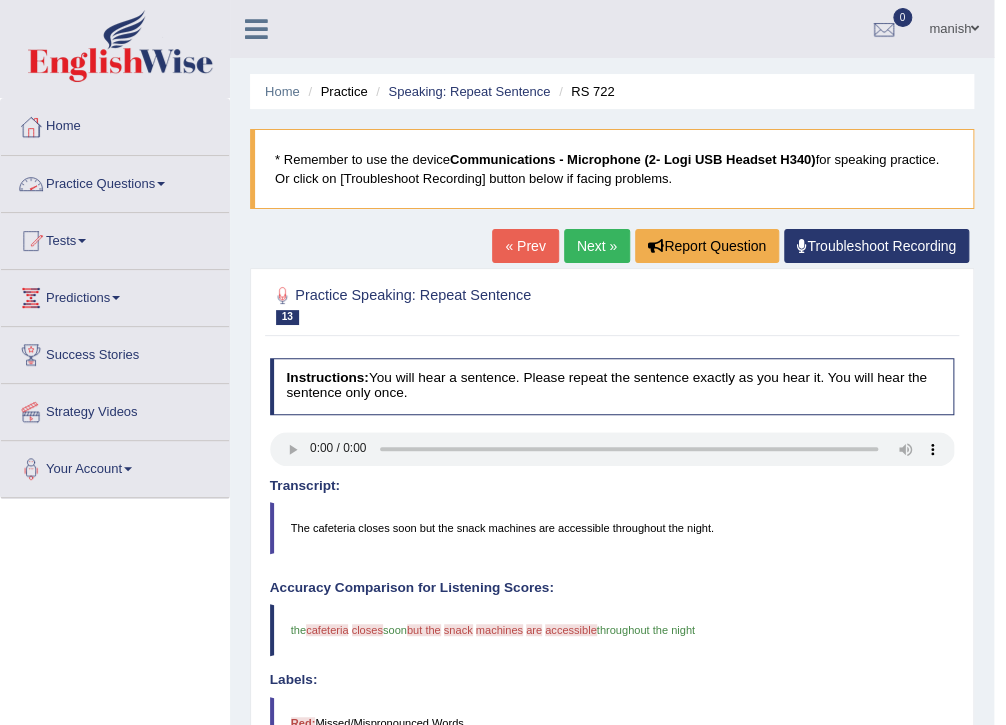 click on "Practice Questions" at bounding box center [115, 181] 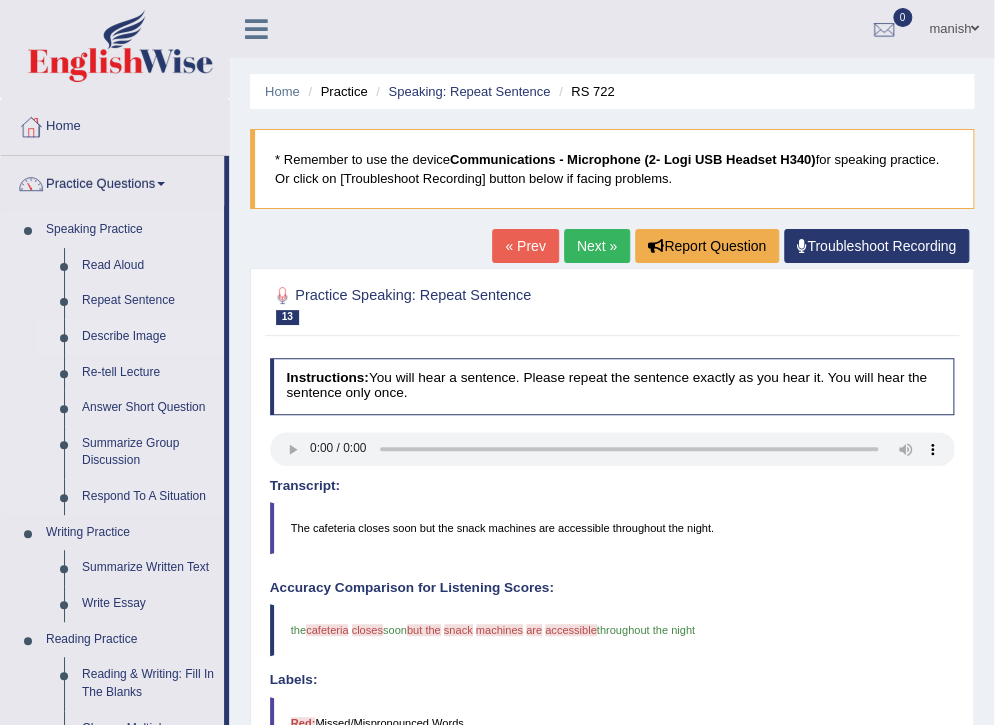 click on "Describe Image" at bounding box center (148, 337) 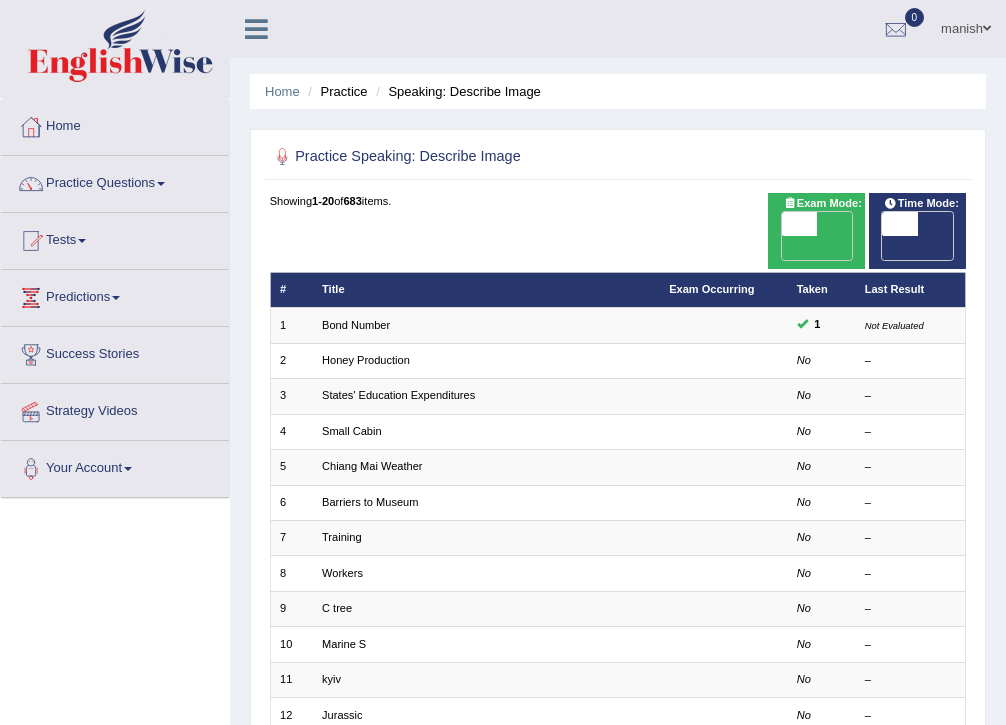 scroll, scrollTop: 0, scrollLeft: 0, axis: both 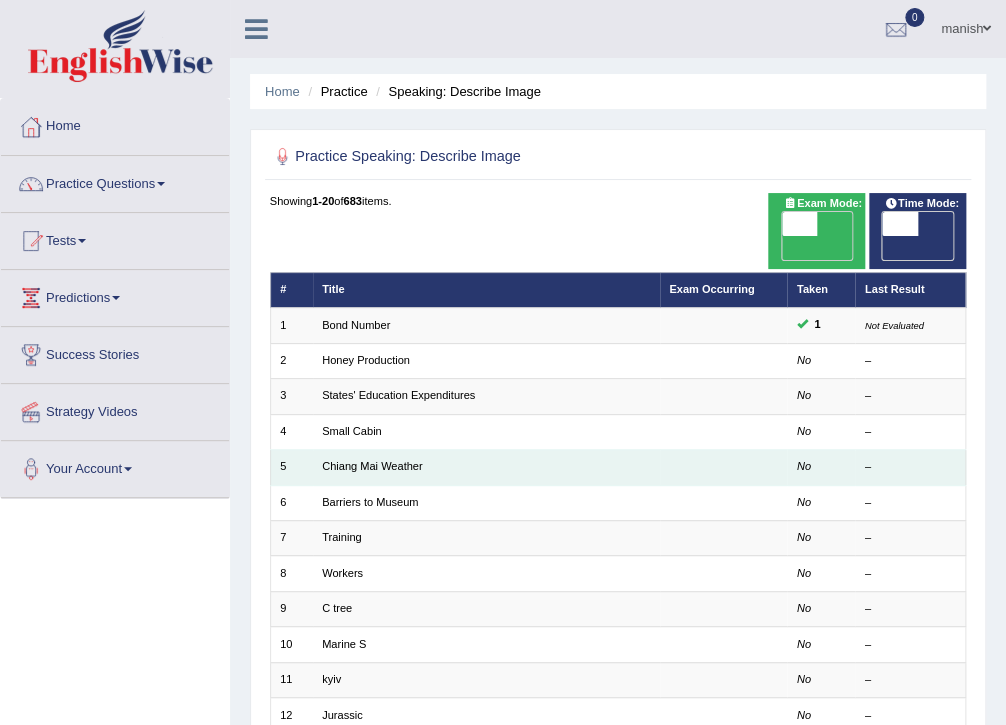 click on "Chiang Mai Weather" at bounding box center [486, 467] 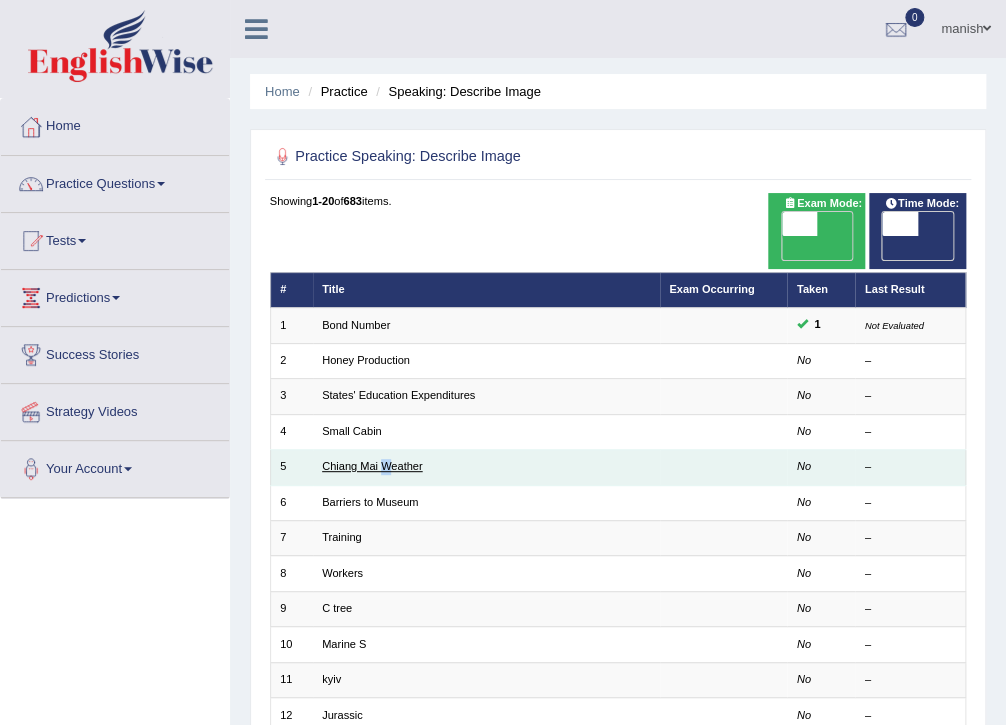 drag, startPoint x: 383, startPoint y: 456, endPoint x: 352, endPoint y: 443, distance: 33.61547 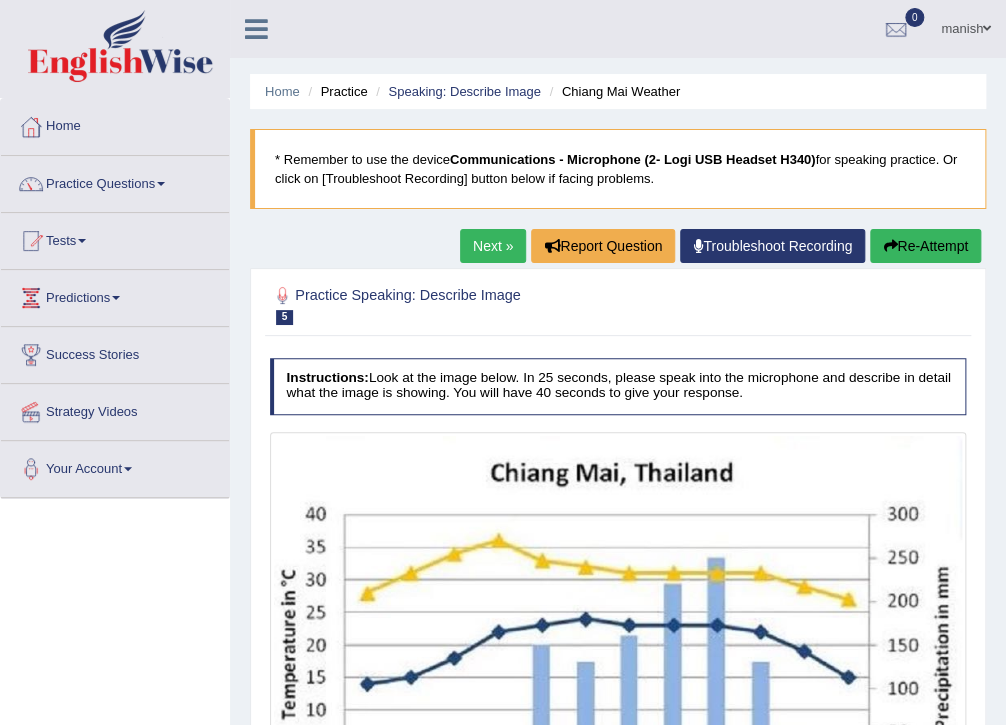 scroll, scrollTop: 320, scrollLeft: 0, axis: vertical 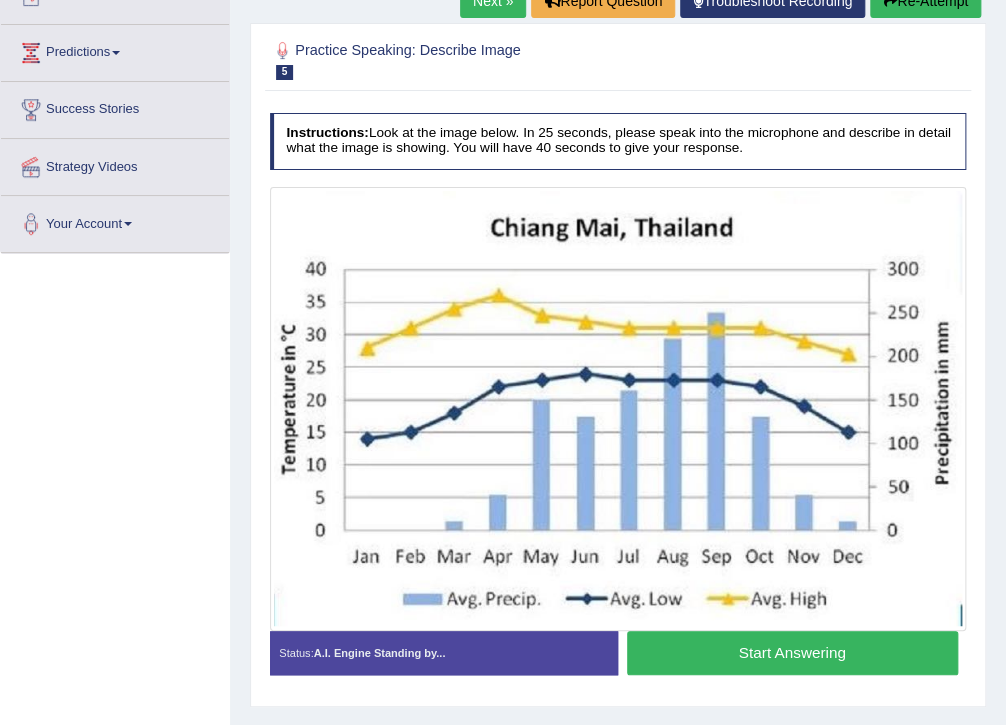 click on "Start Answering" at bounding box center [792, 652] 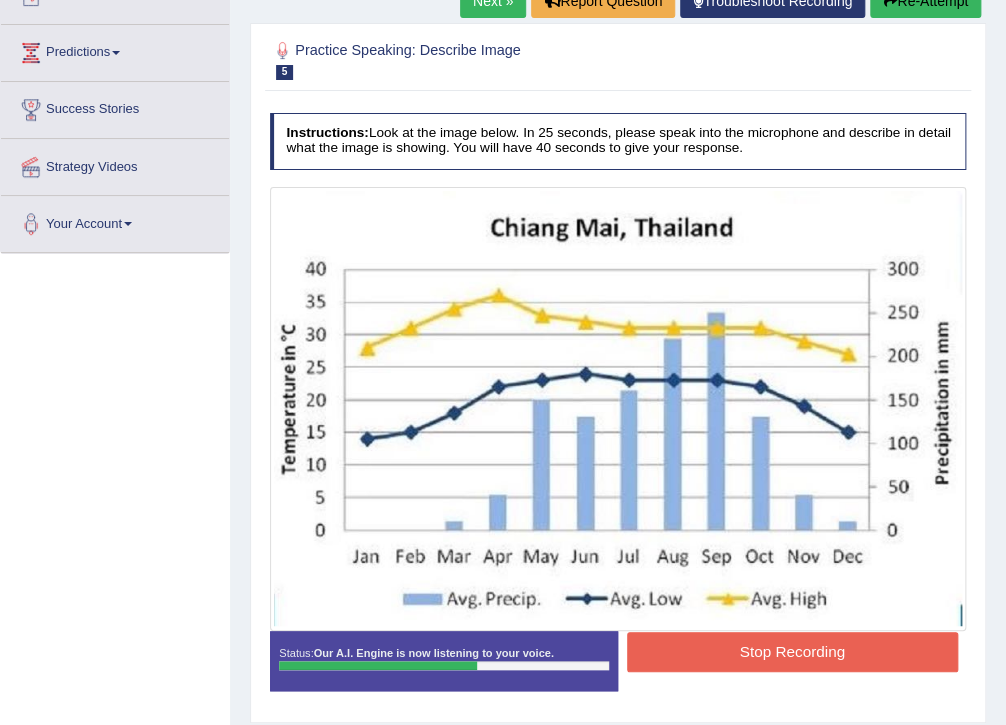 click on "Stop Recording" at bounding box center [792, 651] 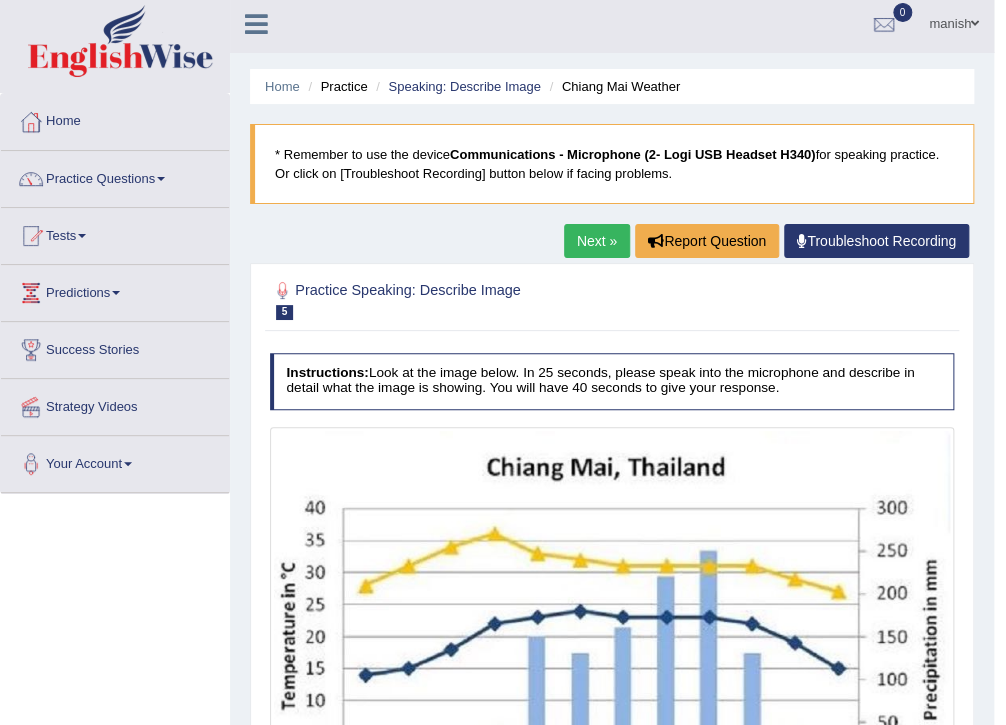 scroll, scrollTop: 0, scrollLeft: 0, axis: both 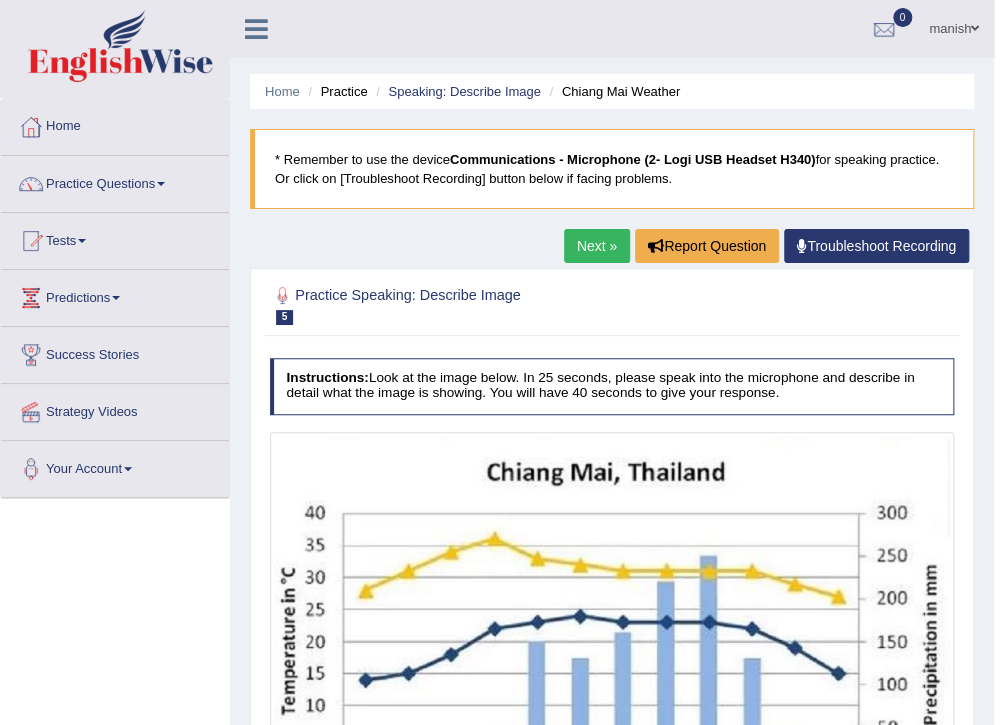 click on "Next »" at bounding box center [597, 246] 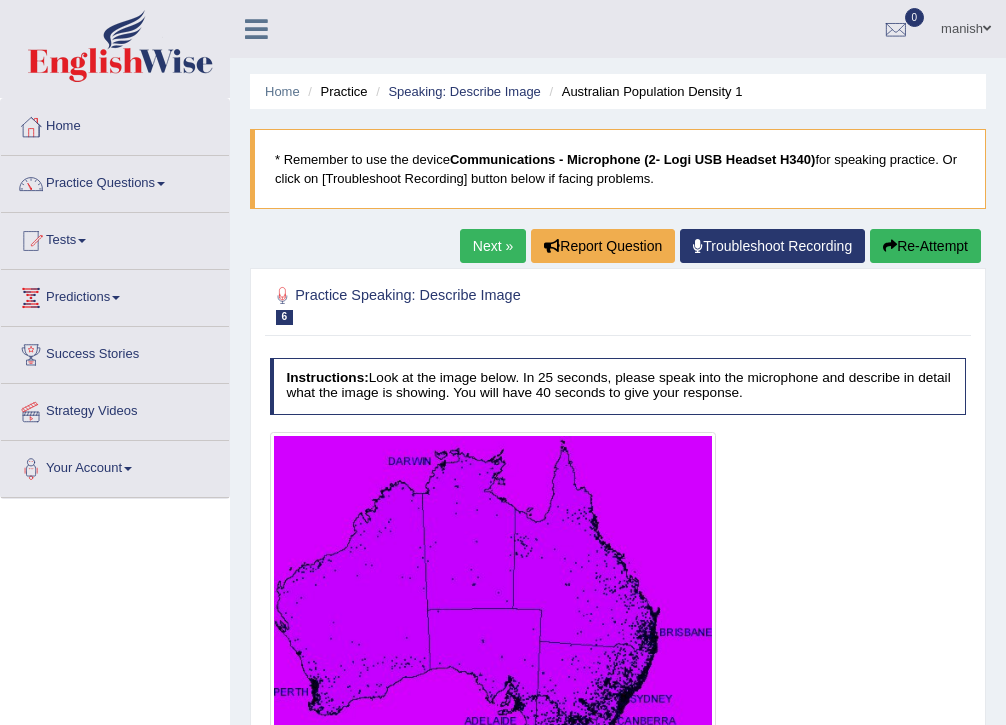 scroll, scrollTop: 0, scrollLeft: 0, axis: both 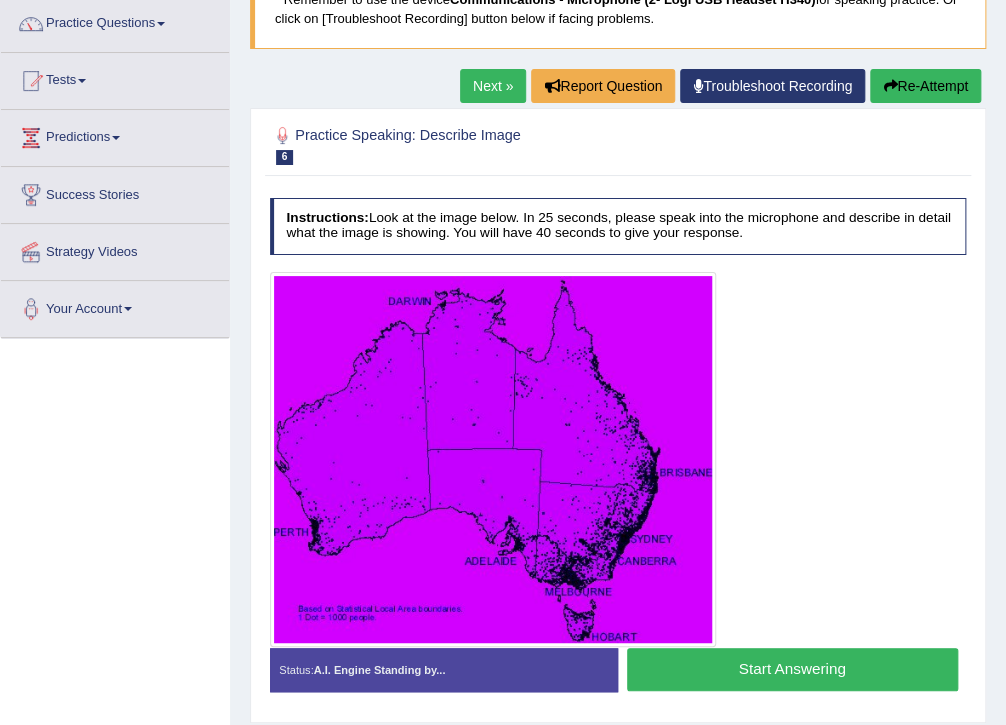click on "Start Answering" at bounding box center (792, 669) 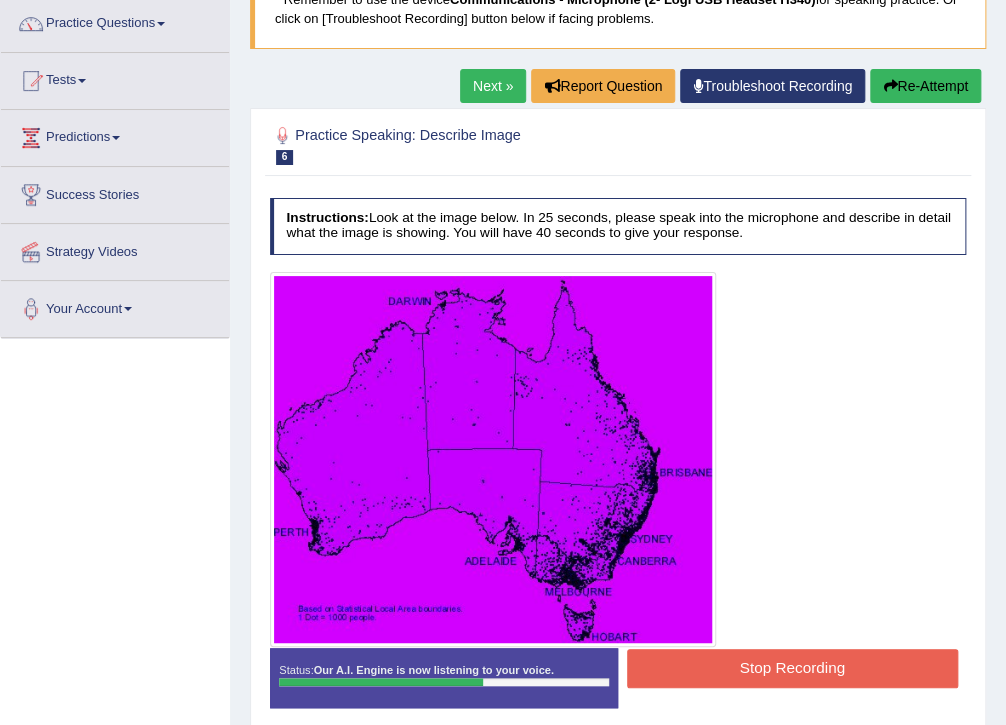click on "Stop Recording" at bounding box center [792, 668] 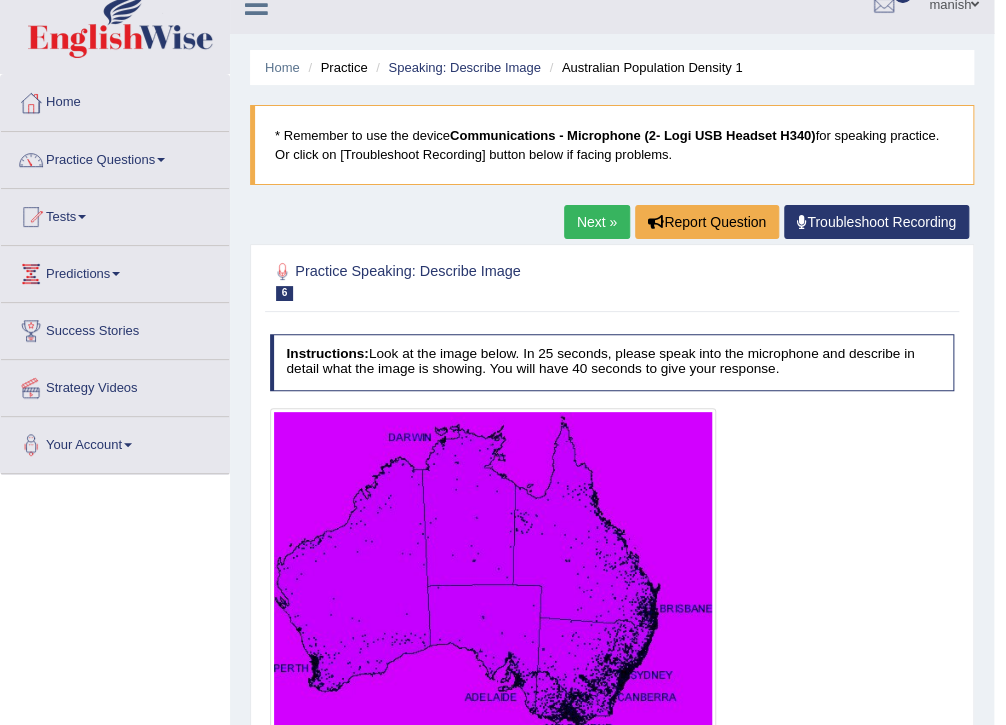 scroll, scrollTop: 0, scrollLeft: 0, axis: both 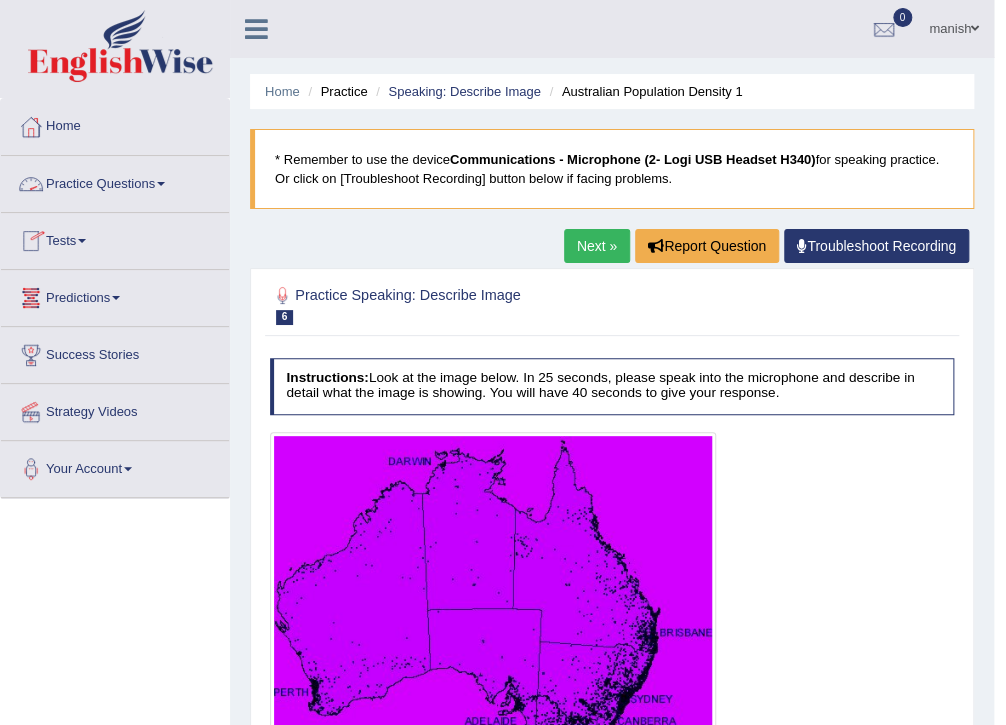 click on "Practice Questions" at bounding box center (115, 181) 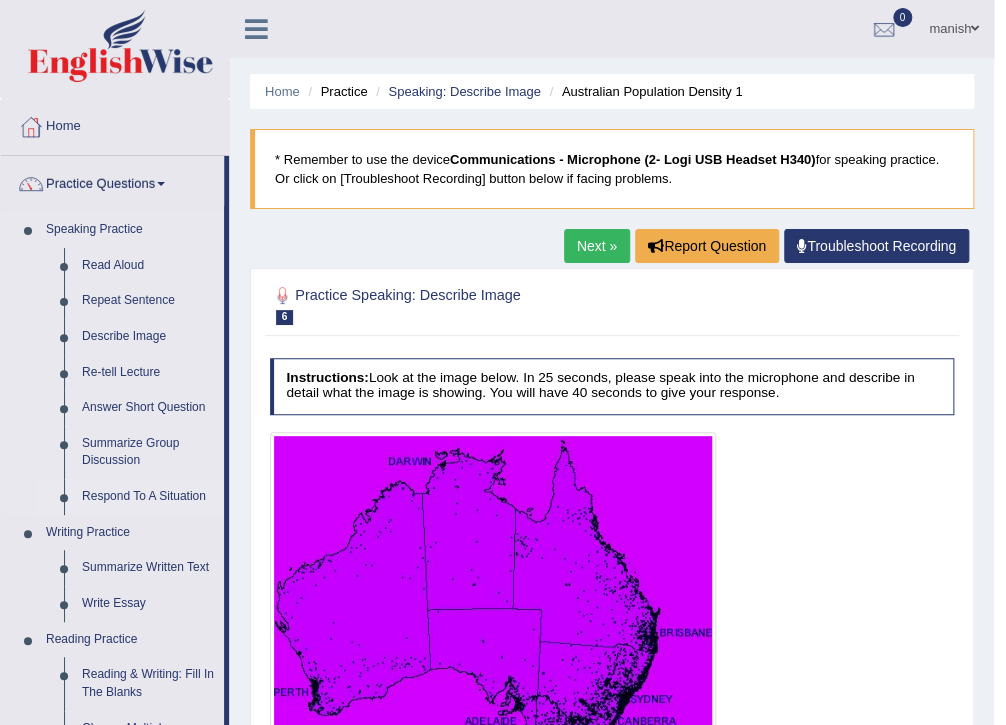 click on "Respond To A Situation" at bounding box center (148, 497) 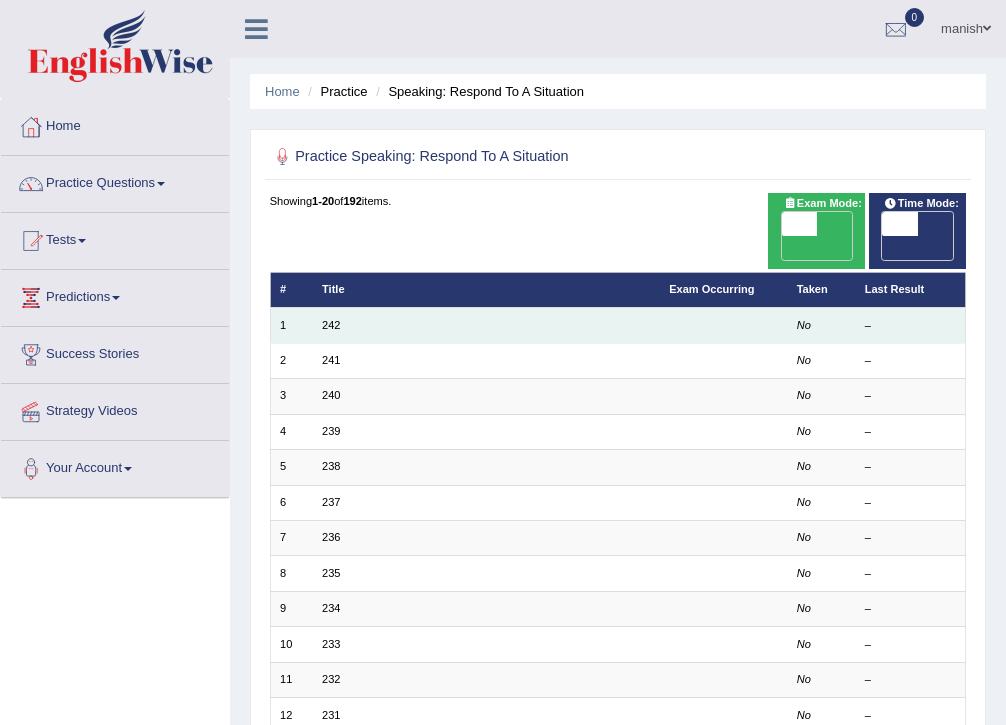 scroll, scrollTop: 0, scrollLeft: 0, axis: both 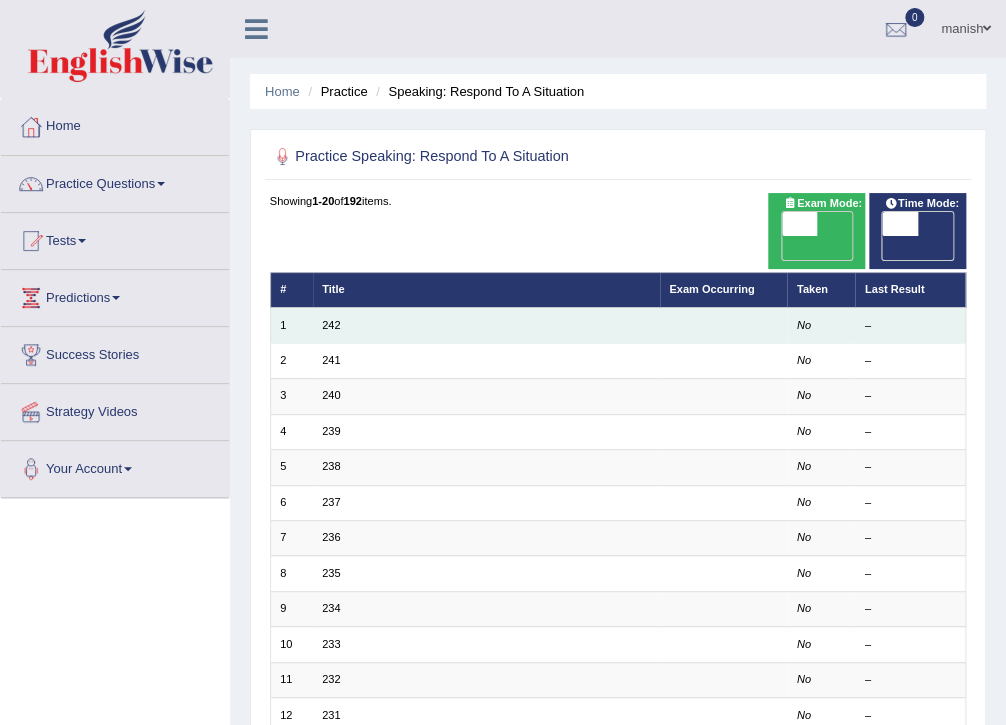 click on "242" at bounding box center (486, 325) 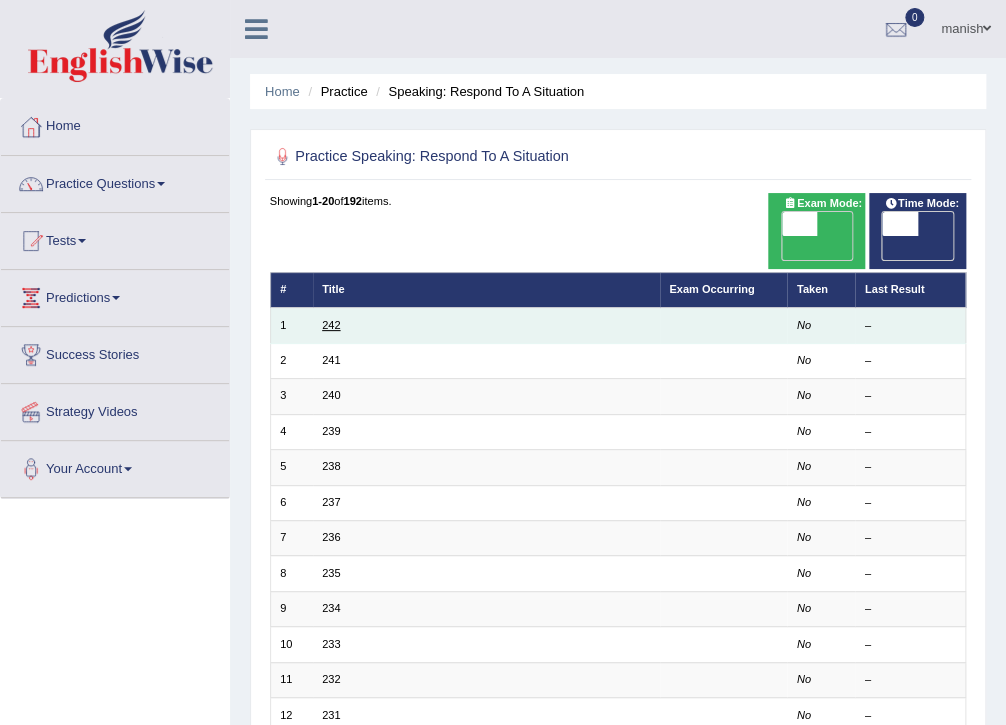 click on "242" at bounding box center (331, 325) 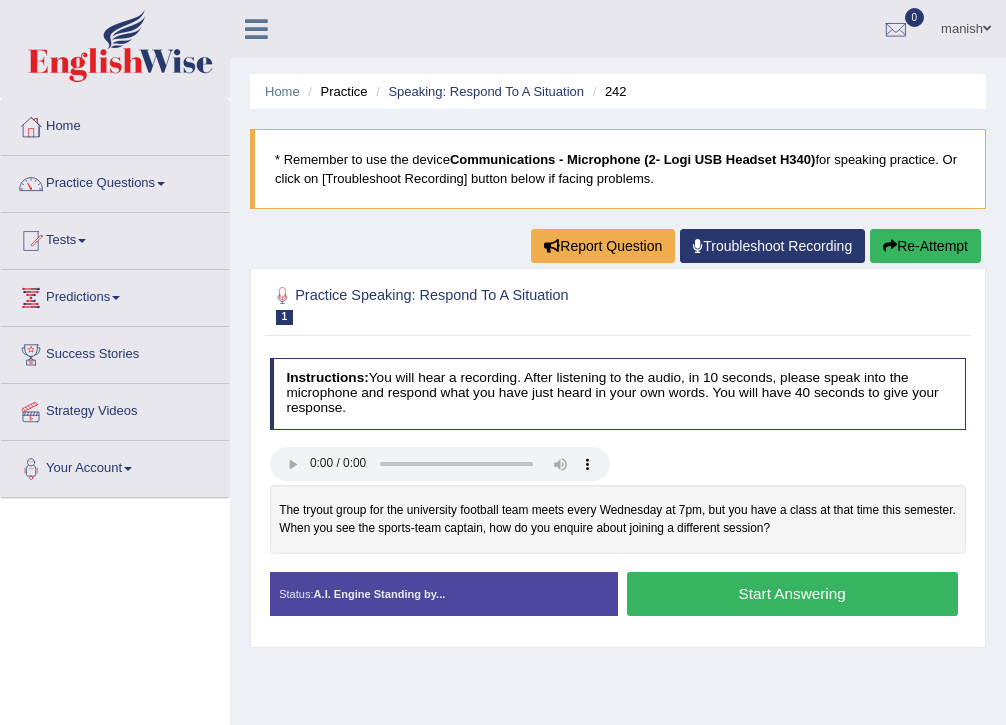 scroll, scrollTop: 0, scrollLeft: 0, axis: both 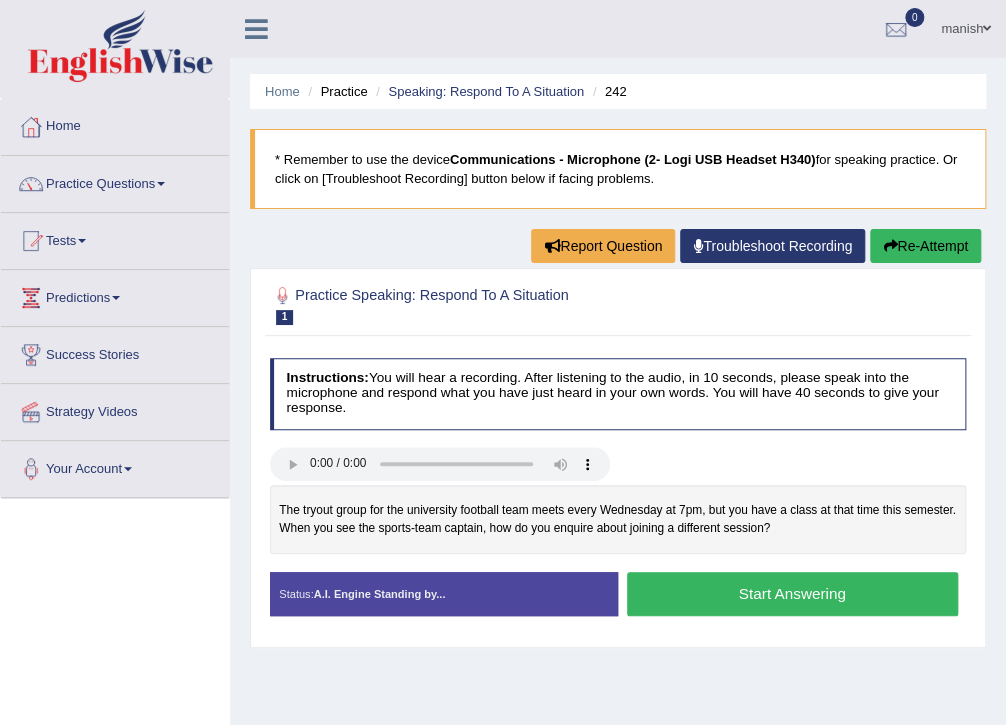 click on "Start Answering" at bounding box center (792, 593) 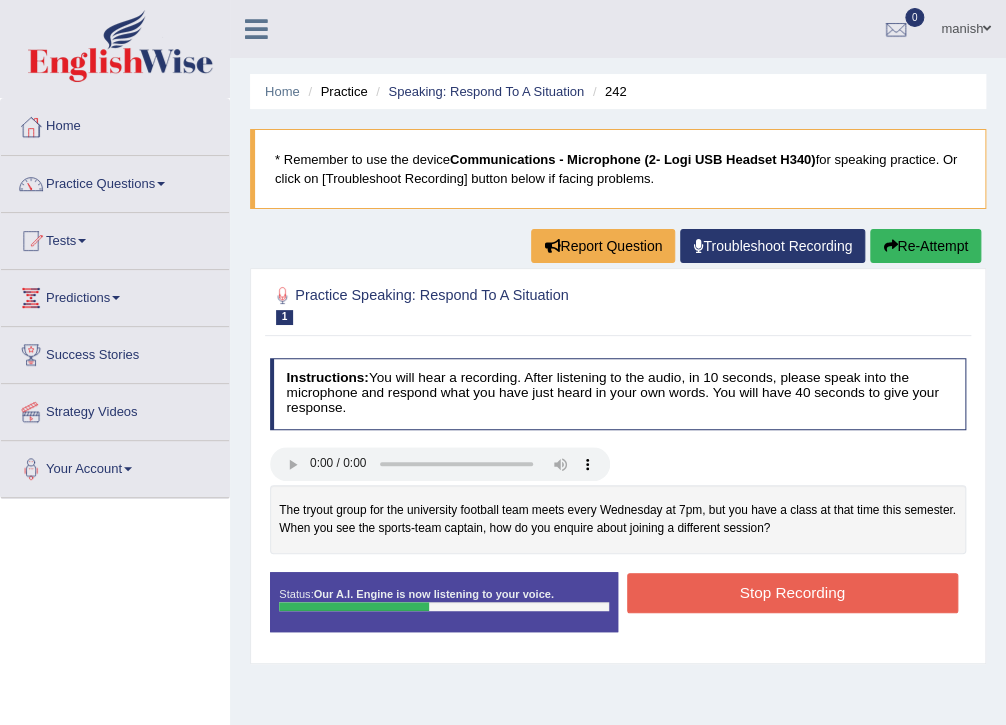 click on "Stop Recording" at bounding box center (792, 592) 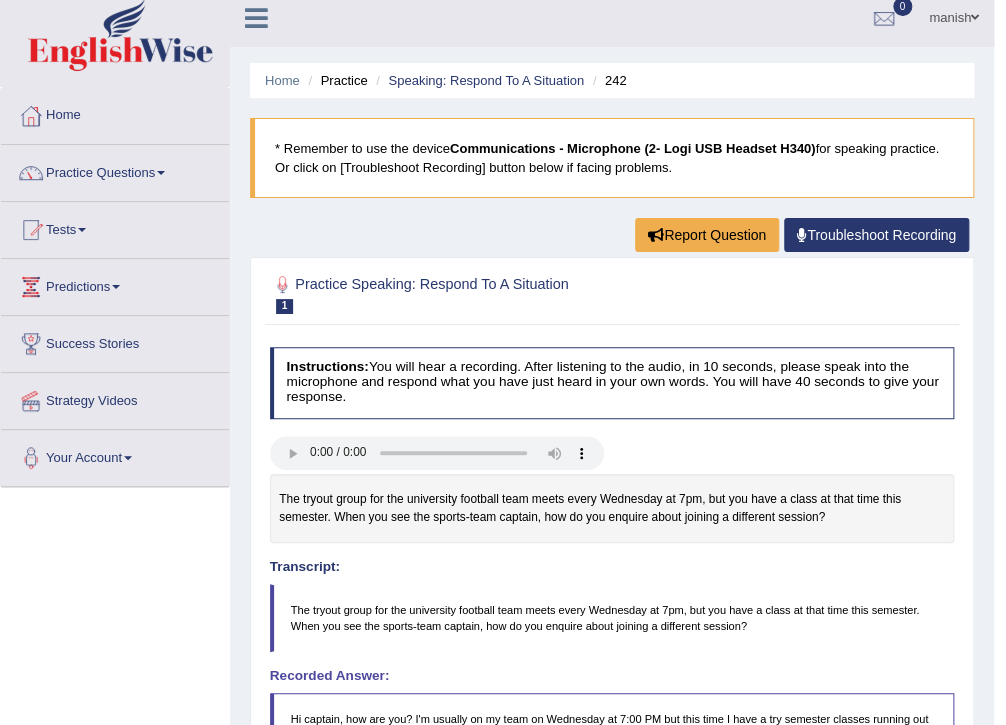 scroll, scrollTop: 0, scrollLeft: 0, axis: both 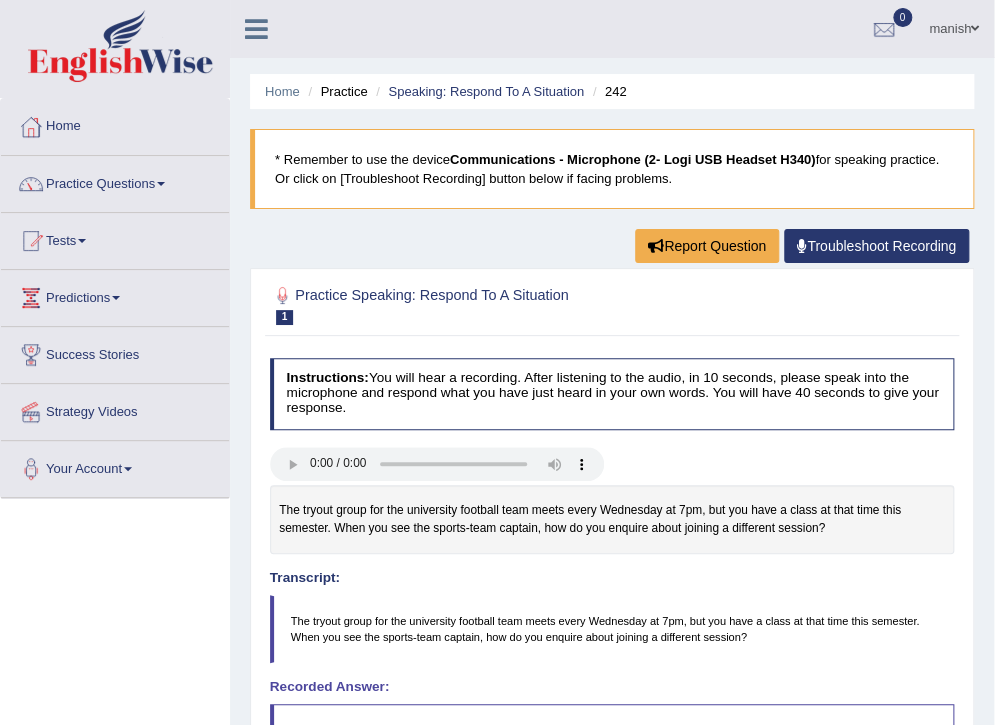 click on "242" at bounding box center [607, 91] 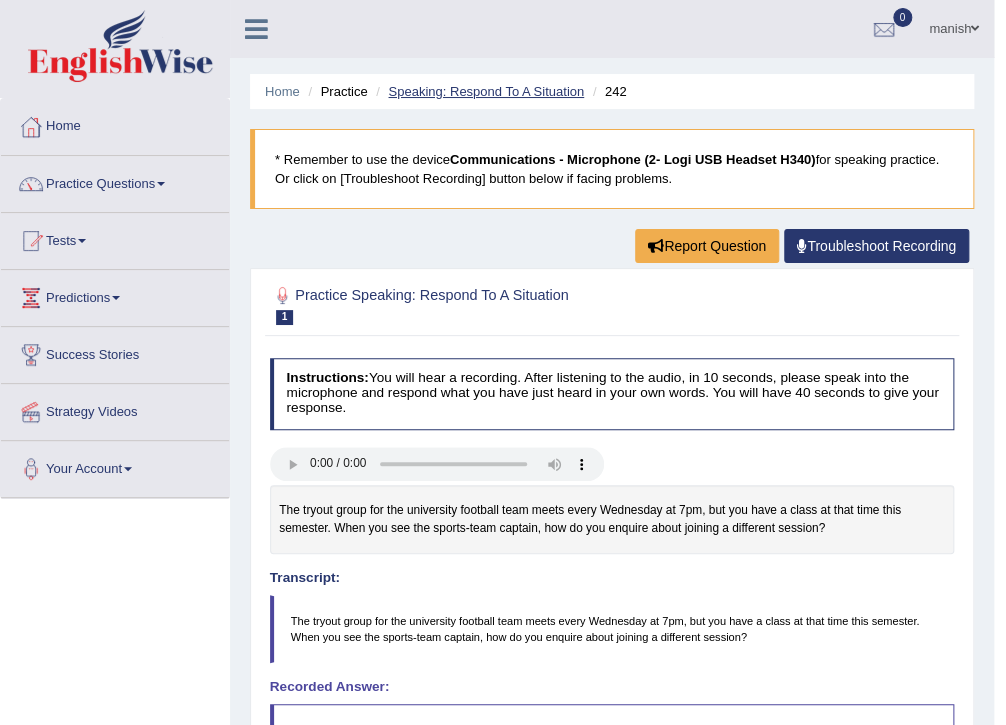 click on "Speaking: Respond To A Situation" at bounding box center (486, 91) 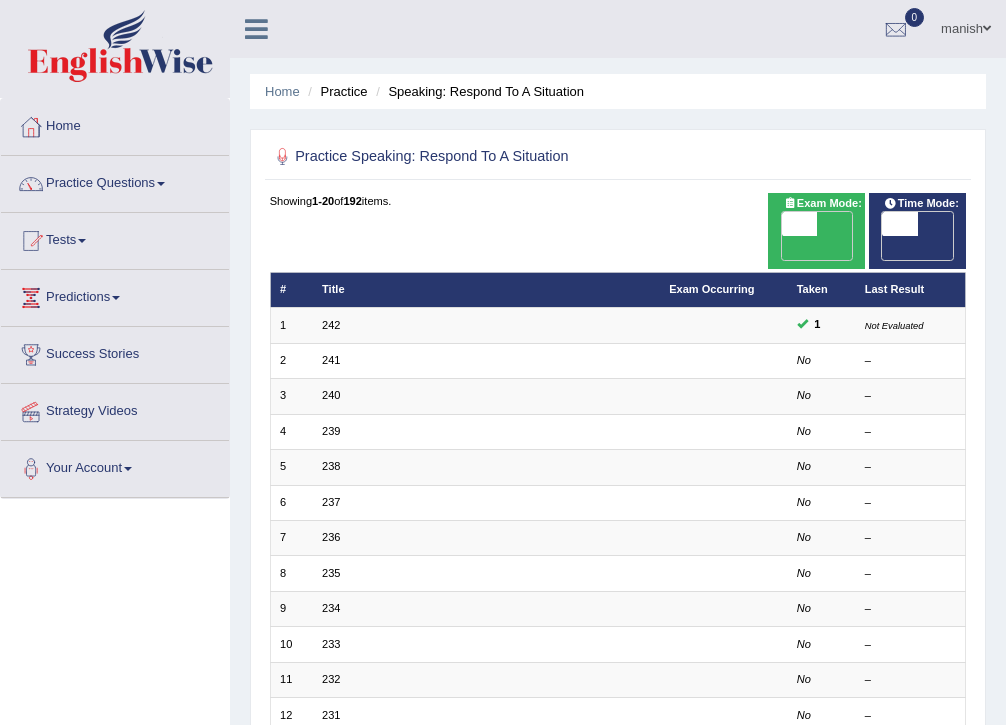 scroll, scrollTop: 0, scrollLeft: 0, axis: both 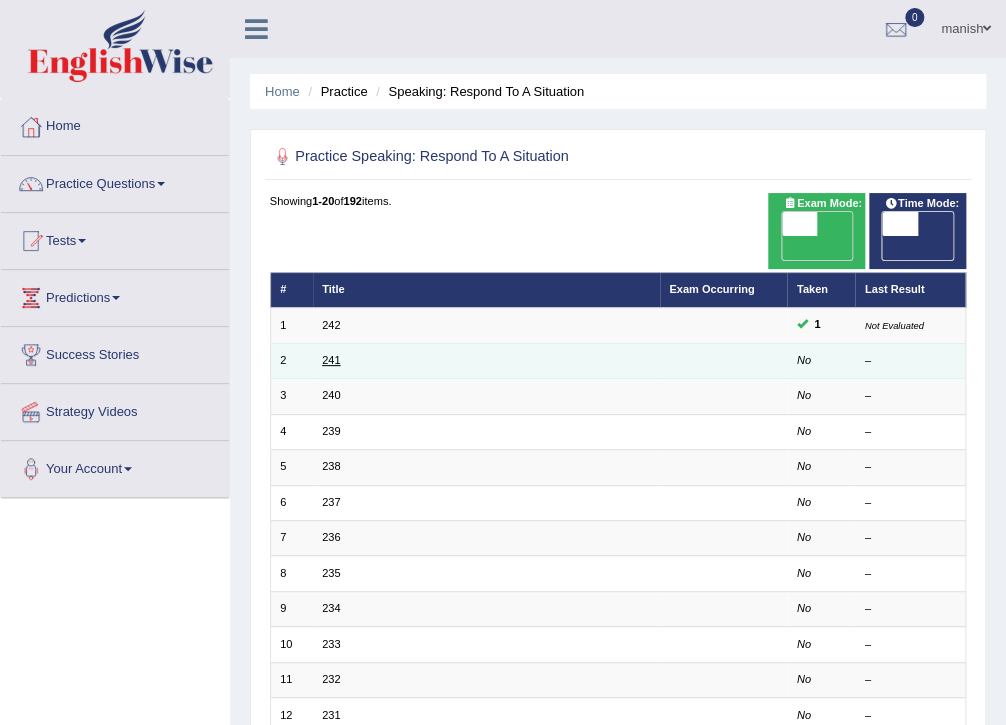 click on "241" at bounding box center [331, 360] 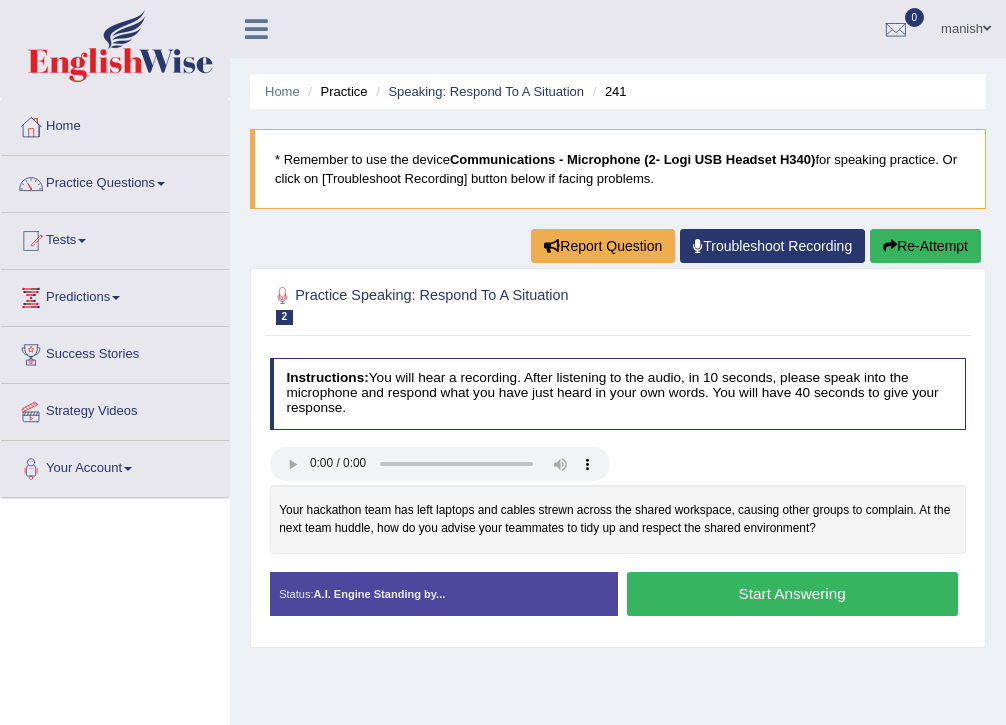 scroll, scrollTop: 0, scrollLeft: 0, axis: both 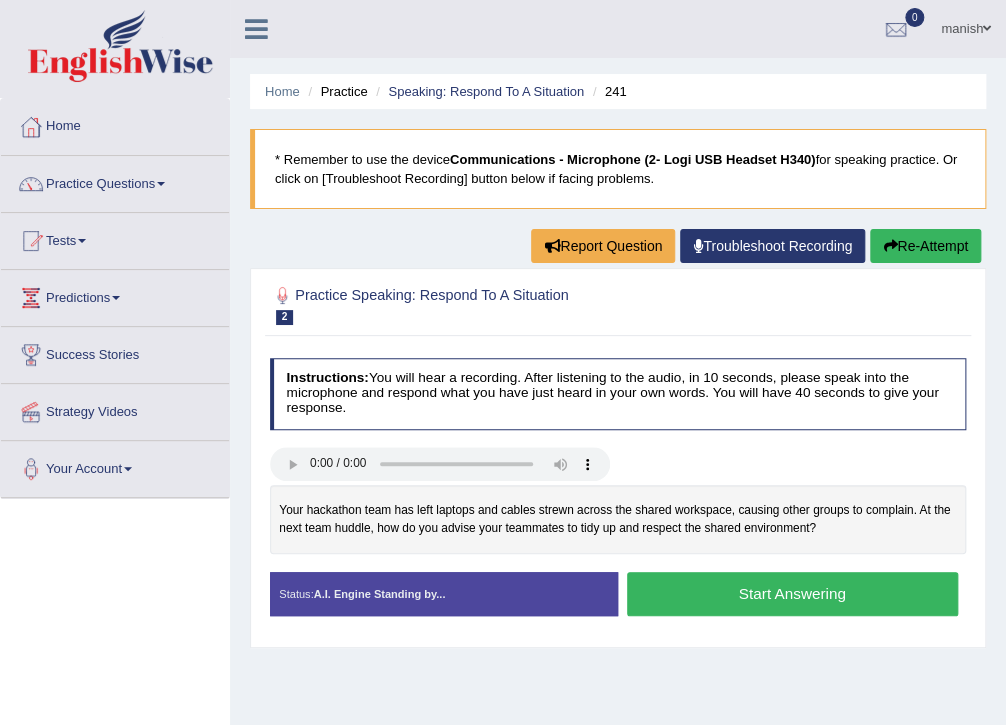 click on "Start Answering" at bounding box center (792, 593) 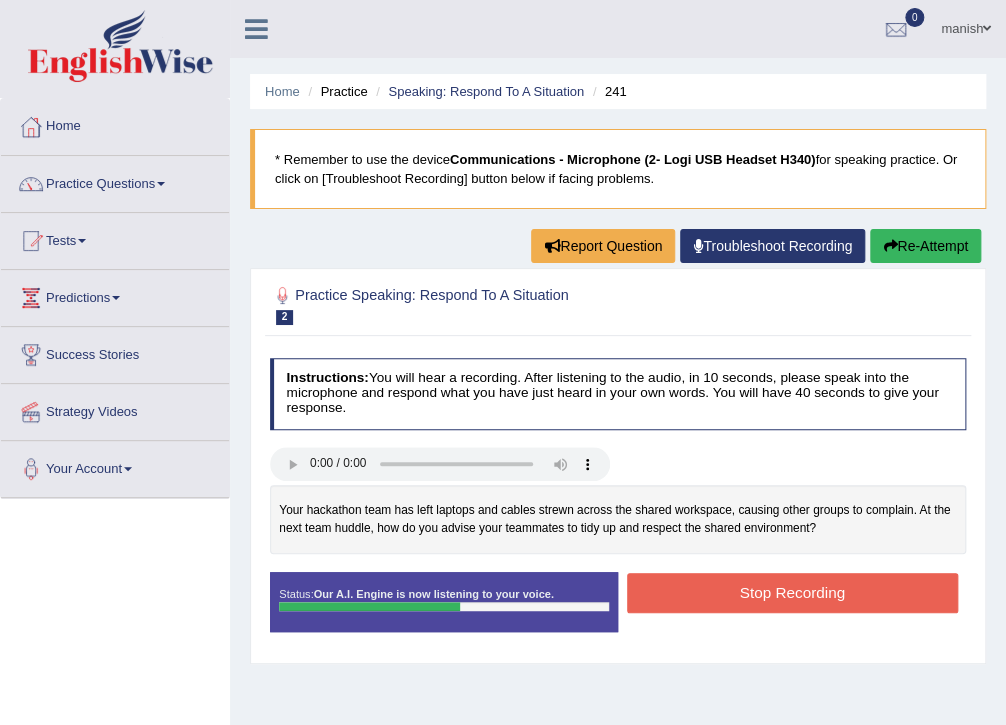 click on "Stop Recording" at bounding box center [792, 592] 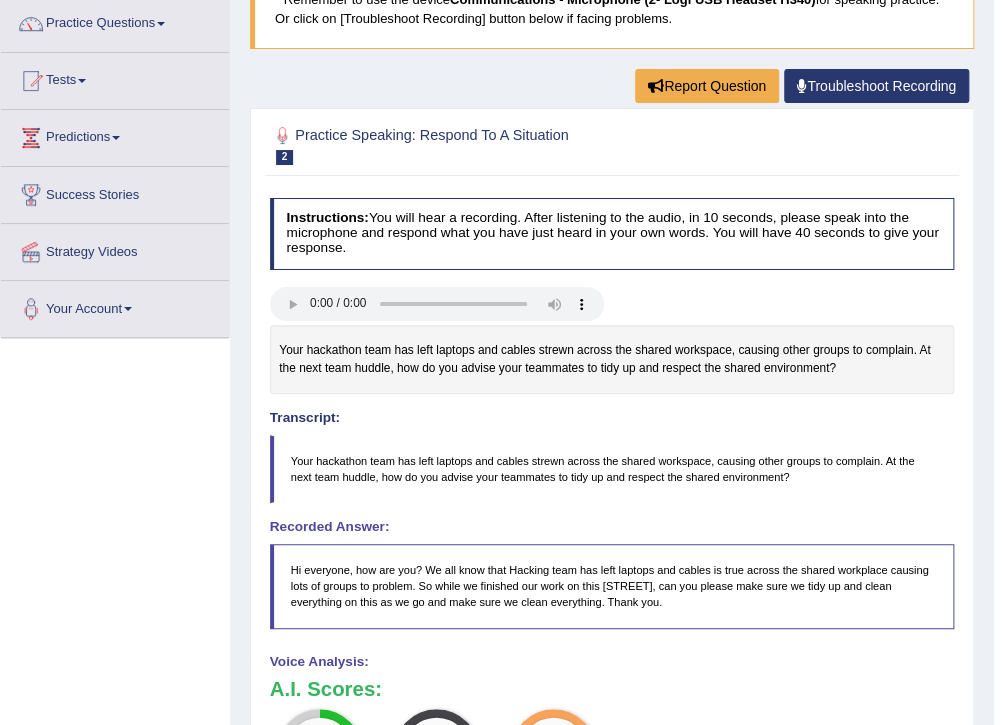 scroll, scrollTop: 0, scrollLeft: 0, axis: both 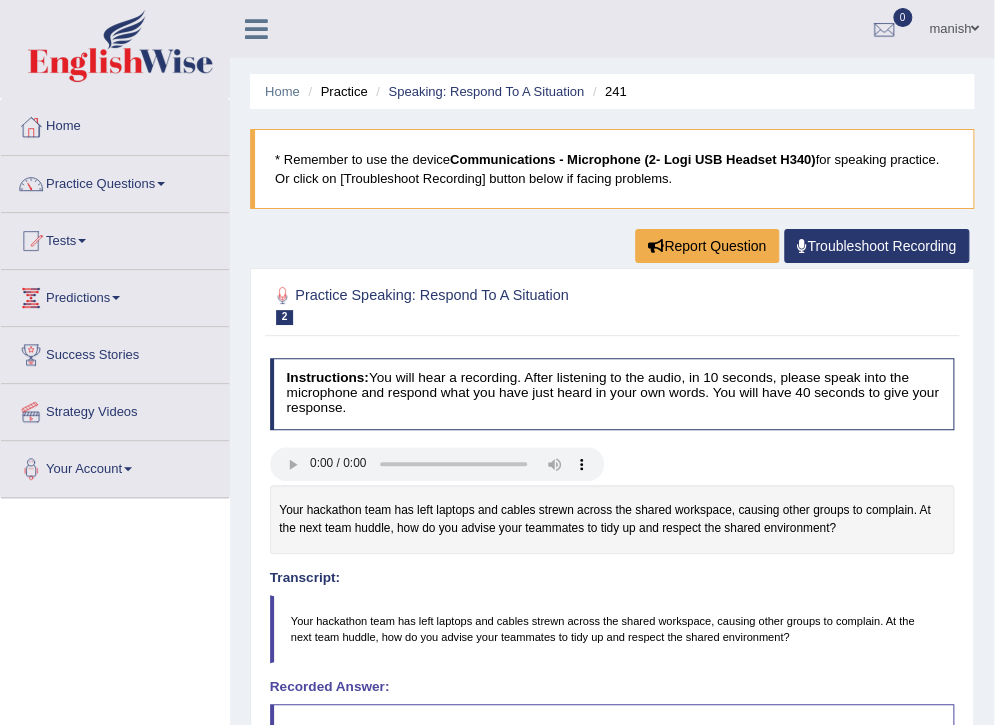 click on "Speaking: Respond To A Situation" at bounding box center [477, 91] 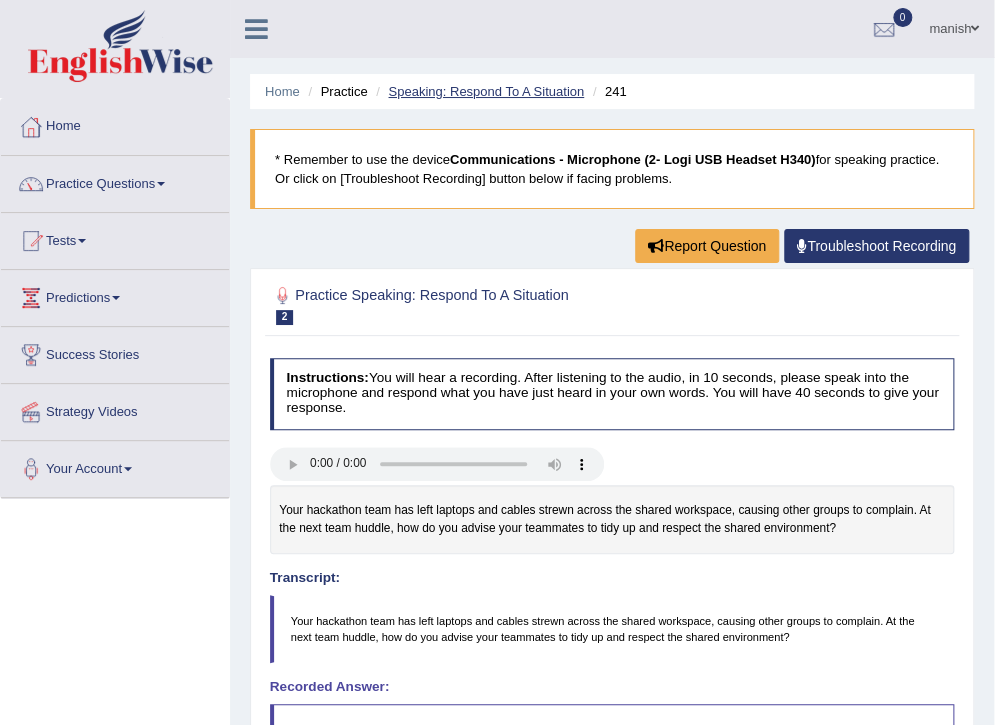 click on "Speaking: Respond To A Situation" at bounding box center [486, 91] 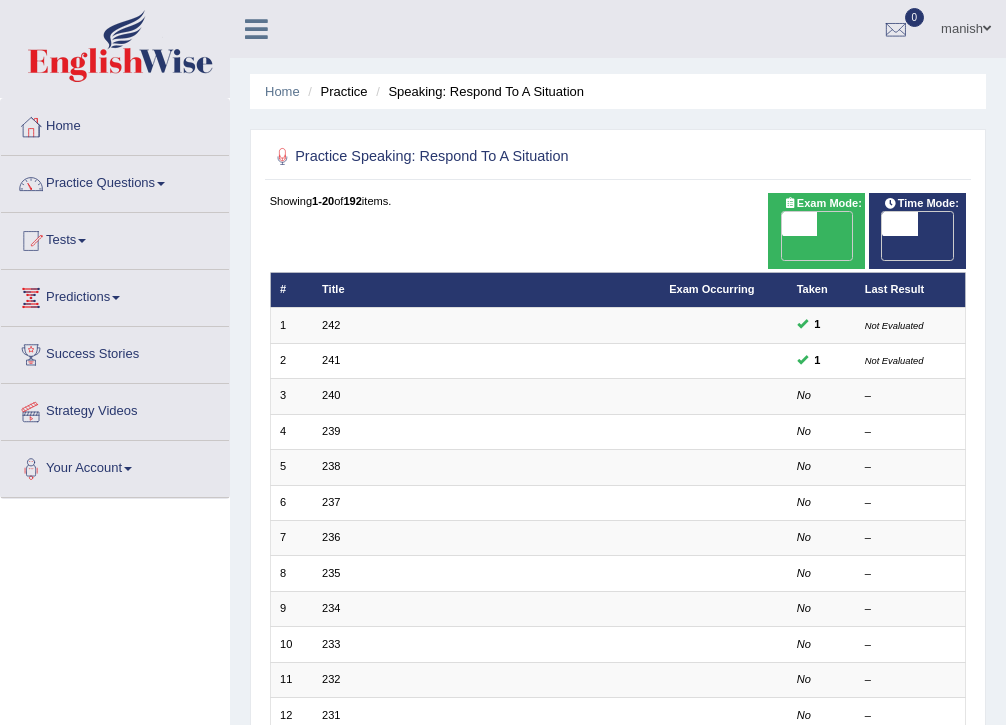 scroll, scrollTop: 0, scrollLeft: 0, axis: both 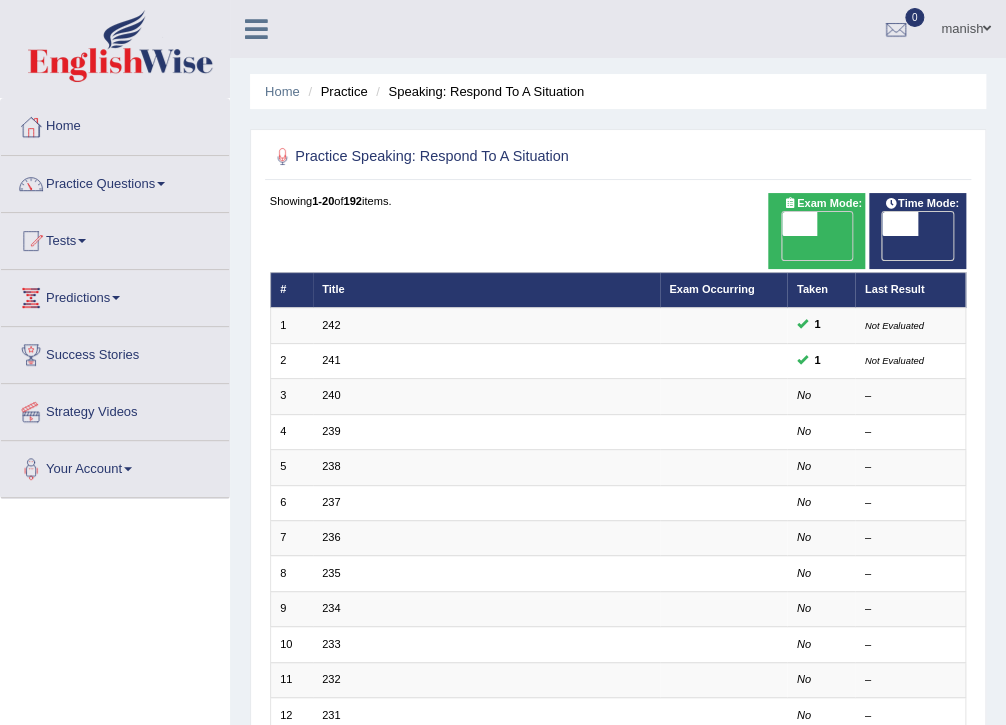 click on "240" at bounding box center [486, 396] 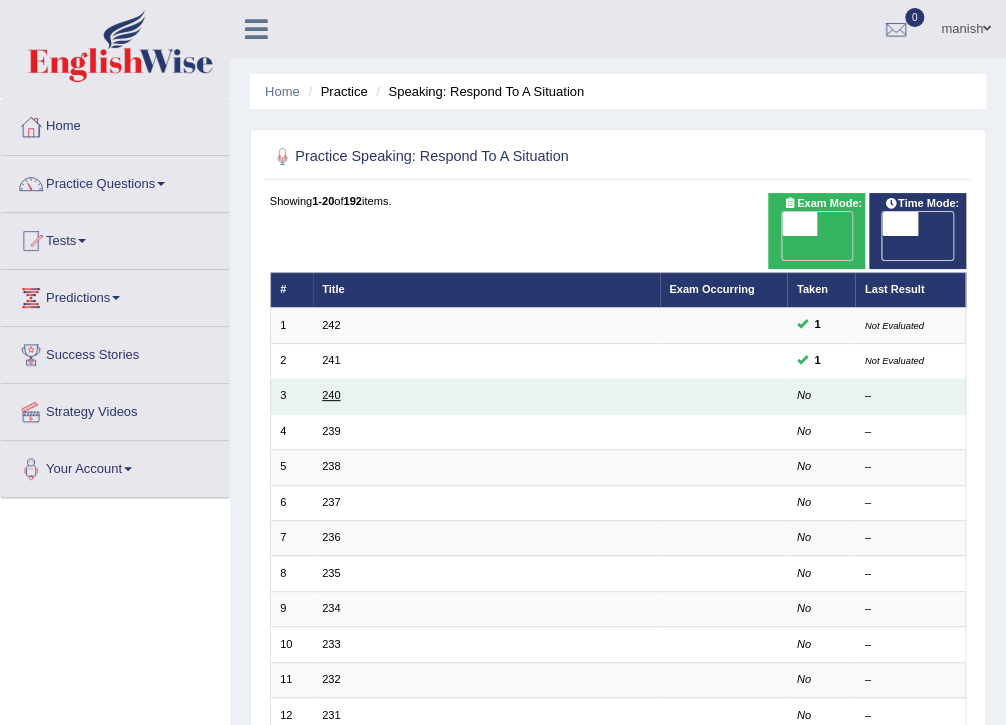 click on "240" at bounding box center [331, 395] 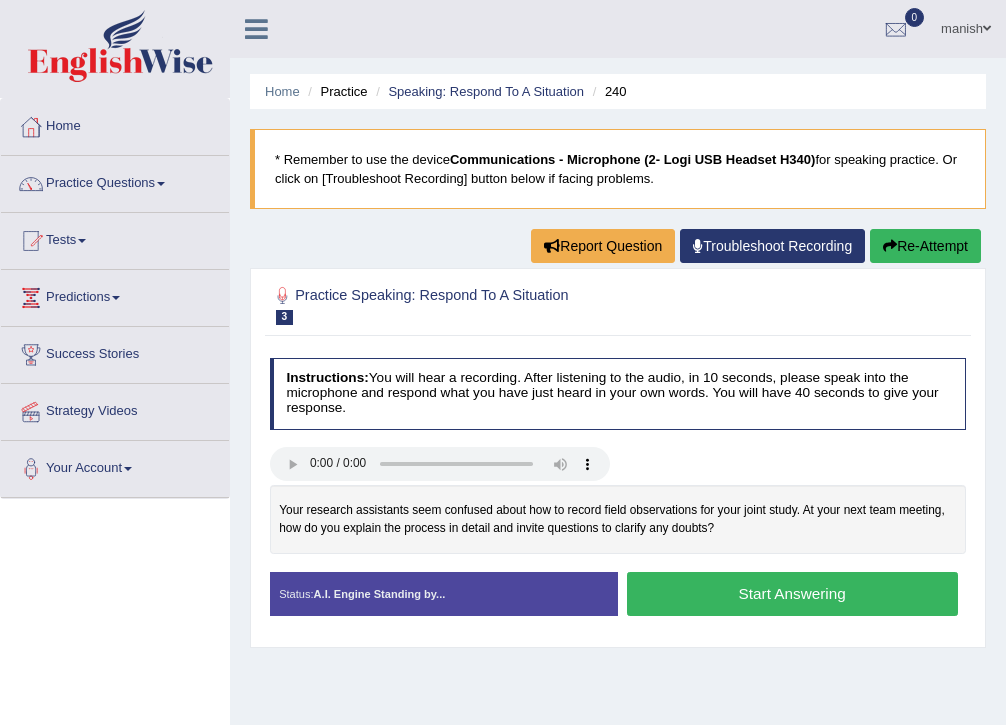 scroll, scrollTop: 0, scrollLeft: 0, axis: both 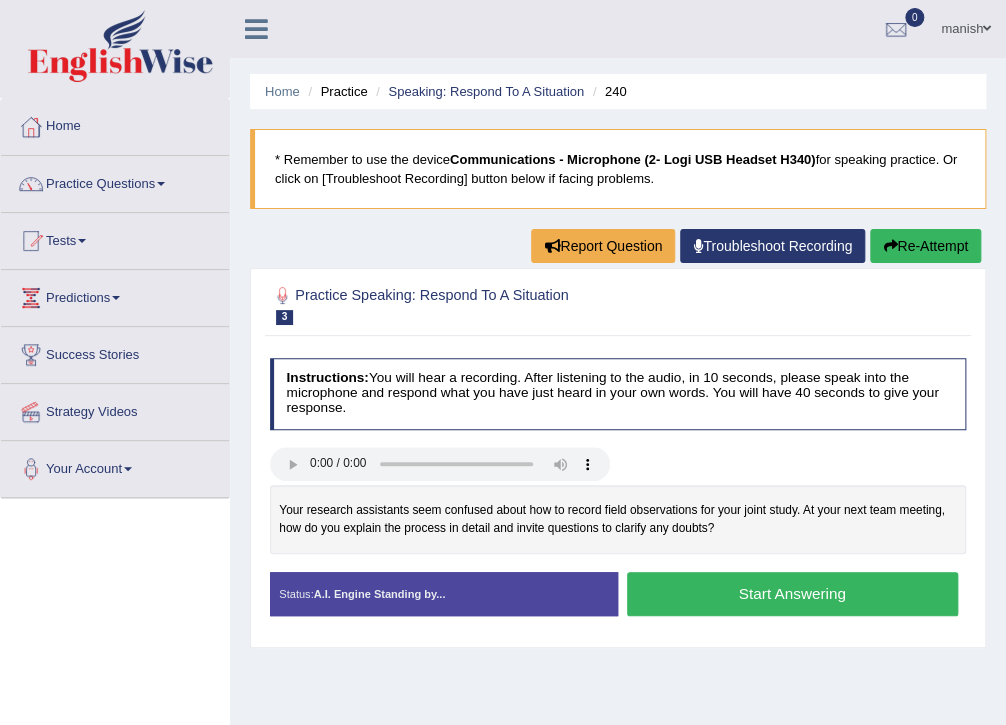 click on "Start Answering" at bounding box center [792, 593] 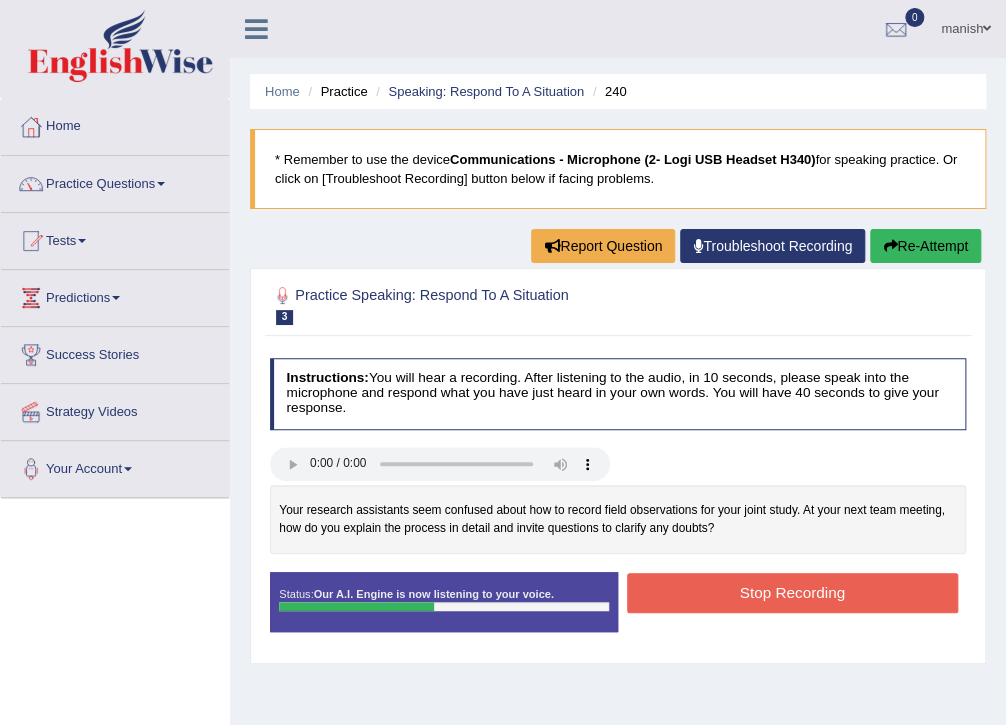 click on "Stop Recording" at bounding box center (792, 592) 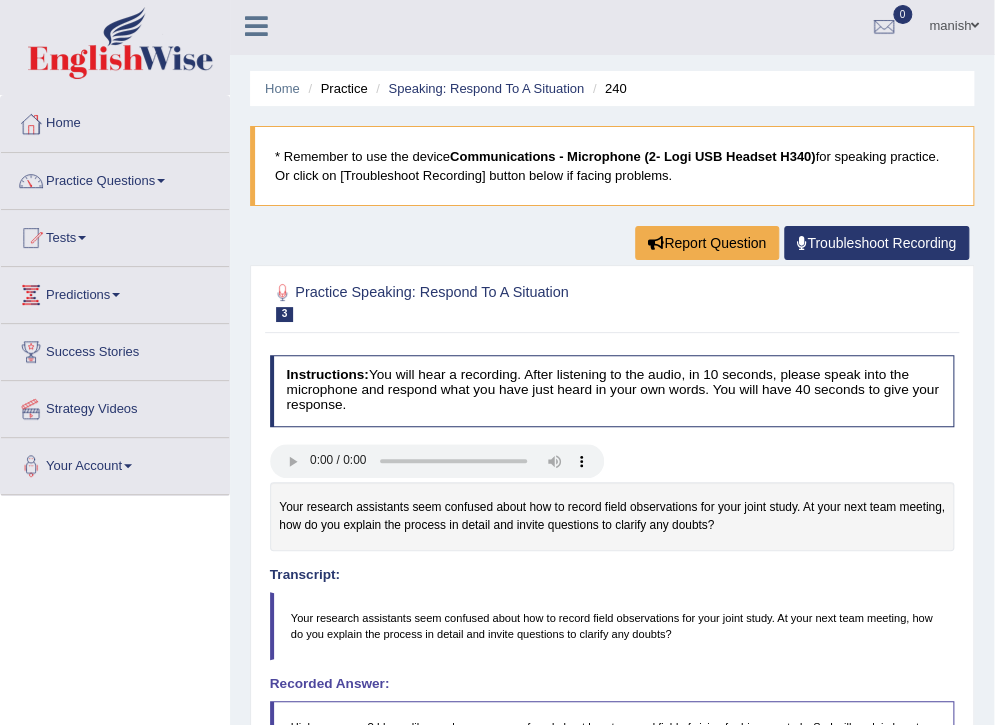 scroll, scrollTop: 0, scrollLeft: 0, axis: both 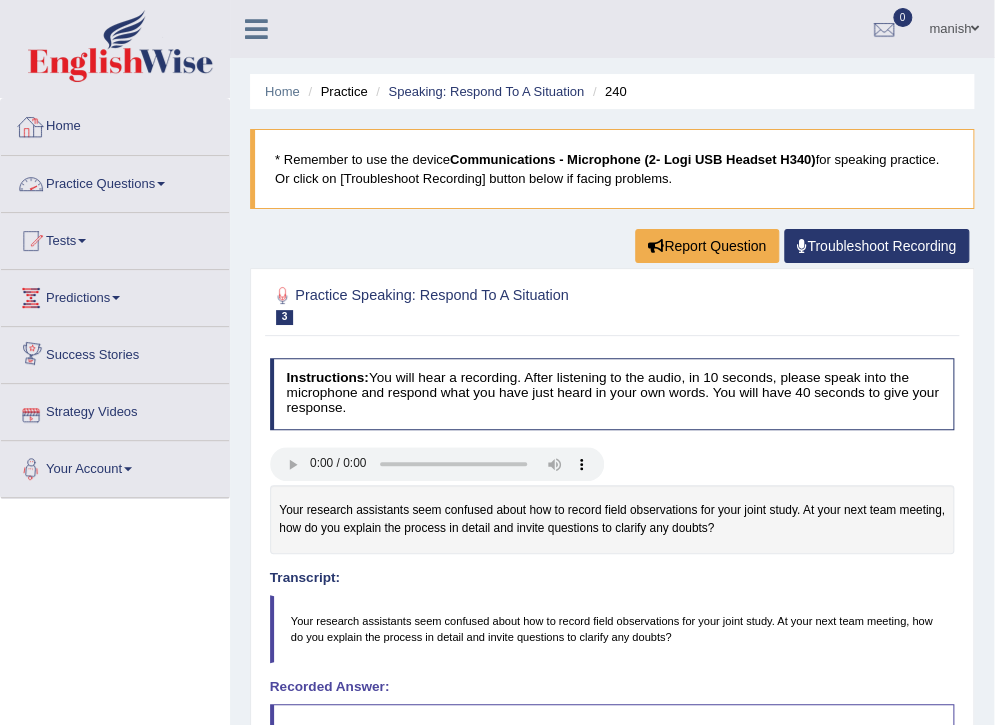 click on "Practice Questions" at bounding box center [115, 181] 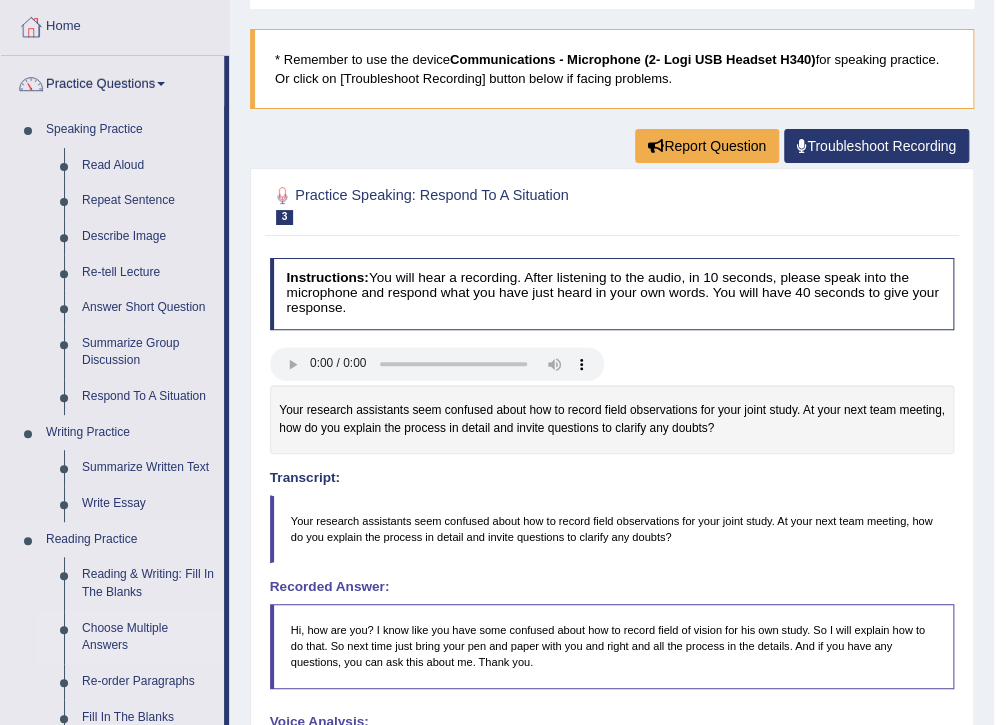 scroll, scrollTop: 480, scrollLeft: 0, axis: vertical 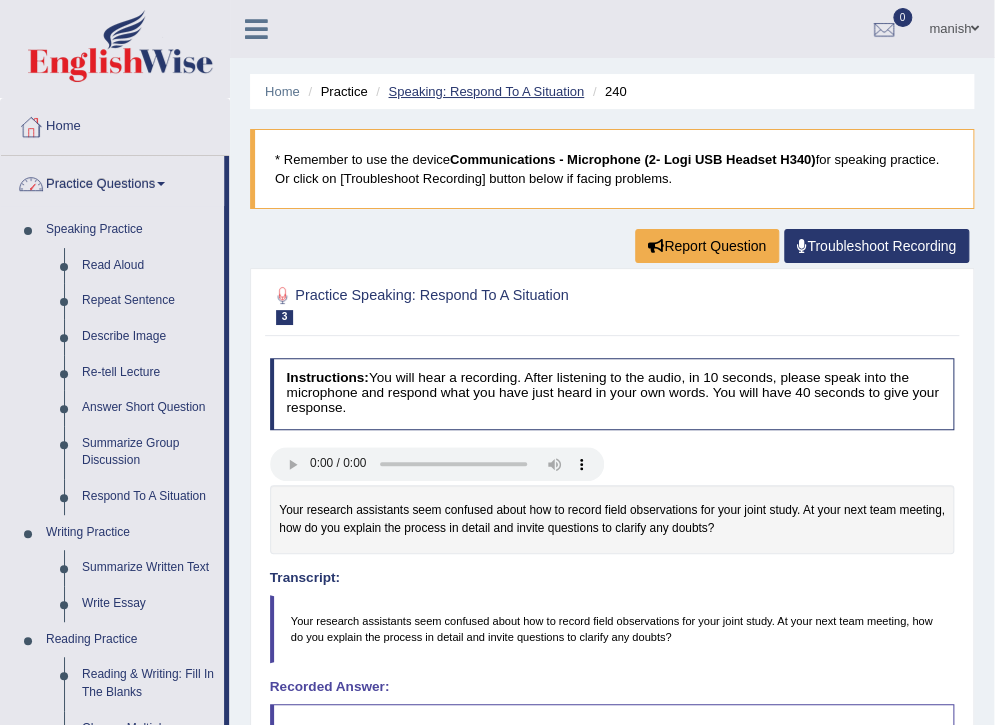 click on "Speaking: Respond To A Situation" at bounding box center [486, 91] 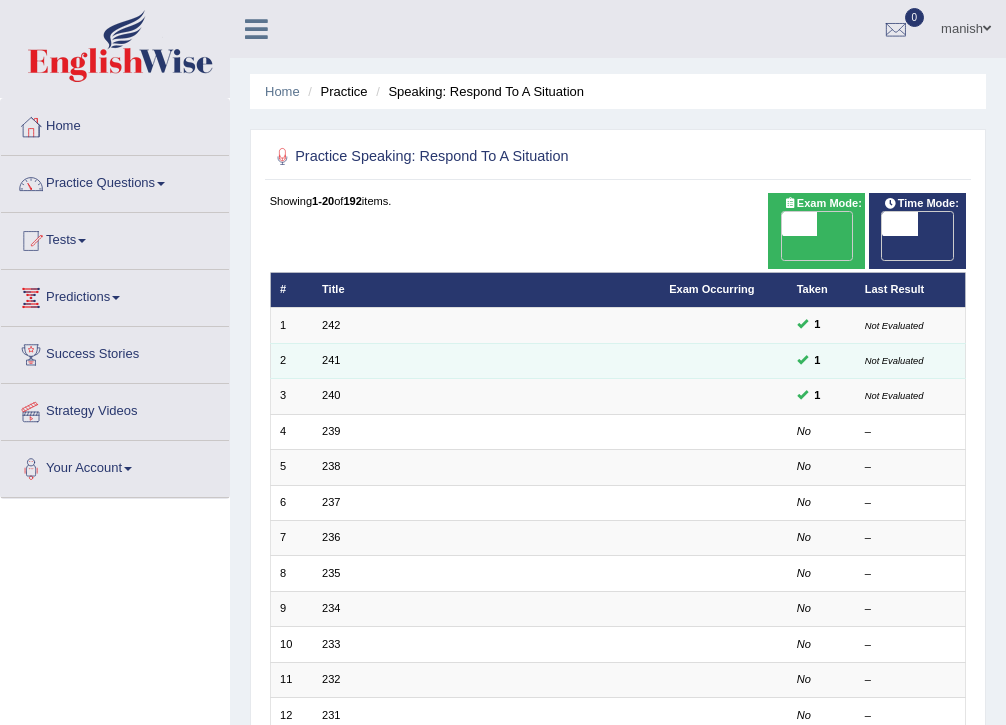 scroll, scrollTop: 0, scrollLeft: 0, axis: both 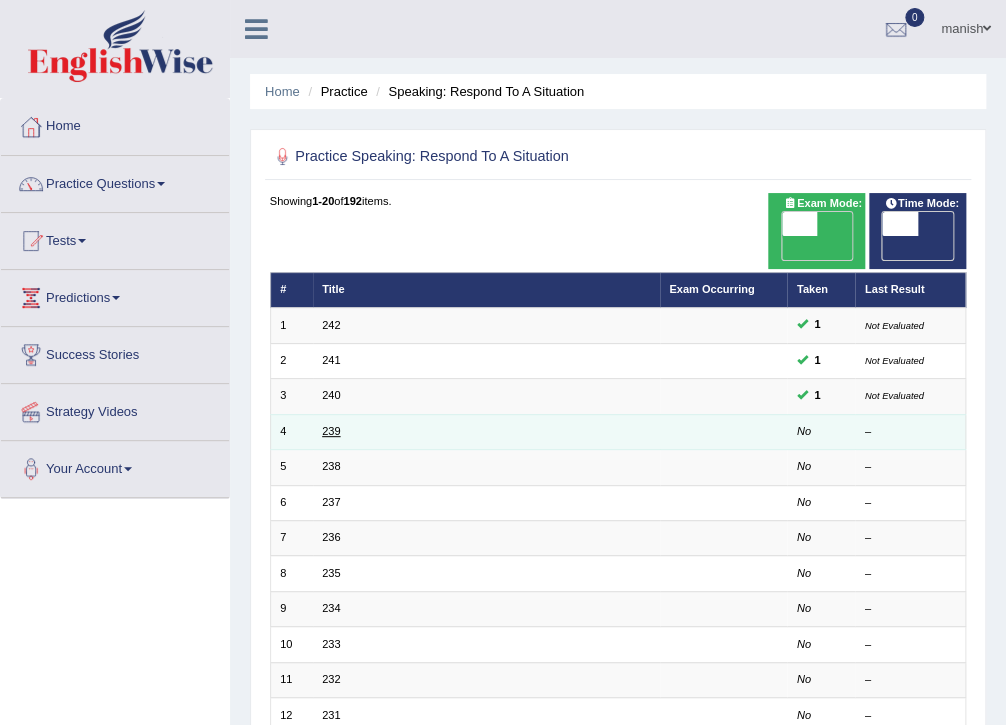 click on "239" at bounding box center (331, 431) 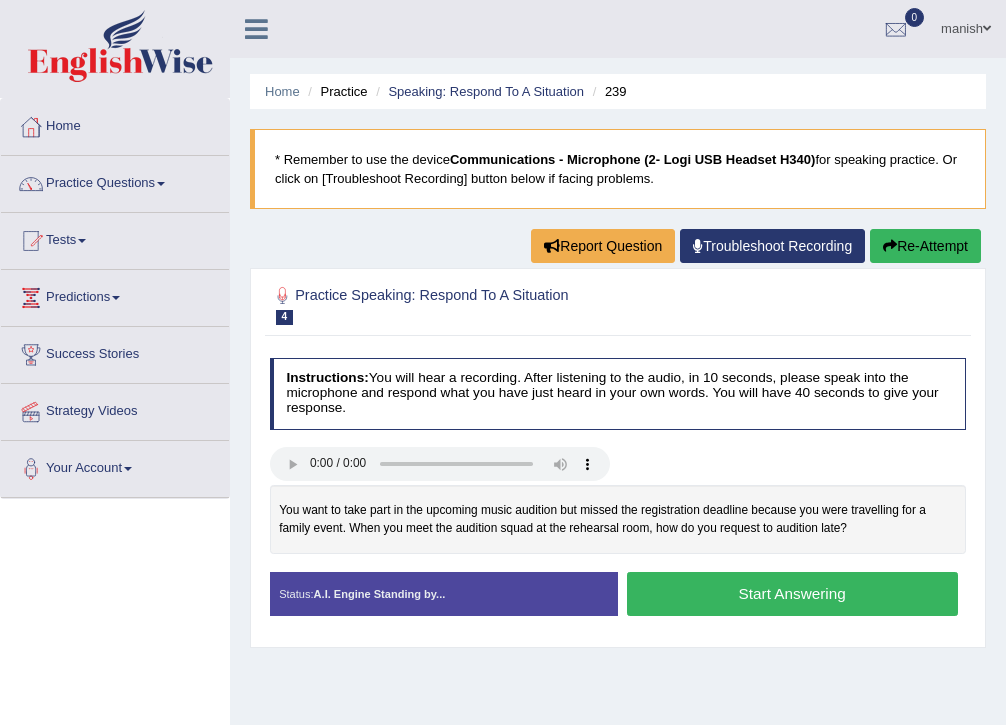 scroll, scrollTop: 0, scrollLeft: 0, axis: both 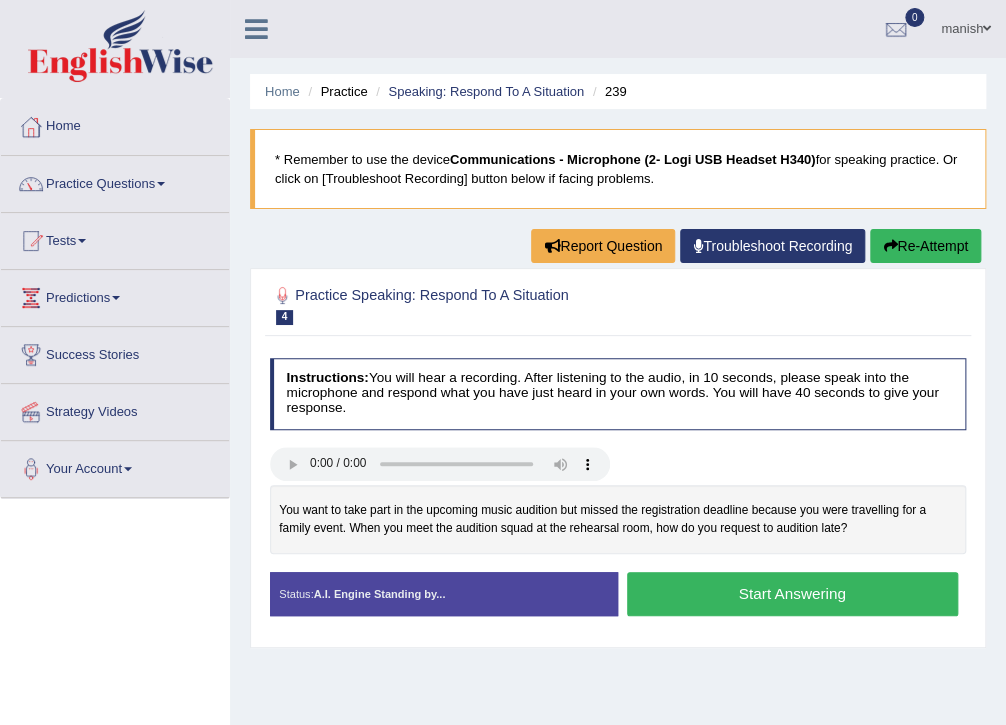 click on "Start Answering" at bounding box center (792, 593) 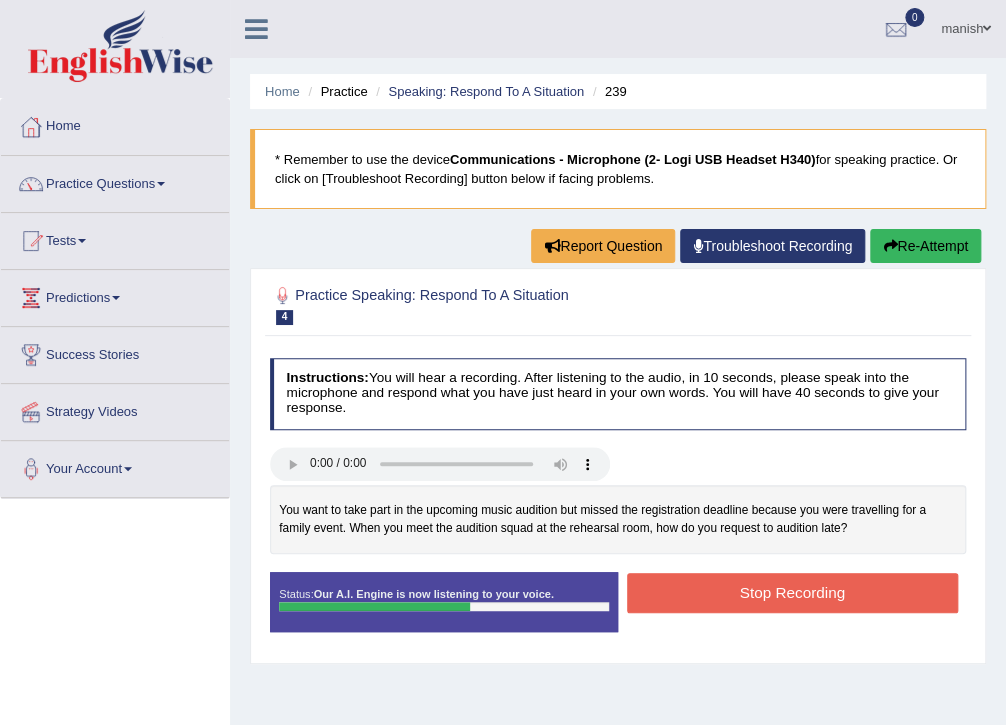 click on "Stop Recording" at bounding box center (792, 592) 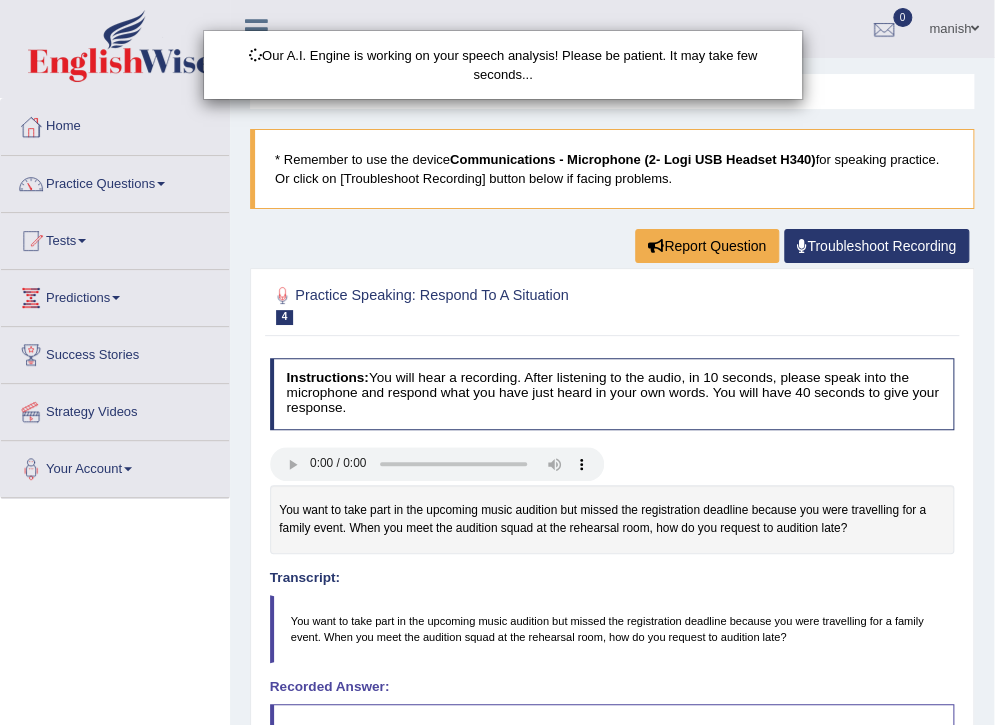 scroll, scrollTop: 420, scrollLeft: 0, axis: vertical 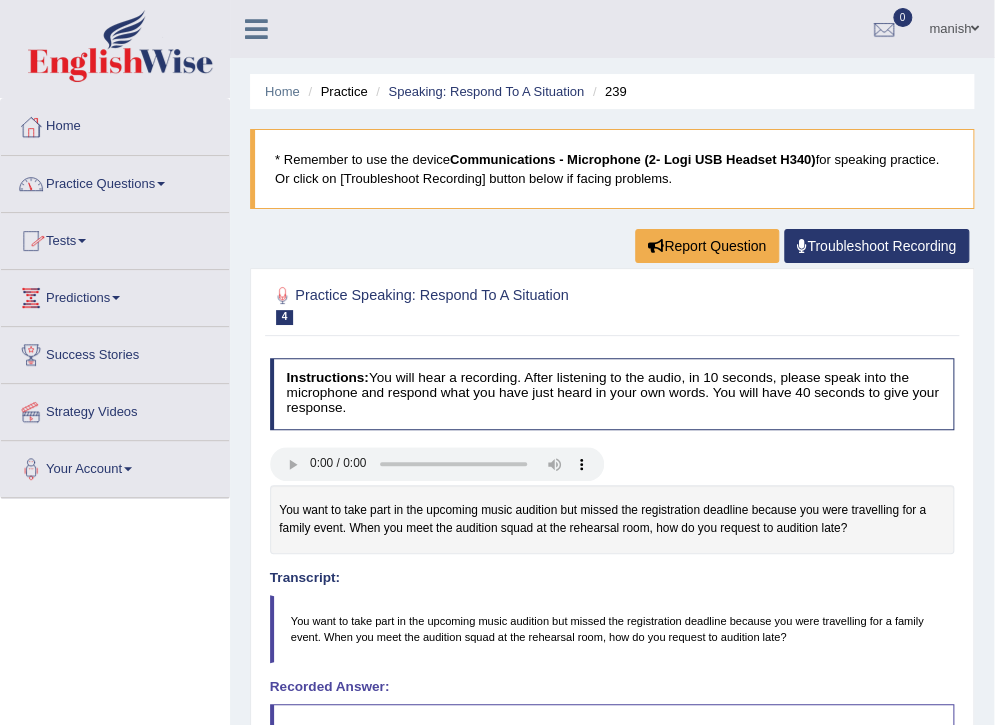 click on "Practice Questions" at bounding box center (115, 181) 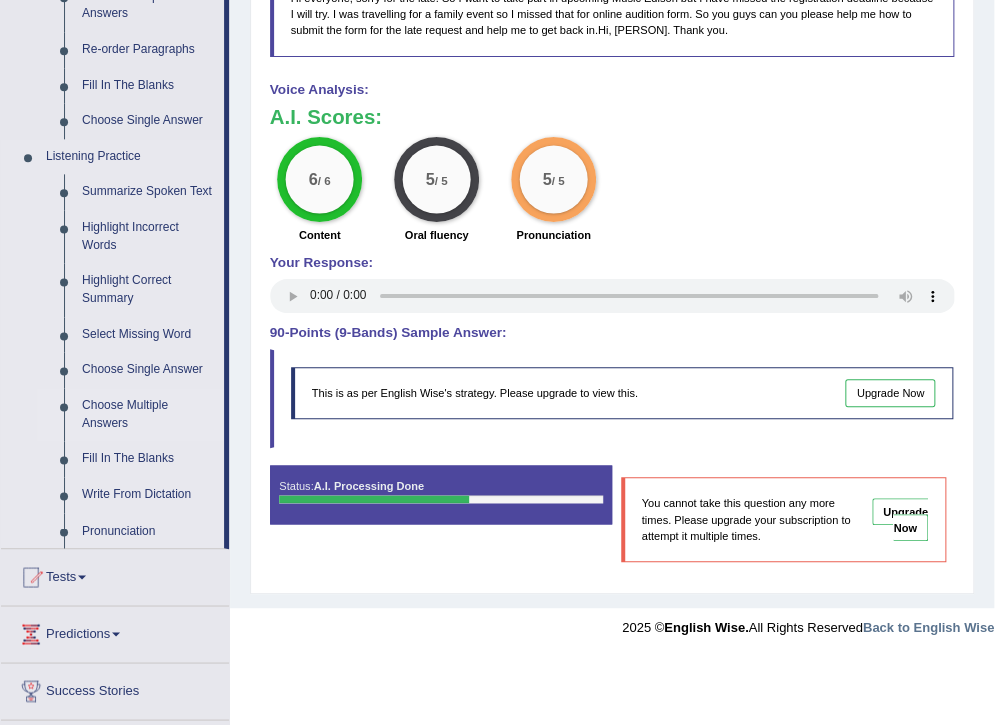 scroll, scrollTop: 760, scrollLeft: 0, axis: vertical 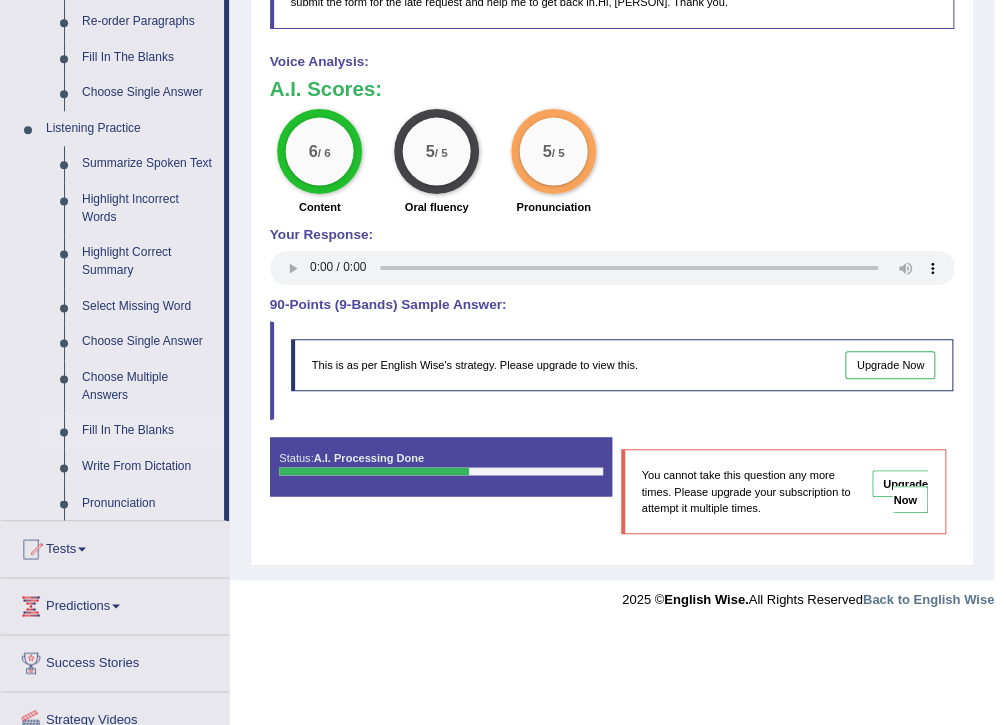 click on "Fill In The Blanks" at bounding box center (148, 431) 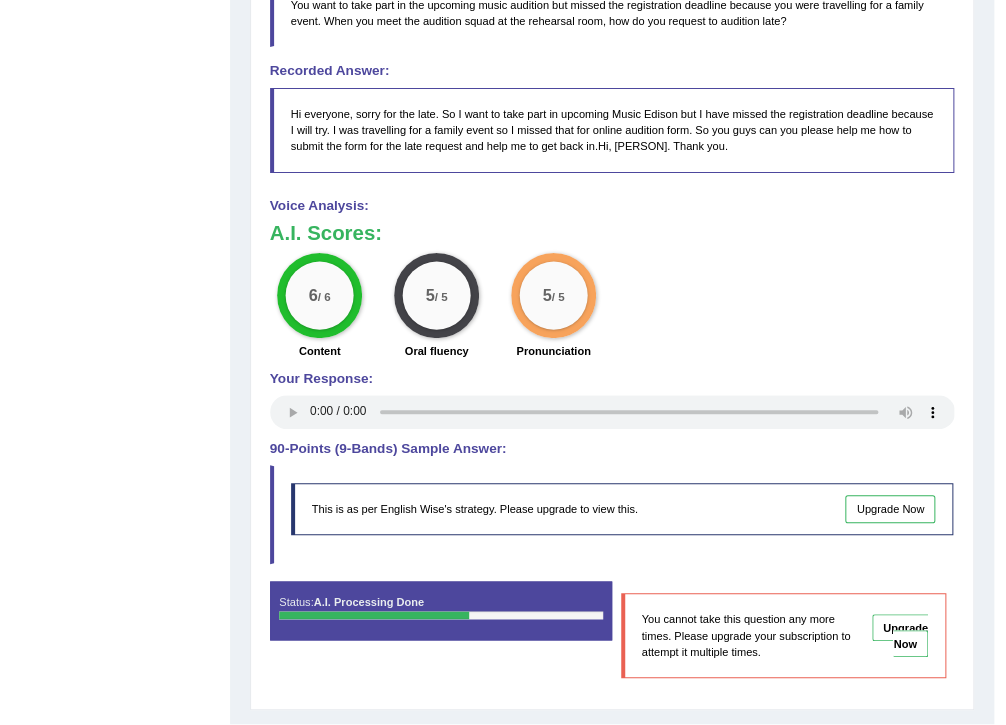 scroll, scrollTop: 305, scrollLeft: 0, axis: vertical 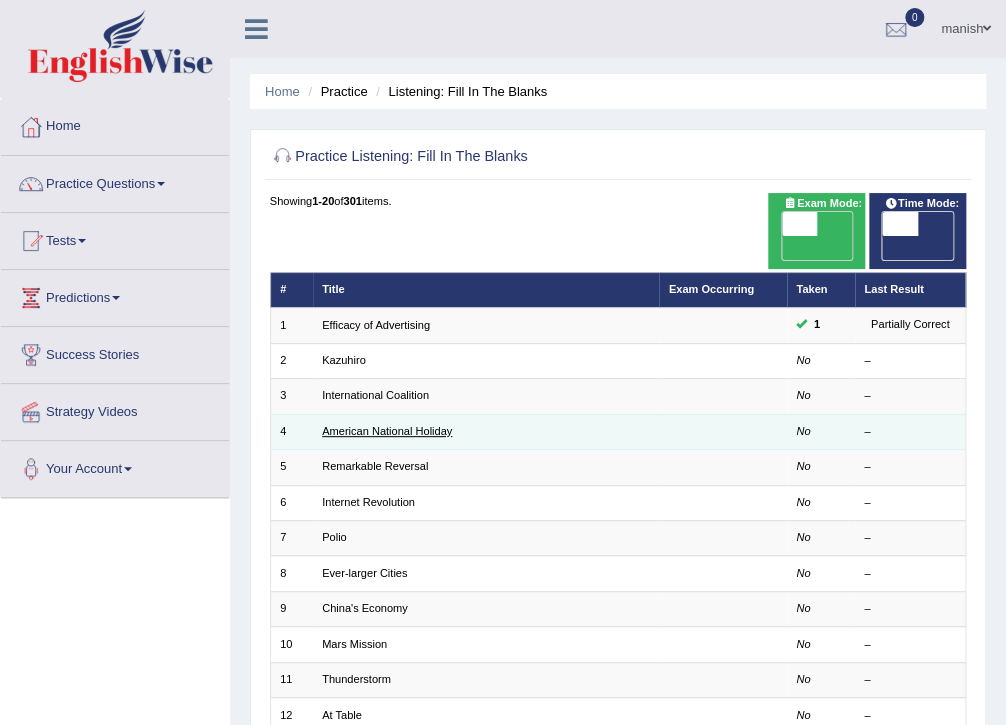 click on "American National Holiday" at bounding box center (387, 431) 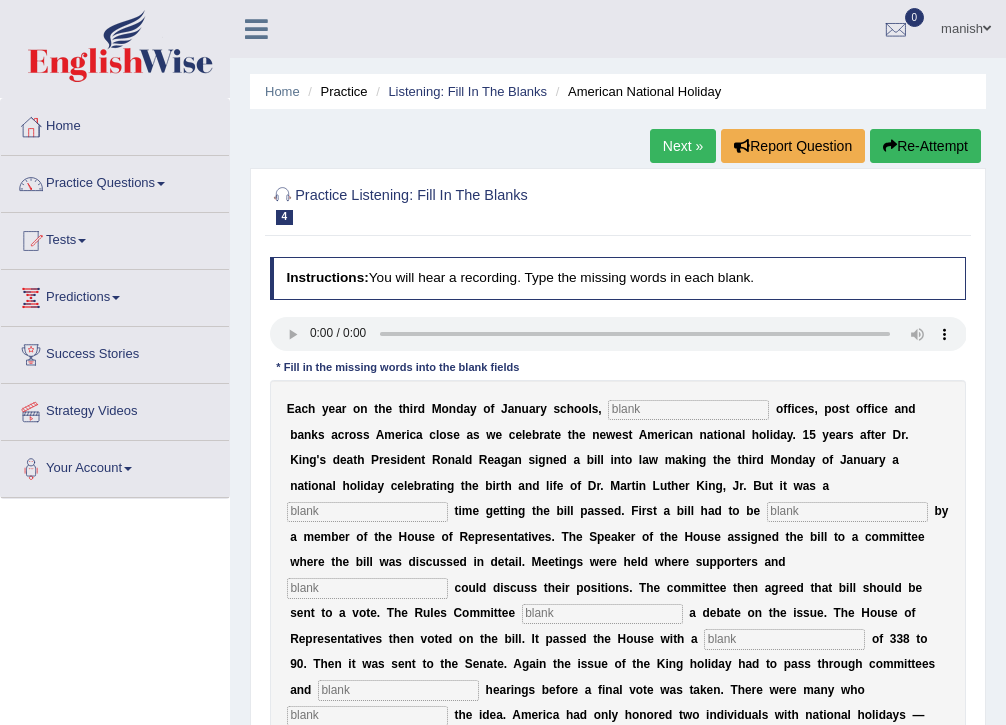 scroll, scrollTop: 0, scrollLeft: 0, axis: both 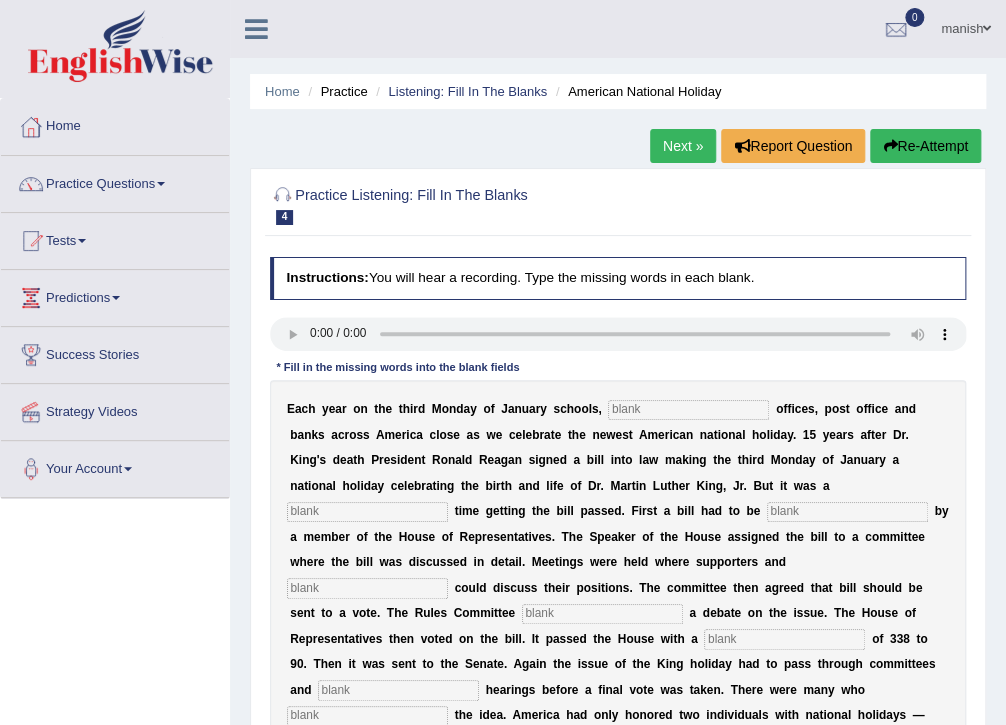 click at bounding box center (688, 410) 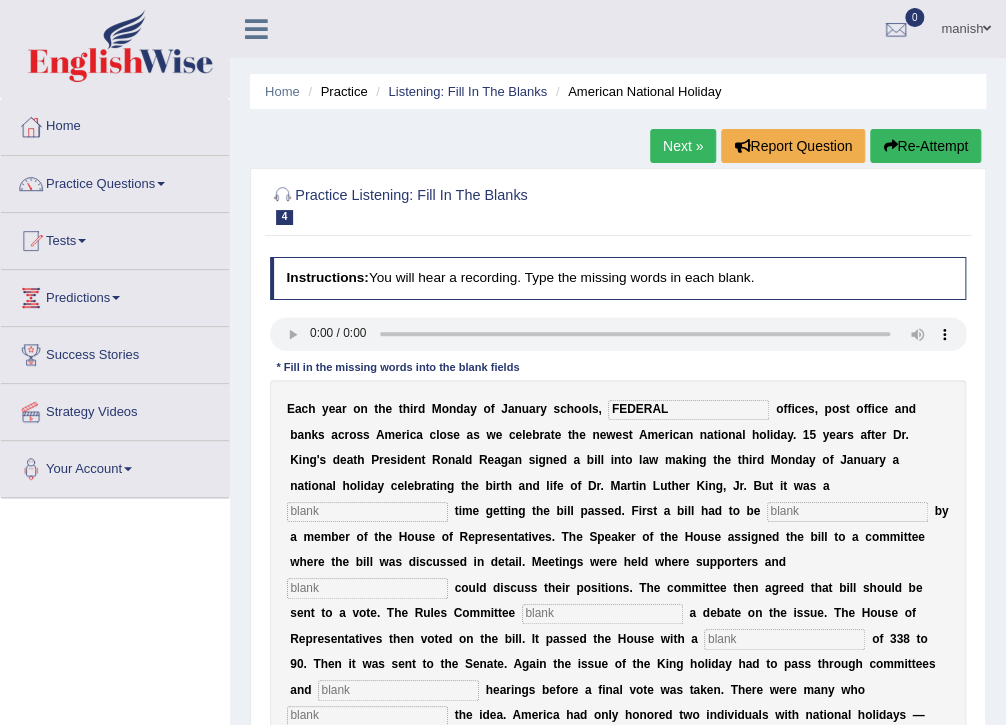 type on "FEDERAL" 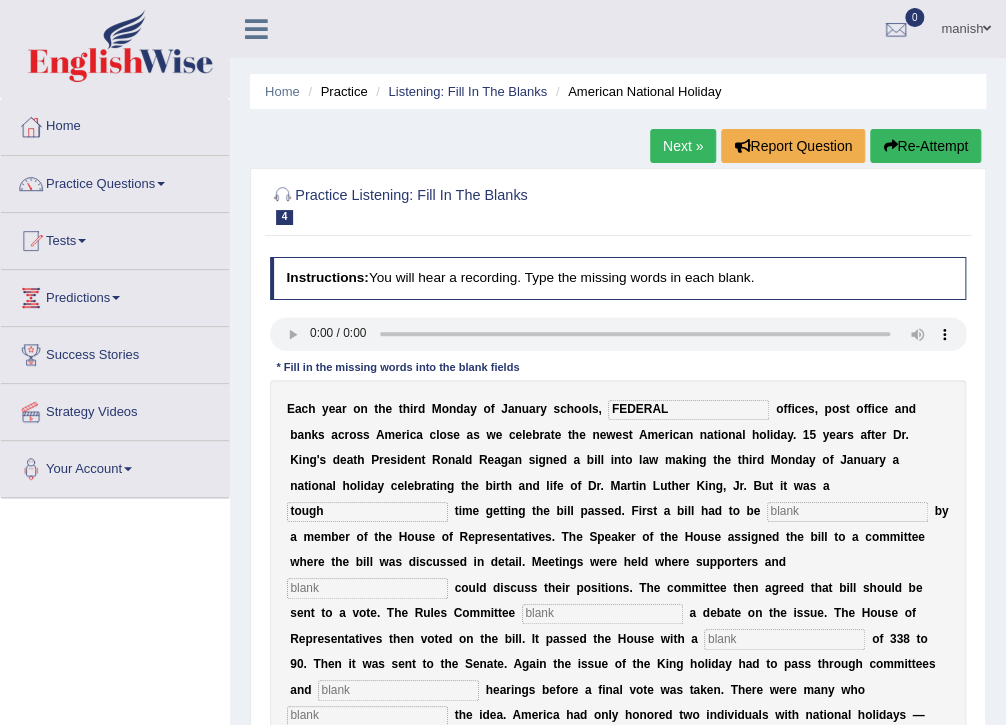 type on "tough" 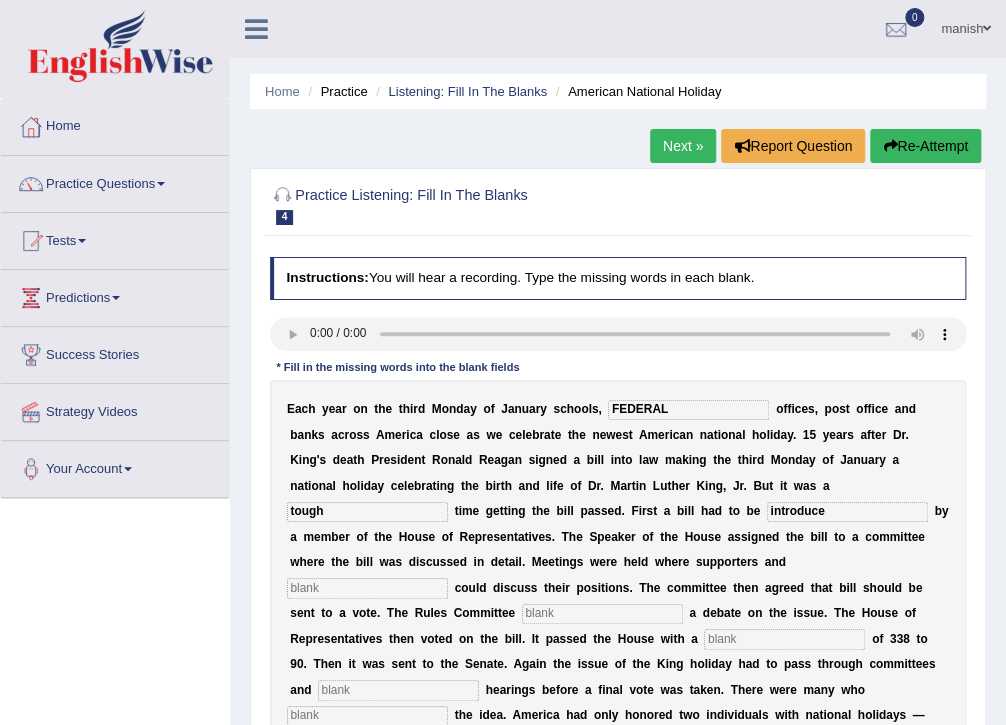 type on "introduce" 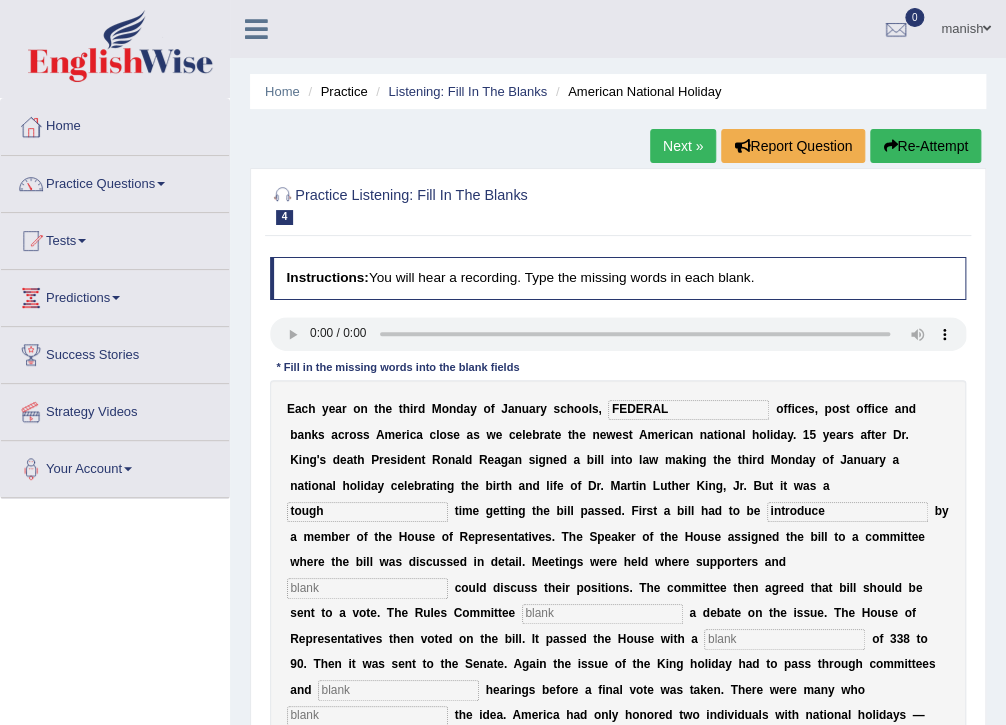 type on "a" 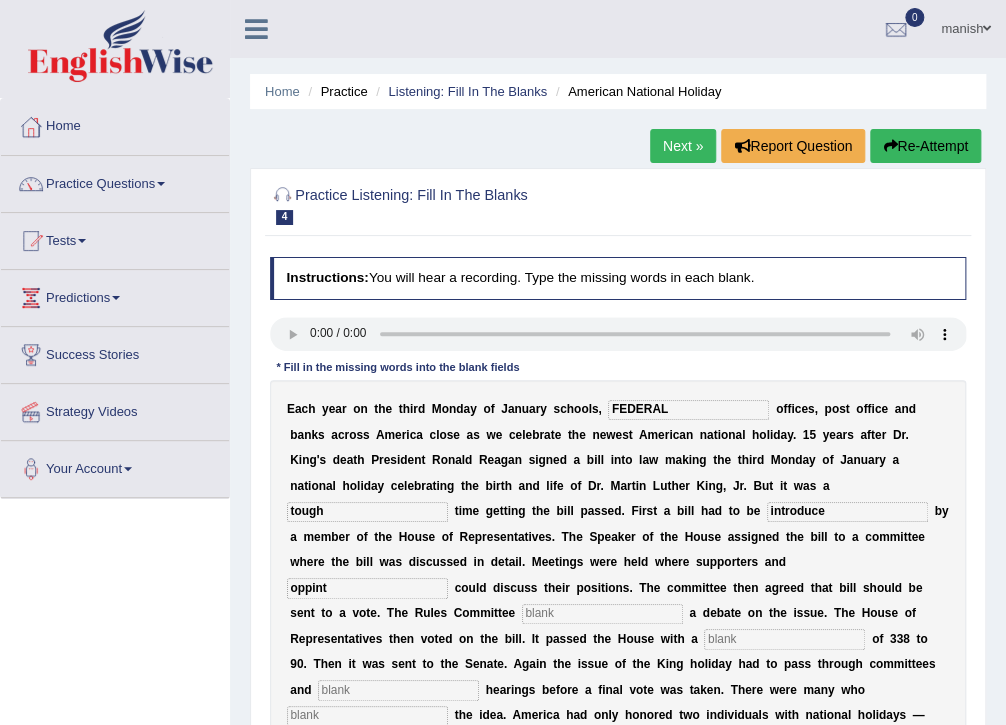 type on "oppint" 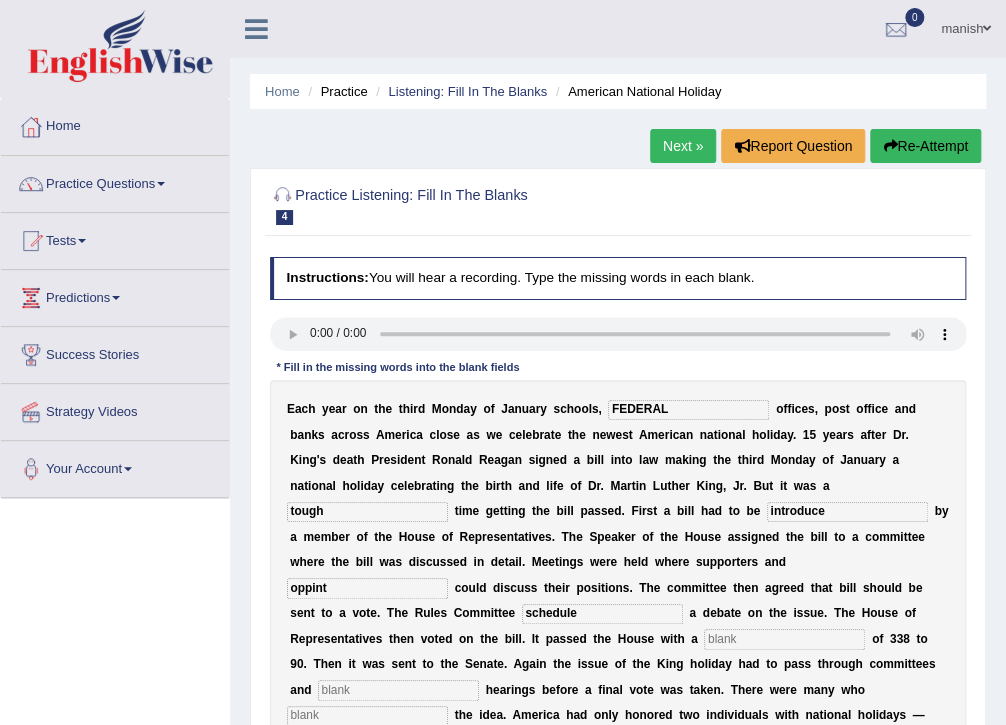 type on "schedule" 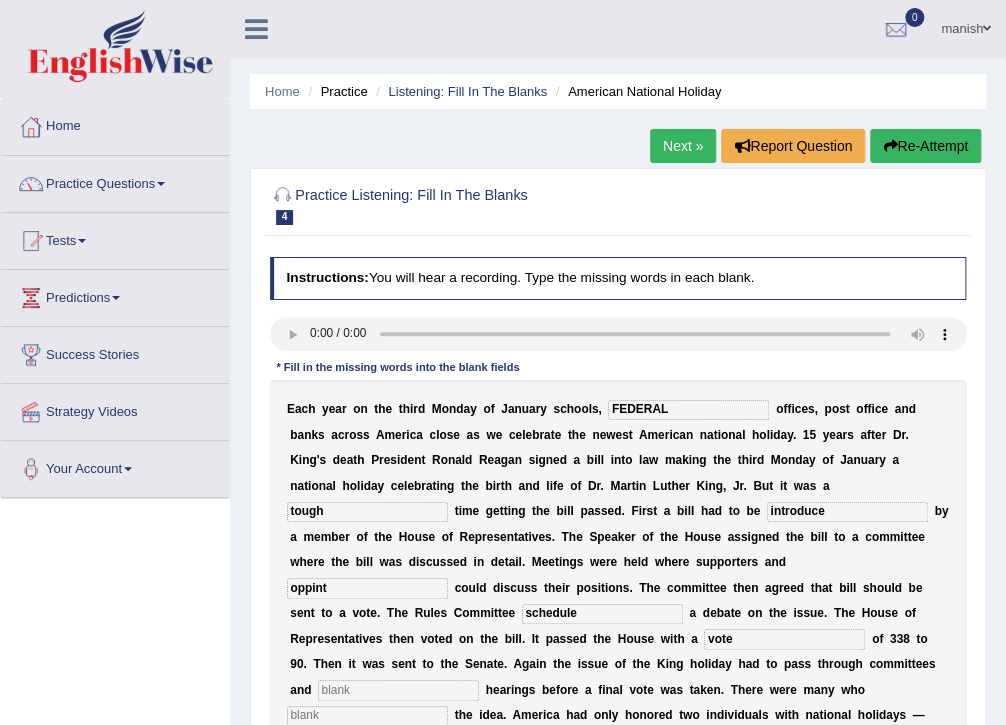 type on "vote" 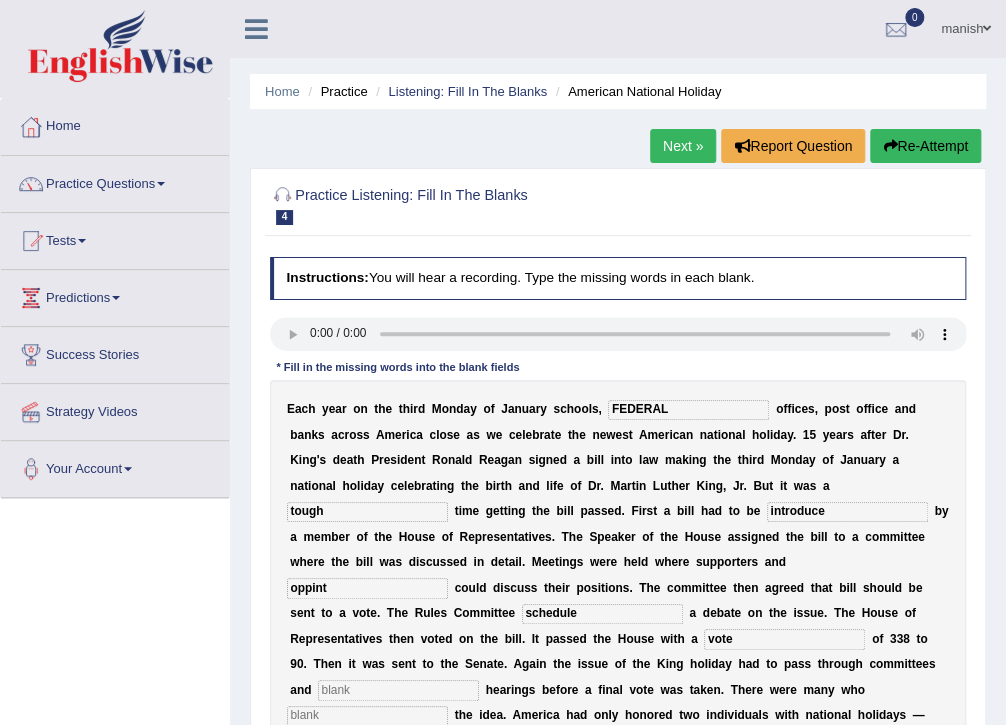 scroll, scrollTop: 80, scrollLeft: 0, axis: vertical 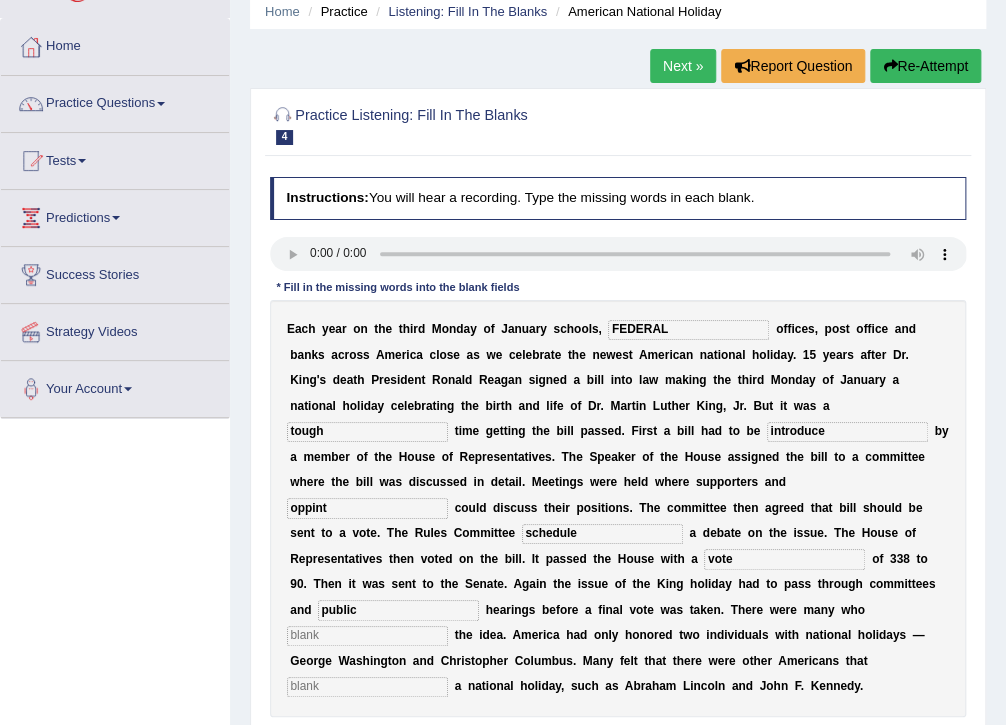 type on "public" 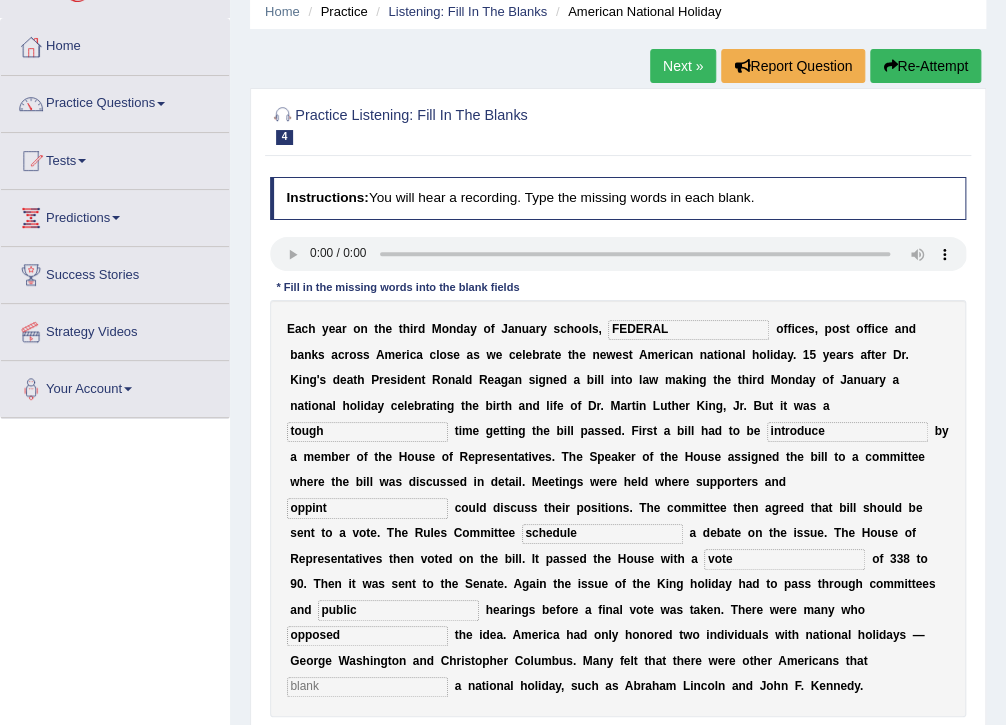 type on "opposed" 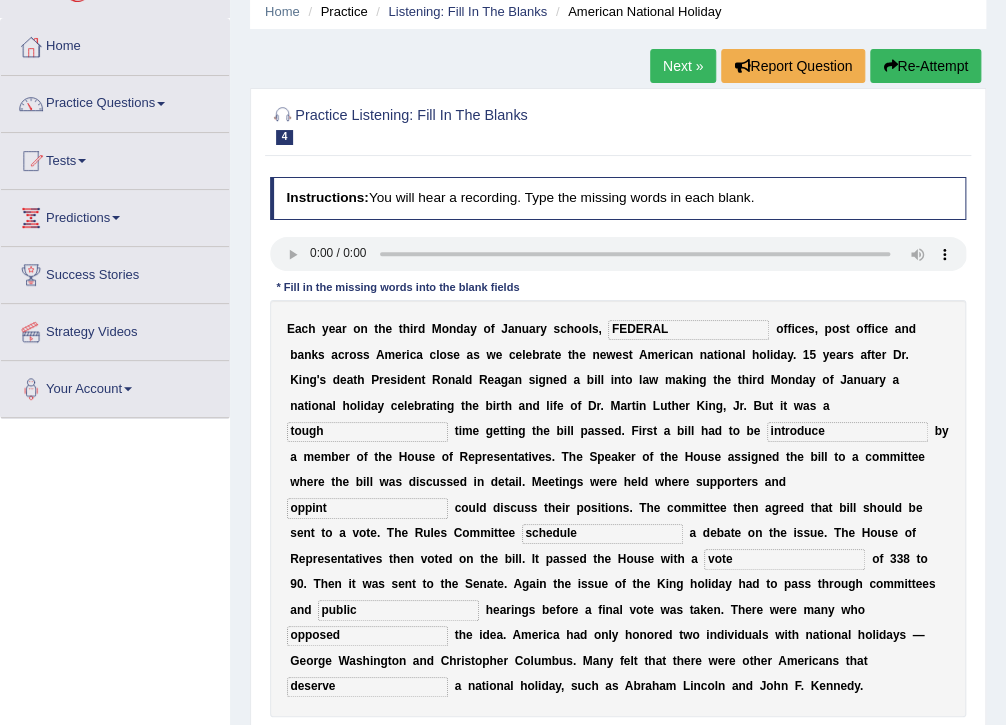 type on "deserve" 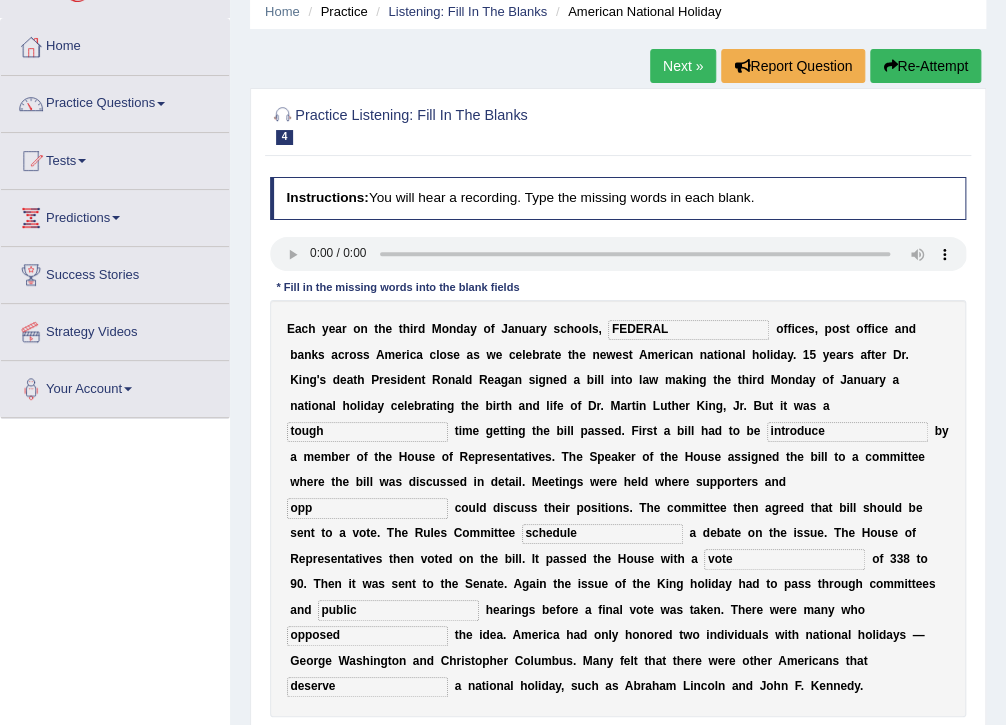 type on "opp" 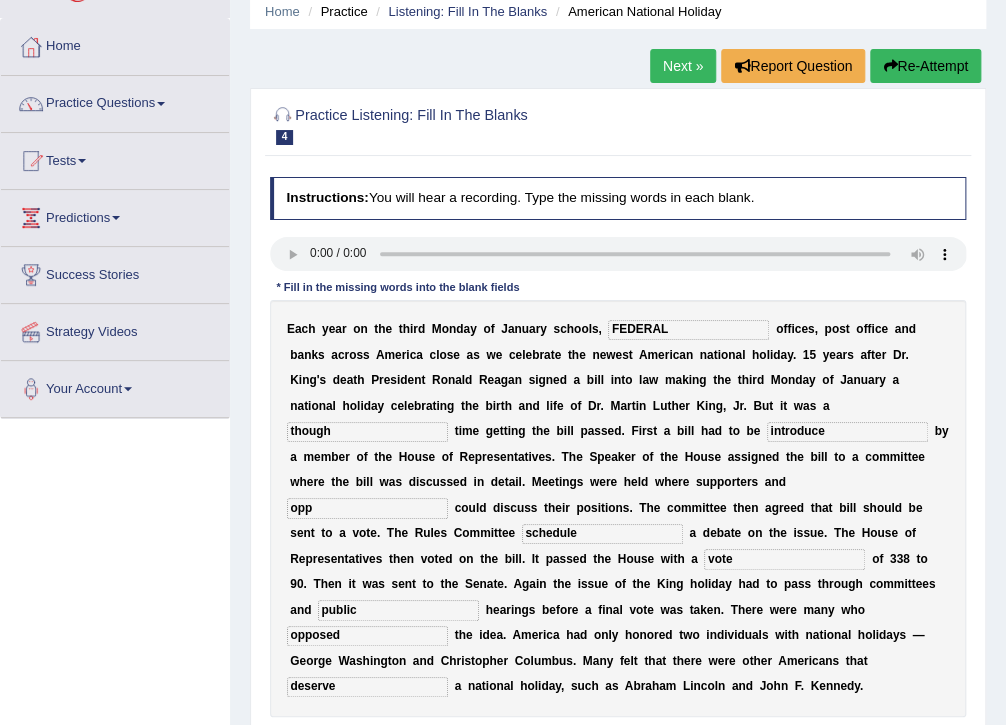 type on "though" 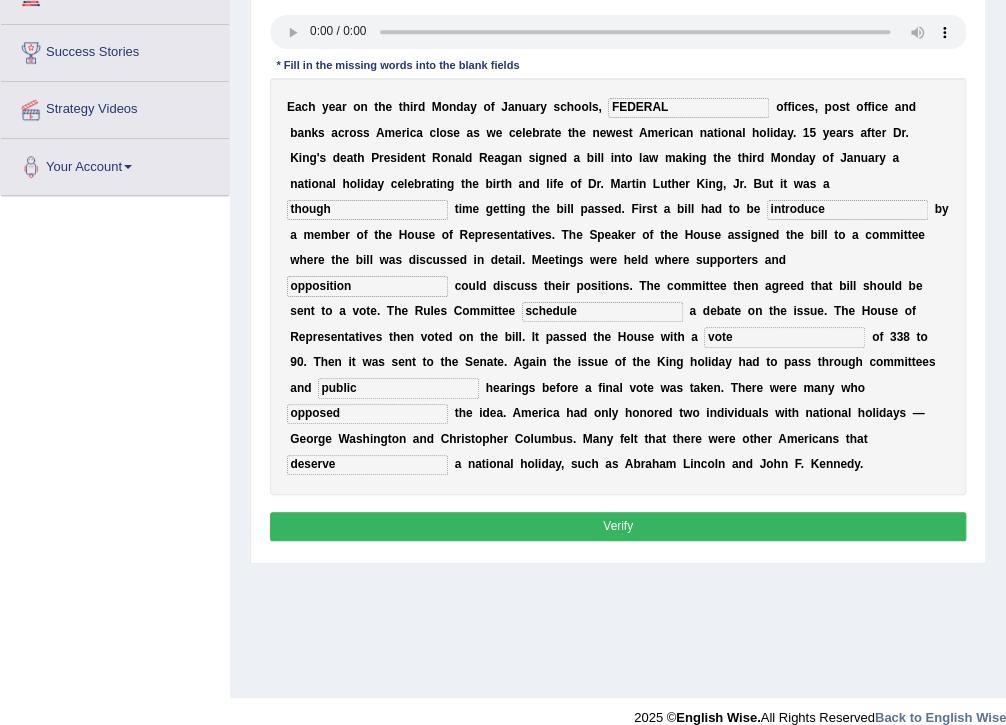 scroll, scrollTop: 325, scrollLeft: 0, axis: vertical 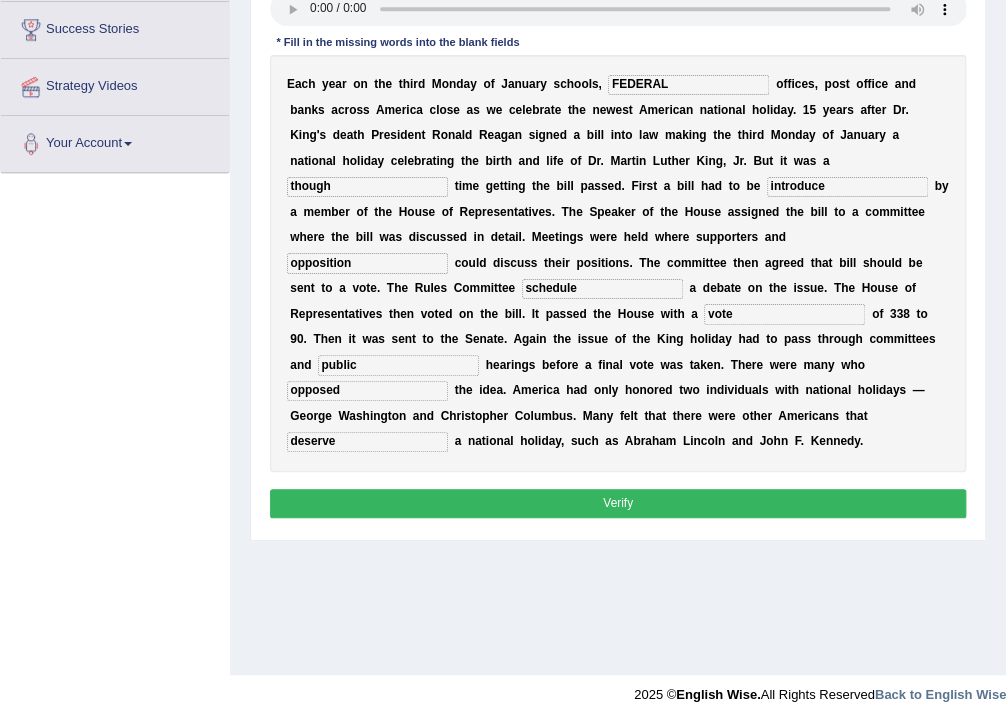 type on "opposition" 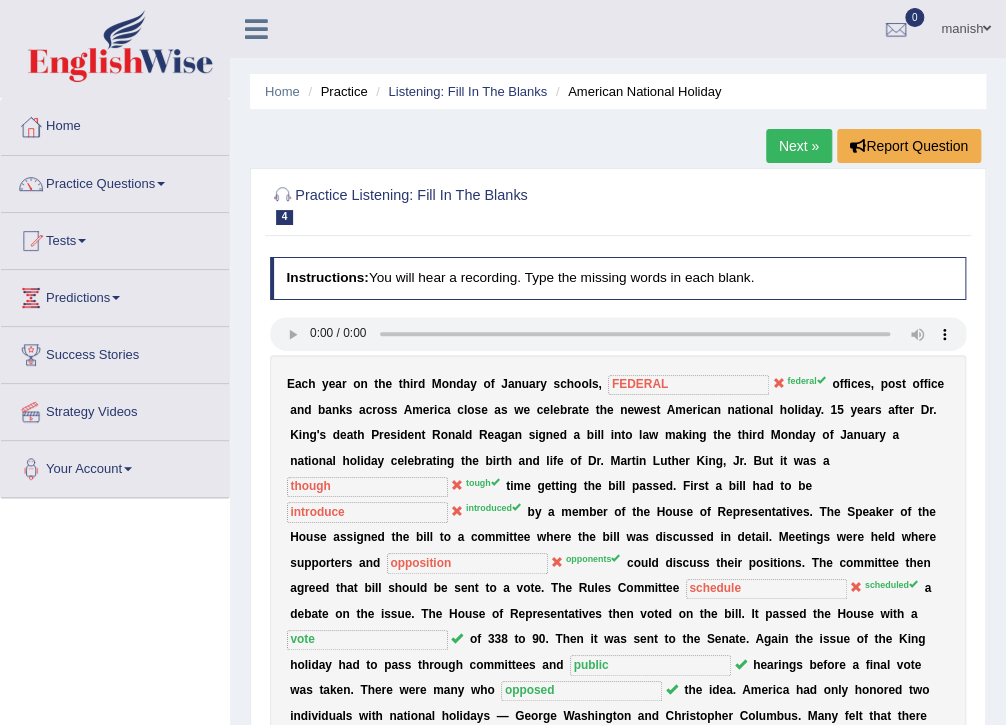 scroll, scrollTop: 0, scrollLeft: 0, axis: both 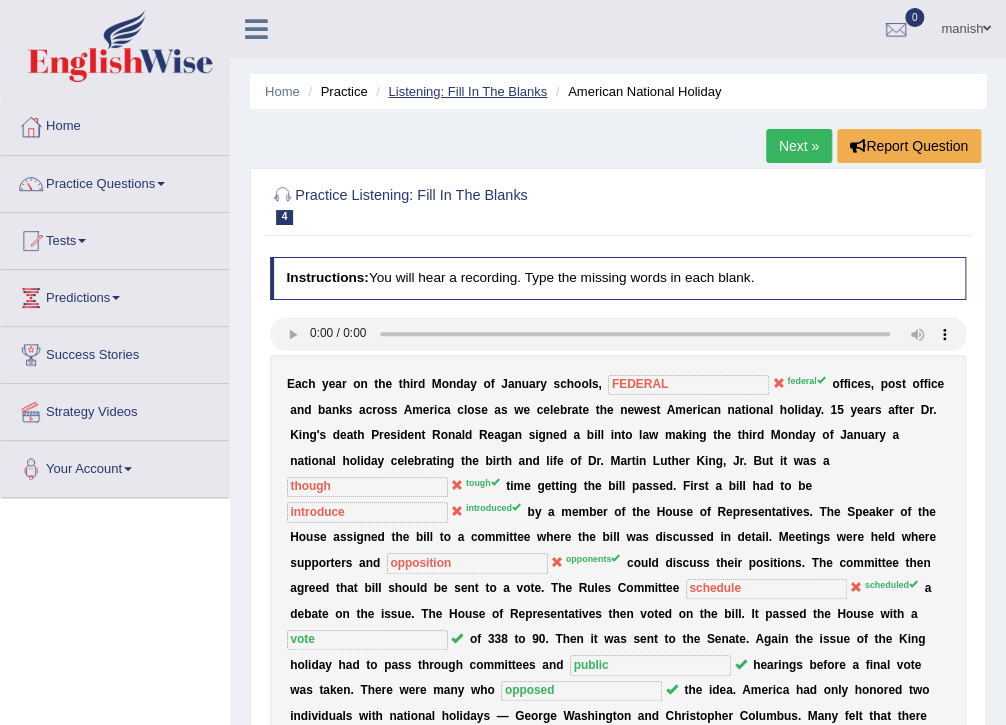 click on "Listening: Fill In The Blanks" at bounding box center [467, 91] 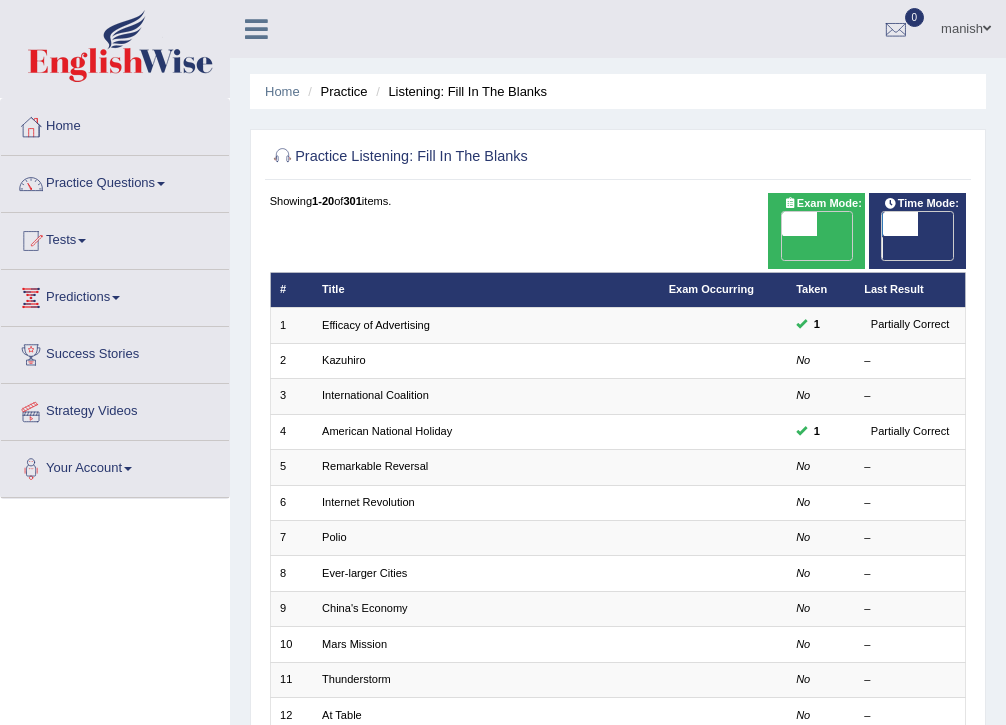 scroll, scrollTop: 0, scrollLeft: 0, axis: both 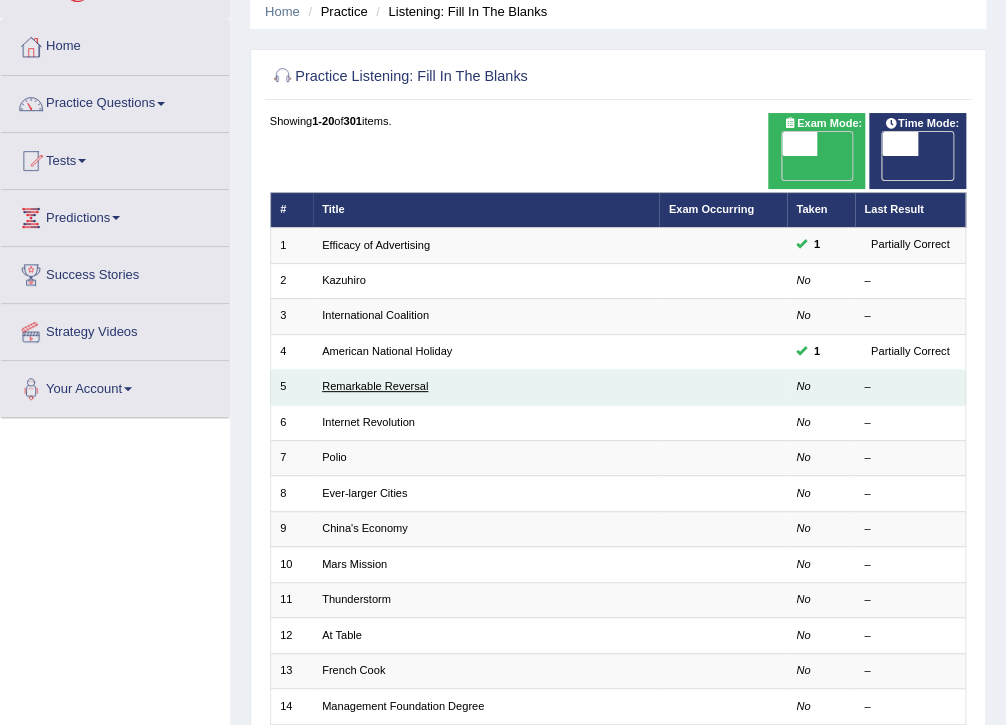 click on "Remarkable Reversal" at bounding box center [375, 386] 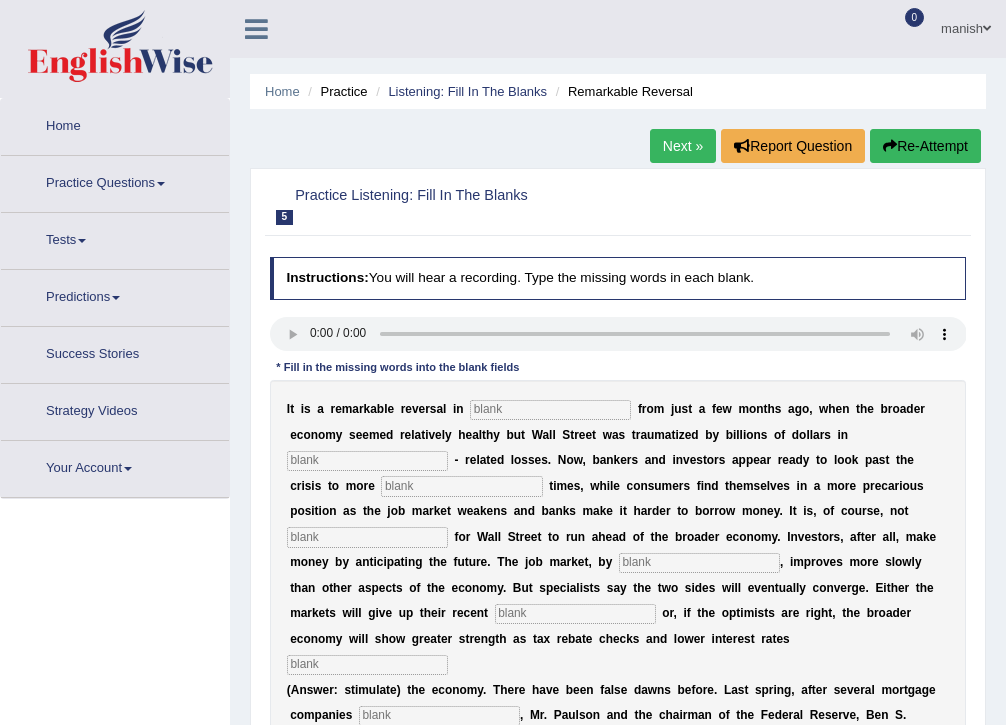 scroll, scrollTop: 0, scrollLeft: 0, axis: both 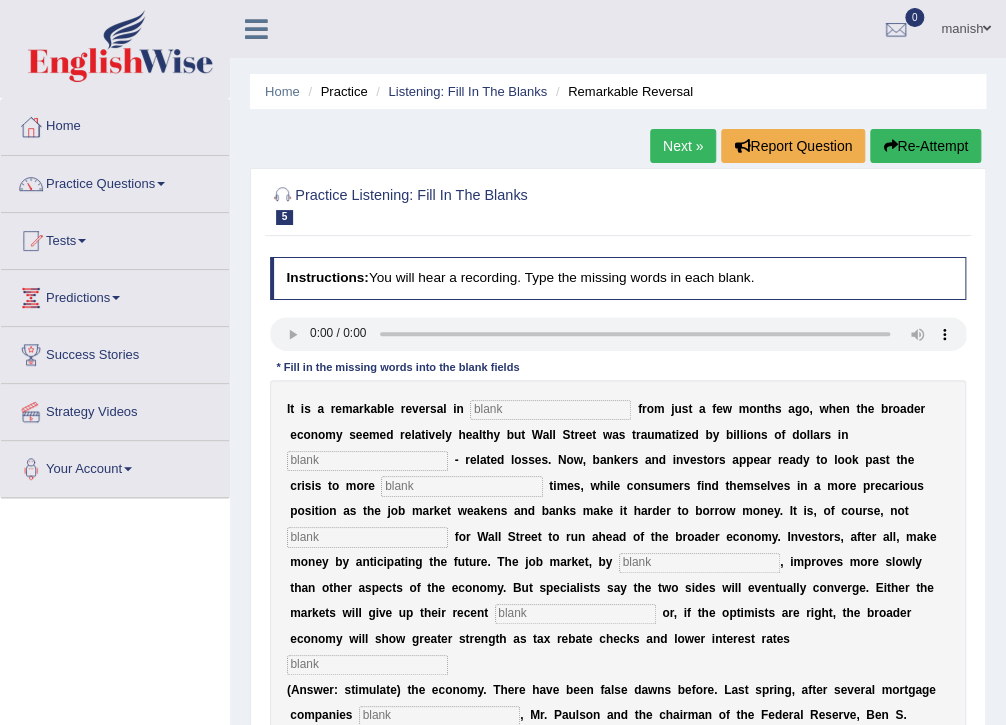 click at bounding box center (550, 410) 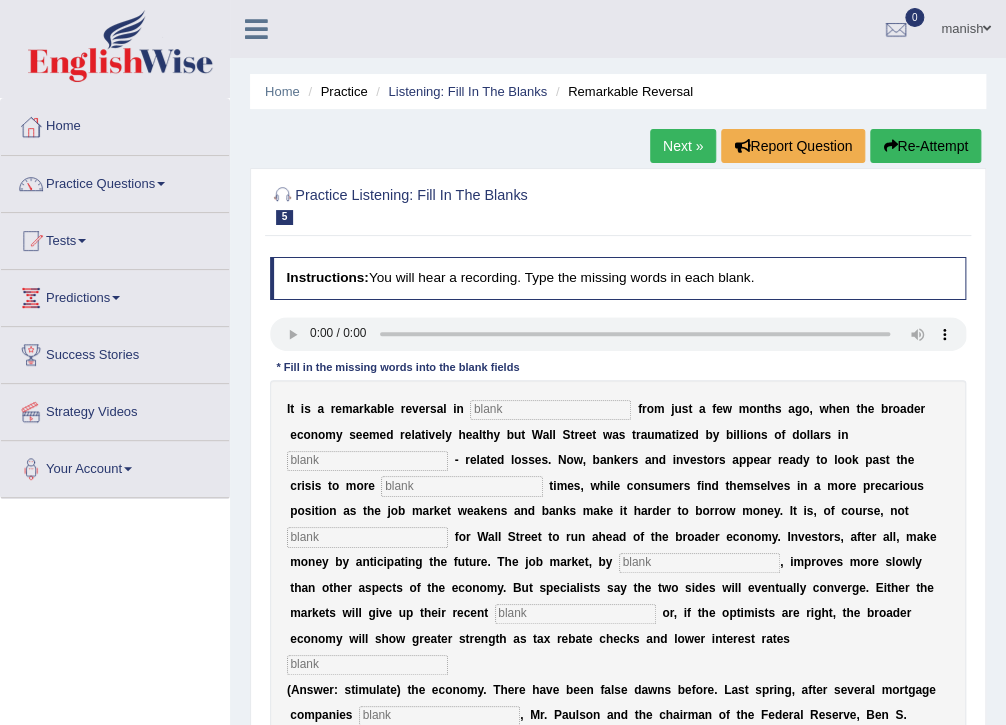 type on "a" 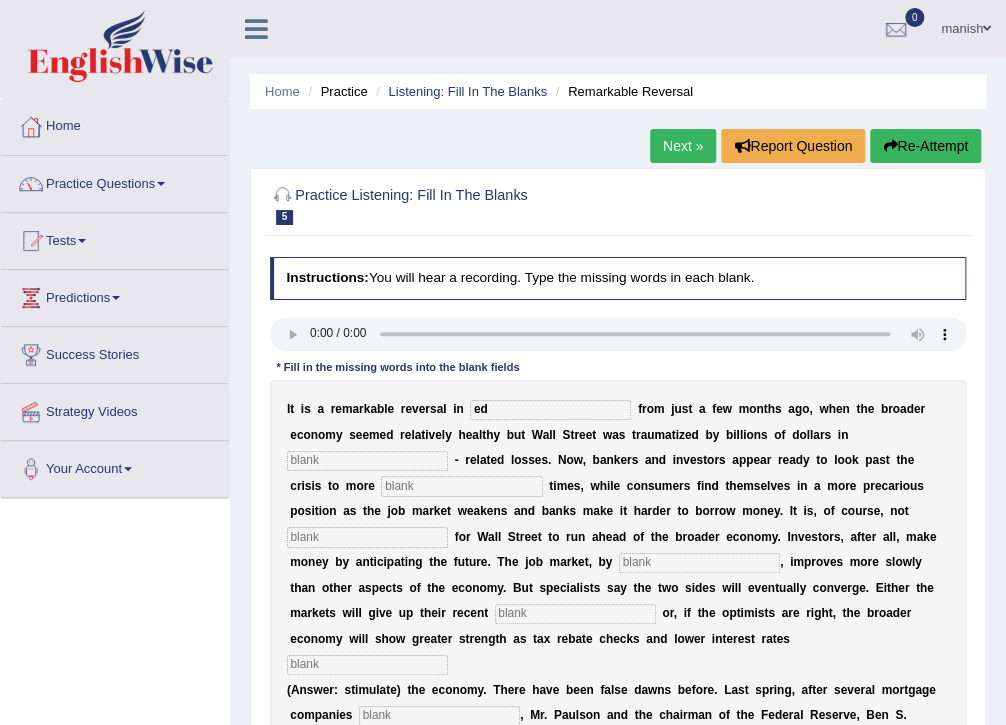 type on "e" 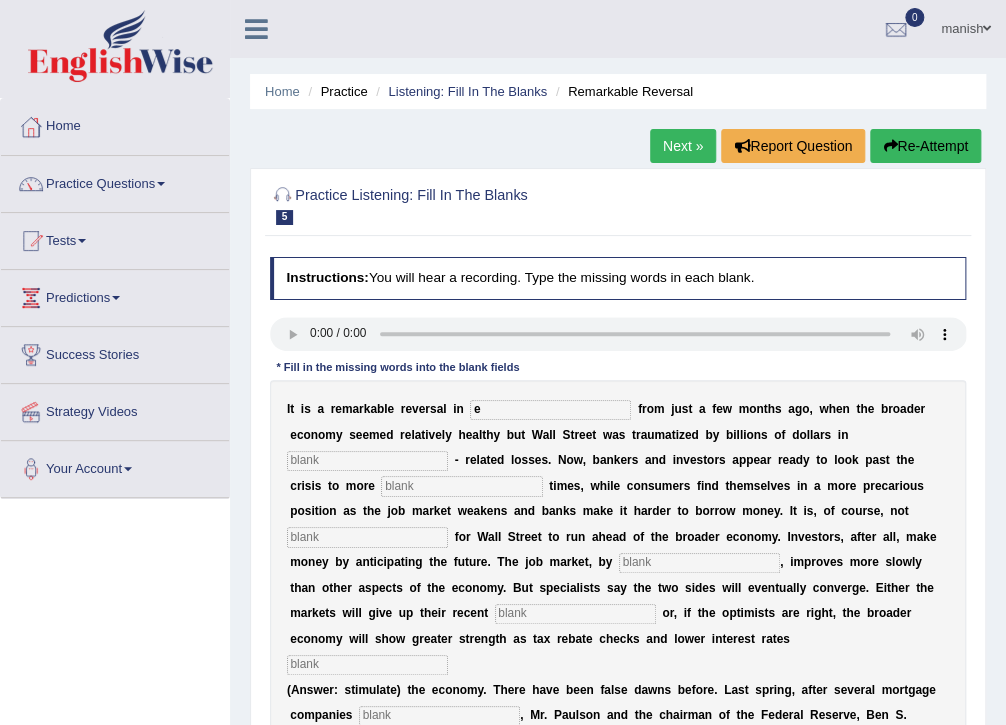 type 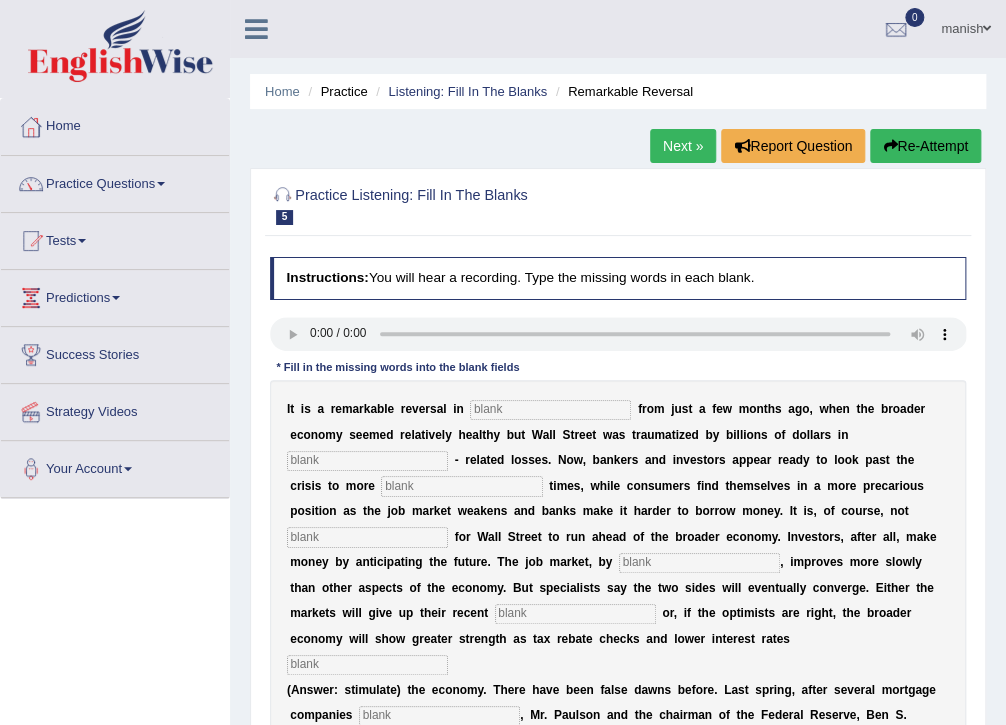 click at bounding box center [367, 461] 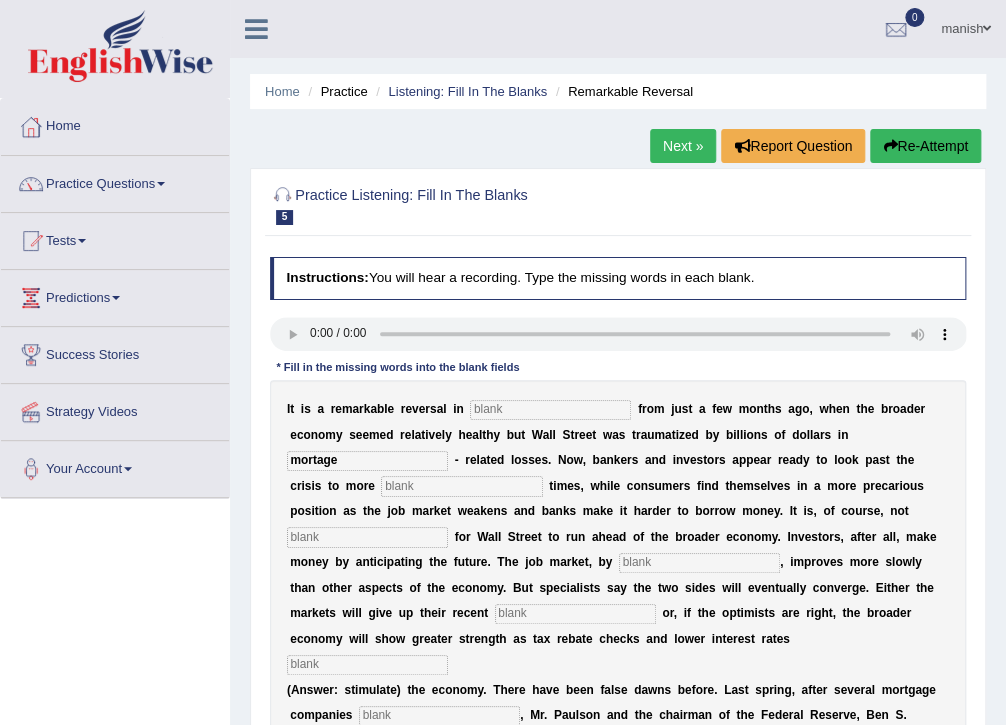 type on "mortage" 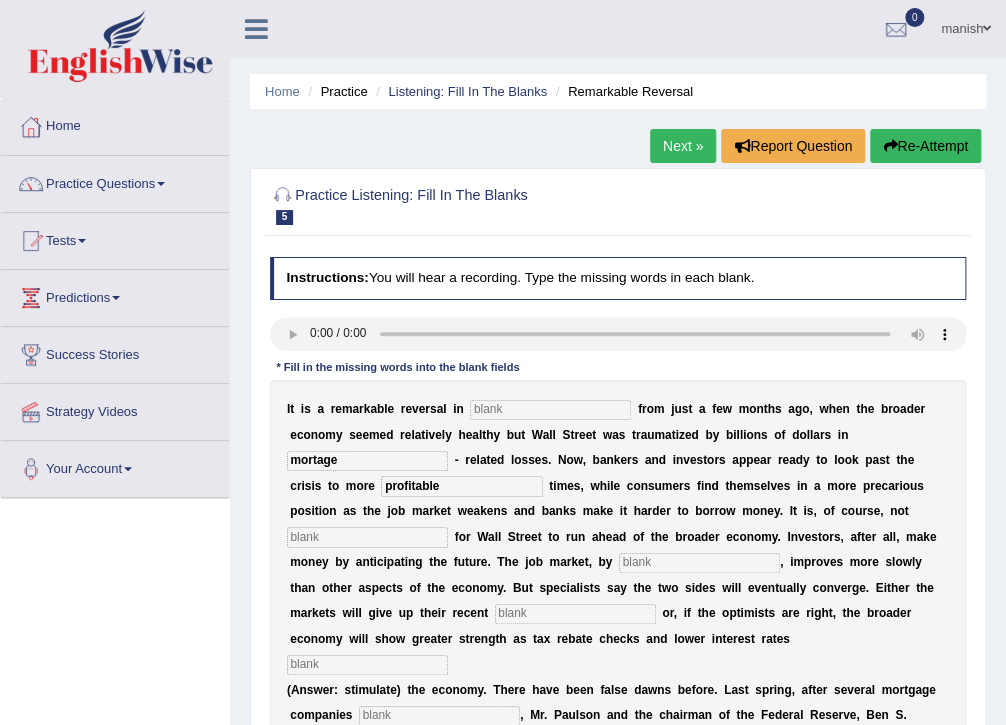 type on "profitable" 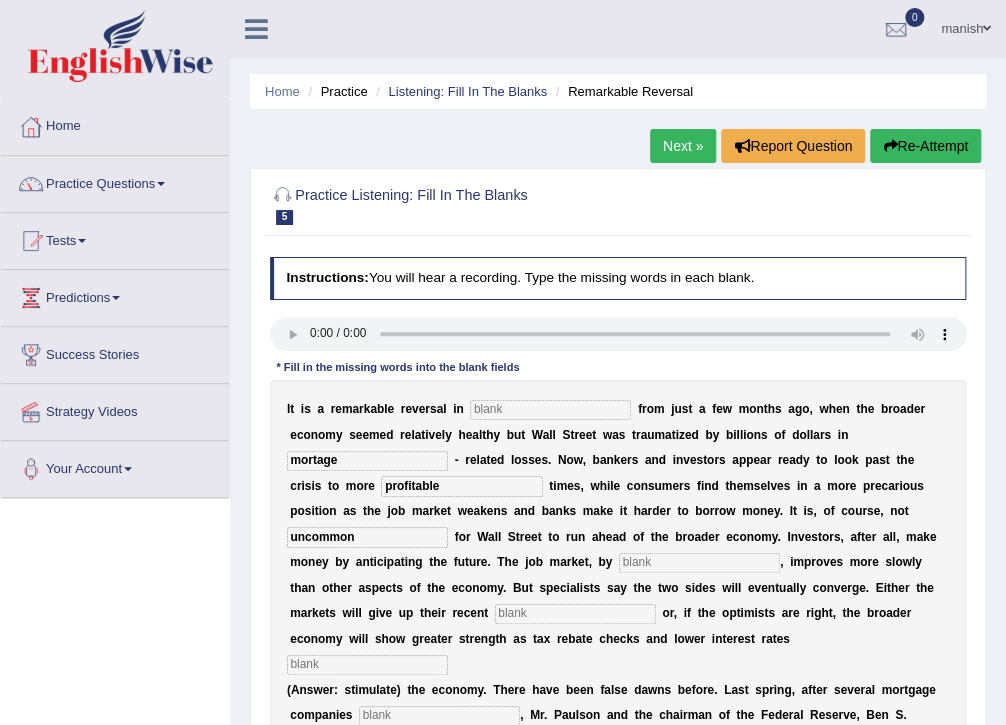 type on "uncommon" 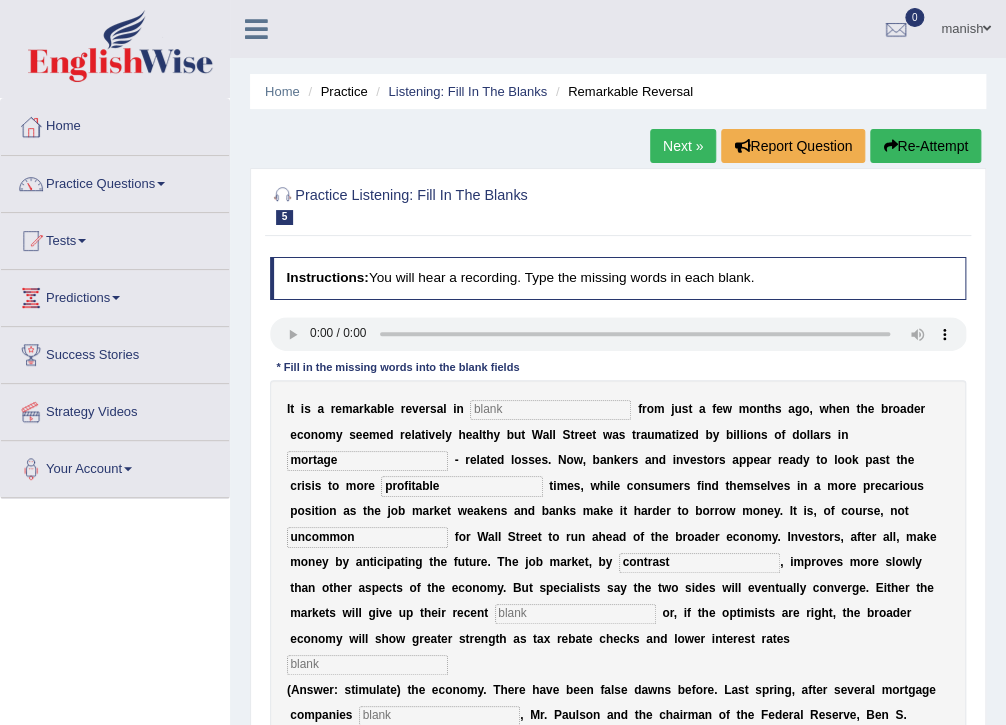 type on "contrast" 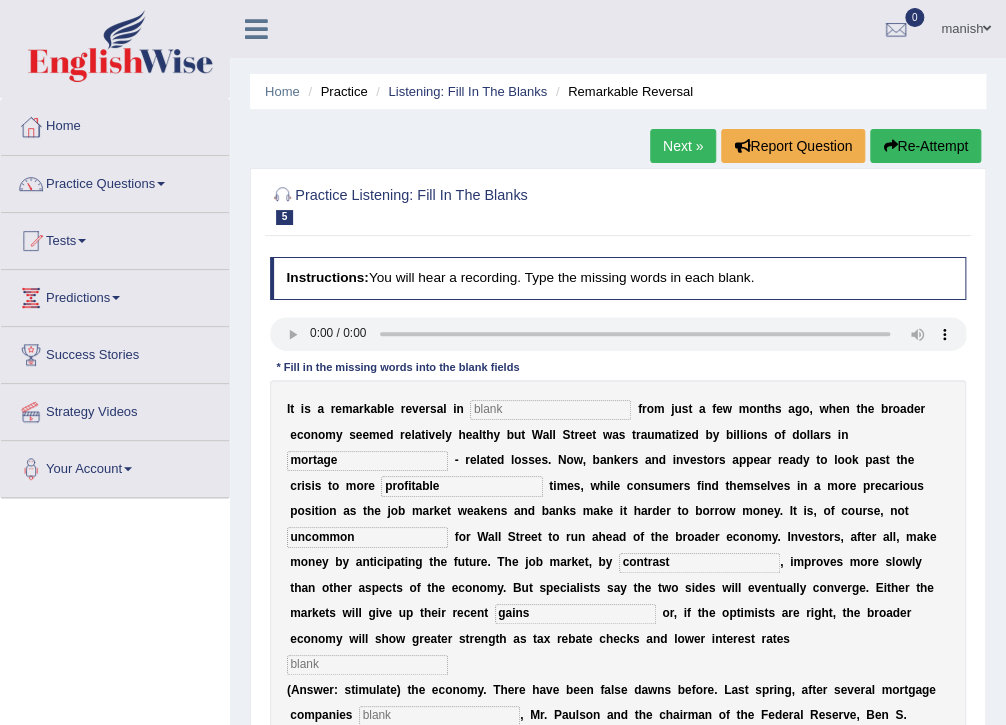 type on "gains" 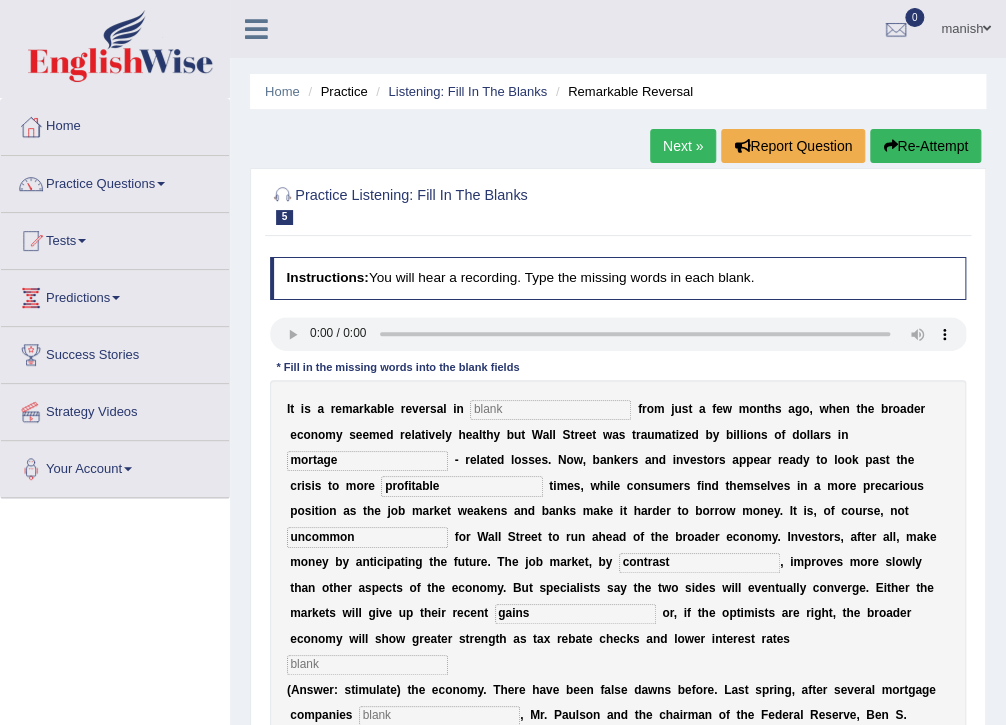 click at bounding box center [367, 665] 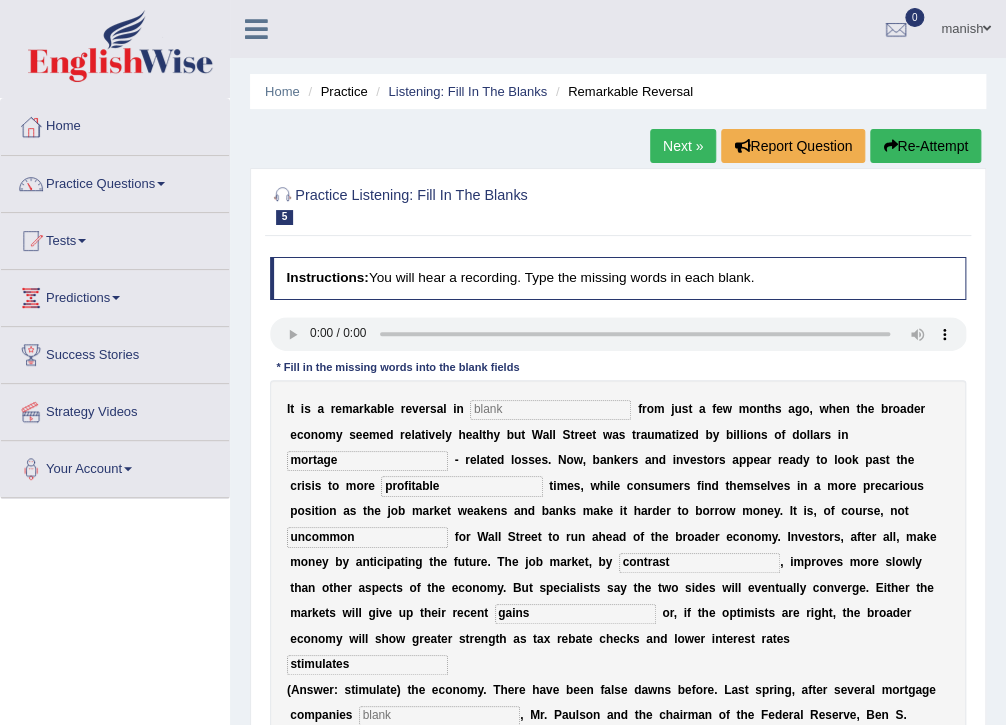 scroll, scrollTop: 80, scrollLeft: 0, axis: vertical 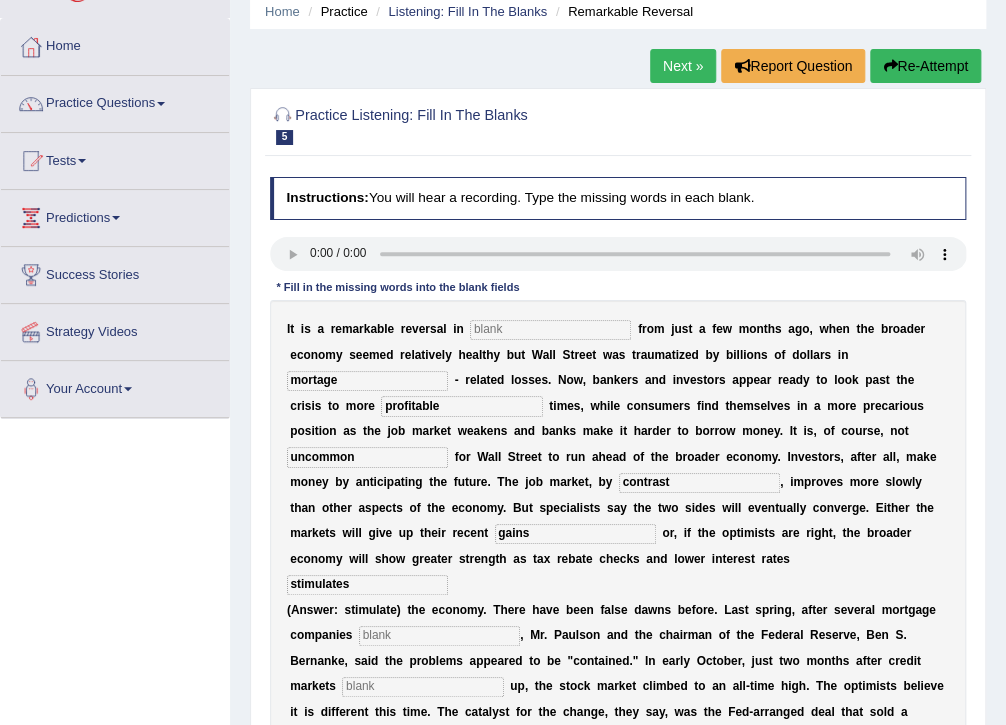type on "stimulates" 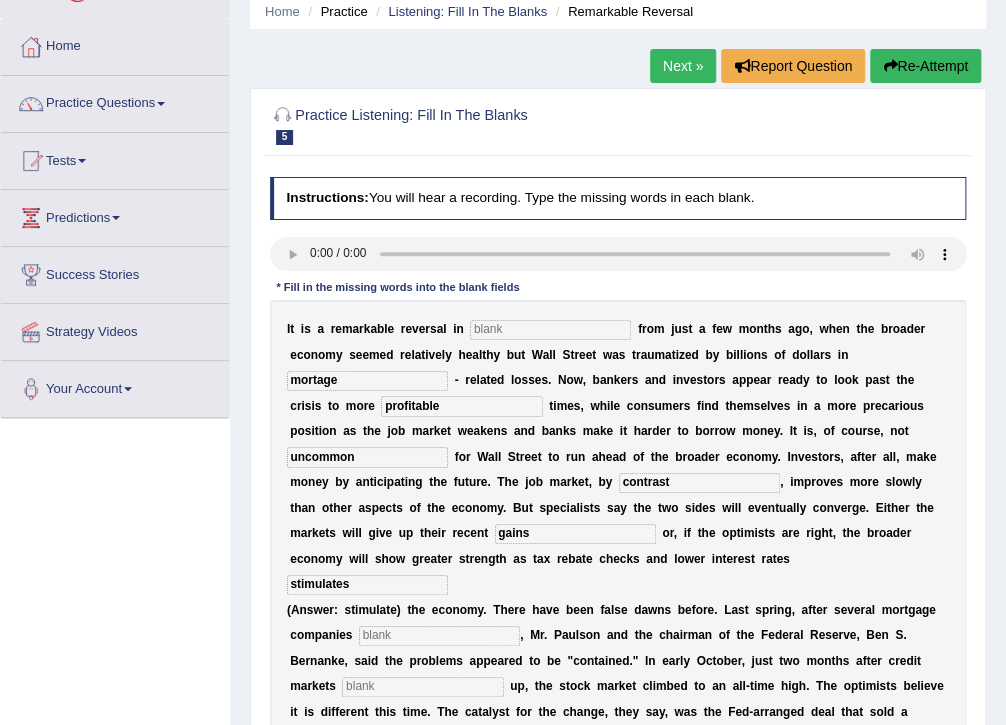 click at bounding box center (439, 636) 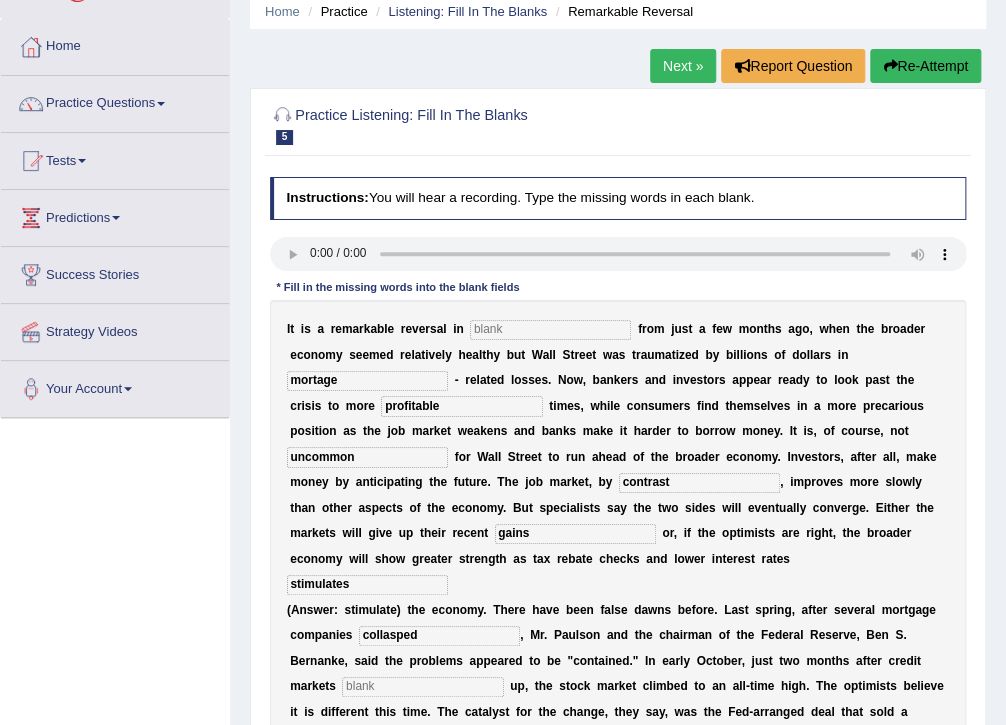 type on "collasped" 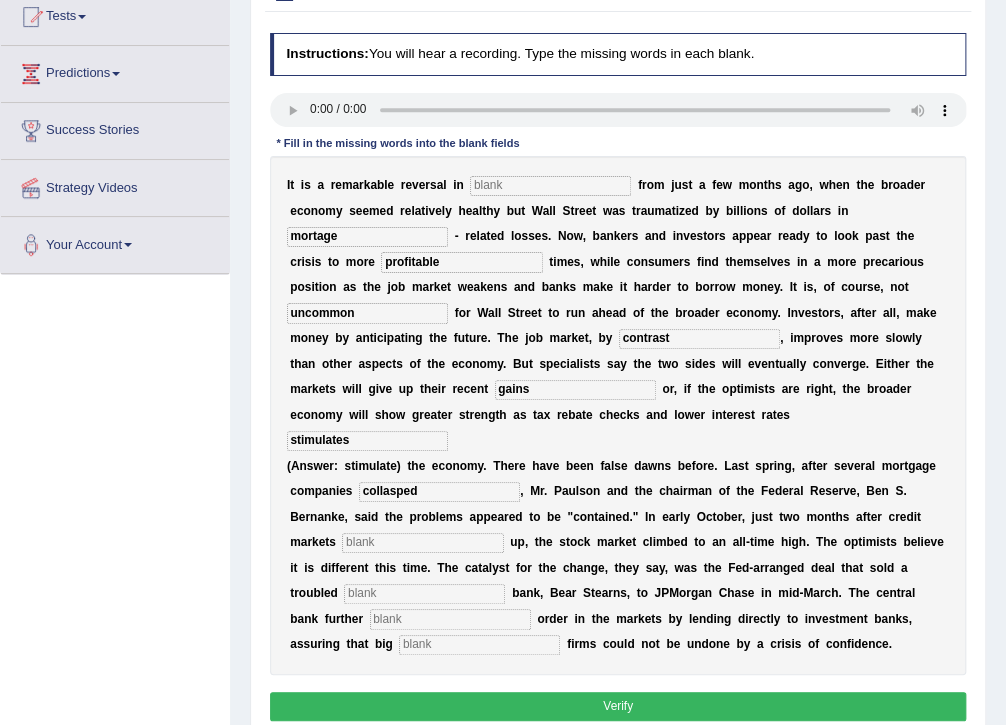 scroll, scrollTop: 240, scrollLeft: 0, axis: vertical 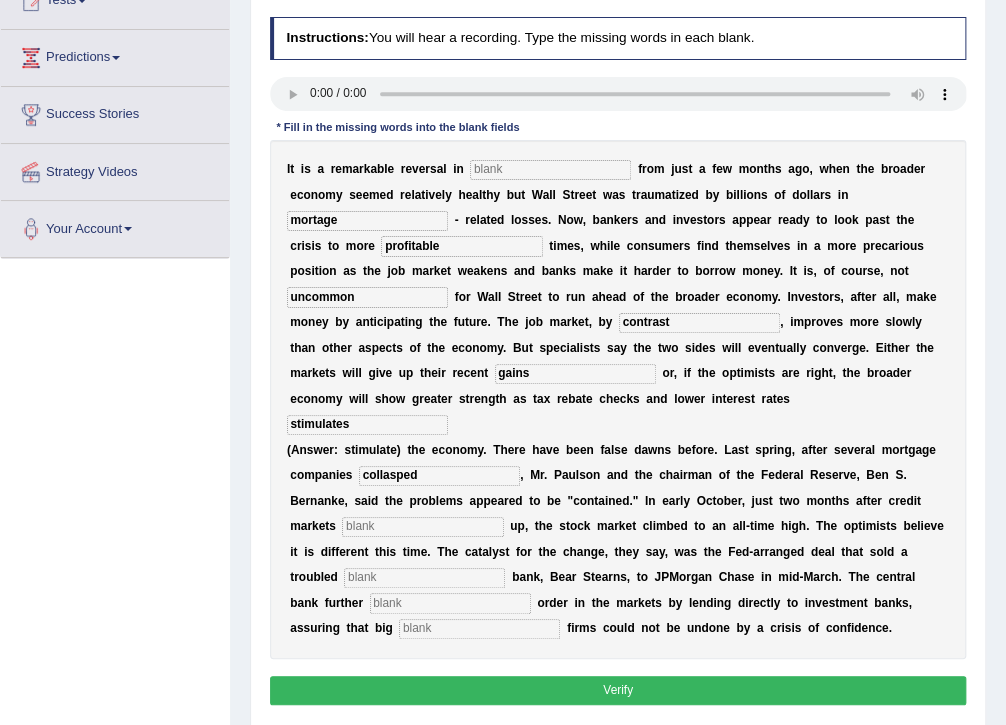 click at bounding box center (422, 527) 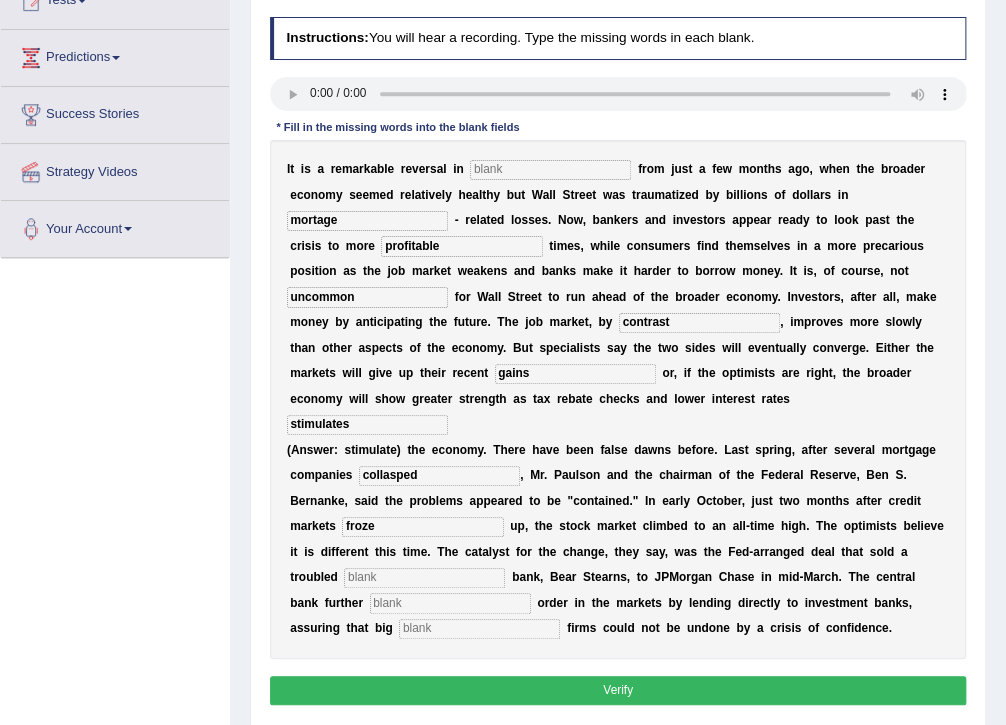 type on "froze" 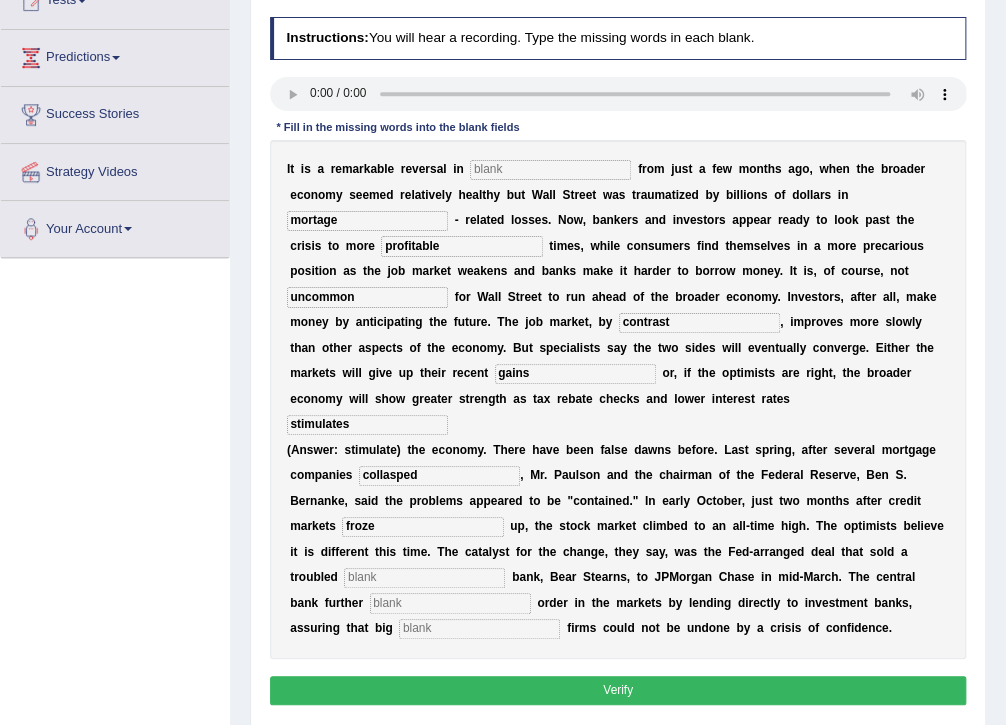 click on "I t    i s    a    r e m a r k a b l e    r e v e r s a l    i n       f r o m    j u s t    a    f e w    m o n t h s    a g o ,    w h e n    t h e    b r o a d e r    e c o n o m y    s e e m e d    r e l a t i v e l y    h e a l t h y    b u t    W a l l    S t r e e t    w a s    t r a u m a t i z e d    b y    b i l l i o n s    o f    d o l l a r s    i n    mortage    -    r e l a t e d    l o s s e s .    N o w ,    b a n k e r s    a n d    i n v e s t o r s    a p p e a r    r e a d y    t o    l o o k    p a s t    t h e    c r i s i s    t o    m o r e    profitable    t i m e s ,    w h i l e    c o n s u m e r s    f i n d    t h e m s e l v e s    i n    a    m o r e    p r e c a r i o u s    p o s i t i o n    a s    t h e    j o b    m a r k e t    w e a k e n s    a n d    b a n k s    m a k e    i t    h a r d e r    t o    b o r r o w    m o n e y .    I t    i s ,    o f    c o u r s e ,    n o t    uncommon" at bounding box center (618, 399) 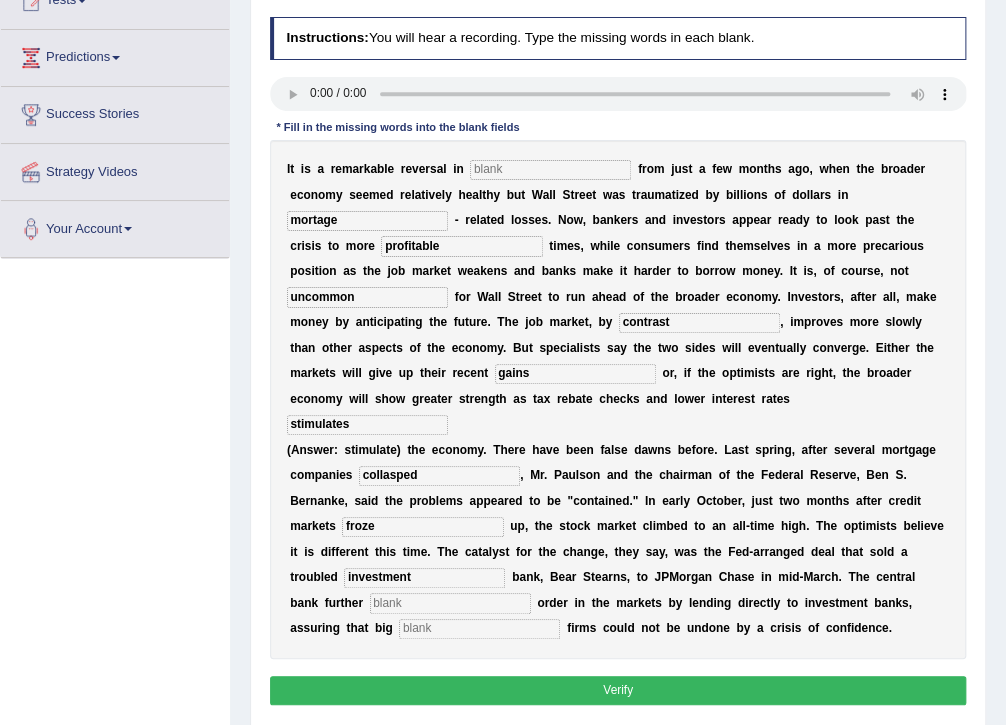 type on "investment" 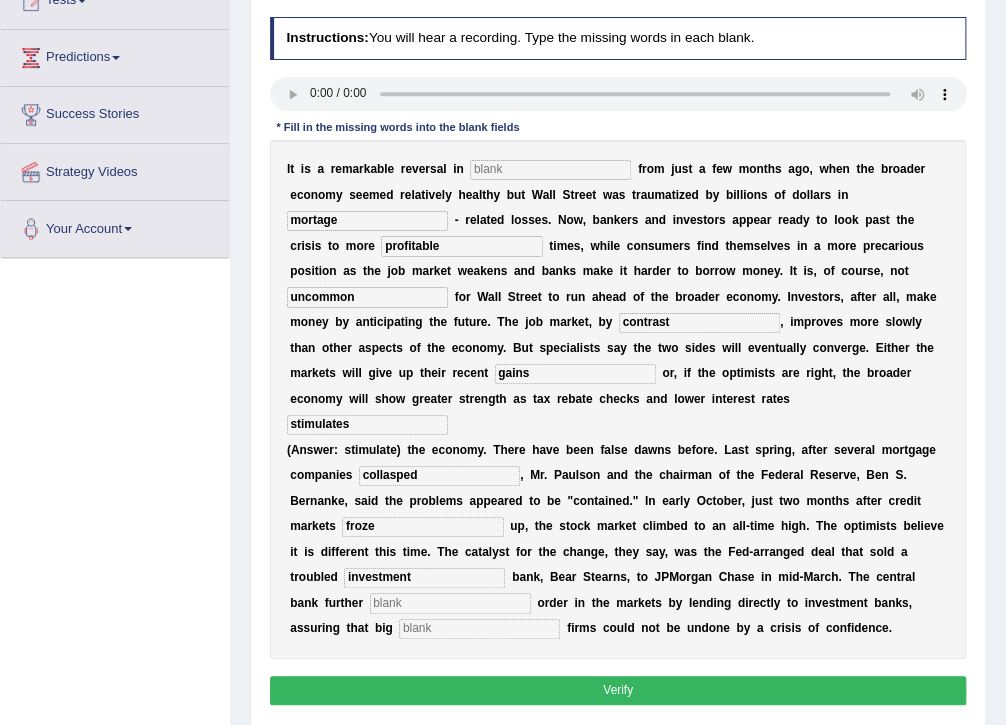 click at bounding box center (450, 603) 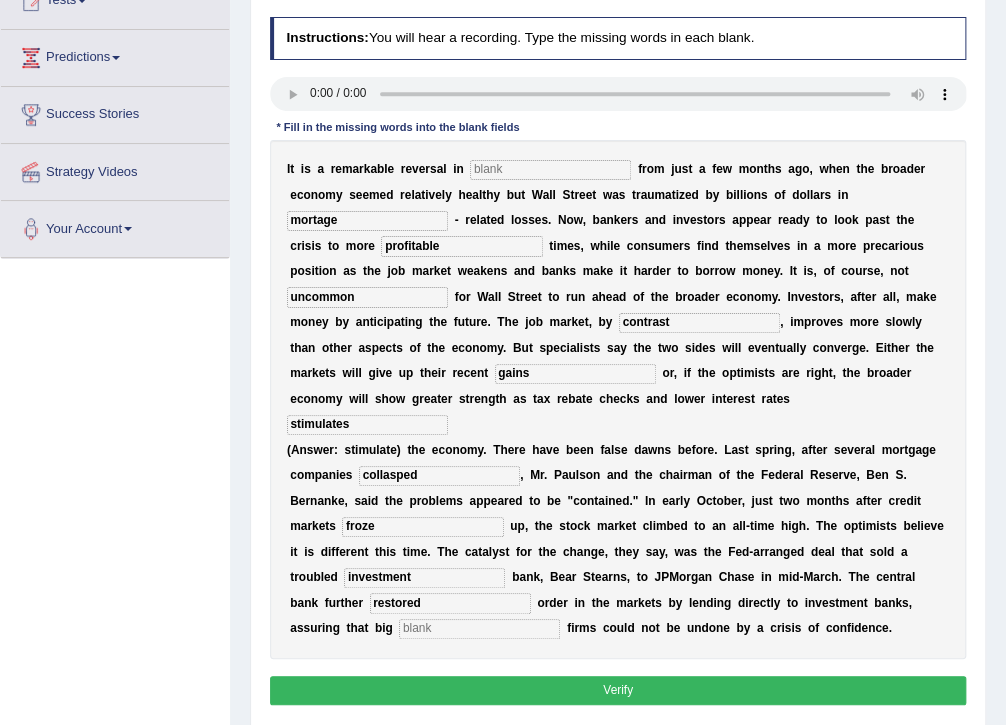 type on "restored" 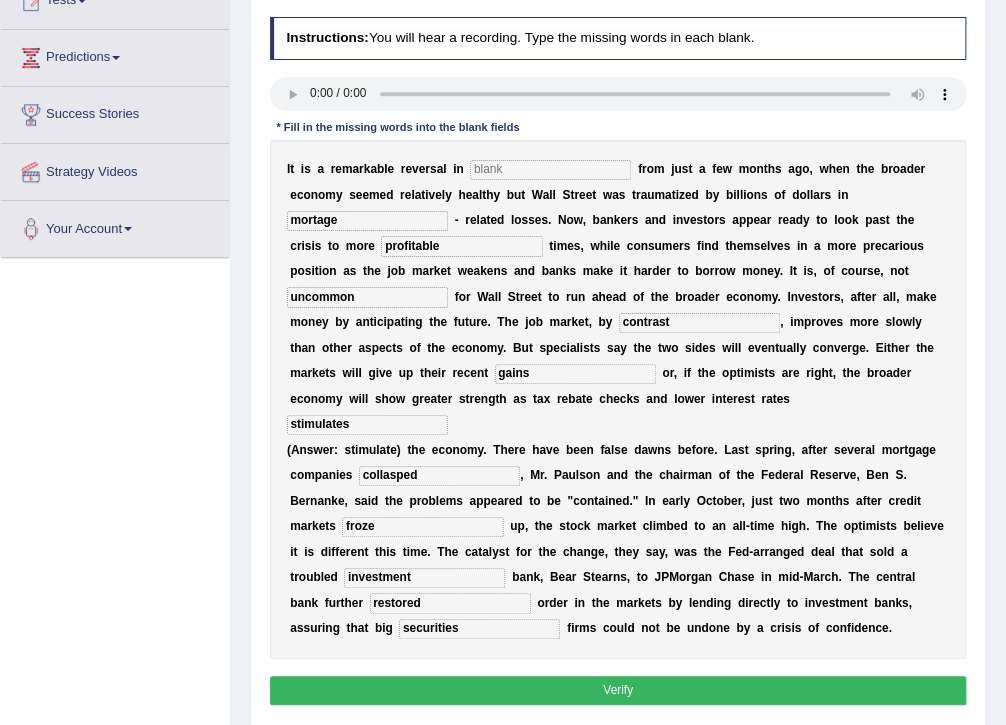 type on "securities" 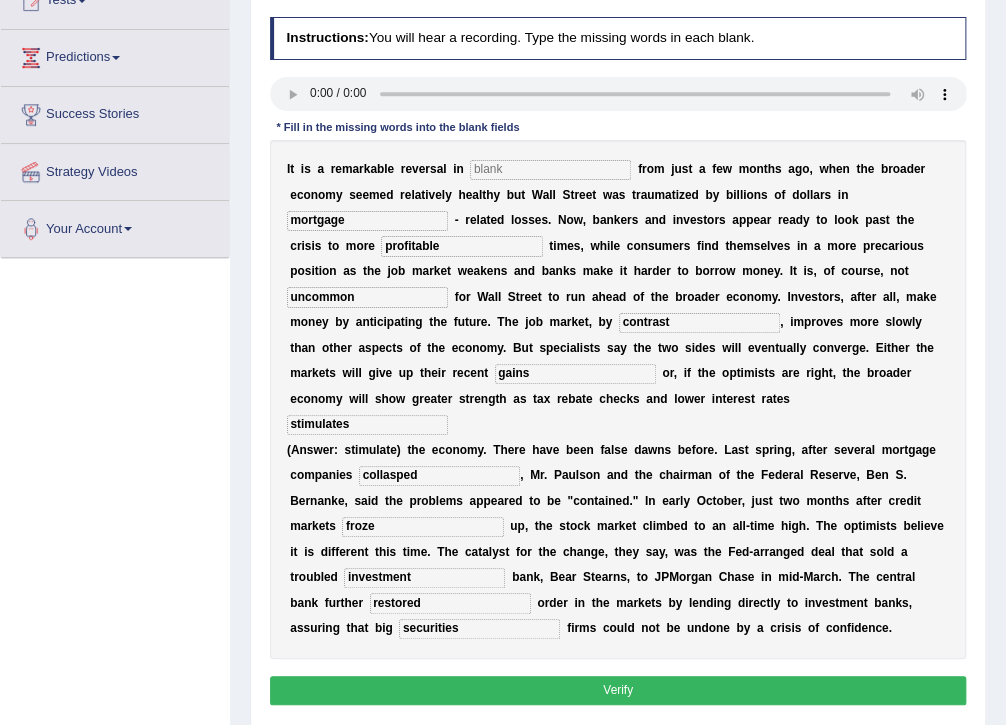 type on "mortgage" 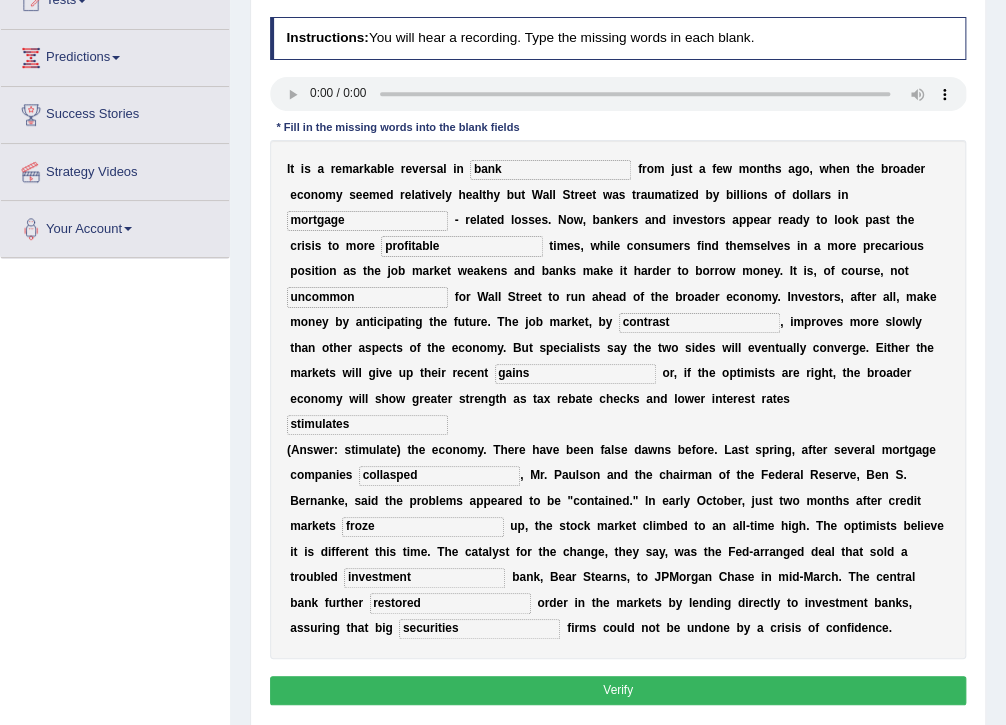 type on "bank" 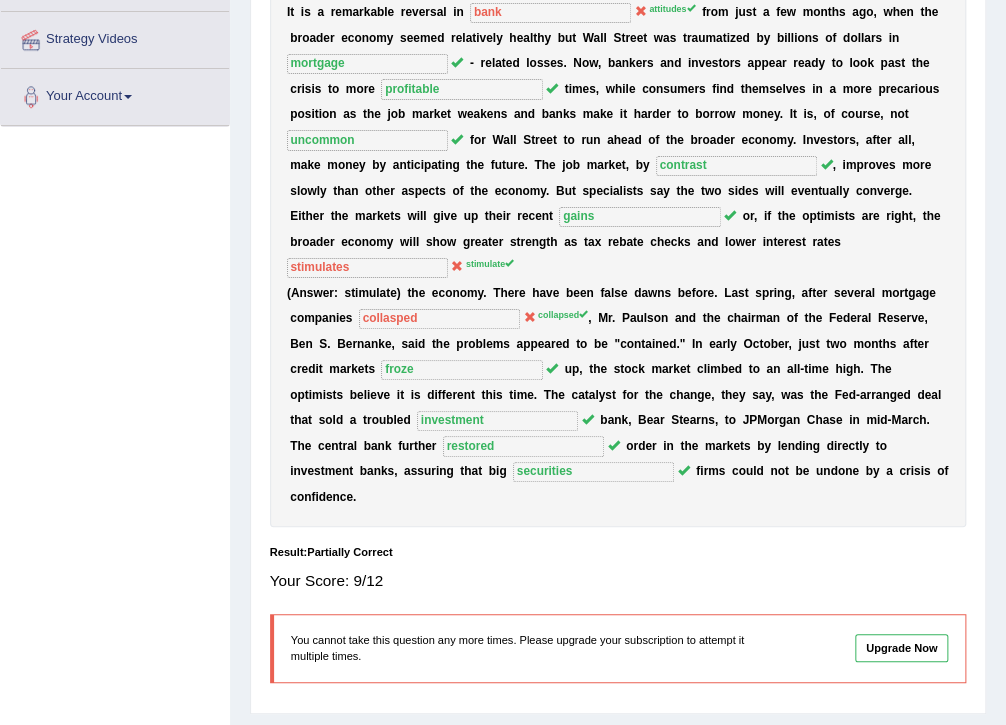 scroll, scrollTop: 0, scrollLeft: 0, axis: both 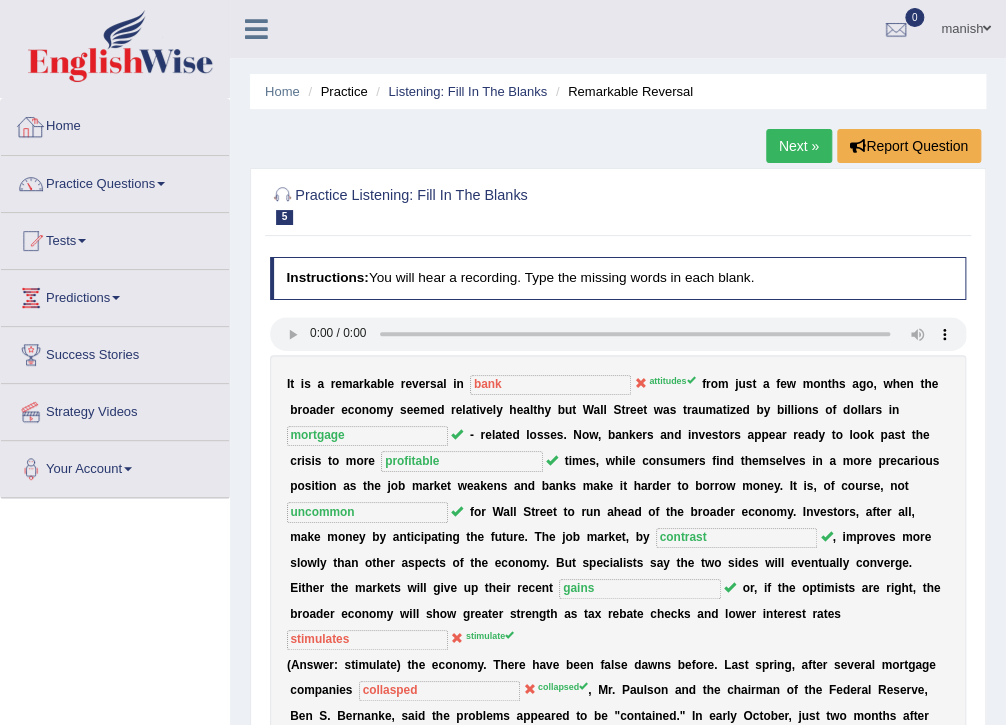 click on "Home" at bounding box center [115, 124] 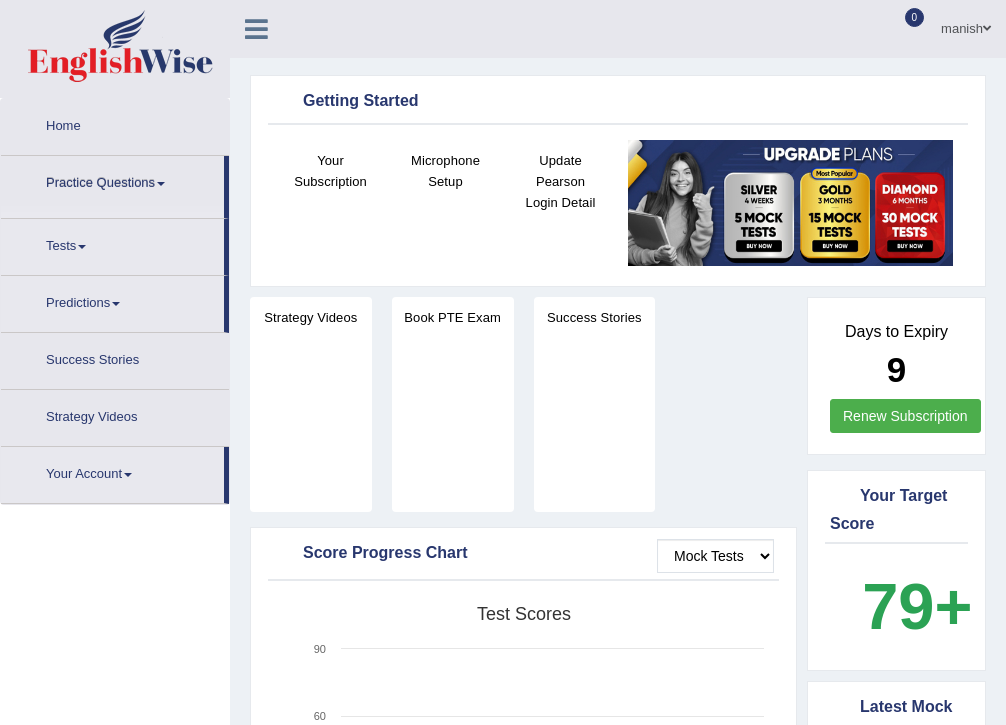 scroll, scrollTop: 0, scrollLeft: 0, axis: both 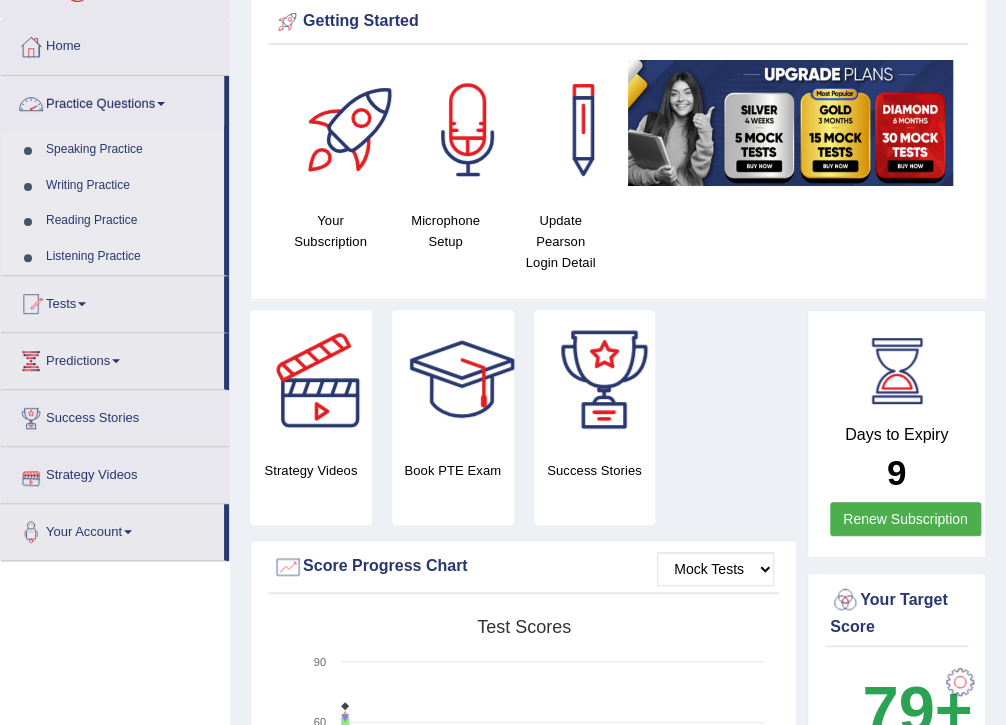 click on "Practice Questions" at bounding box center [112, 101] 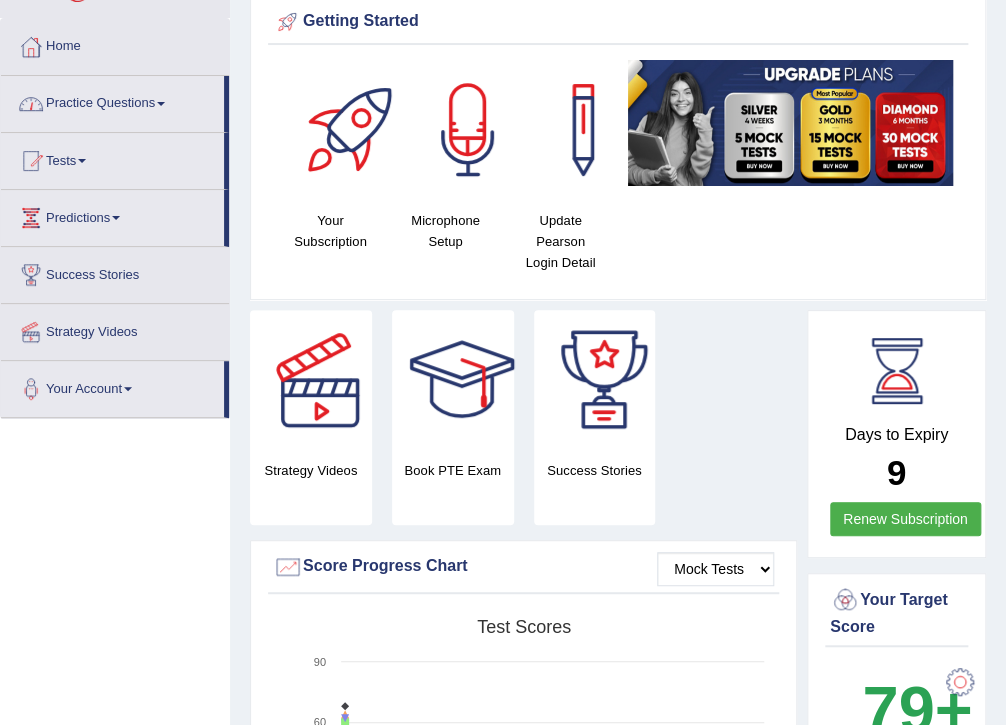 click on "Practice Questions" at bounding box center [112, 101] 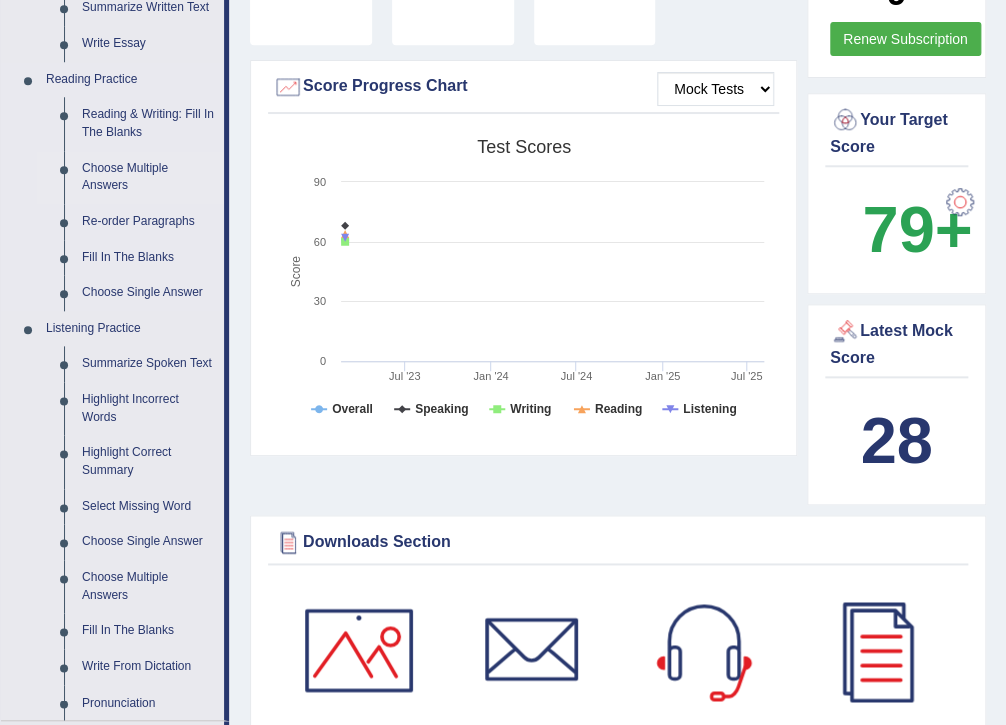 scroll, scrollTop: 720, scrollLeft: 0, axis: vertical 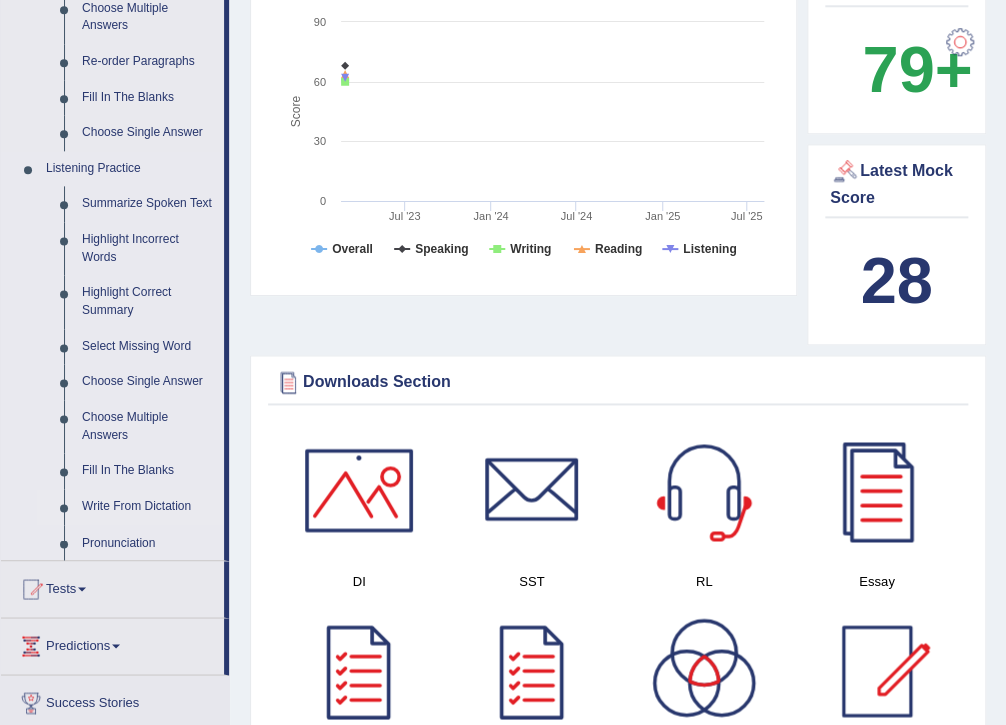 click on "Write From Dictation" at bounding box center (148, 507) 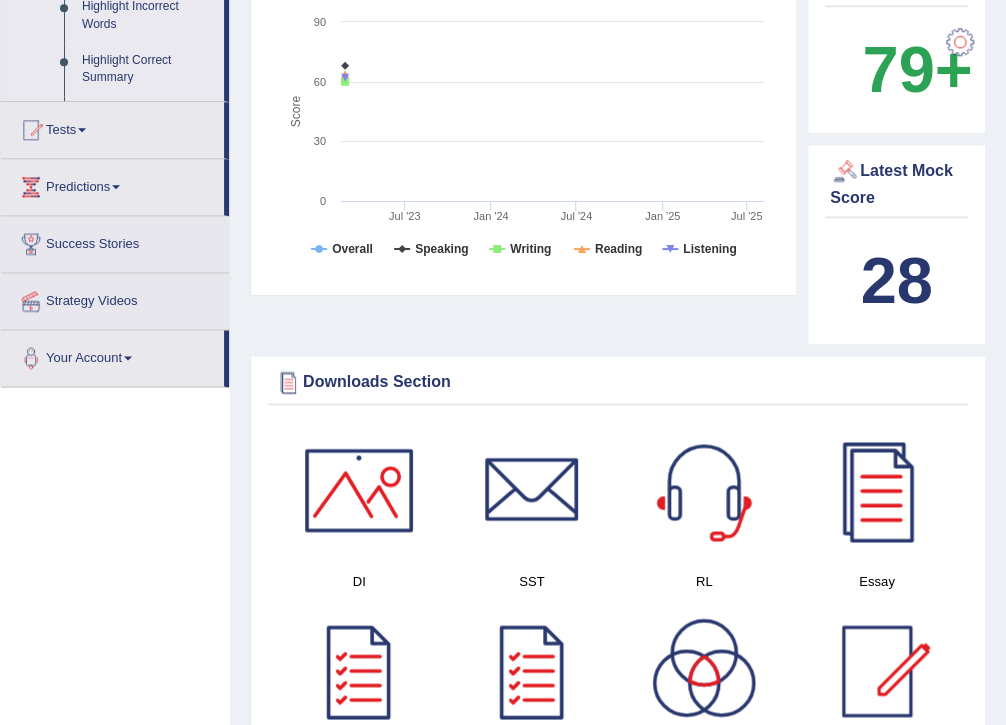 scroll, scrollTop: 248, scrollLeft: 0, axis: vertical 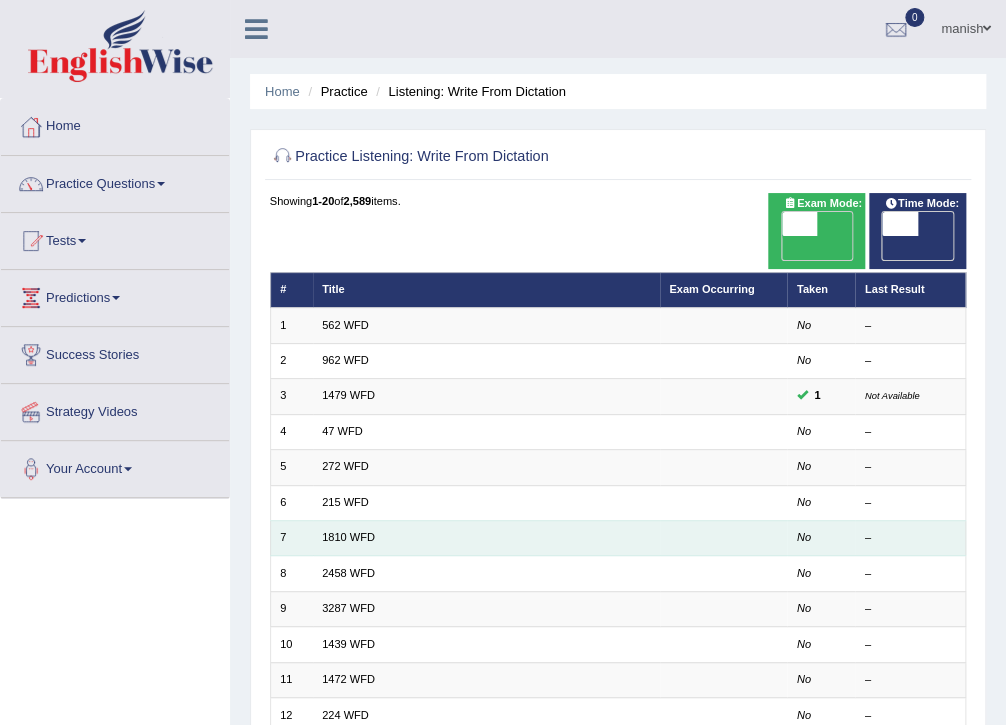 click on "1810 WFD" at bounding box center [486, 537] 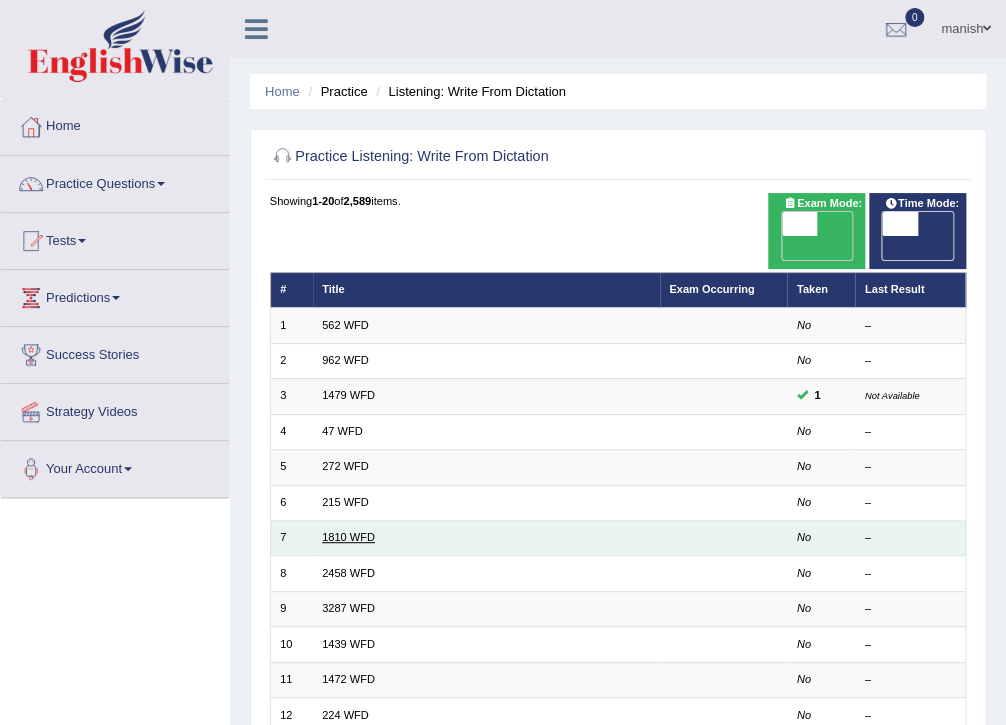 click on "1810 WFD" at bounding box center [348, 537] 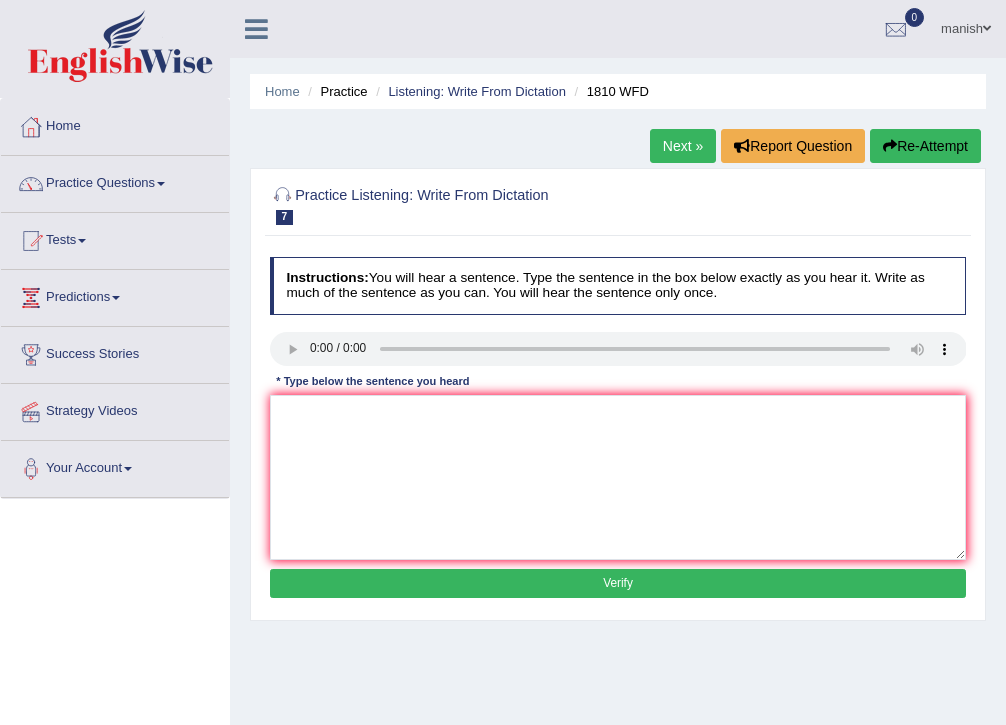 scroll, scrollTop: 0, scrollLeft: 0, axis: both 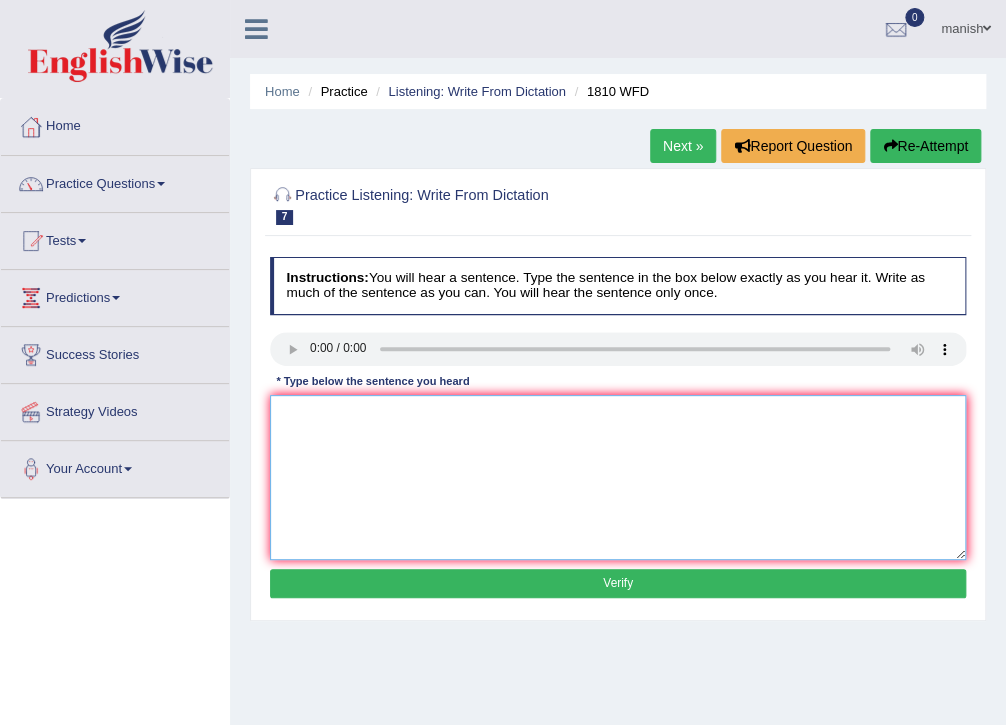 click at bounding box center [618, 477] 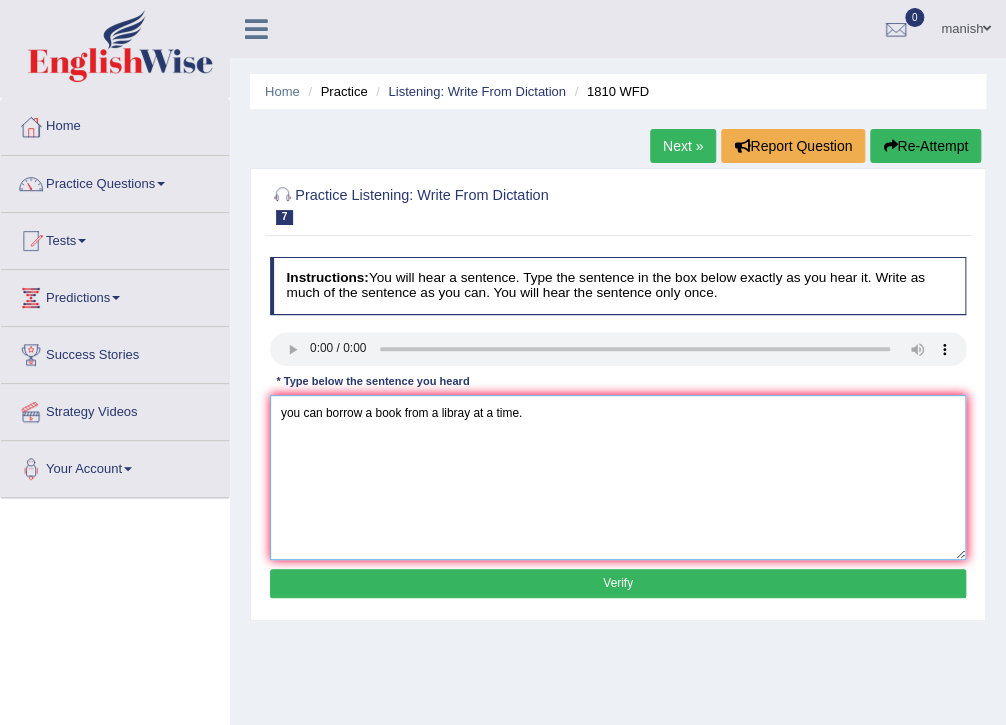 click on "you can borrow a book from a libray at a time." at bounding box center [618, 477] 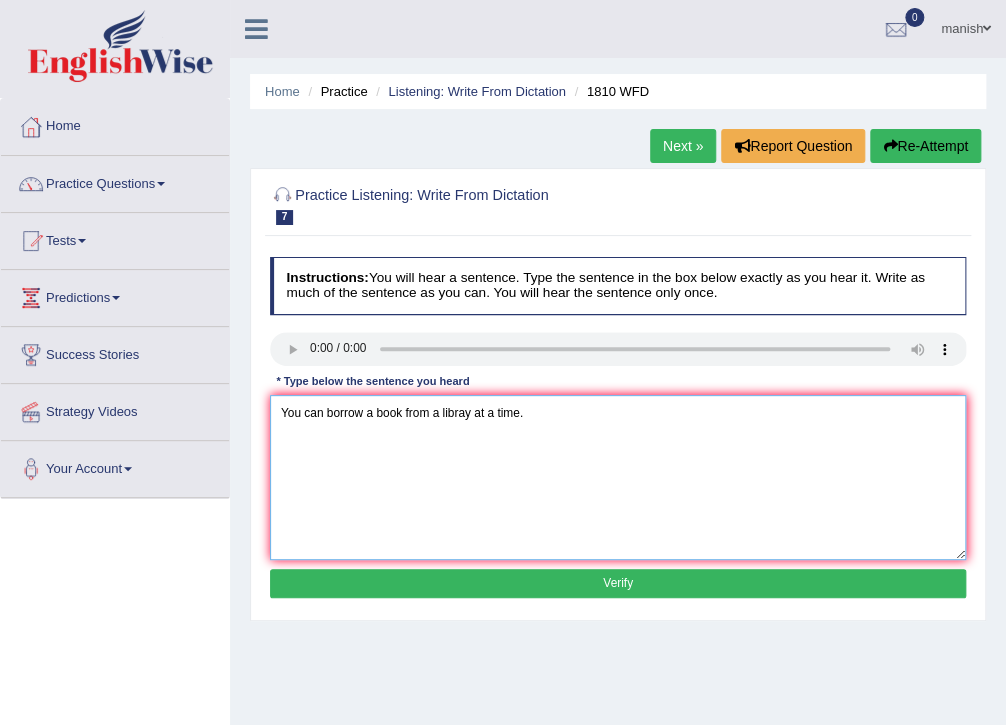 click on "You can borrow a book from a libray at a time." at bounding box center (618, 477) 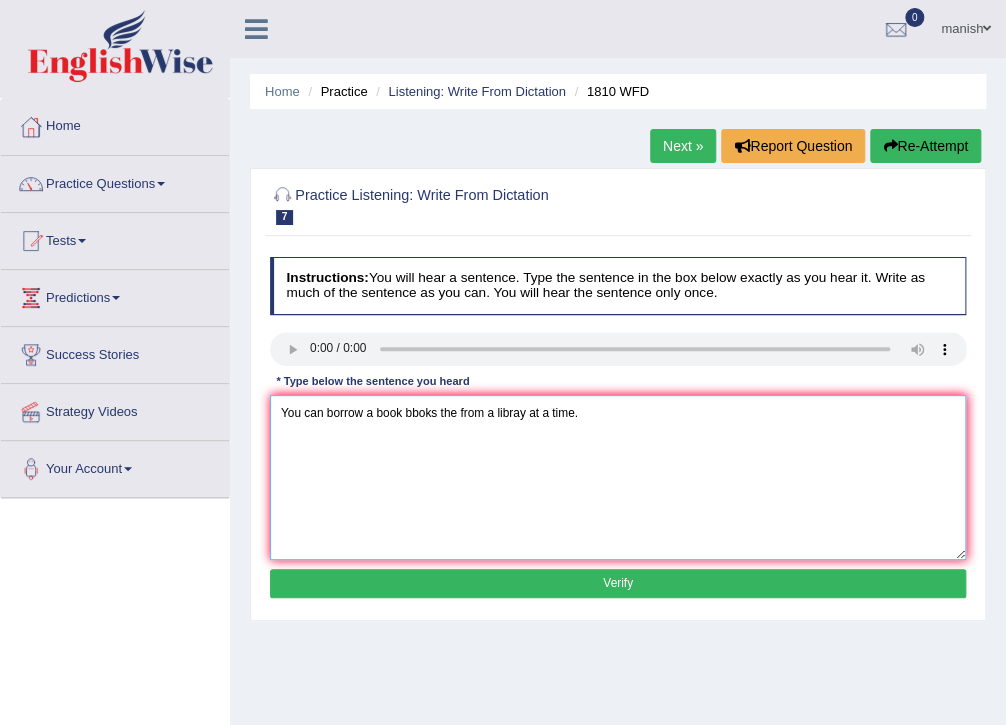 click on "You can borrow a book bboks the from a libray at a time." at bounding box center (618, 477) 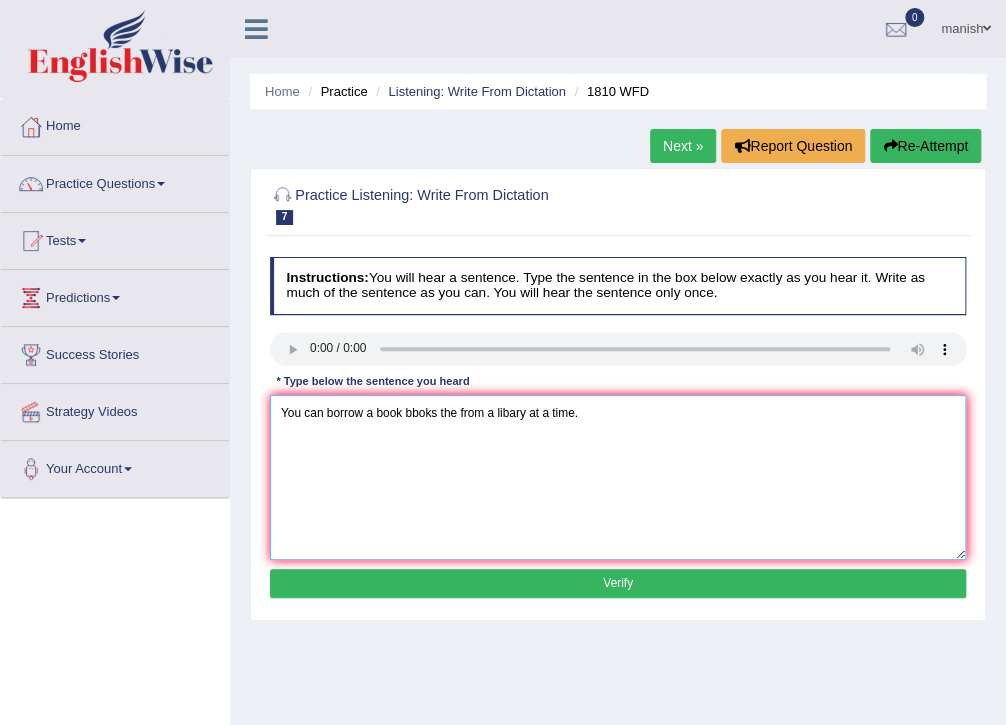 click on "You can borrow a book bboks the from a libary at a time." at bounding box center [618, 477] 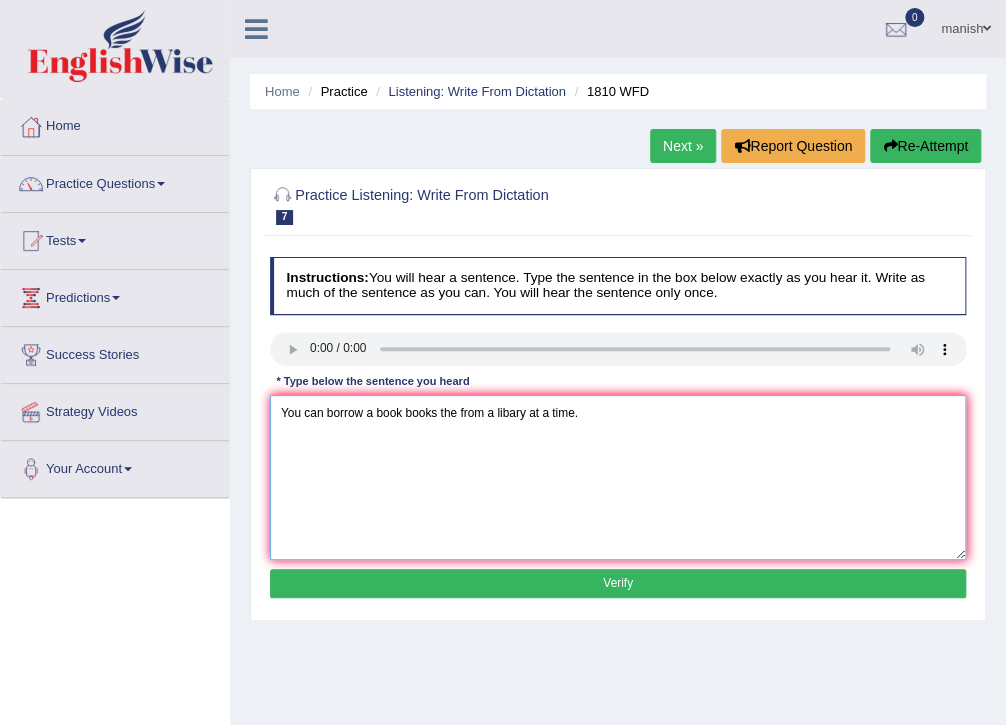 type on "You can borrow a book books the from a libary at a time." 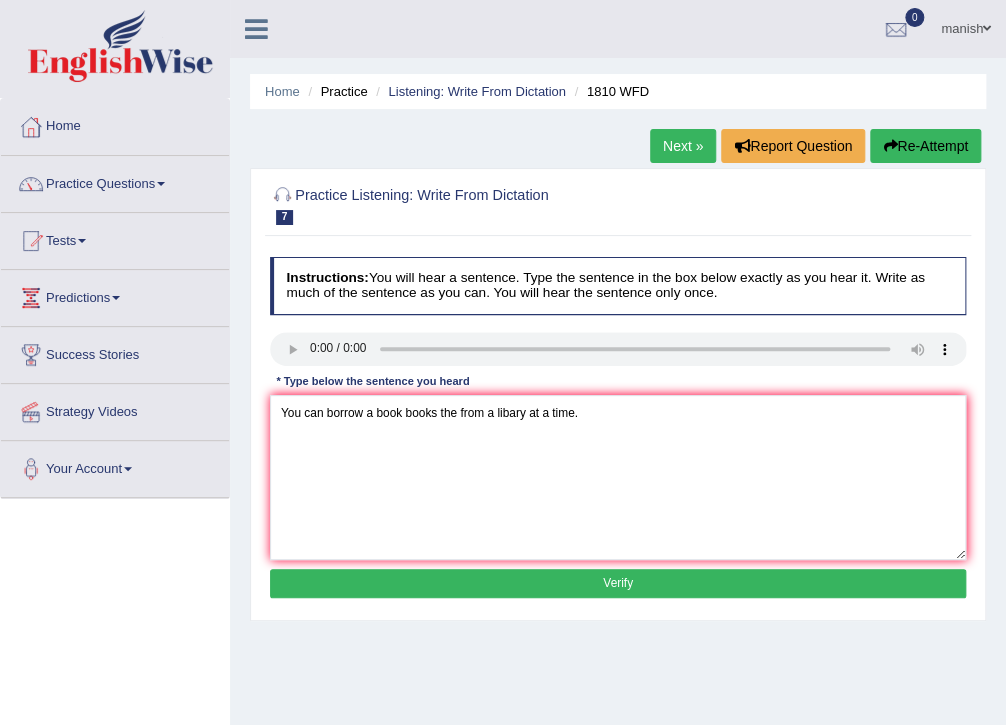 click on "Verify" at bounding box center (618, 583) 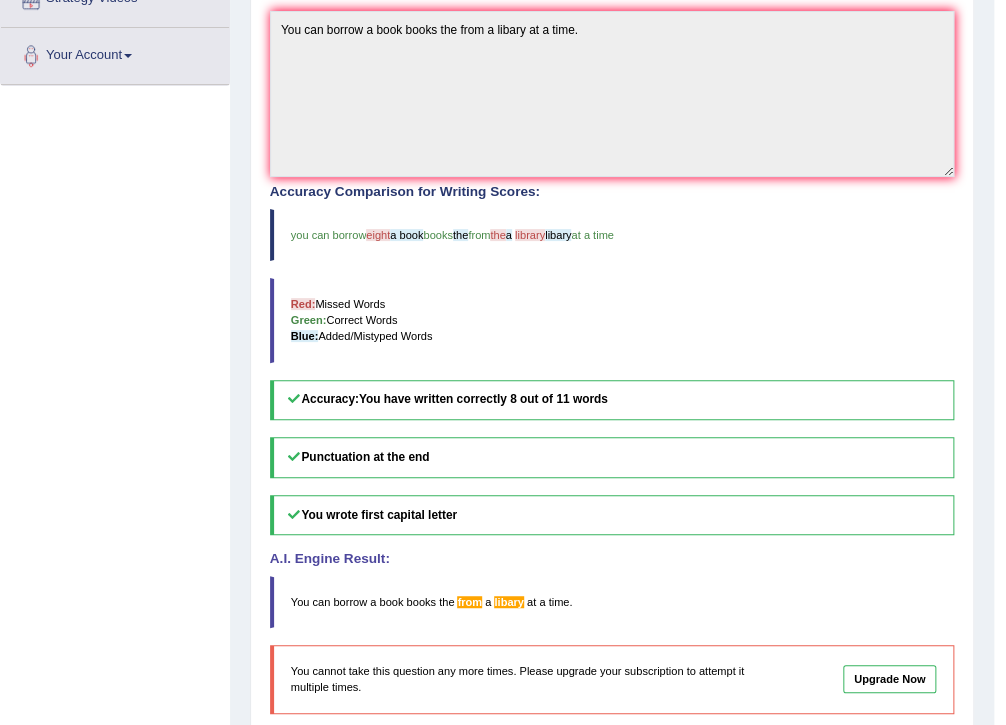 scroll, scrollTop: 13, scrollLeft: 0, axis: vertical 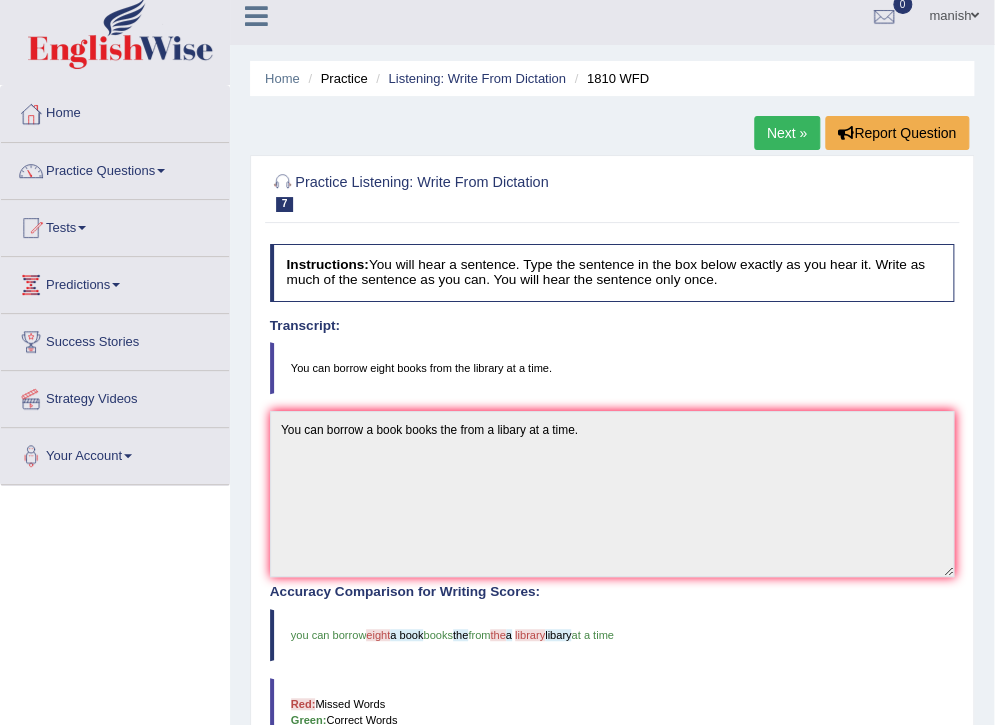 click on "Next »" at bounding box center (787, 133) 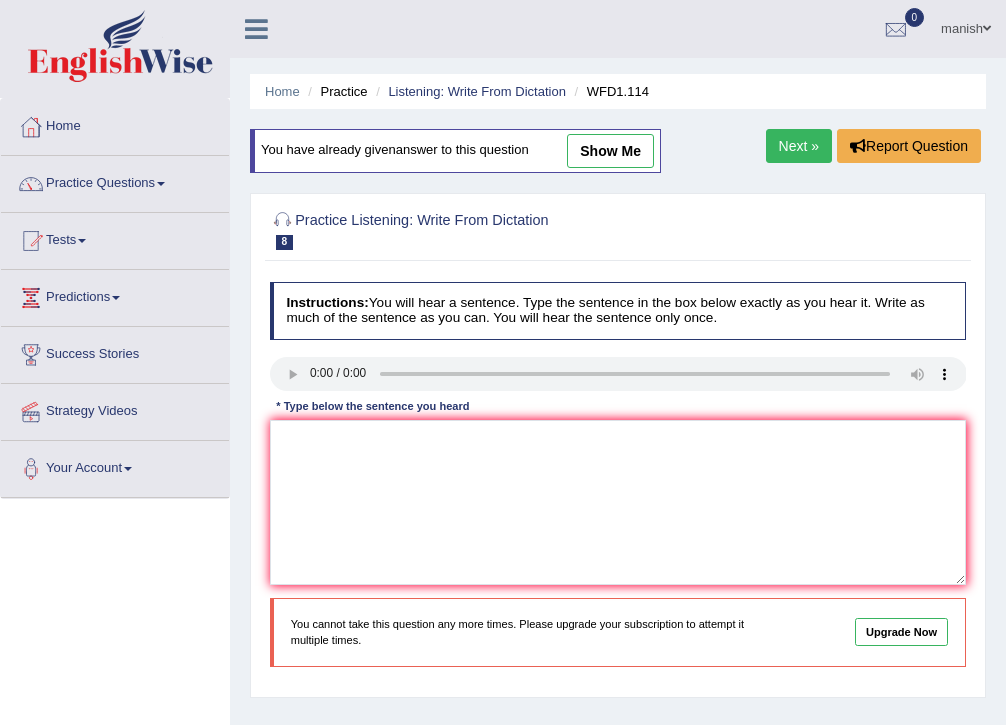 scroll, scrollTop: 0, scrollLeft: 0, axis: both 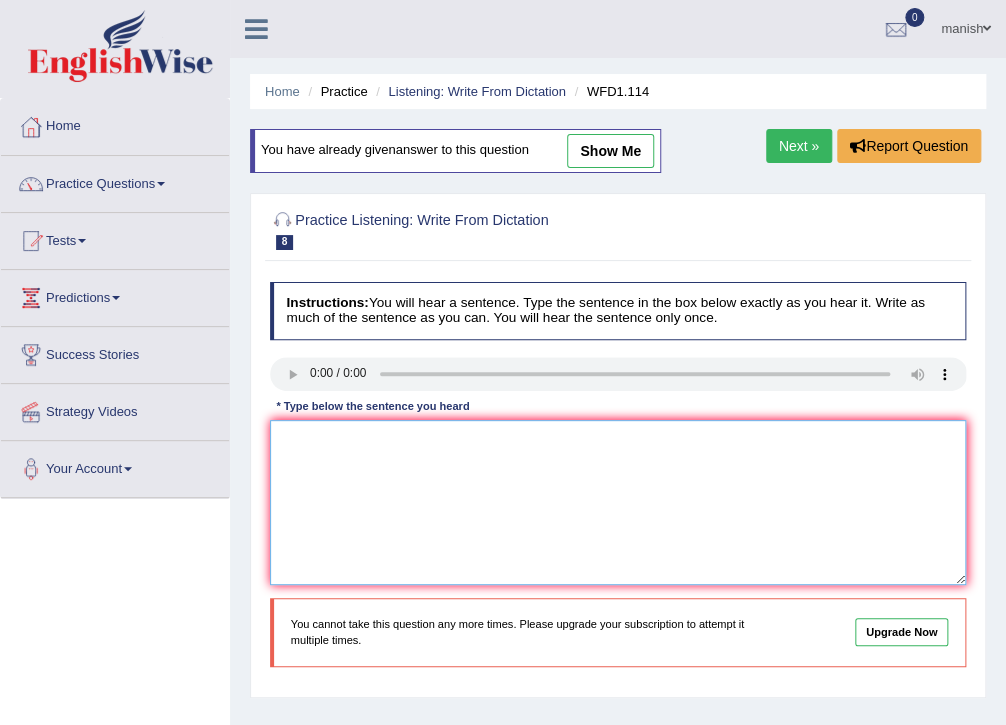 click at bounding box center [618, 502] 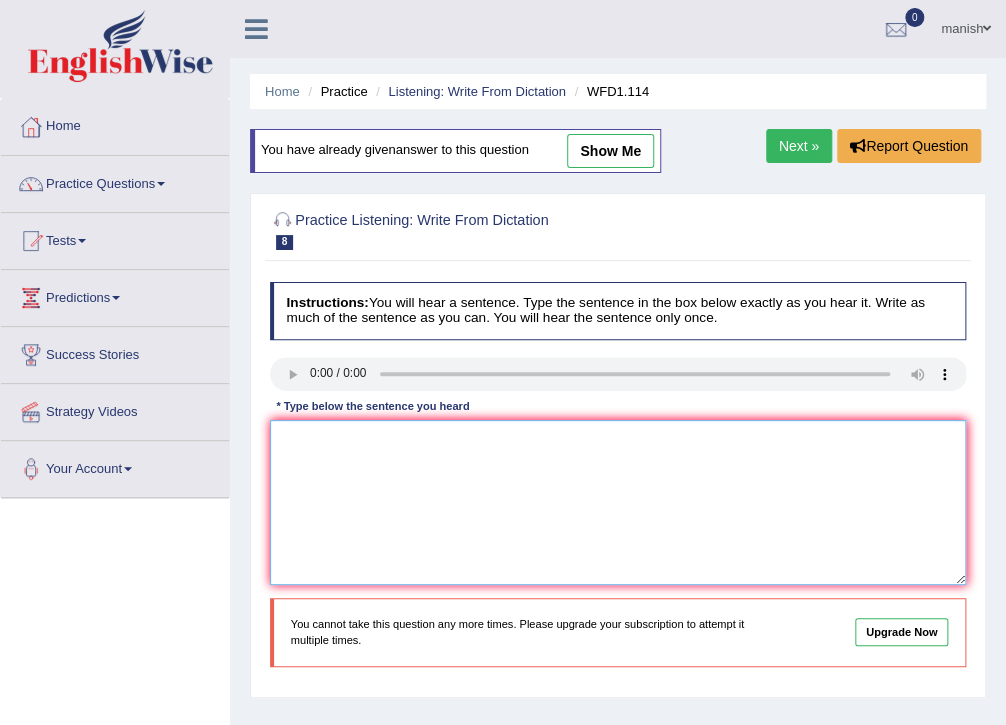 click at bounding box center (618, 502) 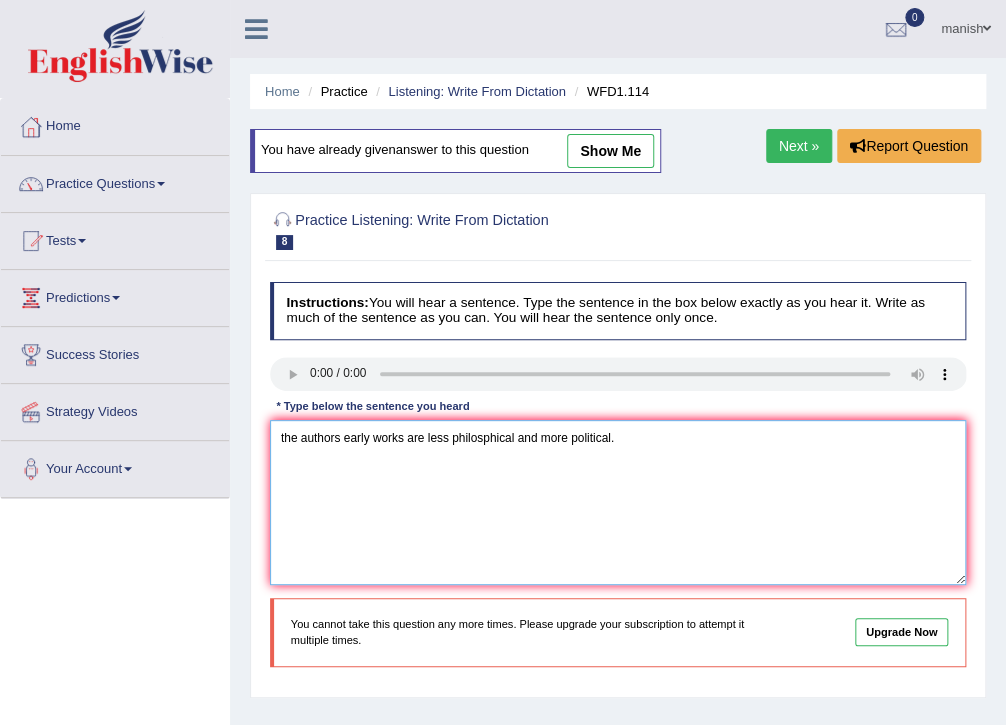 click on "the authors early works are less philosphical and more political." at bounding box center [618, 502] 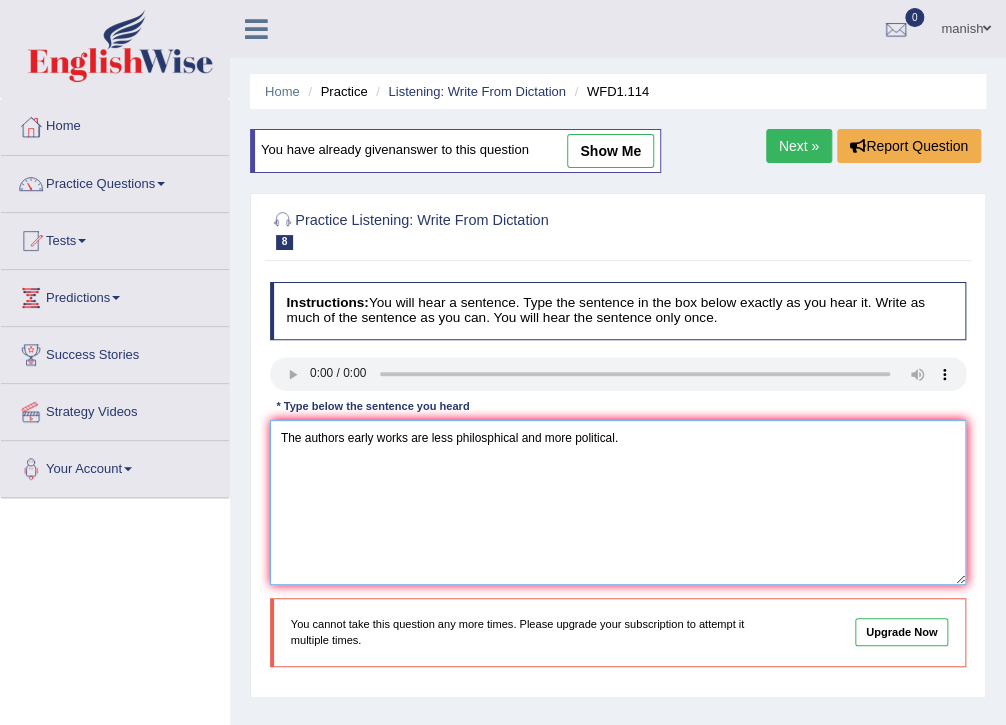 click on "The authors early works are less philosphical and more political." at bounding box center [618, 502] 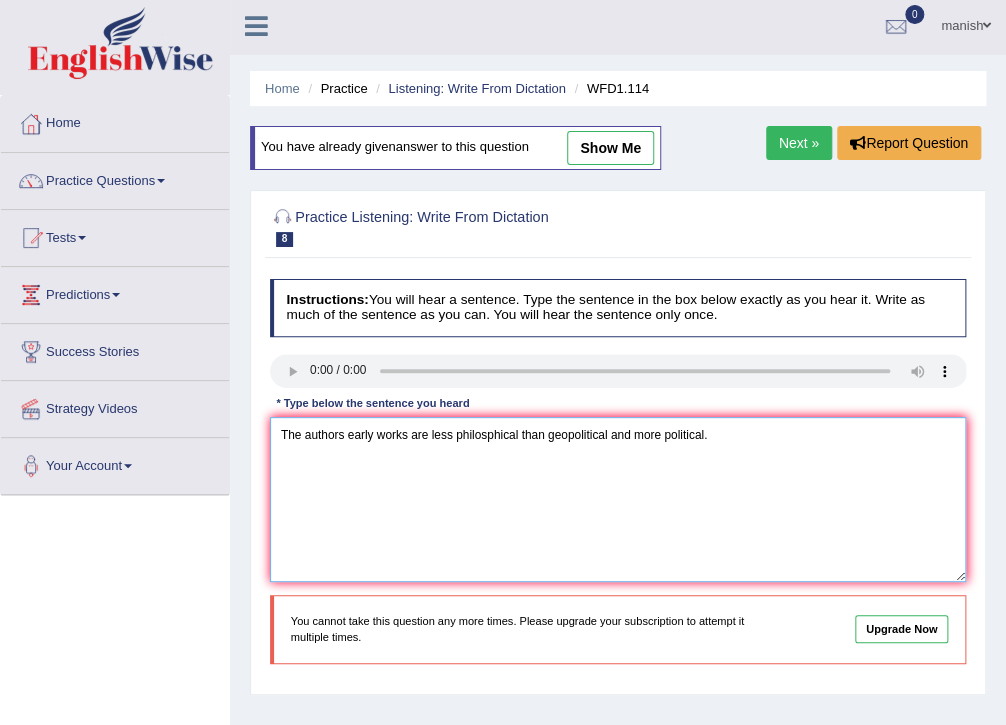 scroll, scrollTop: 0, scrollLeft: 0, axis: both 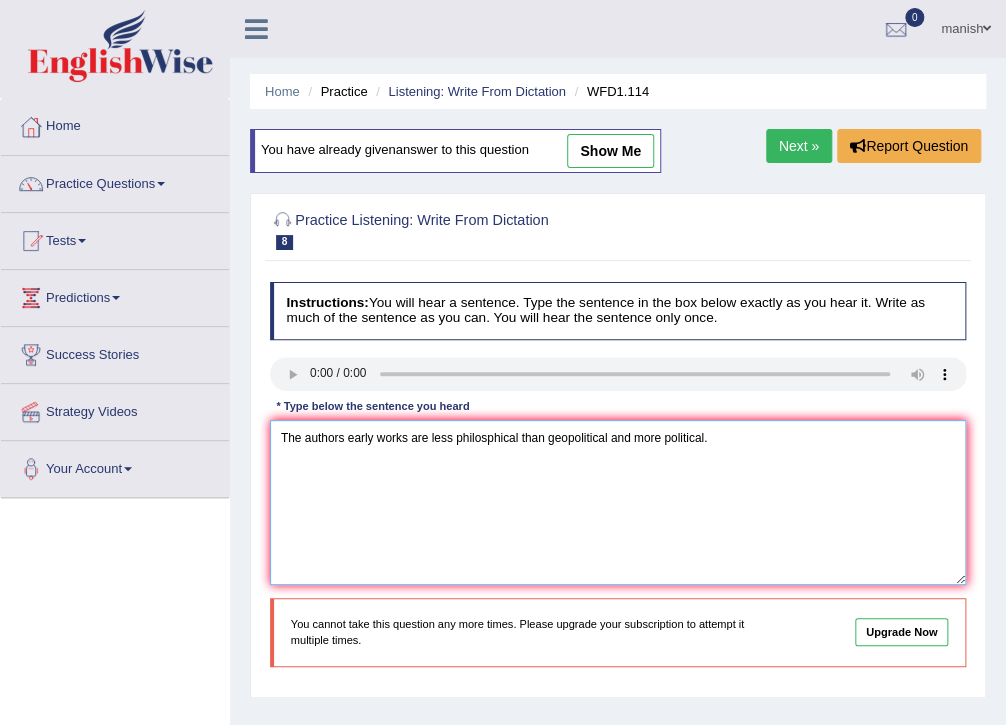 type on "The authors early works are less philosphical than geopolitical and more political." 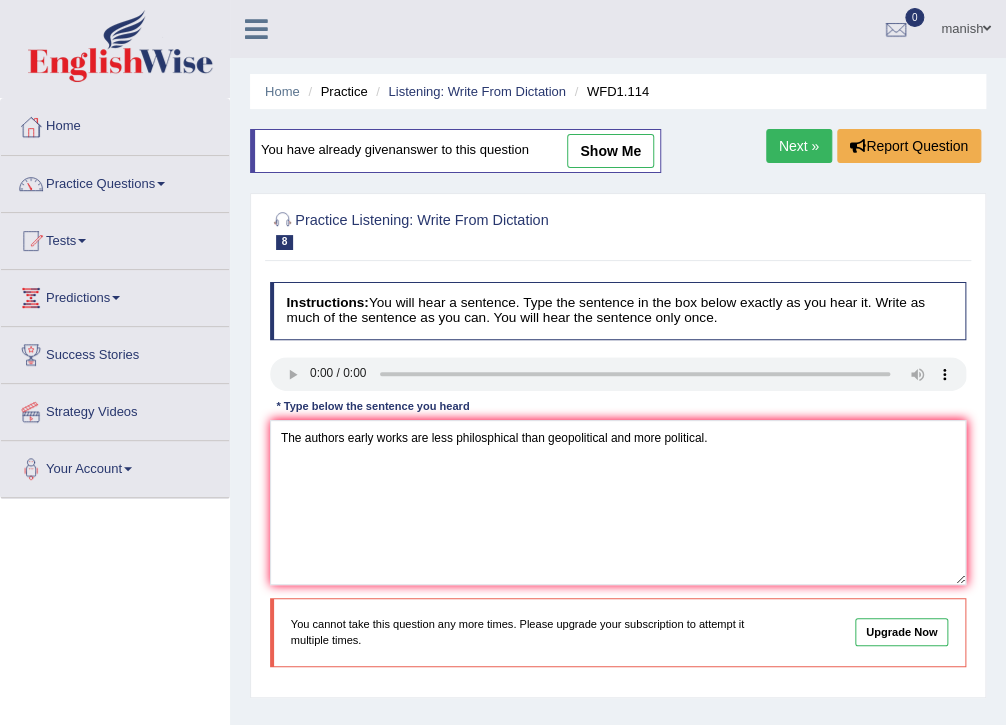 click on "* Type below the sentence you heard" at bounding box center [373, 407] 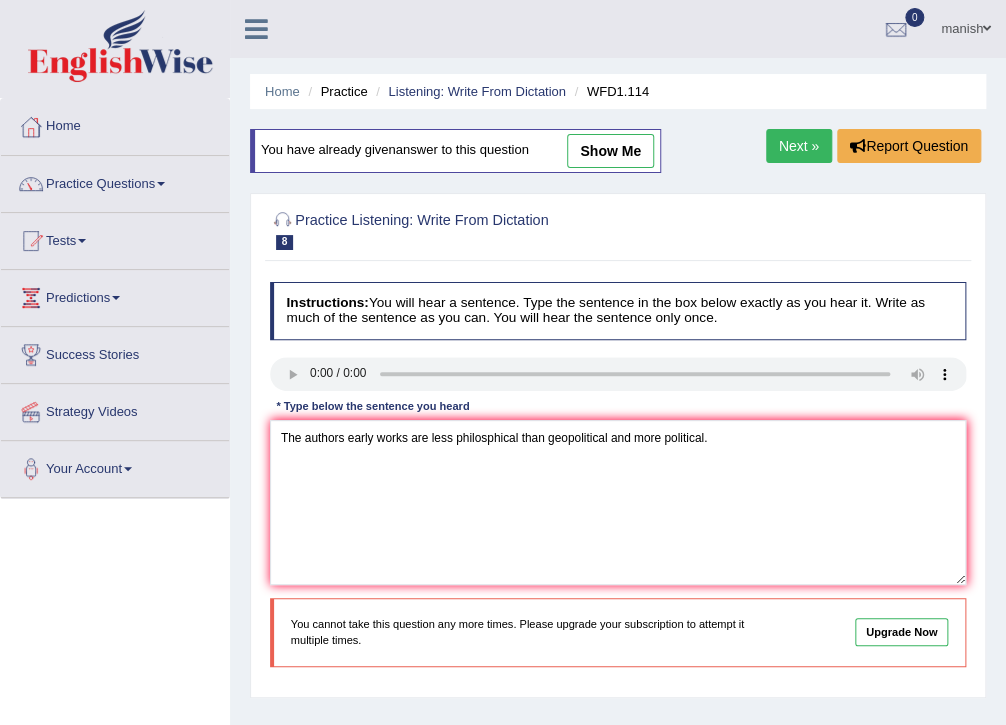 drag, startPoint x: 930, startPoint y: 353, endPoint x: 941, endPoint y: 350, distance: 11.401754 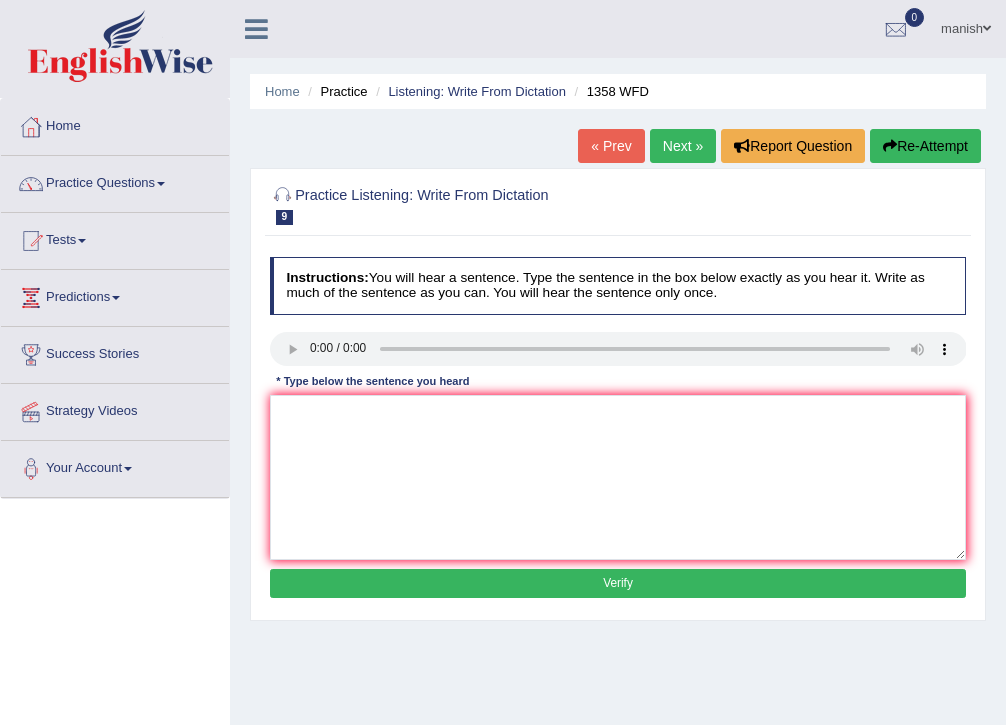 scroll, scrollTop: 0, scrollLeft: 0, axis: both 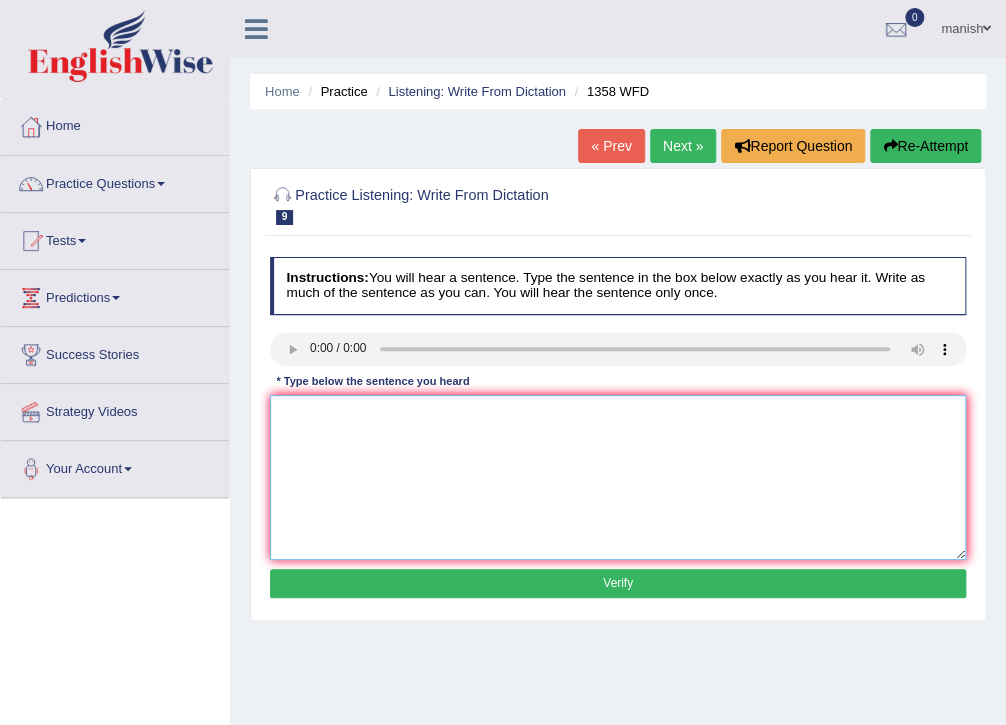 click at bounding box center (618, 477) 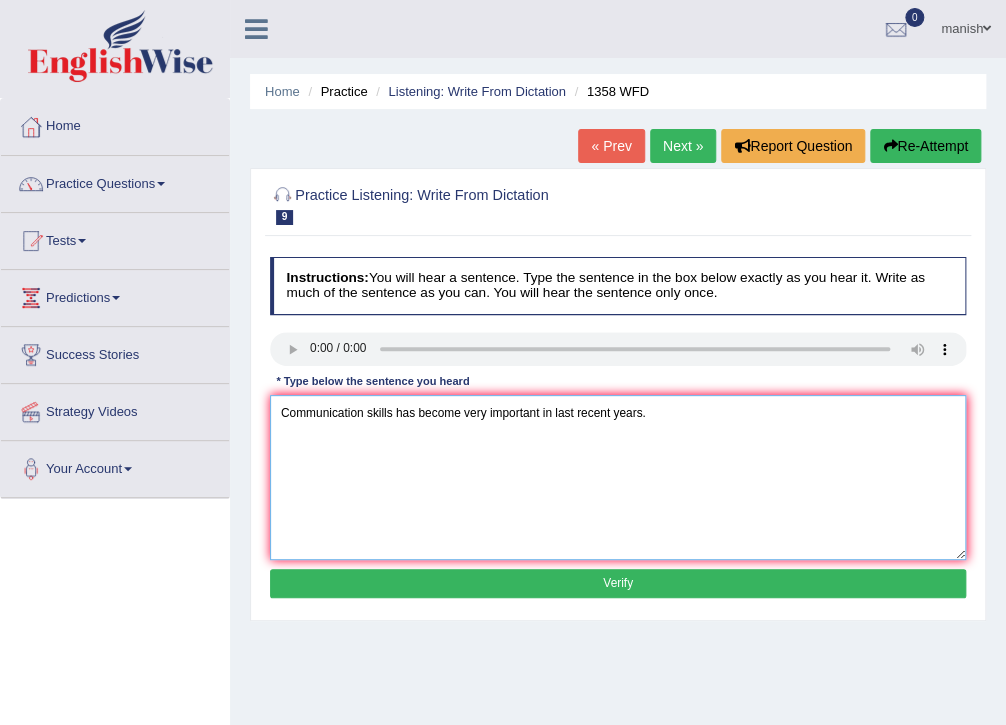 click on "Communication skills has become very important in last recent years." at bounding box center [618, 477] 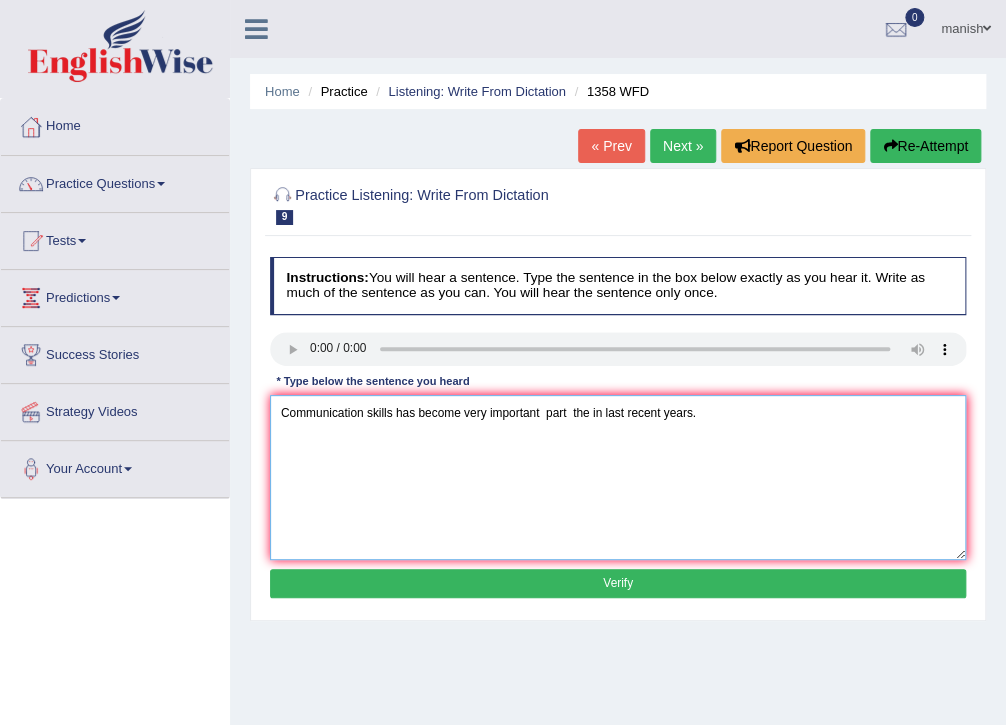 type on "Communication skills has become very important  part  the in last recent years." 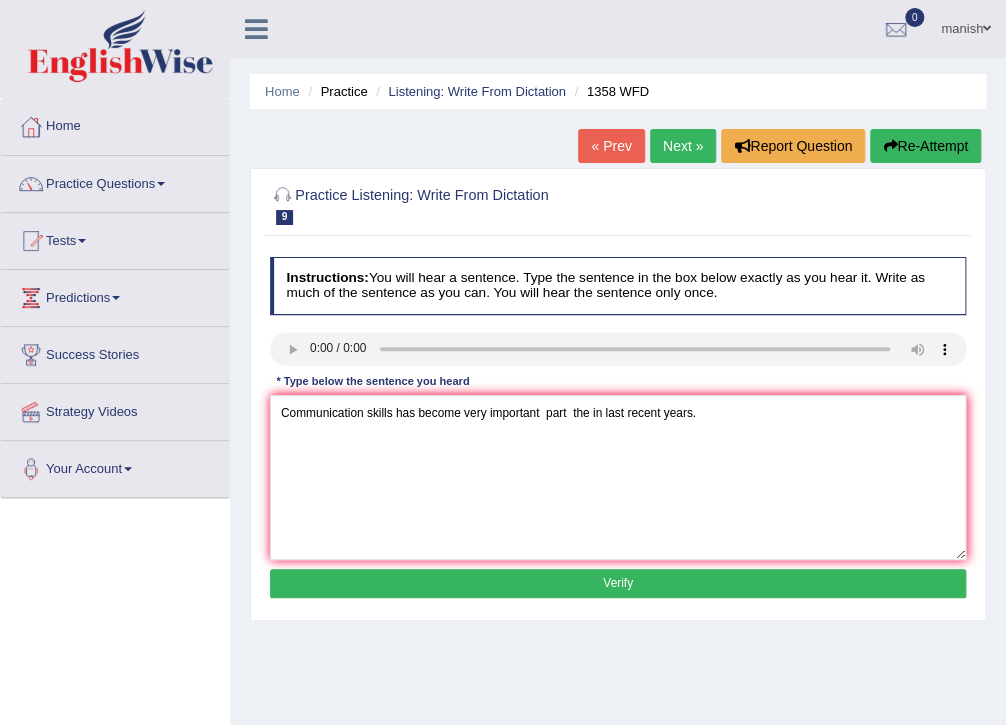 click on "Verify" at bounding box center [618, 583] 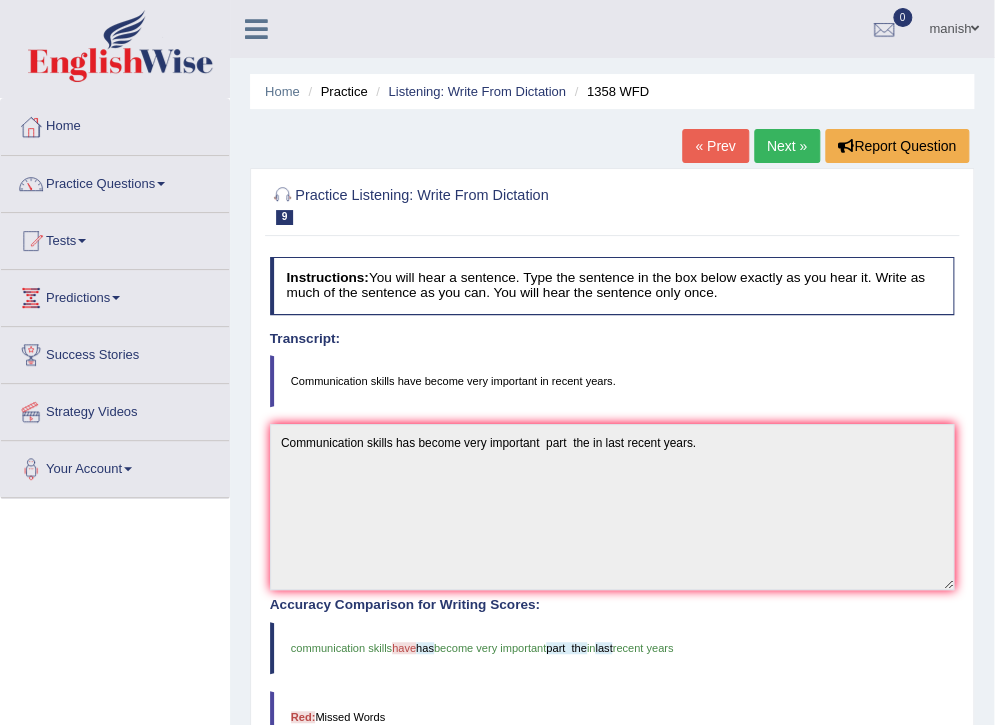 scroll, scrollTop: 0, scrollLeft: 0, axis: both 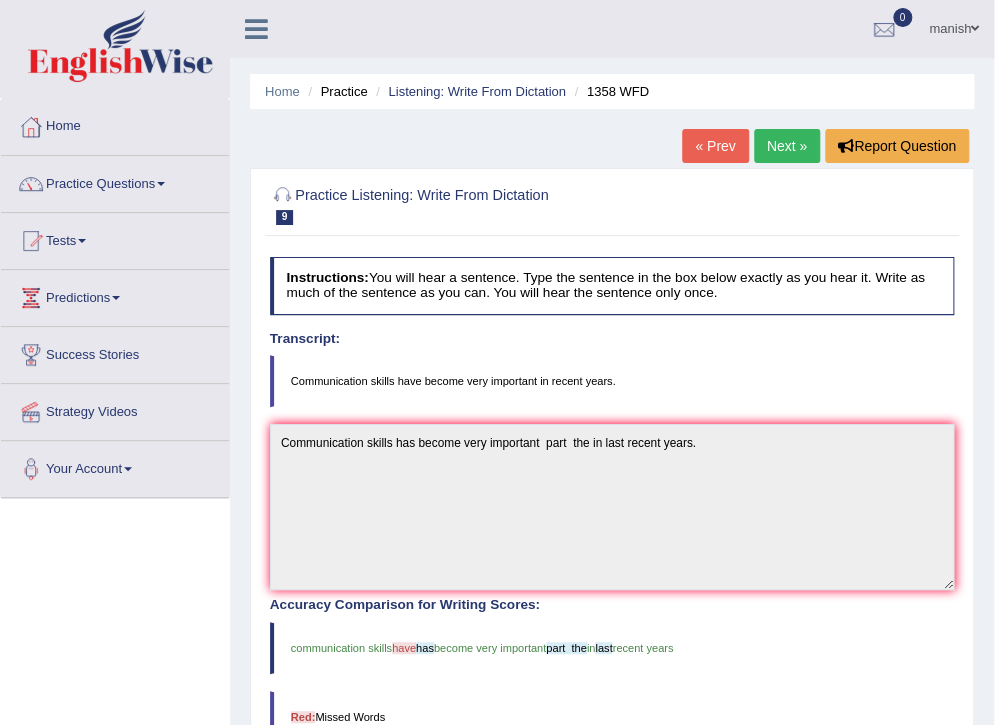 click on "Practice Questions" at bounding box center [115, 181] 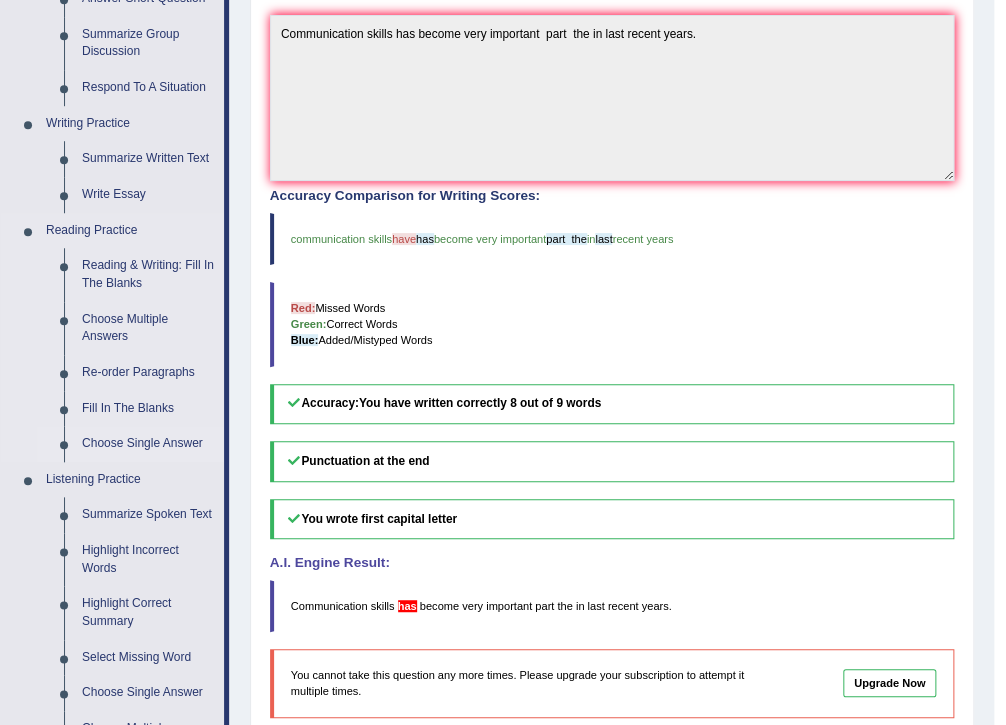 scroll, scrollTop: 400, scrollLeft: 0, axis: vertical 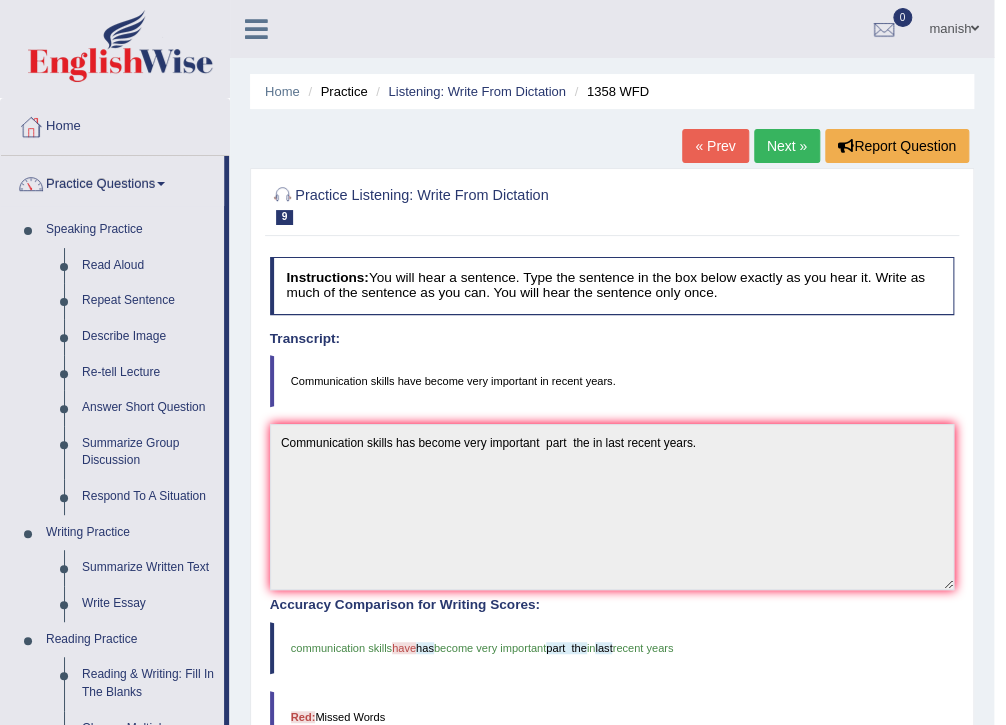 click on "Next »" at bounding box center (787, 146) 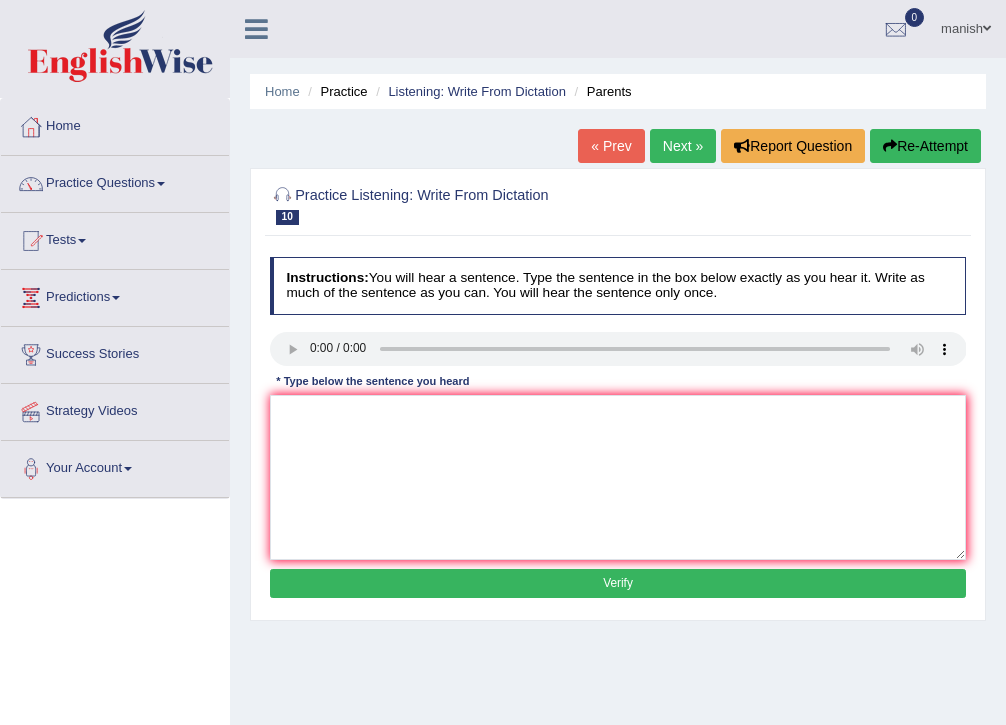 scroll, scrollTop: 0, scrollLeft: 0, axis: both 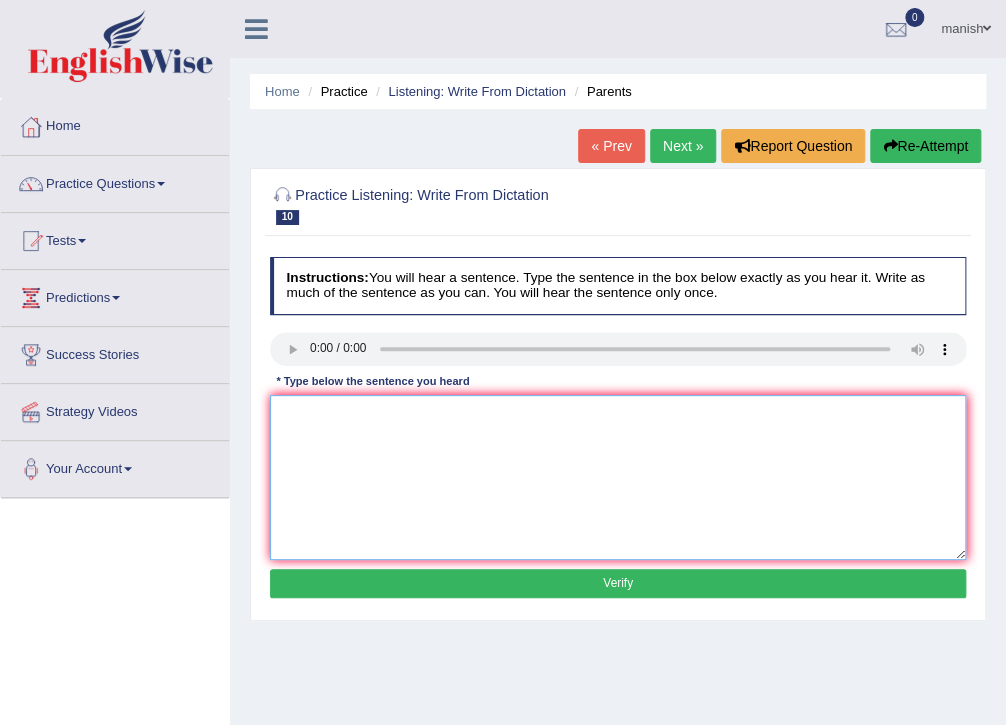 click at bounding box center [618, 477] 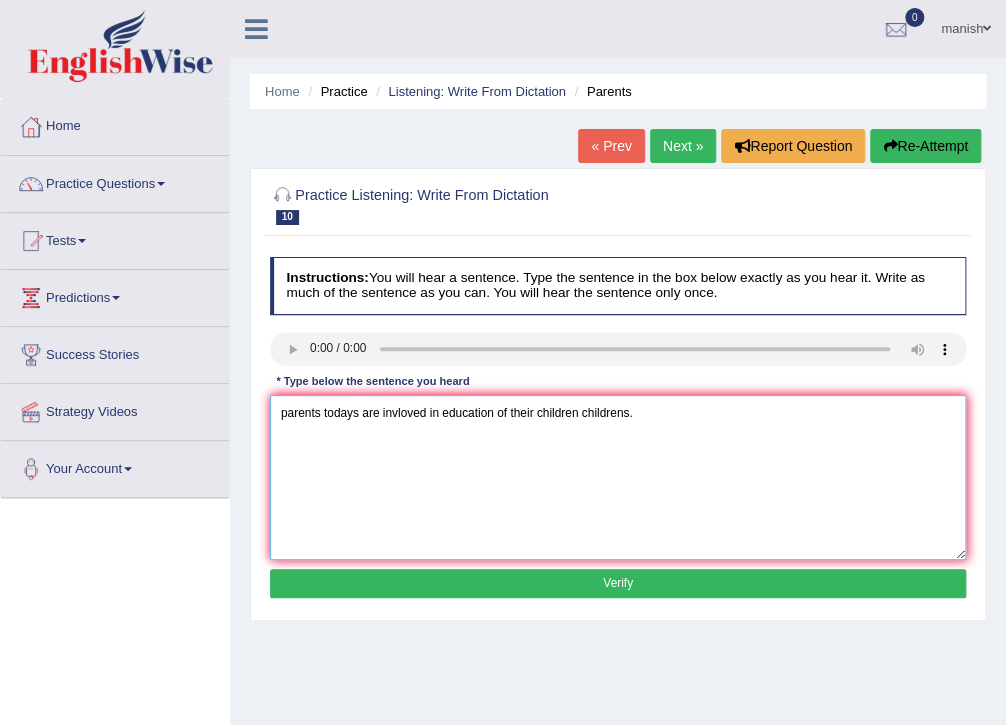 click on "parents todays are invloved in education of their children childrens." at bounding box center [618, 477] 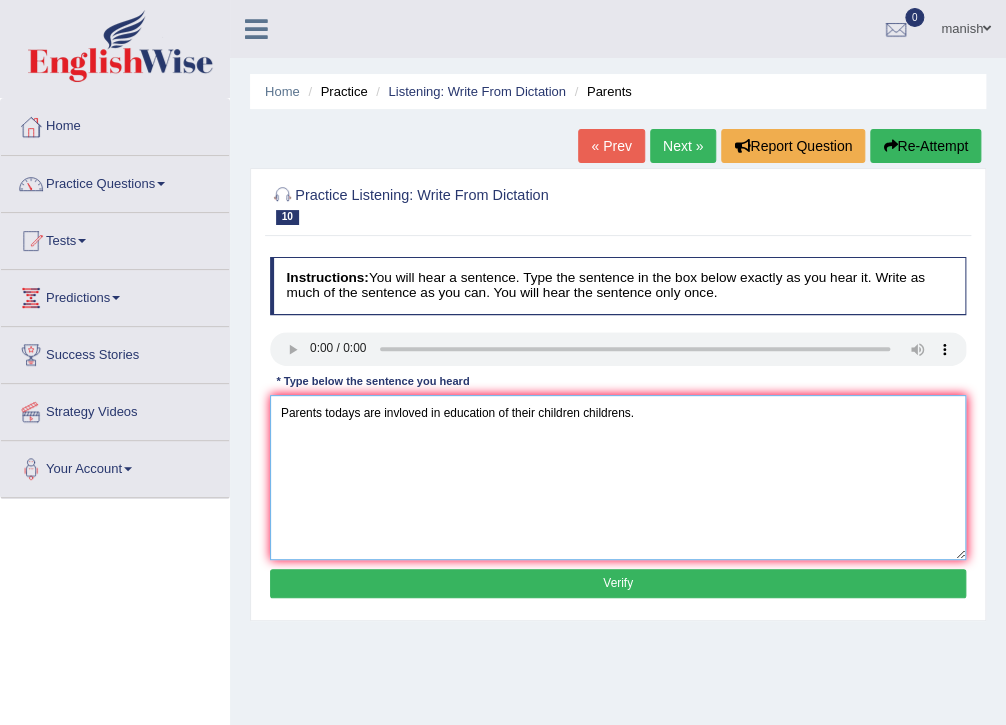 click on "Parents todays are invloved in education of their children childrens." at bounding box center (618, 477) 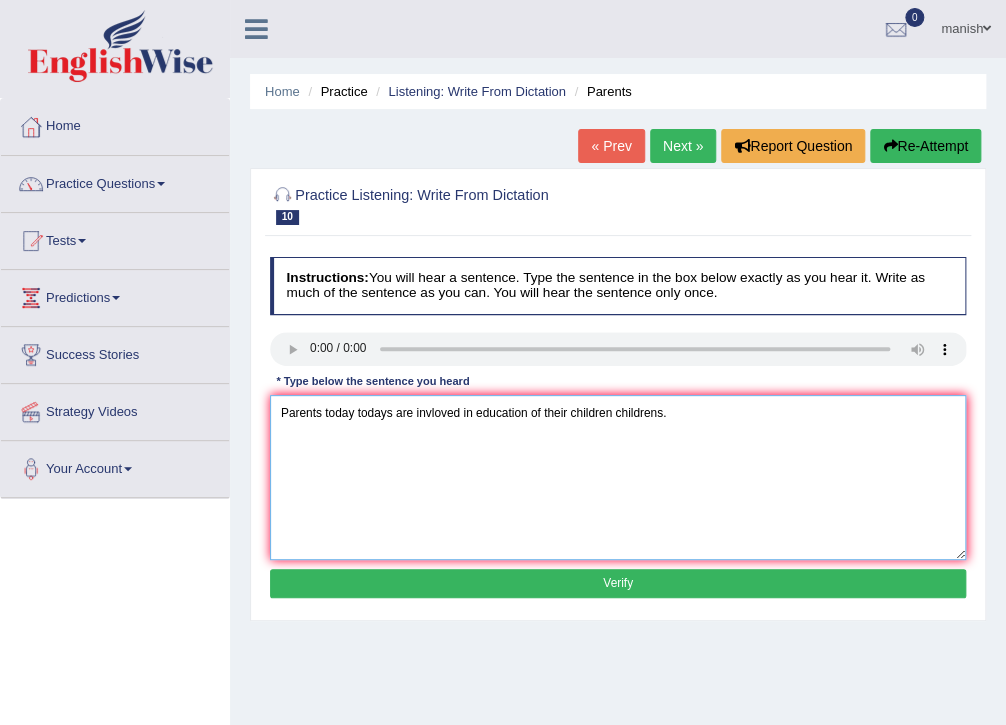 click on "Parents today todays are invloved in education of their children childrens." at bounding box center [618, 477] 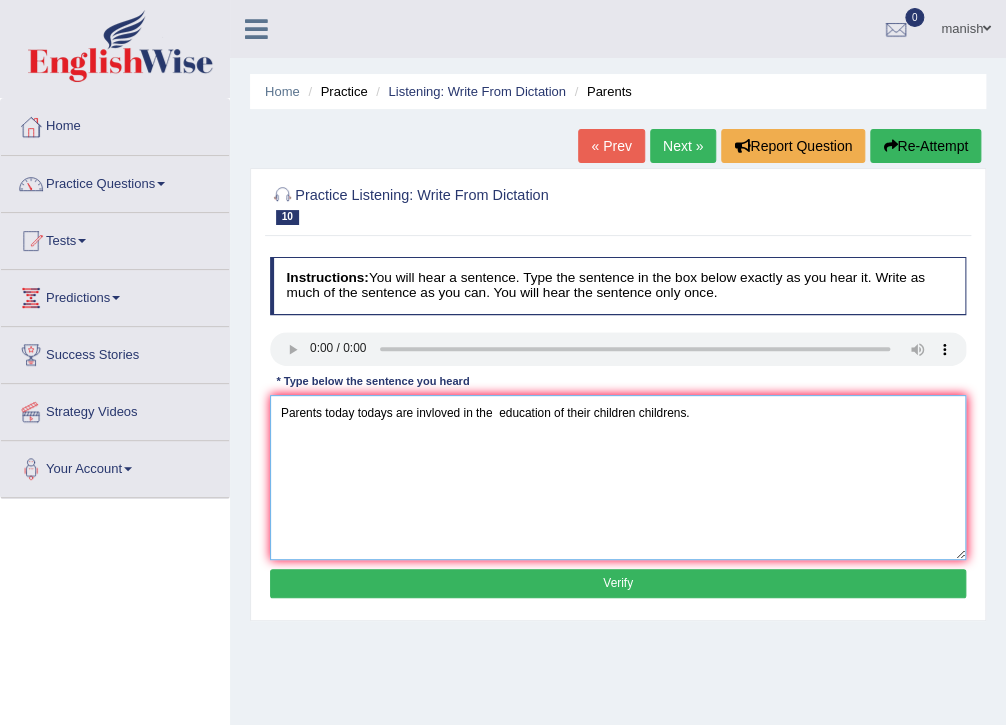 drag, startPoint x: 447, startPoint y: 428, endPoint x: 665, endPoint y: 462, distance: 220.63545 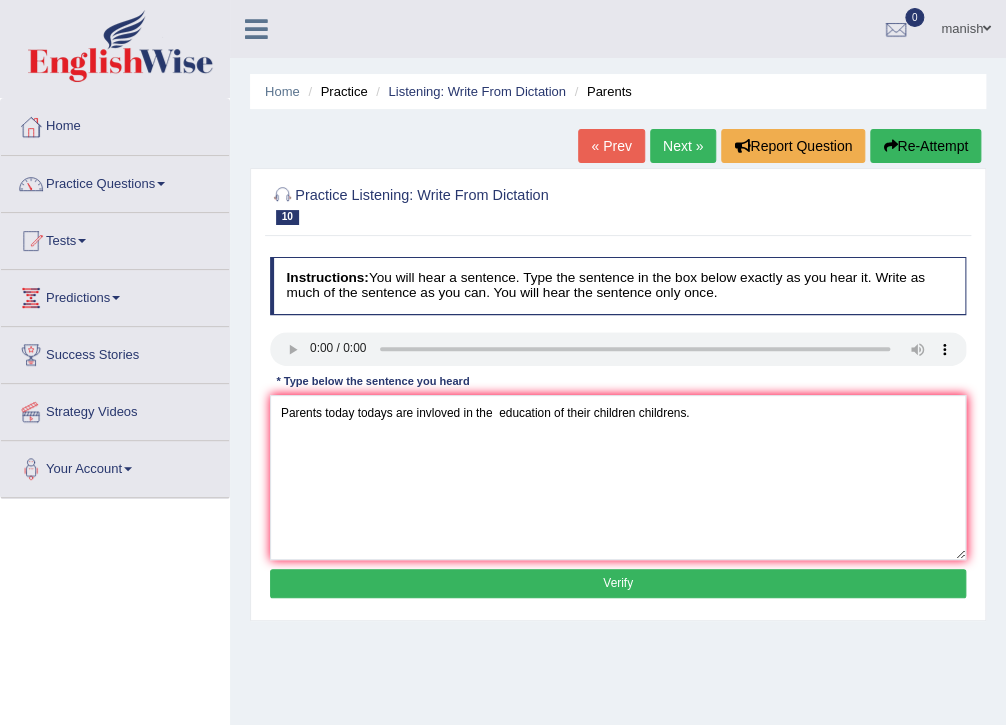 click on "Verify" at bounding box center [618, 583] 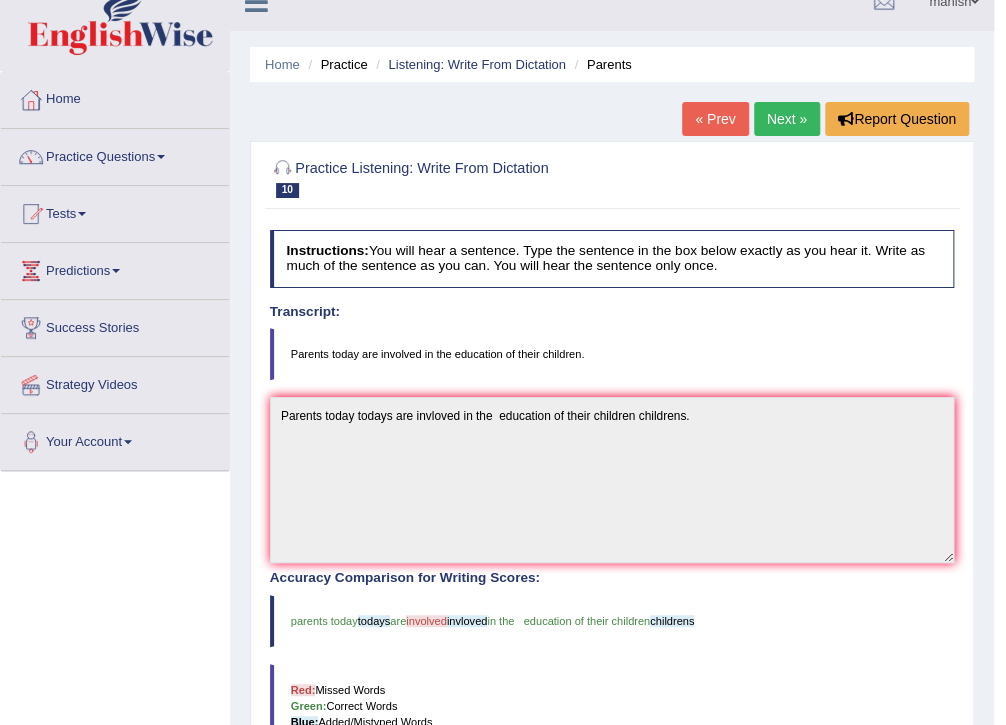 scroll, scrollTop: 0, scrollLeft: 0, axis: both 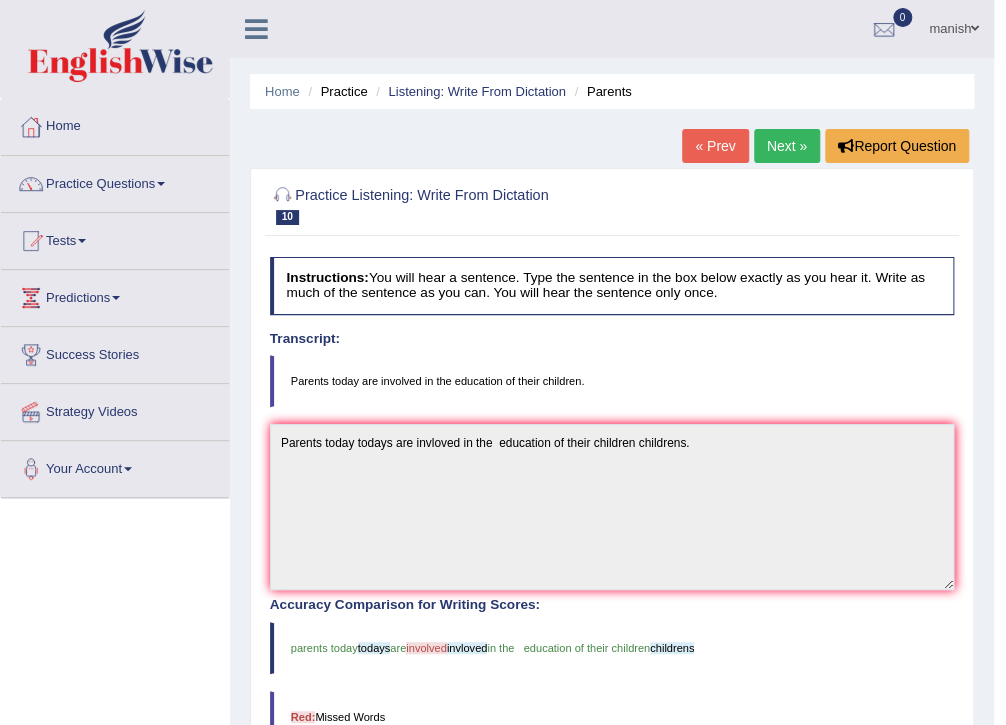 click on "Next »" at bounding box center (787, 146) 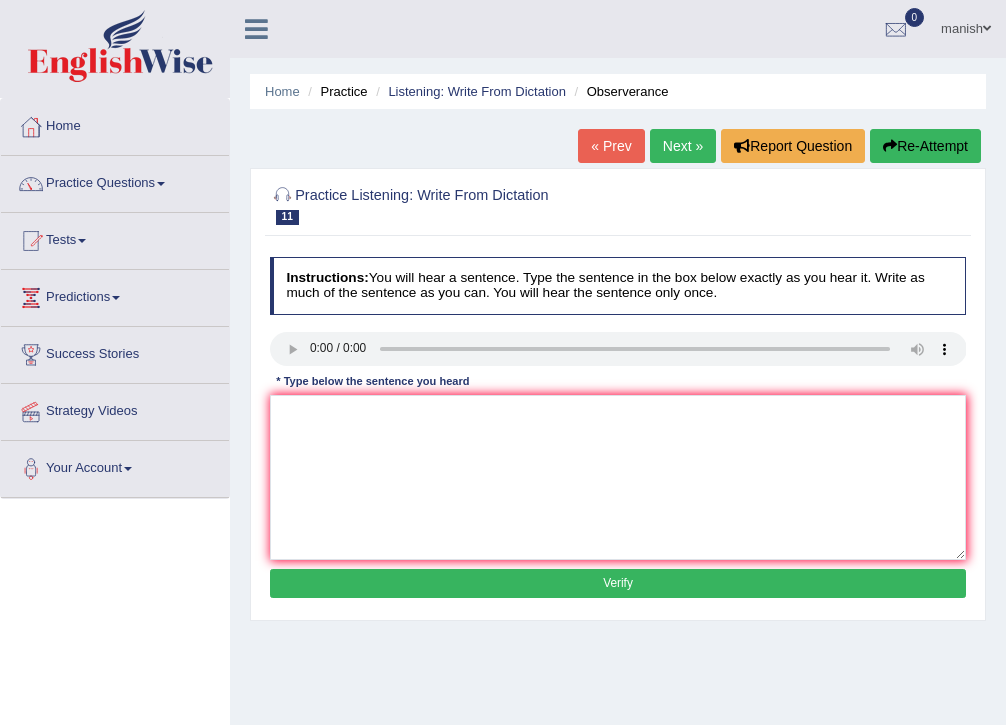 scroll, scrollTop: 0, scrollLeft: 0, axis: both 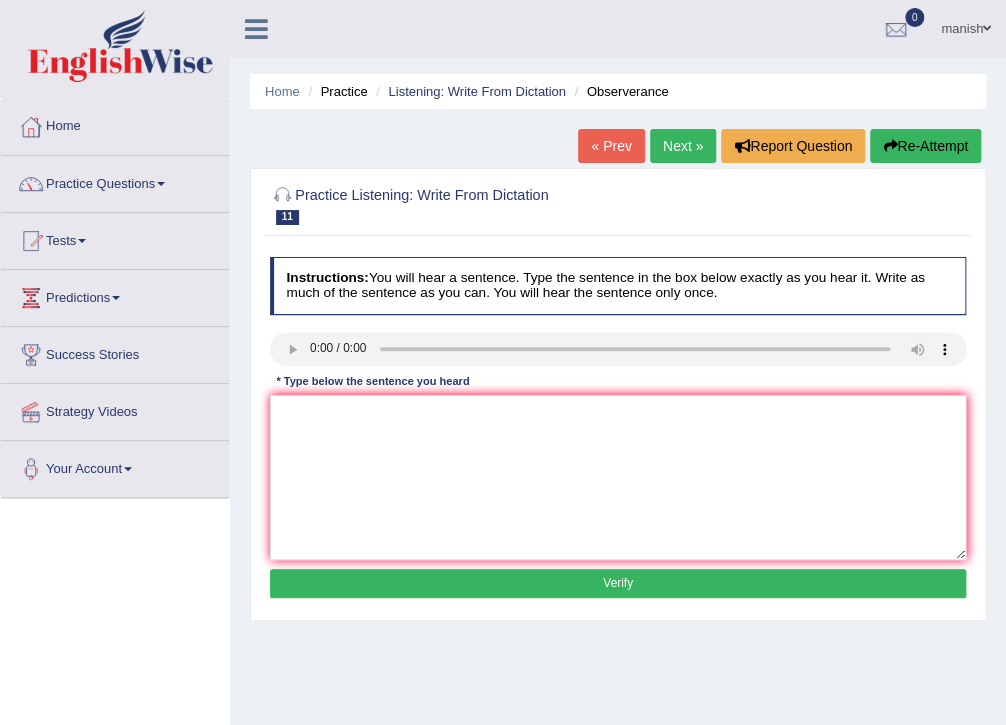click at bounding box center (618, 477) 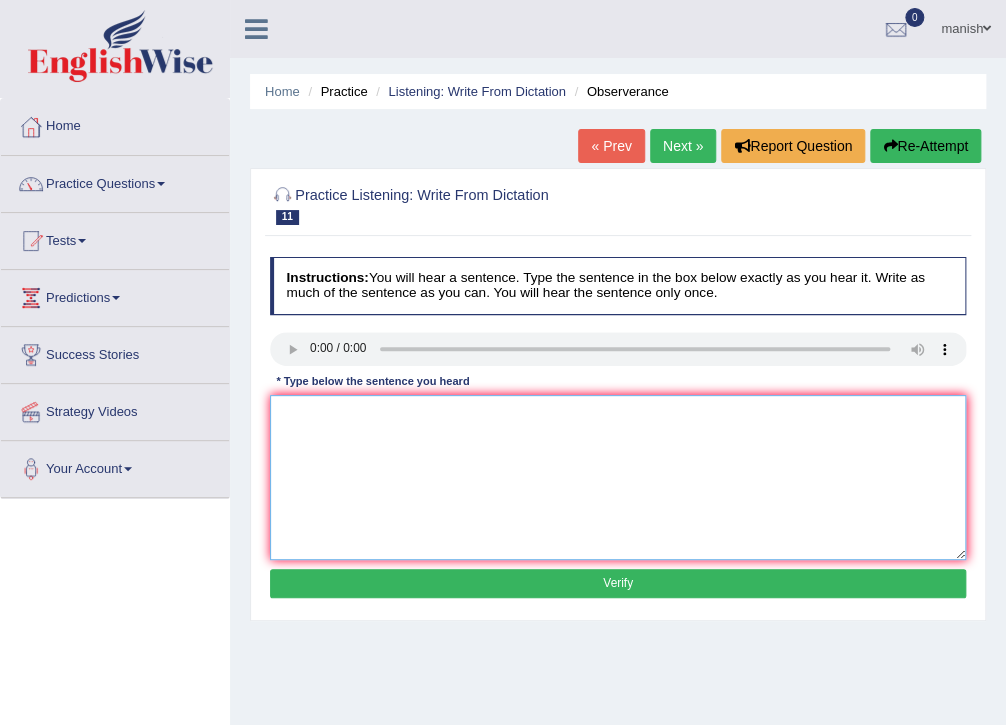 click at bounding box center [618, 477] 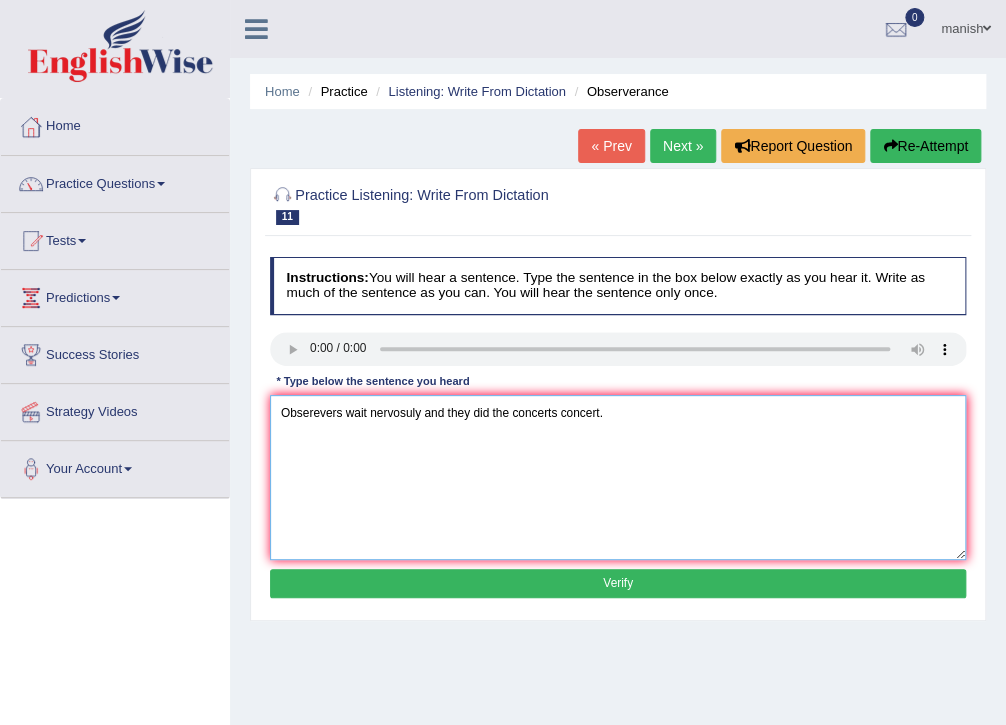 click on "Obserevers wait nervosuly and they did the concerts concert." at bounding box center (618, 477) 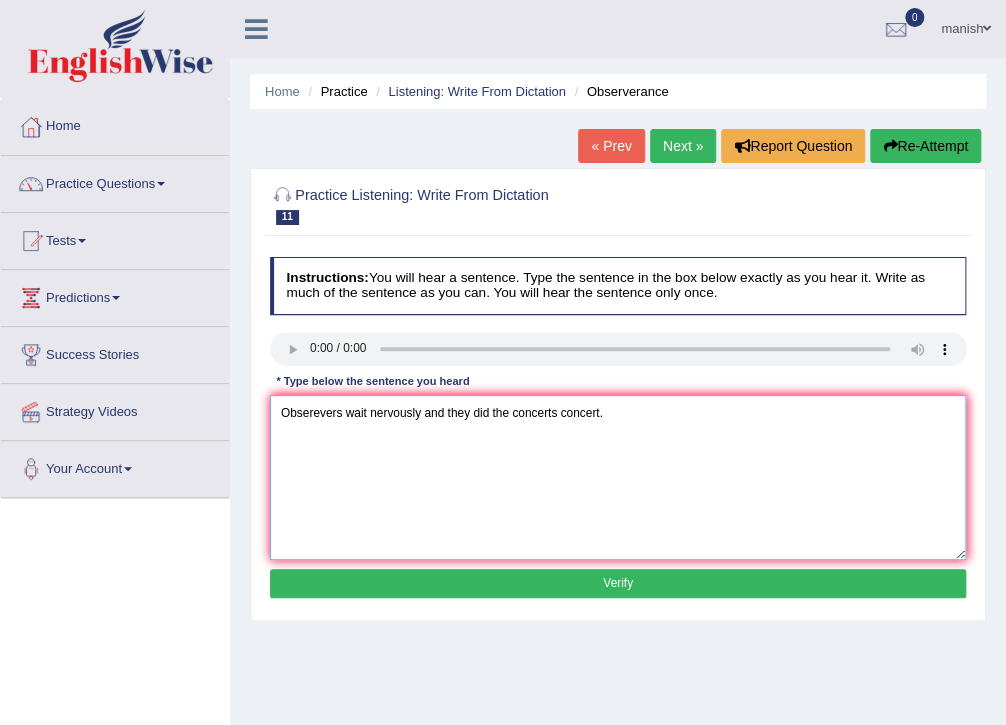 type on "Obserevers wait nervously and they did the concerts concert." 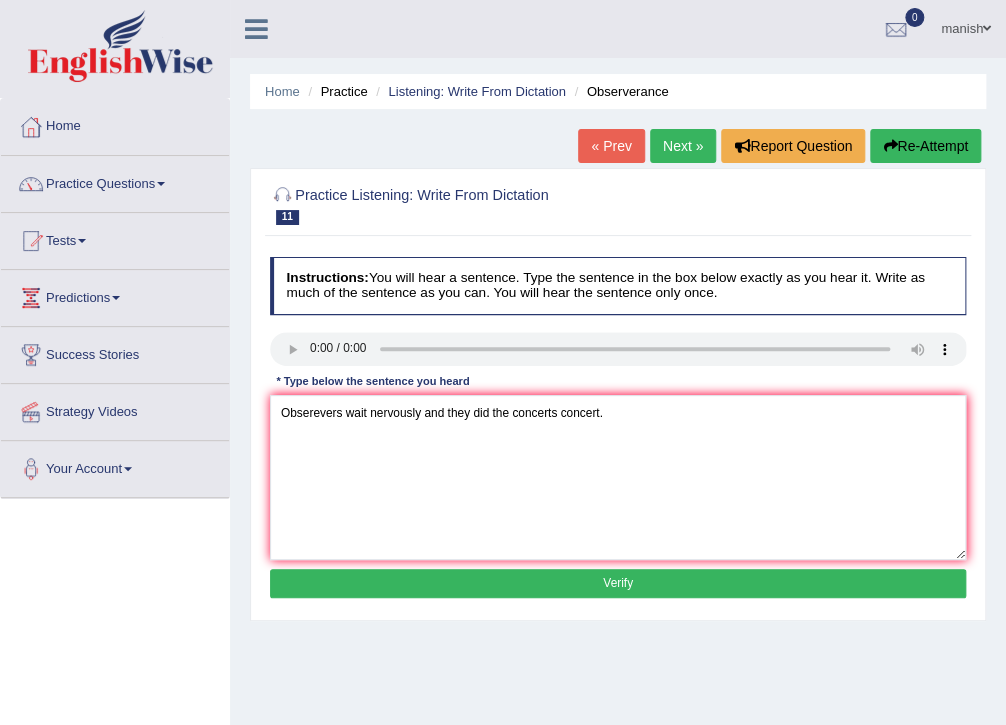 click on "Verify" at bounding box center (618, 583) 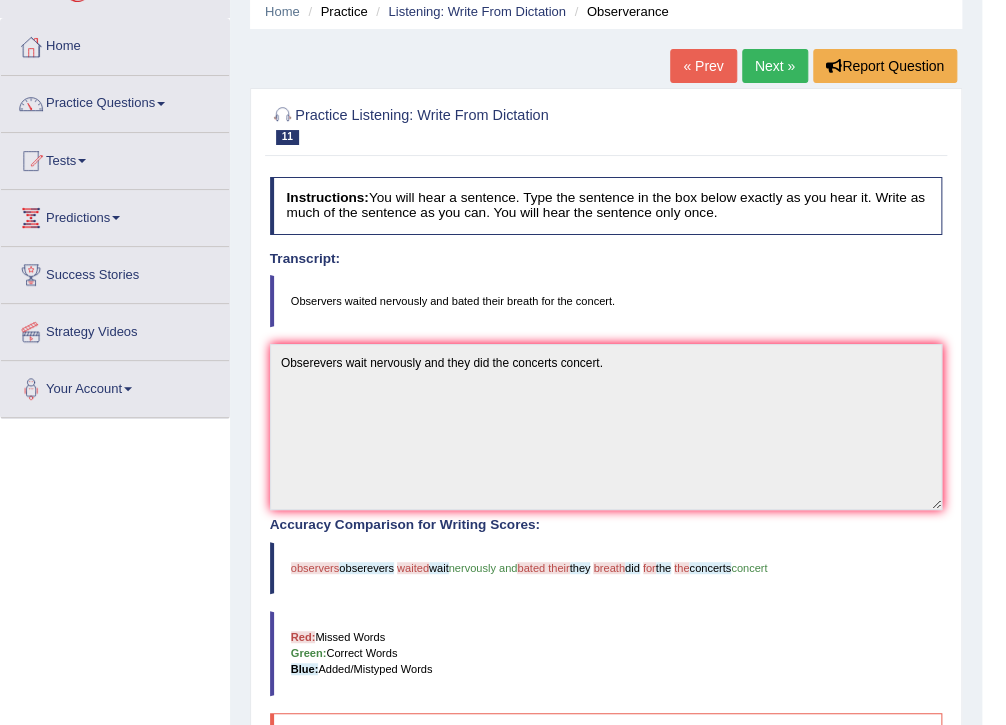scroll, scrollTop: 0, scrollLeft: 0, axis: both 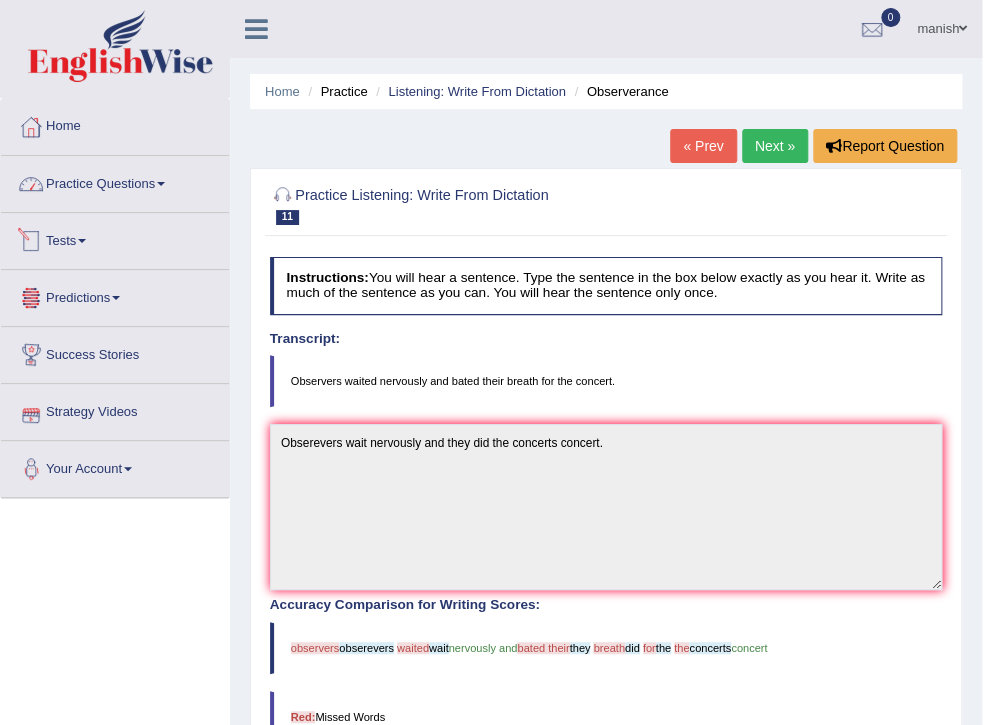 click on "Practice Questions" at bounding box center (115, 181) 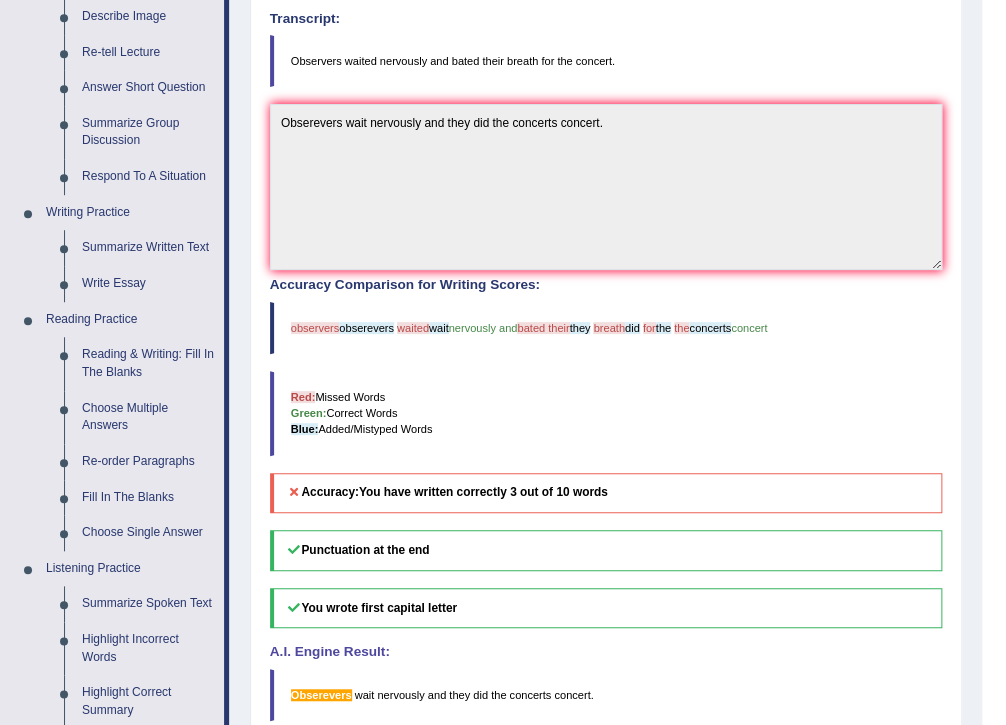 scroll, scrollTop: 0, scrollLeft: 0, axis: both 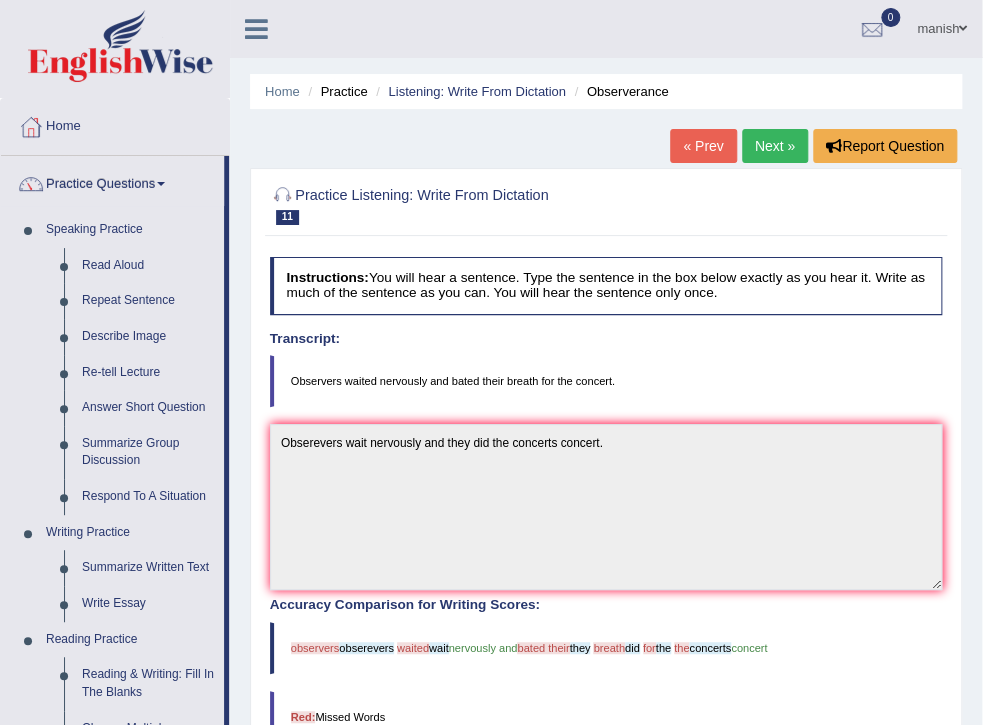 click on "Next »" at bounding box center [775, 146] 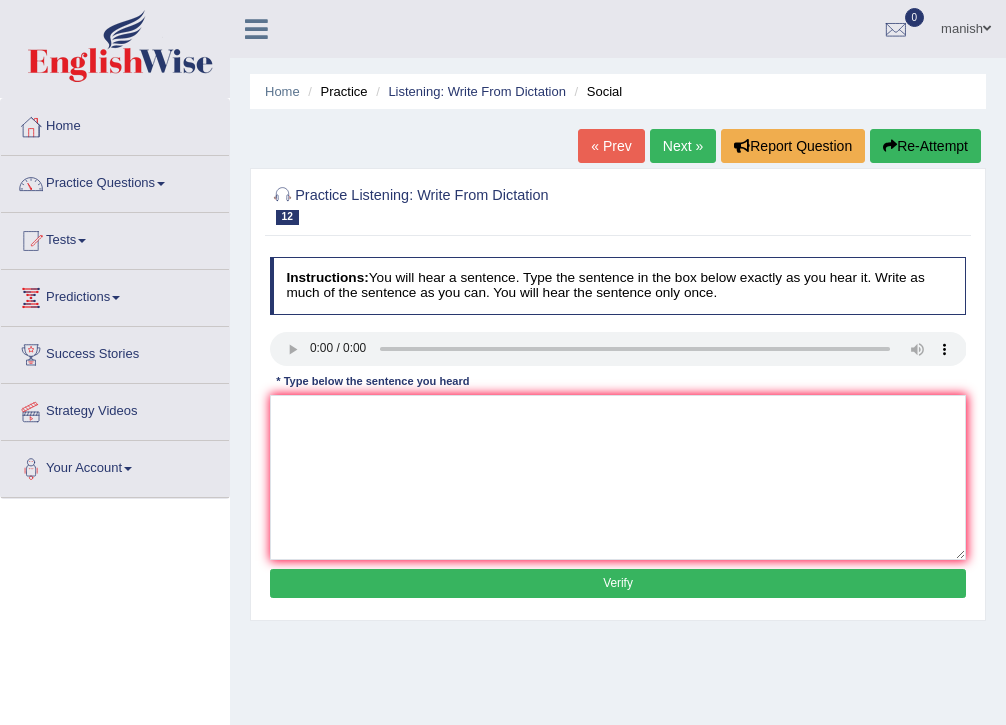 scroll, scrollTop: 0, scrollLeft: 0, axis: both 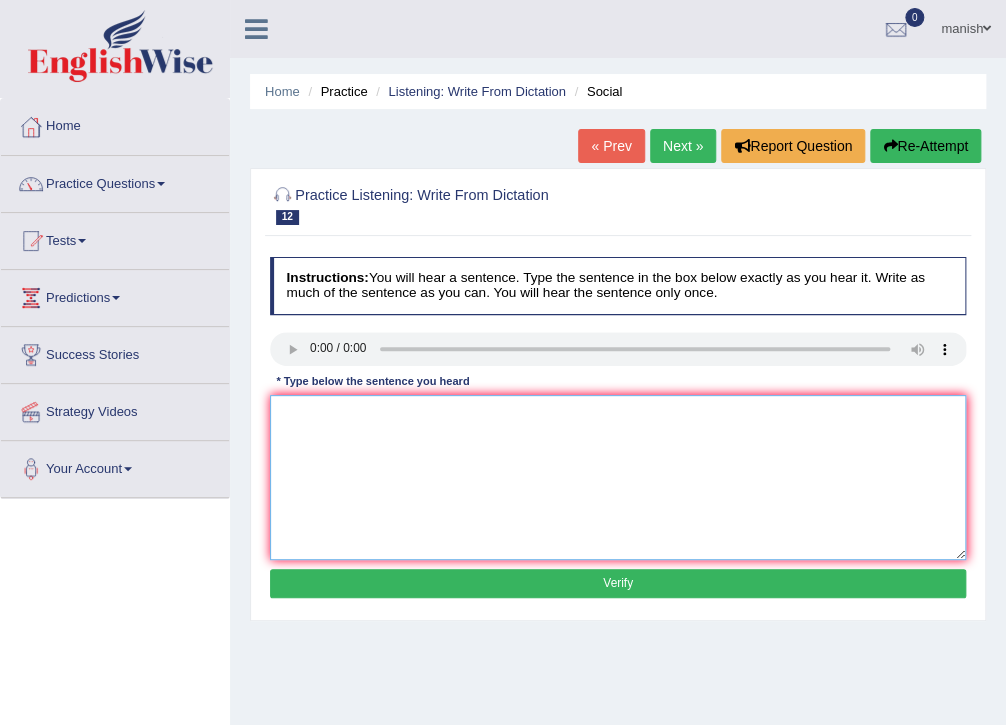 click at bounding box center [618, 477] 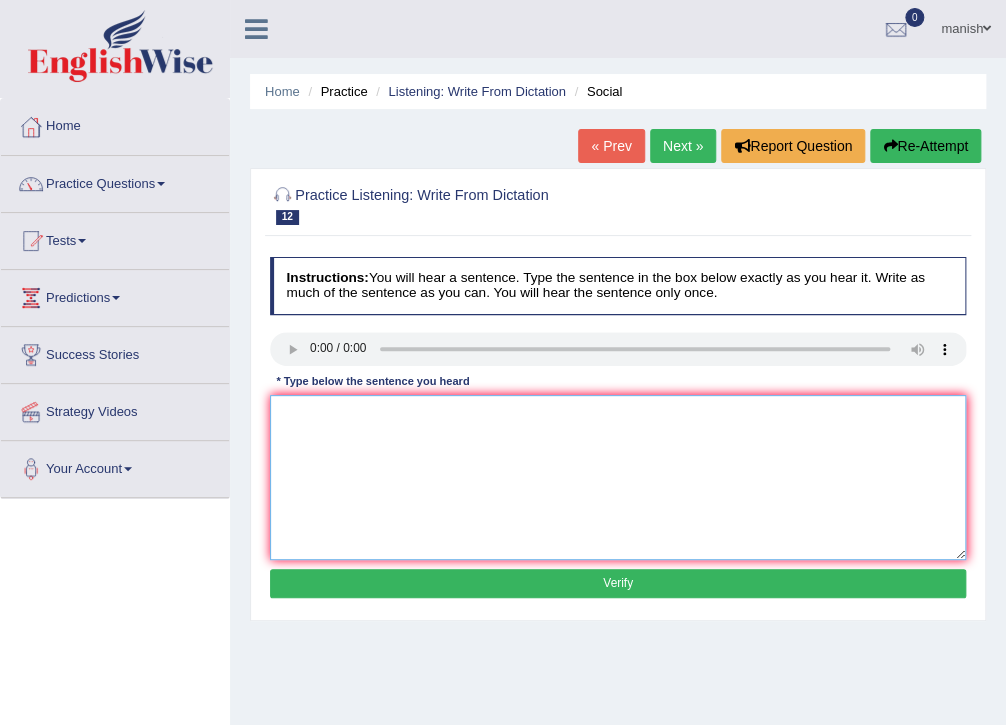click at bounding box center [618, 477] 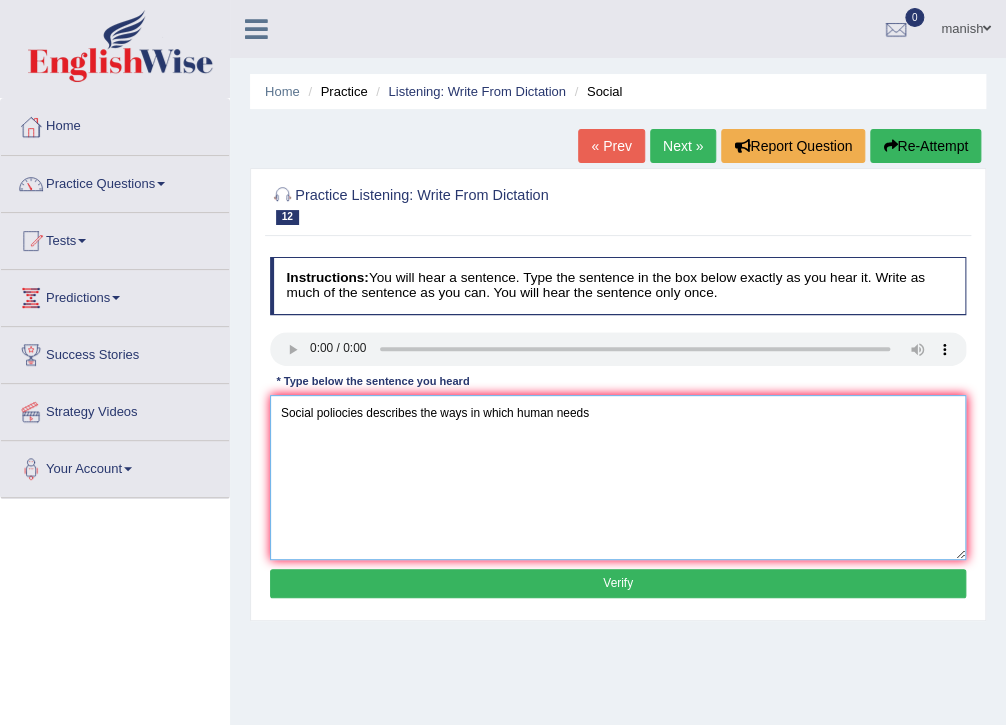 click on "Social poliocies describes the ways in which human needs" at bounding box center (618, 477) 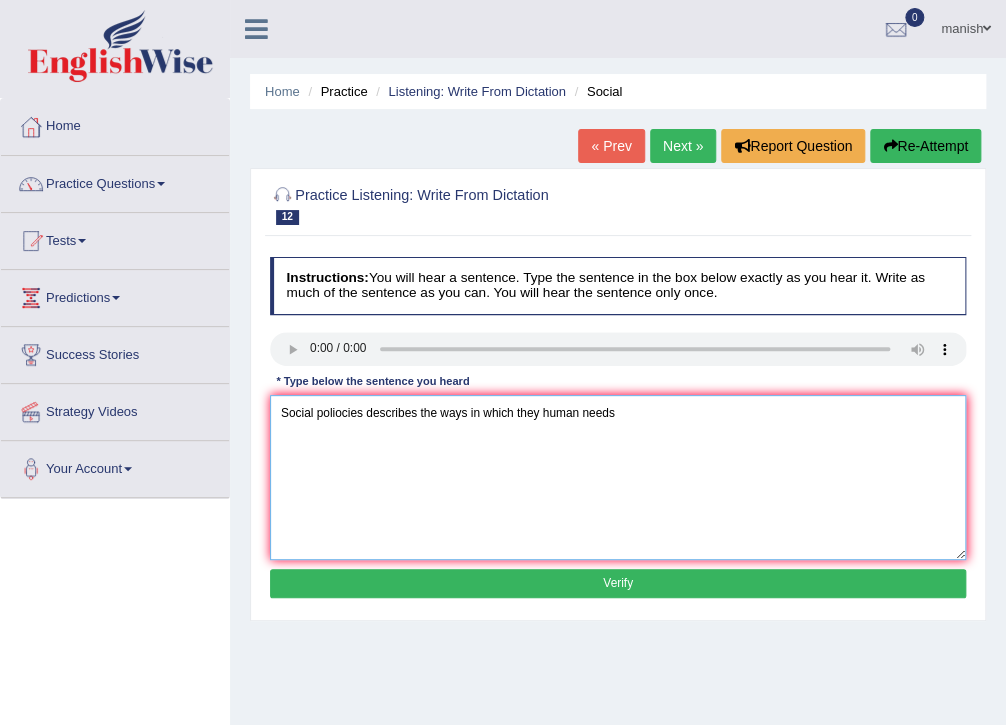 click on "Social poliocies describes the ways in which they human needs" at bounding box center [618, 477] 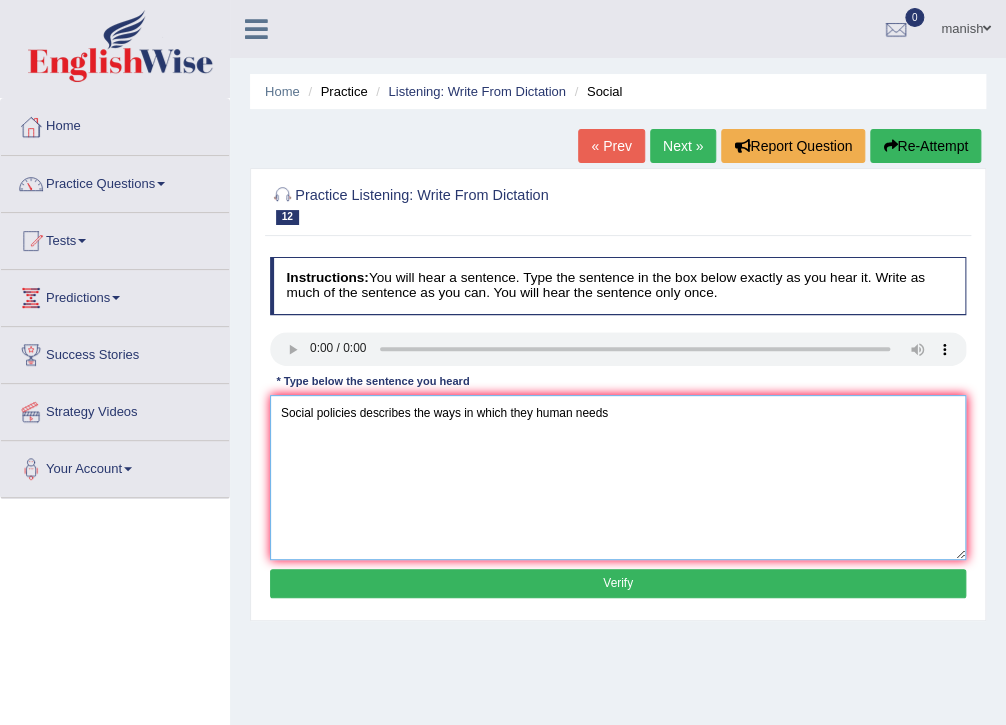 click on "Social policies describes the ways in which they human needs" at bounding box center [618, 477] 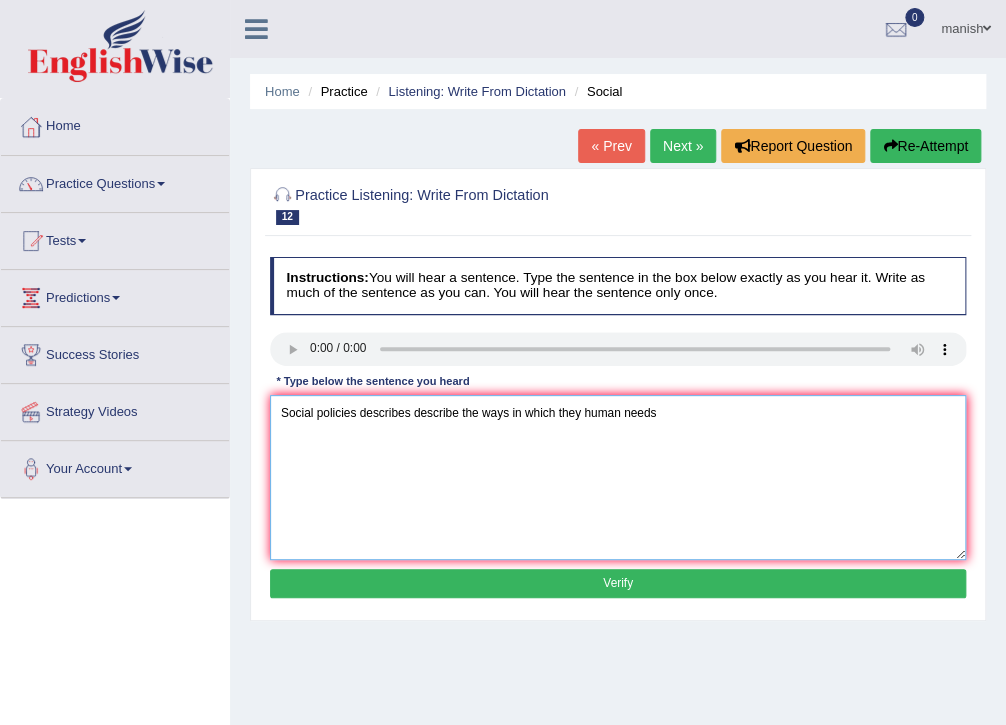 click on "Social policies describes describe the ways in which they human needs" at bounding box center (618, 477) 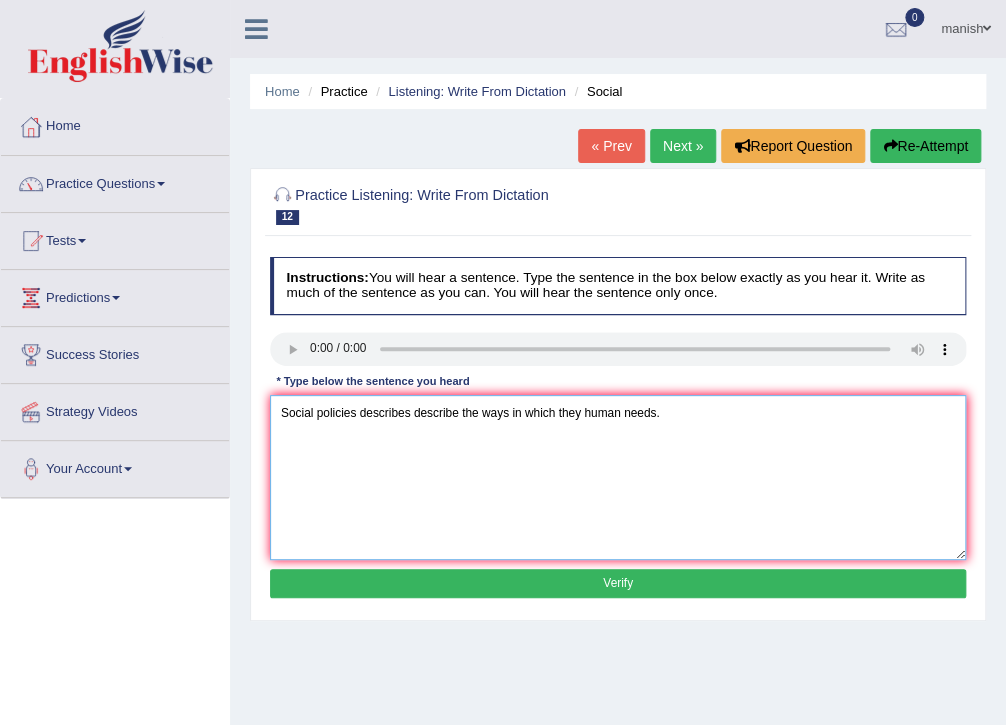 type on "Social policies describes describe the ways in which they human needs." 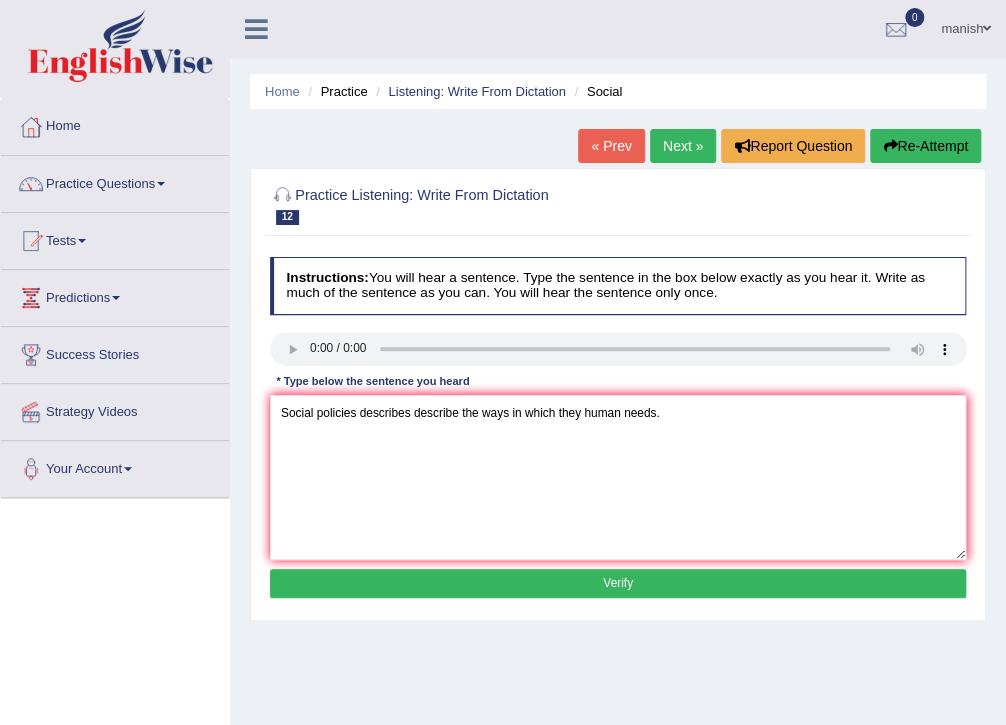 click on "Verify" at bounding box center [618, 583] 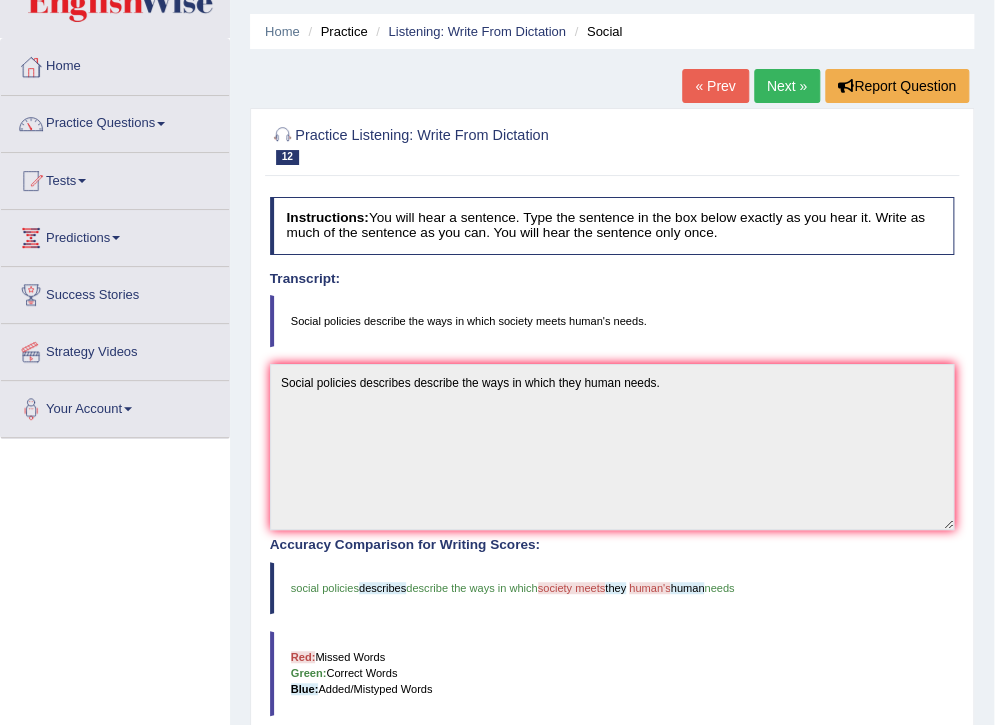 scroll, scrollTop: 0, scrollLeft: 0, axis: both 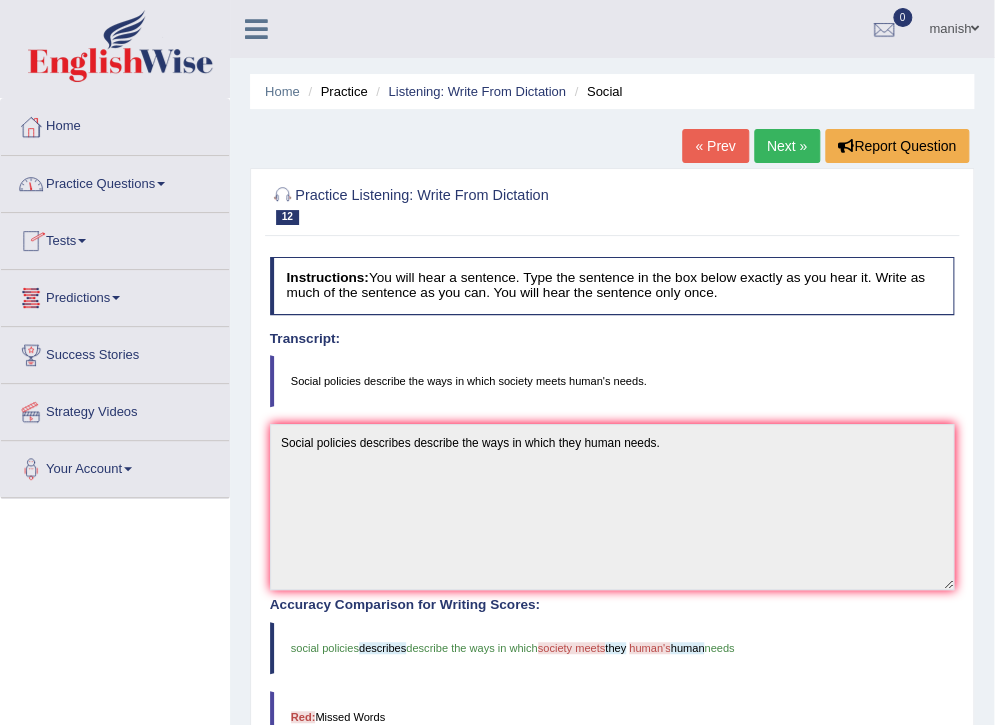 click on "Practice Questions" at bounding box center [115, 181] 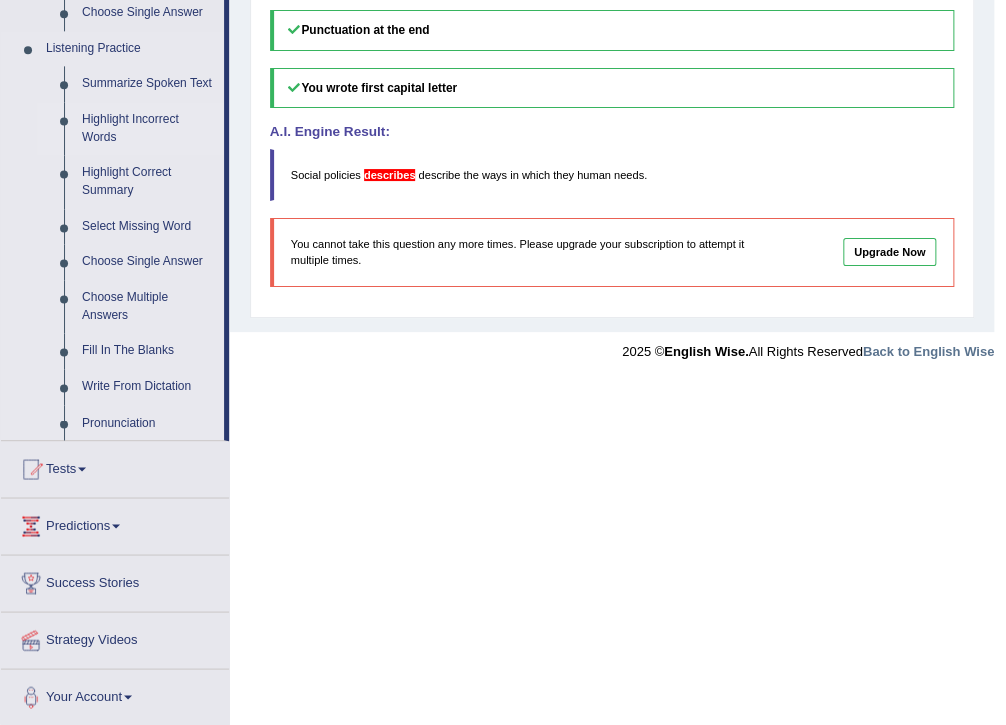scroll, scrollTop: 600, scrollLeft: 0, axis: vertical 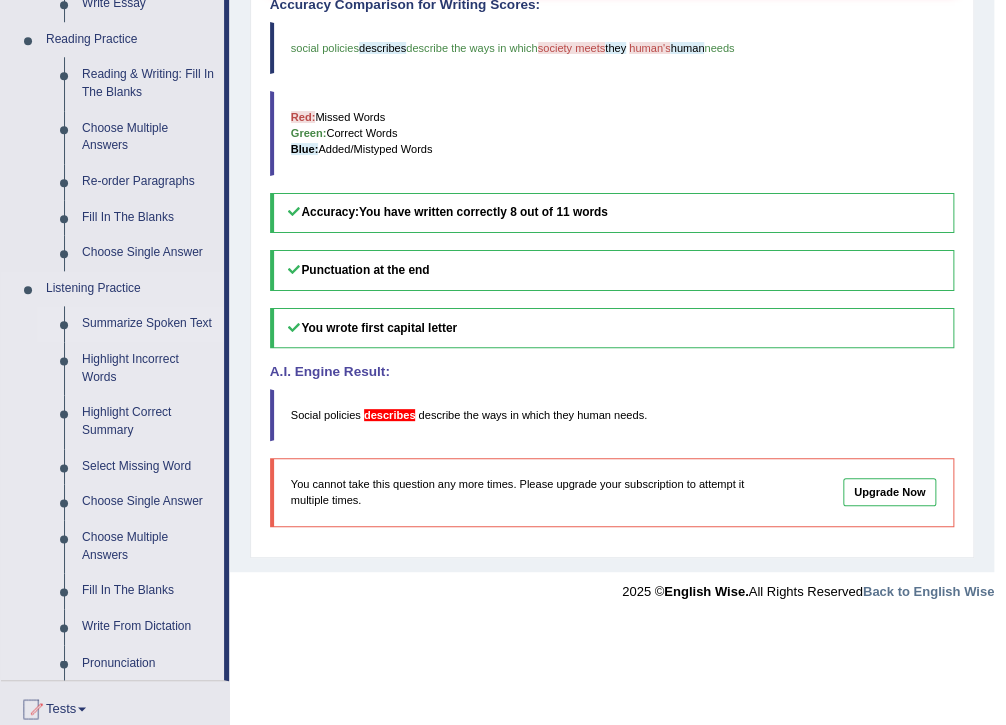 click on "Summarize Spoken Text" at bounding box center [148, 324] 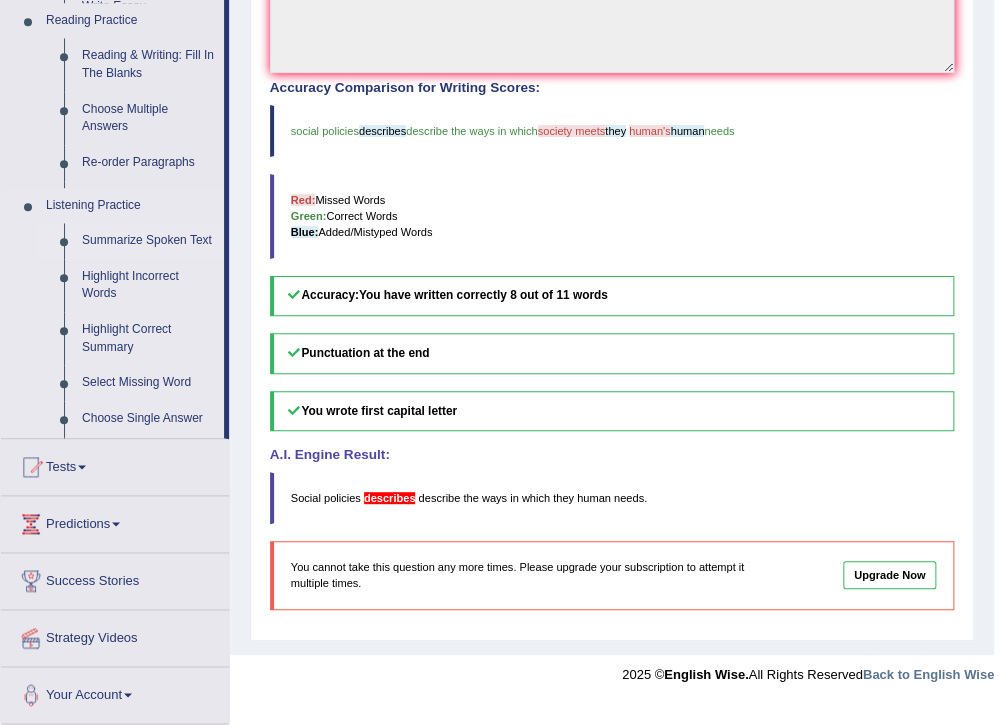scroll, scrollTop: 493, scrollLeft: 0, axis: vertical 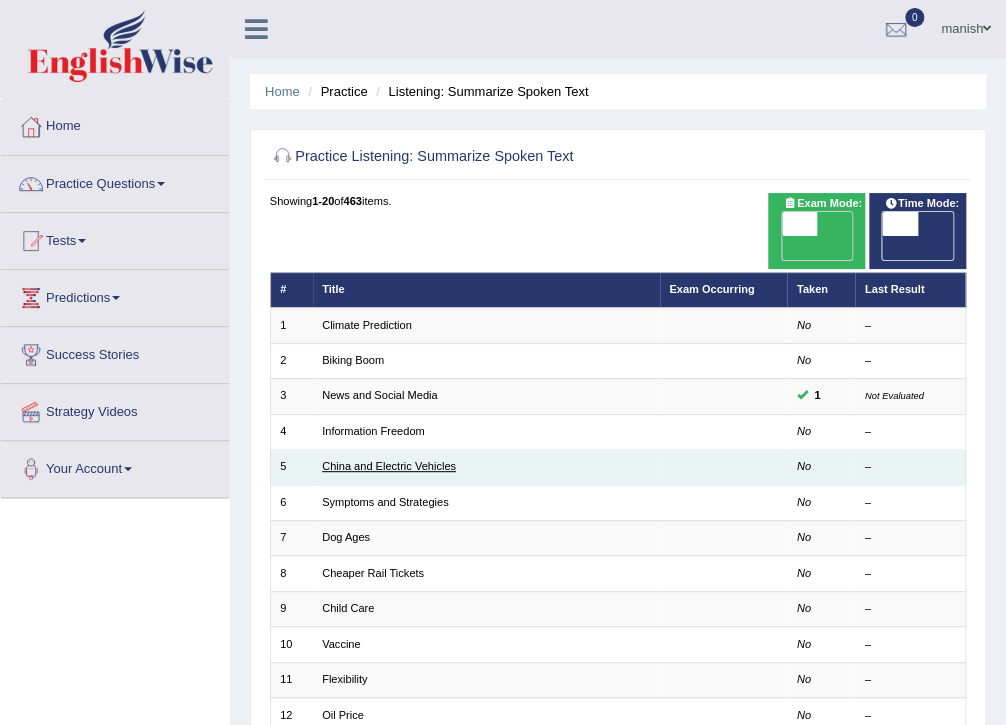 click on "China and Electric Vehicles" at bounding box center (389, 466) 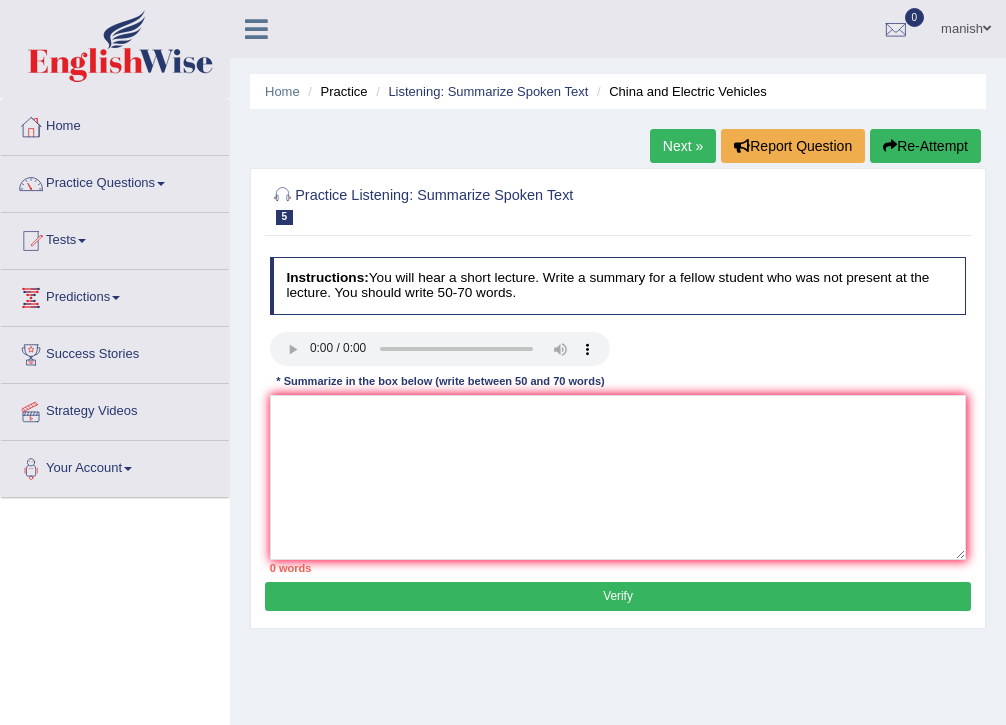 scroll, scrollTop: 0, scrollLeft: 0, axis: both 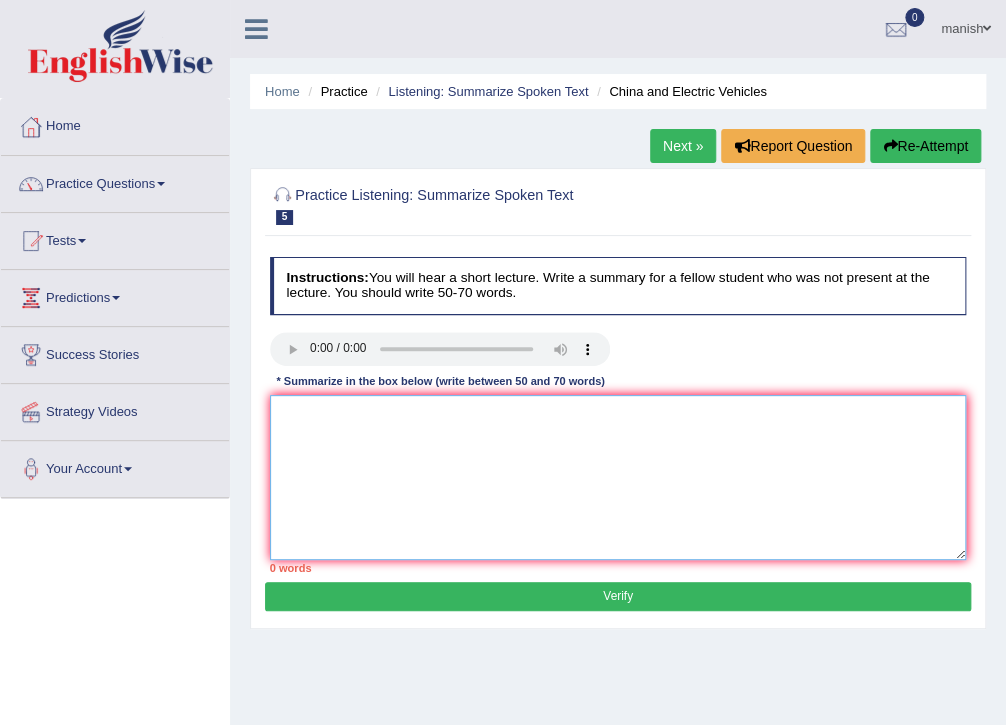 click at bounding box center [618, 477] 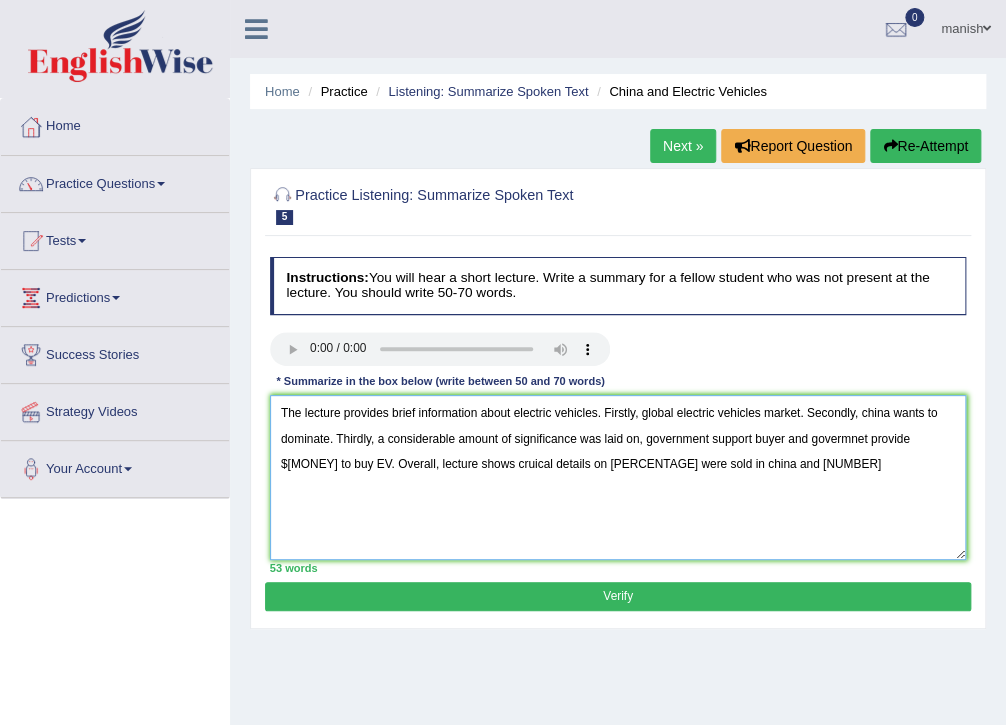 click on "The lecture provides brief information about electric vehicles. Firstly, global electric vehicles market. Secondly, china wants to dominate. Thirdly, a considerable amount of significance was laid on, government support buyer and govermnet provide $60 billion to buy EV. Overall, lecture shows cruical details on 1.33% were sold in china and 1.39" at bounding box center [618, 477] 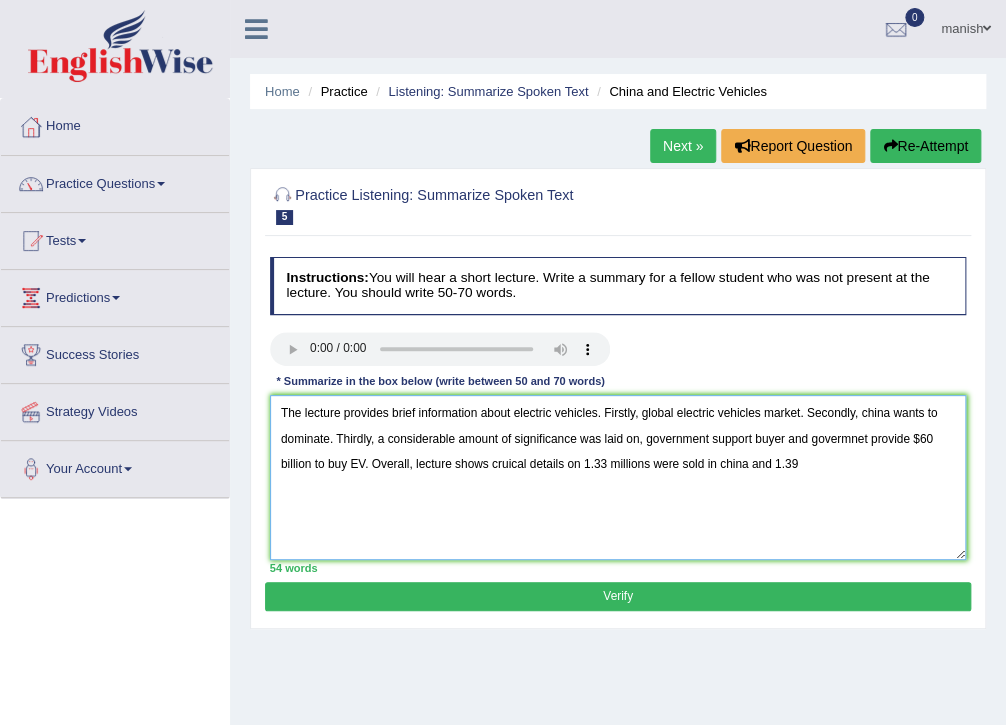 click on "The lecture provides brief information about electric vehicles. Firstly, global electric vehicles market. Secondly, china wants to dominate. Thirdly, a considerable amount of significance was laid on, government support buyer and govermnet provide $60 billion to buy EV. Overall, lecture shows cruical details on 1.33 millions were sold in china and 1.39" at bounding box center [618, 477] 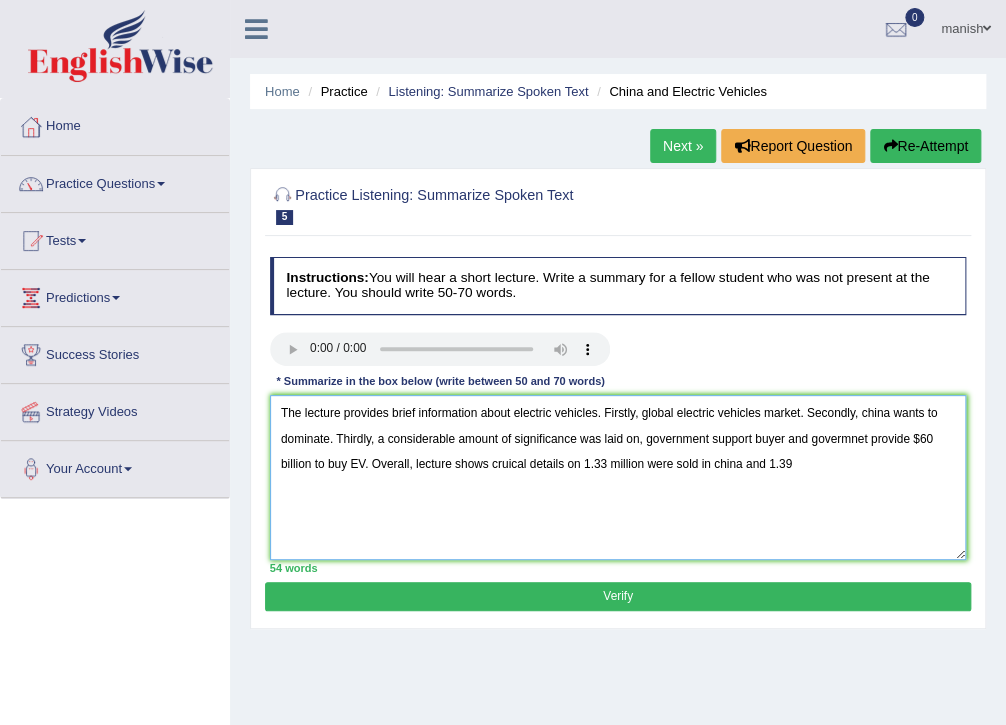 drag, startPoint x: 800, startPoint y: 473, endPoint x: 816, endPoint y: 468, distance: 16.763054 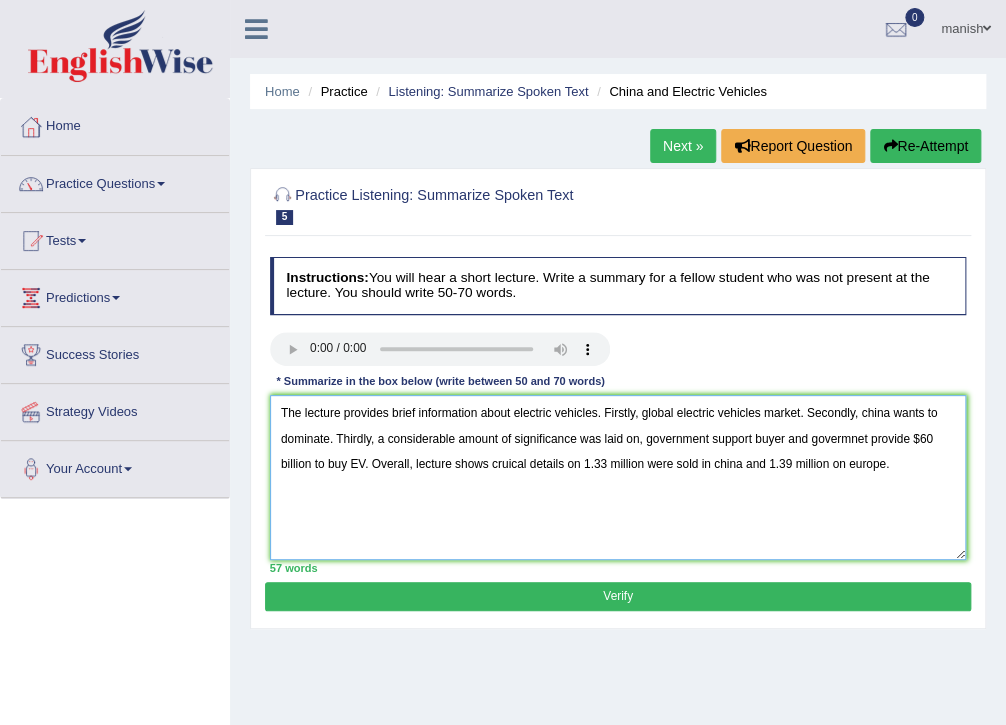type on "The lecture provides brief information about electric vehicles. Firstly, global electric vehicles market. Secondly, china wants to dominate. Thirdly, a considerable amount of significance was laid on, government support buyer and govermnet provide $60 billion to buy EV. Overall, lecture shows cruical details on 1.33 million were sold in china and 1.39 million on europe." 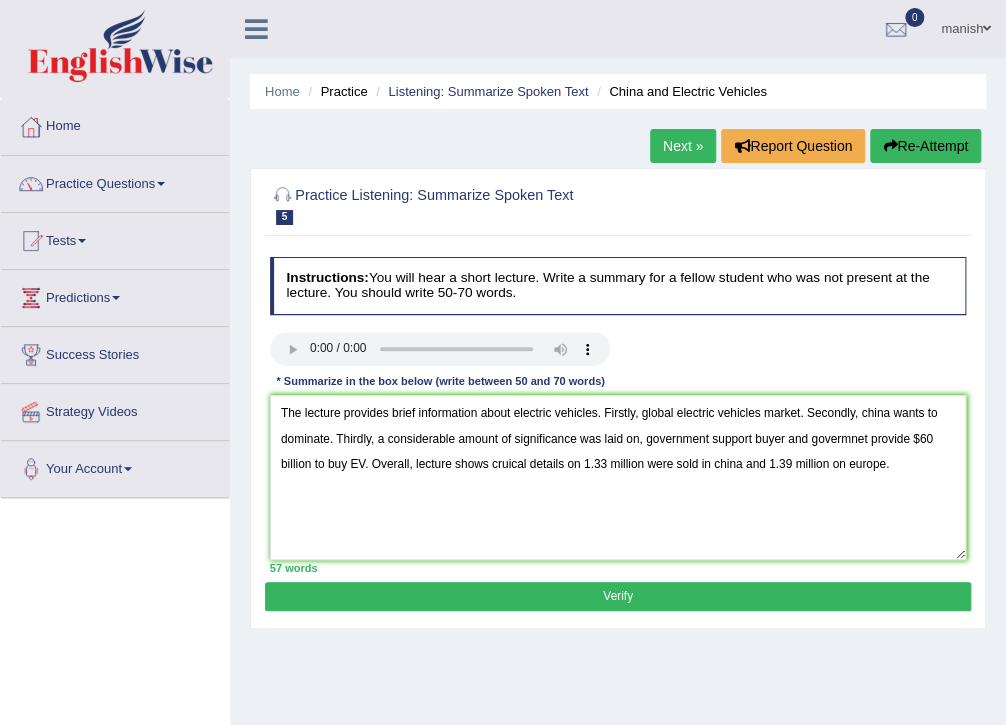 click on "Verify" at bounding box center (617, 596) 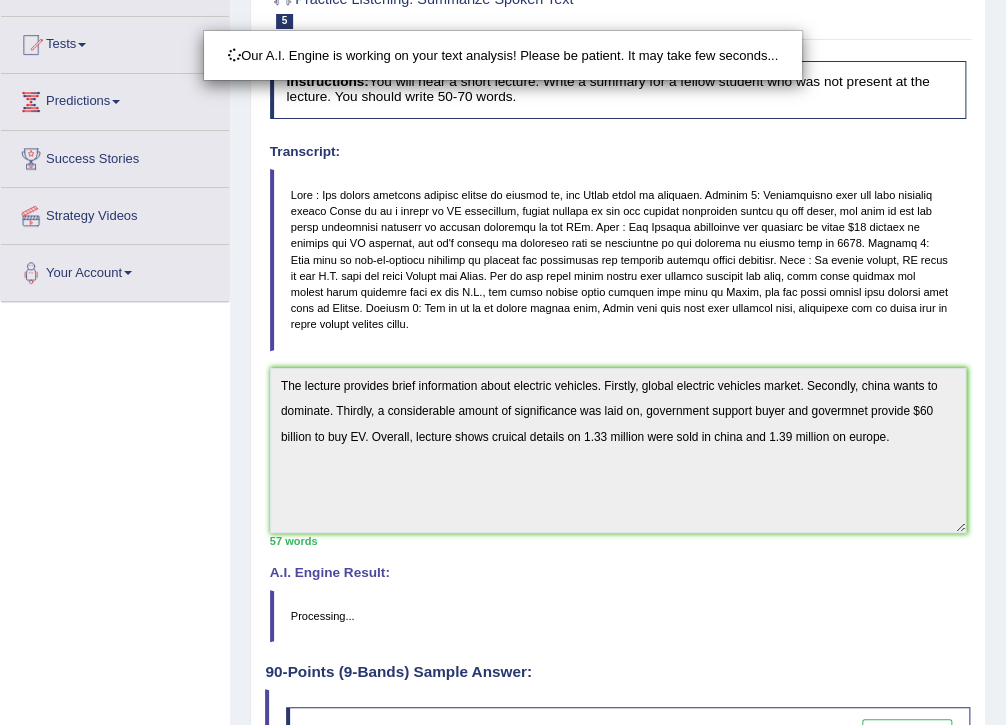 scroll, scrollTop: 240, scrollLeft: 0, axis: vertical 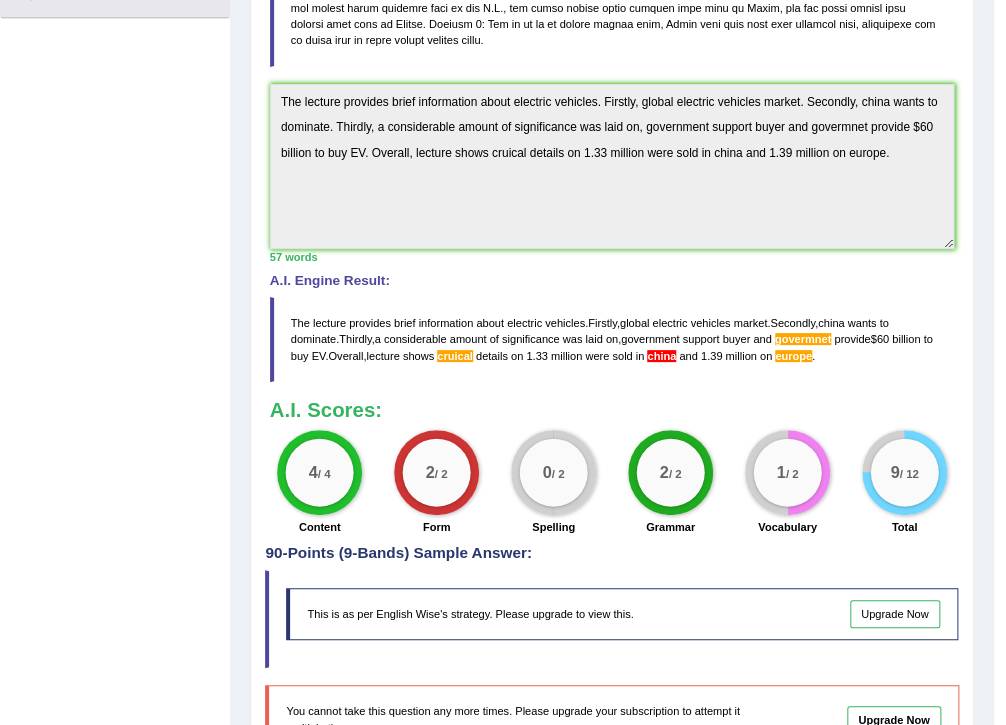 click on "The   lecture   provides   brief   information   about   electric   vehicles .  Firstly ,  global   electric   vehicles   market .  Secondly ,  china   wants   to   dominate .  Thirdly ,  a   considerable   amount   of   significance   was   laid   on ,  government   support   buyer   and   govermnet   provide  $ 60   billion   to   buy   EV .  Overall ,  lecture   shows   cruical   details   on   1 . 33   million   were   sold   in   china   and   1 . 39   million   on   europe ." at bounding box center [612, 339] 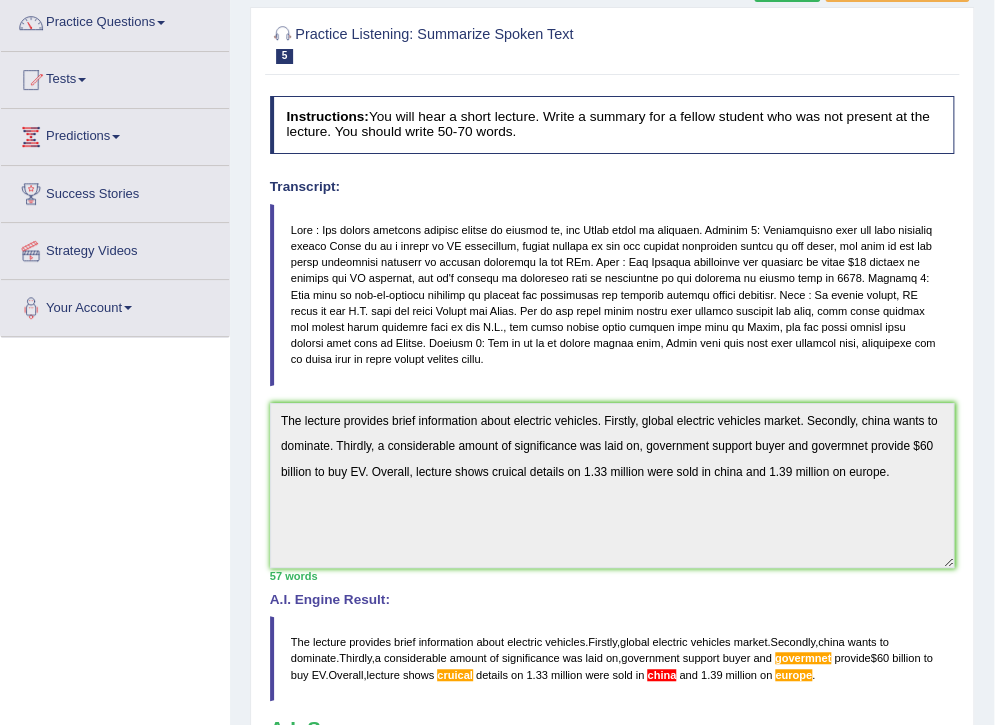 scroll, scrollTop: 0, scrollLeft: 0, axis: both 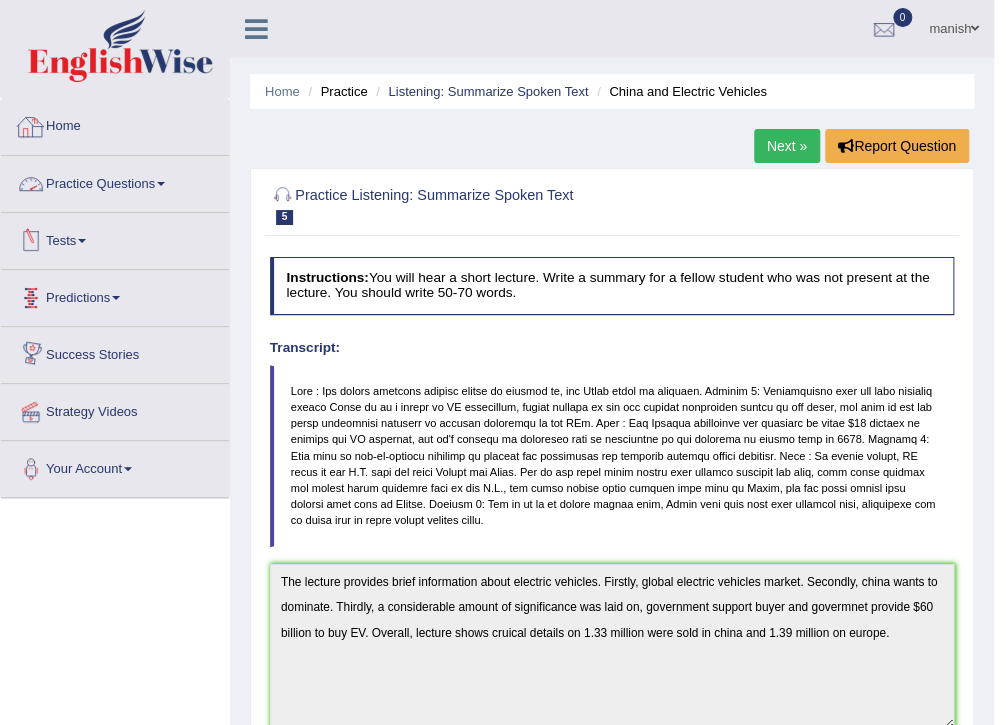 click on "Practice Questions" at bounding box center (115, 181) 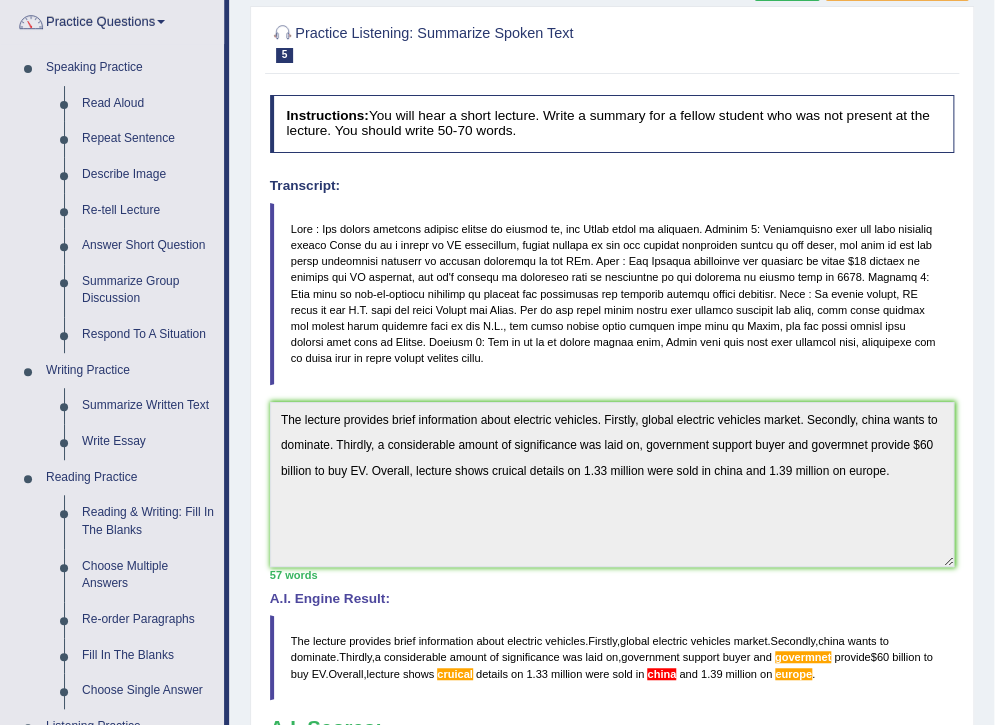 scroll, scrollTop: 0, scrollLeft: 0, axis: both 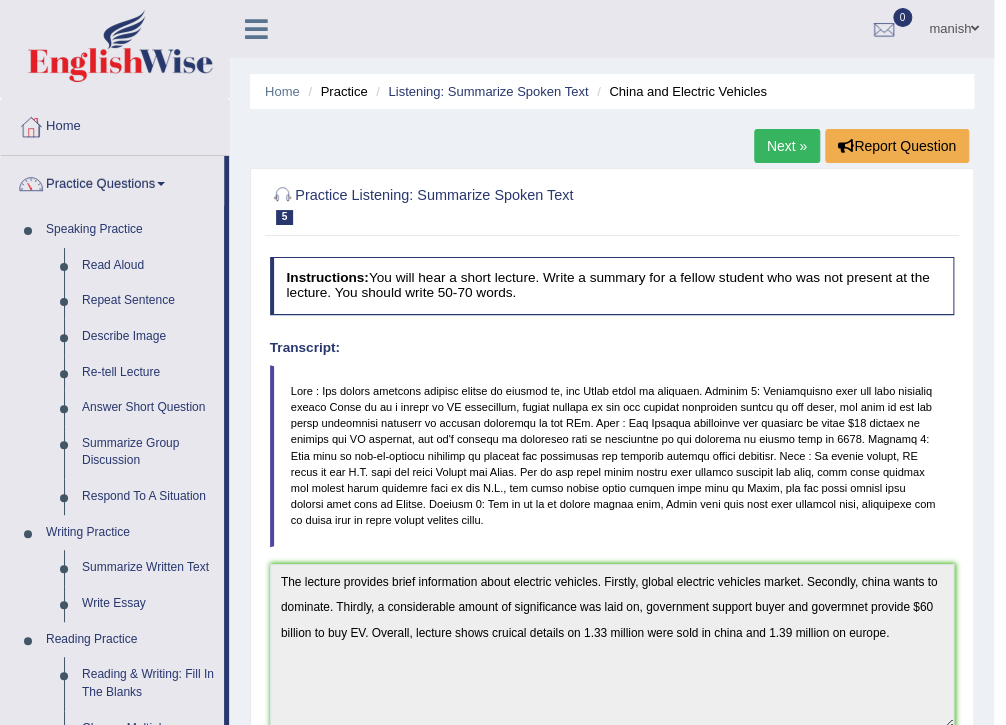 click on "Next »" at bounding box center (787, 146) 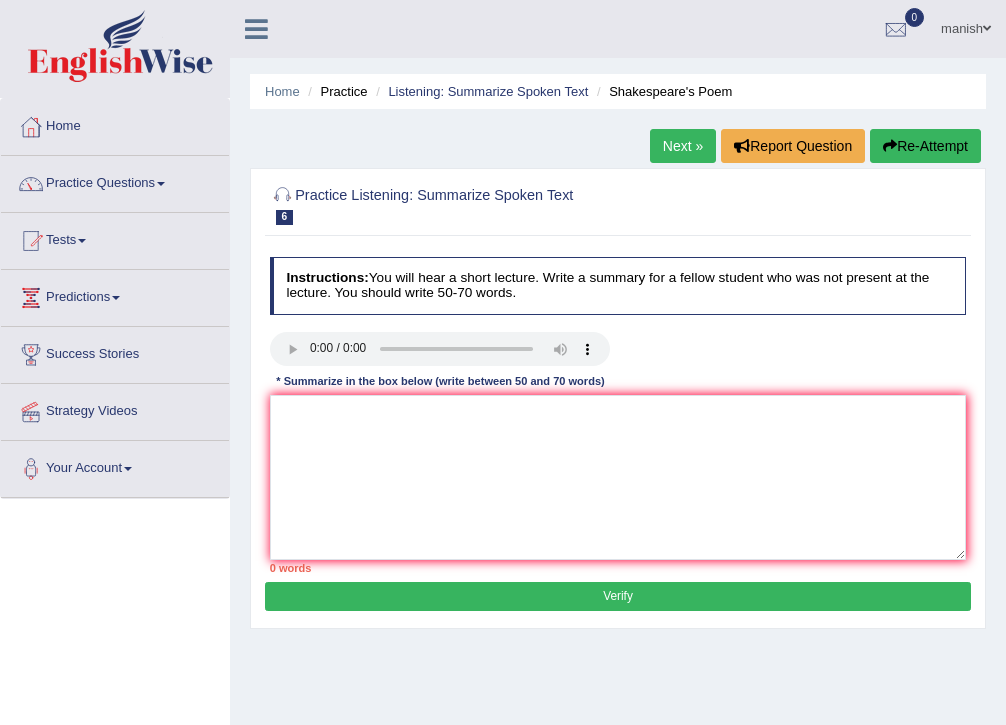 scroll, scrollTop: 0, scrollLeft: 0, axis: both 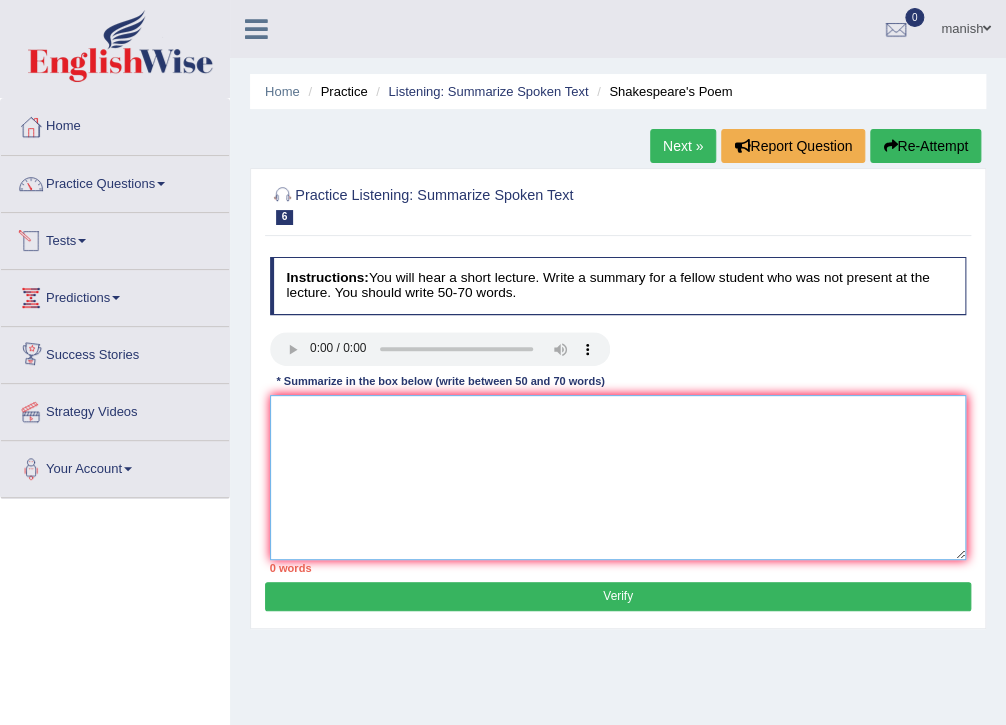 click at bounding box center (618, 477) 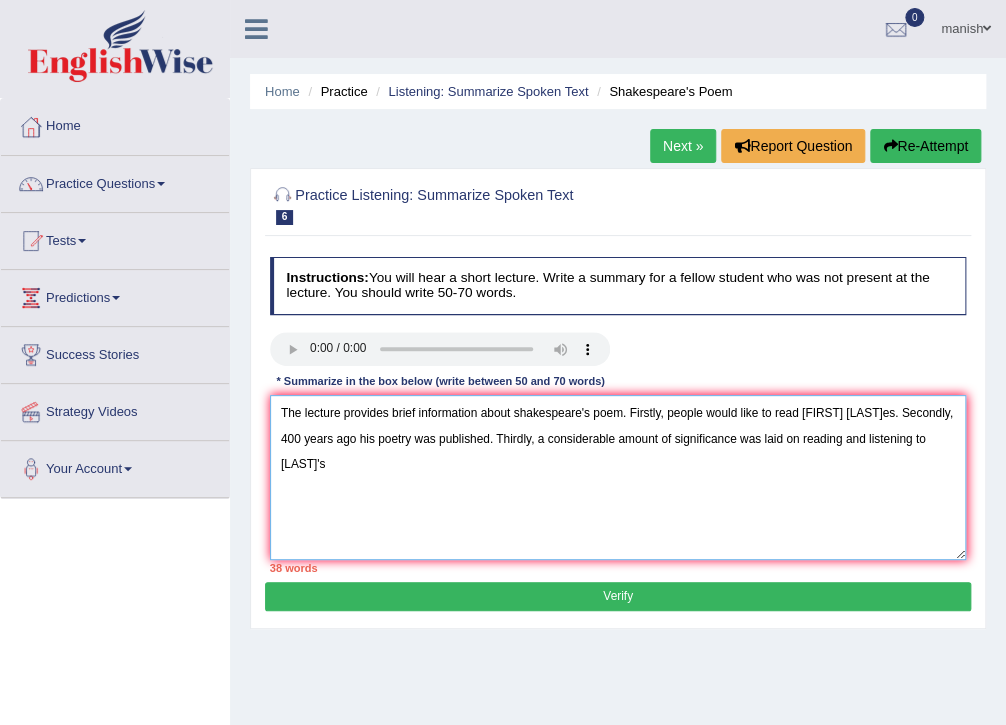 click on "The lecture provides brief information about shakespeare's poem. Firstly, people would like to read William Shakespeares. Secondly, 400 years ago his poetry was published. Thirdly, a considerable amount of significance was laid on reading and listening to Shakespear's" at bounding box center (618, 477) 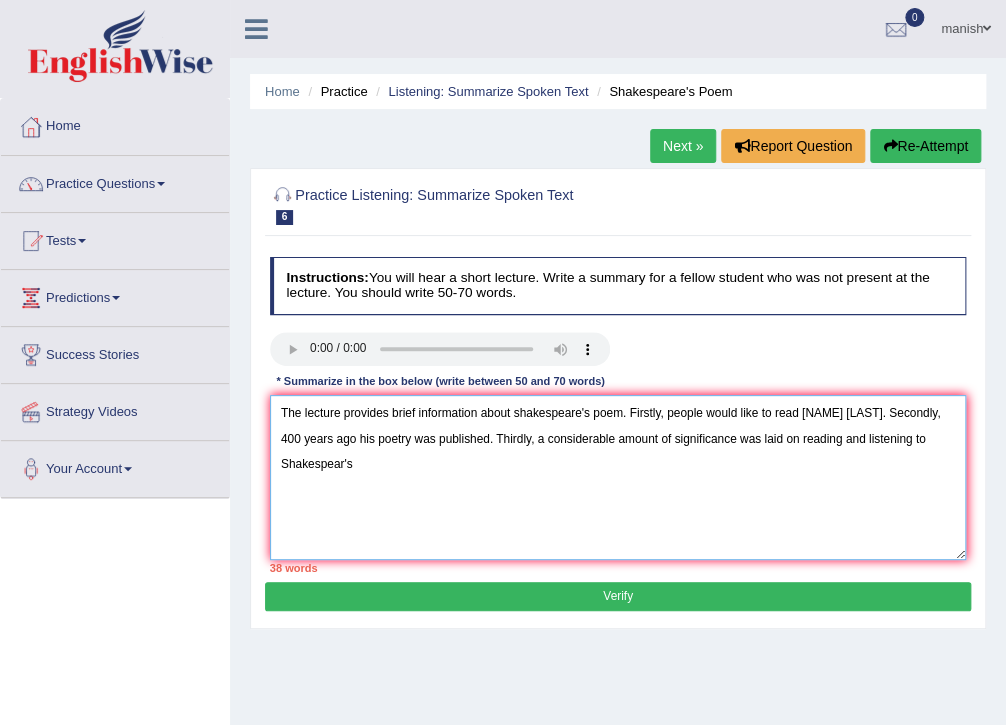click on "The lecture provides brief information about shakespeare's poem. Firstly, people would like to read William Shakespeare. Secondly, 400 years ago his poetry was published. Thirdly, a considerable amount of significance was laid on reading and listening to Shakespear's" at bounding box center [618, 477] 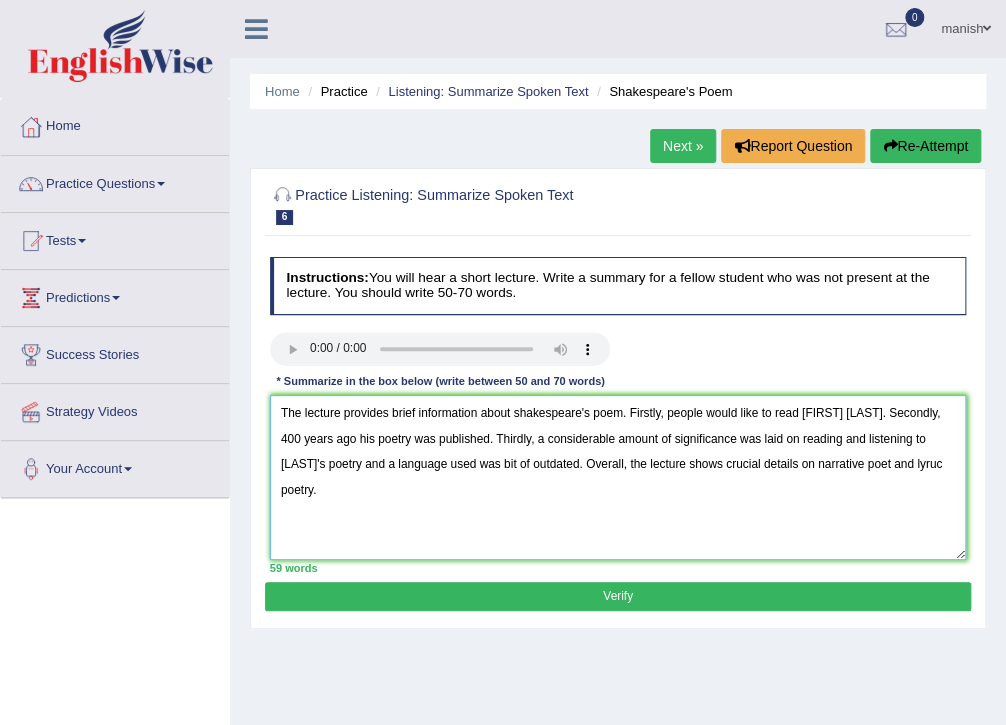 click on "The lecture provides brief information about shakespeare's poem. Firstly, people would like to read William Shakespeare. Secondly, 400 years ago his poetry was published. Thirdly, a considerable amount of significance was laid on reading and listening to Shakespear's poetry and a language used was bit of outdated. Overall, the lecture shows crucial details on narrative poet and lyruc poetry." at bounding box center [618, 477] 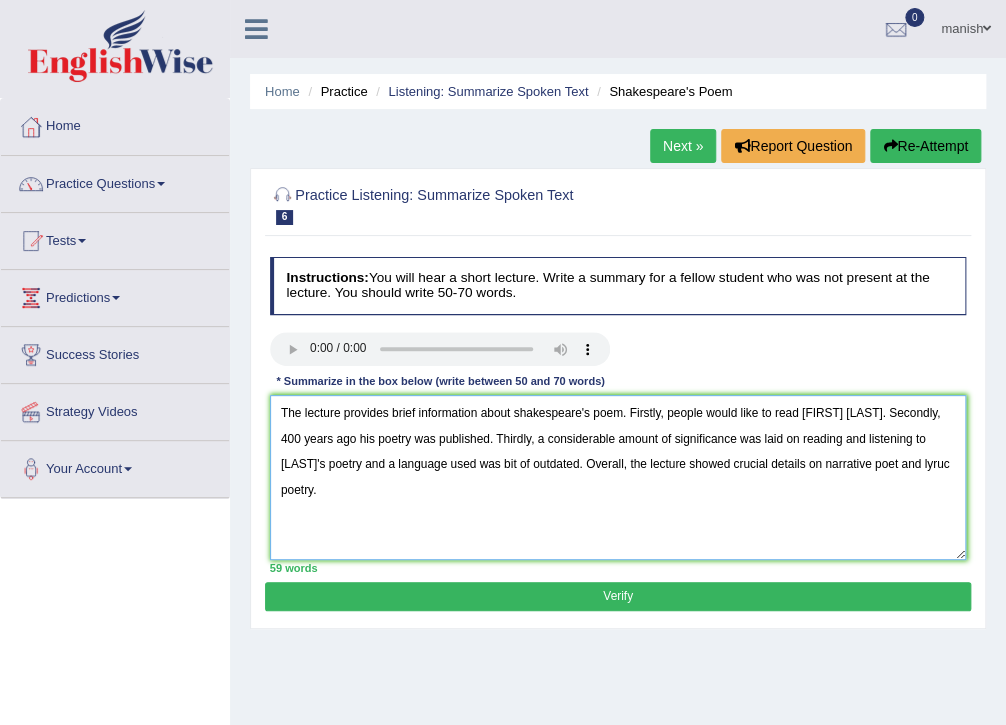 click on "The lecture provides brief information about shakespeare's poem. Firstly, people would like to read William Shakespeare. Secondly, 400 years ago his poetry was published. Thirdly, a considerable amount of significance was laid on reading and listening to Shakespear's poetry and a language used was bit of outdated. Overall, the lecture showed crucial details on narrative poet and lyruc poetry." at bounding box center [618, 477] 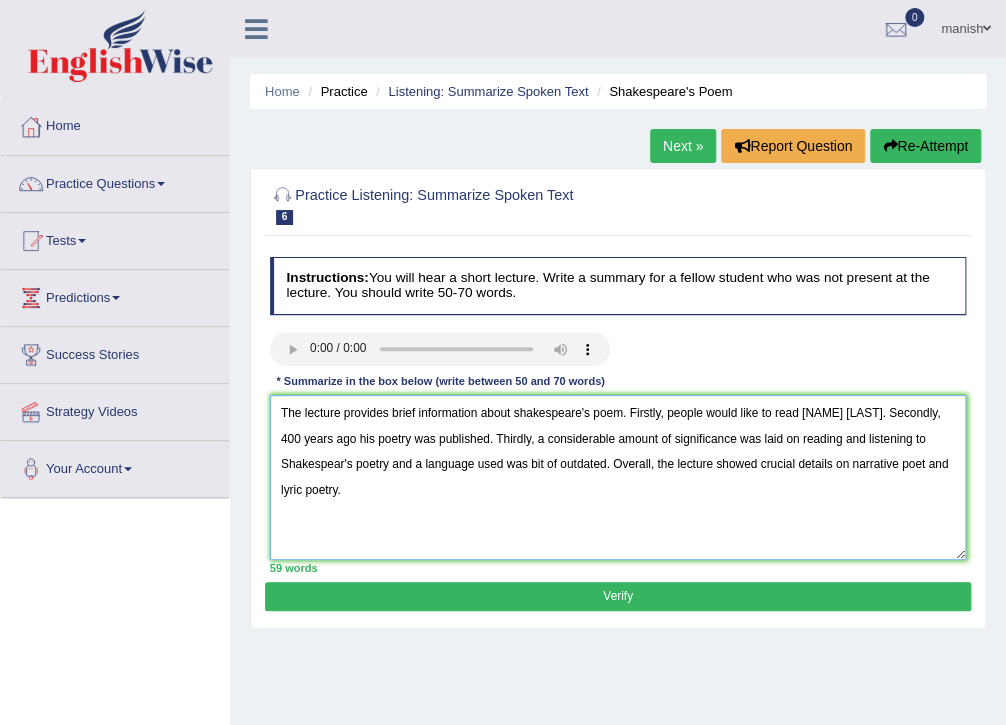 type on "The lecture provides brief information about shakespeare's poem. Firstly, people would like to read William Shakespeare. Secondly, 400 years ago his poetry was published. Thirdly, a considerable amount of significance was laid on reading and listening to Shakespear's poetry and a language used was bit of outdated. Overall, the lecture showed crucial details on narrative poet and lyric poetry." 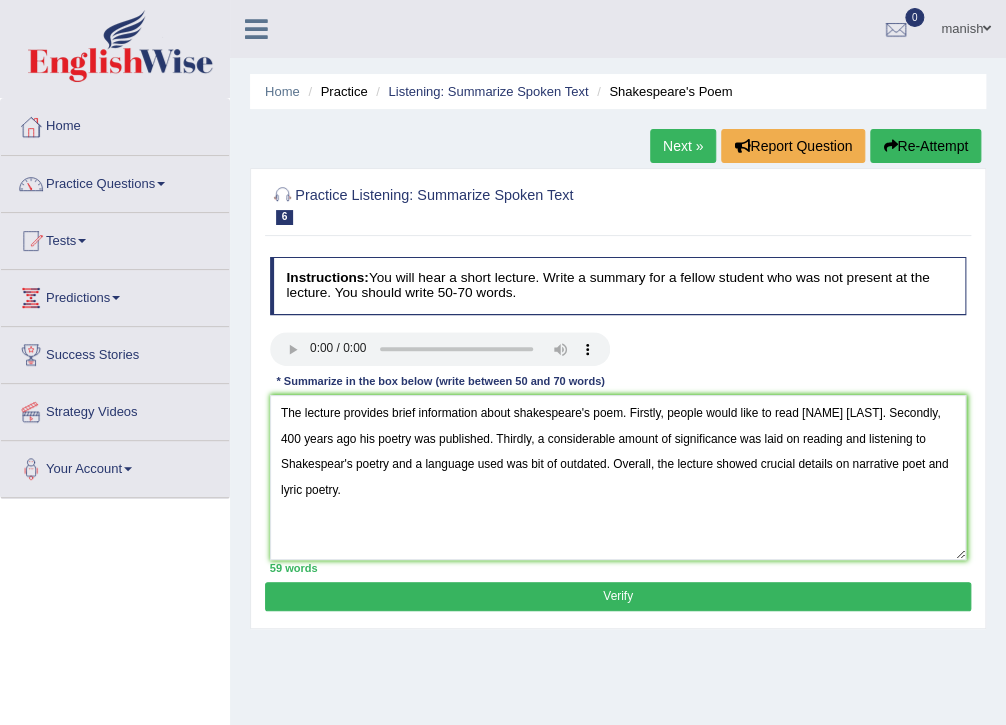 click on "Verify" at bounding box center (617, 596) 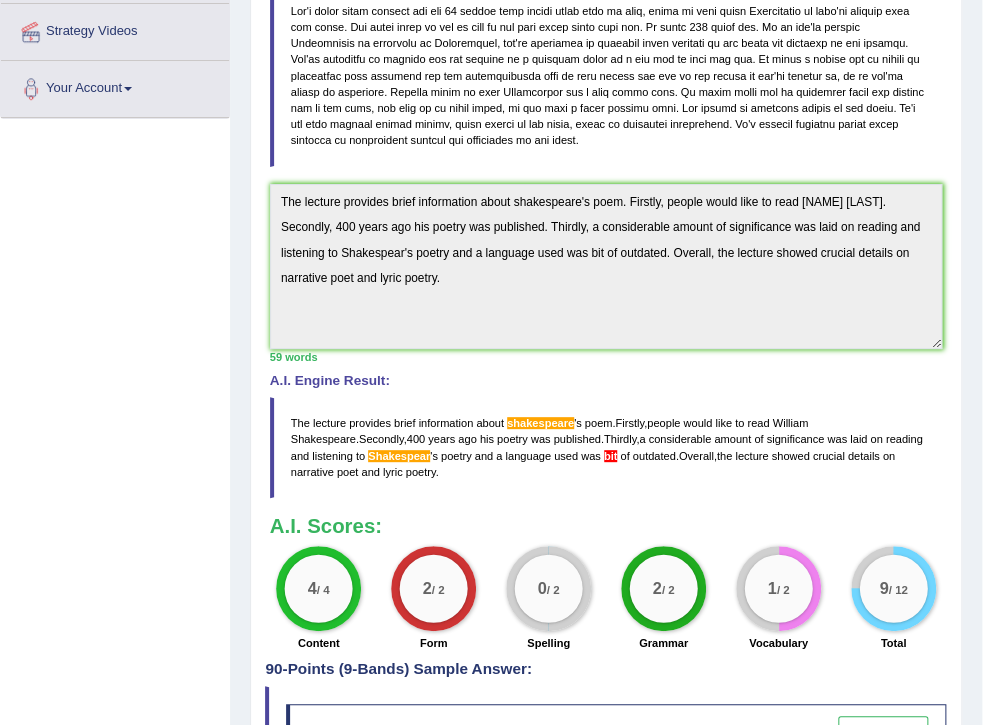 scroll, scrollTop: 372, scrollLeft: 0, axis: vertical 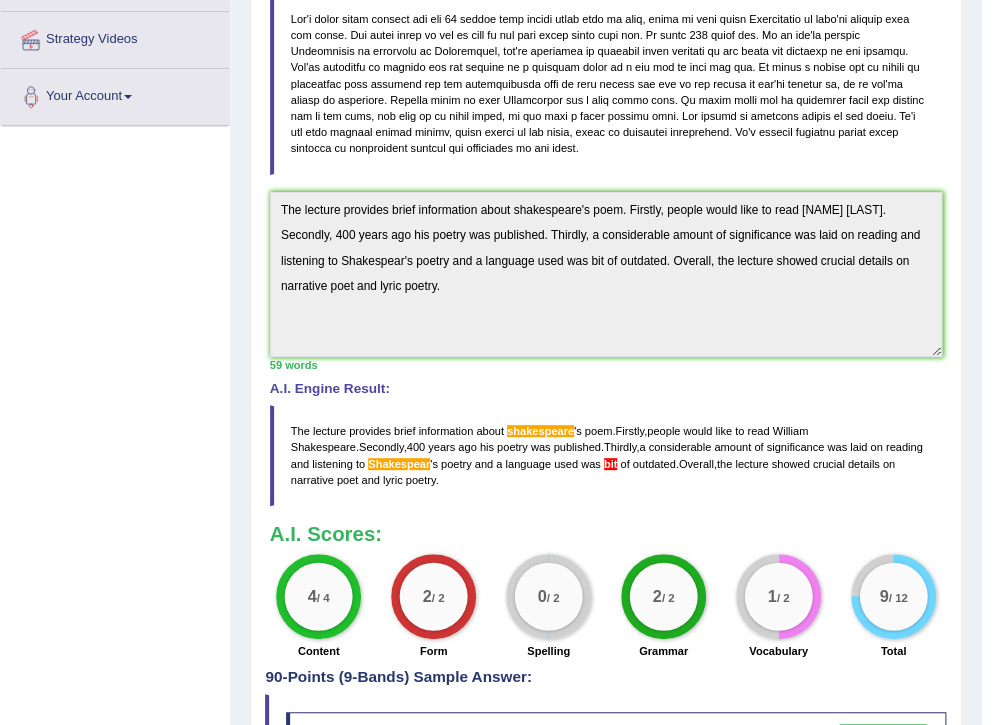 click on "The   lecture   provides   brief   information   about   shakespeare ' s   poem .  Firstly ,  people   would   like   to   read   William   Shakespeare .  Secondly ,  400   years   ago   his   poetry   was   published .  Thirdly ,  a   considerable   amount   of   significance   was   laid   on   reading   and   listening   to   Shakespear ' s   poetry   and   a   language   used   was   bit   of   outdated .  Overall ,  the   lecture   showed   crucial   details   on   narrative   poet   and   lyric   poetry ." at bounding box center (606, 455) 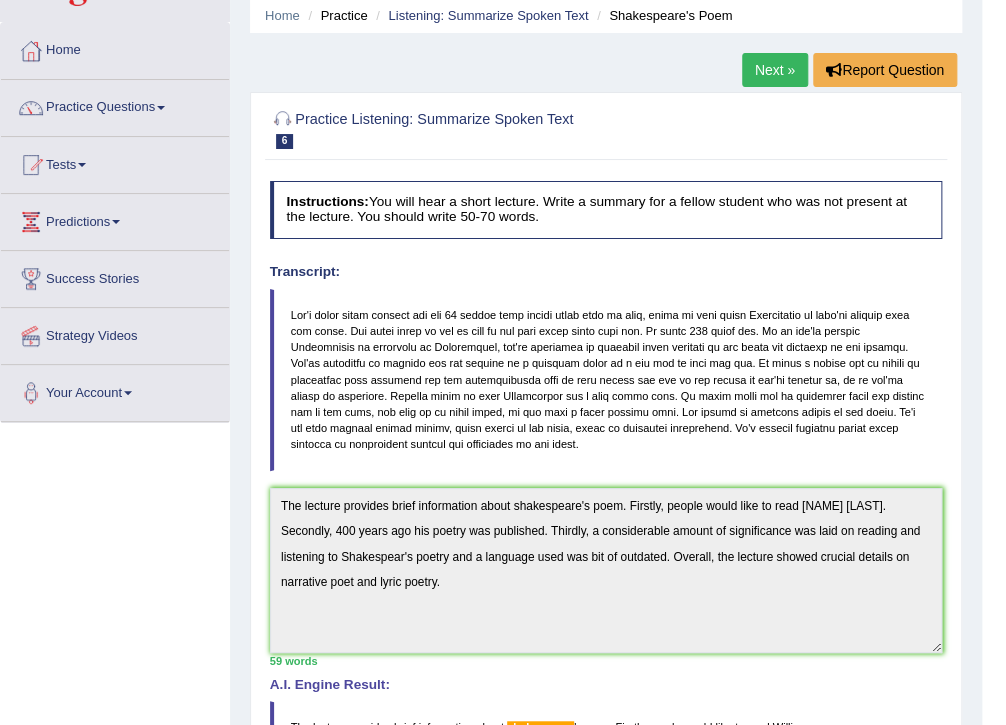 scroll, scrollTop: 0, scrollLeft: 0, axis: both 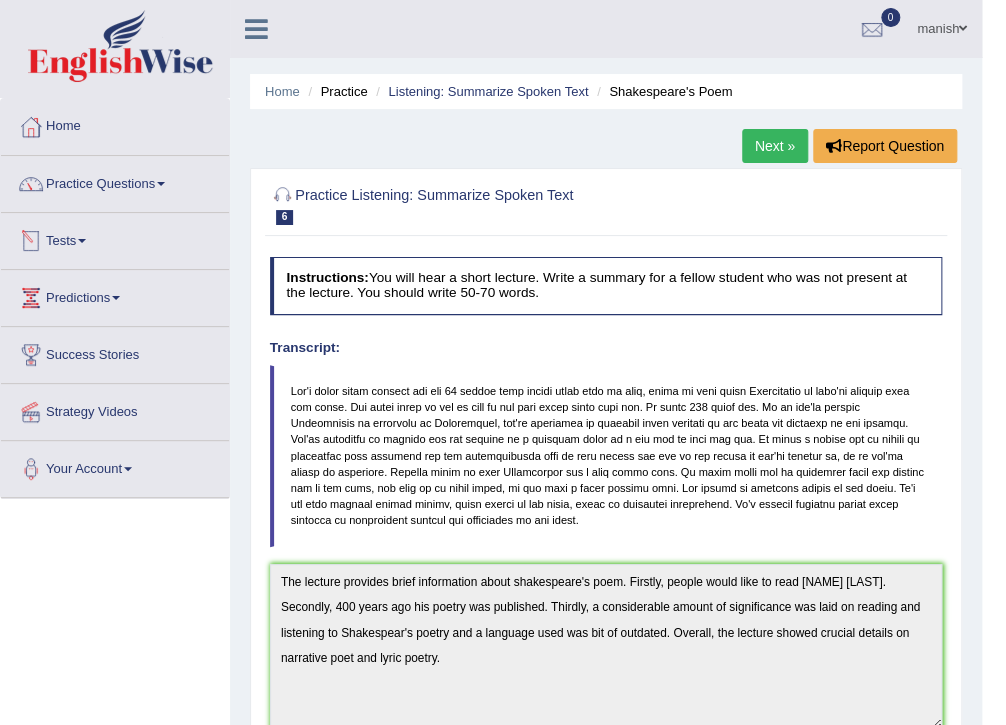 click on "Tests" at bounding box center (115, 238) 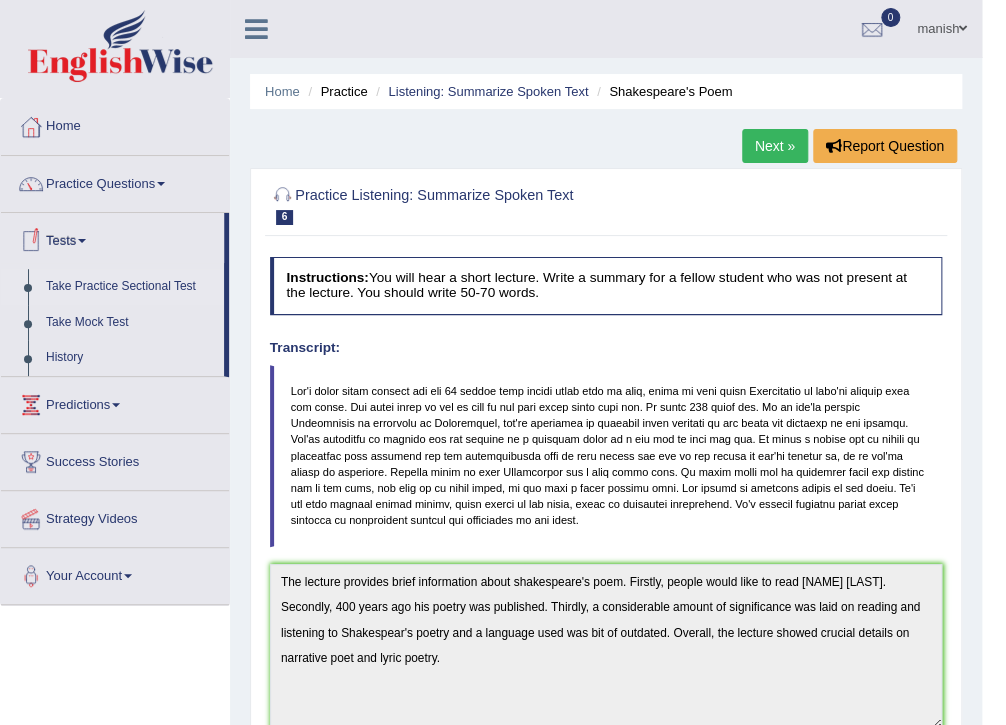 click on "Take Practice Sectional Test" at bounding box center [130, 287] 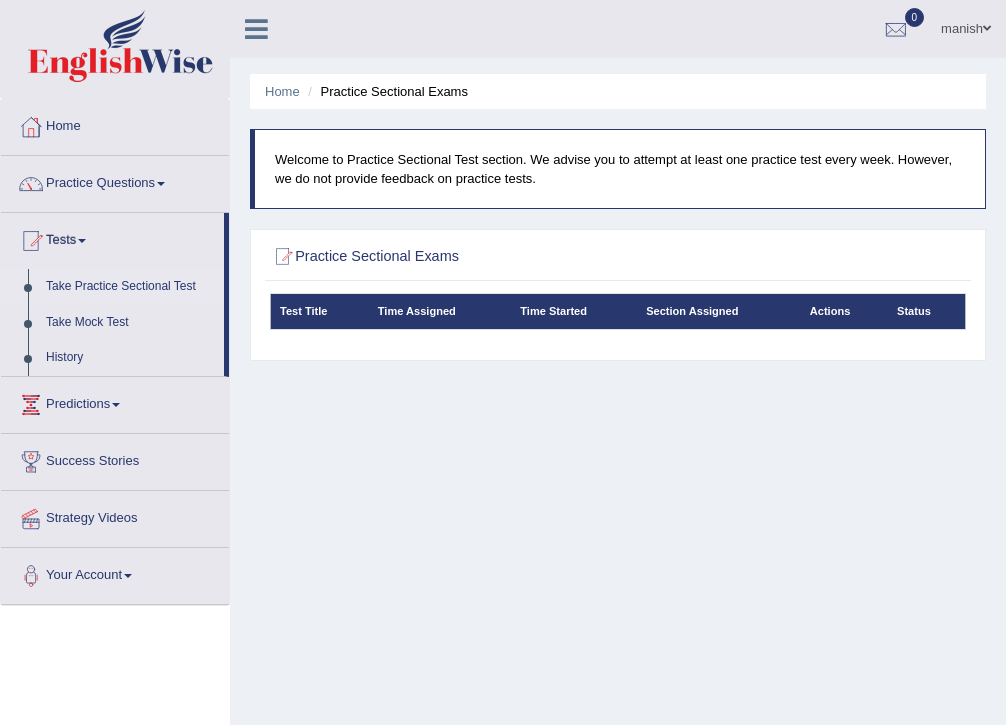 scroll, scrollTop: 0, scrollLeft: 0, axis: both 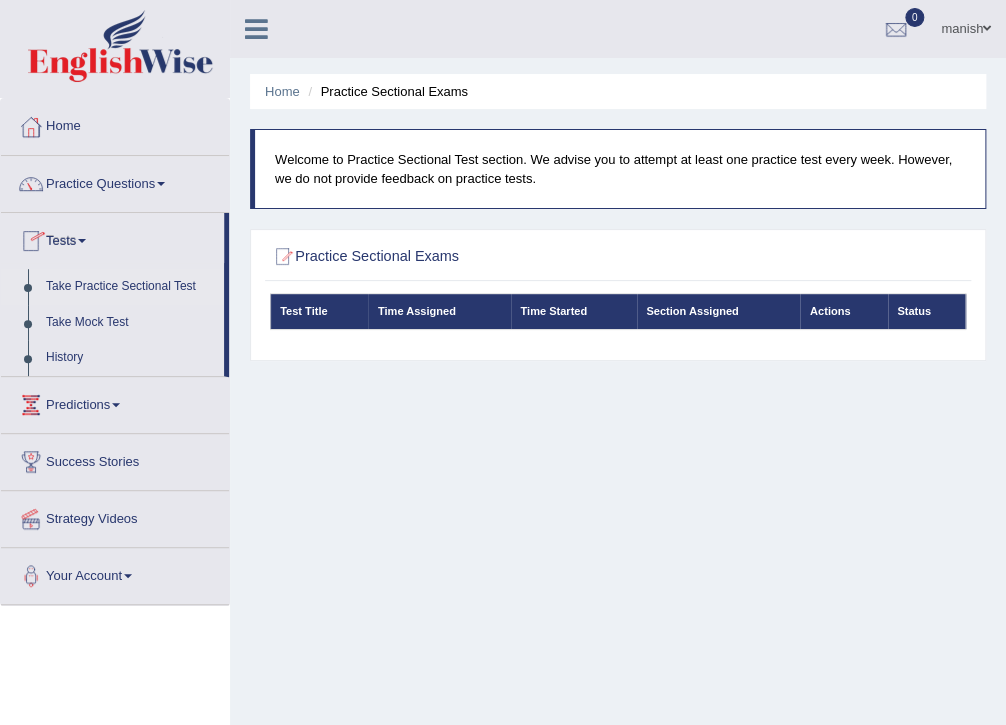 click on "Test Title" at bounding box center [319, 311] 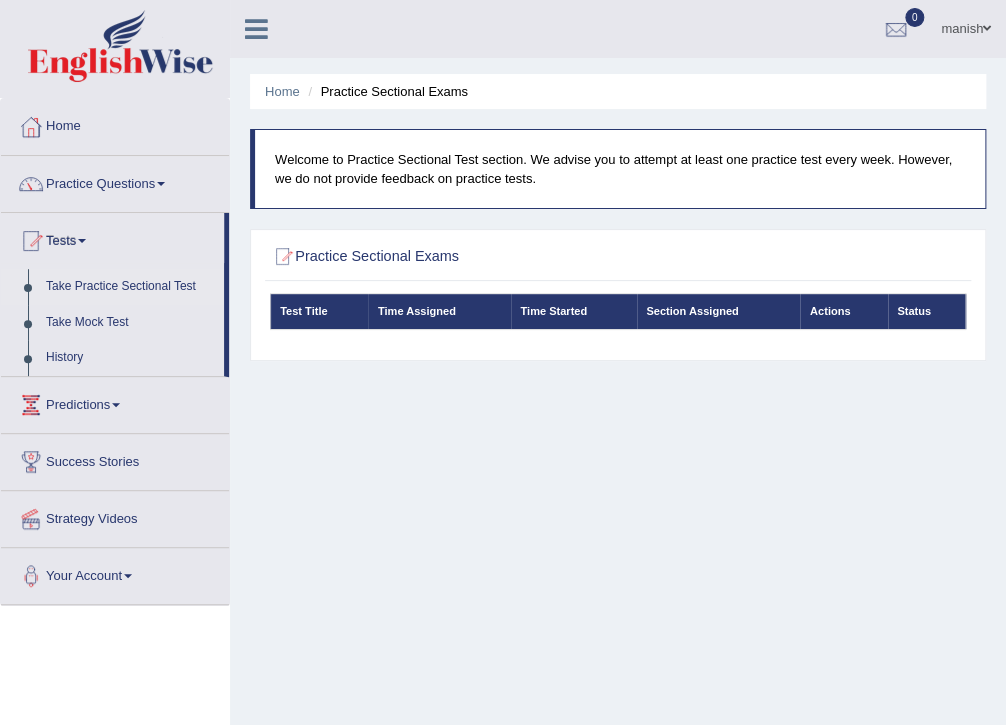 click on "Time Started" at bounding box center (574, 311) 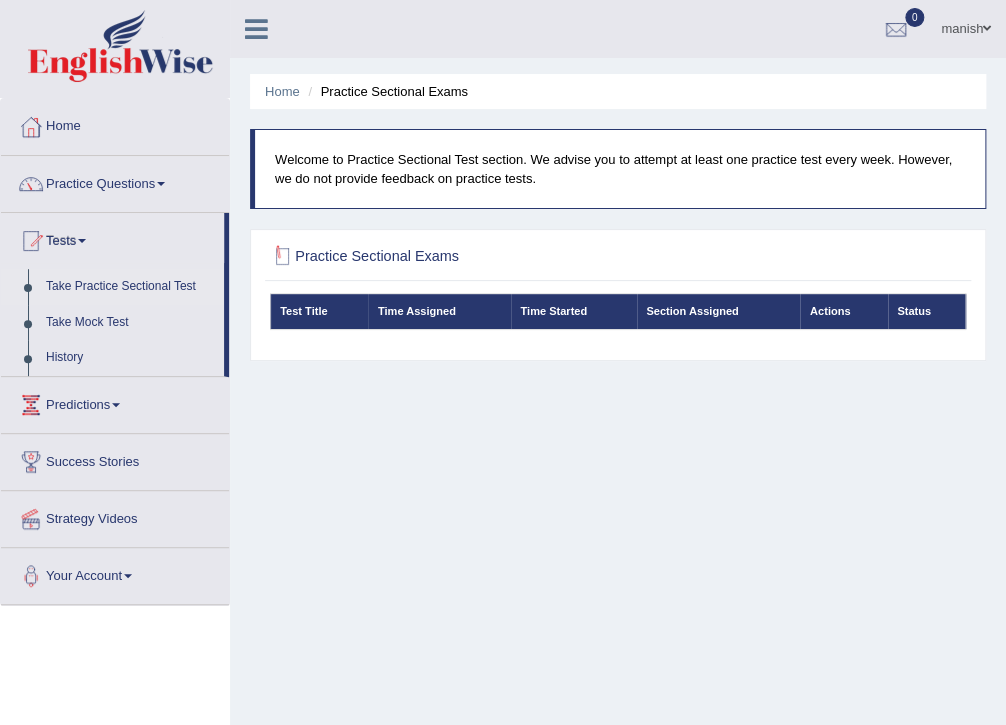 click at bounding box center (283, 257) 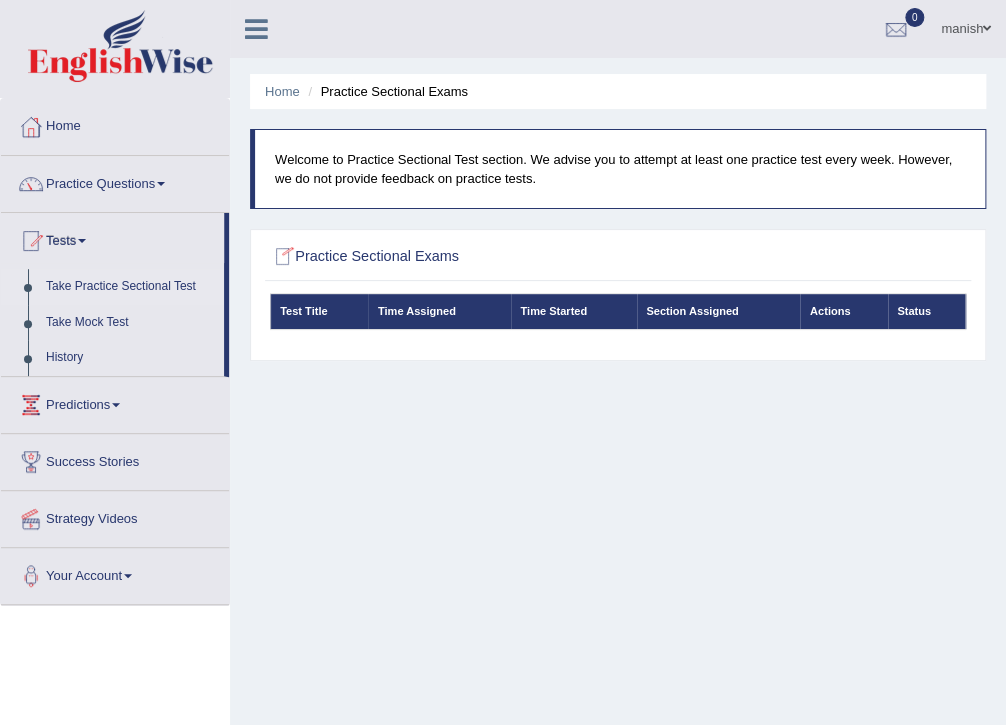 click on "Take Practice Sectional Test" at bounding box center [130, 287] 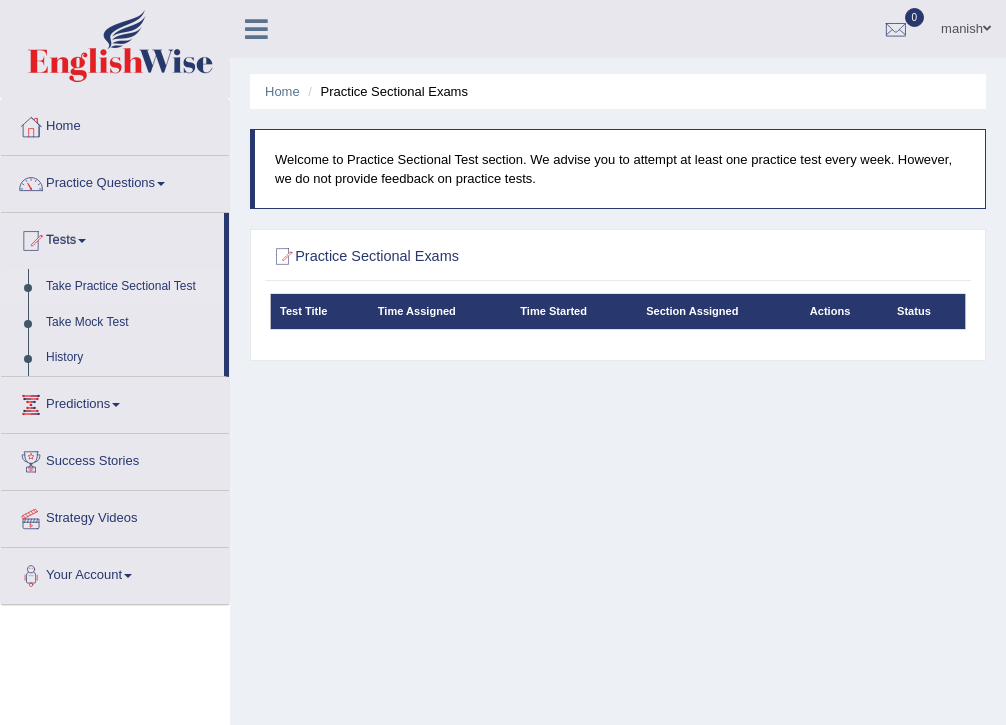 scroll, scrollTop: 0, scrollLeft: 0, axis: both 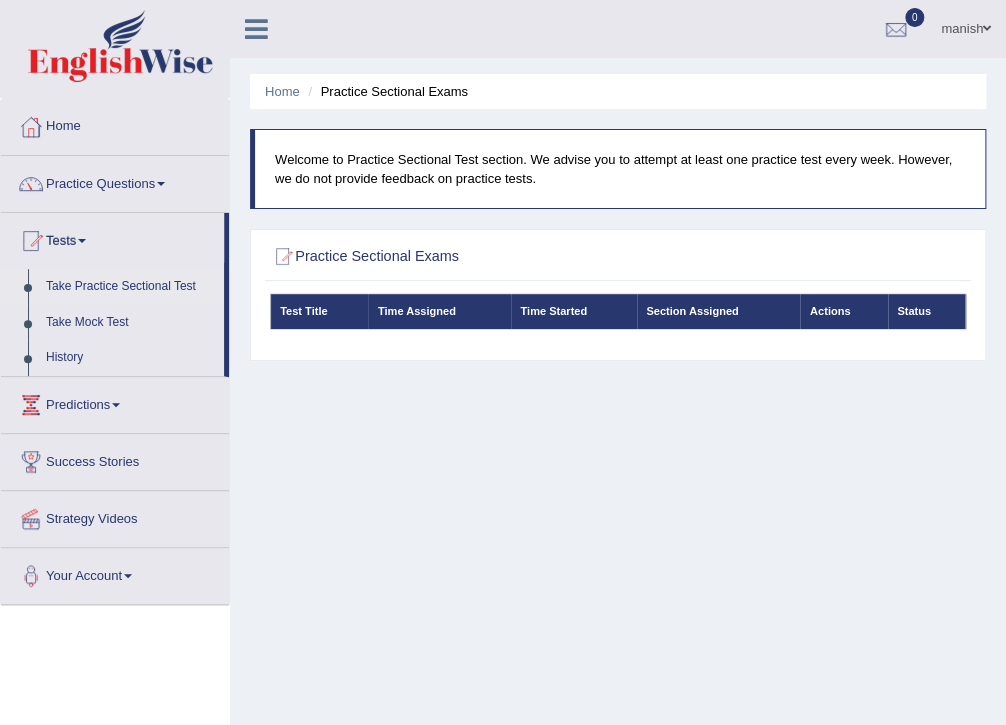click on "Test Title" at bounding box center (319, 311) 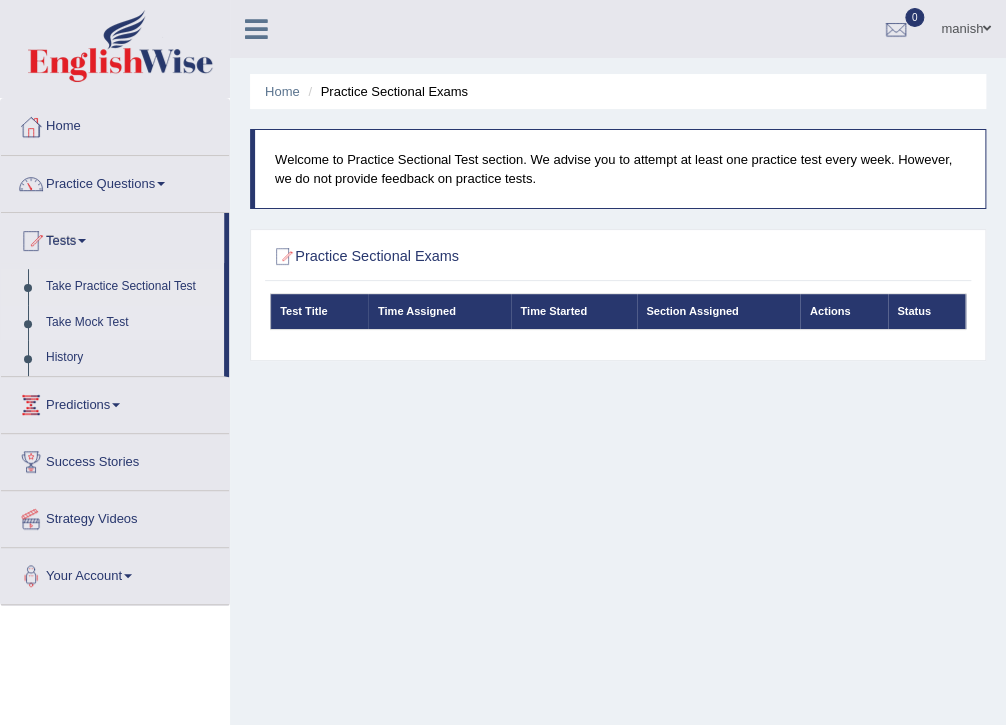 click on "Take Mock Test" at bounding box center [130, 323] 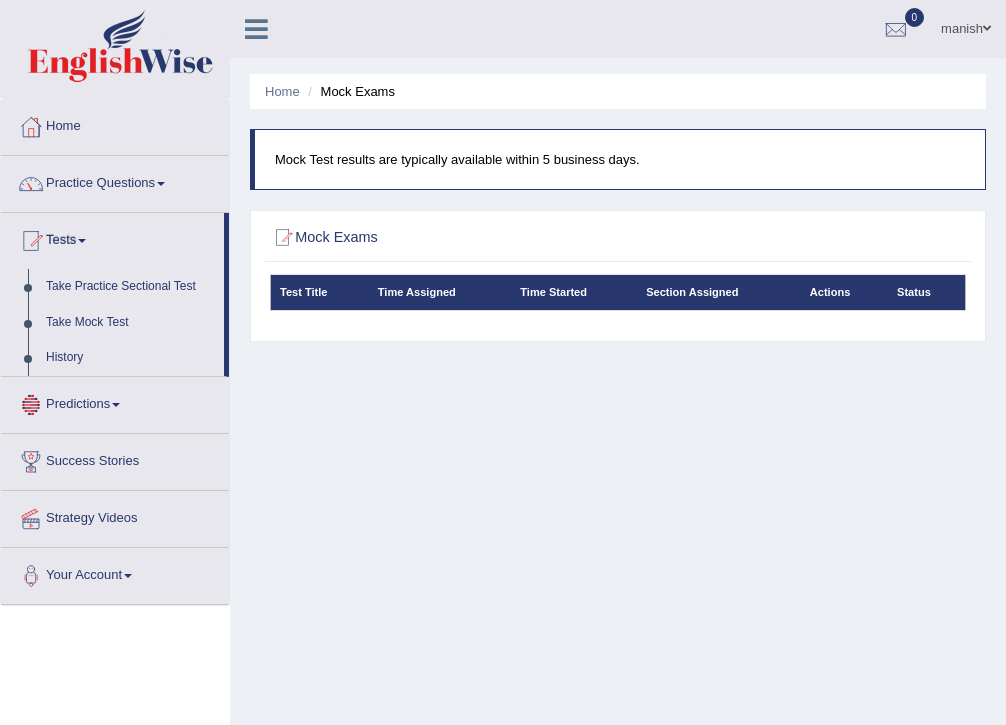 scroll, scrollTop: 0, scrollLeft: 0, axis: both 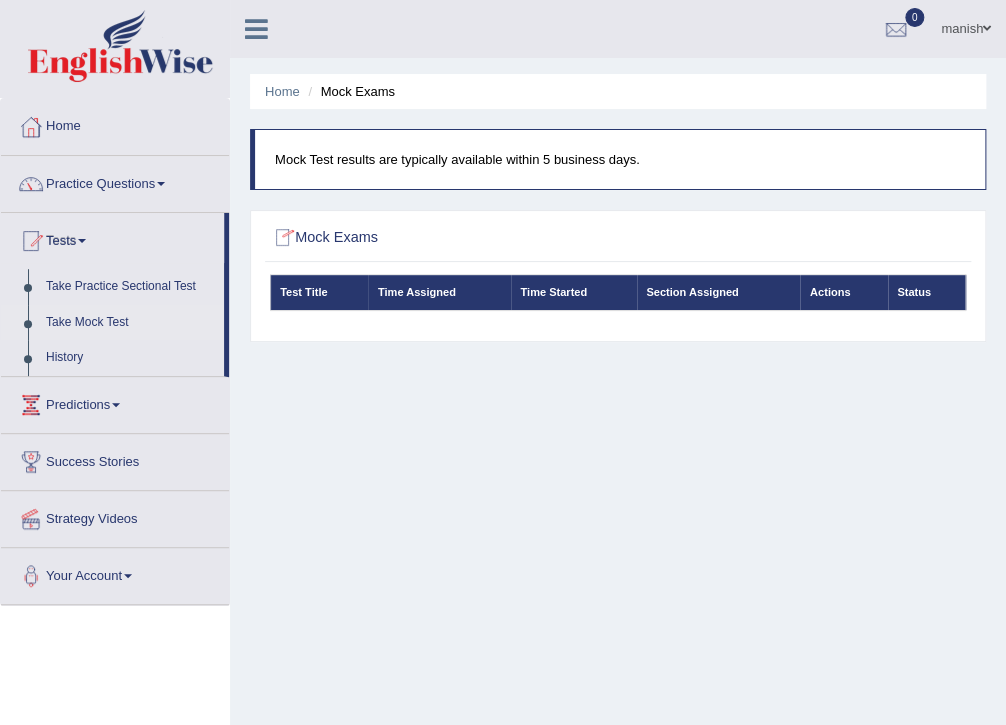 click at bounding box center (283, 238) 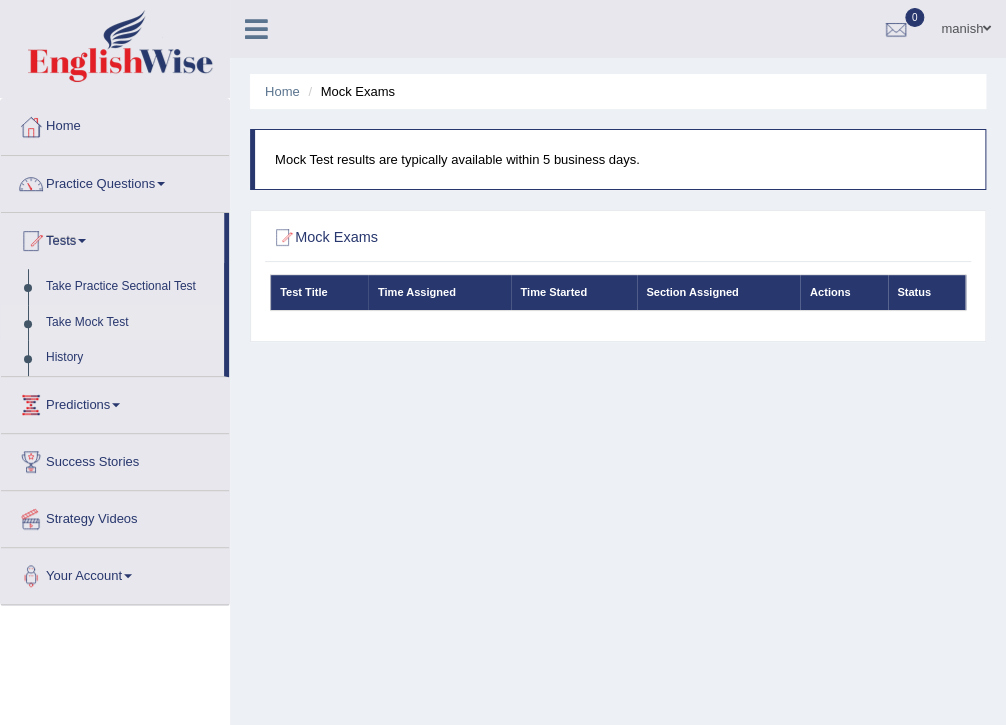 click on "Test Title" at bounding box center (319, 292) 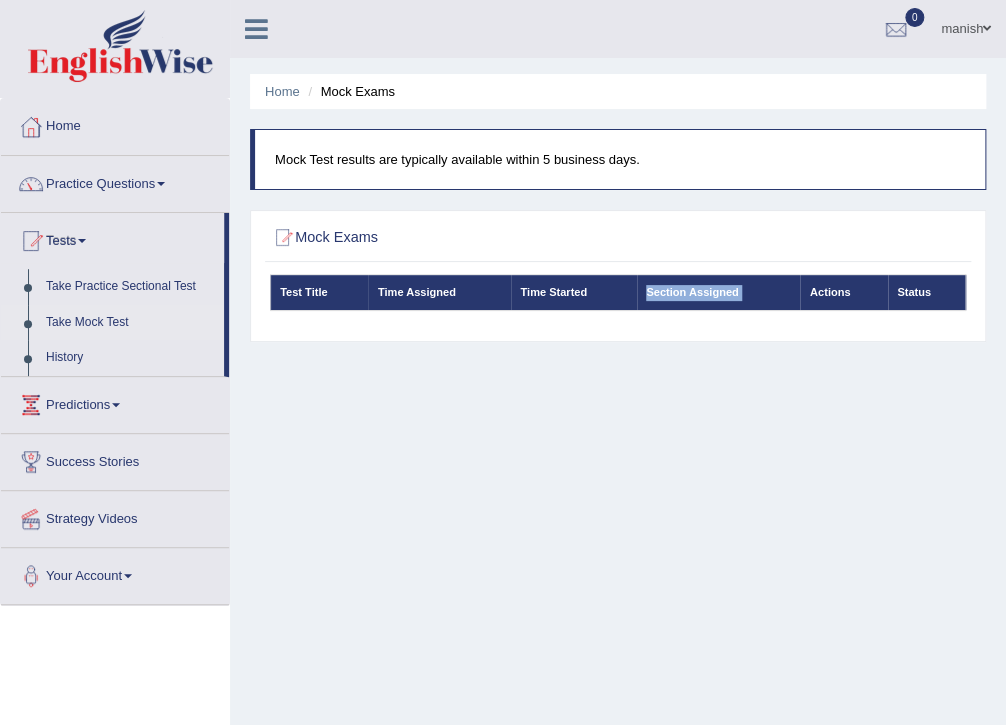click on "Section Assigned" at bounding box center [719, 292] 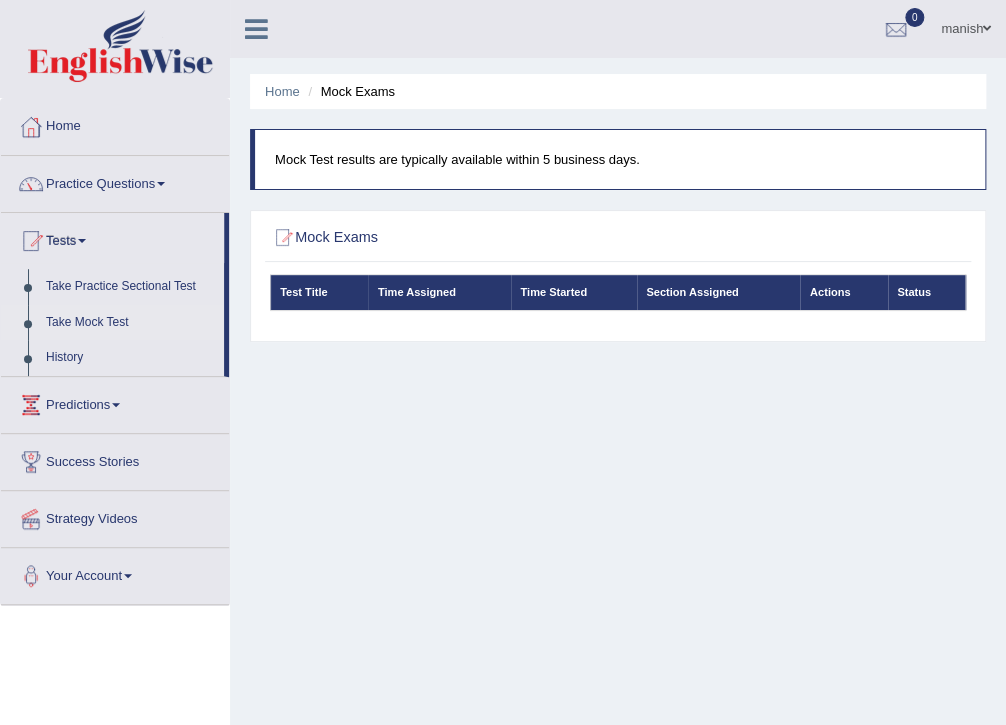 click on "Mock Exams
Test Title Time Assigned Time Started Section Assigned Actions Status" at bounding box center (618, 276) 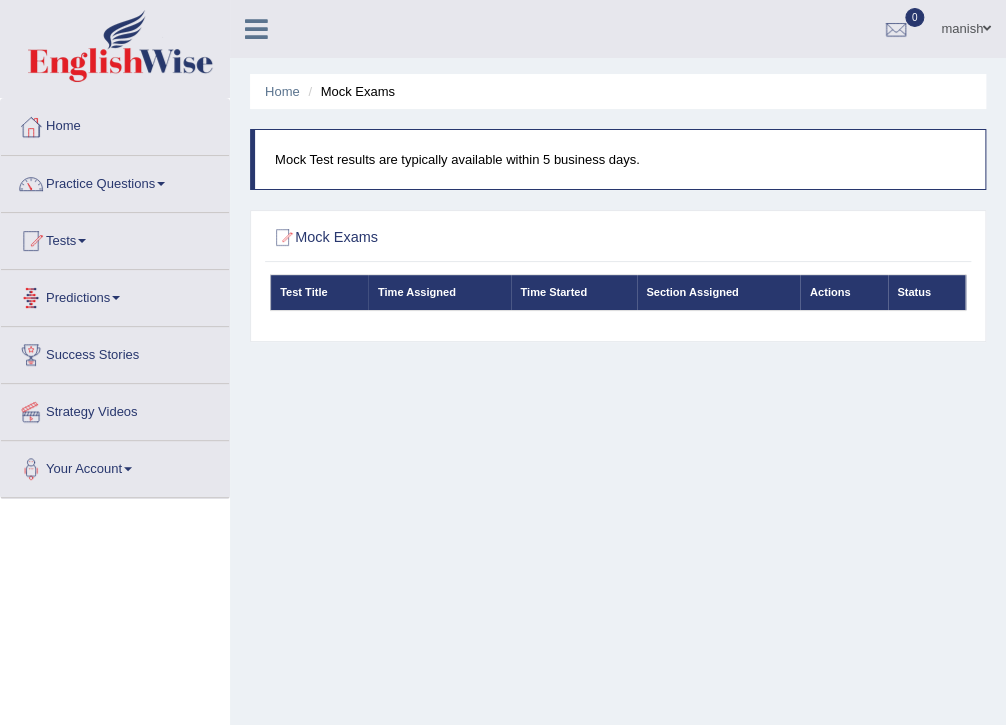 click on "Predictions" at bounding box center [115, 295] 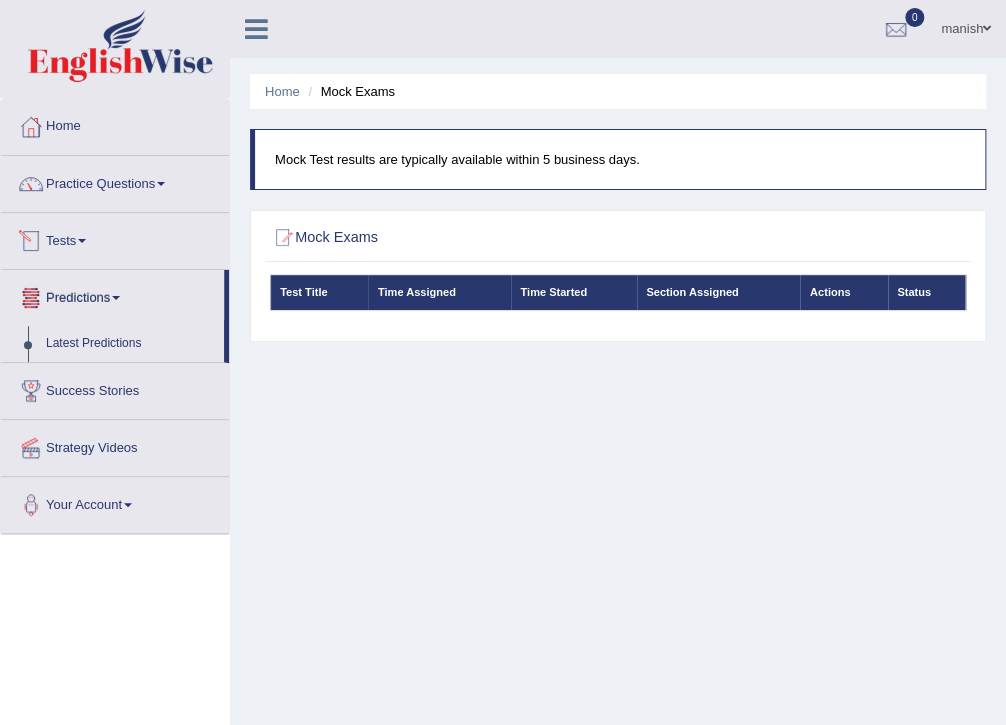 click on "Tests" at bounding box center [115, 238] 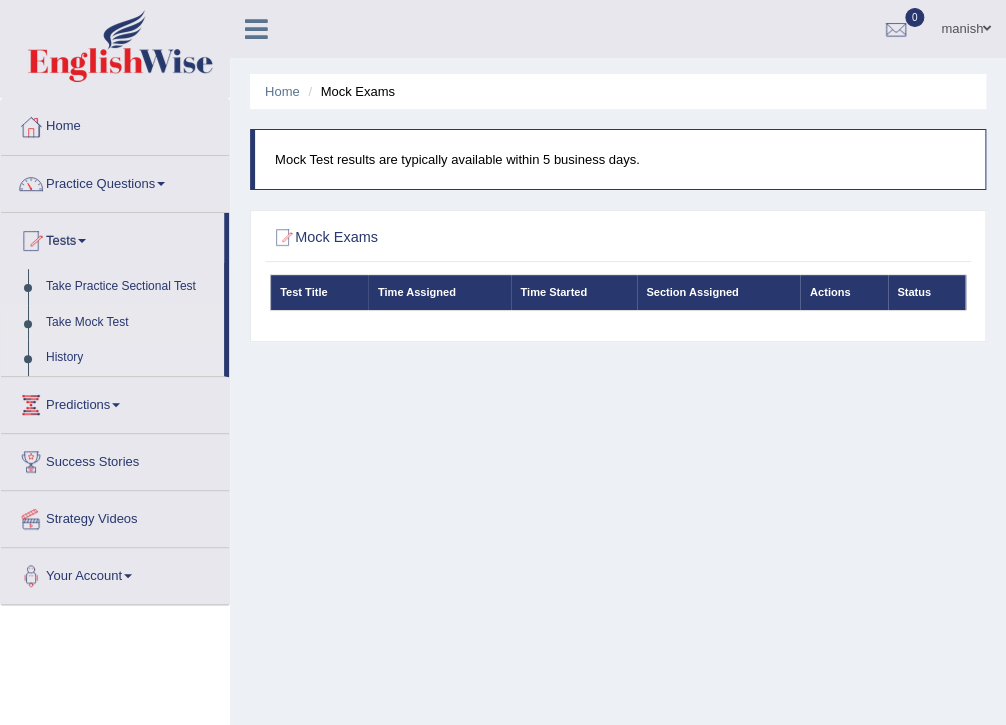 click on "History" at bounding box center [130, 358] 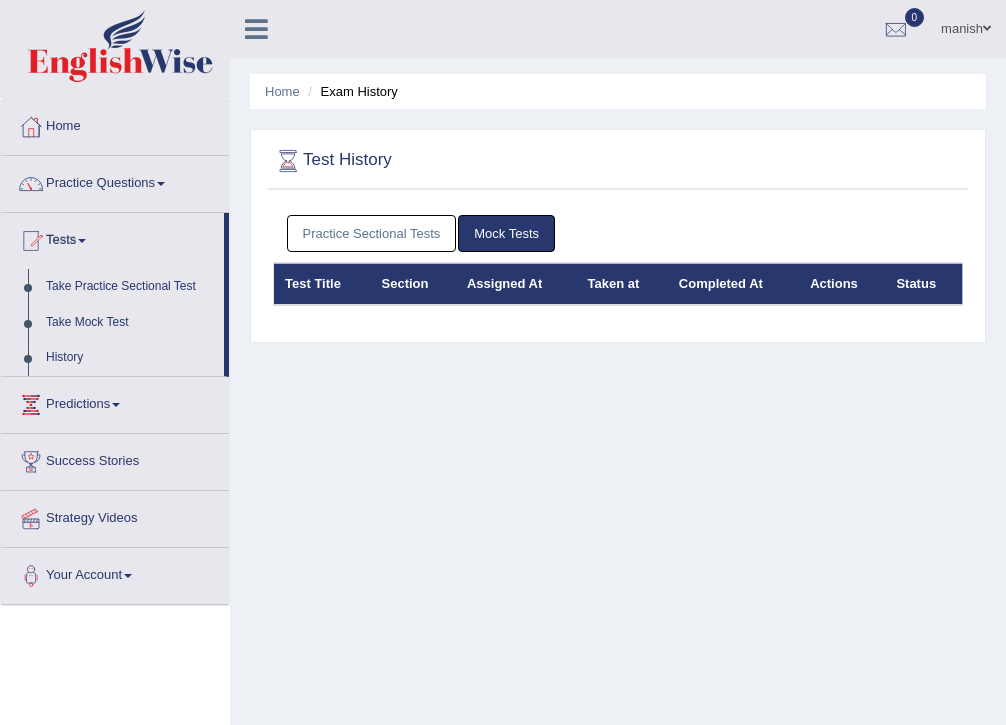 scroll, scrollTop: 0, scrollLeft: 0, axis: both 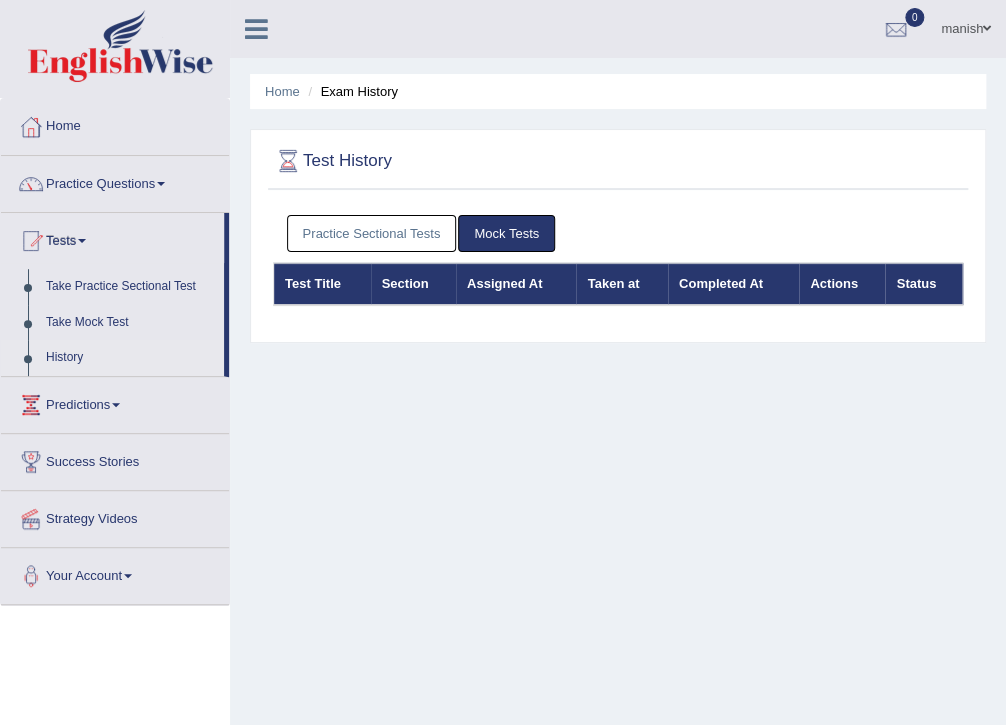 click on "Practice Sectional Tests" at bounding box center (372, 233) 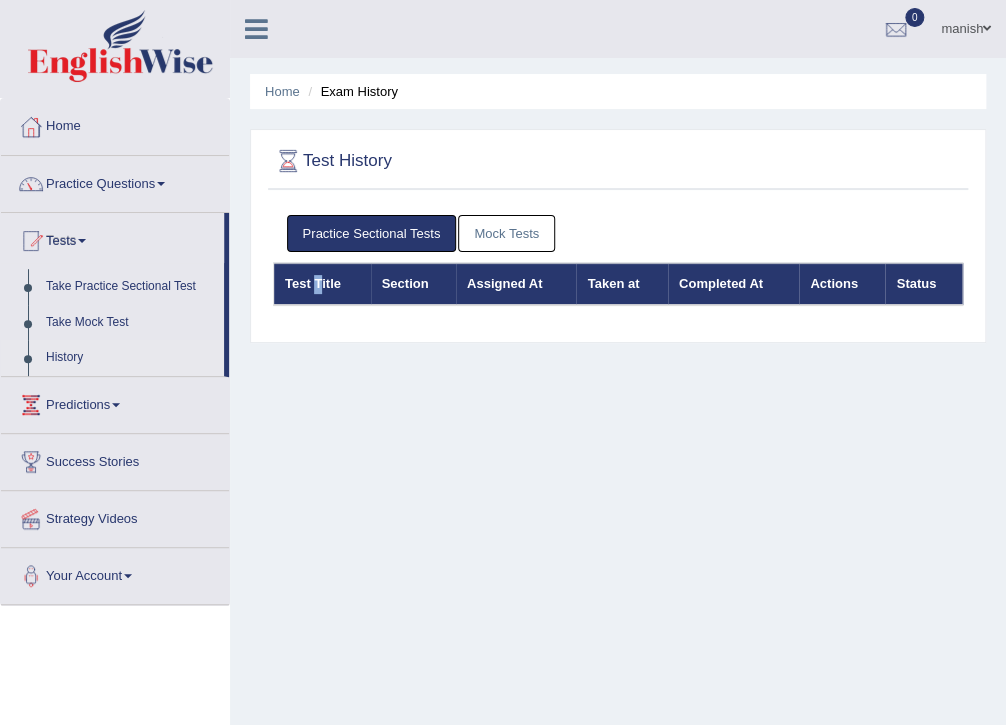 click on "Test Title" at bounding box center (322, 284) 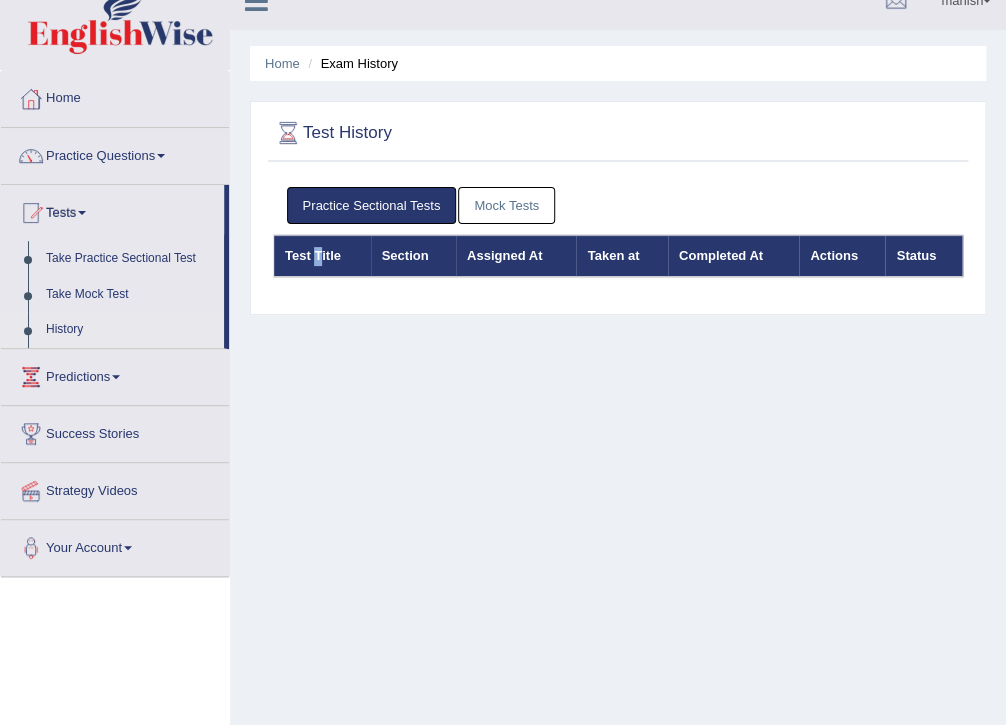 scroll, scrollTop: 0, scrollLeft: 0, axis: both 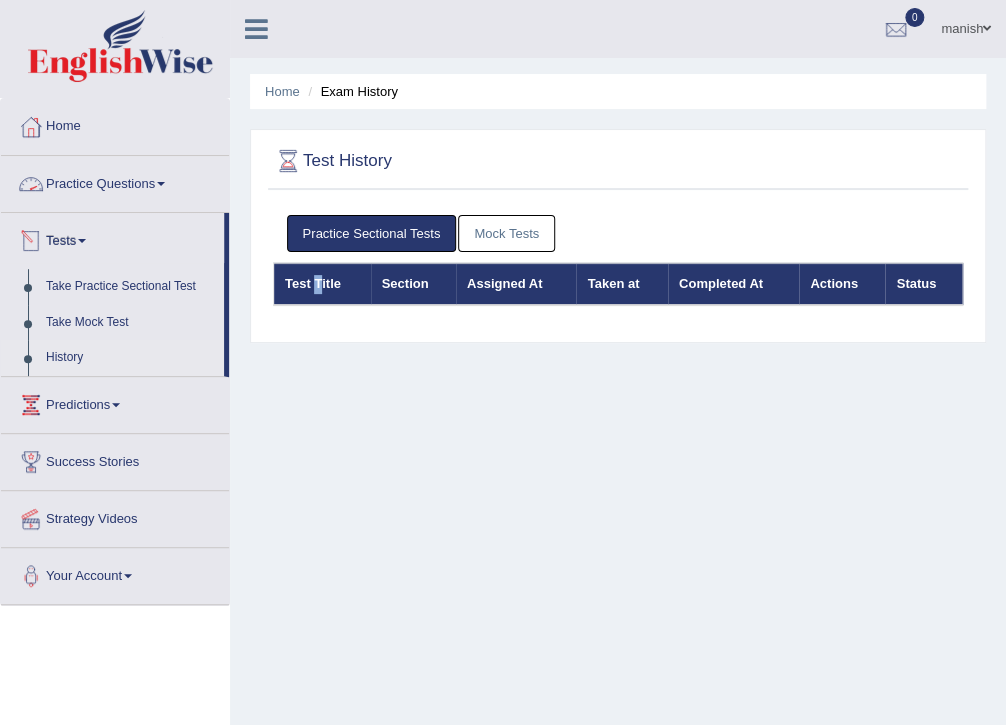 click on "Practice Questions" at bounding box center (115, 181) 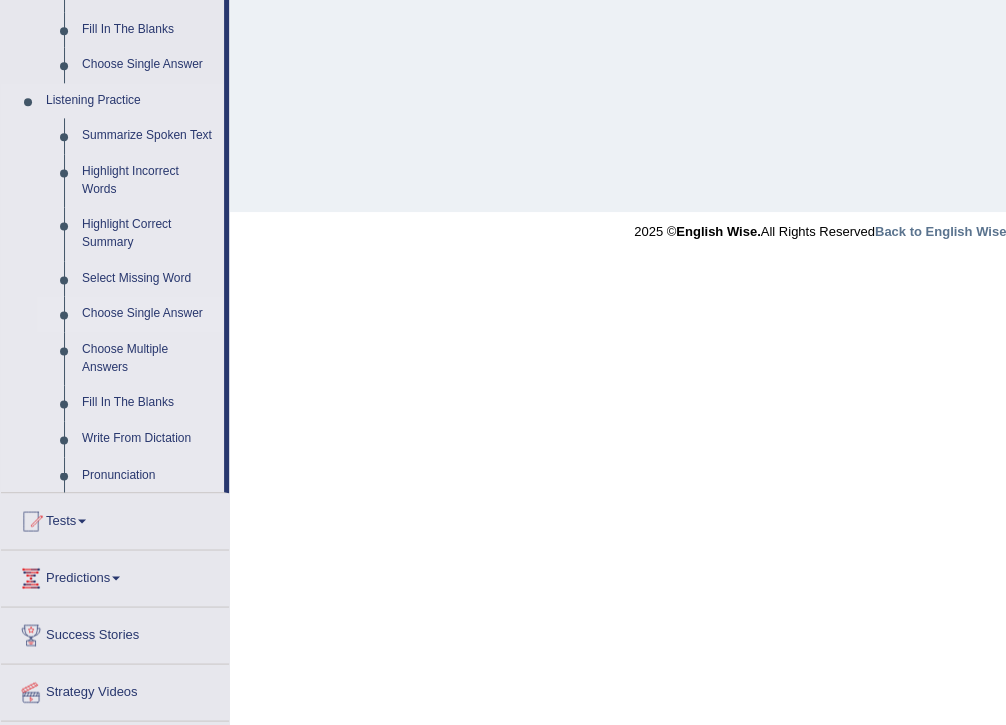 scroll, scrollTop: 840, scrollLeft: 0, axis: vertical 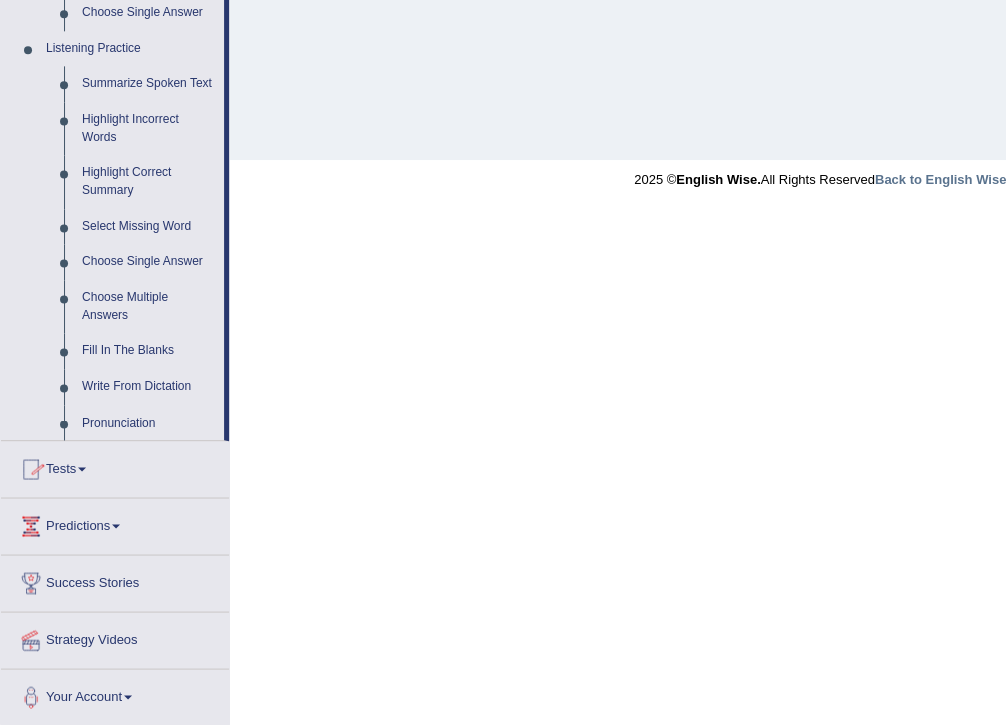 click on "Tests" at bounding box center [115, 466] 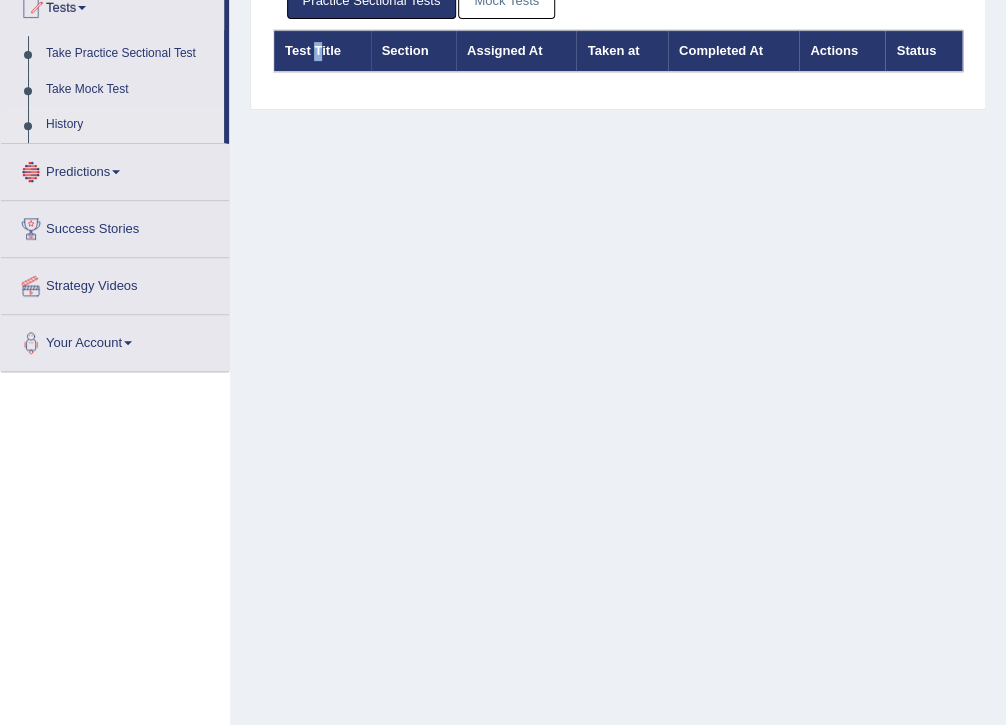 scroll, scrollTop: 85, scrollLeft: 0, axis: vertical 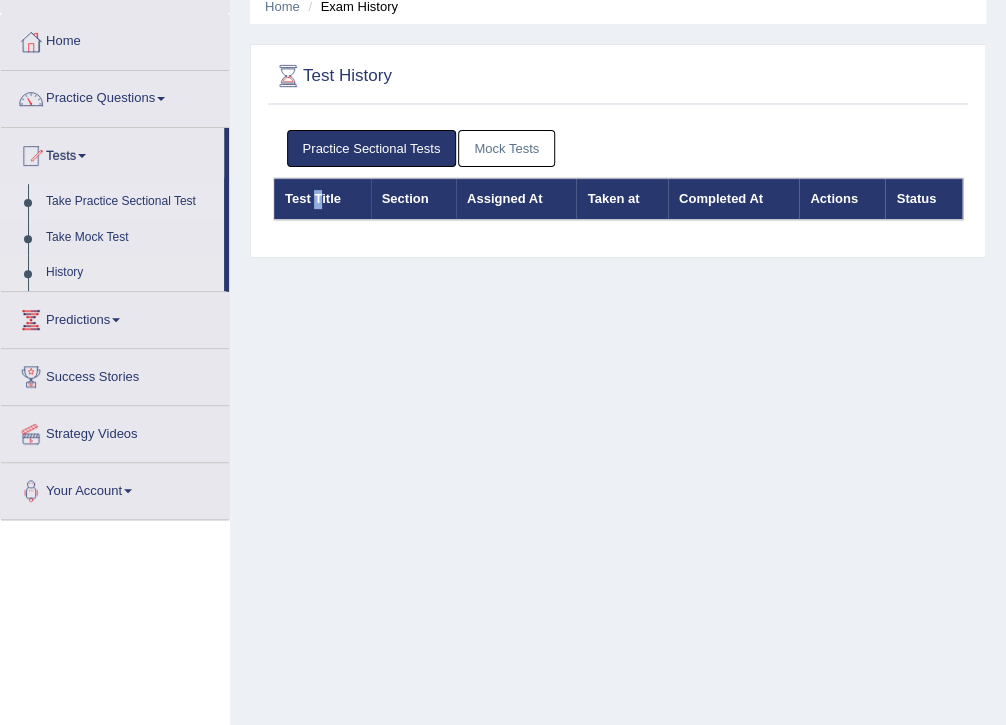 click on "Take Practice Sectional Test" at bounding box center (130, 202) 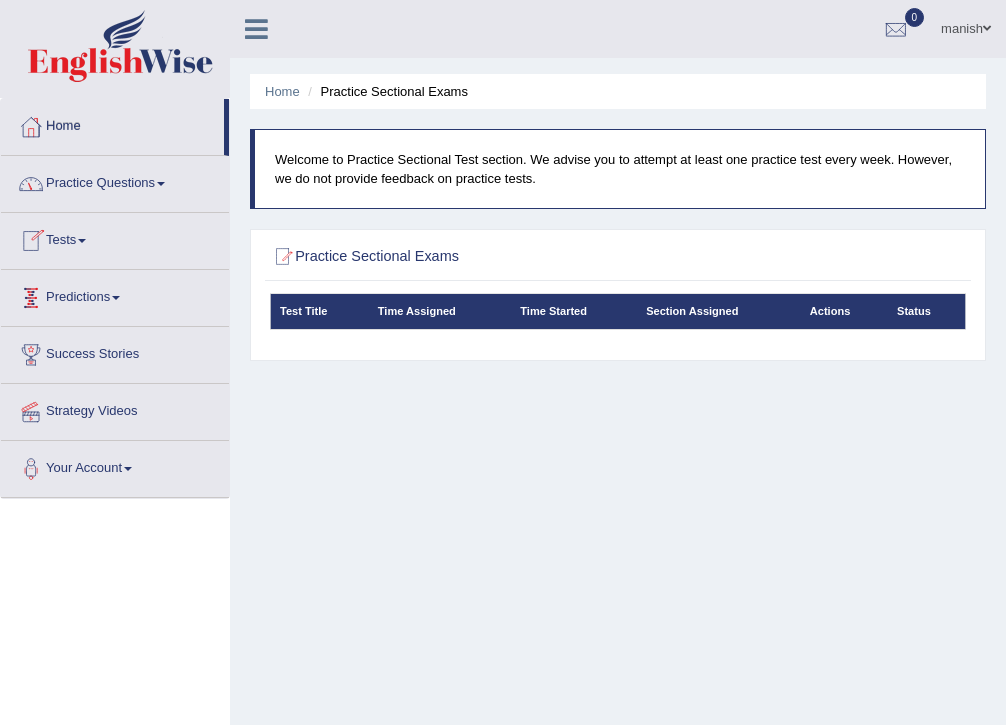 scroll, scrollTop: 0, scrollLeft: 0, axis: both 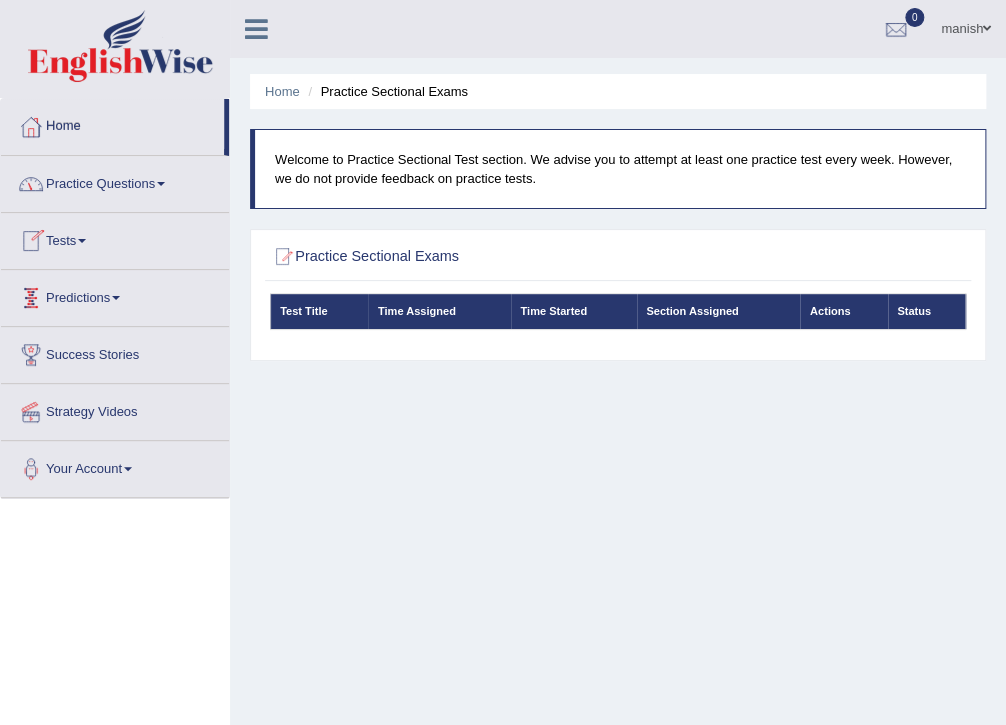 click on "Test Title Time Assigned Time Started Section Assigned Actions Status" at bounding box center (617, 322) 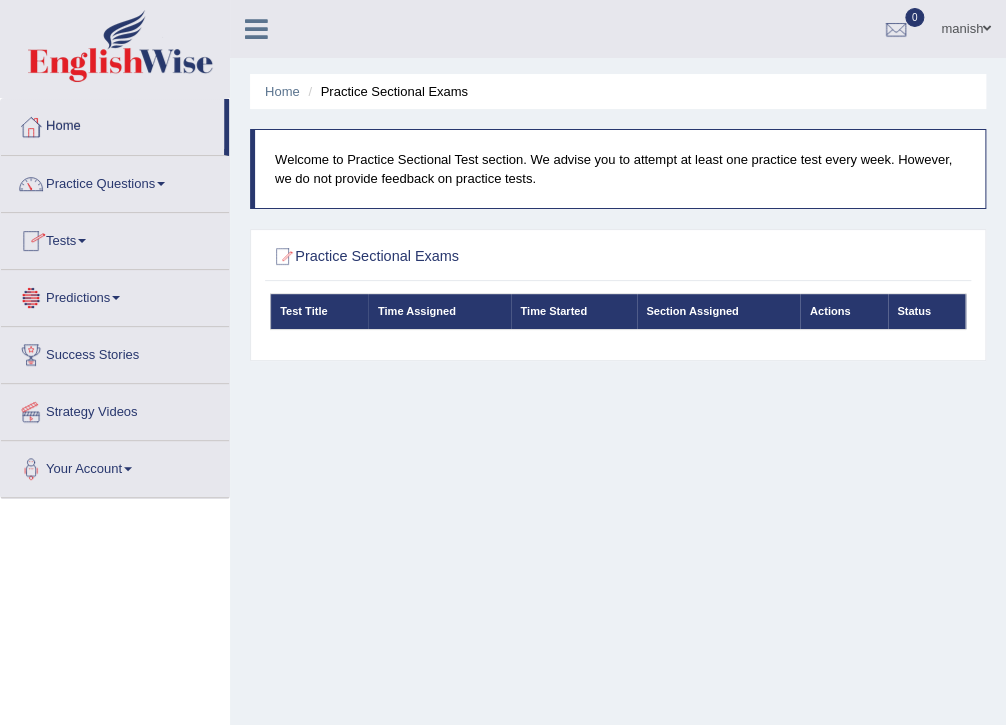 click on "Home
Practice Sectional Exams
Welcome to Practice Sectional Test section. We advise you to attempt at least one practice test every week.
However, we do not provide feedback on practice tests.
Practice Sectional Exams
Test Title Time Assigned Time Started Section Assigned Actions Status" at bounding box center [618, 500] 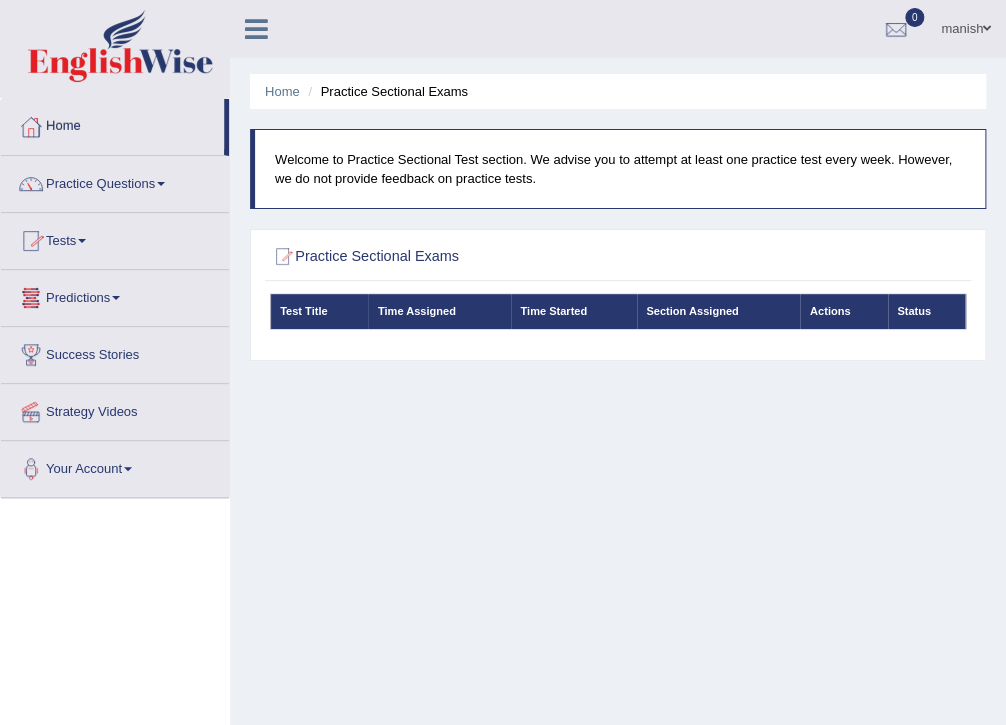 click on "Home
Practice Sectional Exams
Welcome to Practice Sectional Test section. We advise you to attempt at least one practice test every week.
However, we do not provide feedback on practice tests.
Practice Sectional Exams
Test Title Time Assigned Time Started Section Assigned Actions Status" at bounding box center (618, 500) 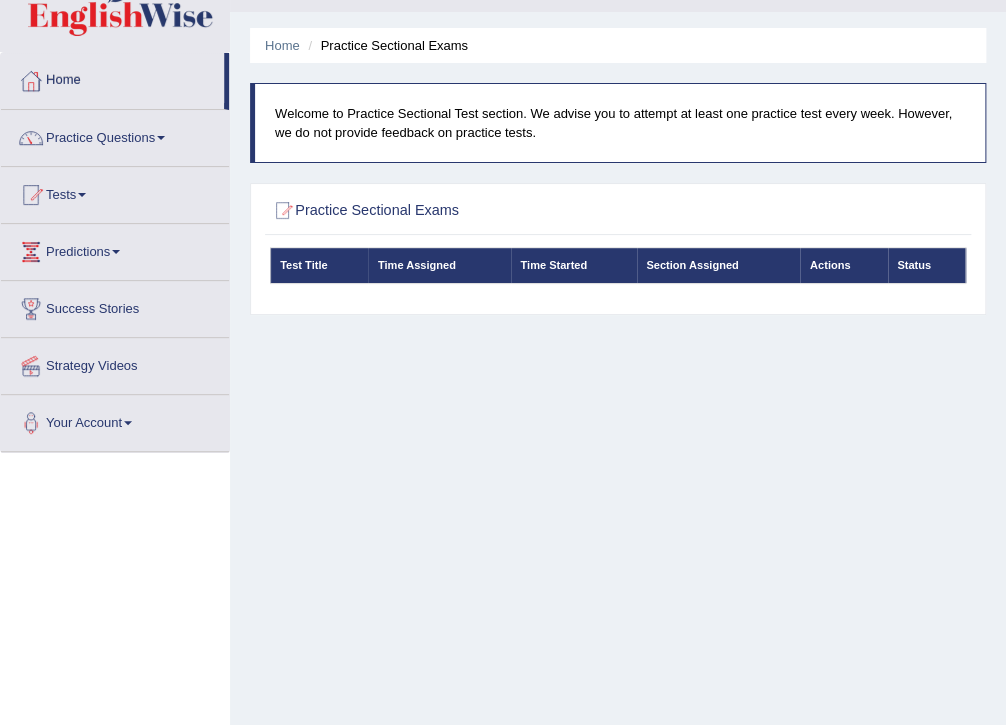scroll, scrollTop: 80, scrollLeft: 0, axis: vertical 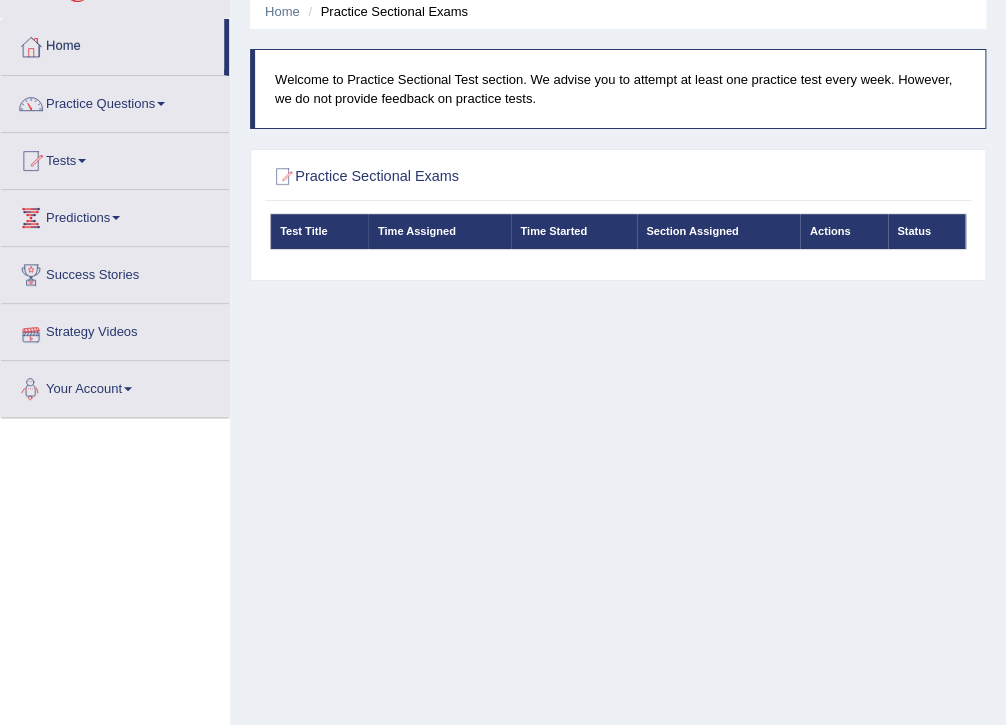 click on "Your Account" at bounding box center [115, 386] 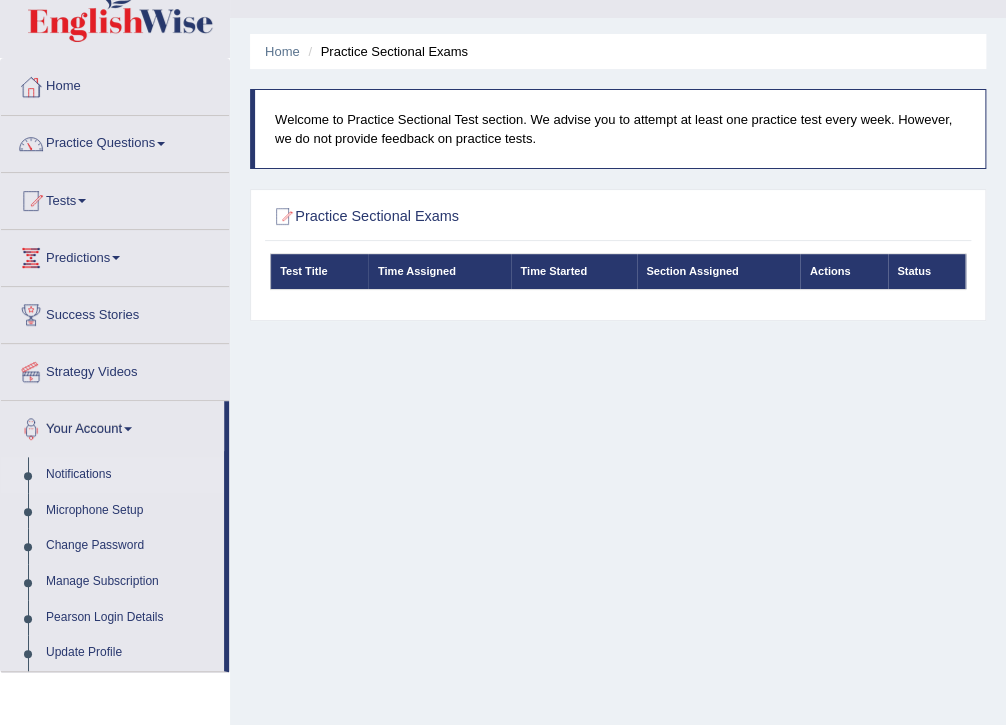 scroll, scrollTop: 0, scrollLeft: 0, axis: both 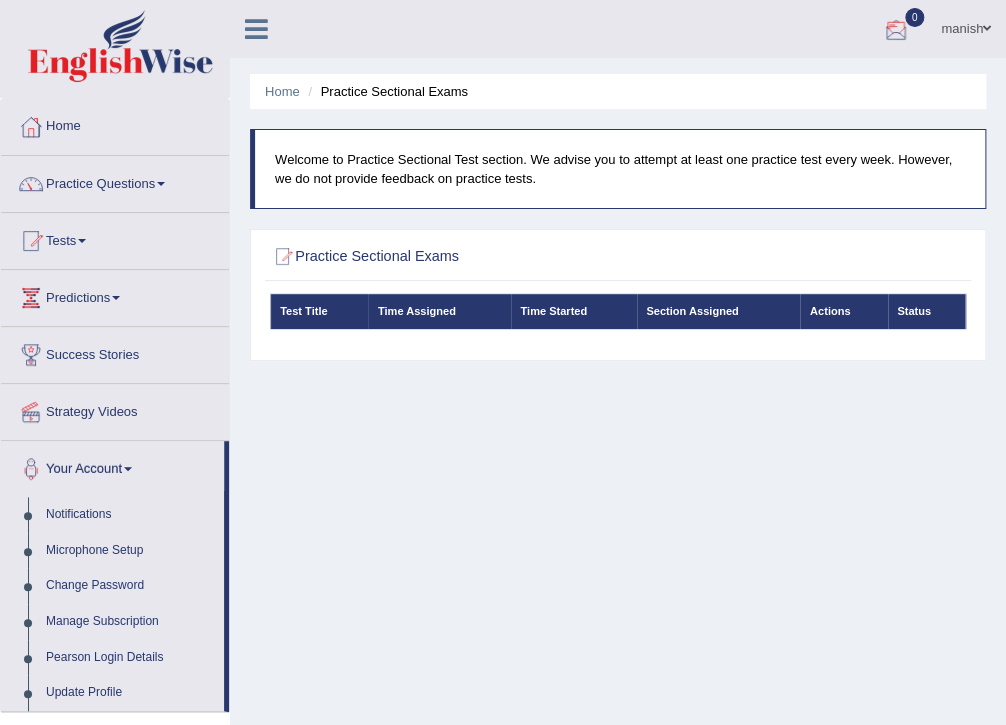 click on "manish" at bounding box center [966, 26] 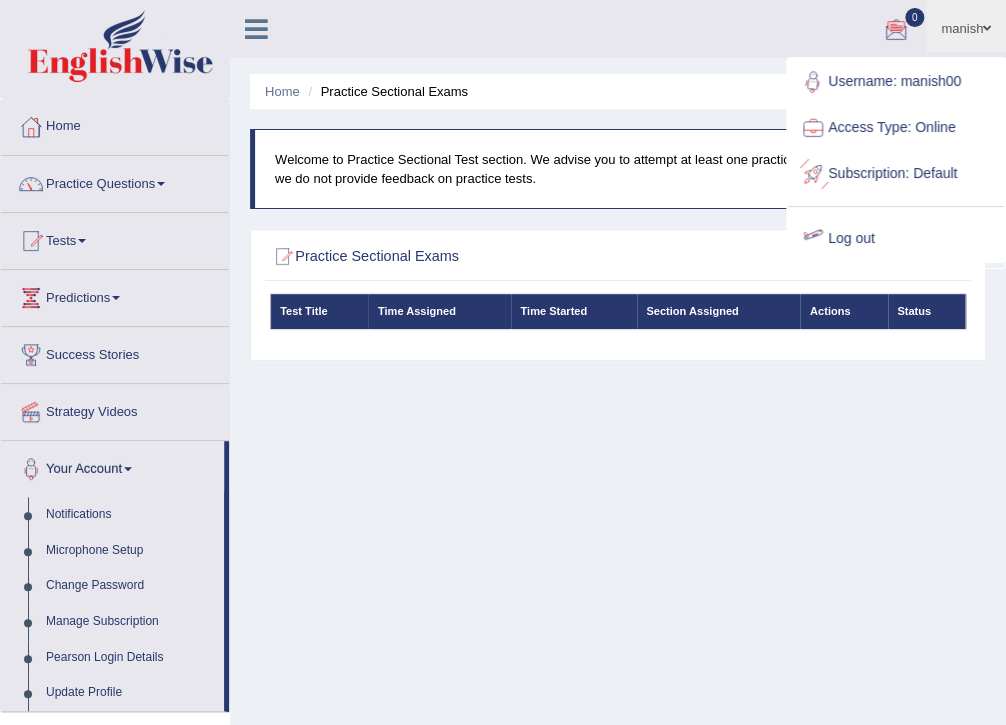 click on "Log out" at bounding box center (896, 239) 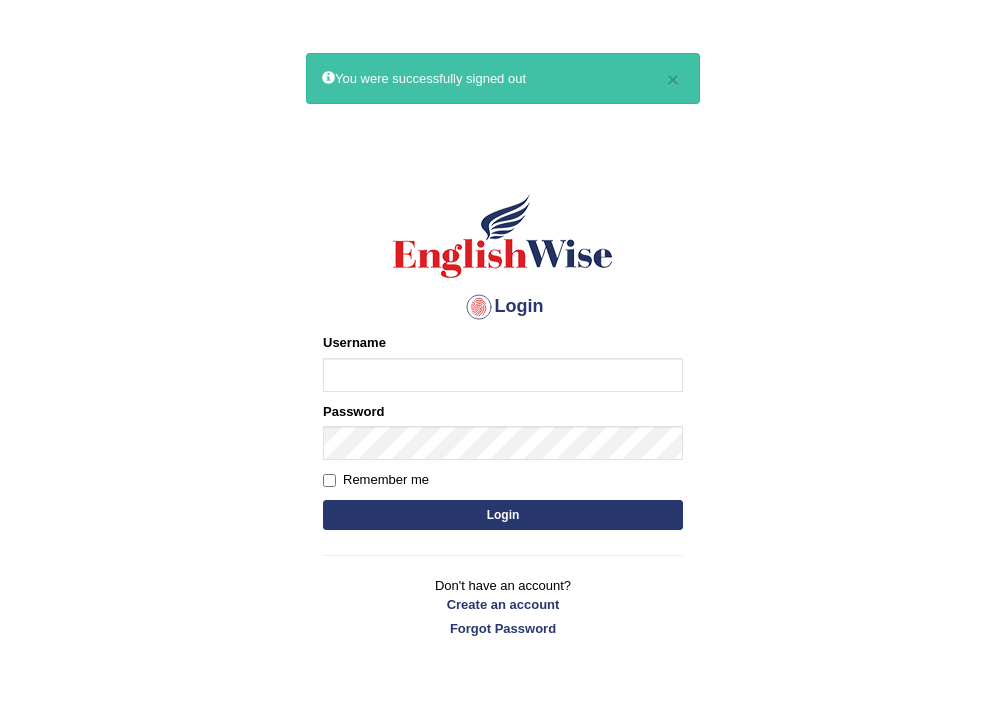 scroll, scrollTop: 0, scrollLeft: 0, axis: both 